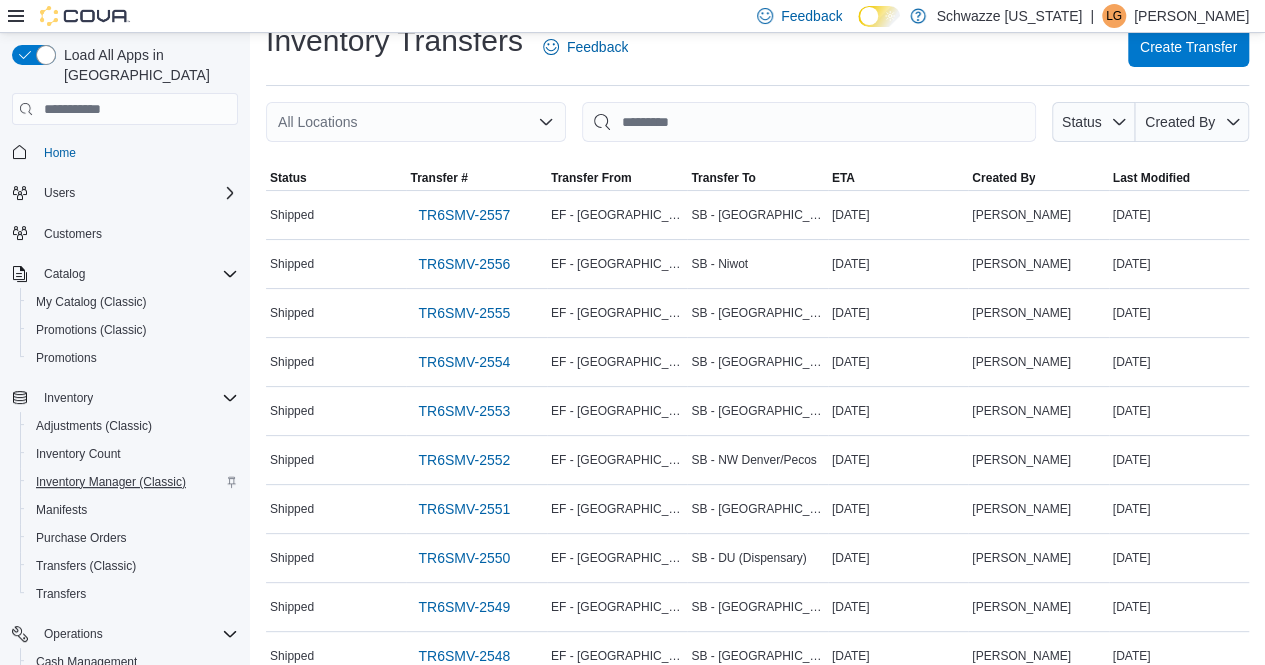 scroll, scrollTop: 28, scrollLeft: 0, axis: vertical 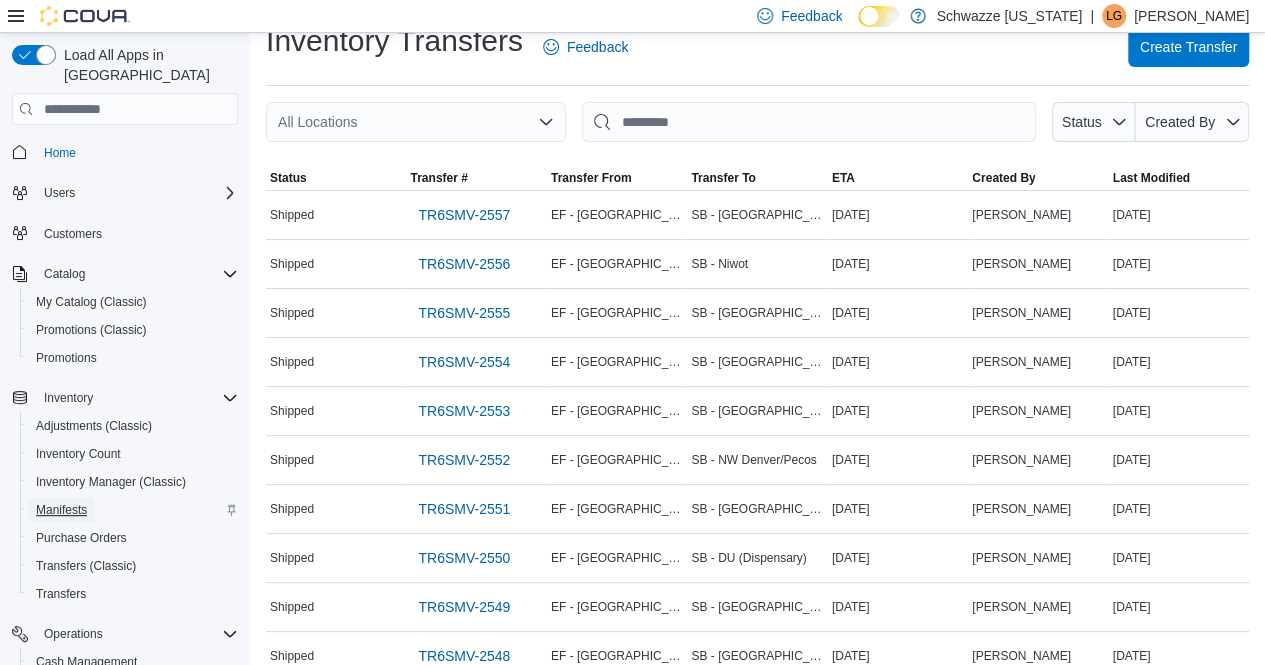 click on "Manifests" at bounding box center (61, 510) 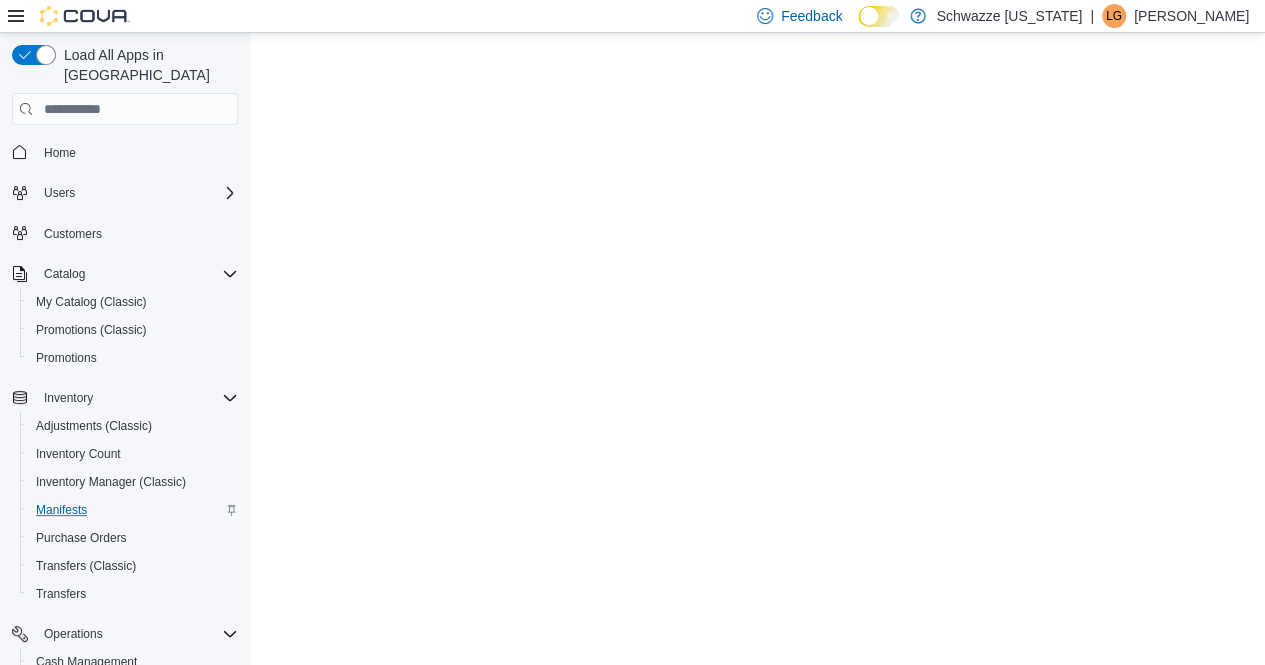 scroll, scrollTop: 0, scrollLeft: 0, axis: both 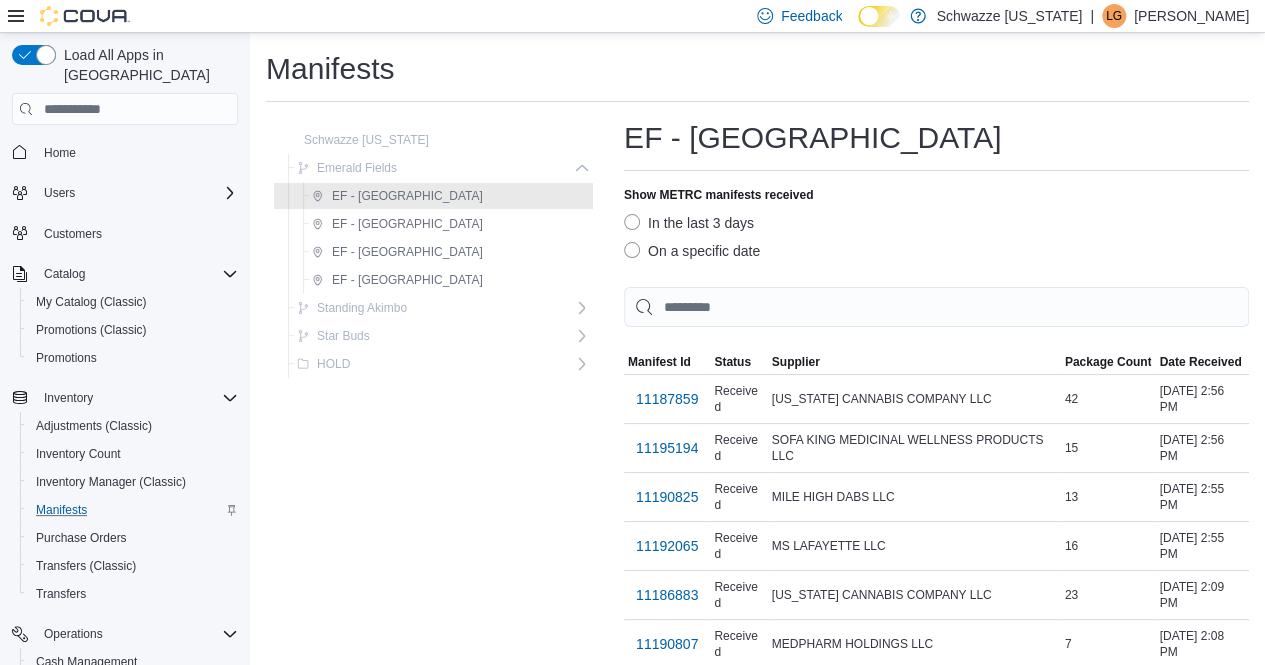 click on "On a specific date" at bounding box center [692, 251] 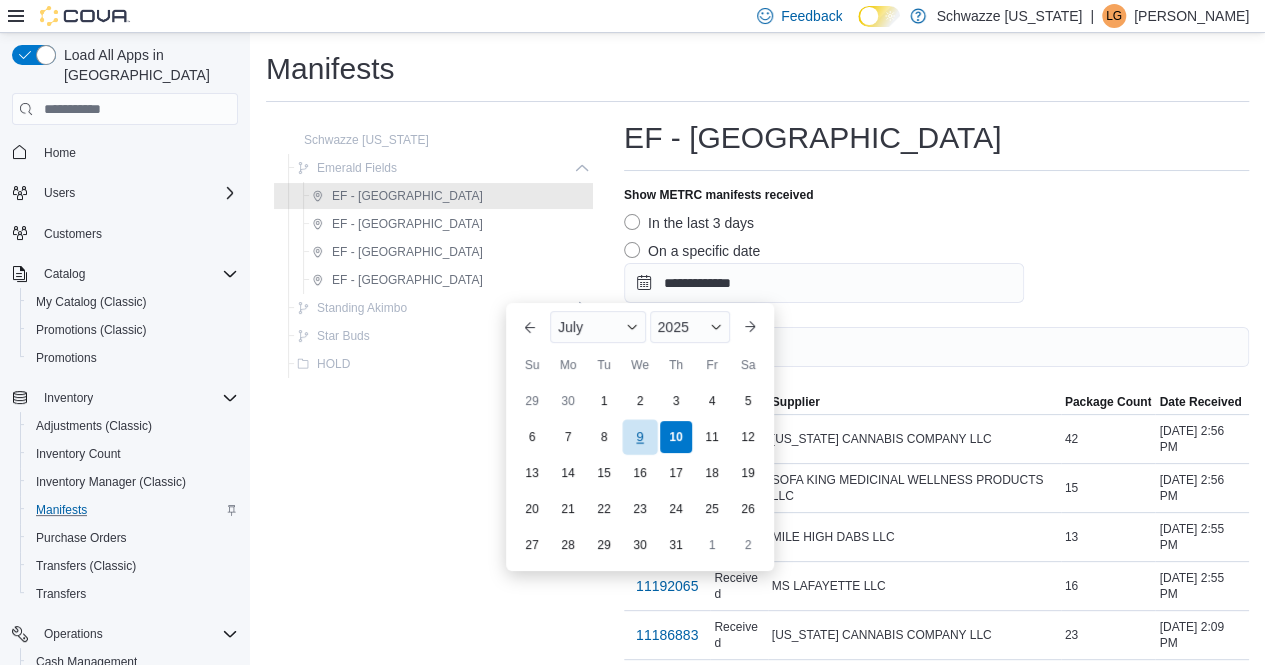 drag, startPoint x: 687, startPoint y: 281, endPoint x: 636, endPoint y: 435, distance: 162.22516 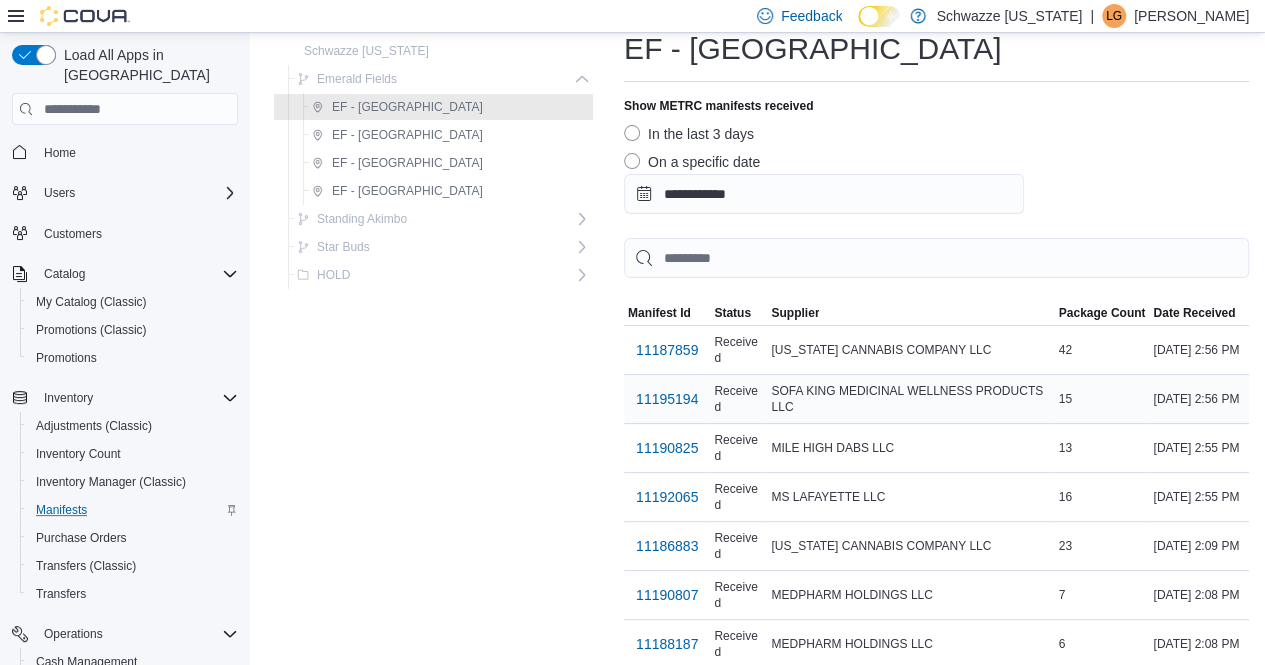 scroll, scrollTop: 90, scrollLeft: 0, axis: vertical 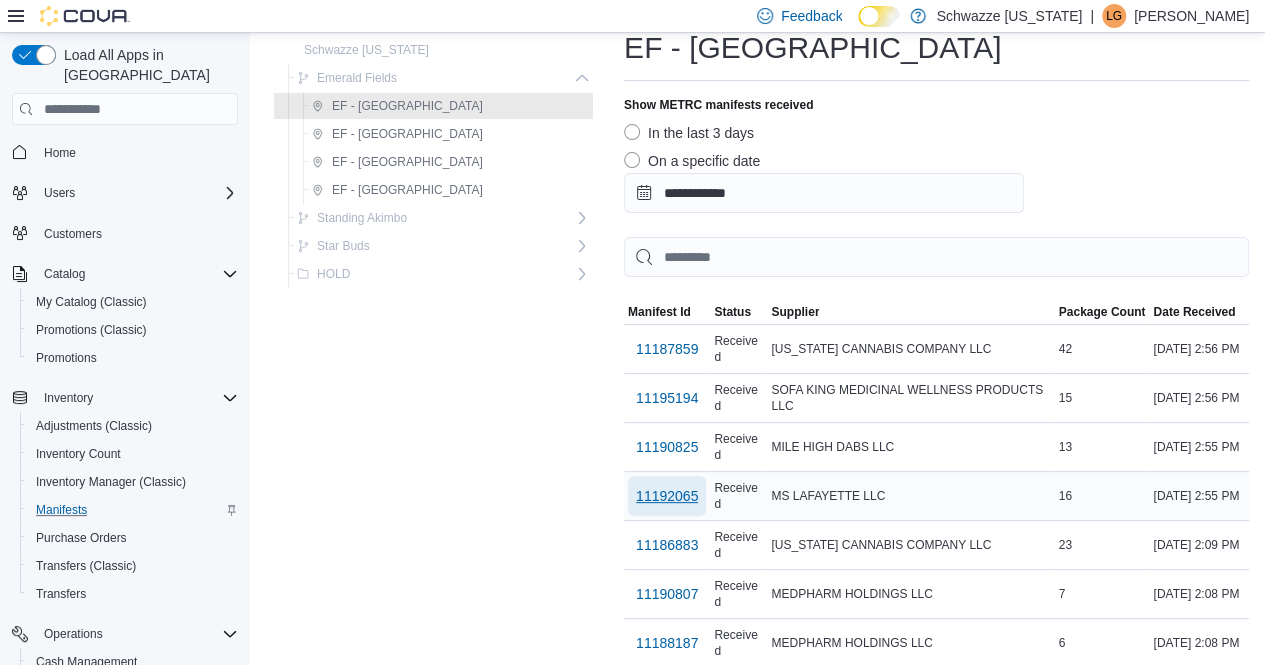 click on "11192065" at bounding box center (667, 496) 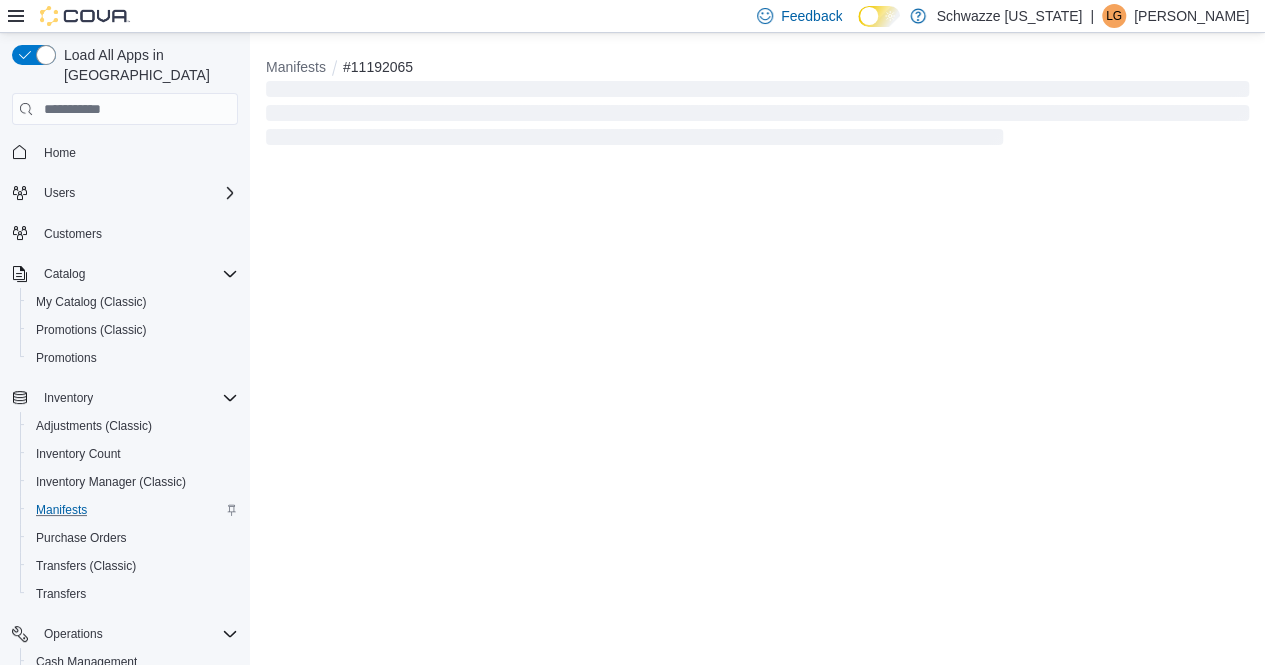scroll, scrollTop: 0, scrollLeft: 0, axis: both 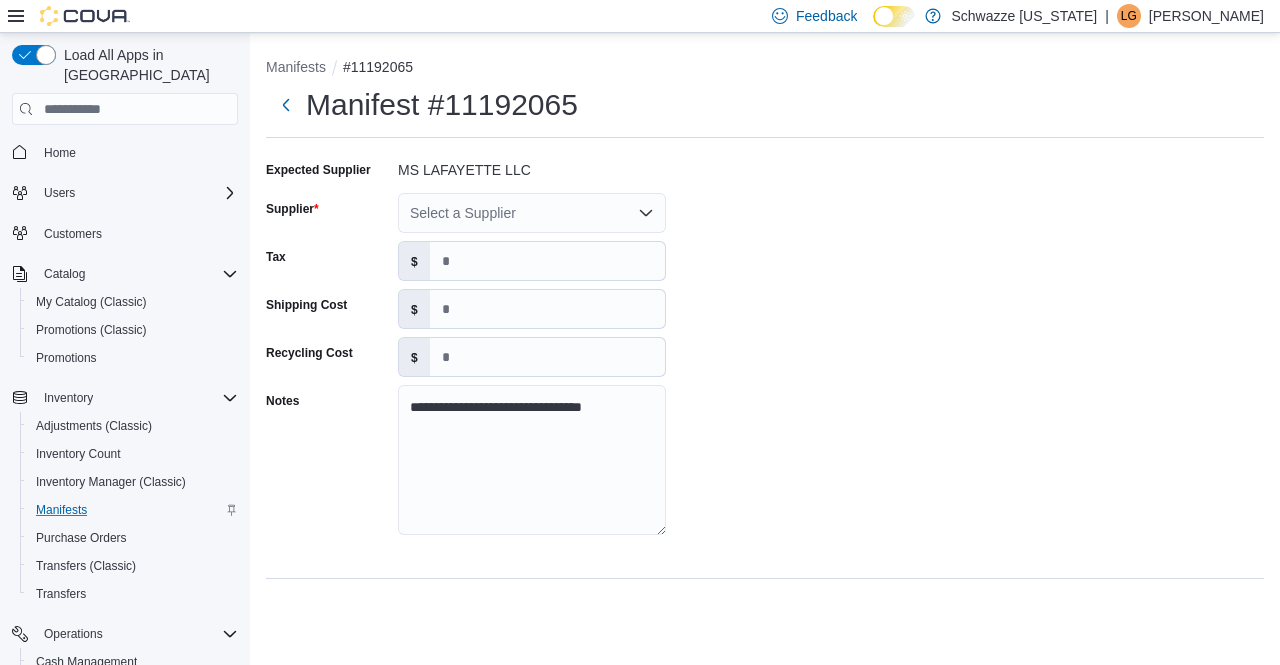 click on "Select a Supplier" at bounding box center (532, 213) 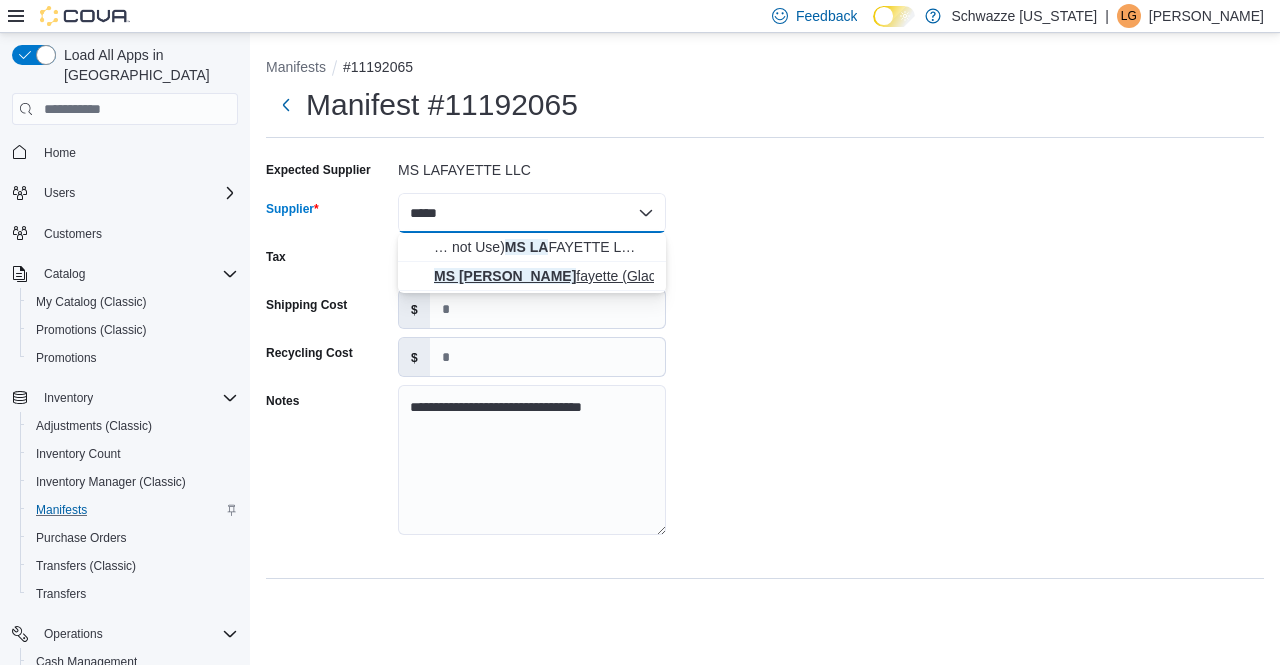 type on "*****" 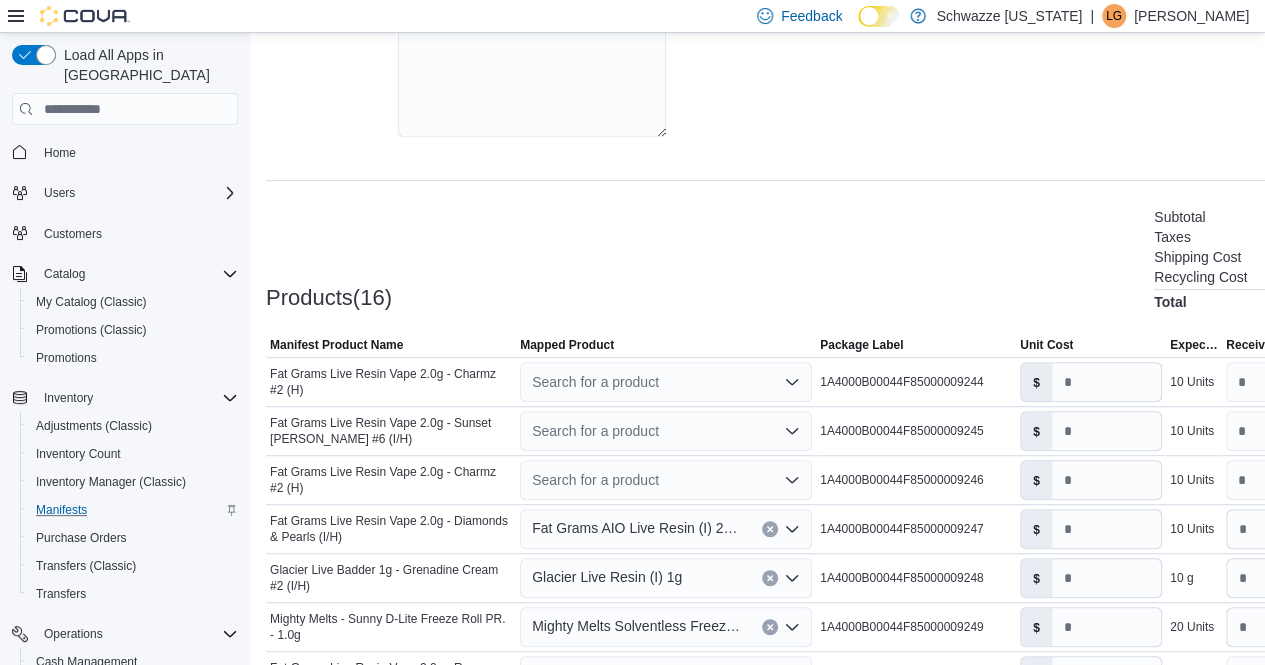scroll, scrollTop: 400, scrollLeft: 0, axis: vertical 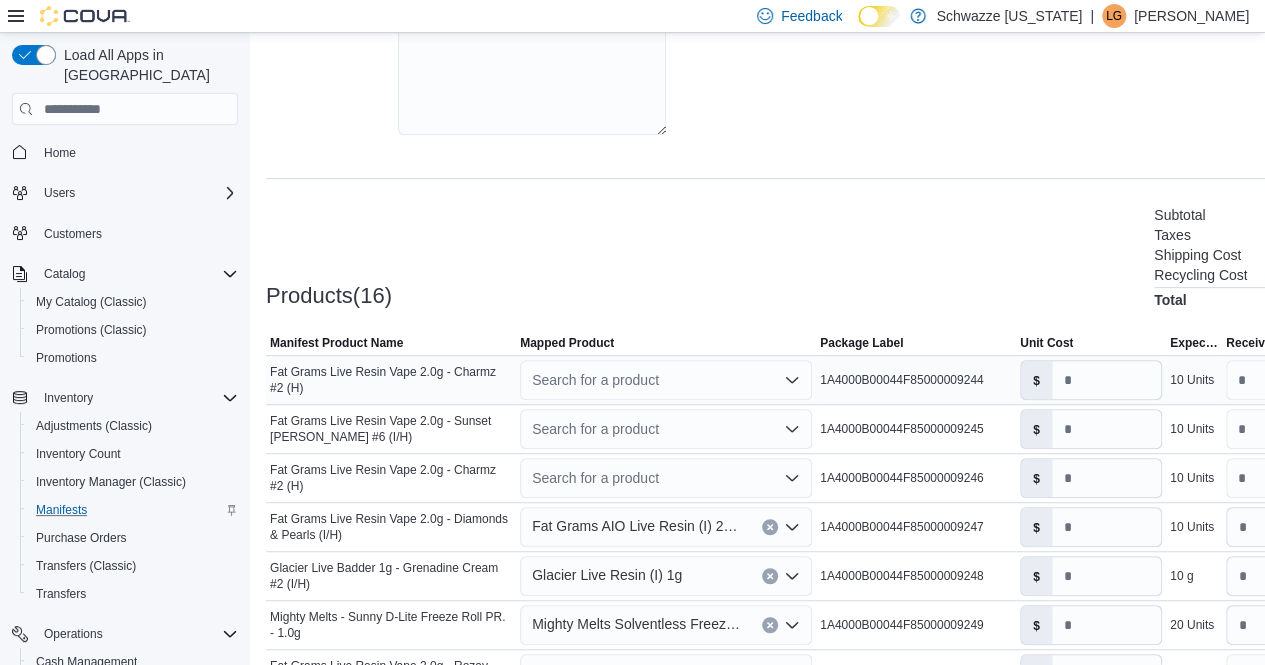 click on "Search for a product" at bounding box center (666, 380) 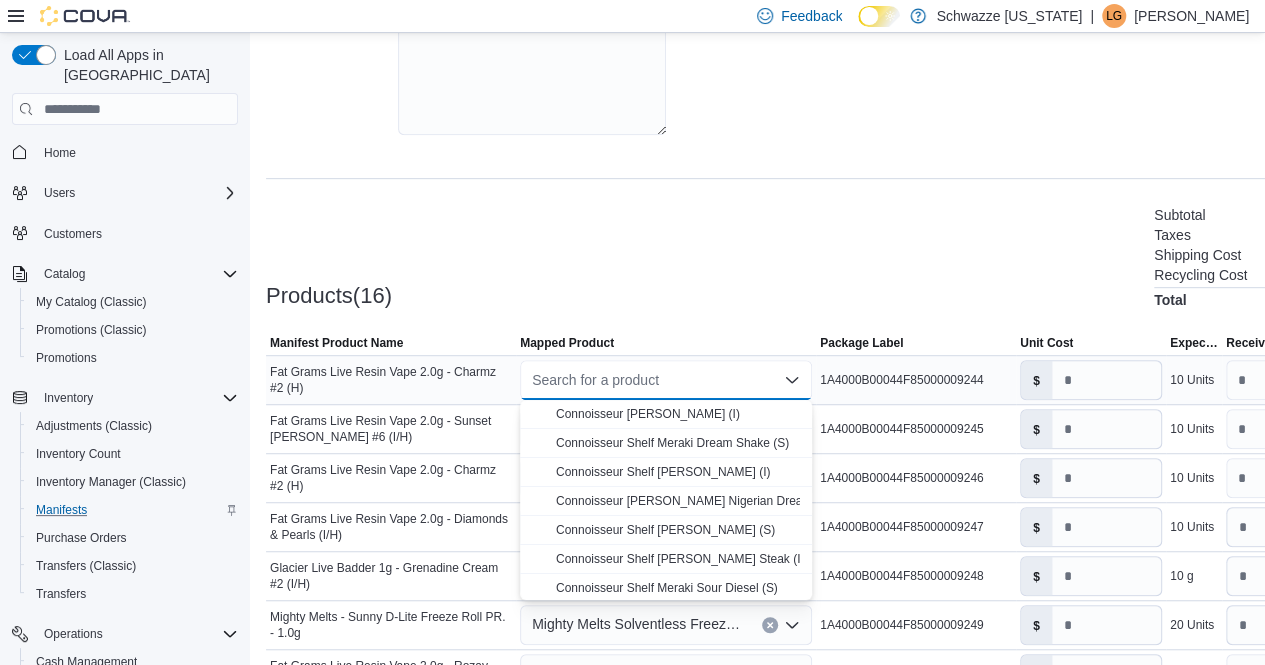 click on "Search for a product Combo box. Selected. Combo box input. Search for a product. Type some text or, to display a list of choices, press Down Arrow. To exit the list of choices, press Escape." at bounding box center [666, 380] 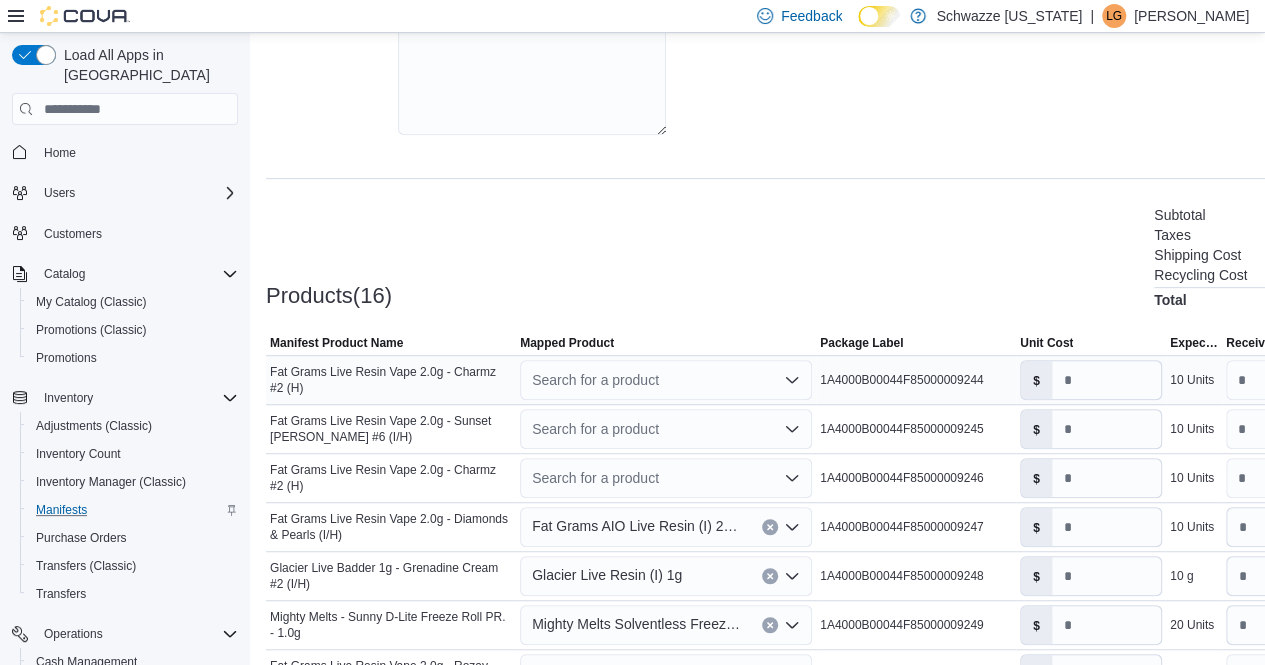 click on "Search for a product" at bounding box center [666, 380] 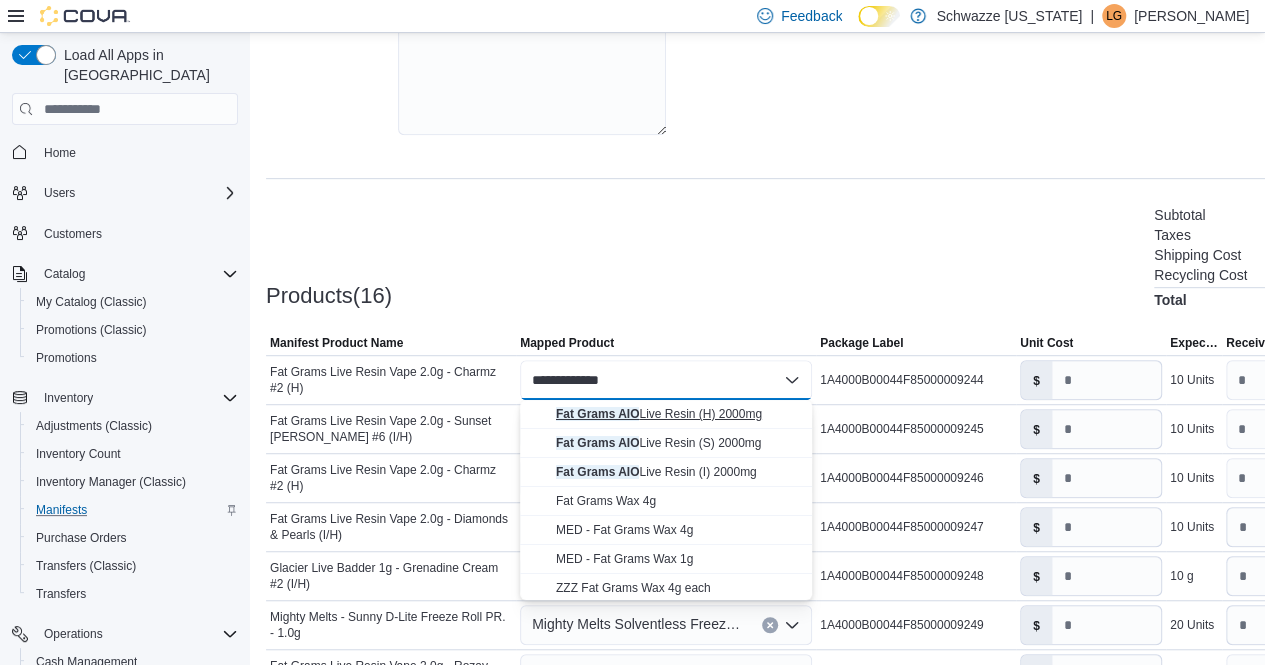 type on "**********" 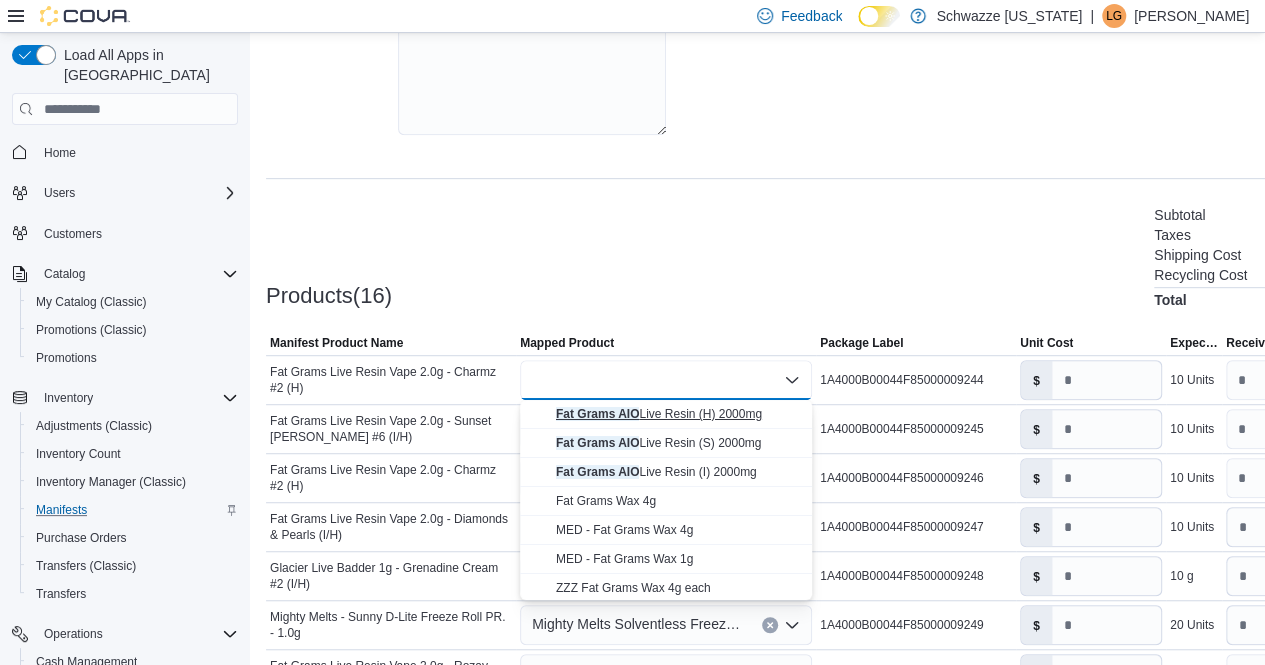 type on "****" 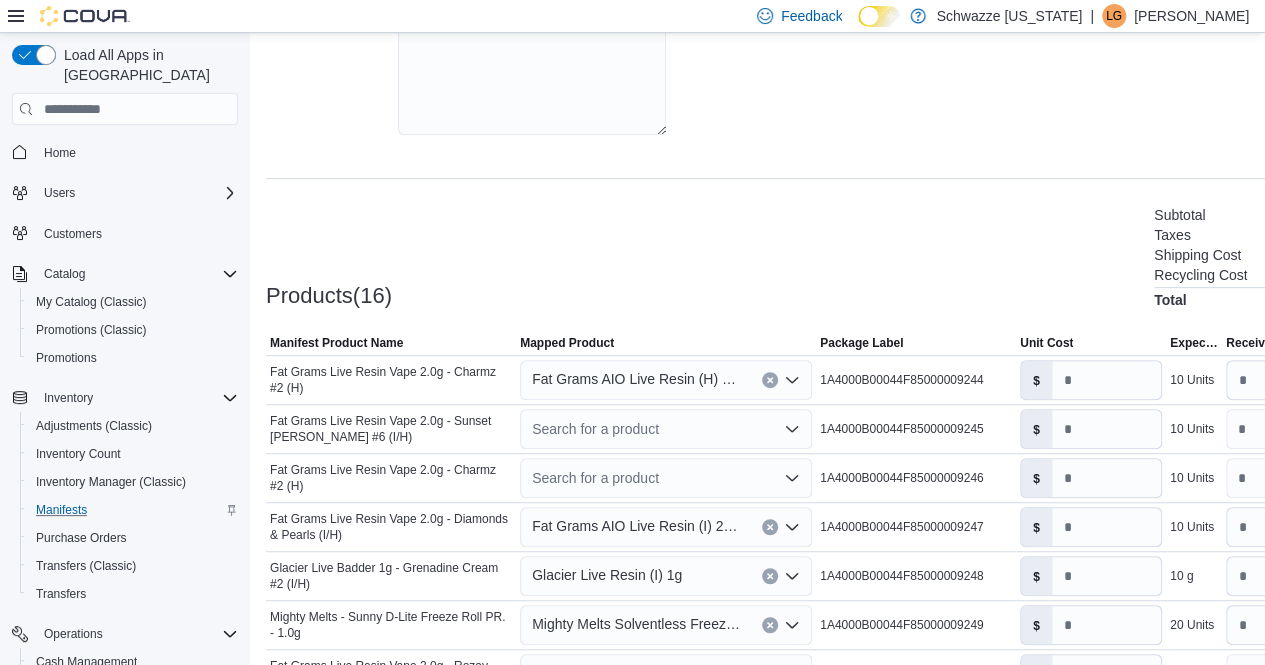 click 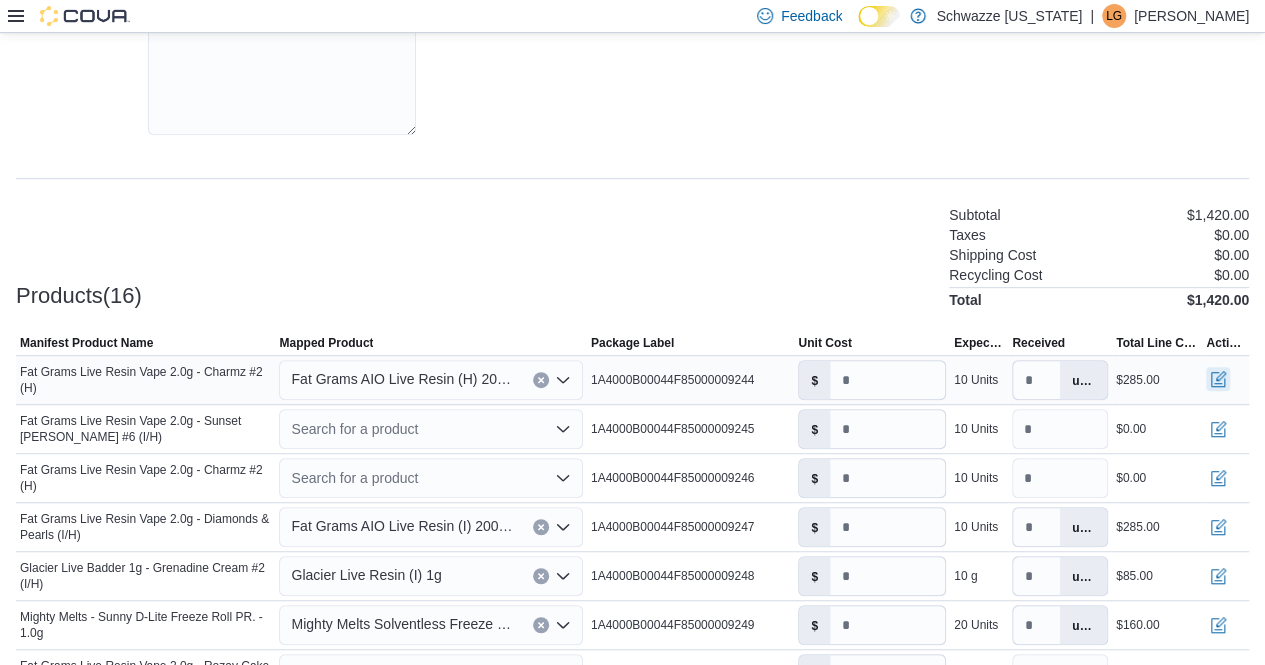 click at bounding box center [1218, 379] 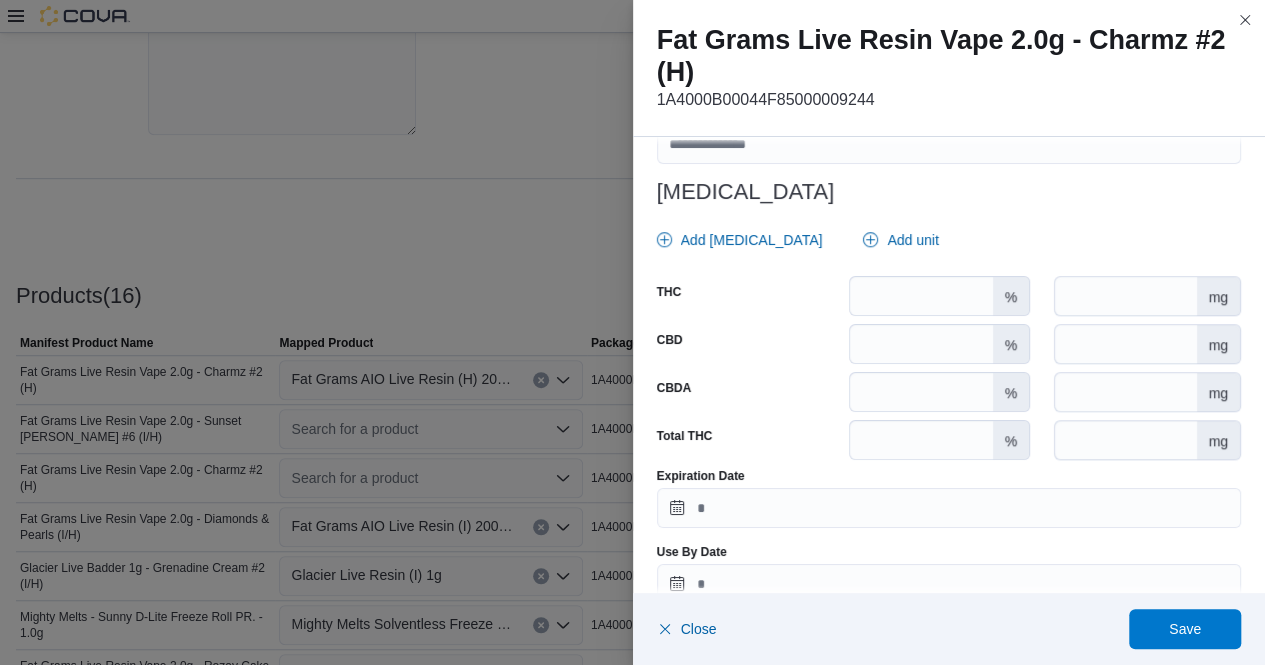 scroll, scrollTop: 878, scrollLeft: 0, axis: vertical 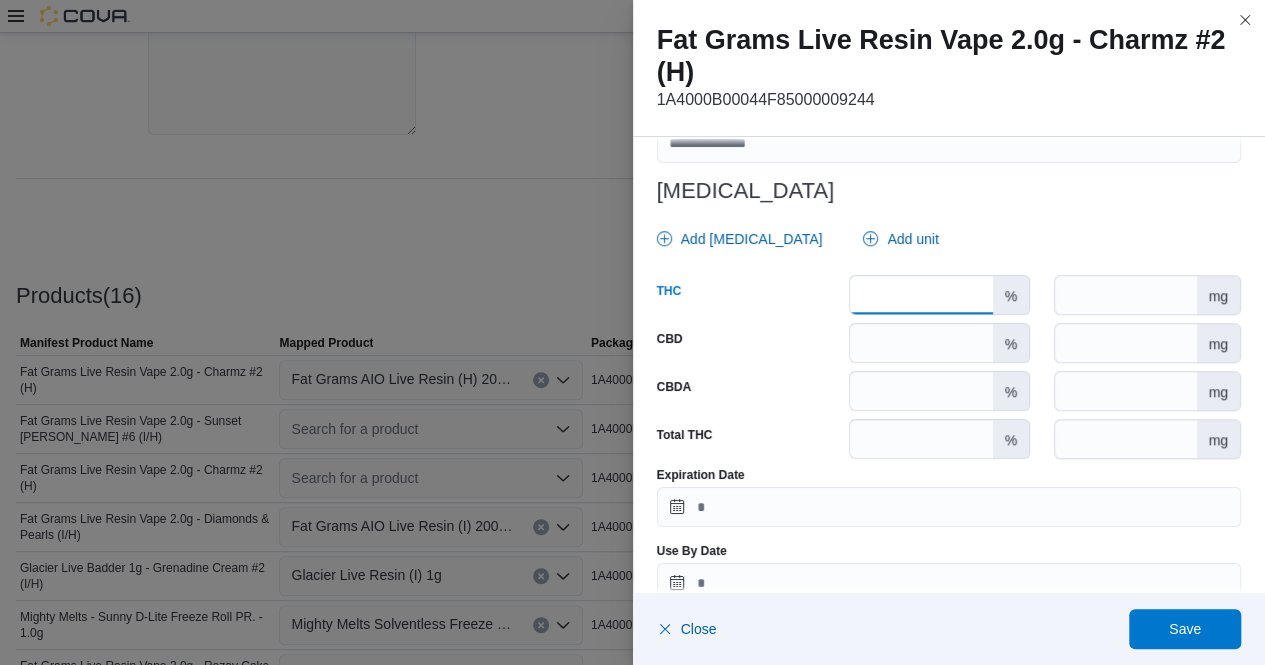 click at bounding box center (921, 295) 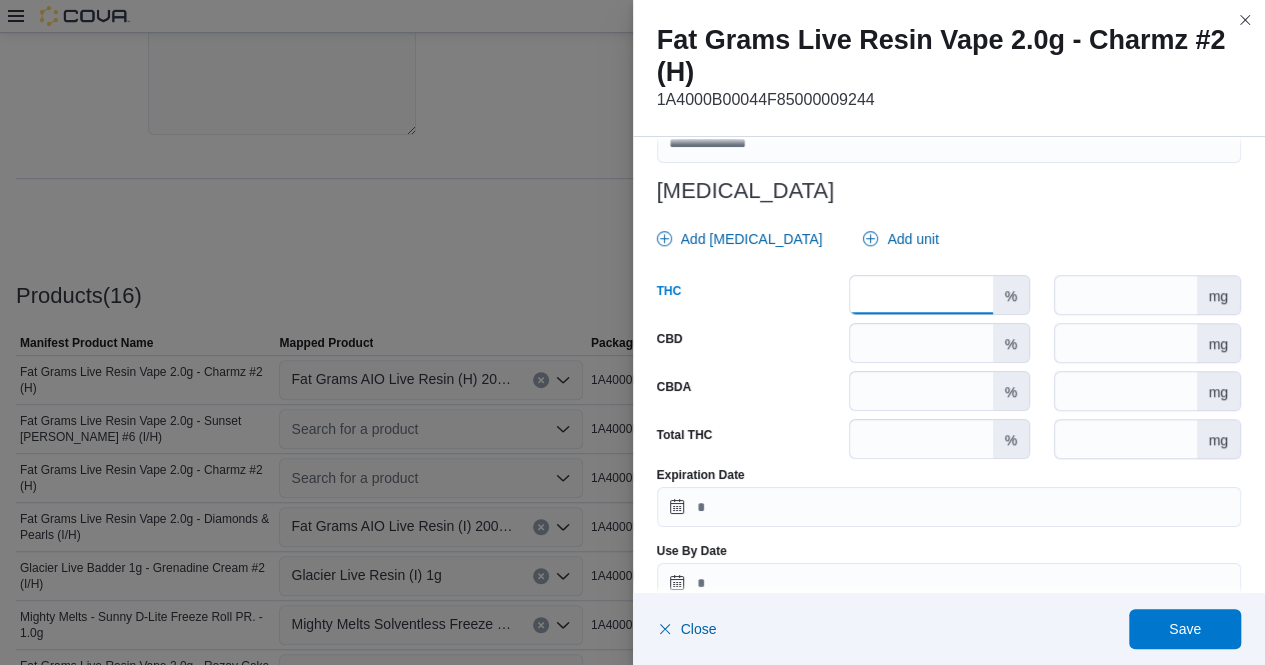 type on "*****" 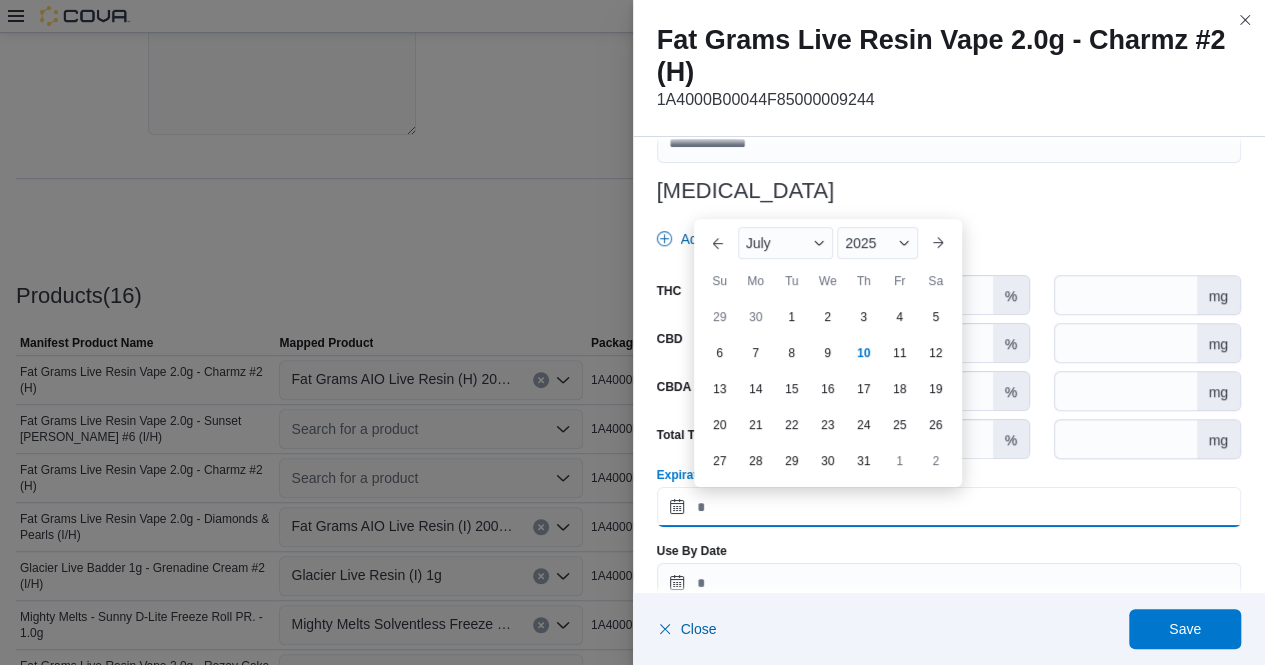 click on "Expiration Date" at bounding box center (949, 507) 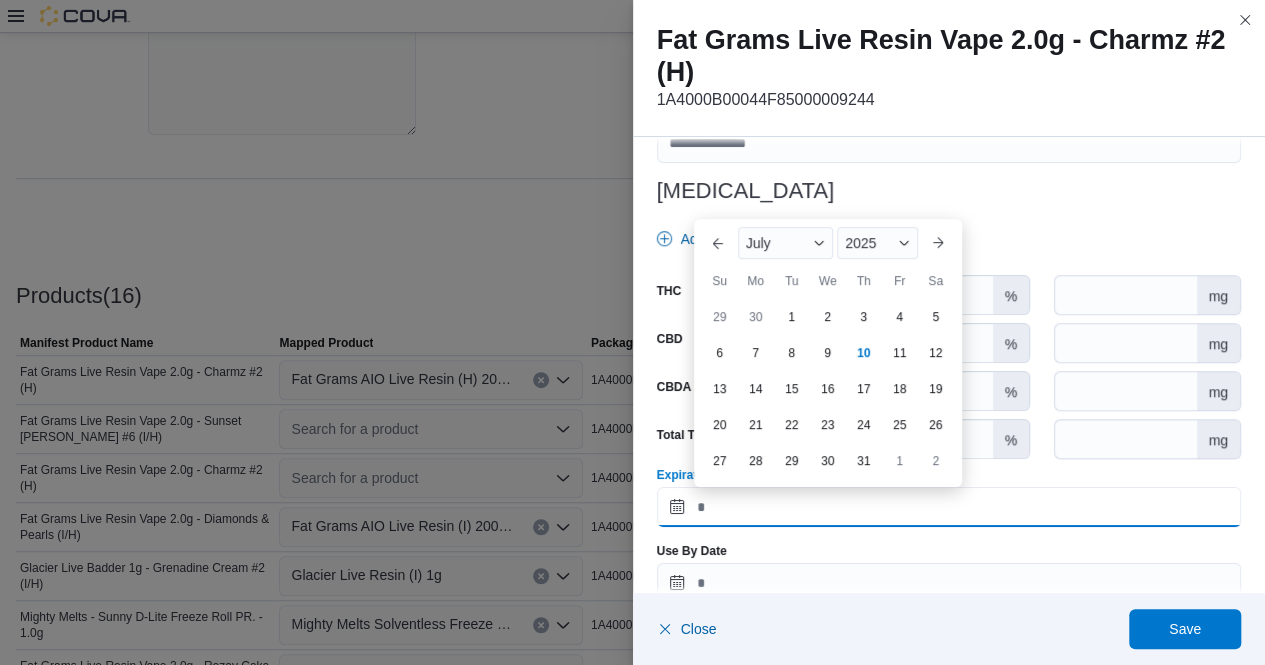 click on "Expiration Date" at bounding box center (949, 507) 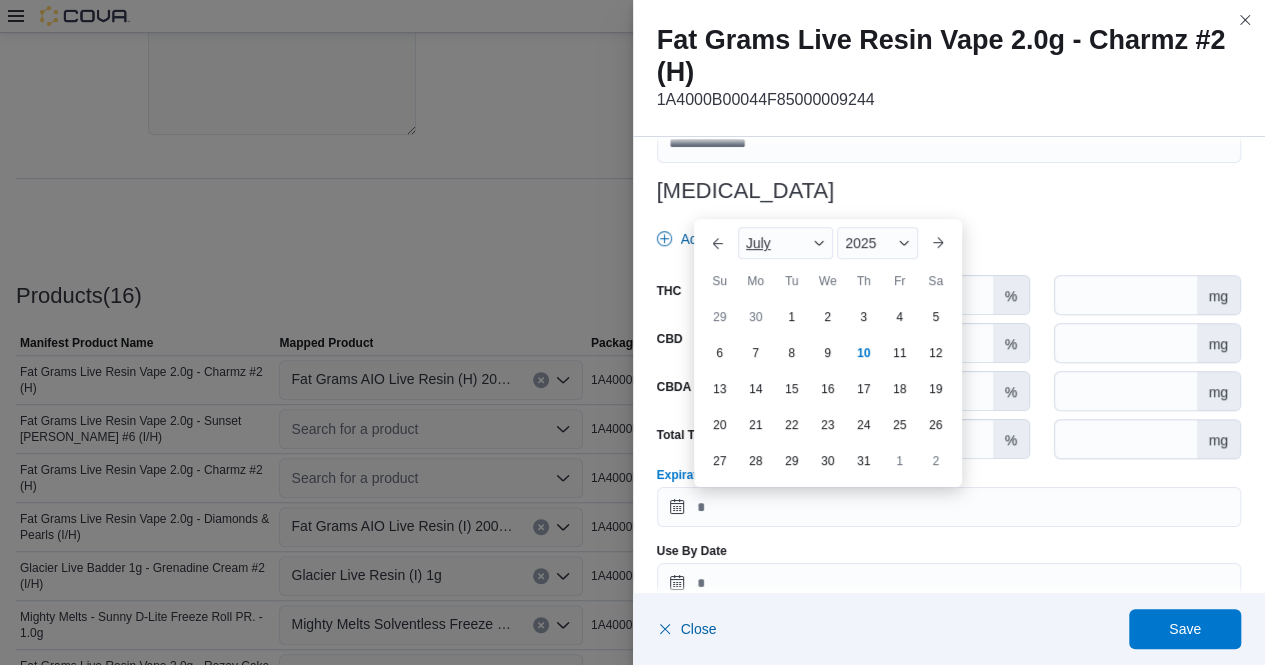 click at bounding box center (819, 243) 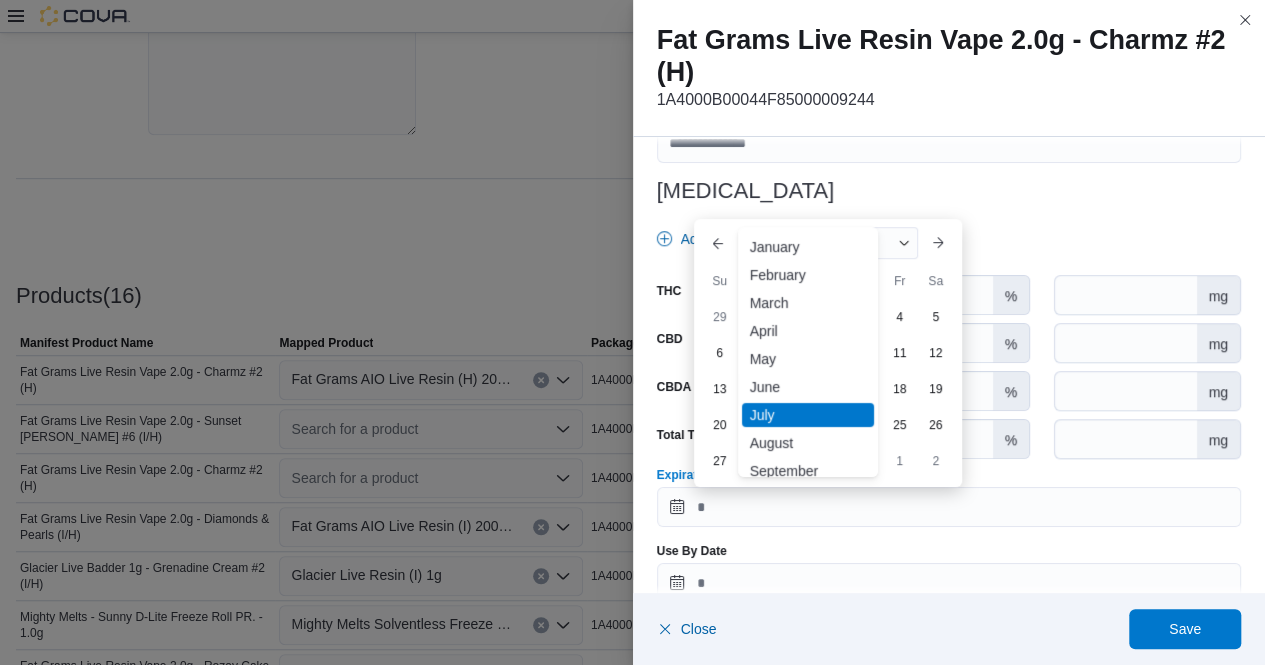 drag, startPoint x: 774, startPoint y: 384, endPoint x: 758, endPoint y: 383, distance: 16.03122 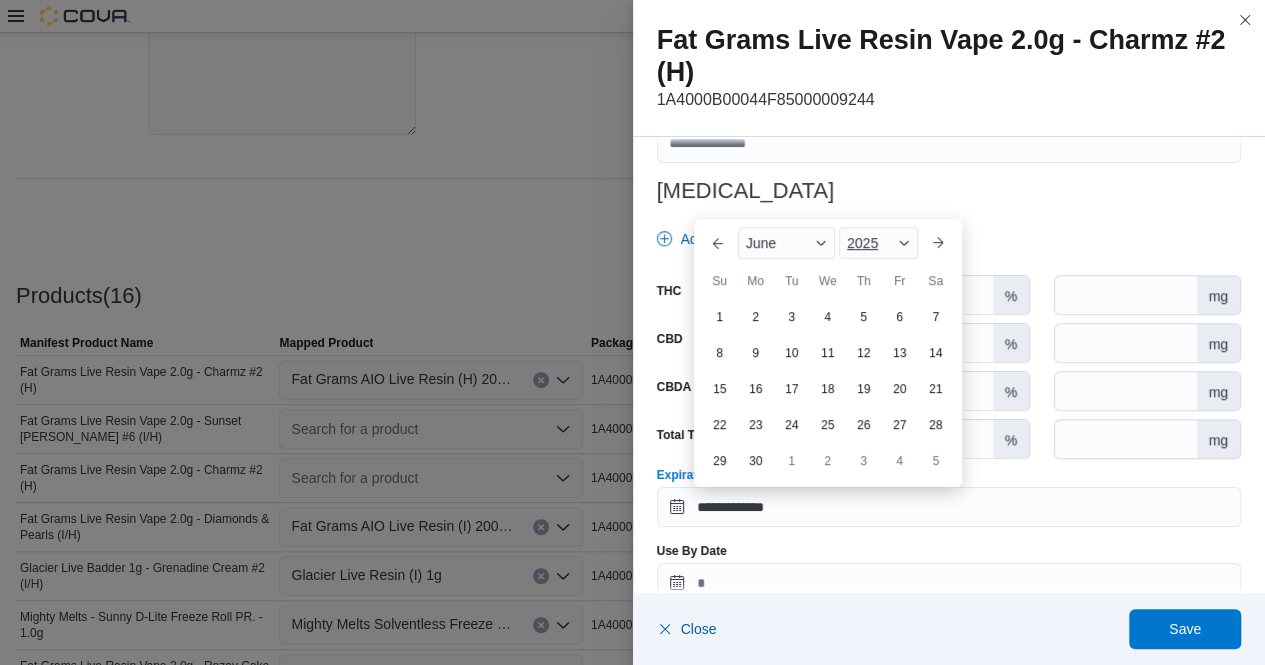 click at bounding box center [904, 243] 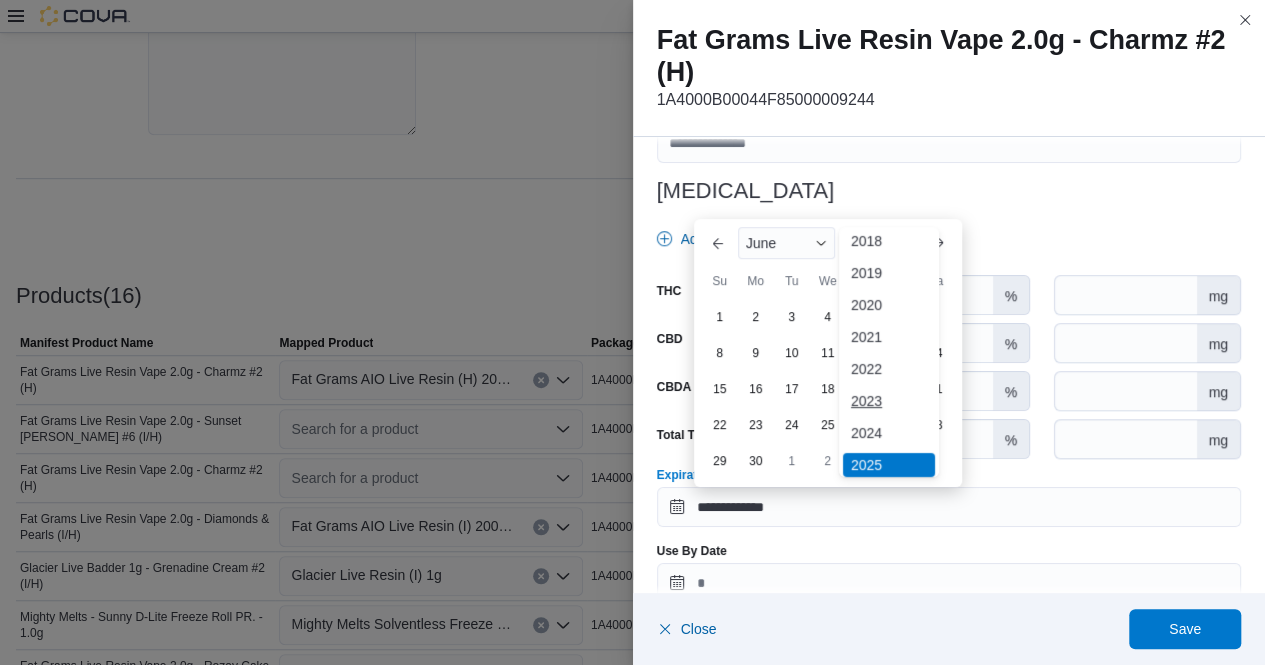 scroll, scrollTop: 73, scrollLeft: 0, axis: vertical 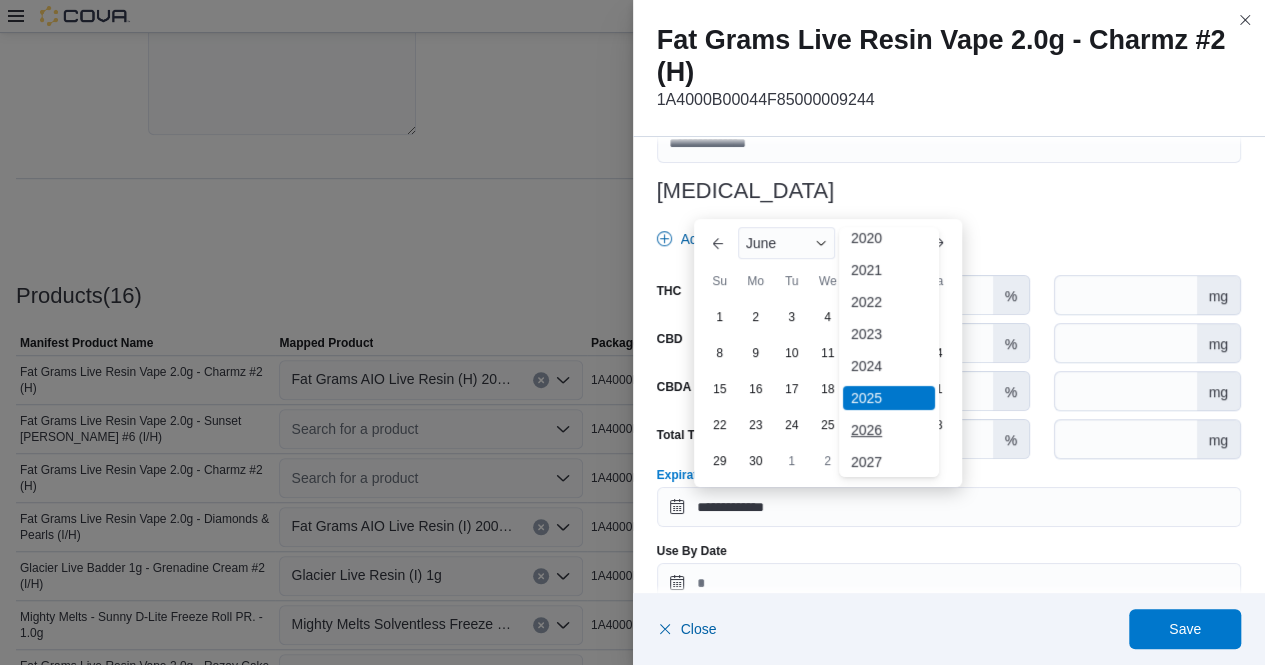 click on "2026" at bounding box center [889, 430] 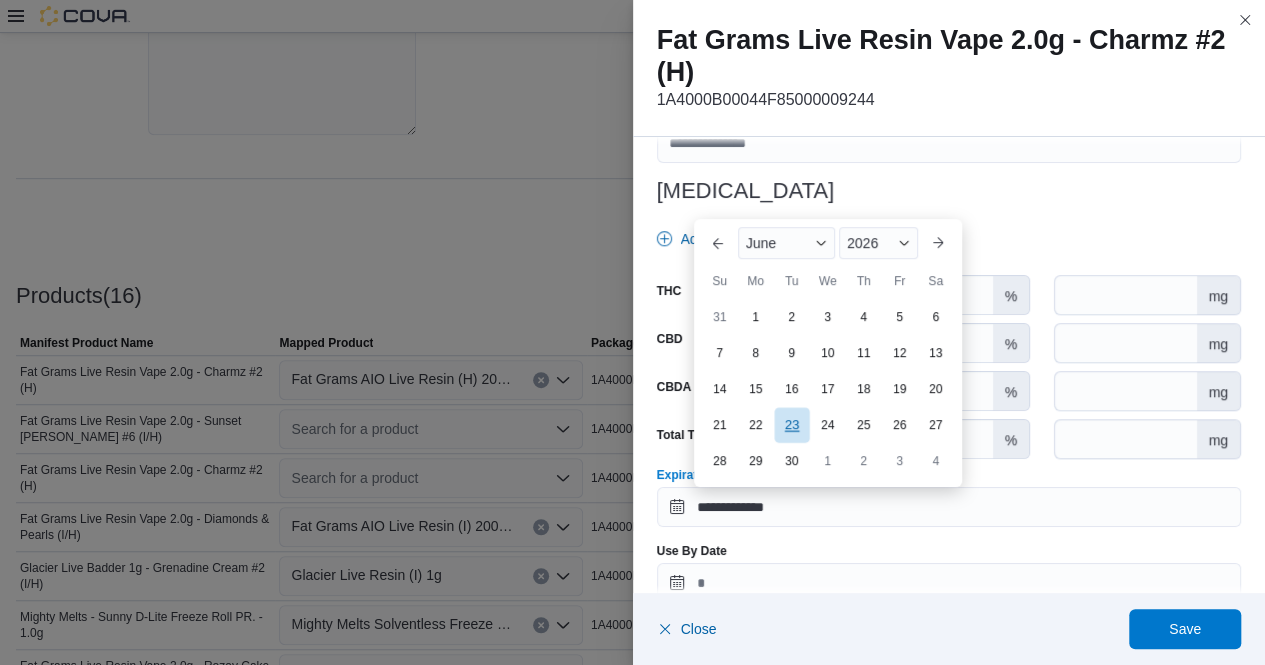click on "23" at bounding box center (791, 425) 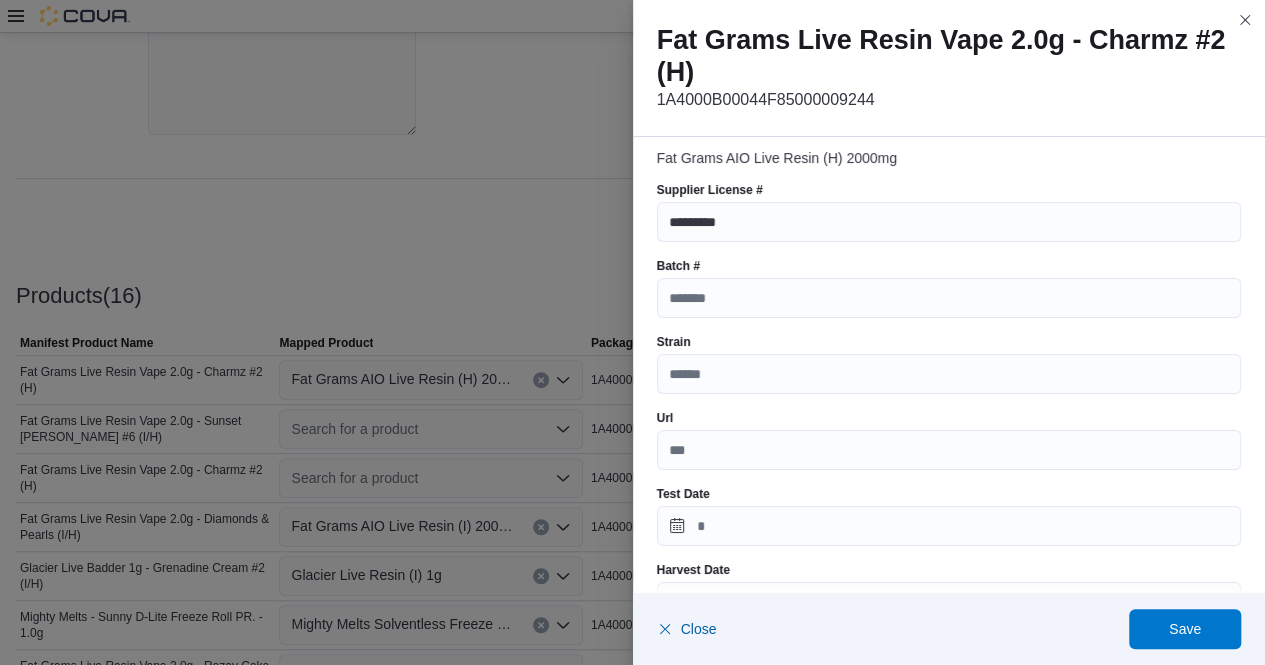 scroll, scrollTop: 47, scrollLeft: 0, axis: vertical 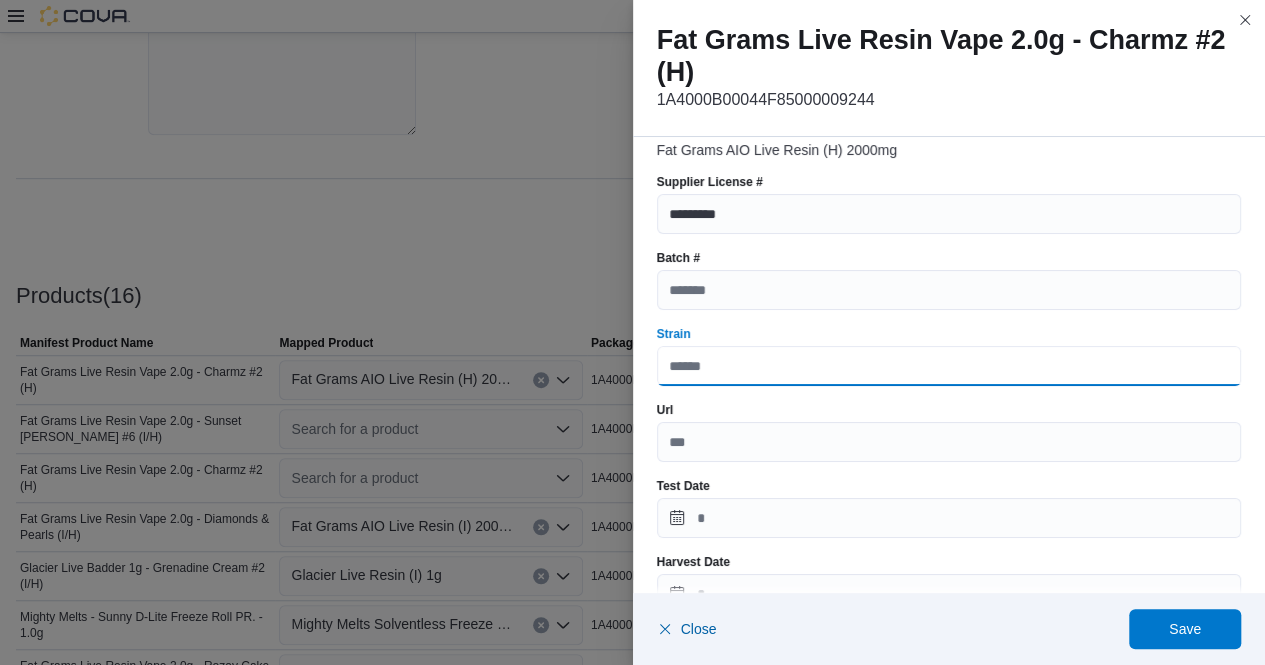click on "Strain" at bounding box center (949, 366) 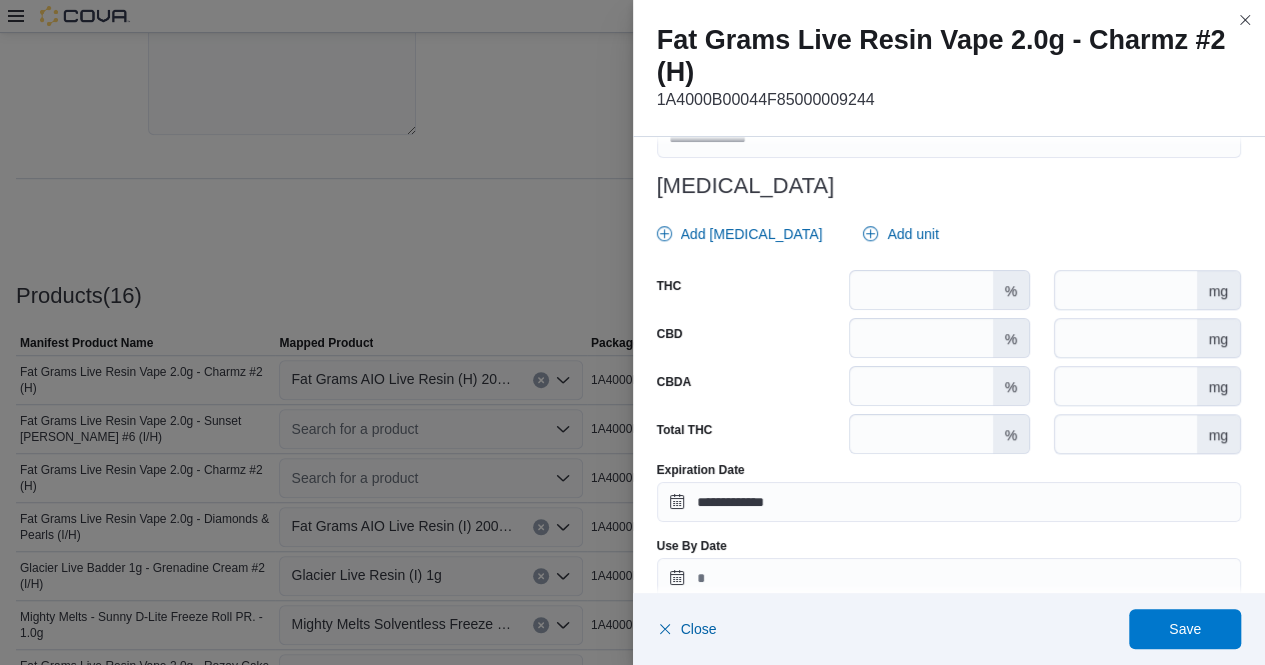 scroll, scrollTop: 911, scrollLeft: 0, axis: vertical 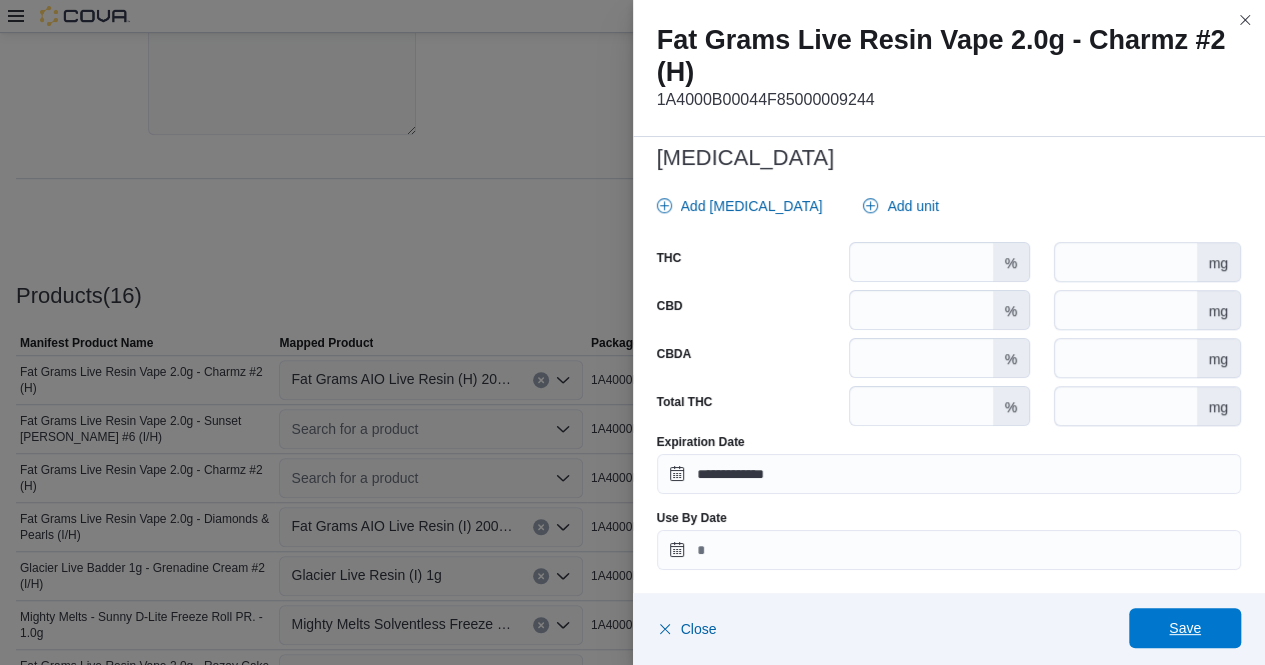 type on "*********" 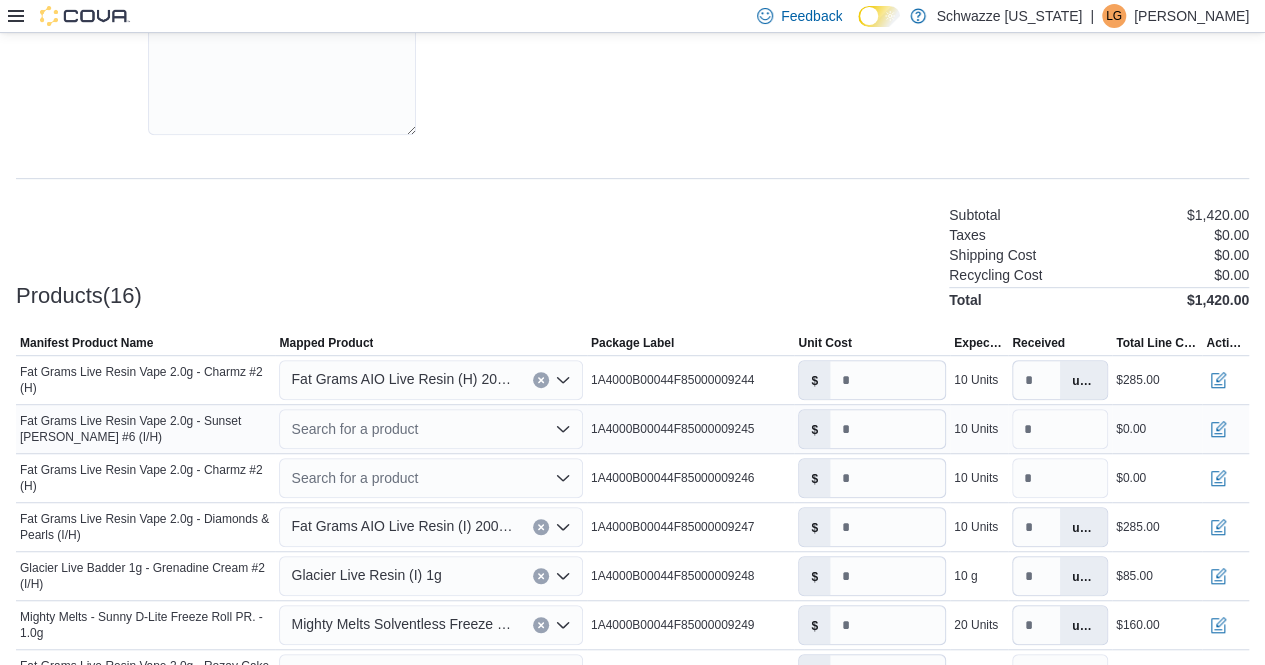 click on "Search for a product" at bounding box center (430, 429) 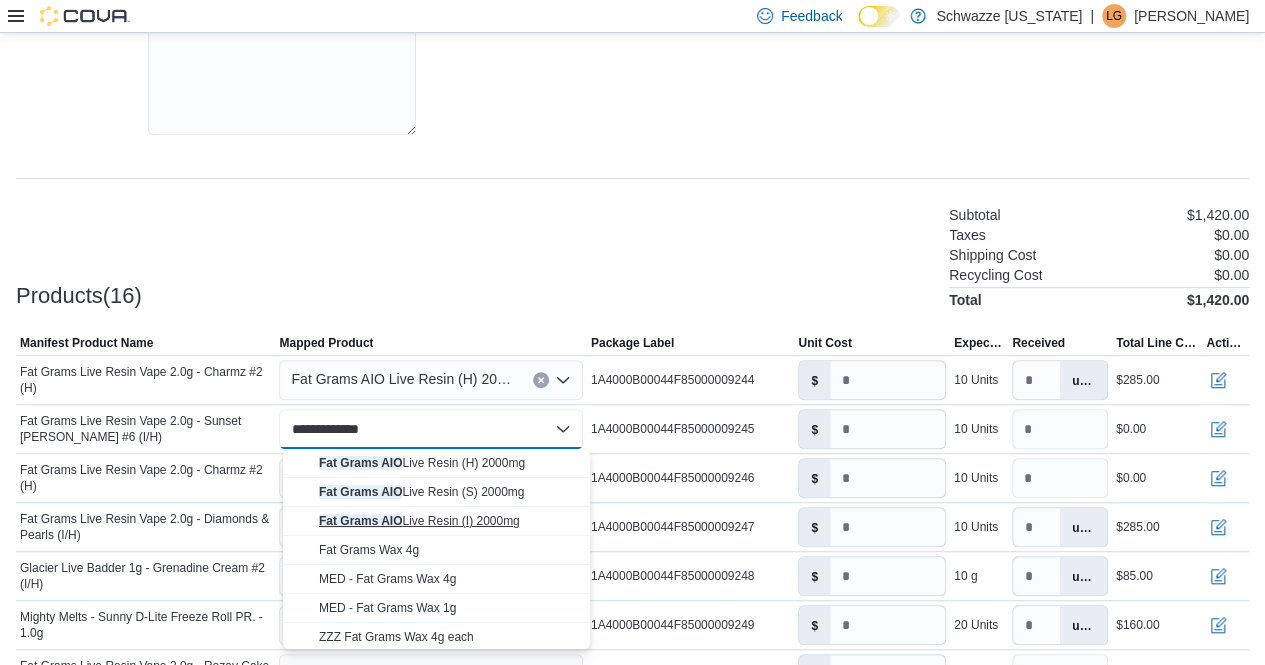 type on "**********" 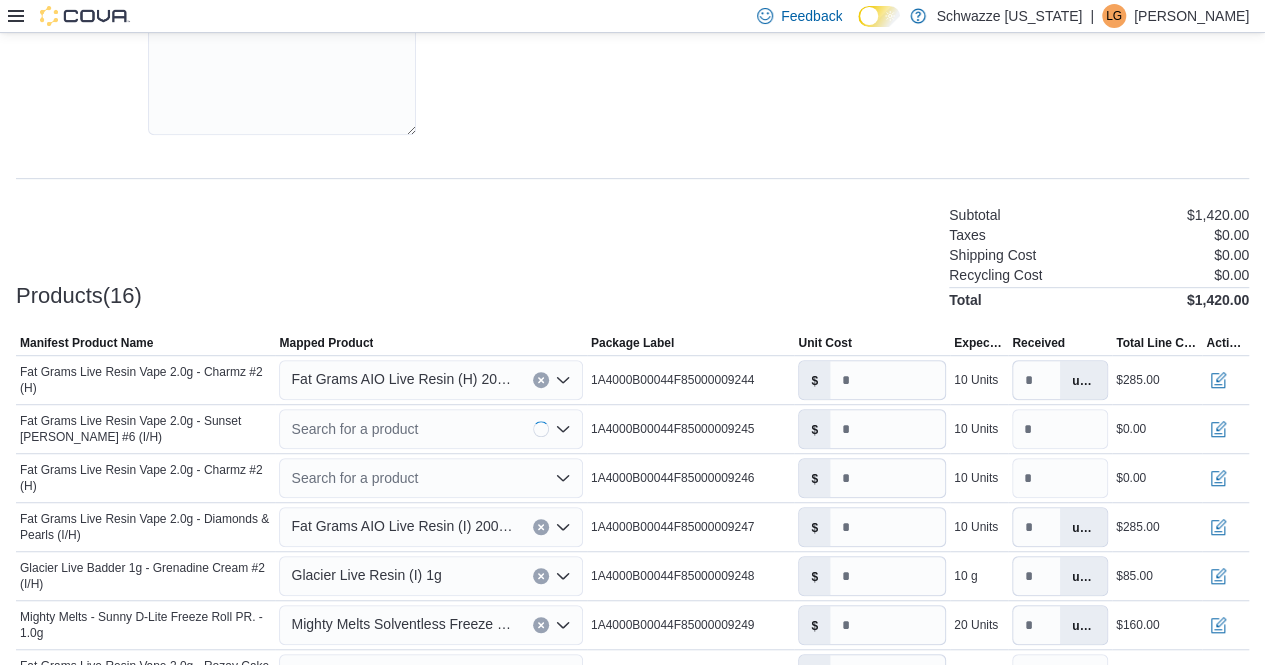 type on "****" 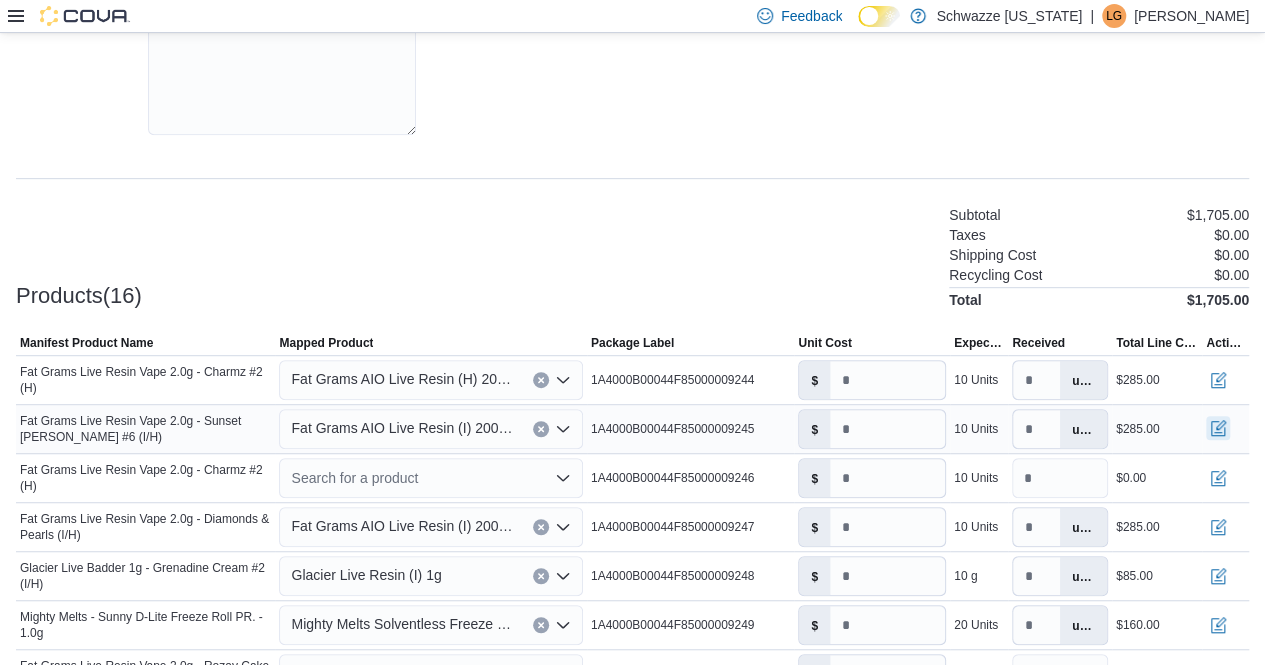 click at bounding box center (1218, 428) 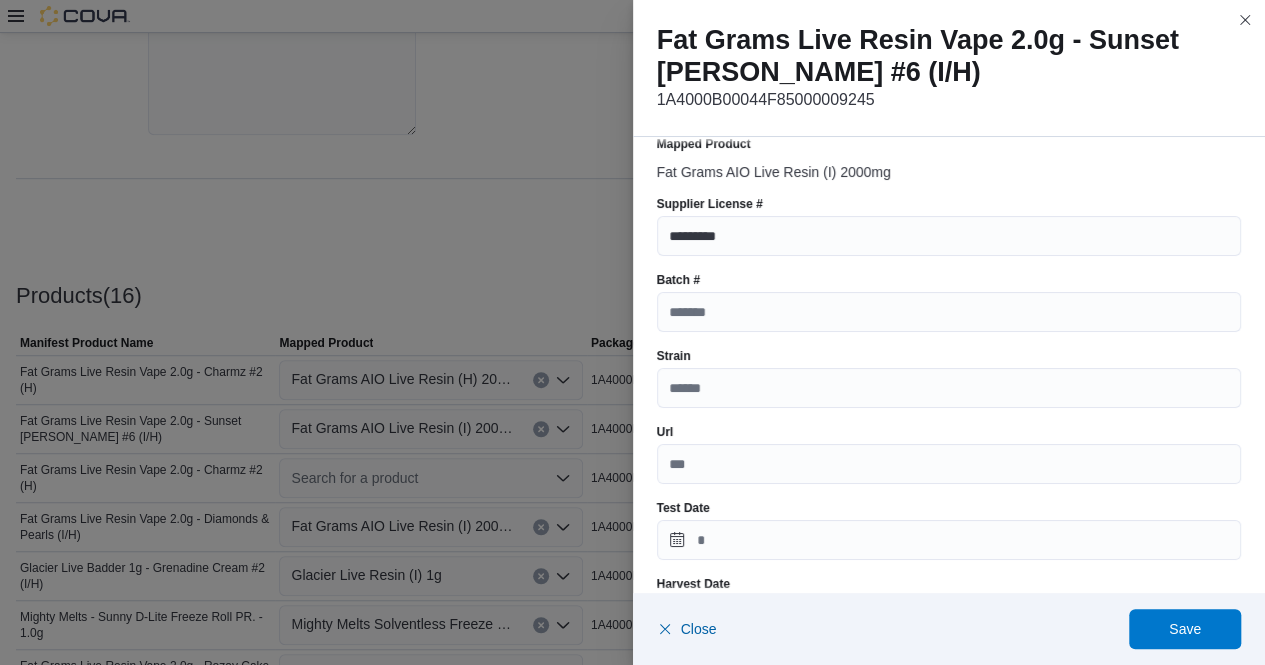 scroll, scrollTop: 26, scrollLeft: 0, axis: vertical 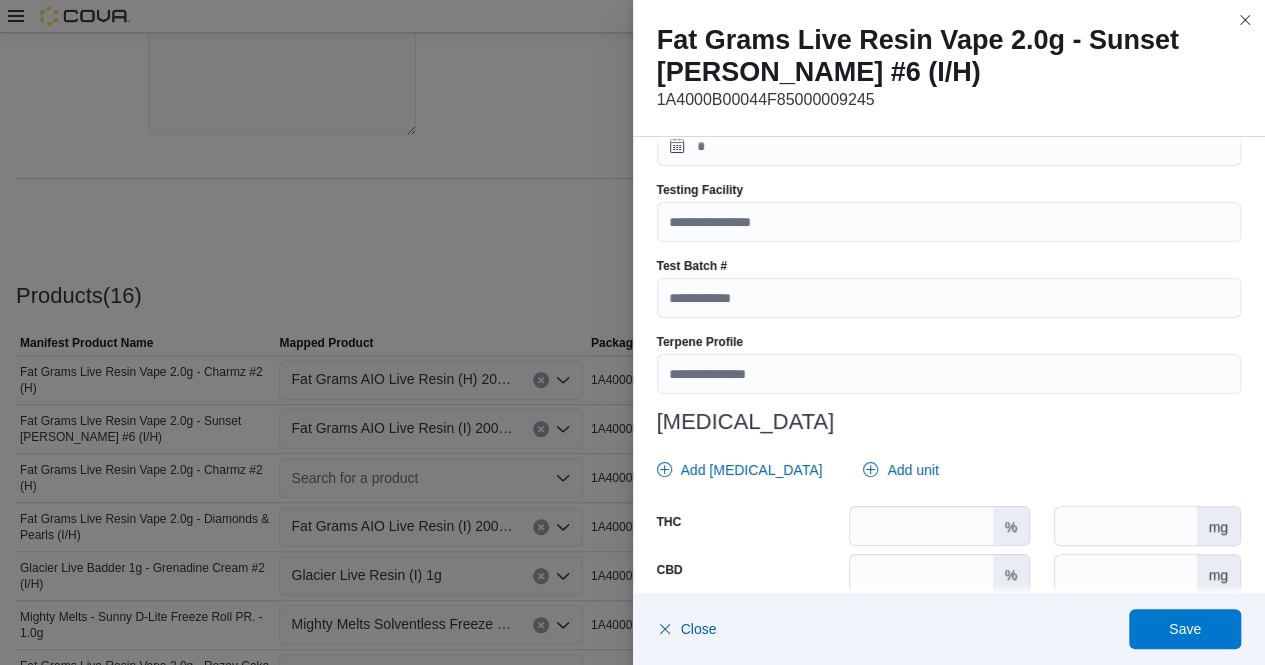 type on "**********" 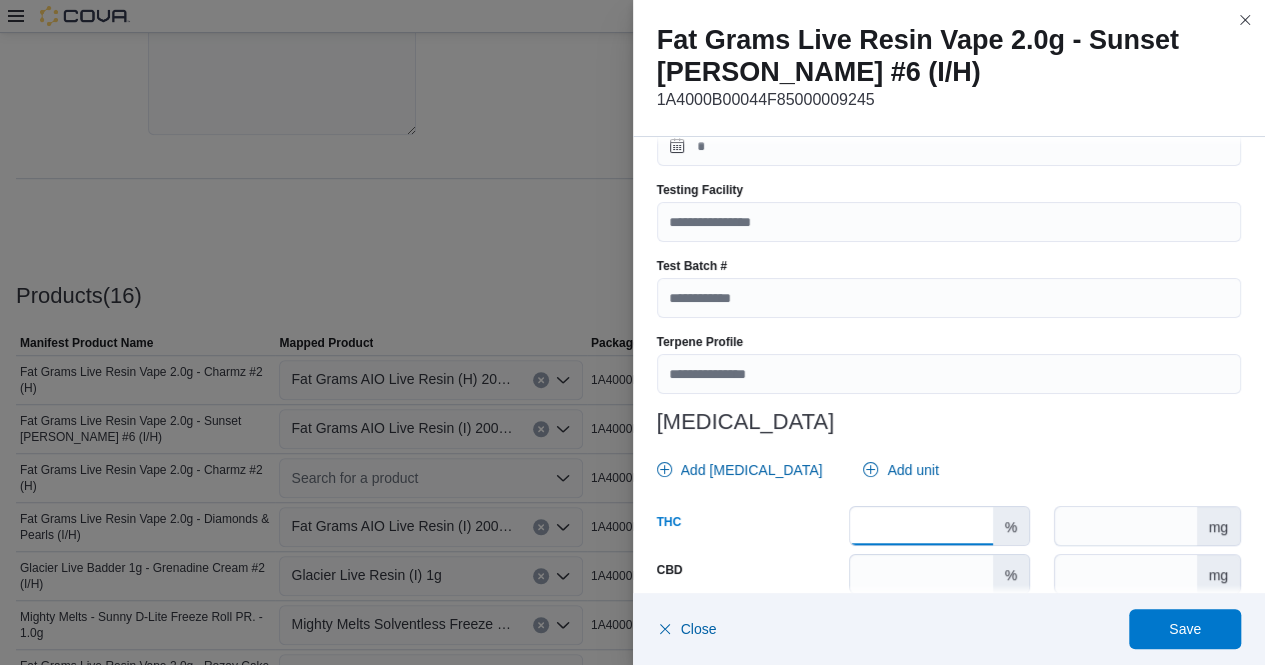 click at bounding box center (921, 526) 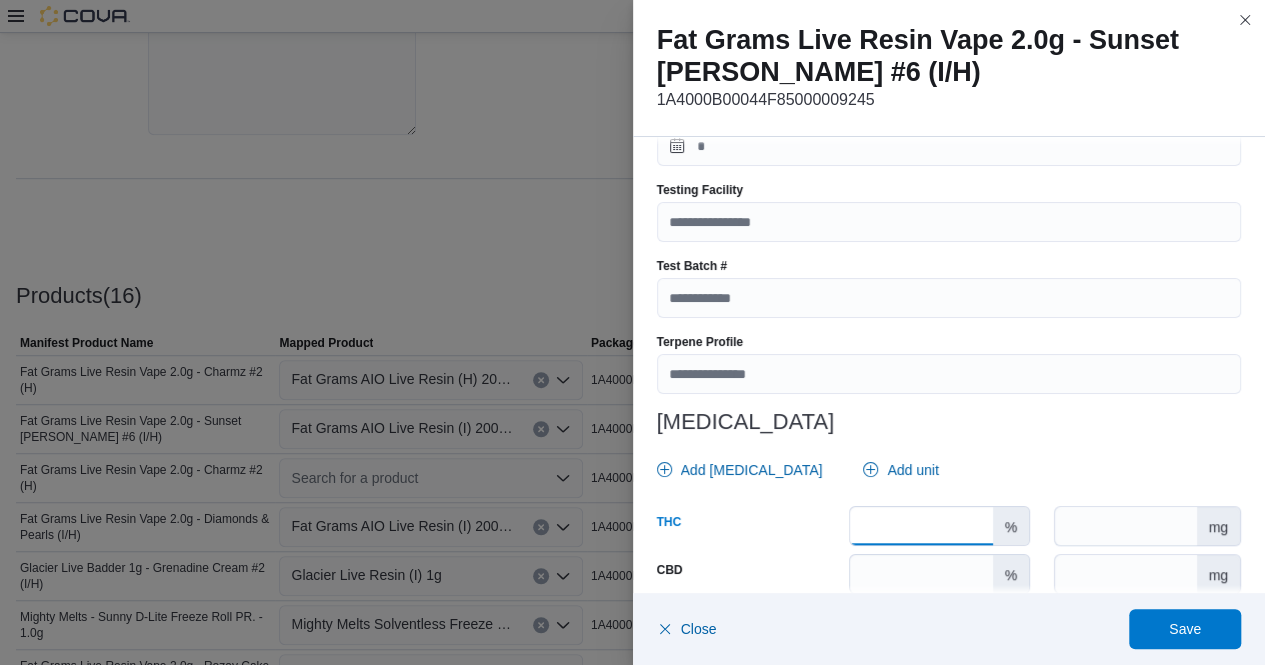 type on "*****" 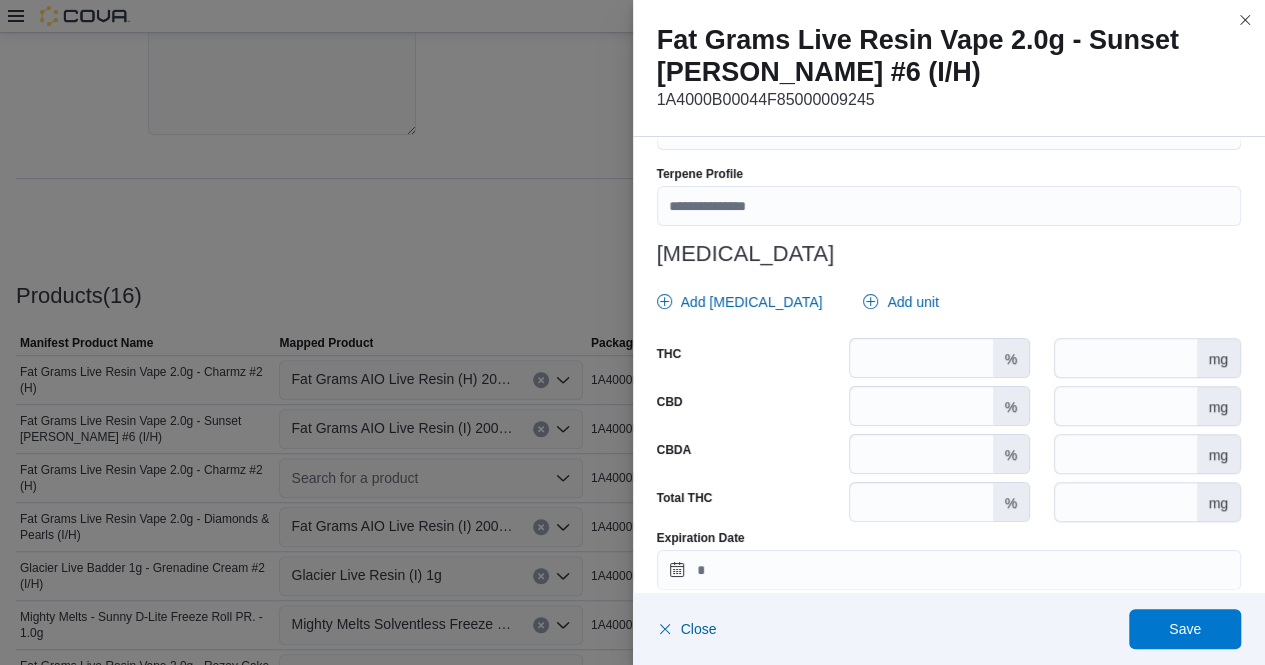 scroll, scrollTop: 911, scrollLeft: 0, axis: vertical 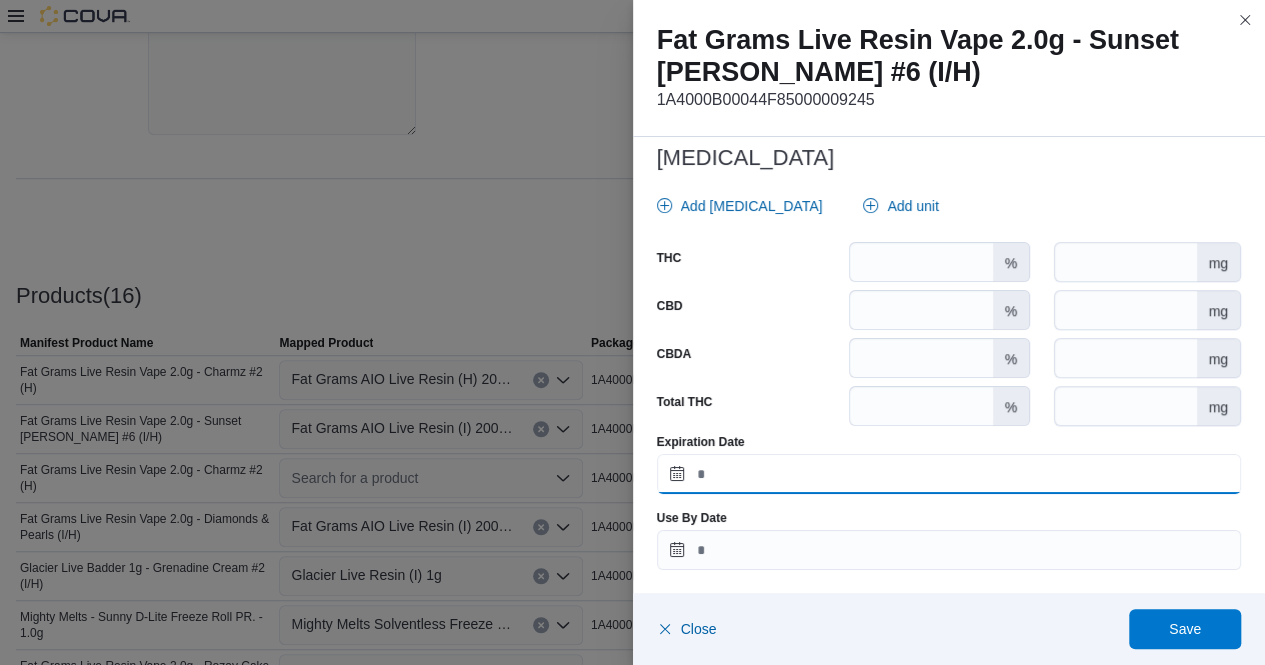 click on "Expiration Date" at bounding box center (949, 474) 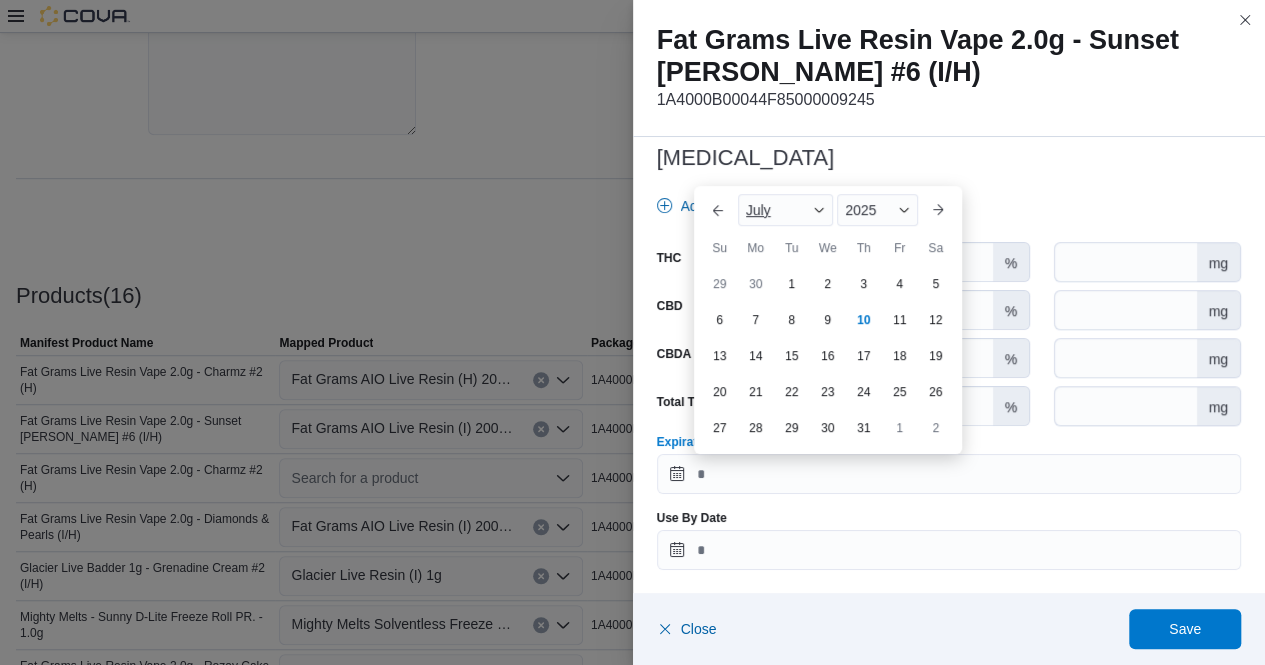 click at bounding box center (819, 210) 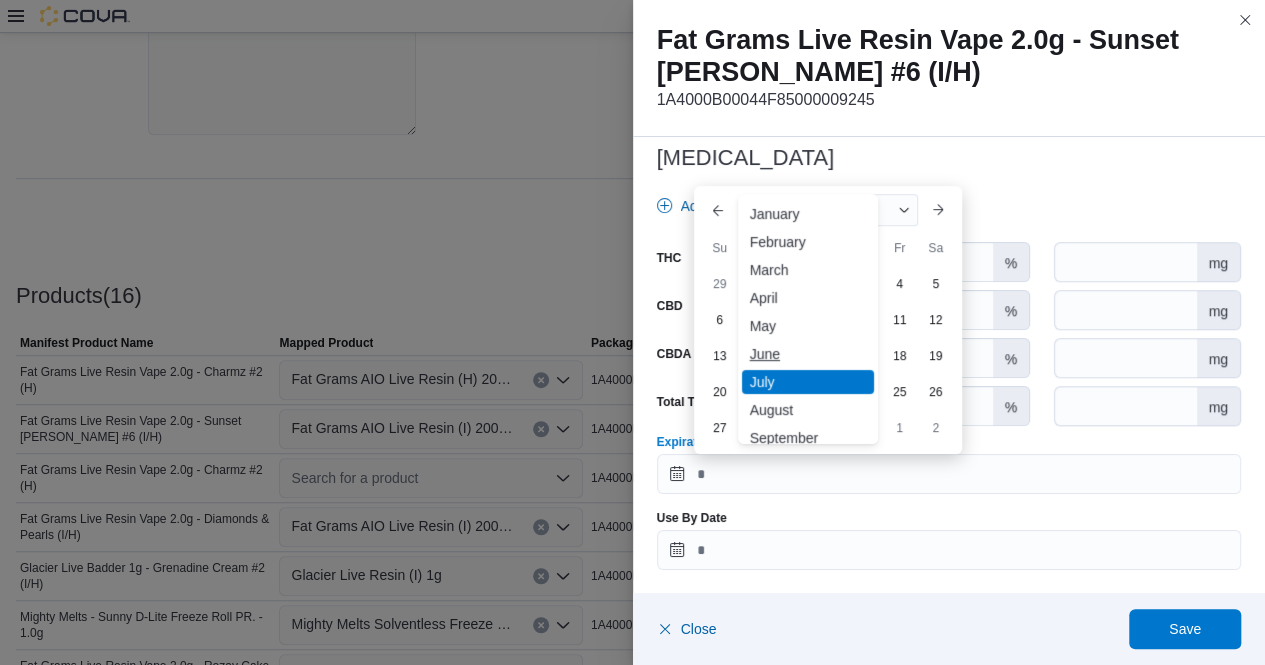 click on "June" at bounding box center [808, 354] 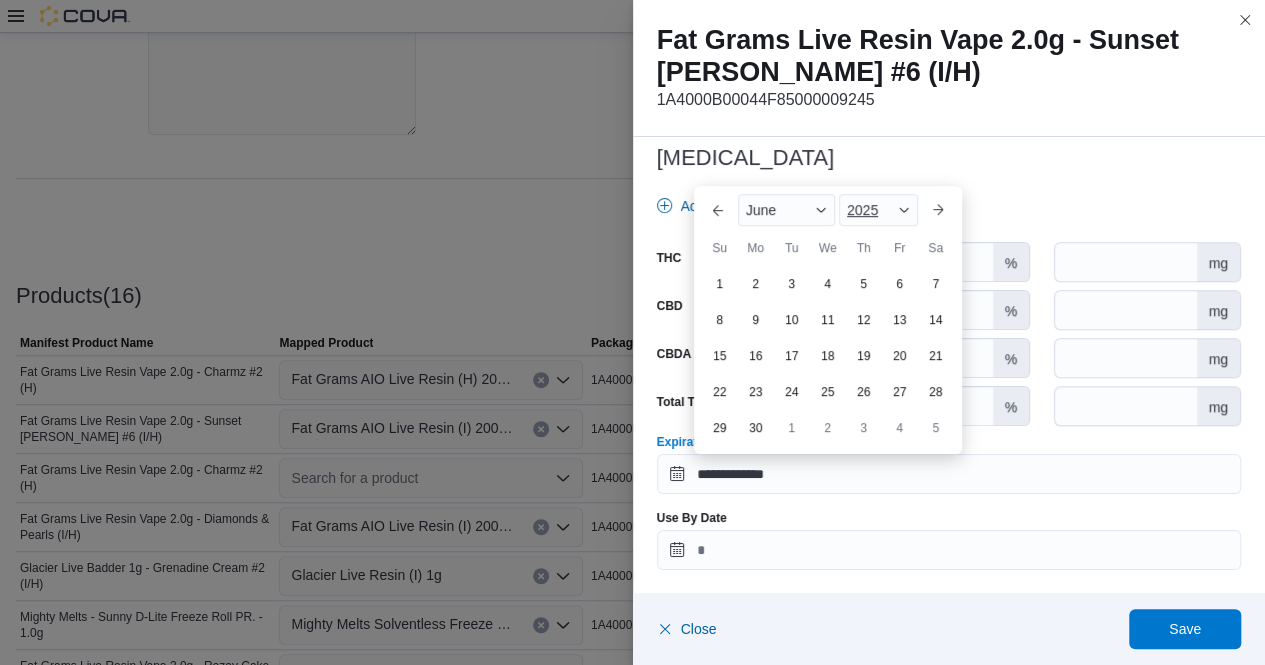 click at bounding box center (904, 210) 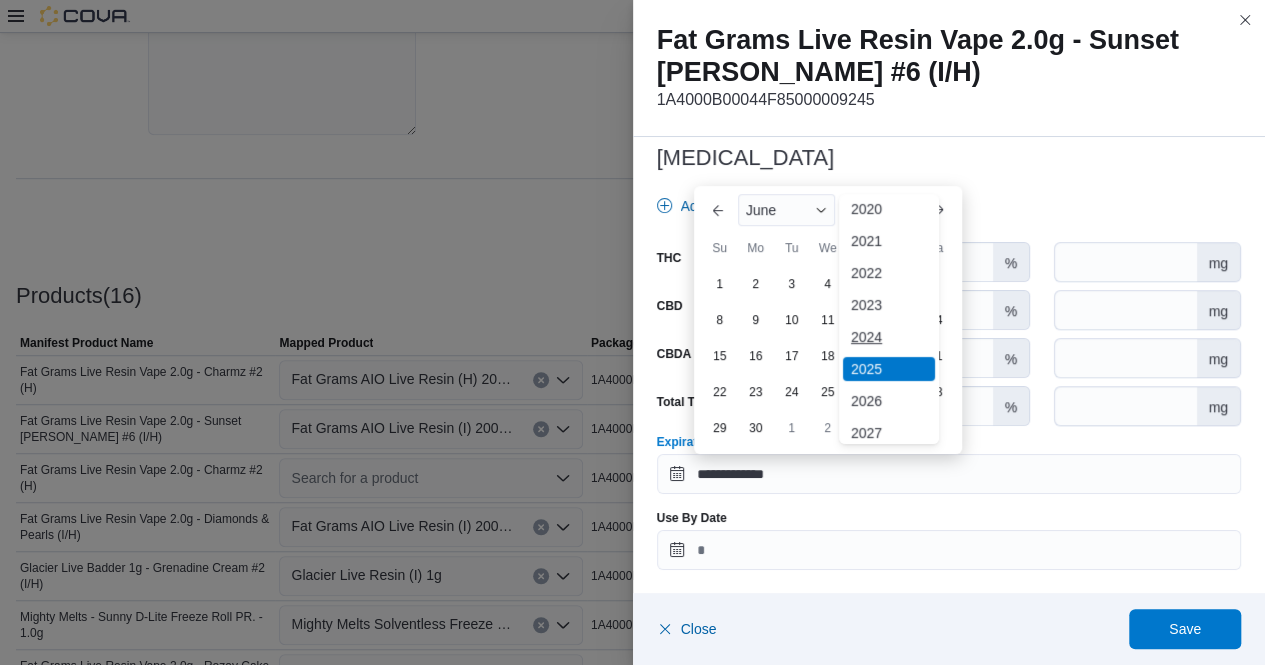 scroll, scrollTop: 70, scrollLeft: 0, axis: vertical 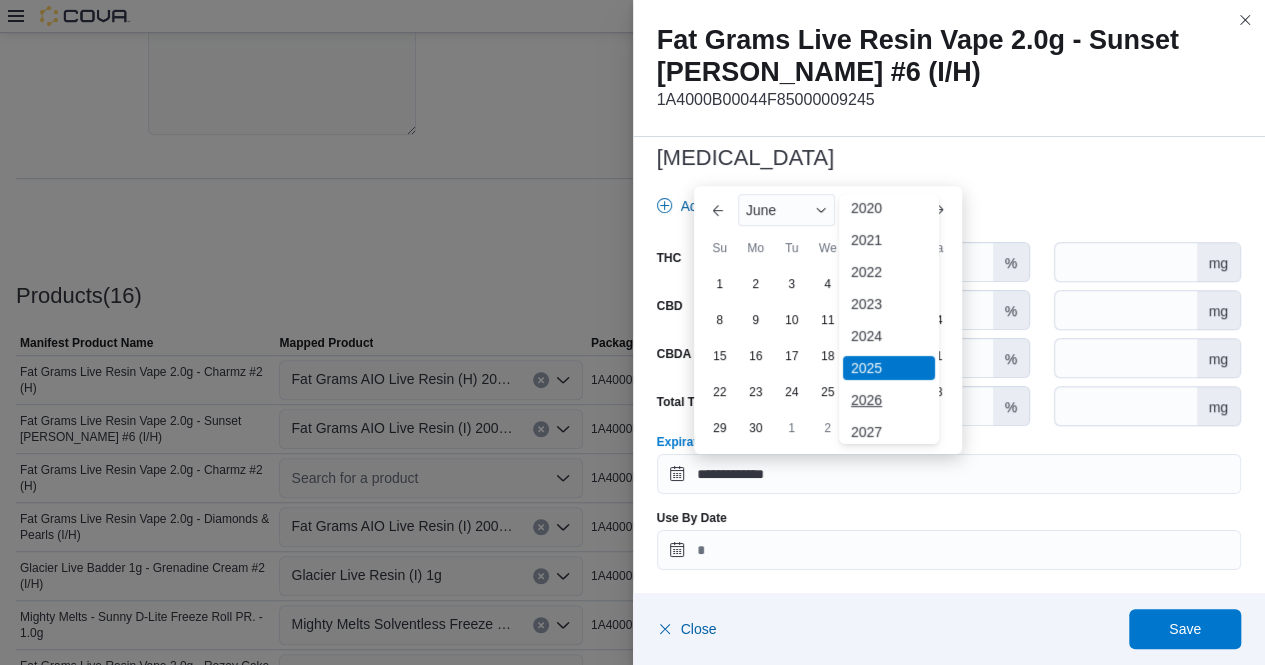 click on "2026" at bounding box center [889, 400] 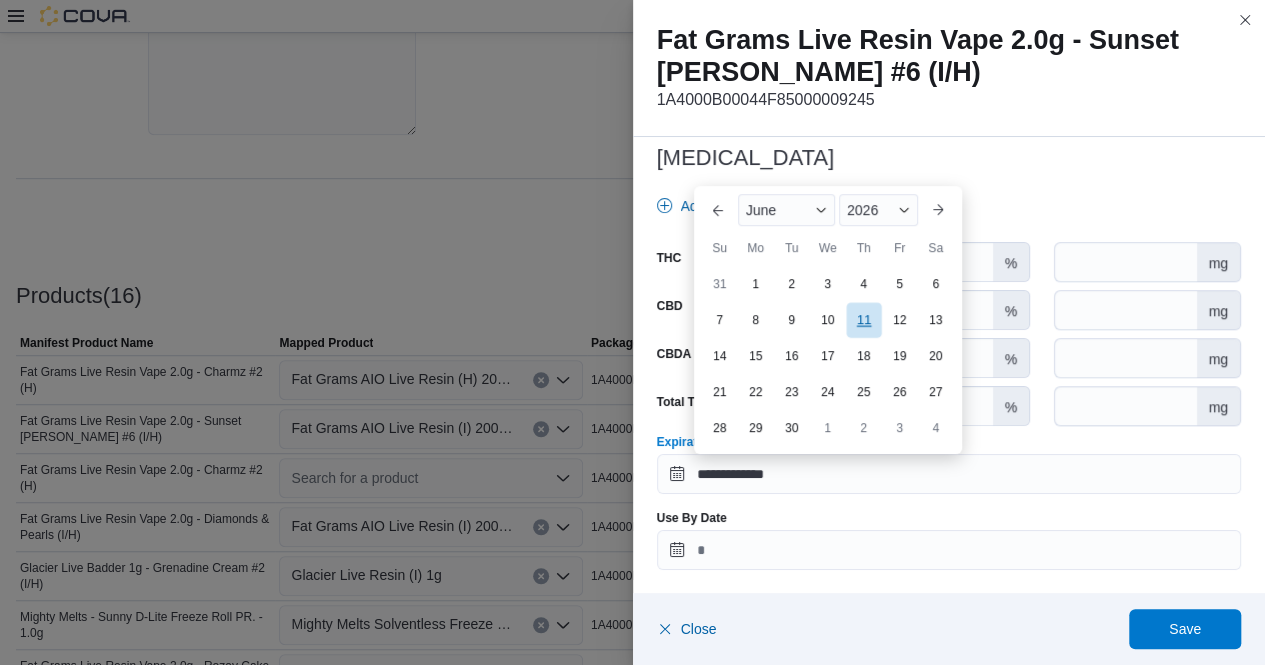 click on "11" at bounding box center [863, 319] 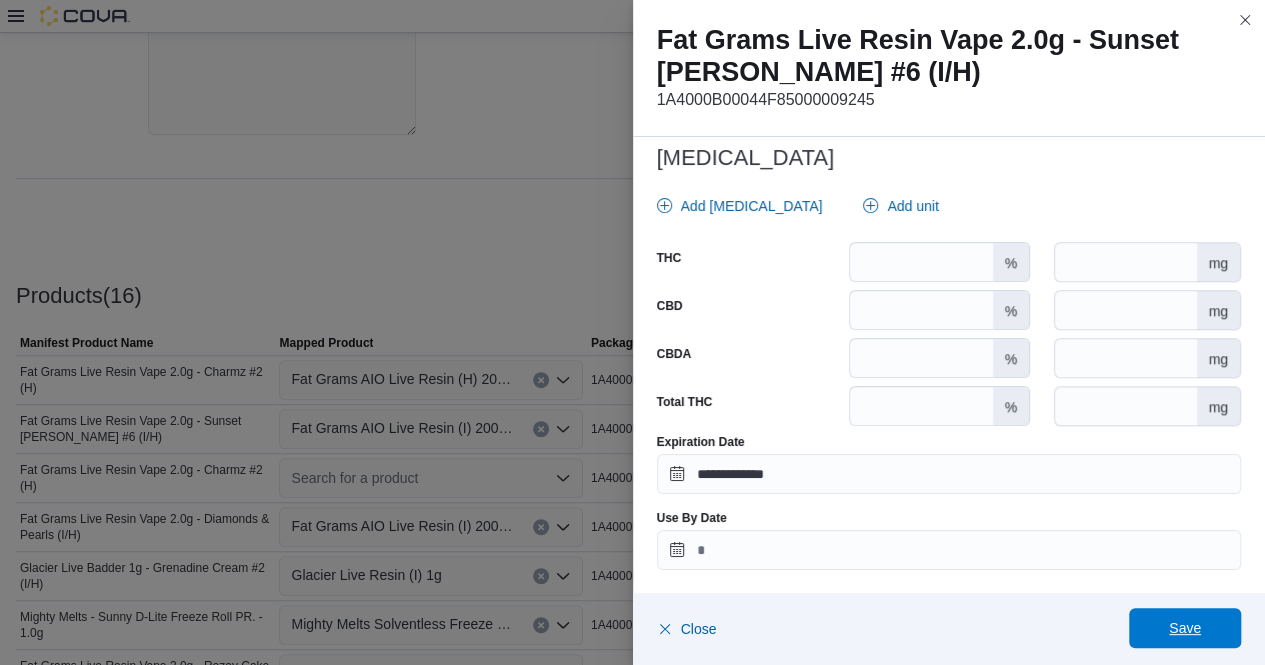 click on "Save" at bounding box center (1185, 628) 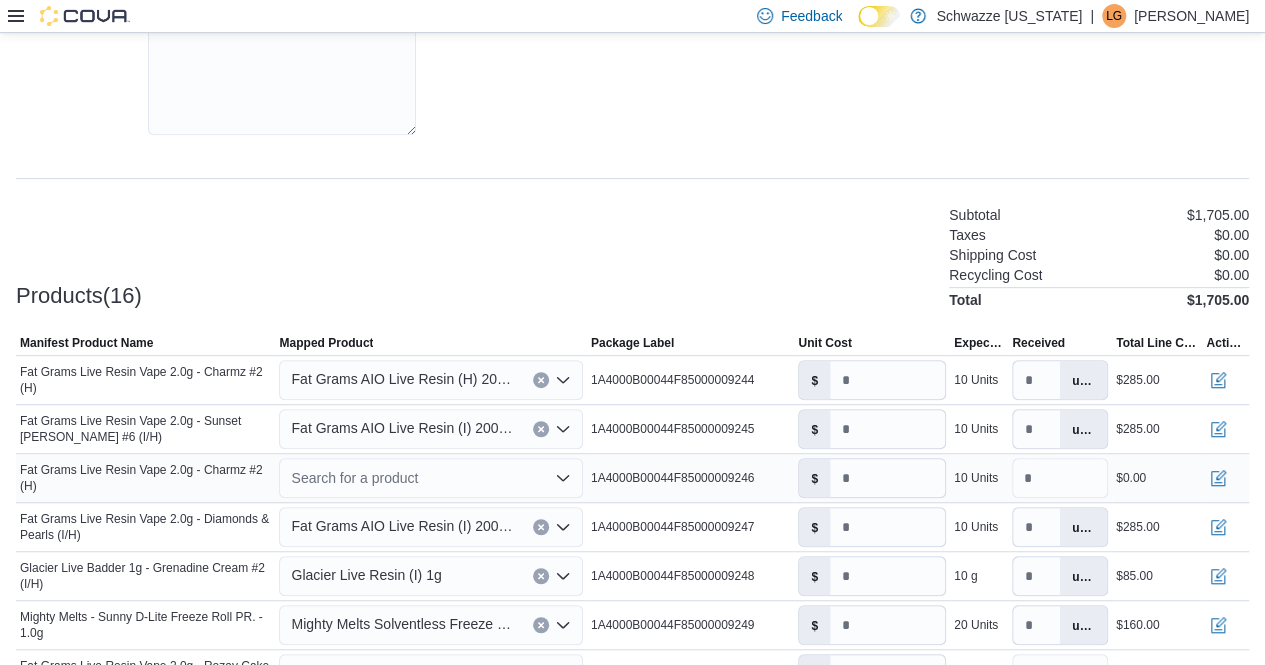 click on "Search for a product" at bounding box center (430, 478) 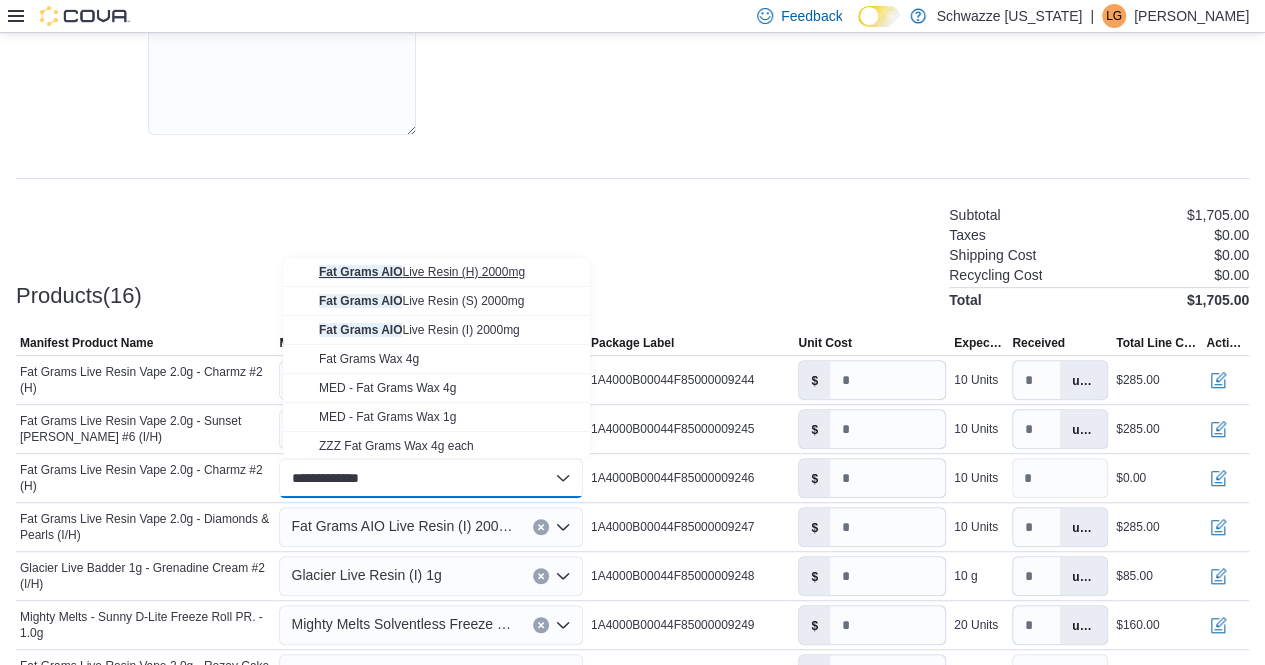 type on "**********" 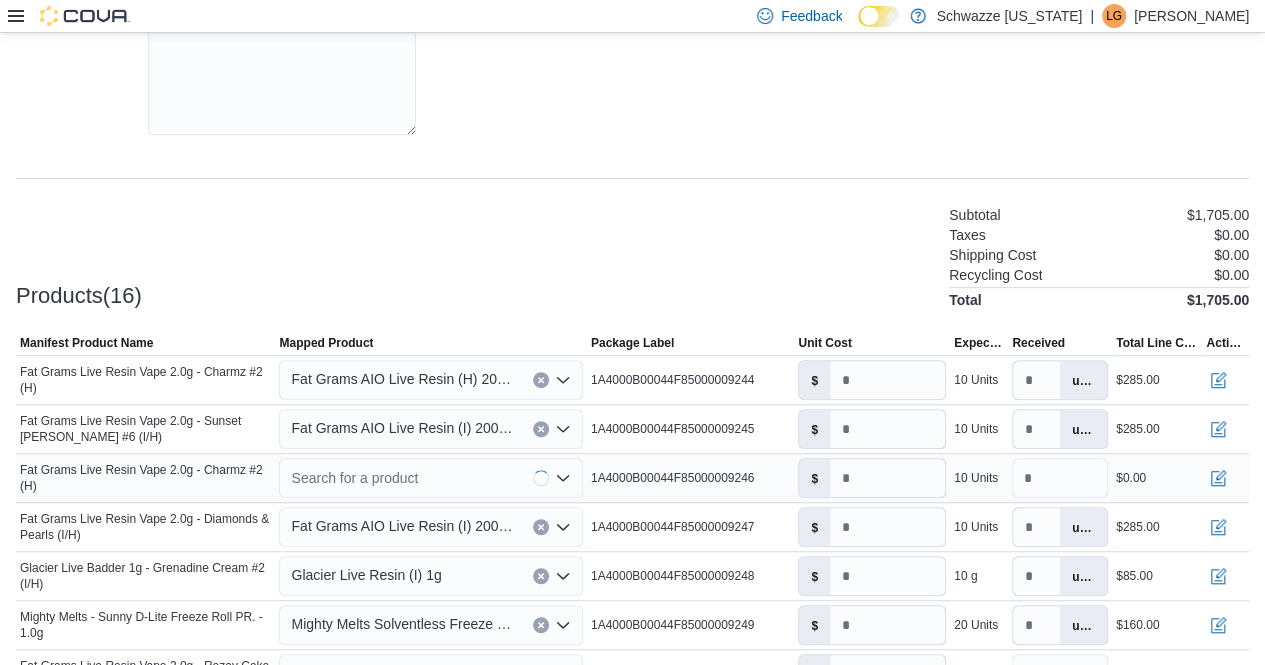 type on "****" 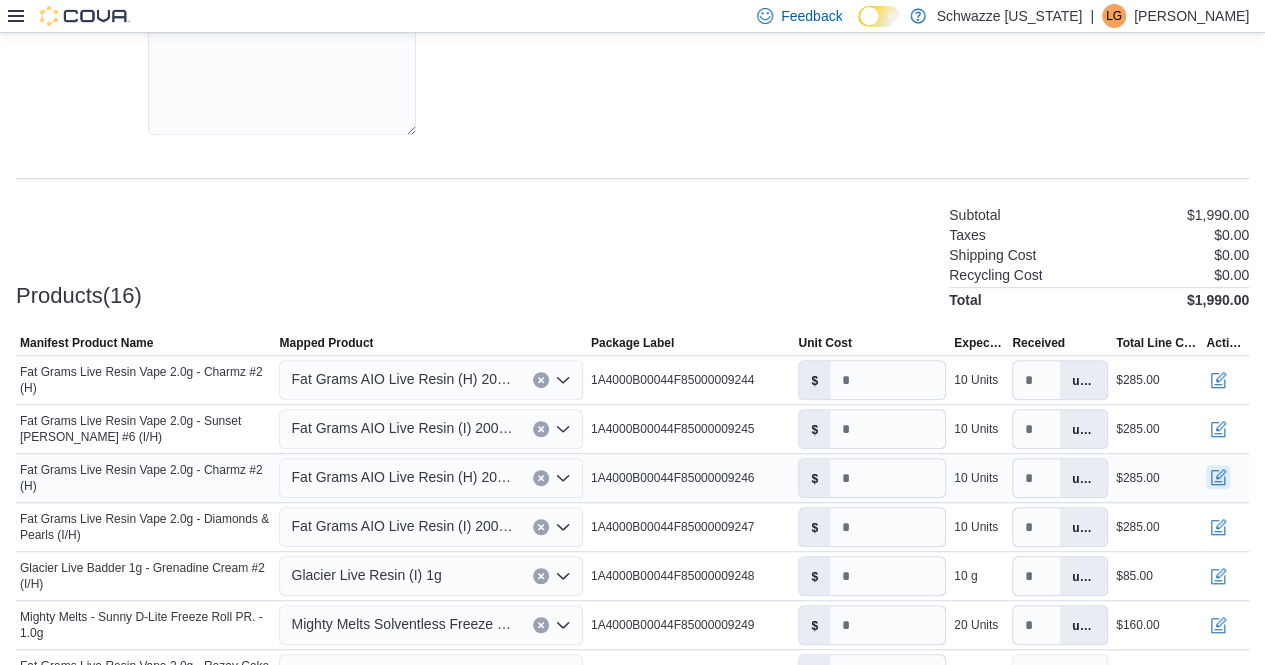 click at bounding box center (1218, 477) 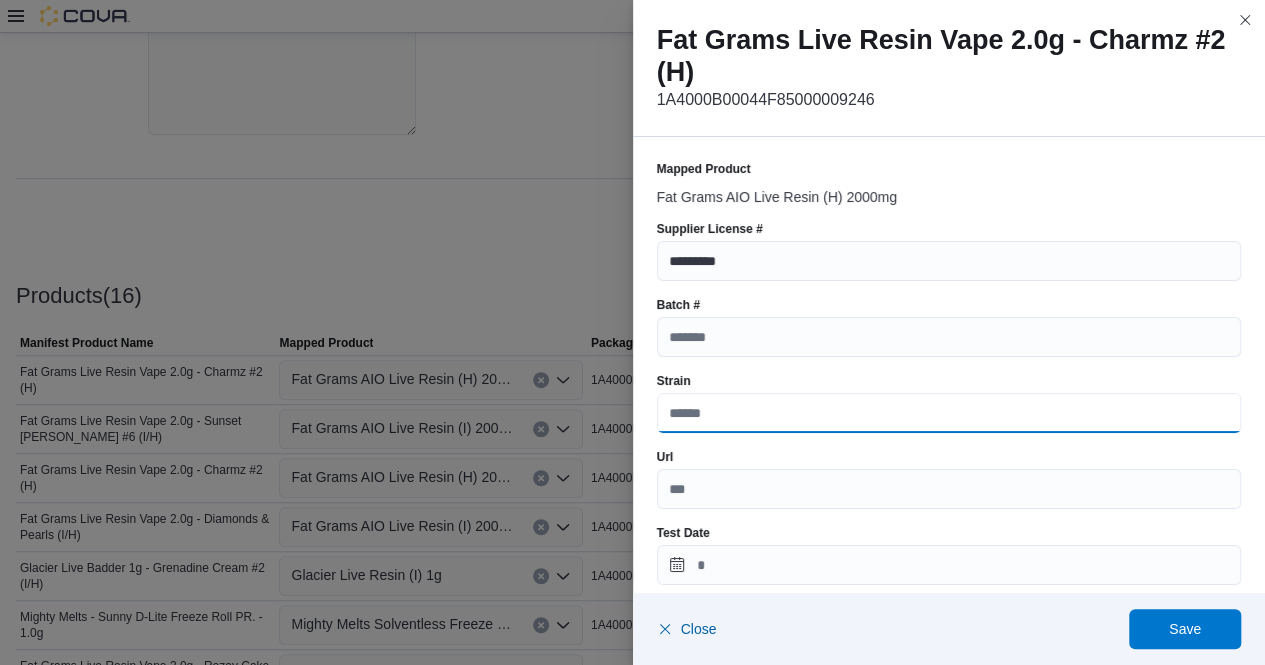 click on "Strain" at bounding box center [949, 413] 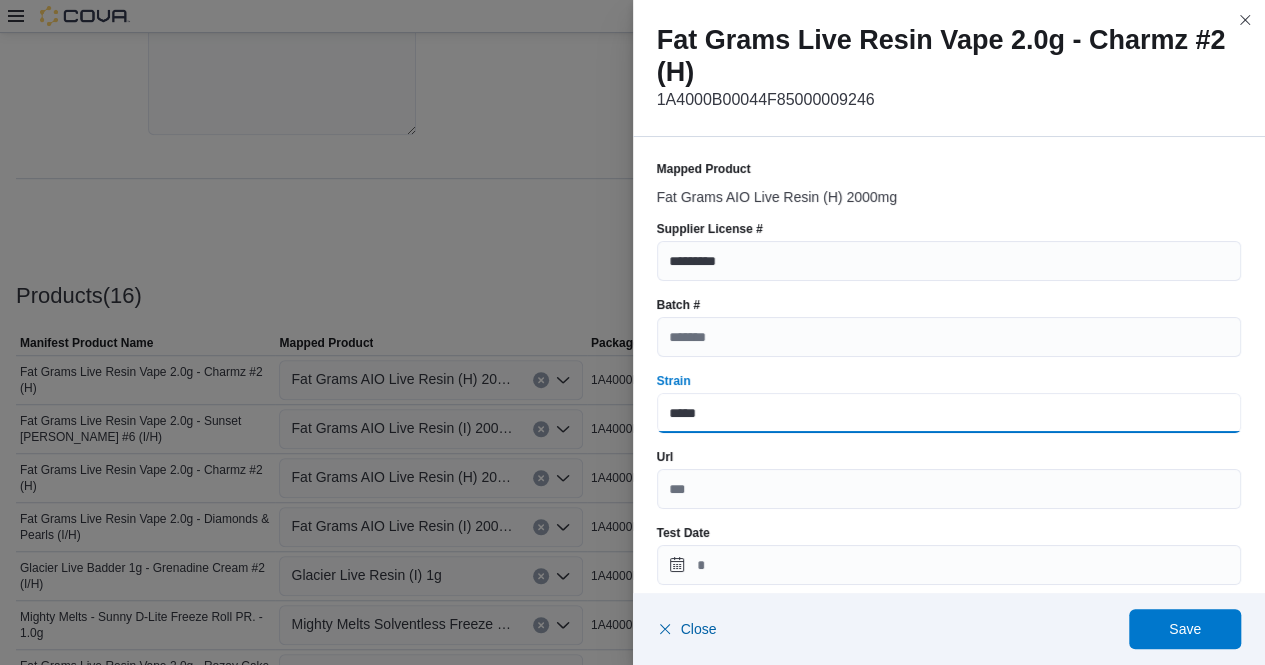 type on "*********" 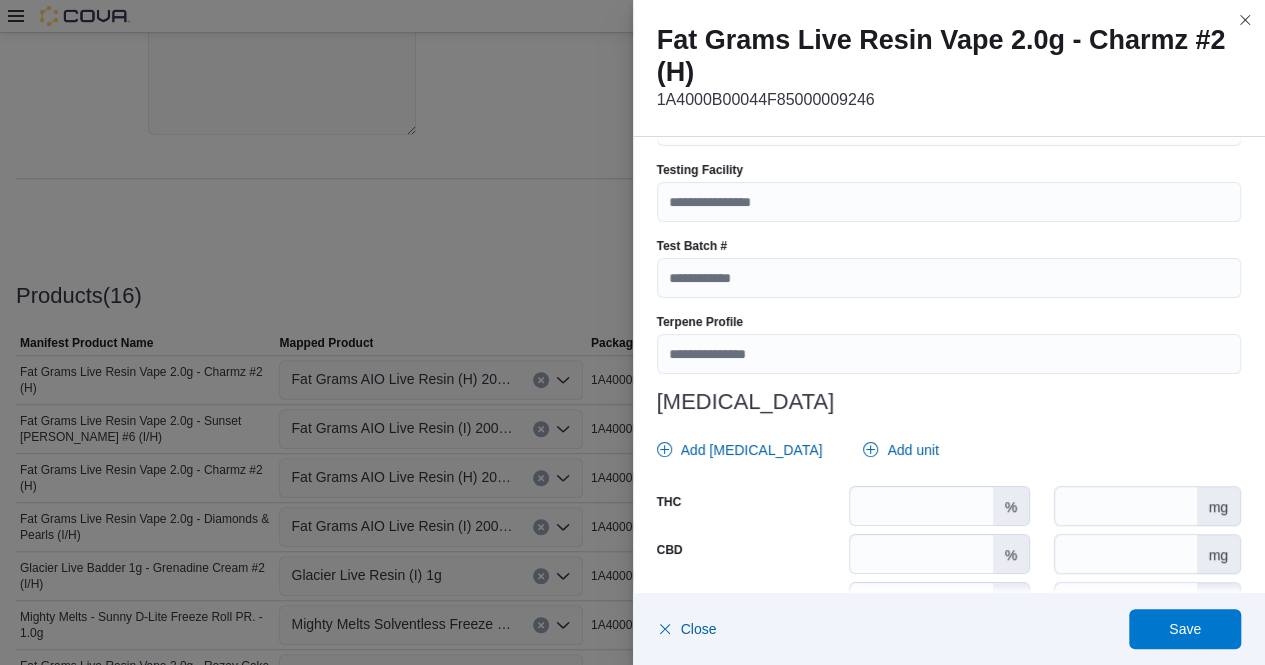 scroll, scrollTop: 668, scrollLeft: 0, axis: vertical 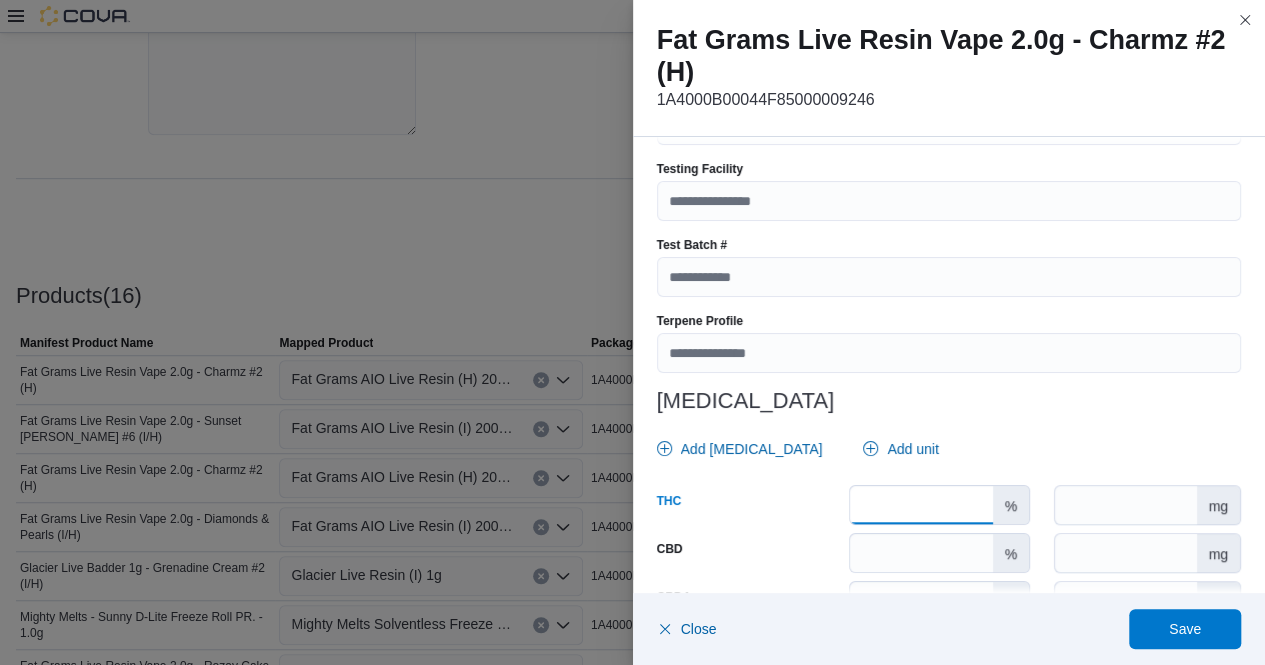 click at bounding box center [921, 505] 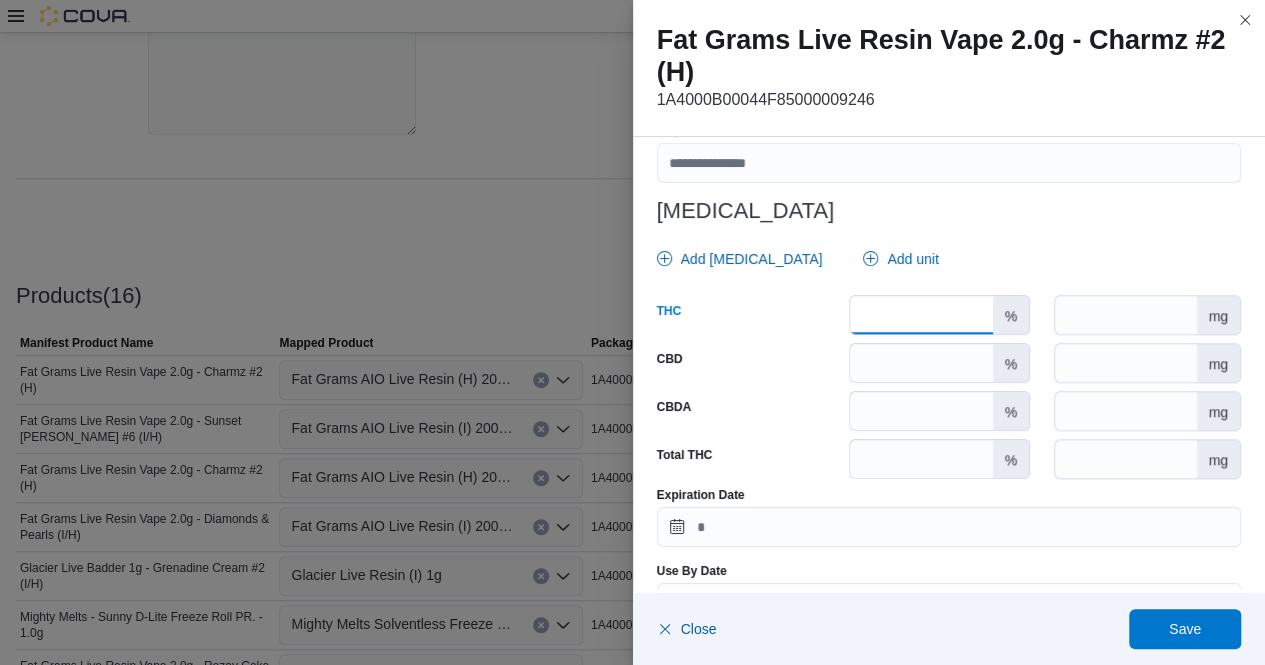 scroll, scrollTop: 911, scrollLeft: 0, axis: vertical 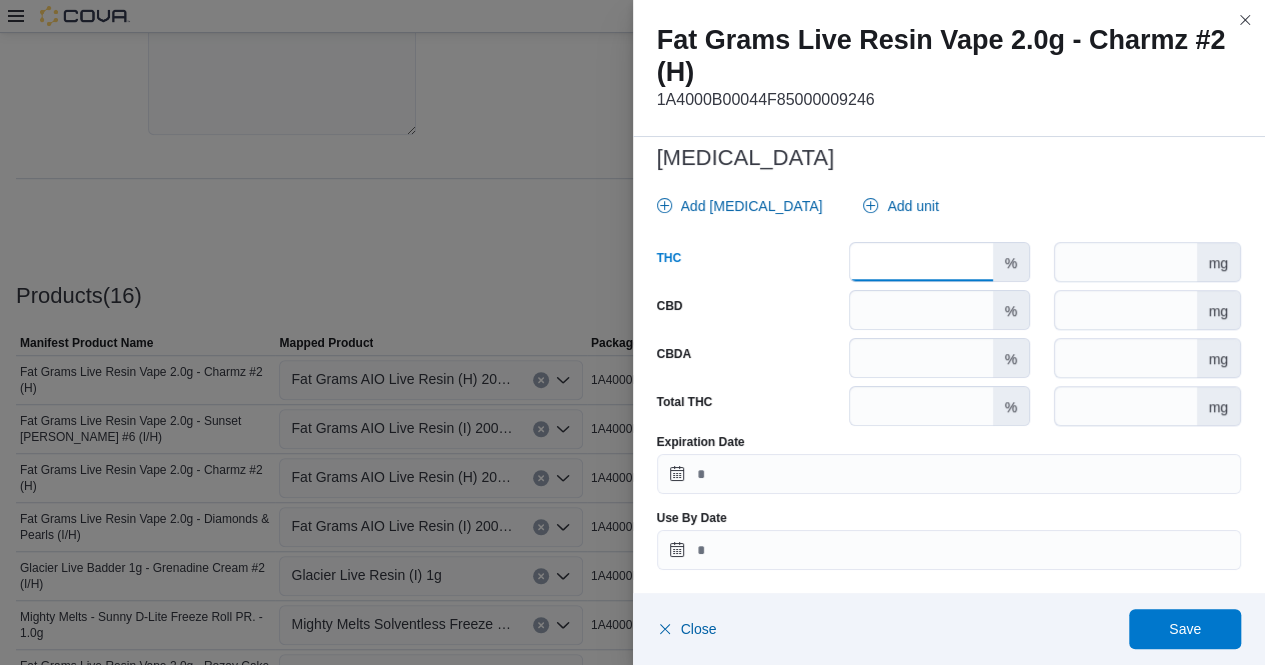 type on "*****" 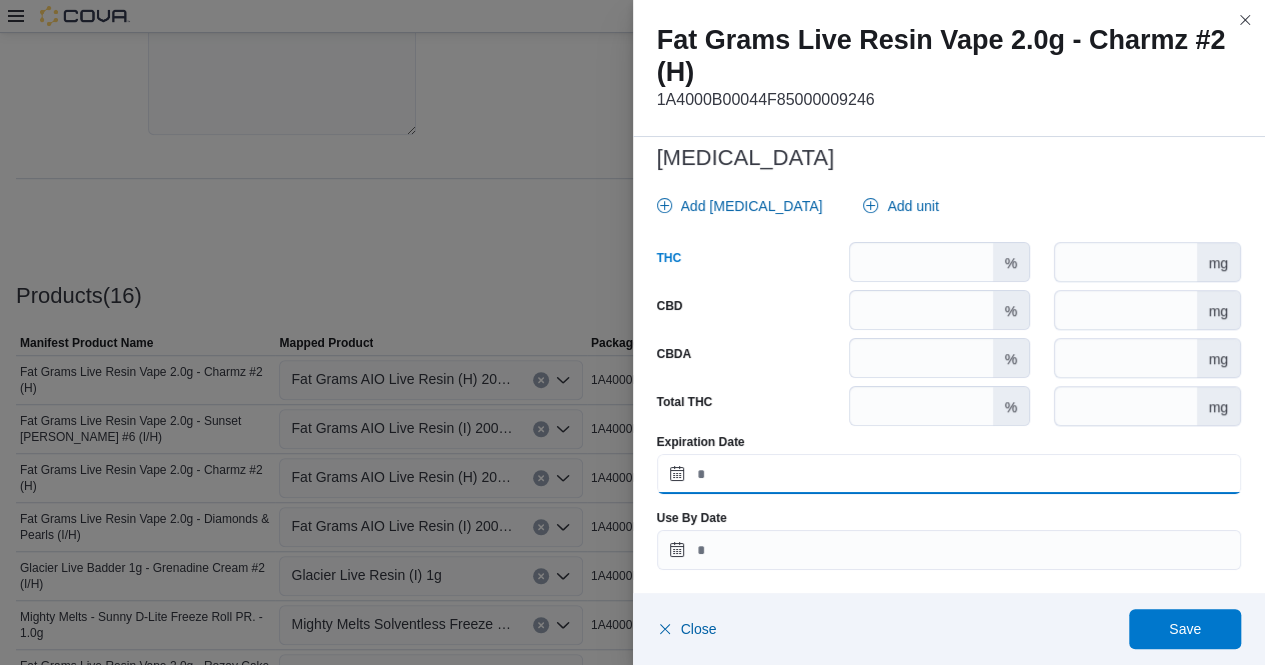 click on "Expiration Date" at bounding box center [949, 474] 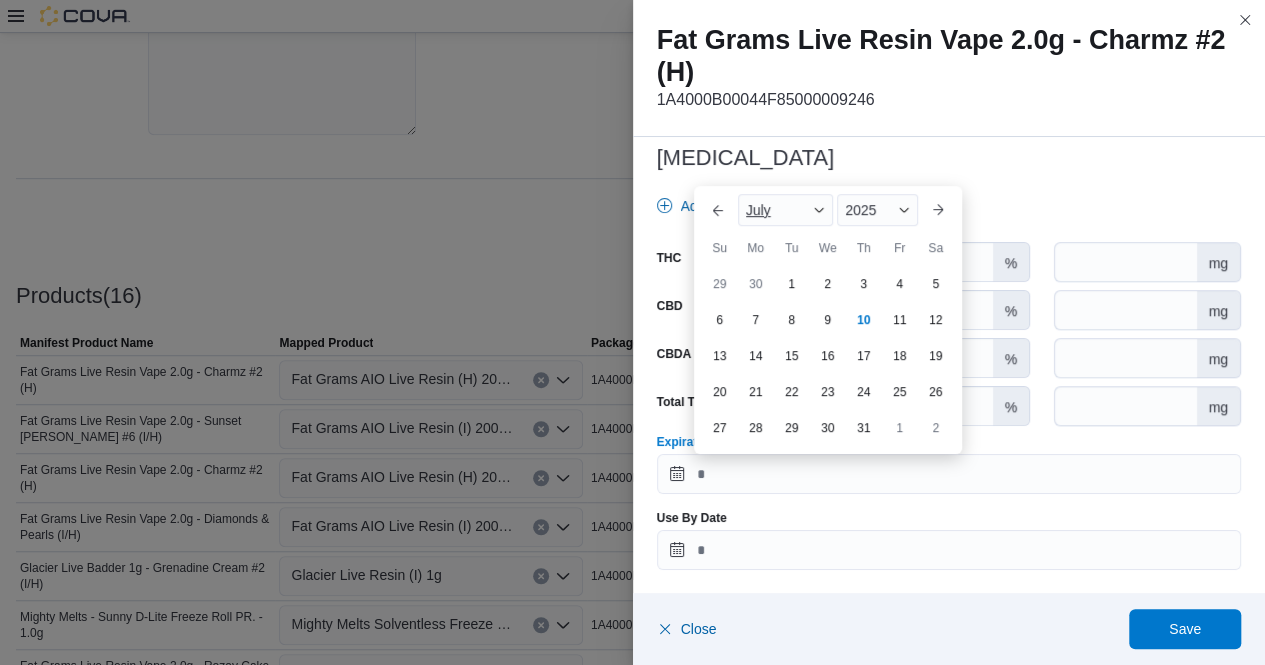 click at bounding box center [819, 210] 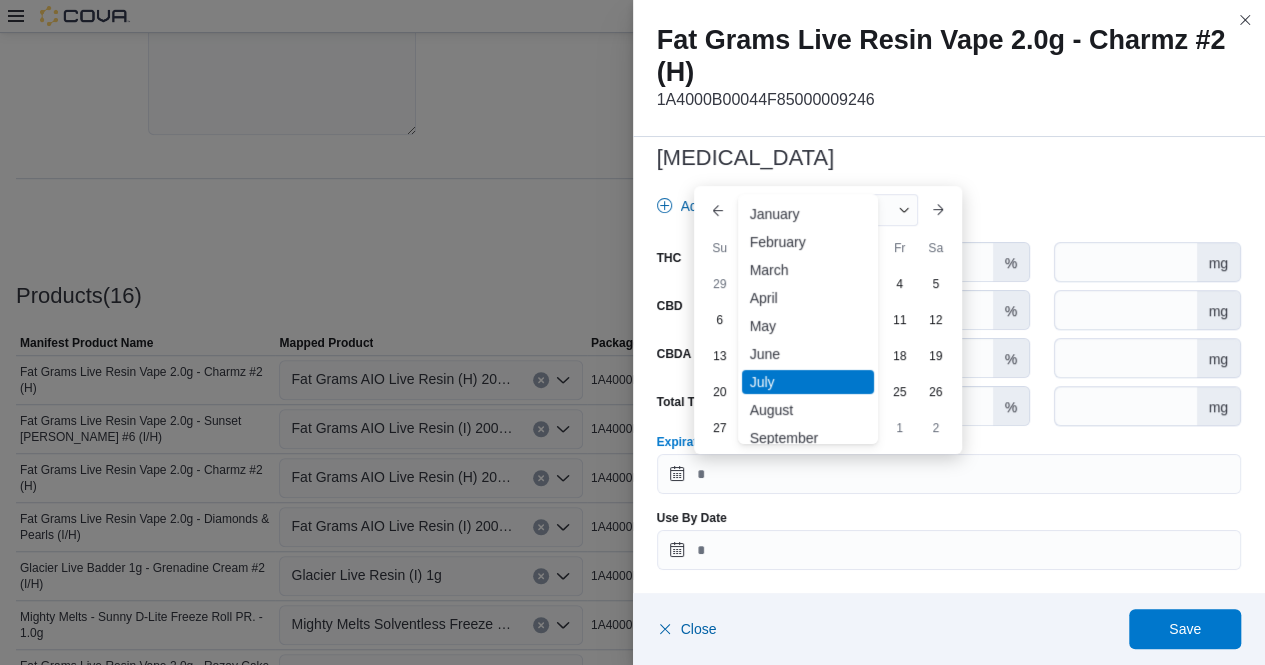 drag, startPoint x: 798, startPoint y: 350, endPoint x: 757, endPoint y: 351, distance: 41.01219 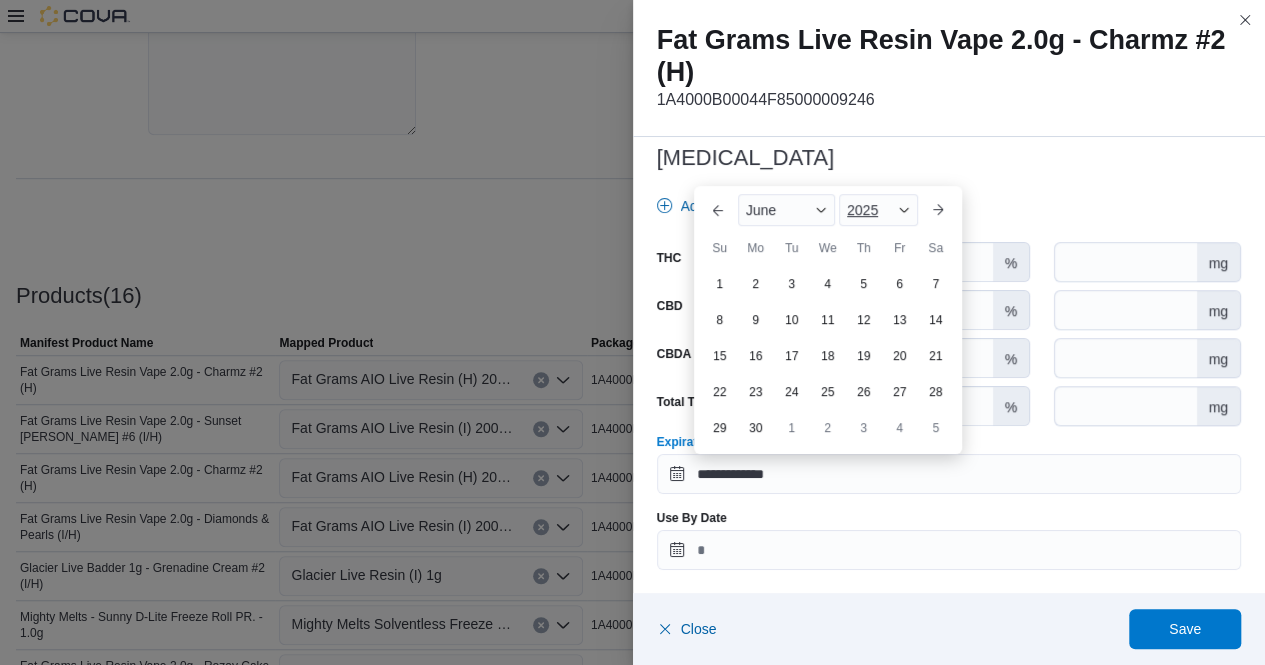 click on "2025" at bounding box center (878, 210) 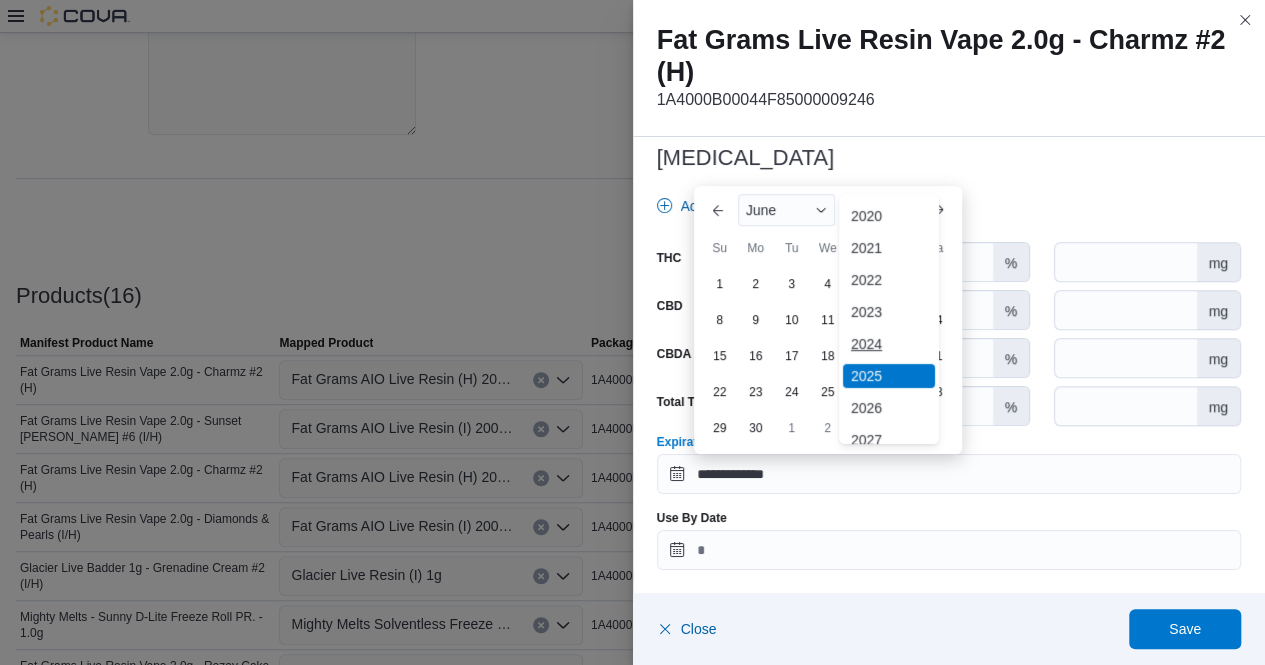 scroll, scrollTop: 71, scrollLeft: 0, axis: vertical 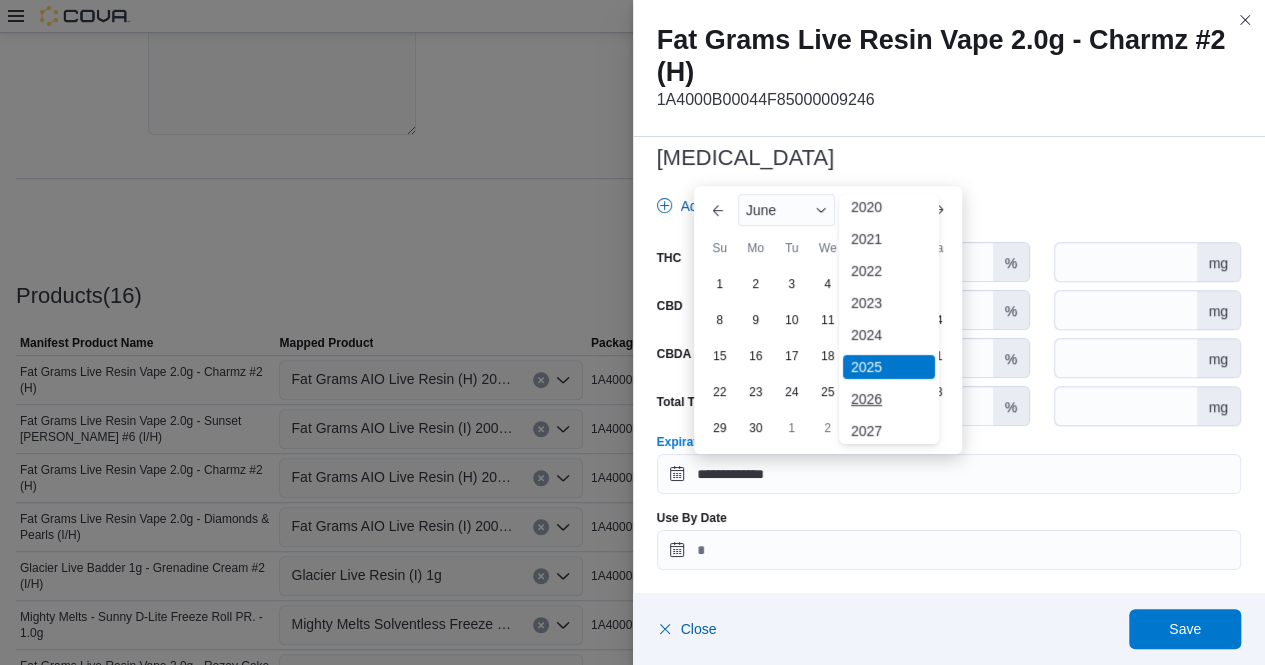 click on "2026" at bounding box center [889, 399] 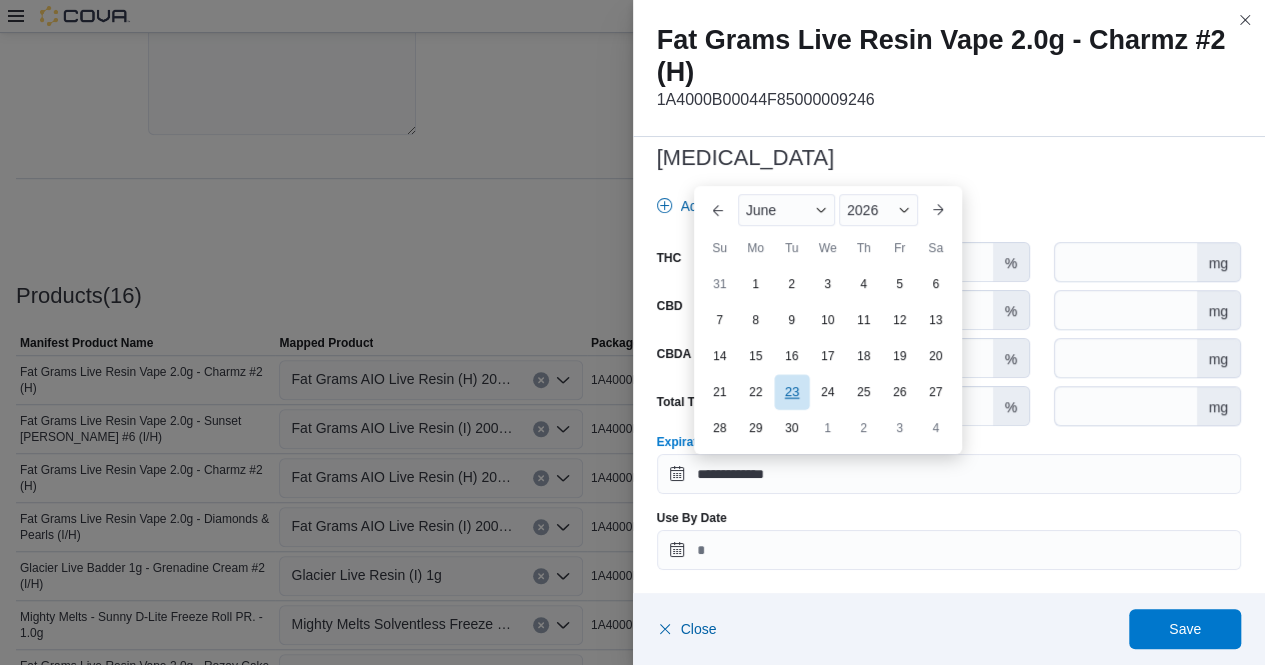 click on "23" at bounding box center (791, 391) 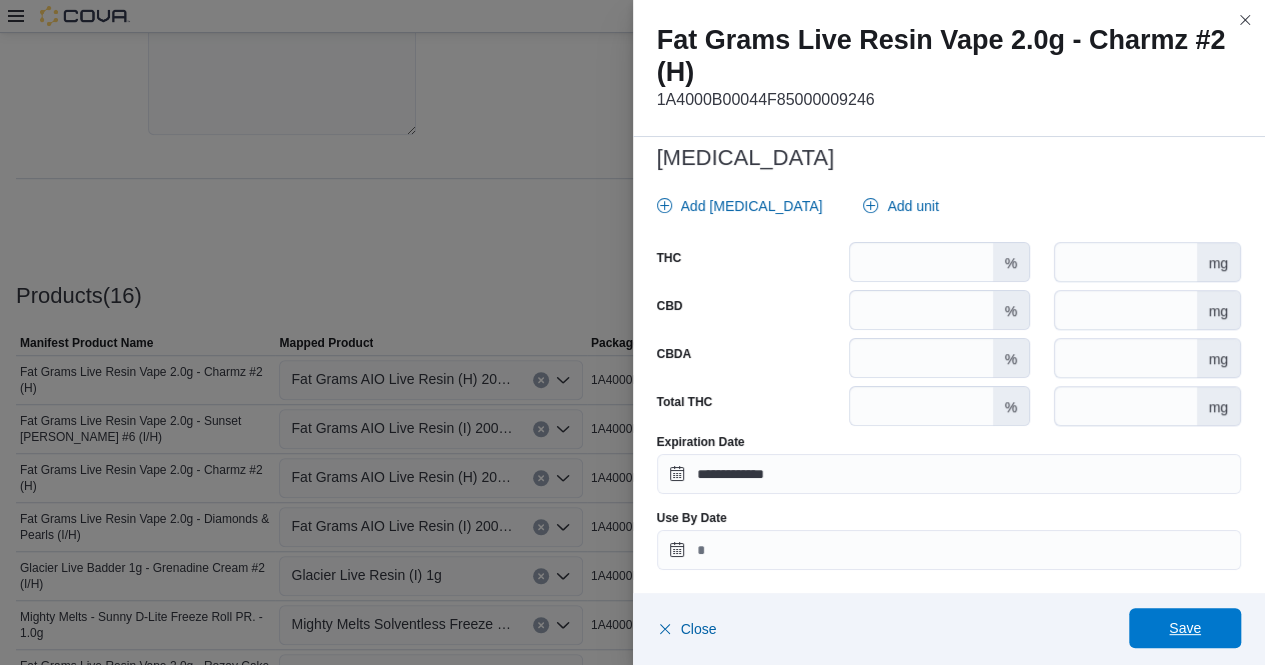 click on "Save" at bounding box center (1185, 628) 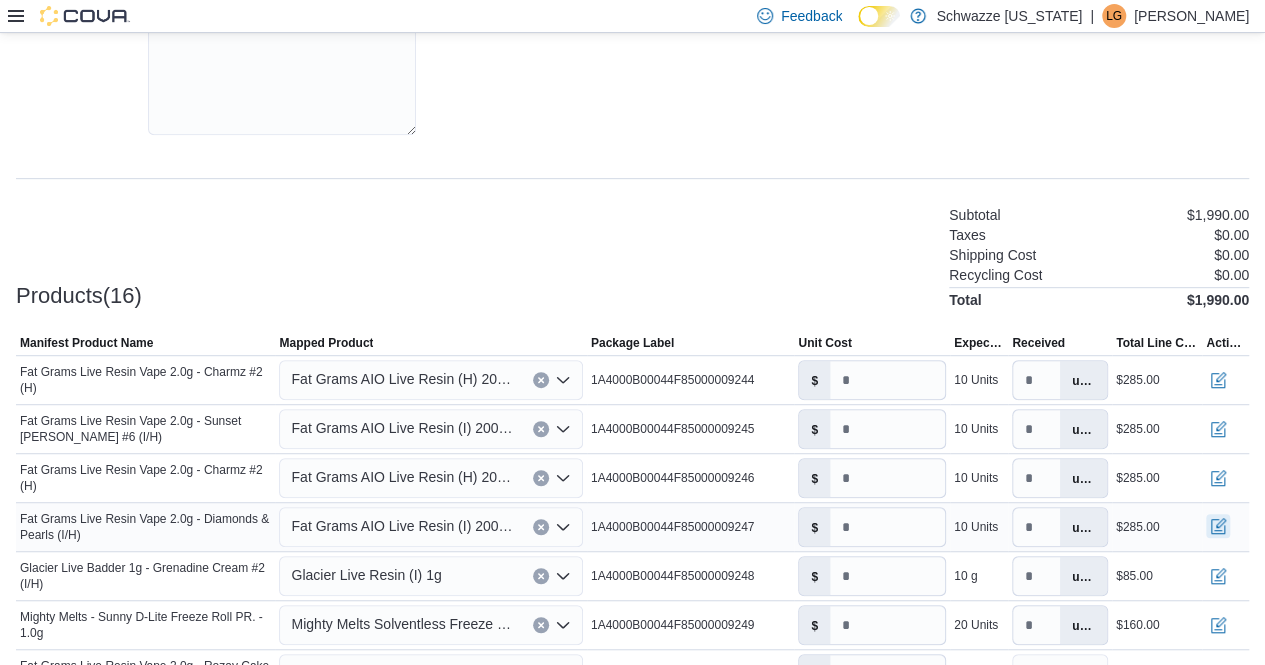 click at bounding box center [1218, 526] 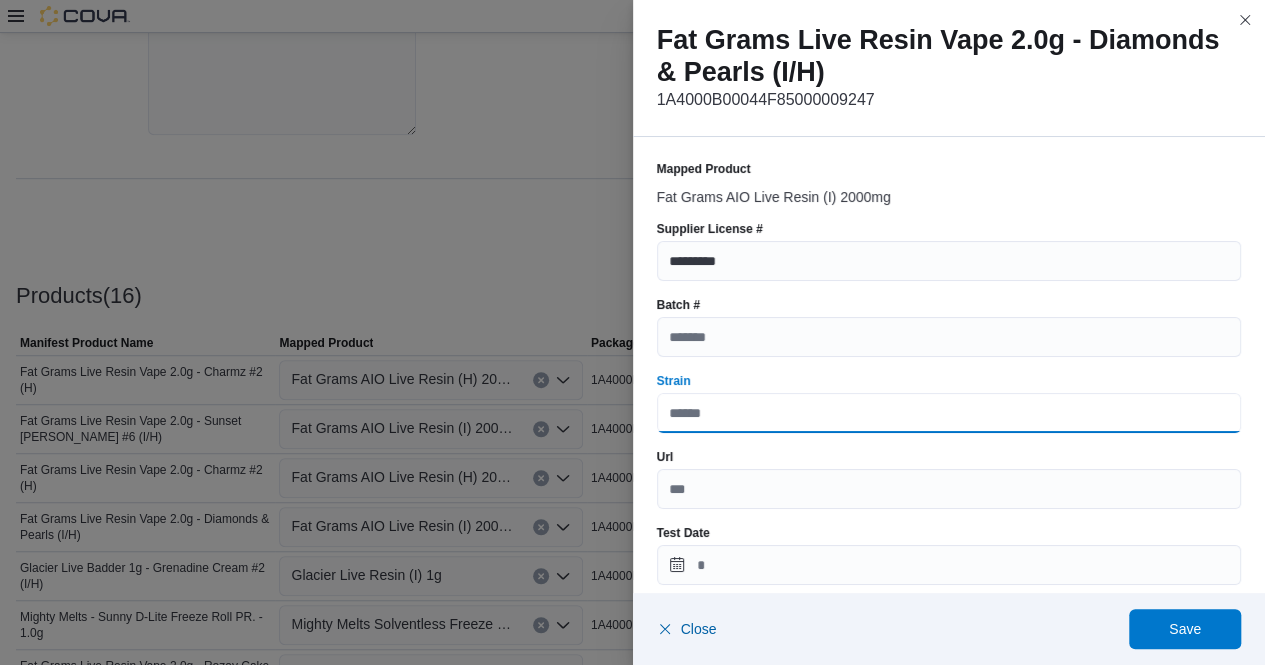 click on "Strain" at bounding box center [949, 413] 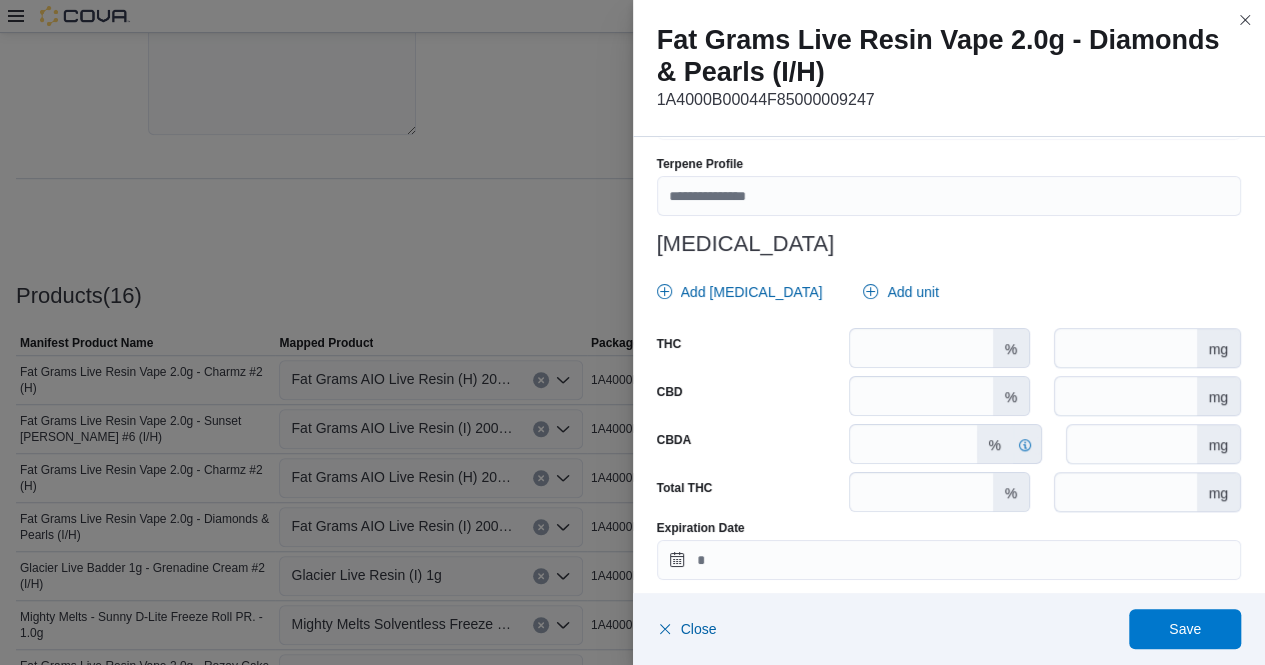 scroll, scrollTop: 830, scrollLeft: 0, axis: vertical 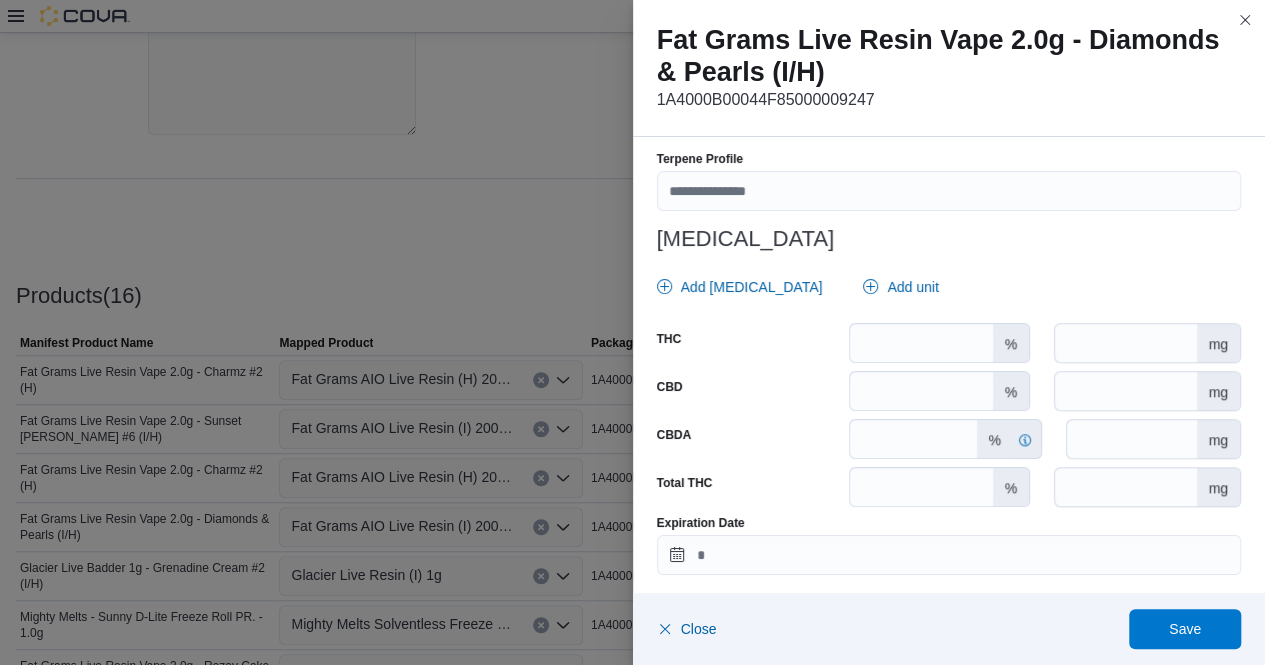 type on "**********" 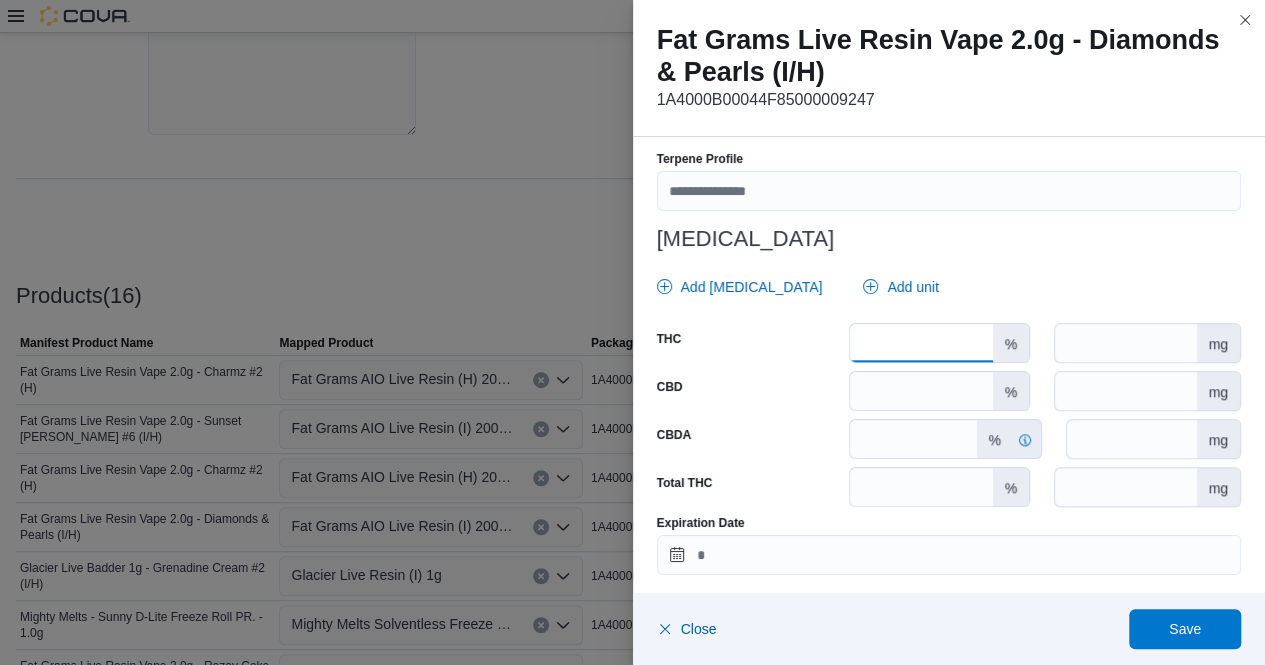 click at bounding box center (921, 343) 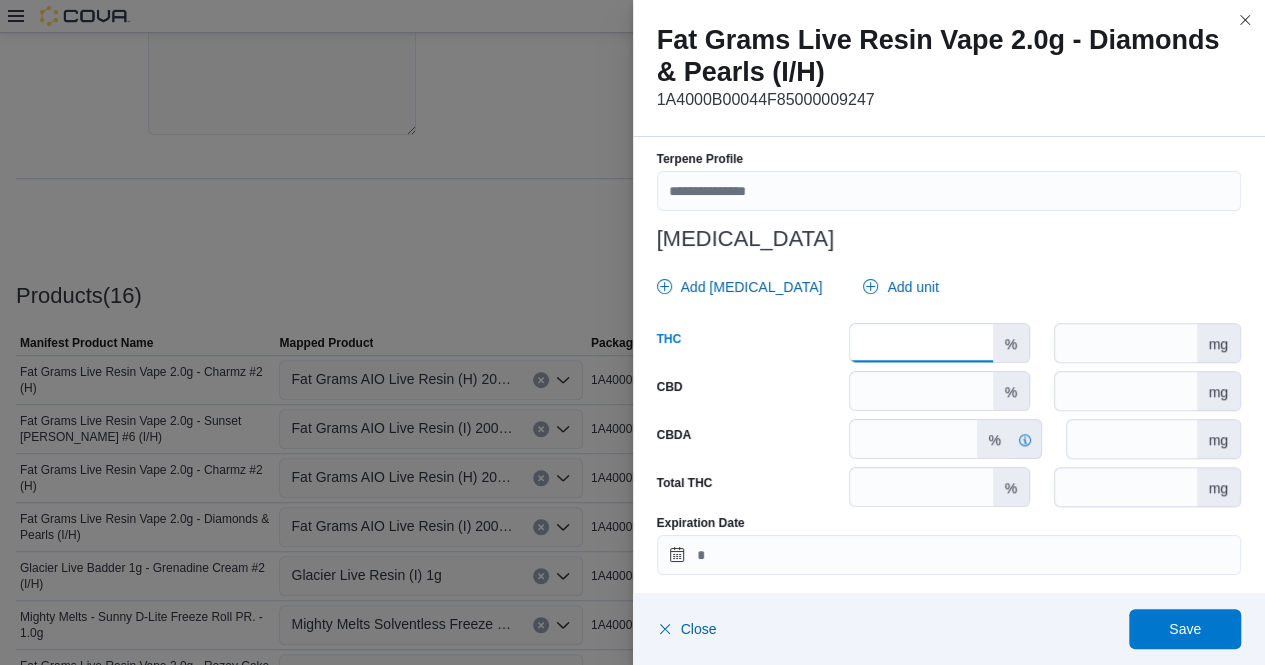 type on "*****" 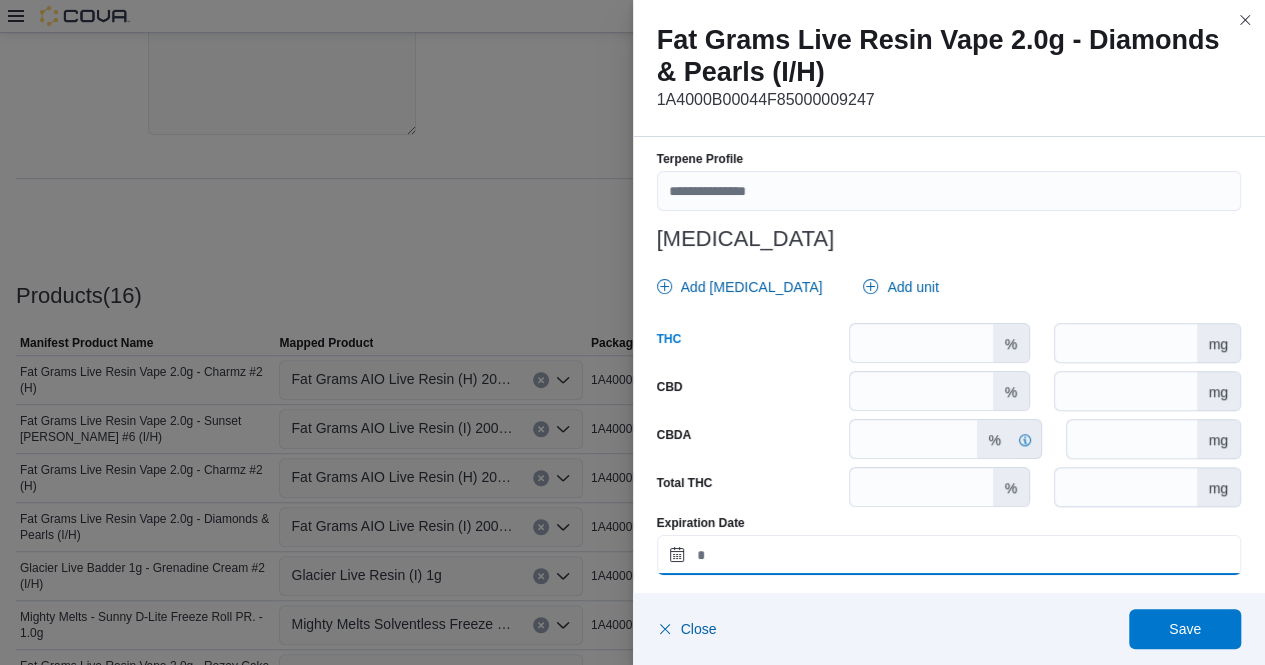click on "Expiration Date" at bounding box center [949, 555] 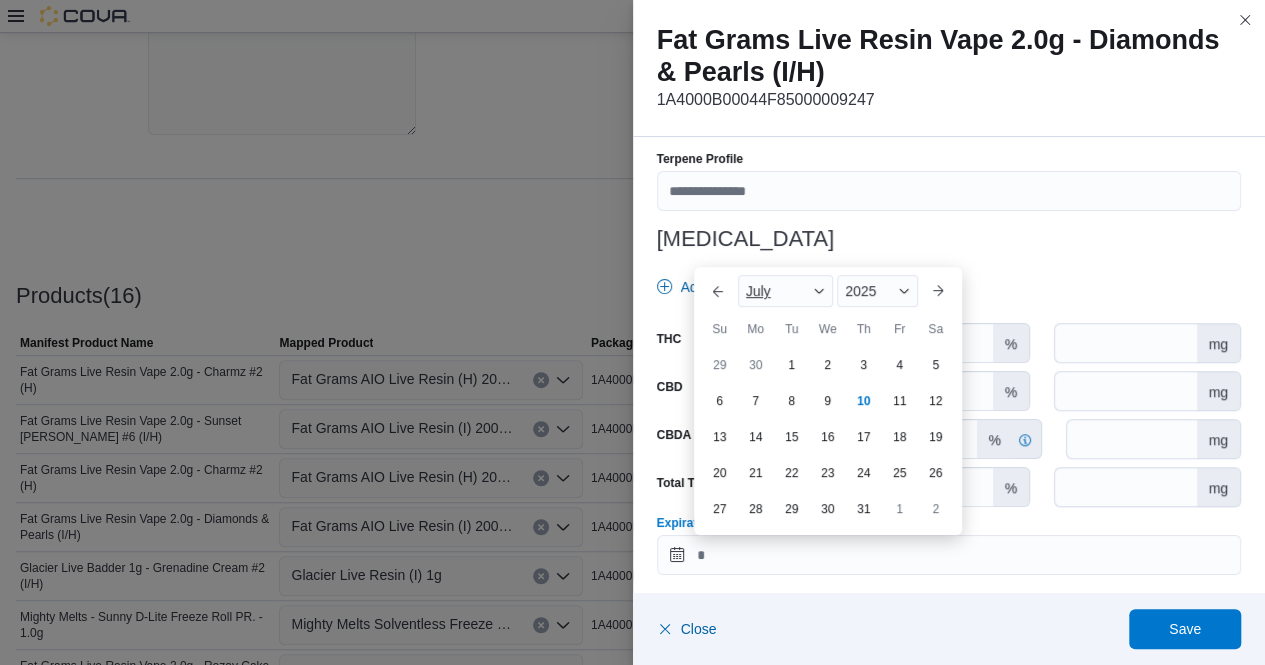 click at bounding box center (819, 291) 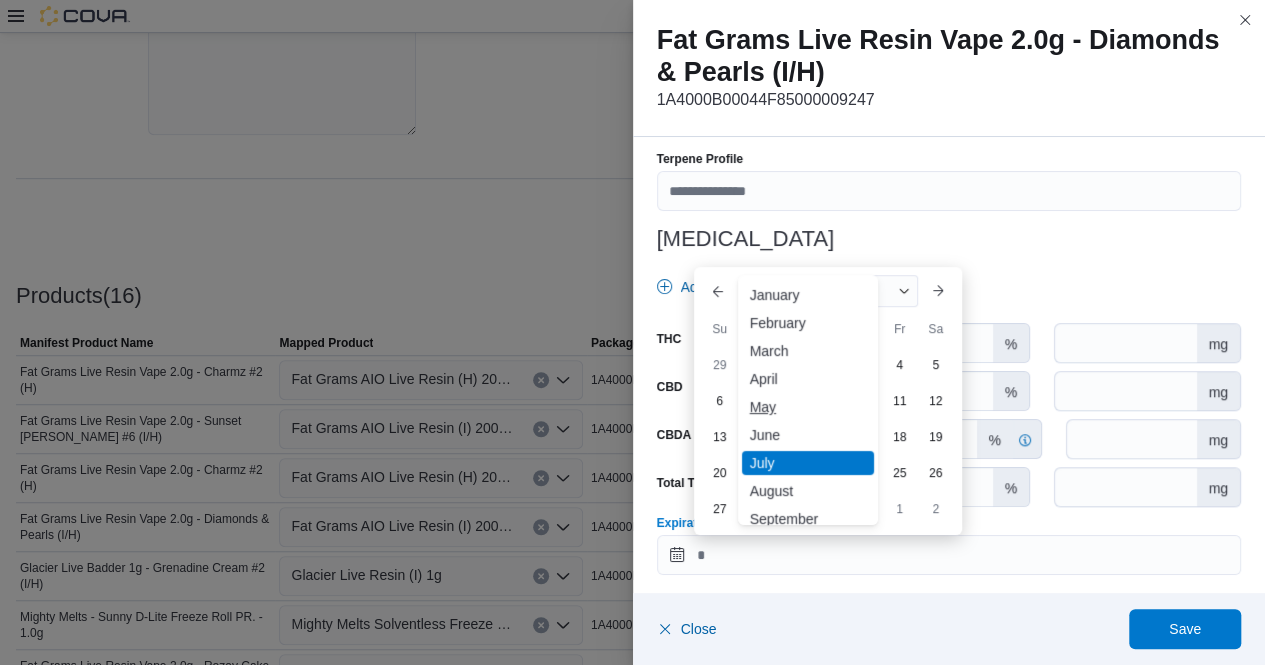 click on "May" at bounding box center (808, 407) 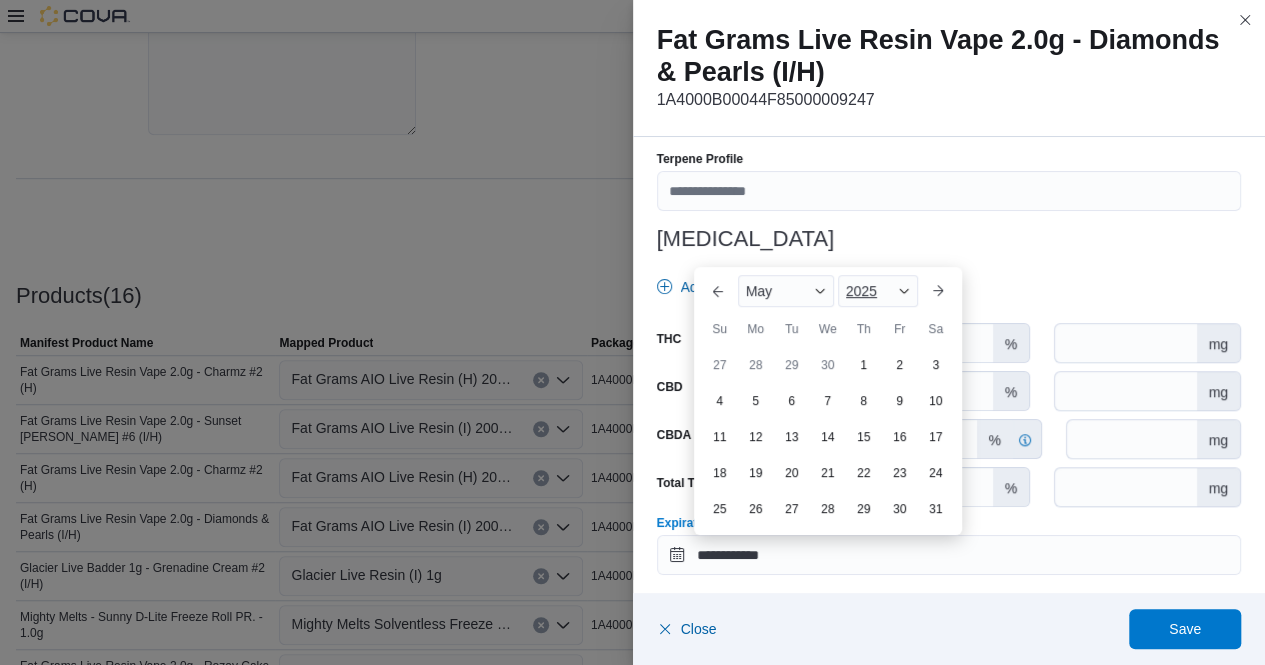 click on "2025" at bounding box center (878, 291) 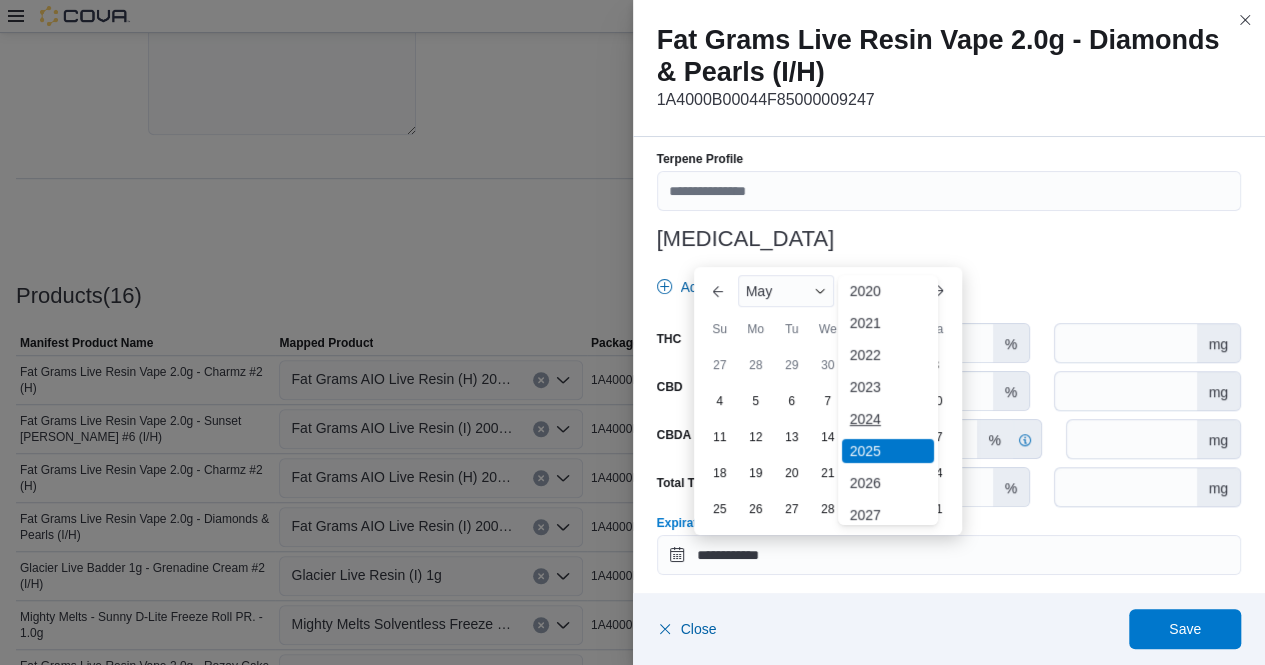 scroll, scrollTop: 72, scrollLeft: 0, axis: vertical 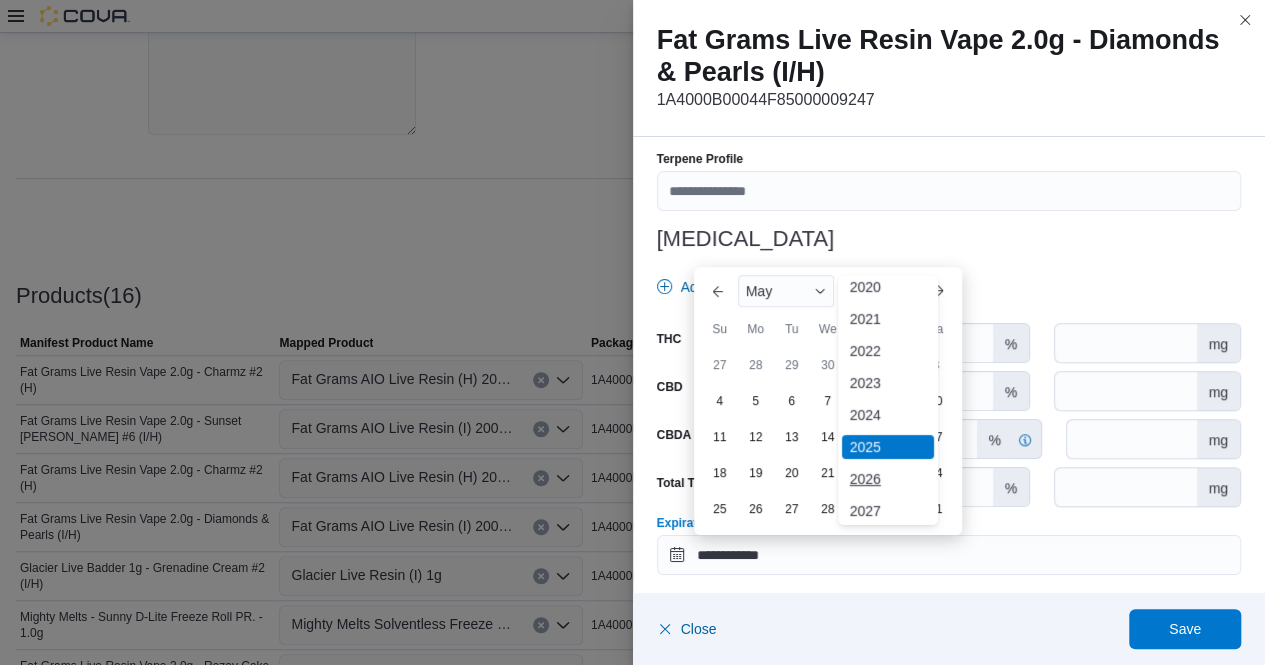 click on "2026" at bounding box center (888, 479) 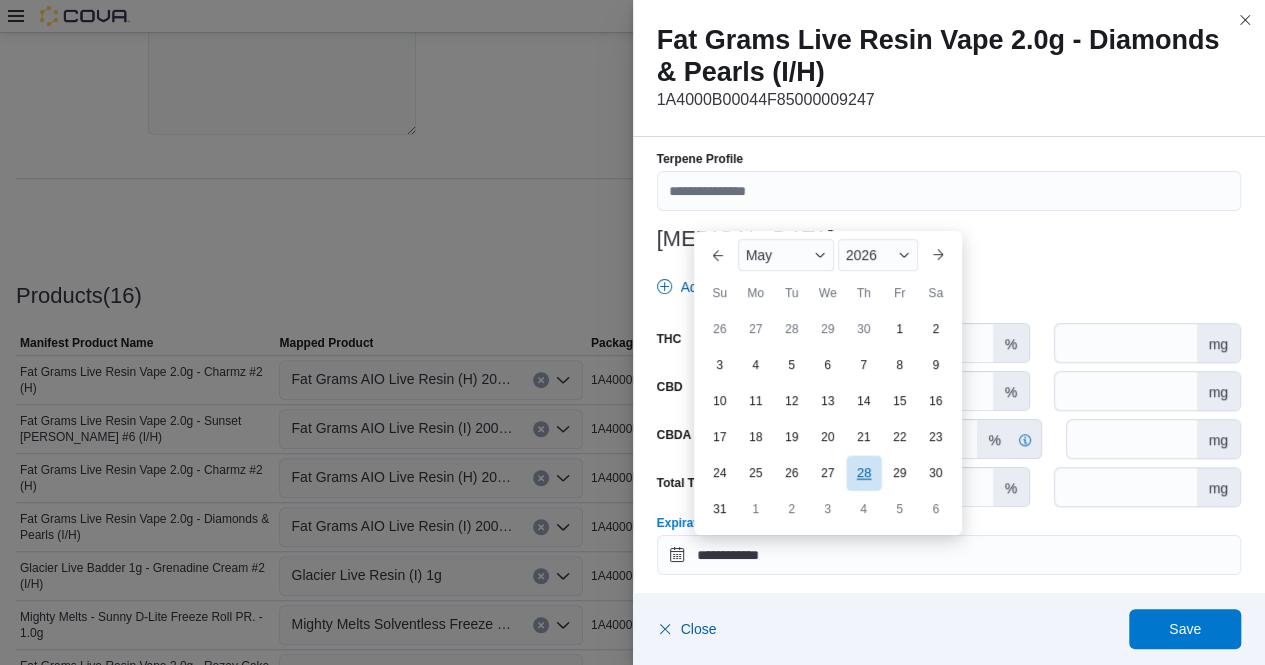 click on "28" at bounding box center [863, 473] 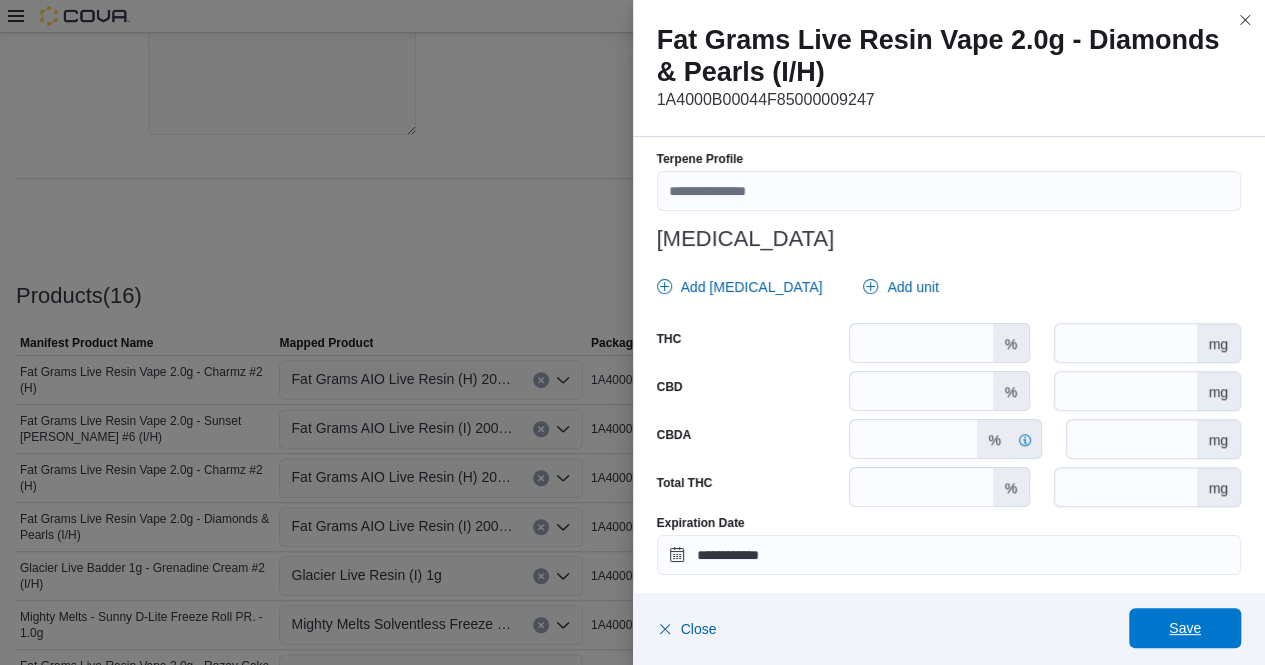 click on "Save" at bounding box center [1185, 628] 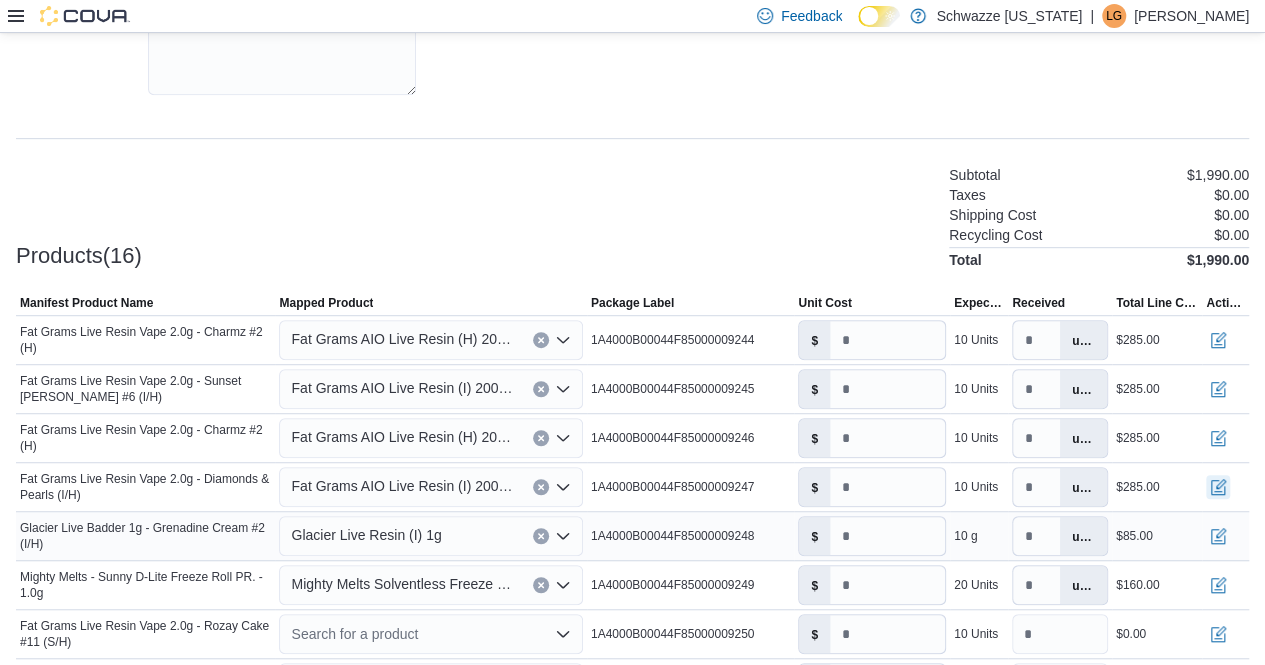 scroll, scrollTop: 443, scrollLeft: 0, axis: vertical 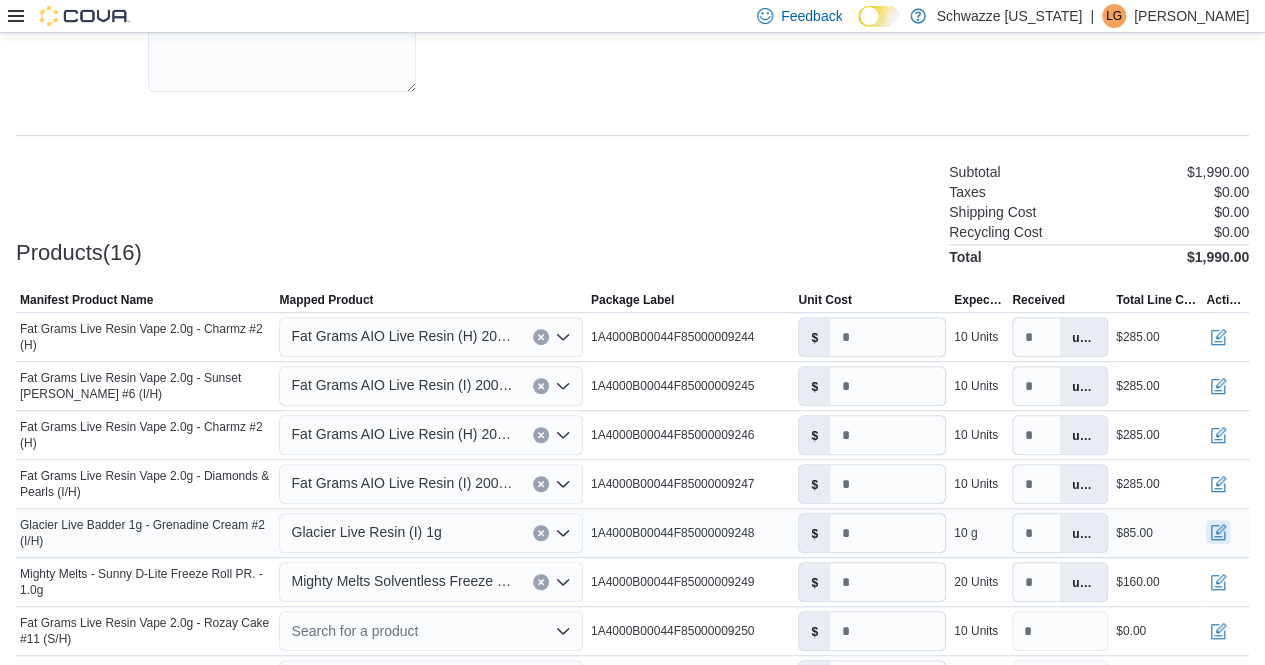 click at bounding box center (1218, 532) 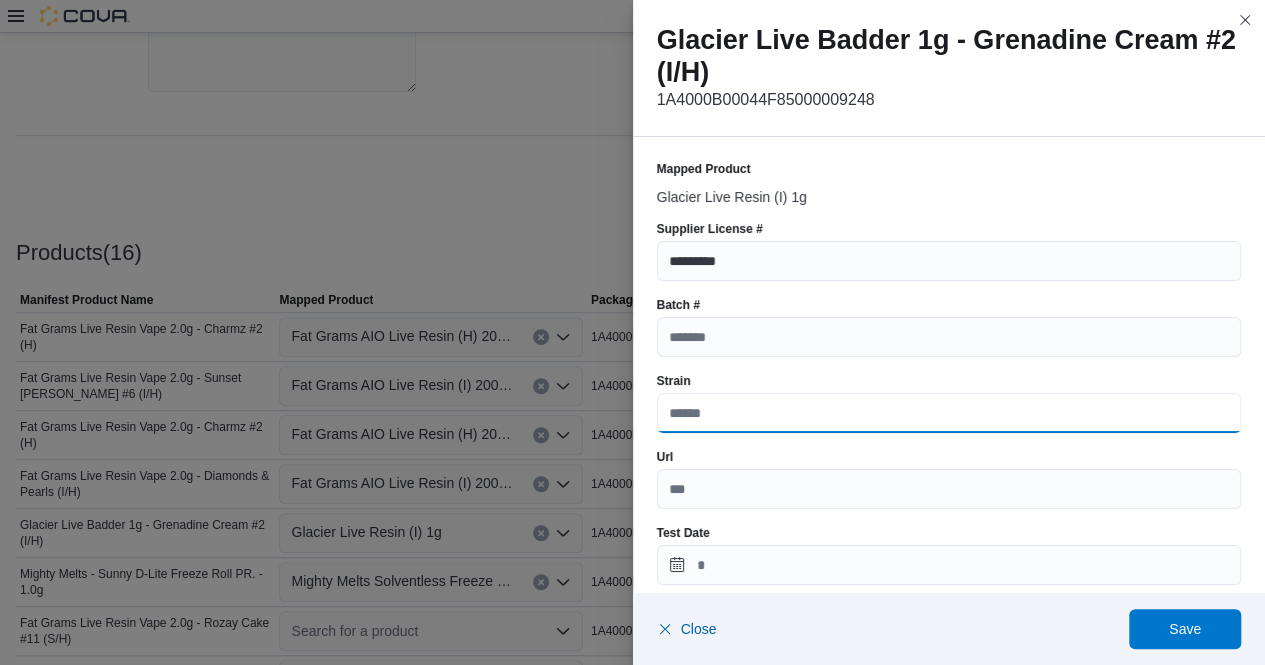click on "Strain" at bounding box center (949, 413) 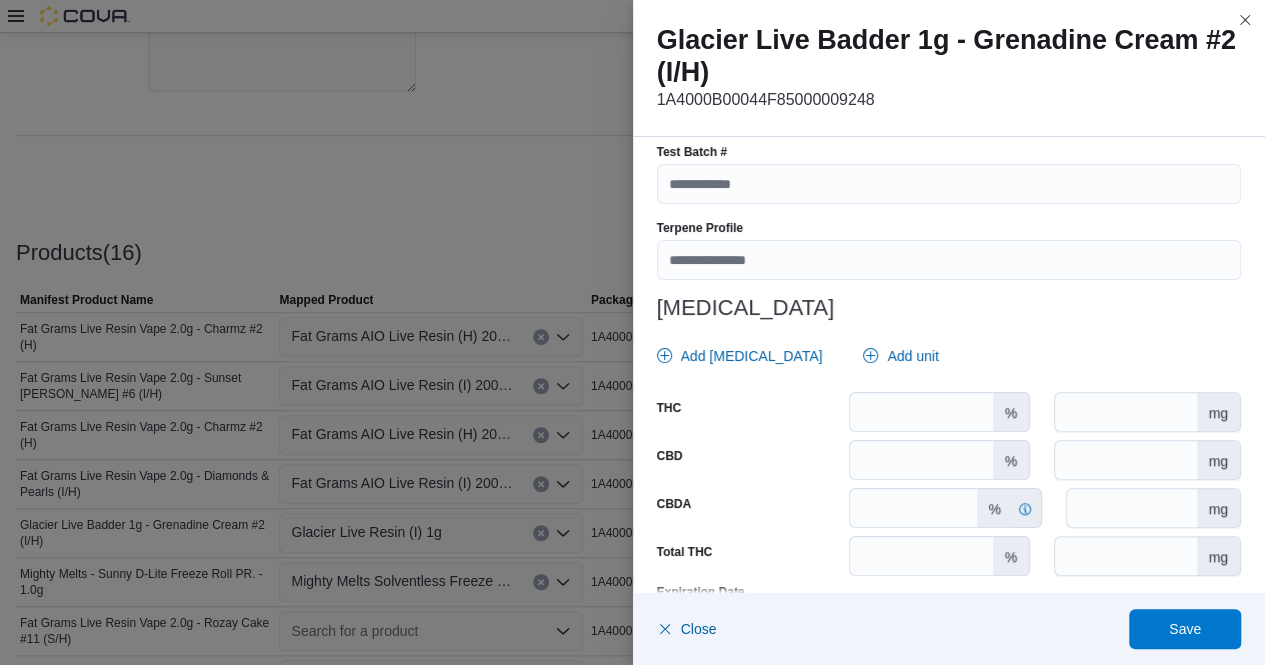 scroll, scrollTop: 763, scrollLeft: 0, axis: vertical 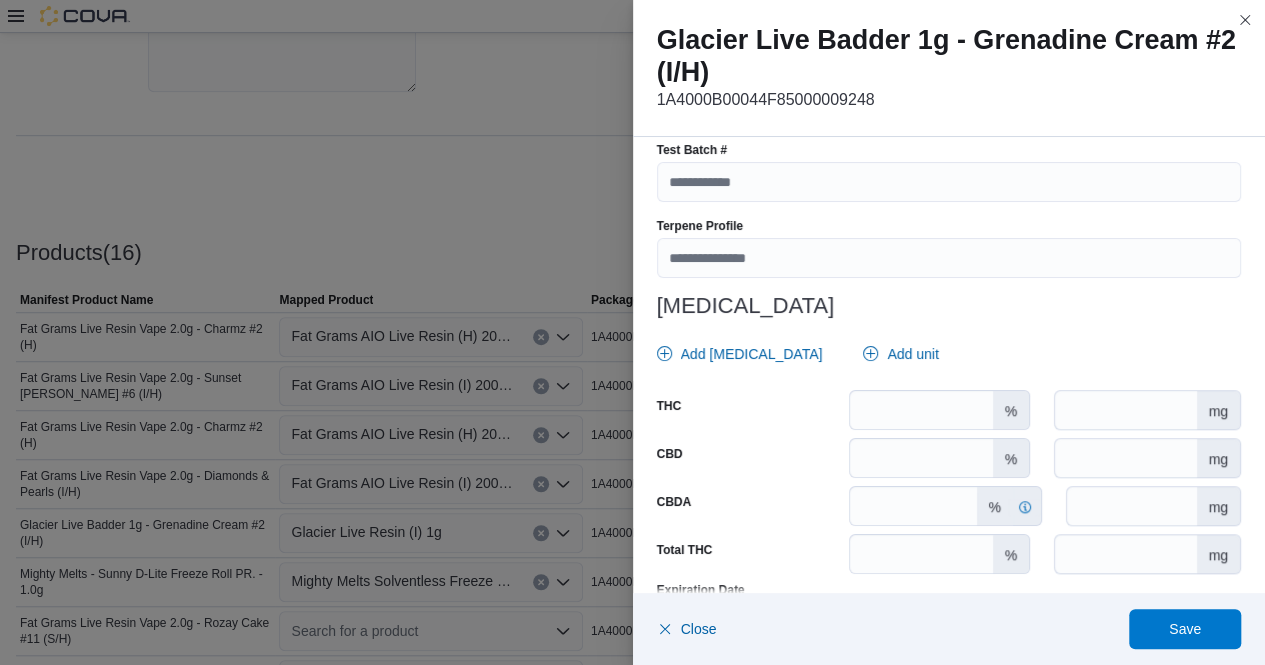 type on "**********" 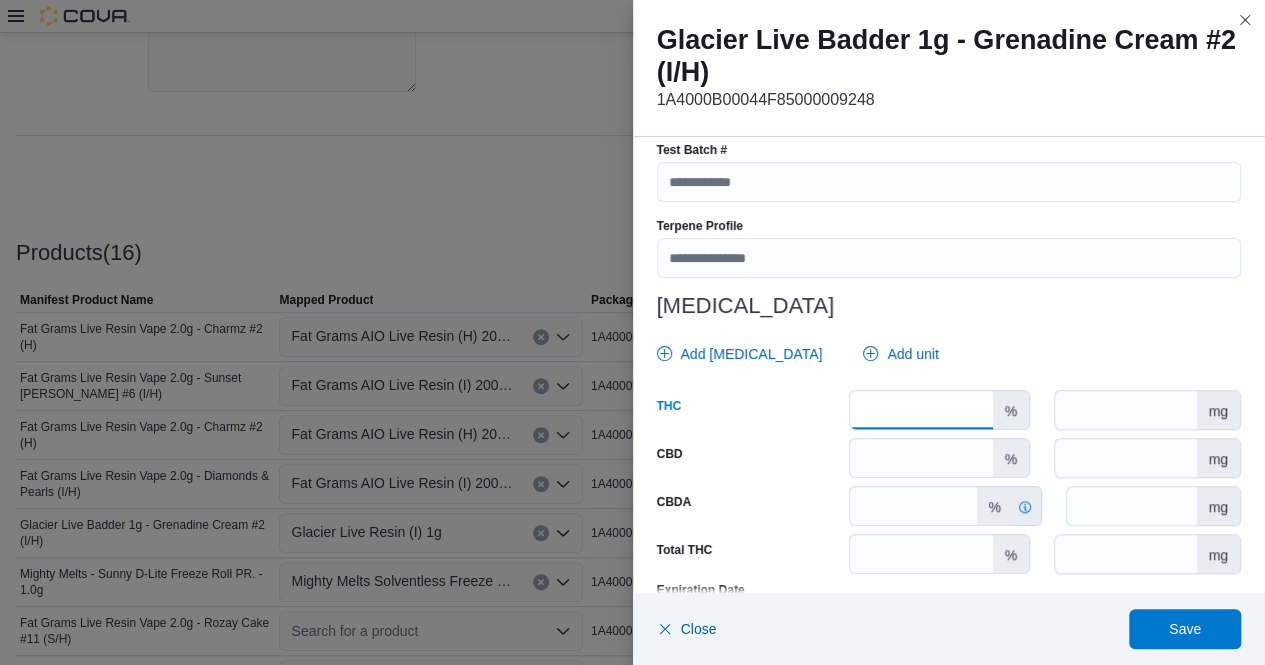 click at bounding box center (921, 410) 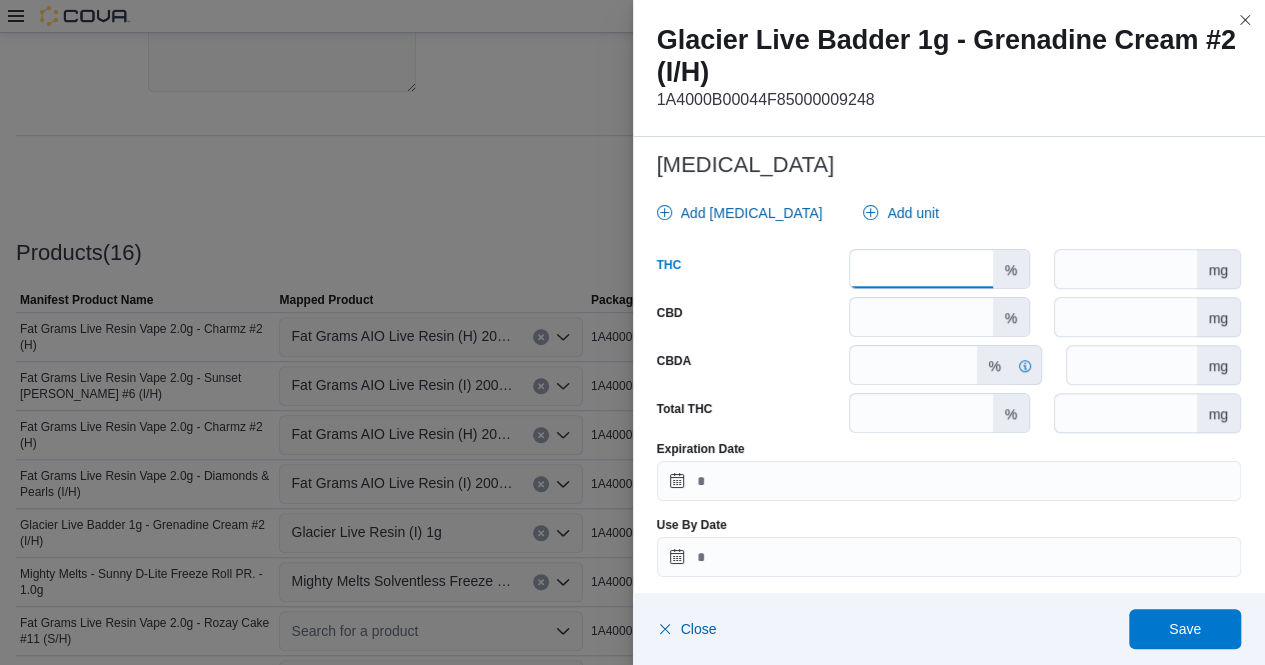 scroll, scrollTop: 911, scrollLeft: 0, axis: vertical 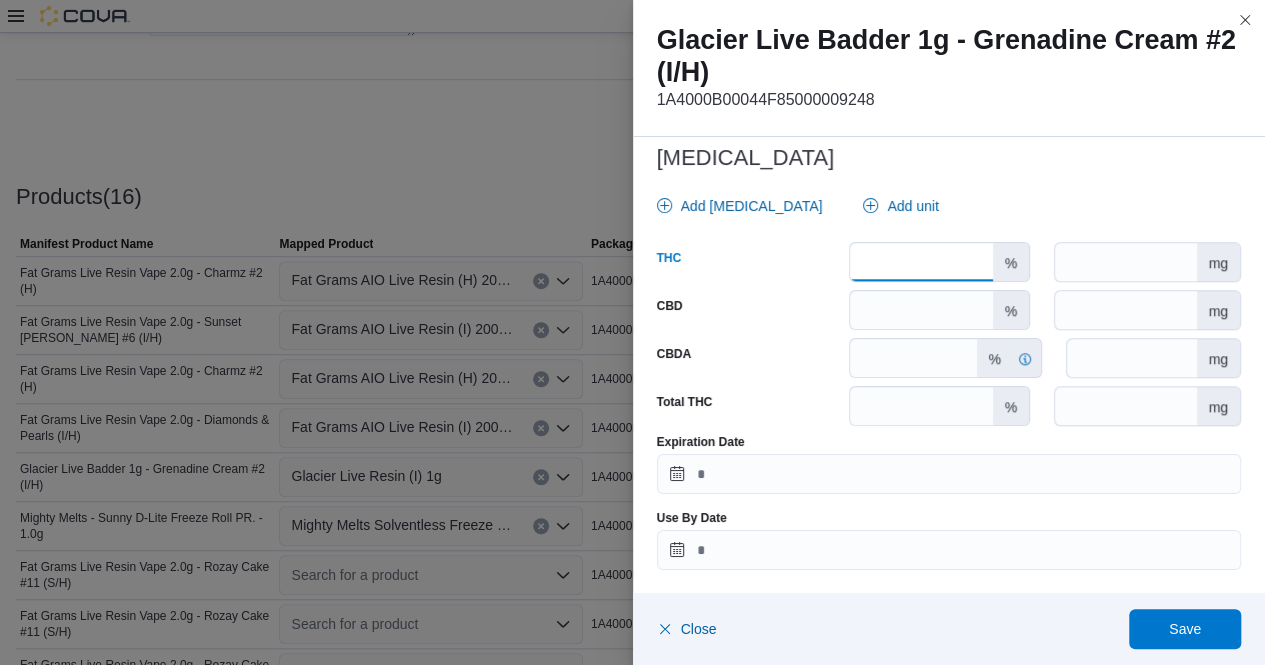 type on "**" 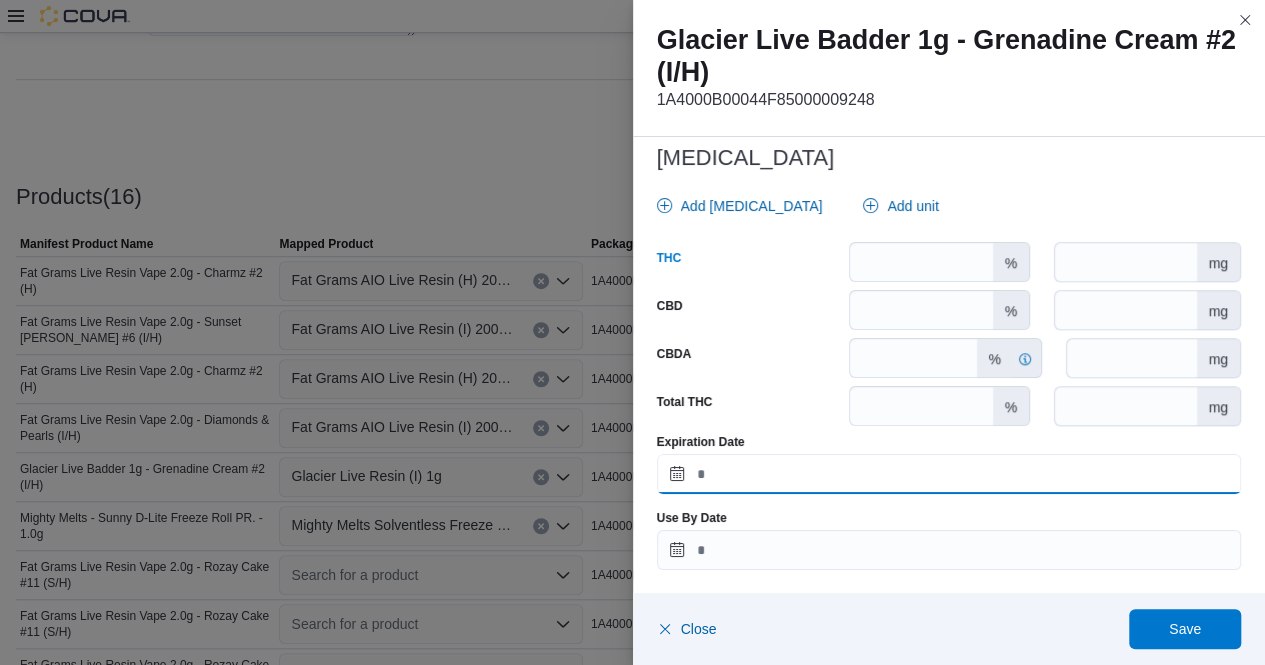 click on "Expiration Date" at bounding box center (949, 474) 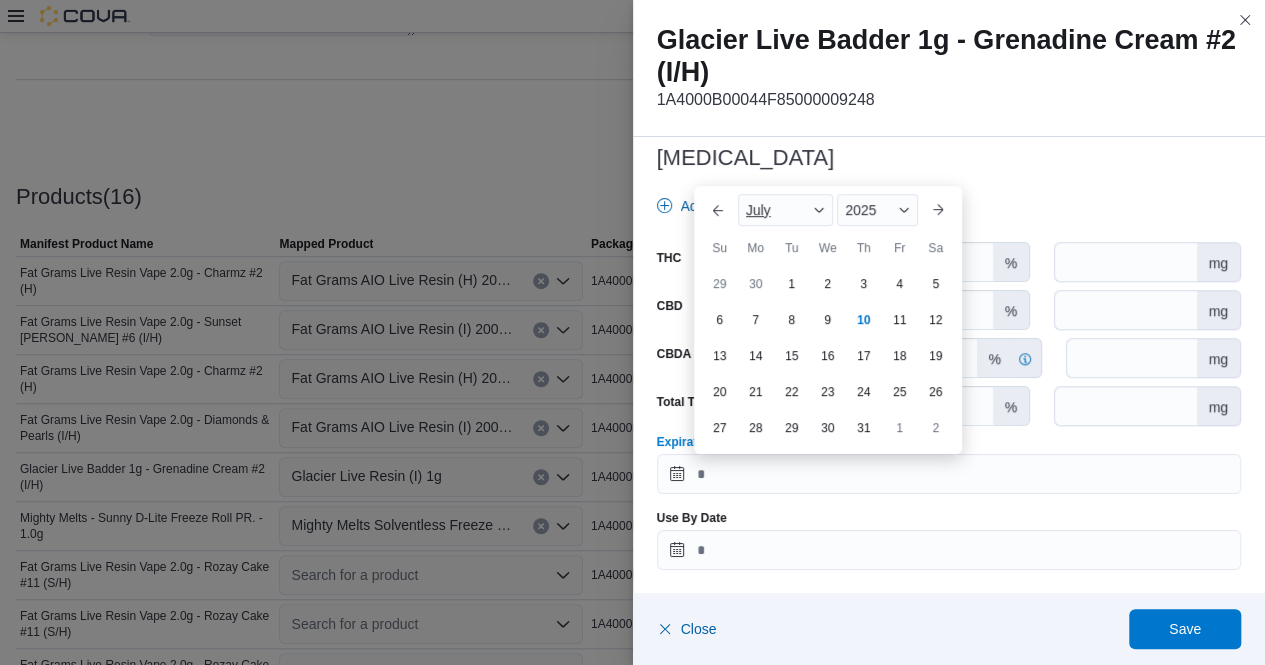 click at bounding box center [819, 210] 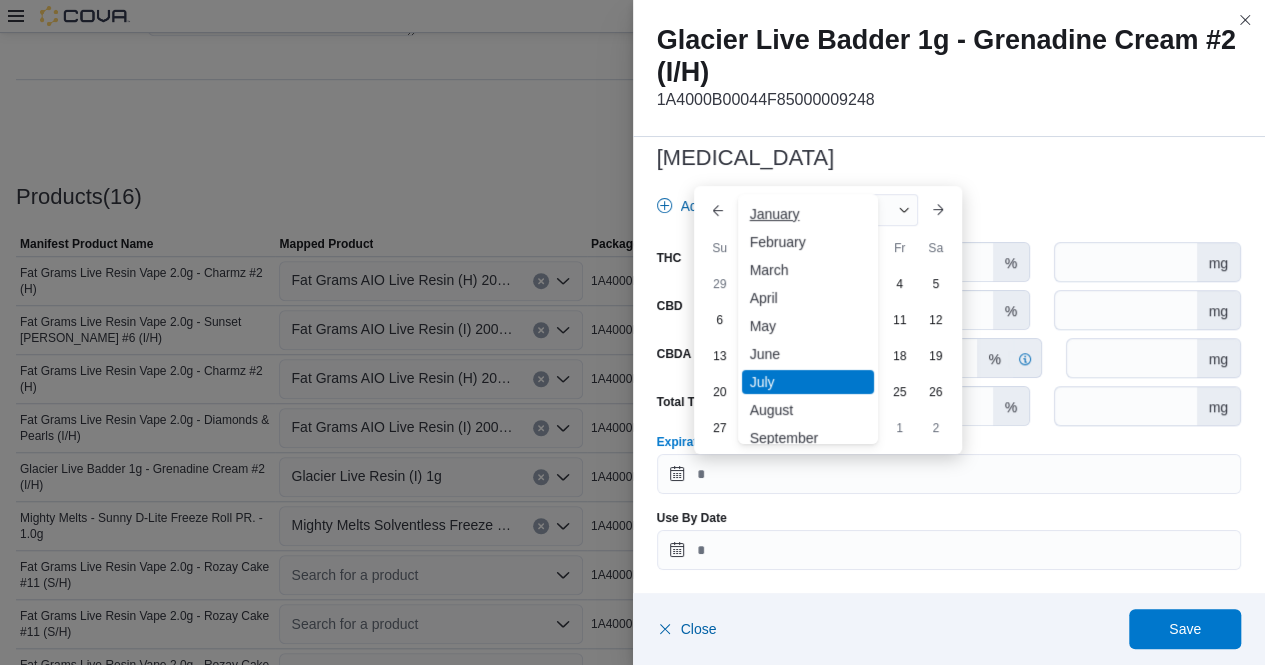 click on "January" at bounding box center (808, 214) 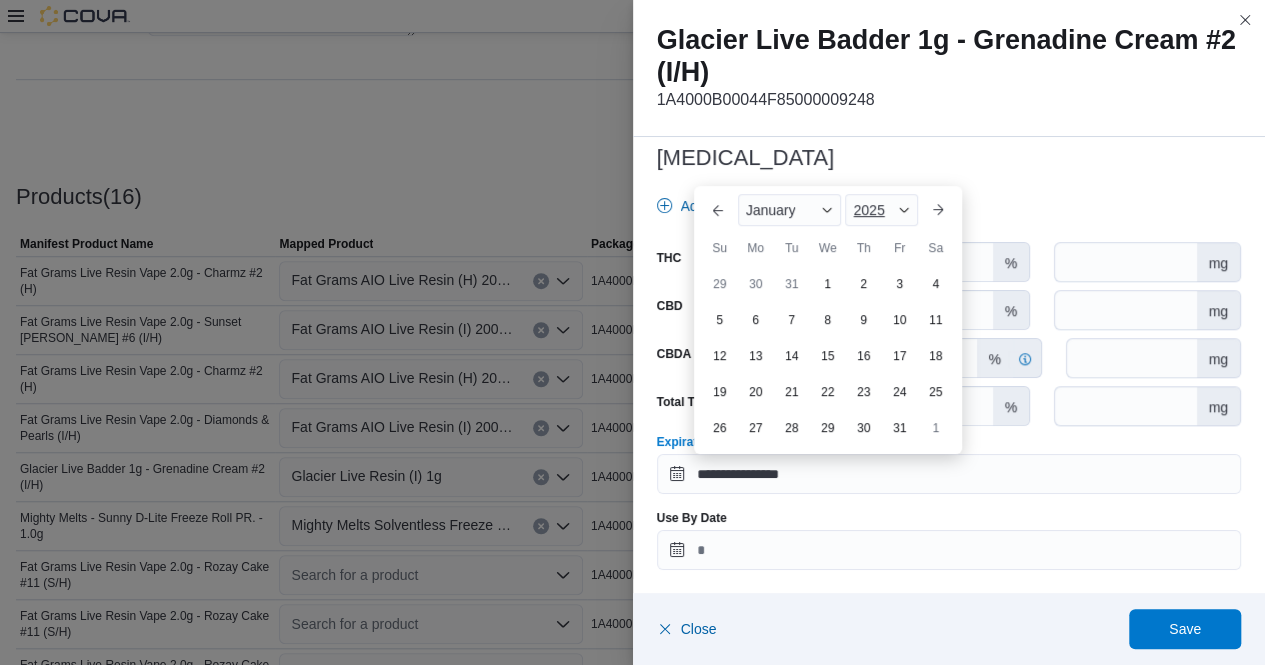click at bounding box center [904, 210] 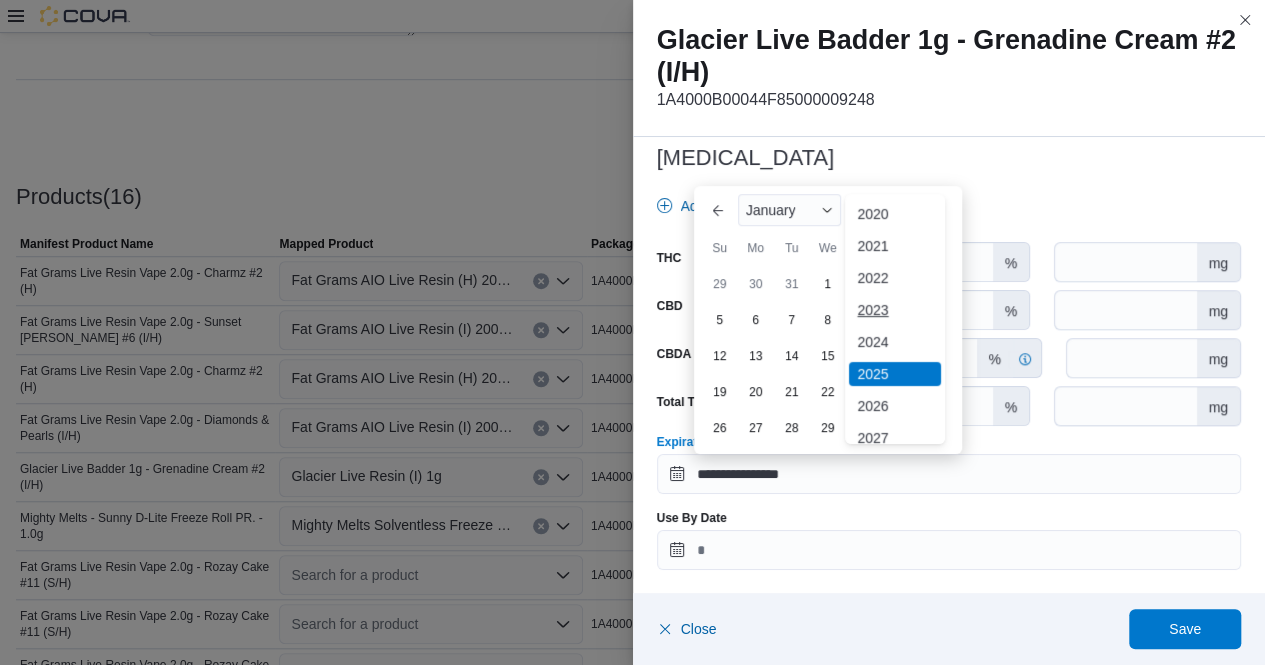scroll, scrollTop: 67, scrollLeft: 0, axis: vertical 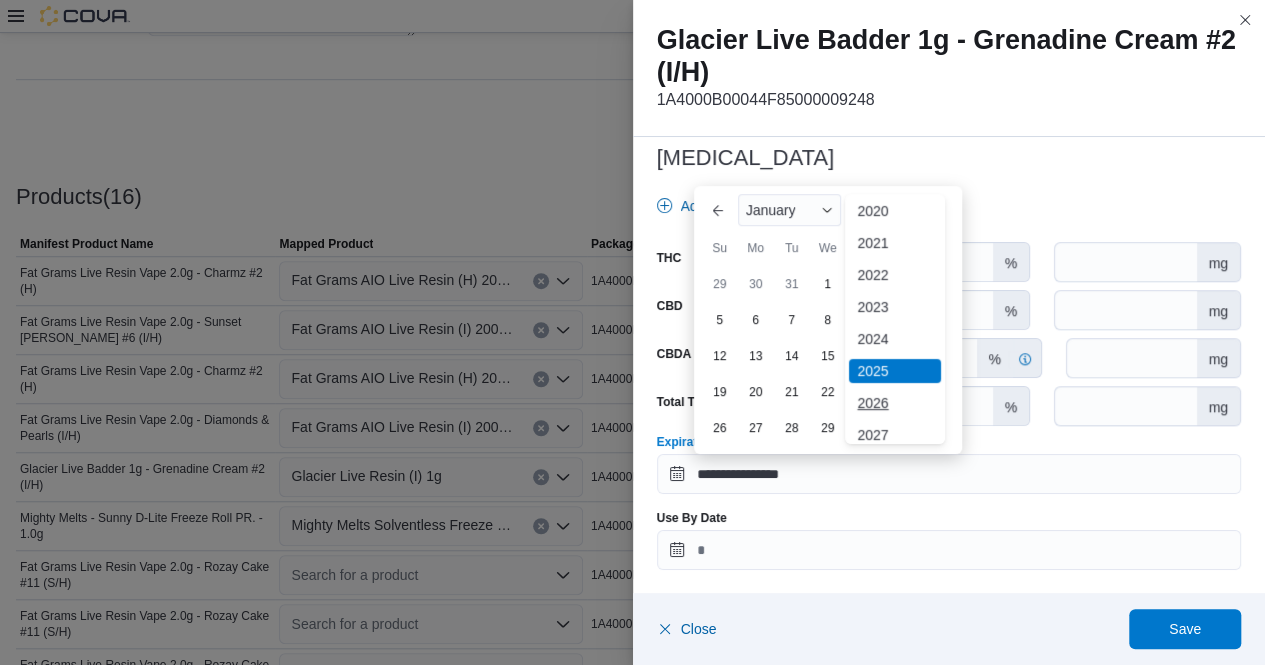 click on "2026" at bounding box center [895, 403] 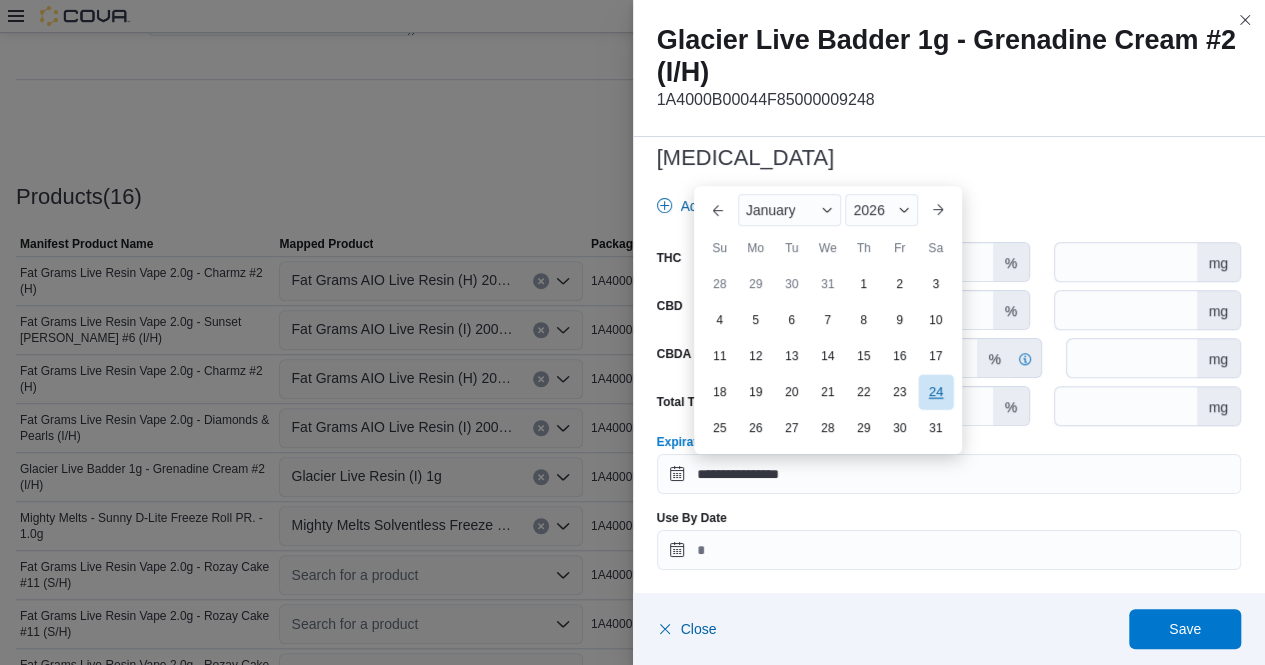 click on "24" at bounding box center (935, 391) 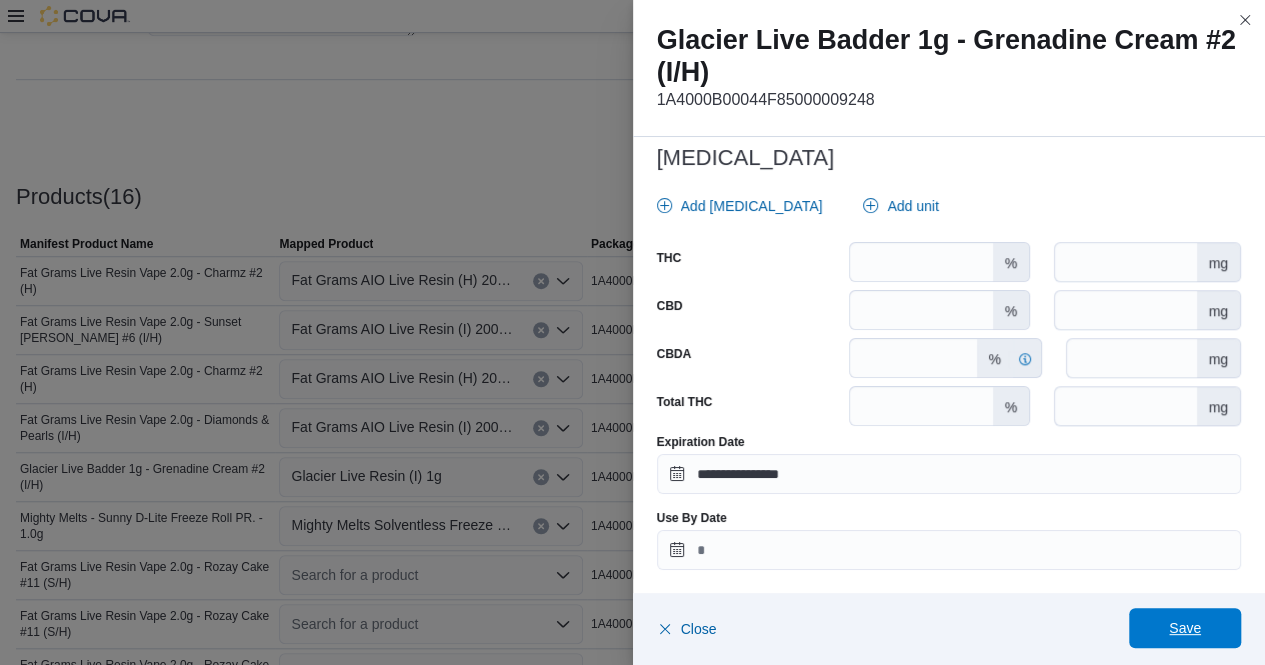 click on "Save" at bounding box center [1185, 628] 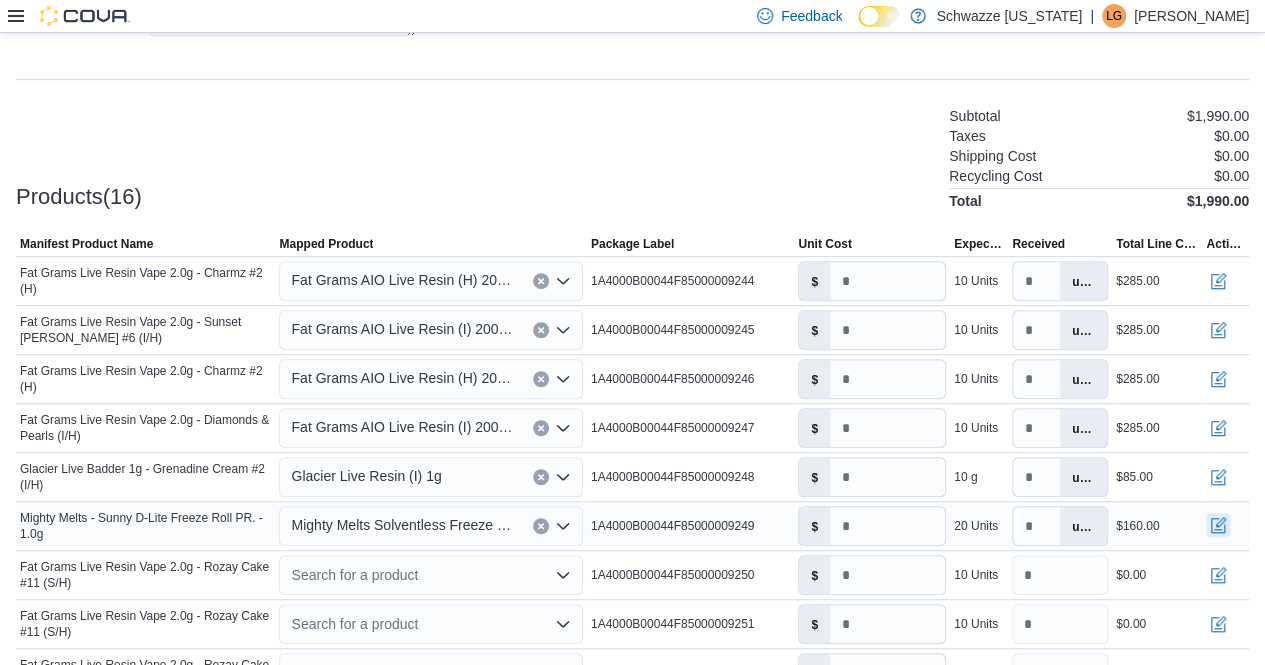 click at bounding box center (1218, 525) 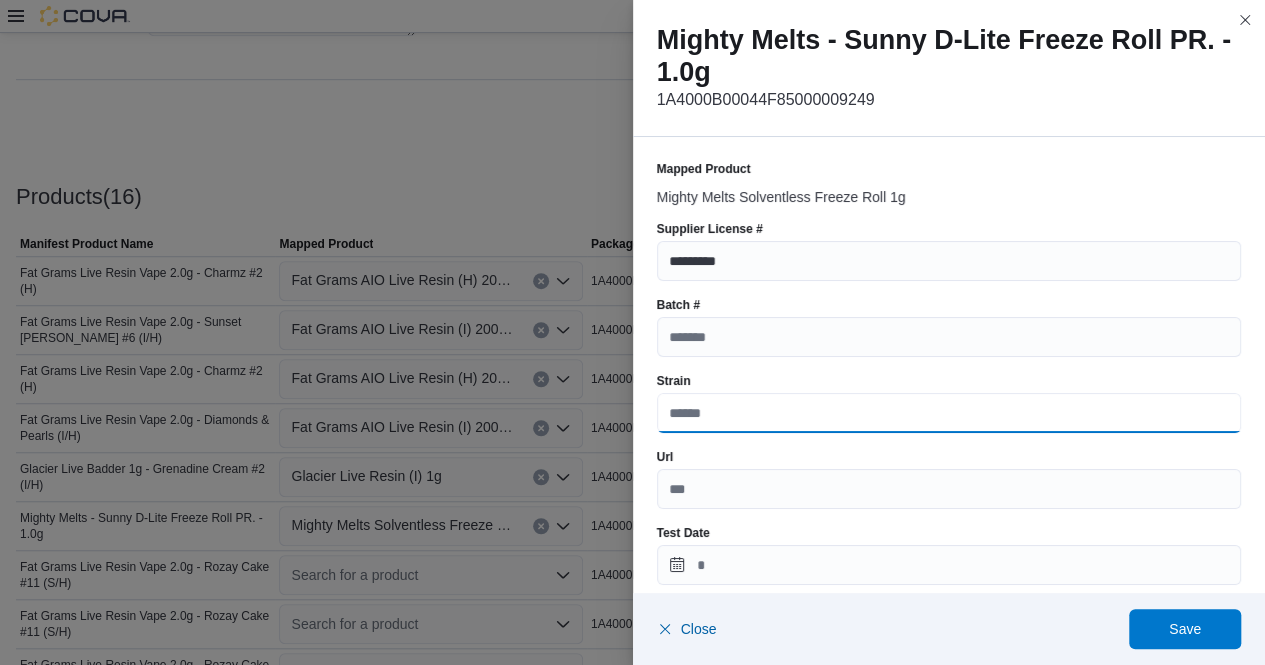 click on "Strain" at bounding box center (949, 413) 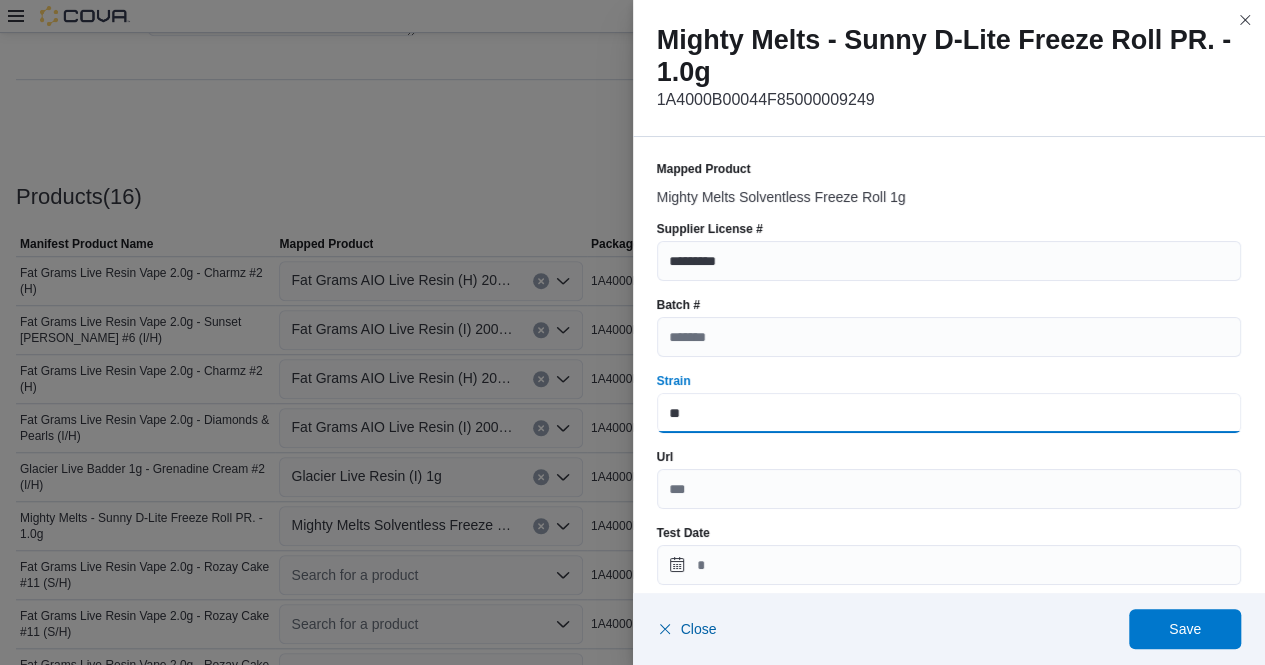 type on "*" 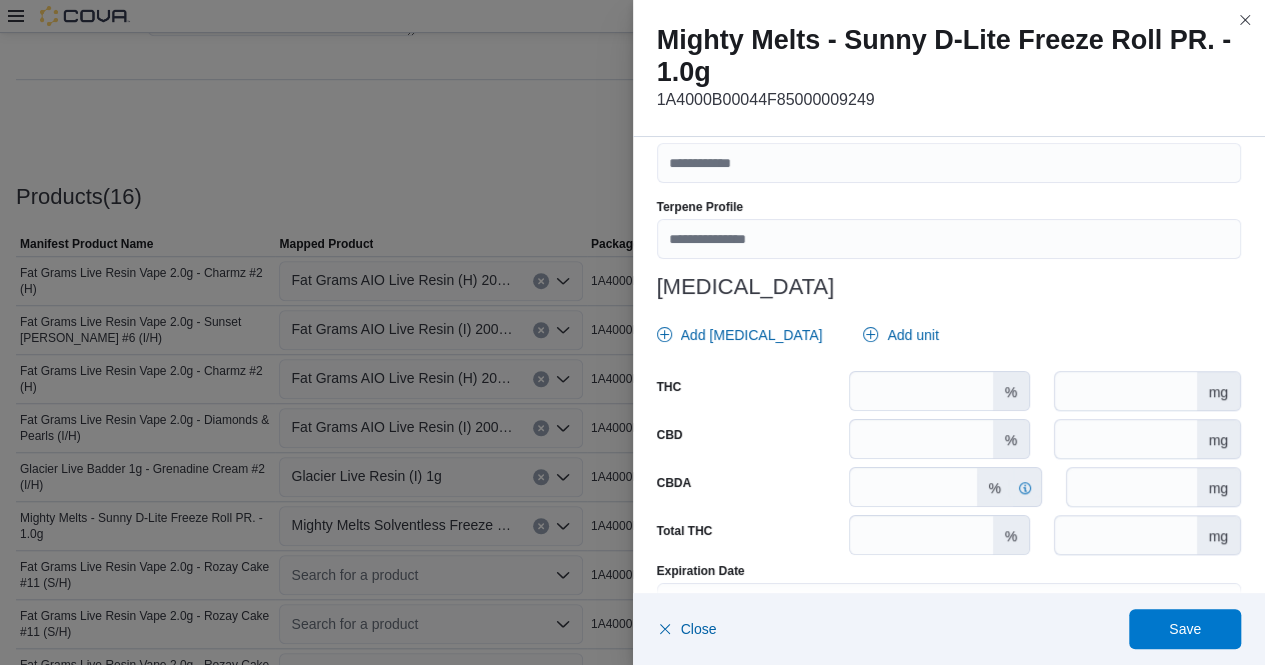 scroll, scrollTop: 784, scrollLeft: 0, axis: vertical 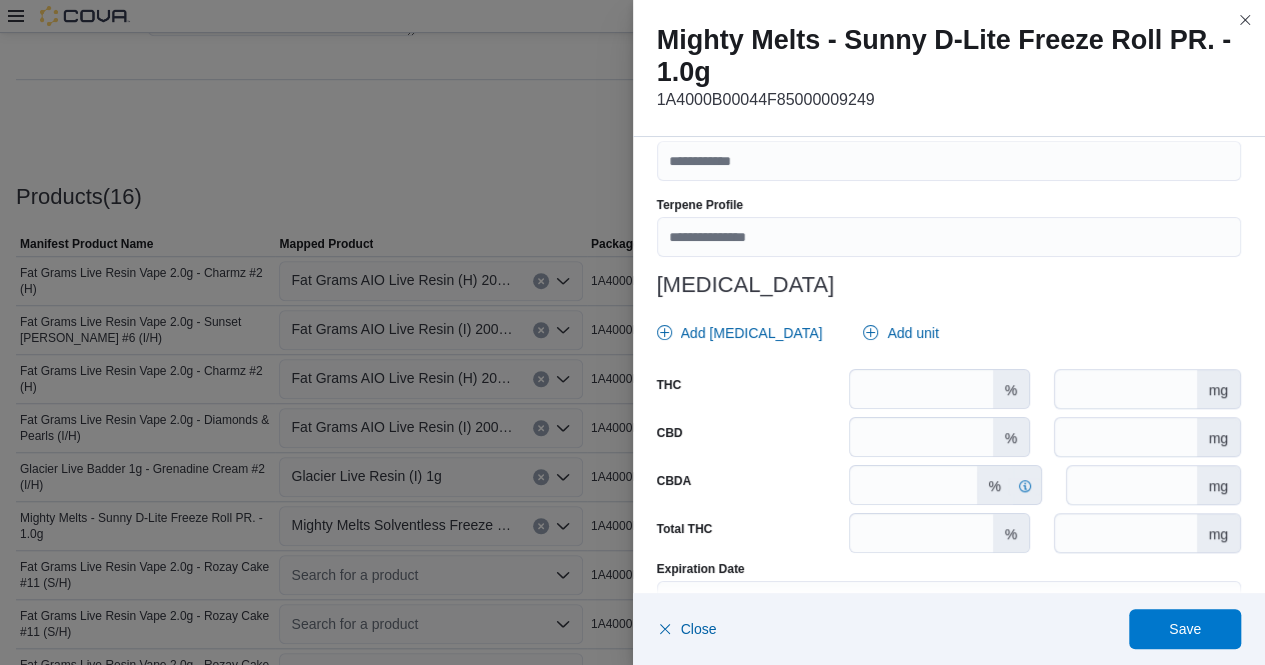 type on "**********" 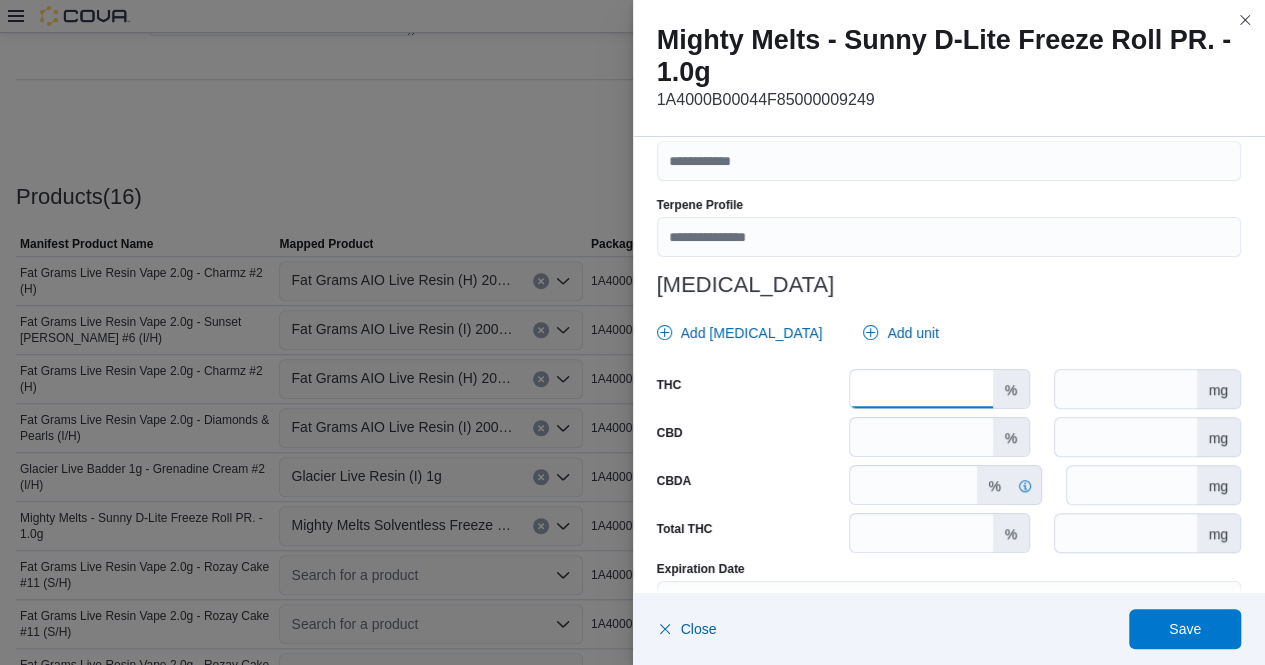 click at bounding box center [921, 389] 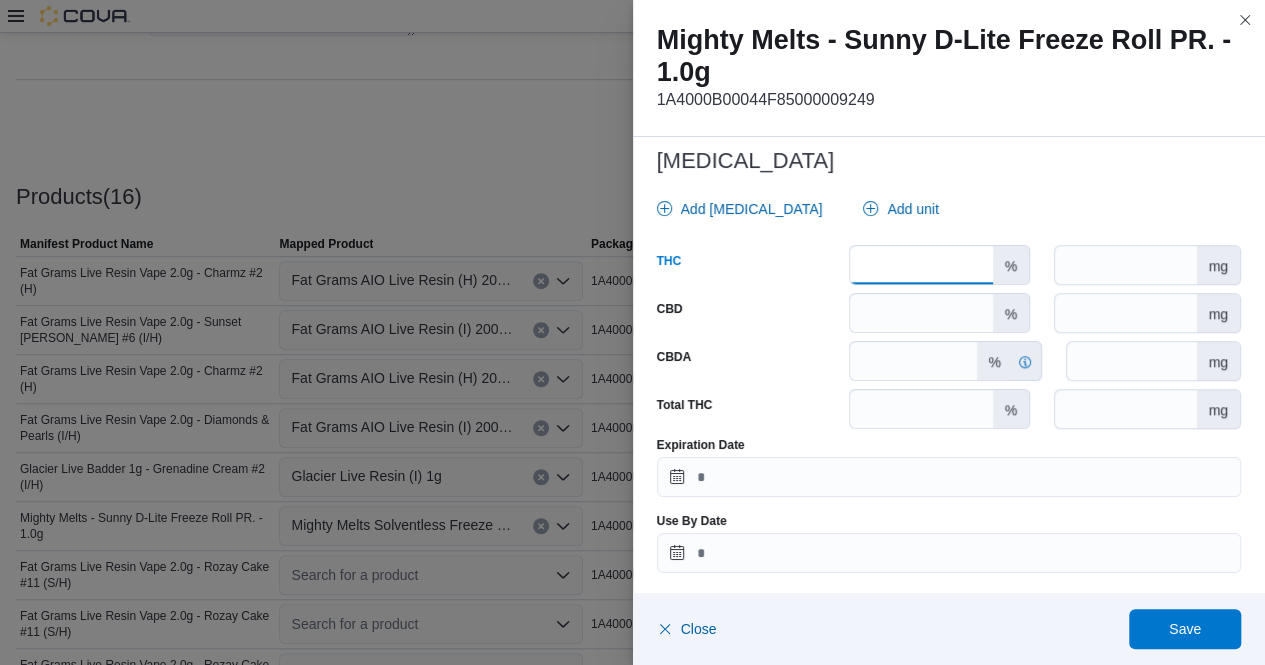 scroll, scrollTop: 911, scrollLeft: 0, axis: vertical 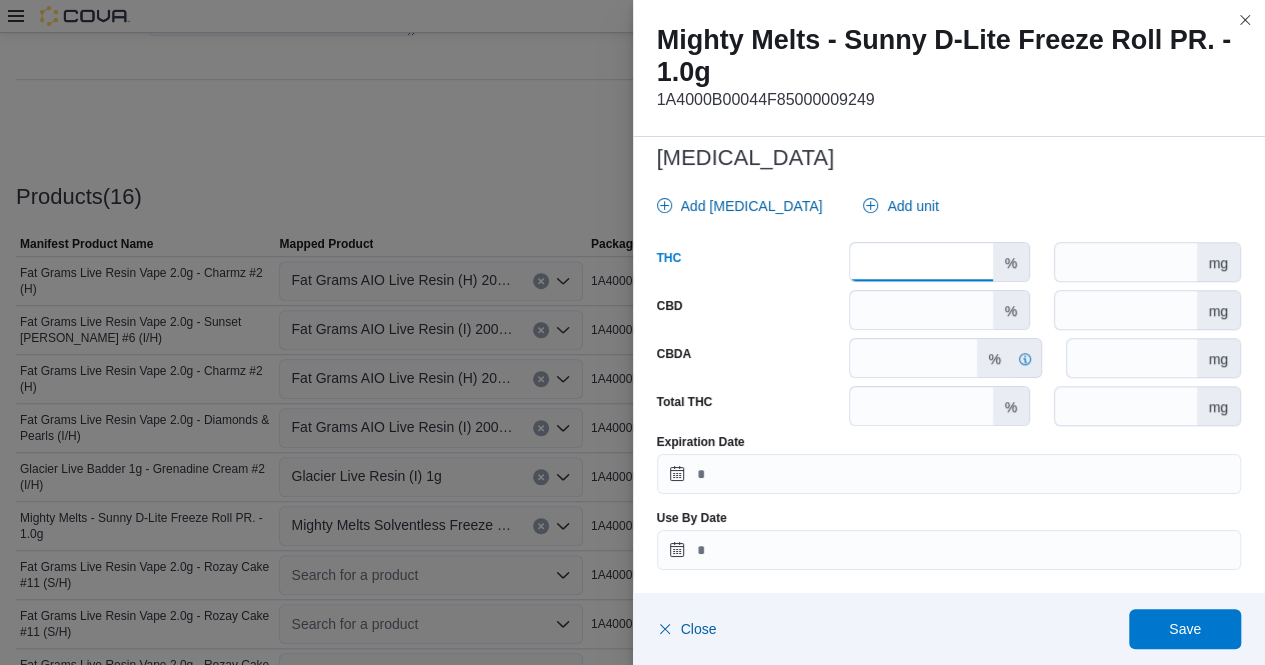 type on "*****" 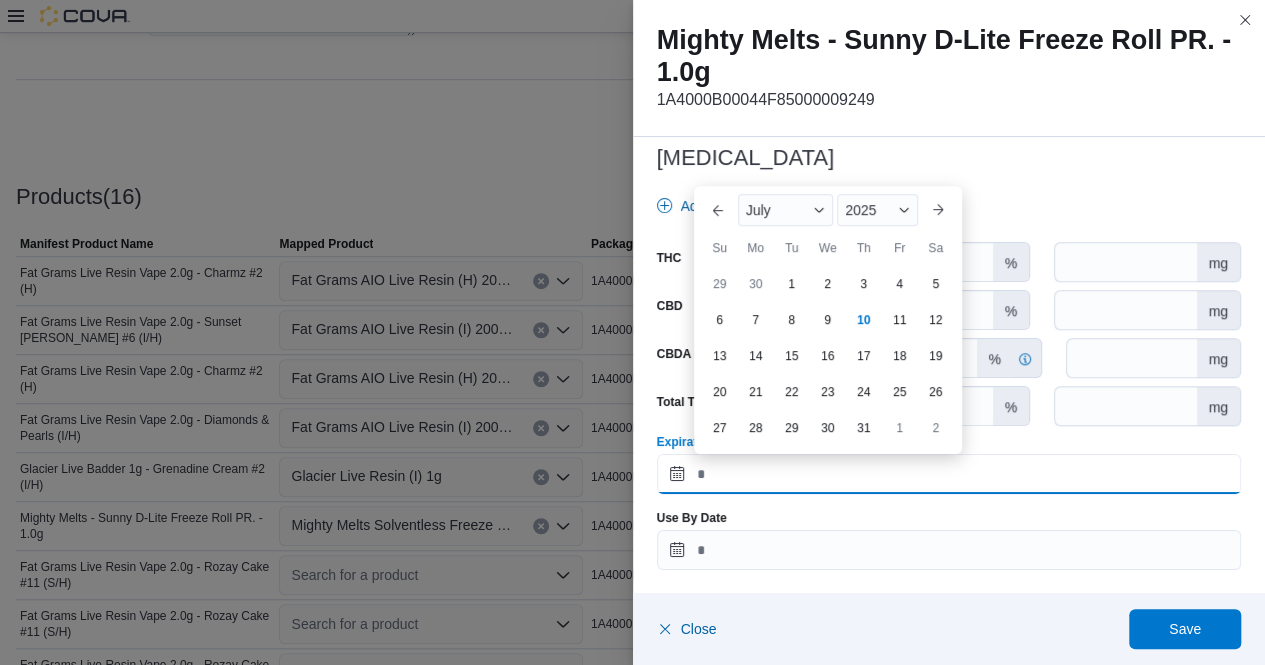 click on "Expiration Date" at bounding box center [949, 474] 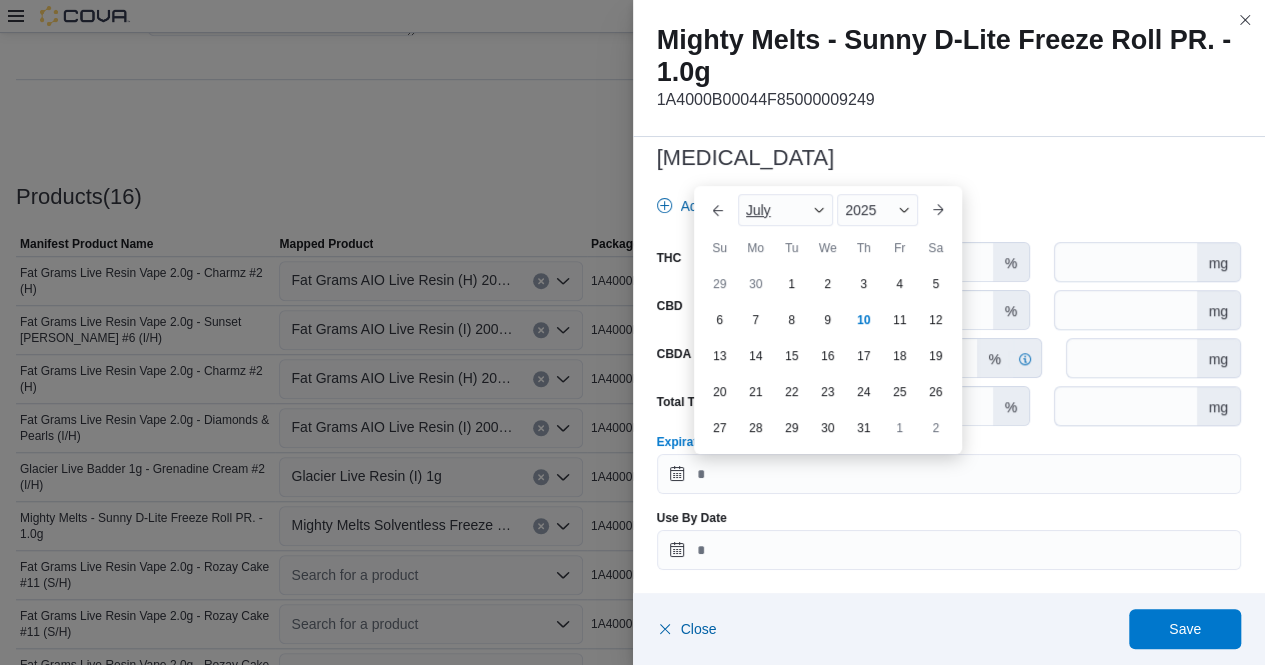 click on "July" at bounding box center (786, 210) 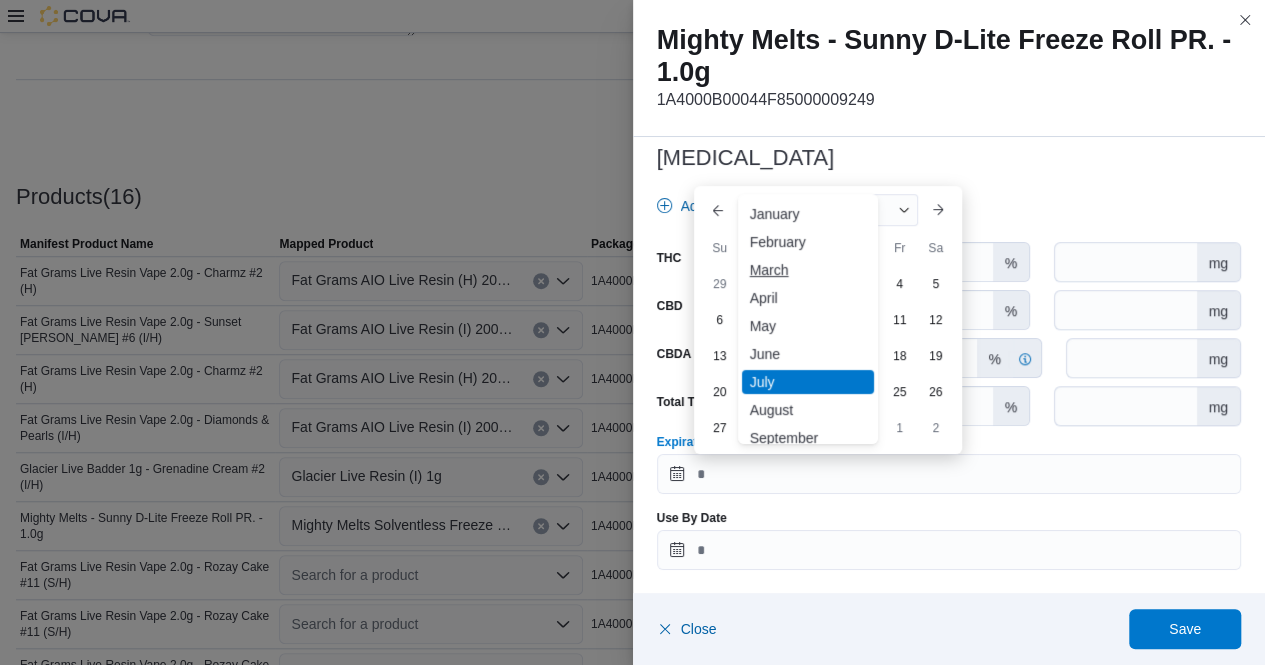 click on "March" at bounding box center (808, 270) 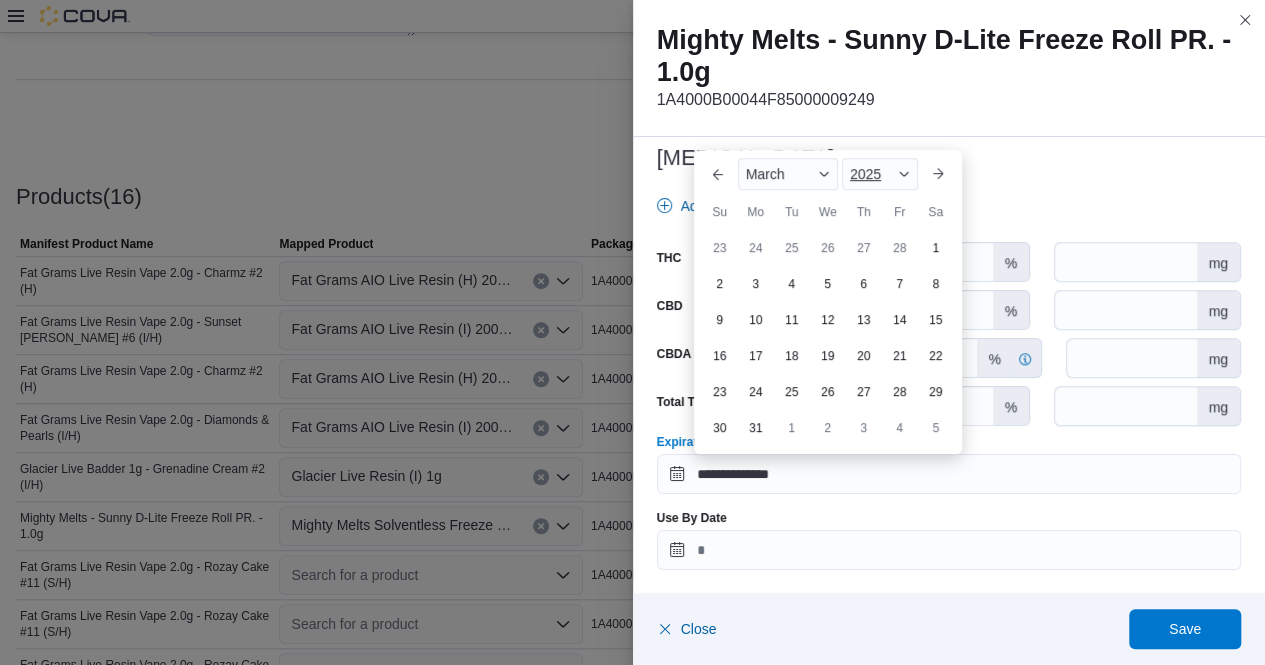 click at bounding box center [904, 174] 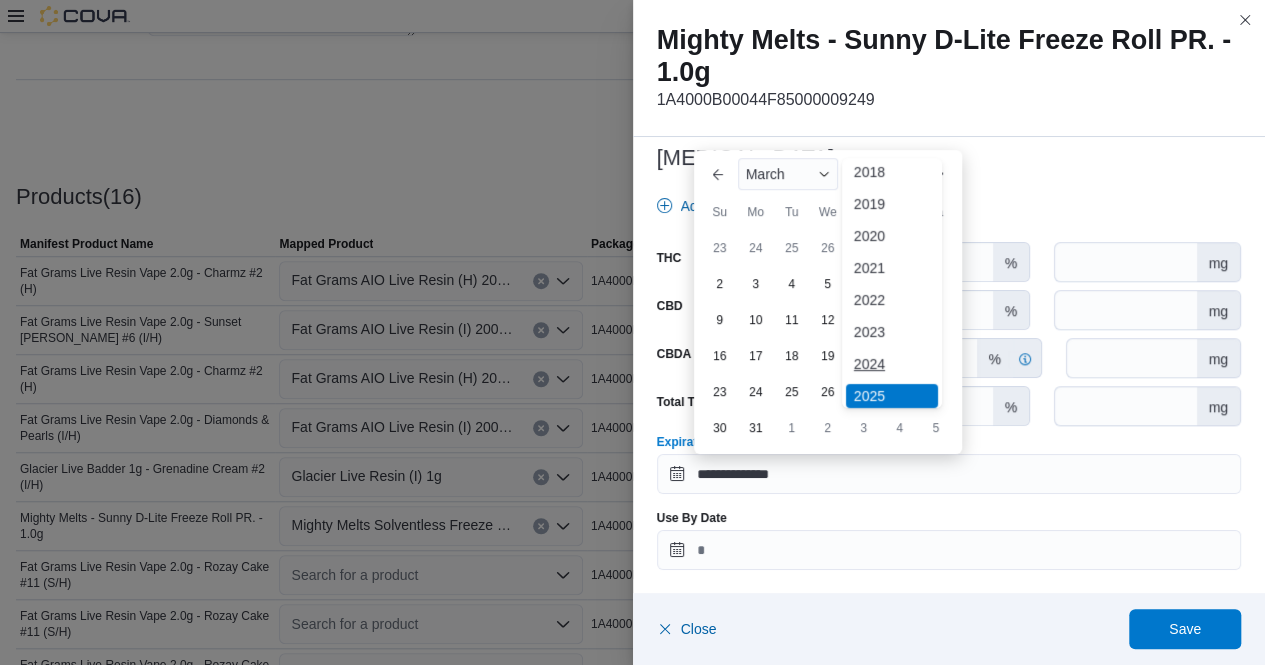 scroll, scrollTop: 54, scrollLeft: 0, axis: vertical 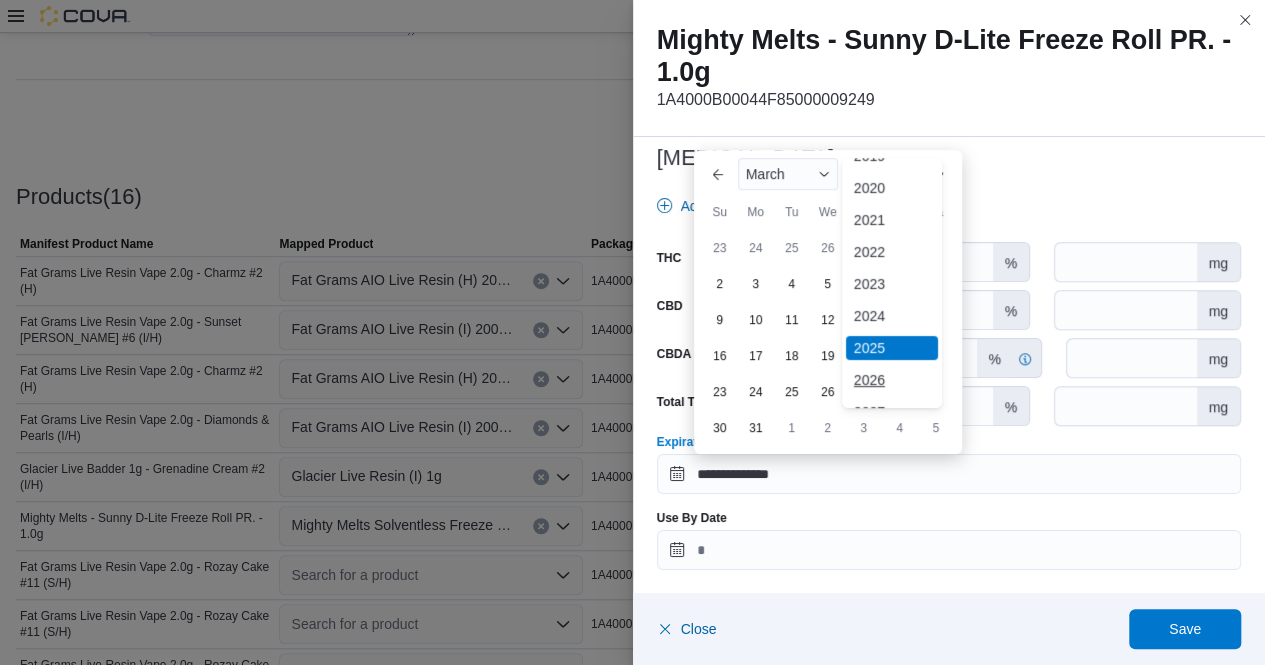 click on "2026" at bounding box center (892, 380) 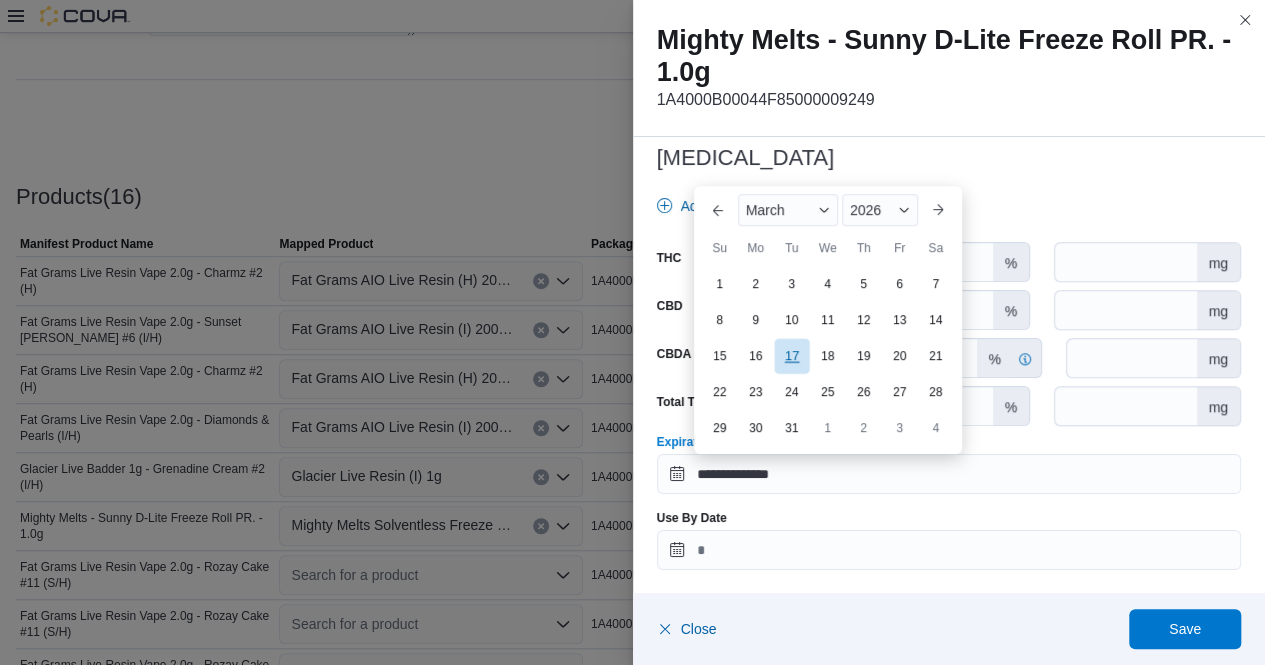 click on "17" at bounding box center (791, 355) 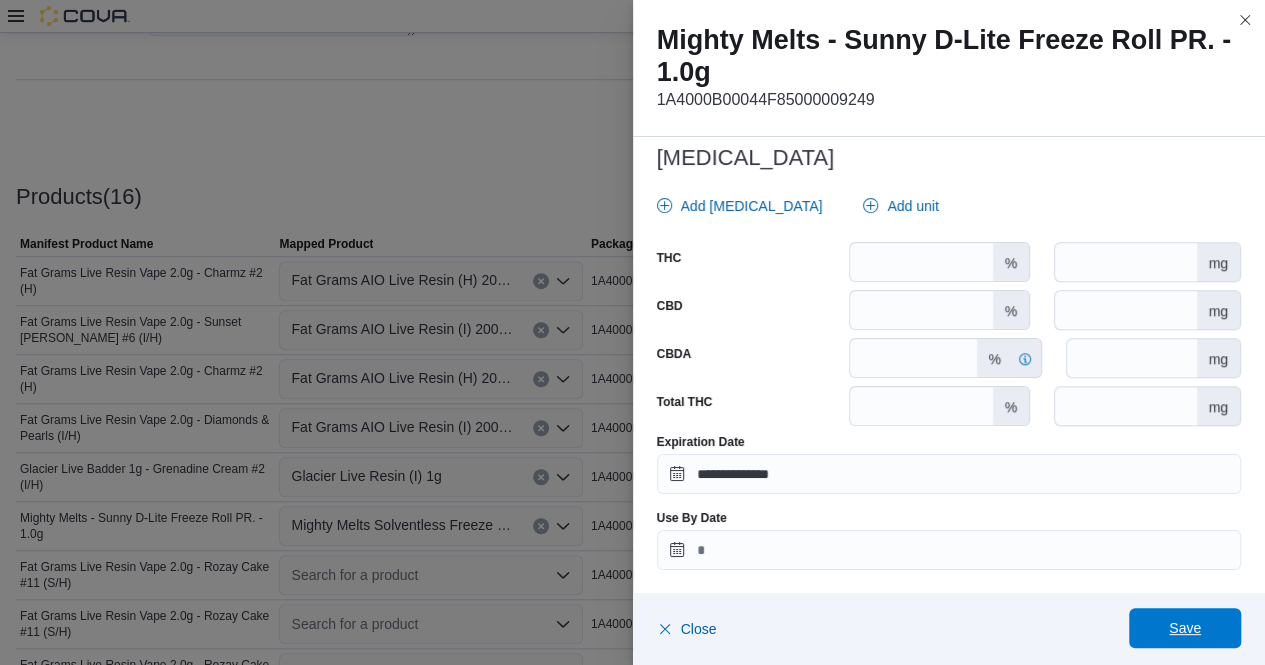 click on "Save" at bounding box center (1185, 628) 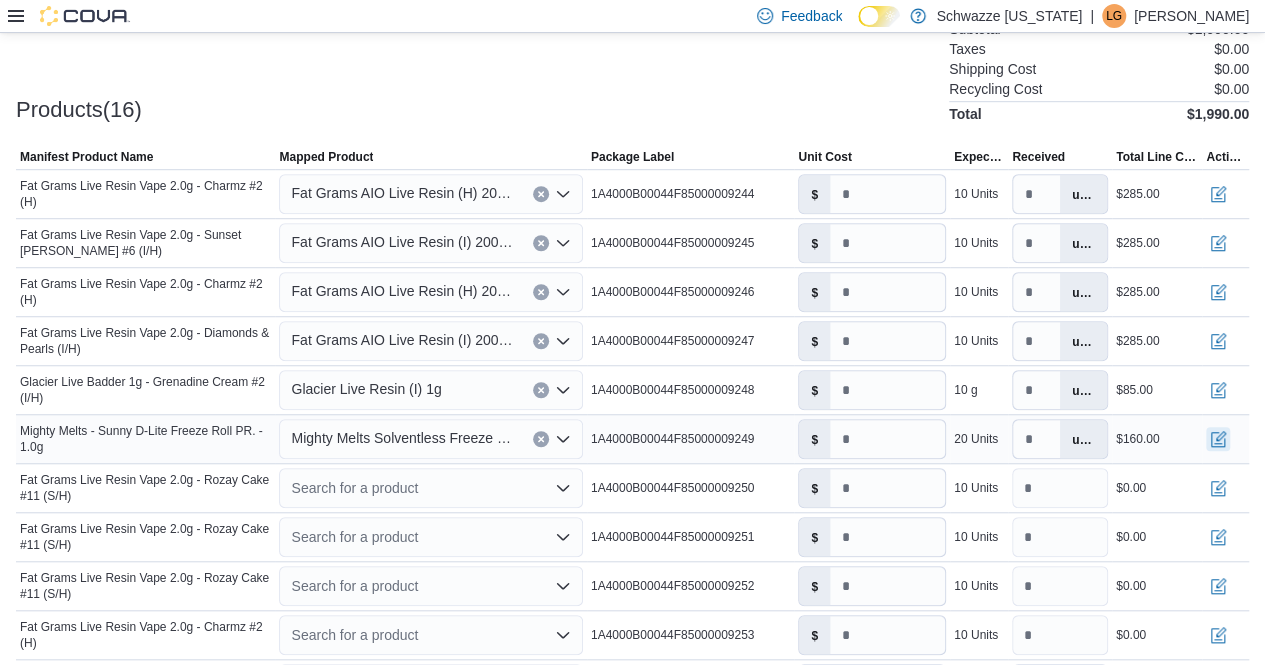 scroll, scrollTop: 619, scrollLeft: 0, axis: vertical 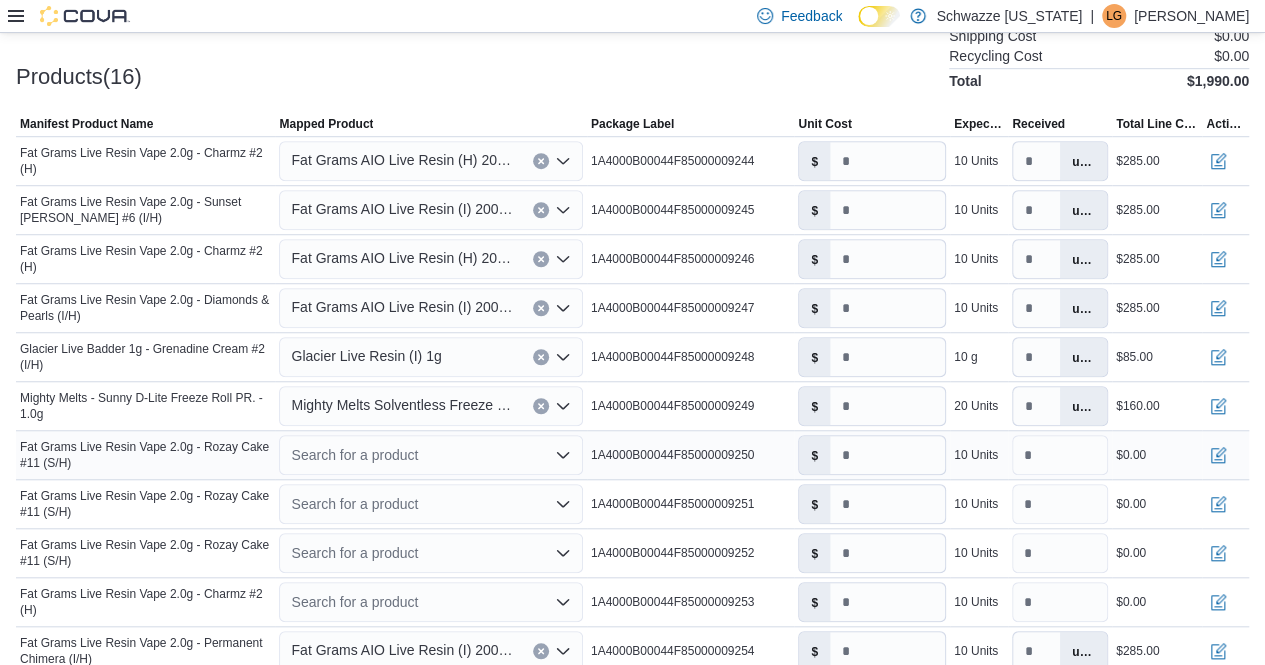 click on "Search for a product" at bounding box center [430, 455] 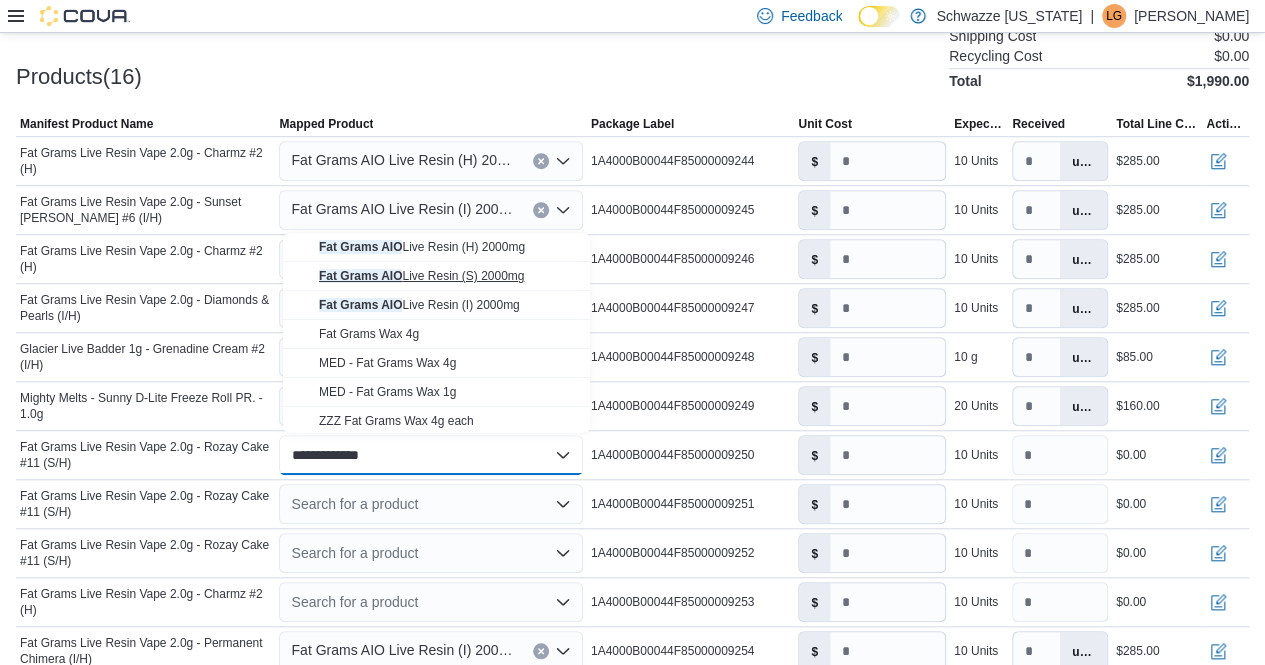 type on "**********" 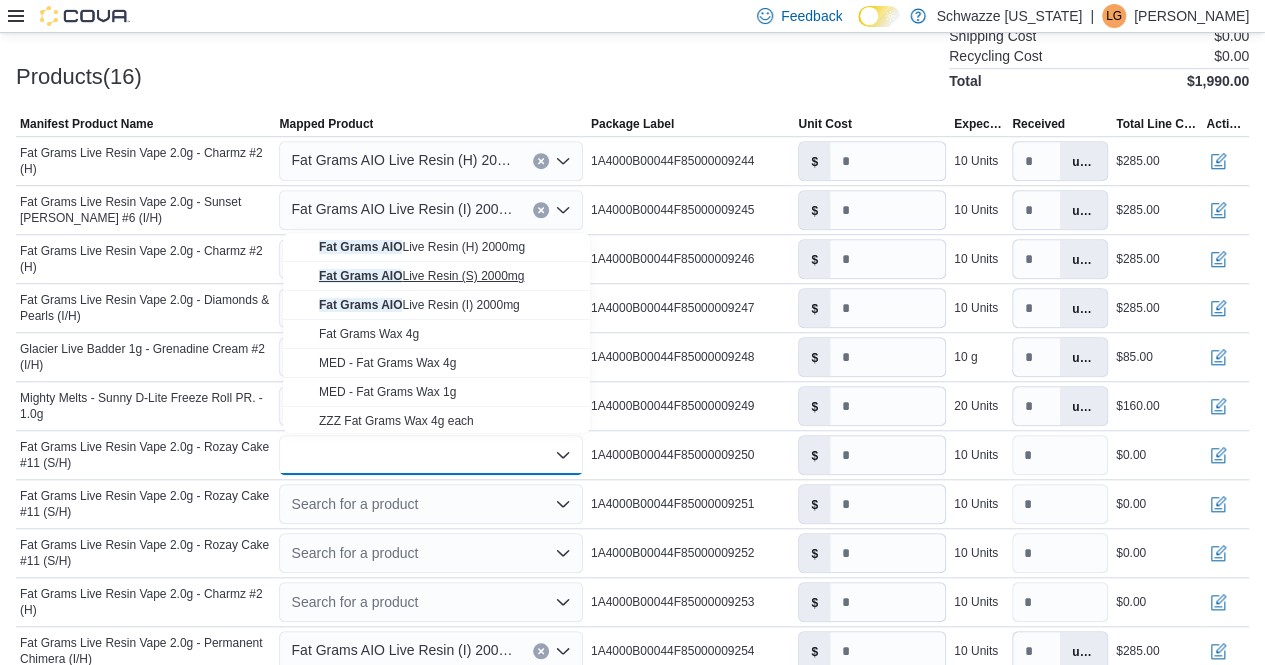 type on "****" 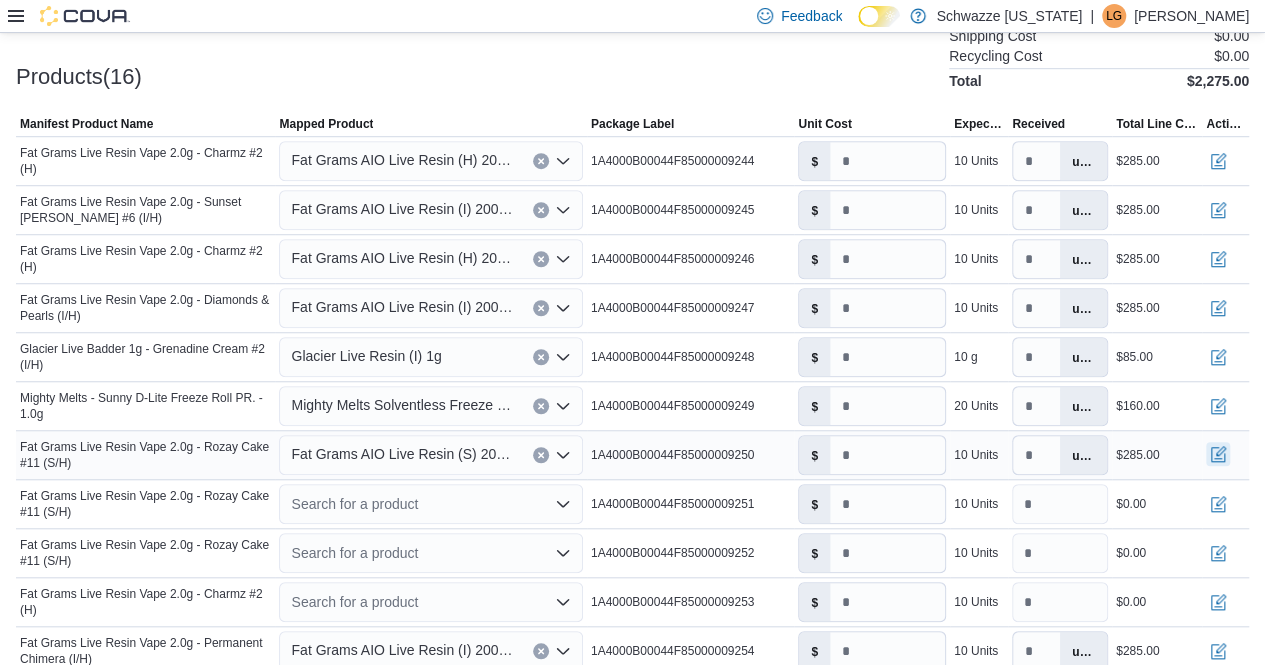 click at bounding box center [1218, 454] 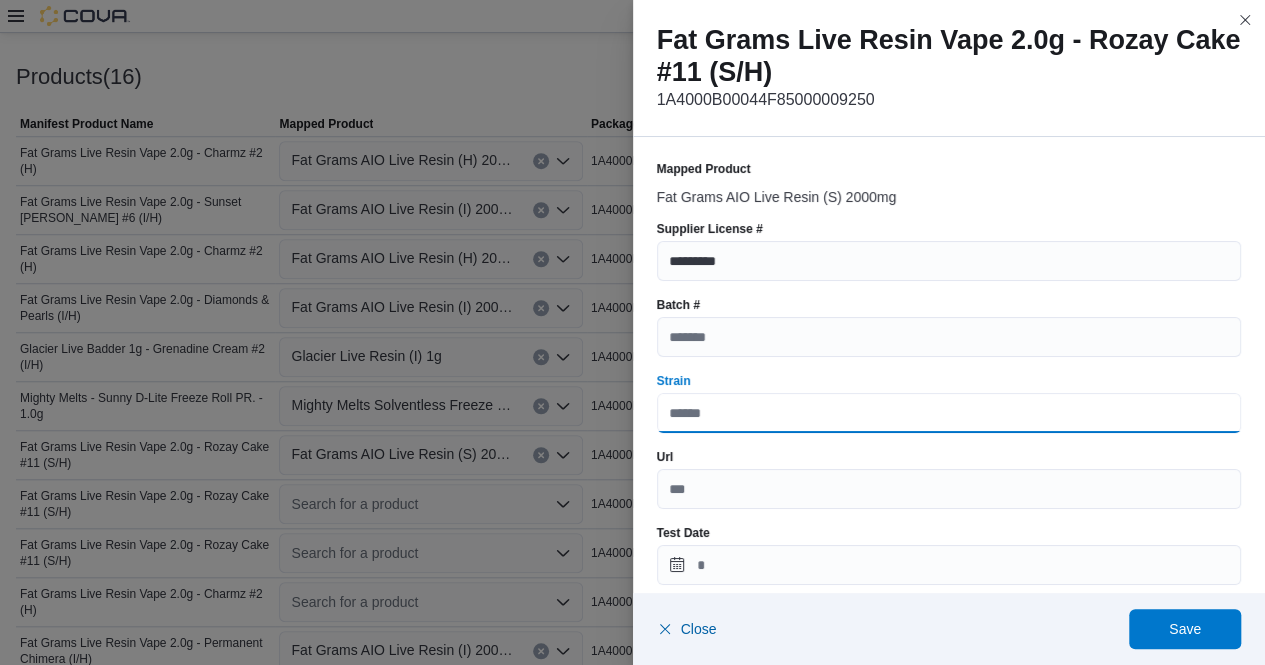 click on "Strain" at bounding box center [949, 413] 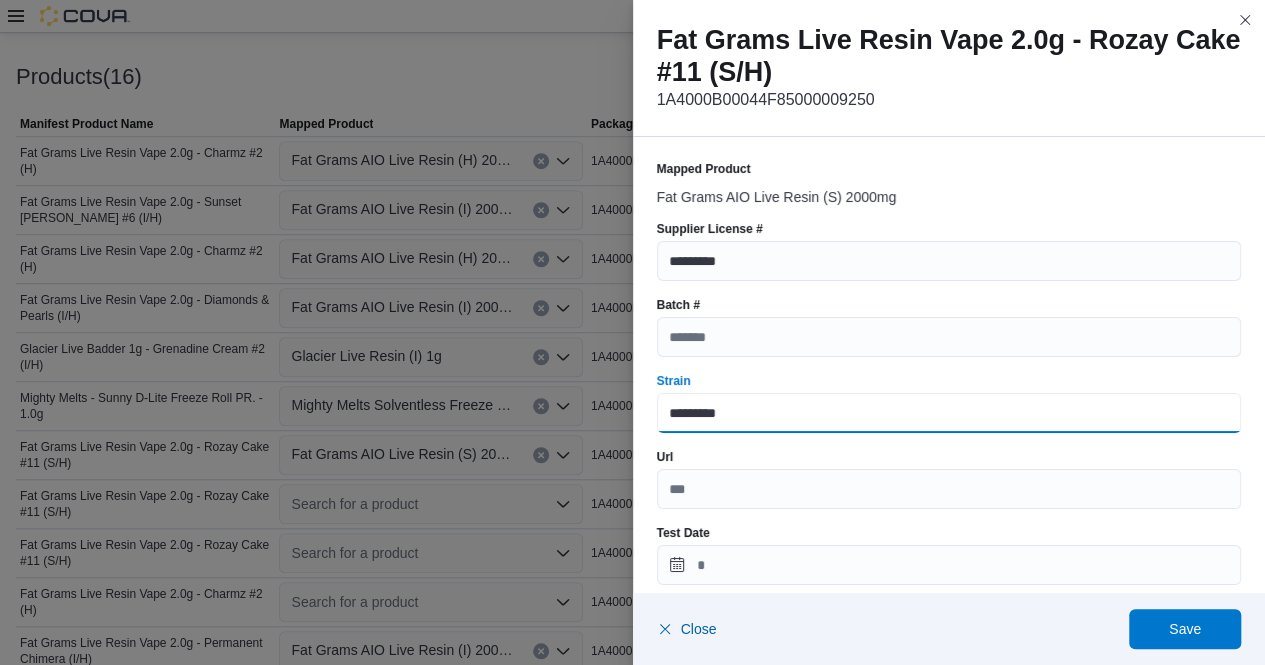 click on "*********" at bounding box center [949, 413] 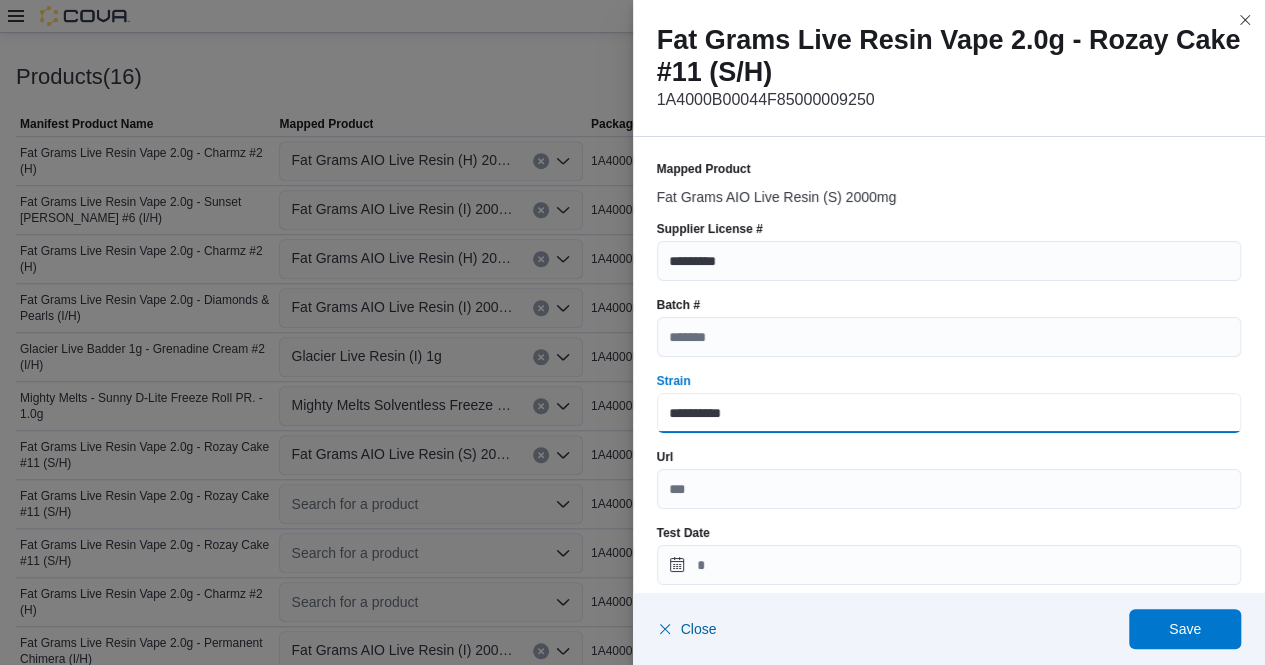 click on "**********" at bounding box center (949, 413) 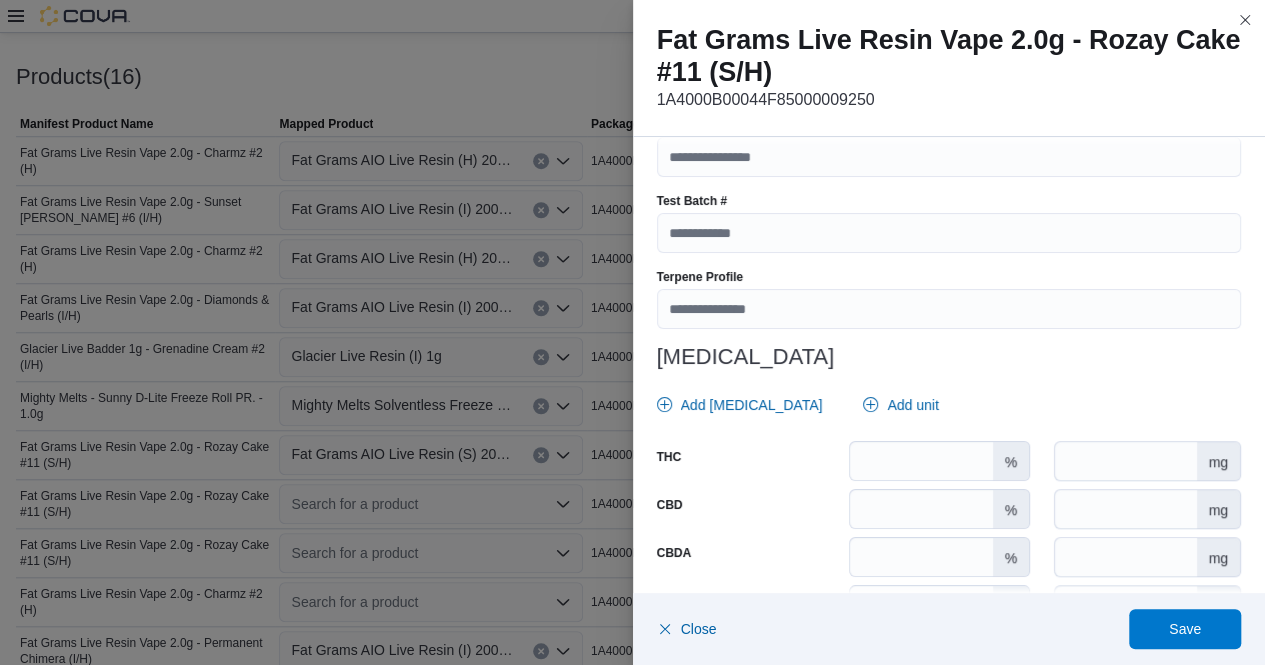 scroll, scrollTop: 716, scrollLeft: 0, axis: vertical 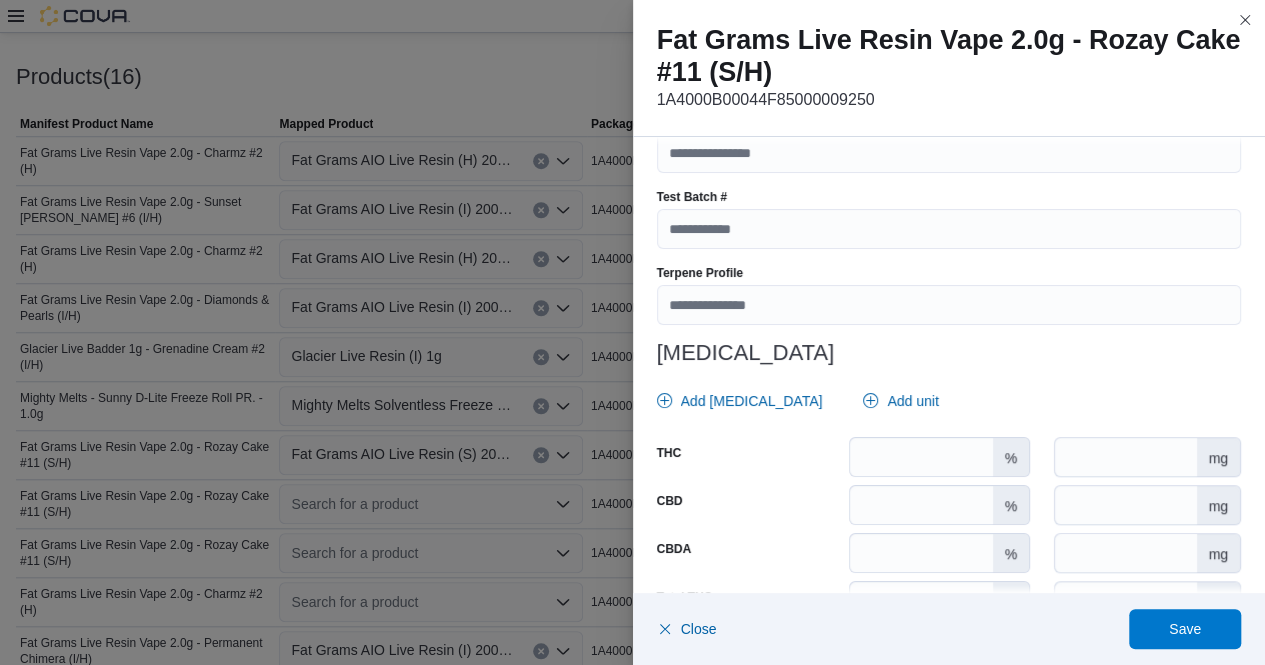 type on "**********" 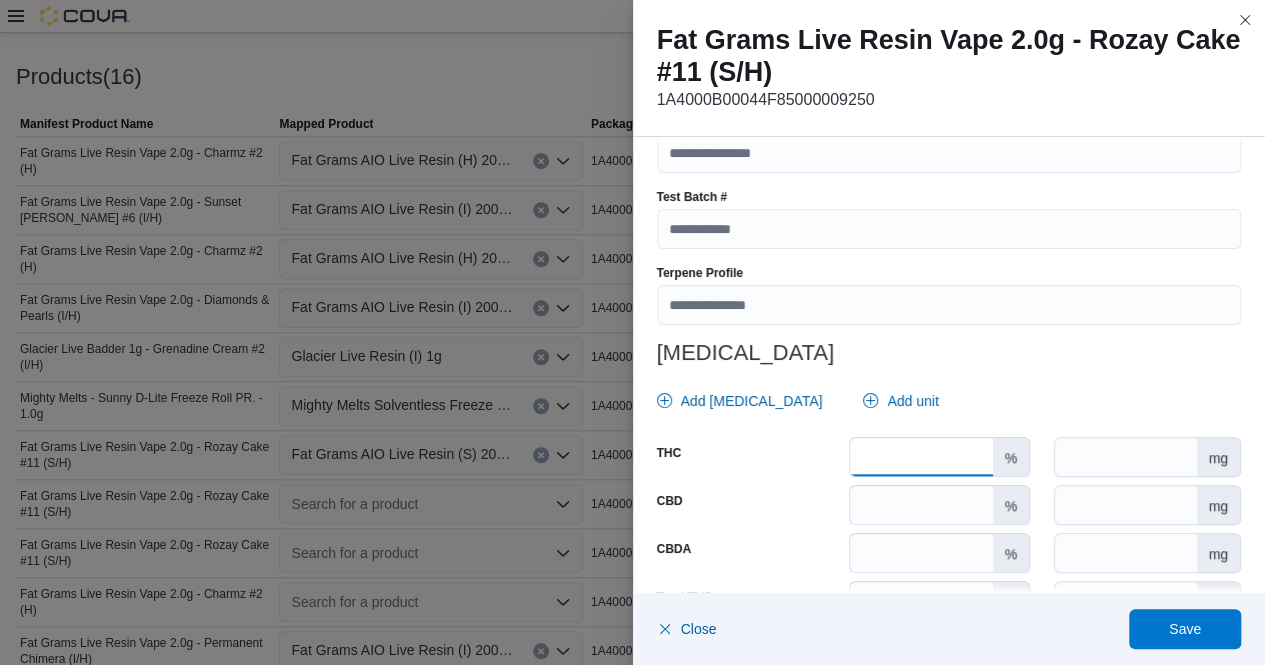 click at bounding box center [921, 457] 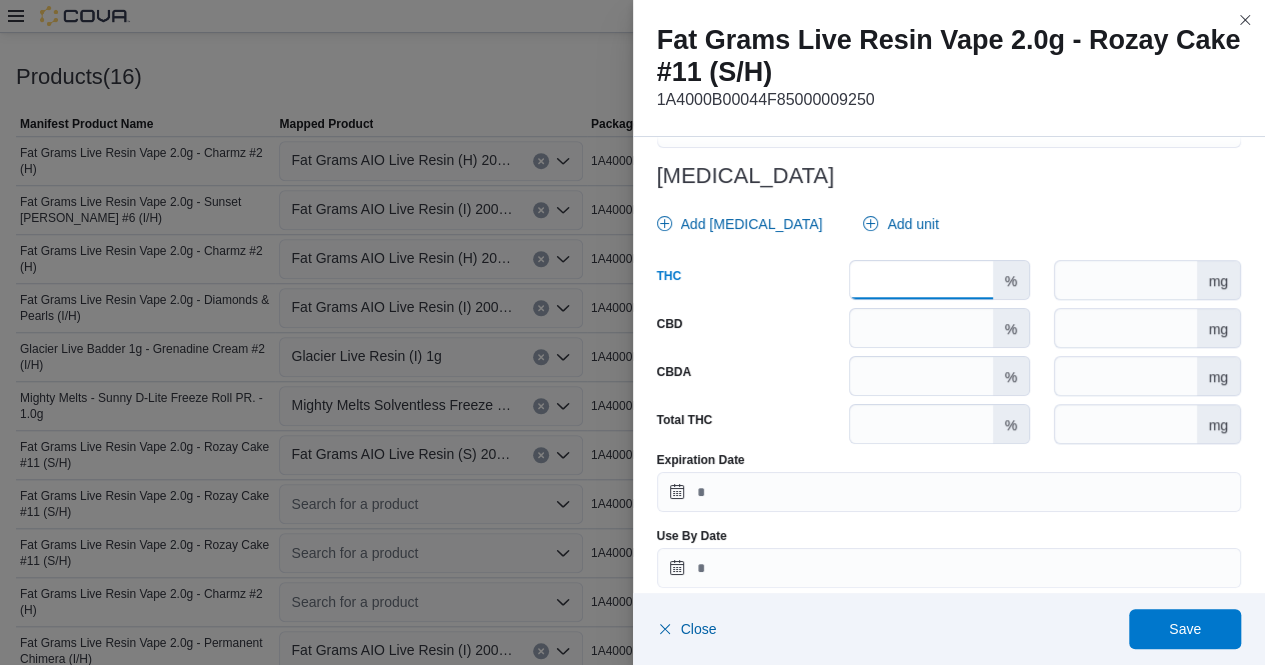 scroll, scrollTop: 911, scrollLeft: 0, axis: vertical 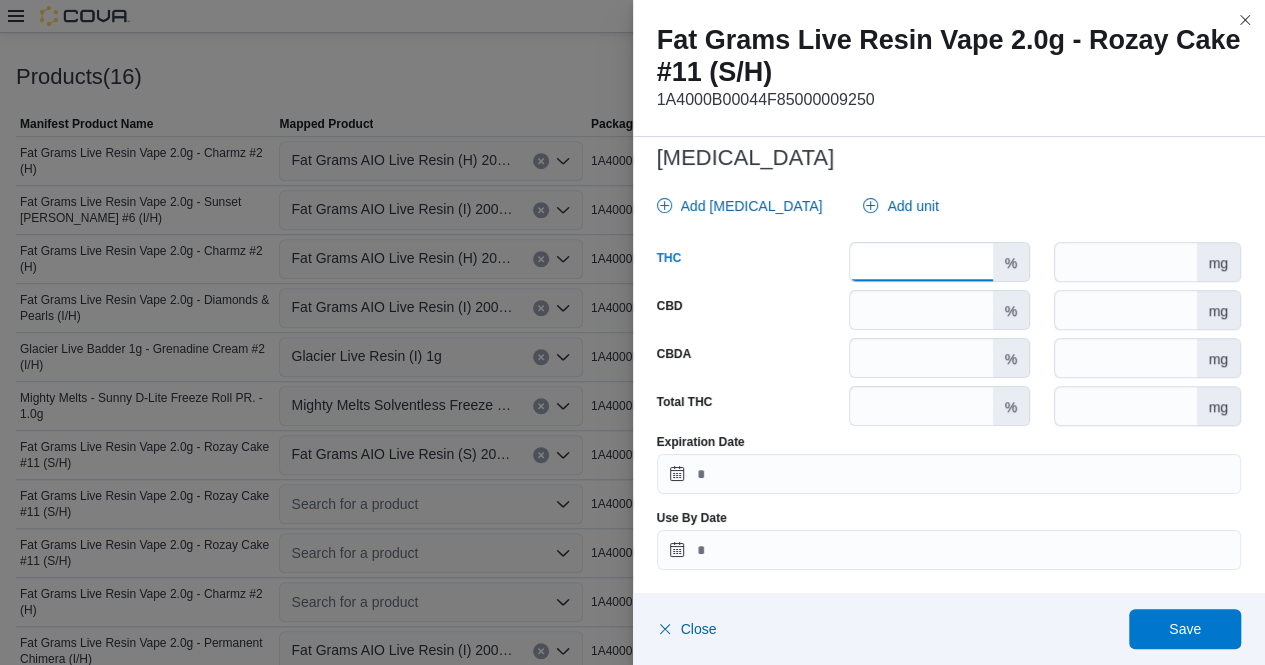 type on "*****" 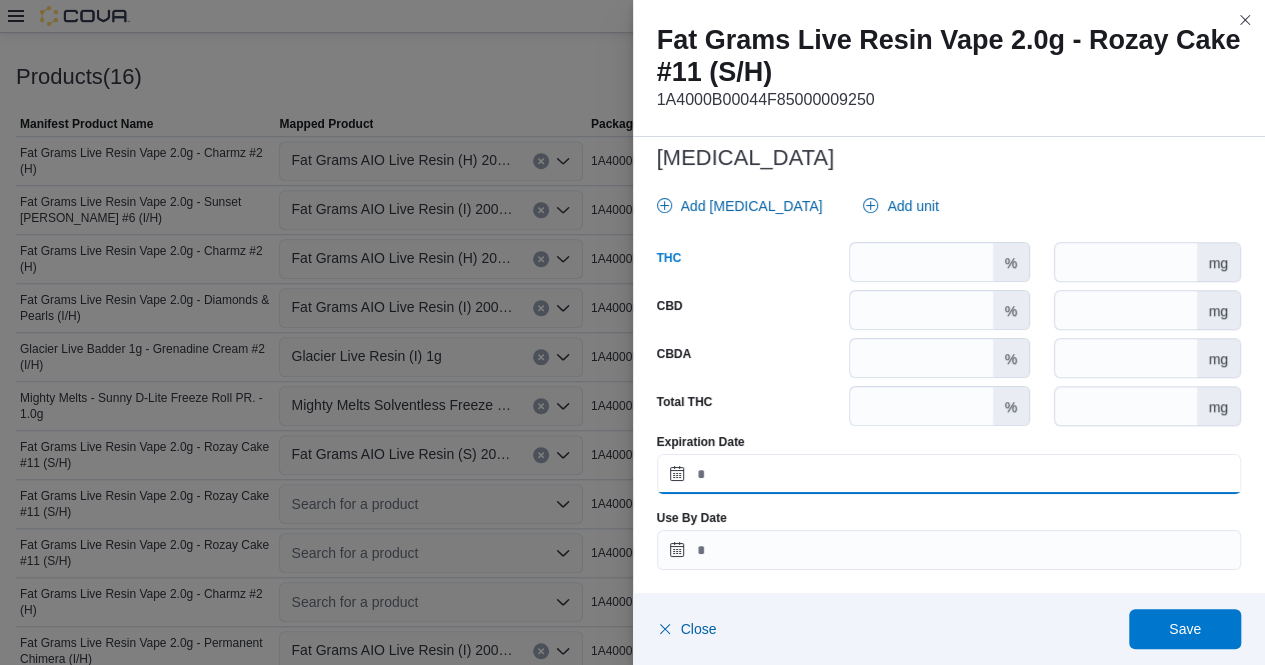 click on "Expiration Date" at bounding box center [949, 474] 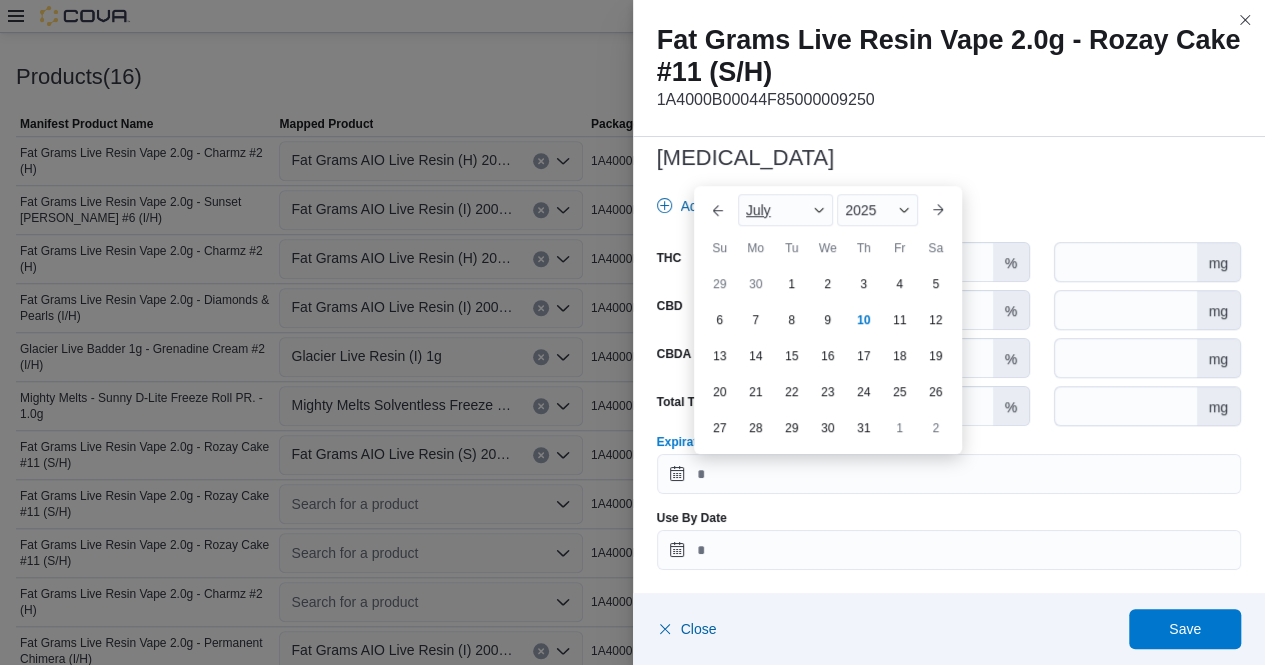 click at bounding box center [819, 210] 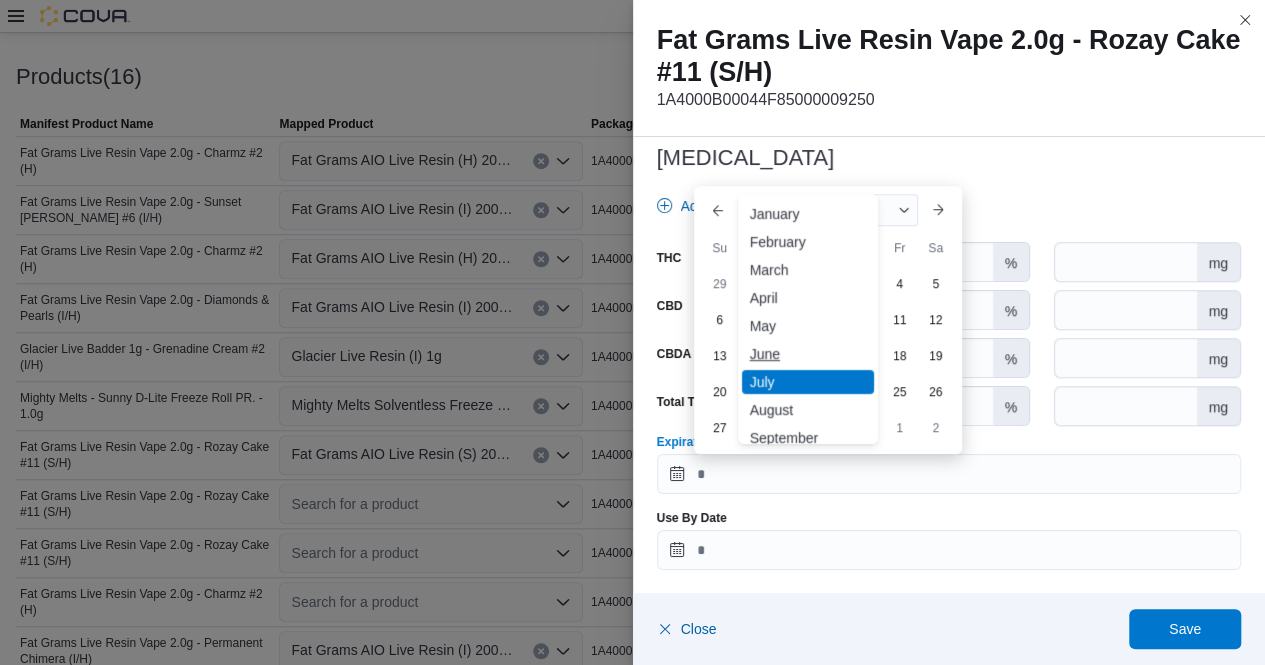 click on "June" at bounding box center [808, 354] 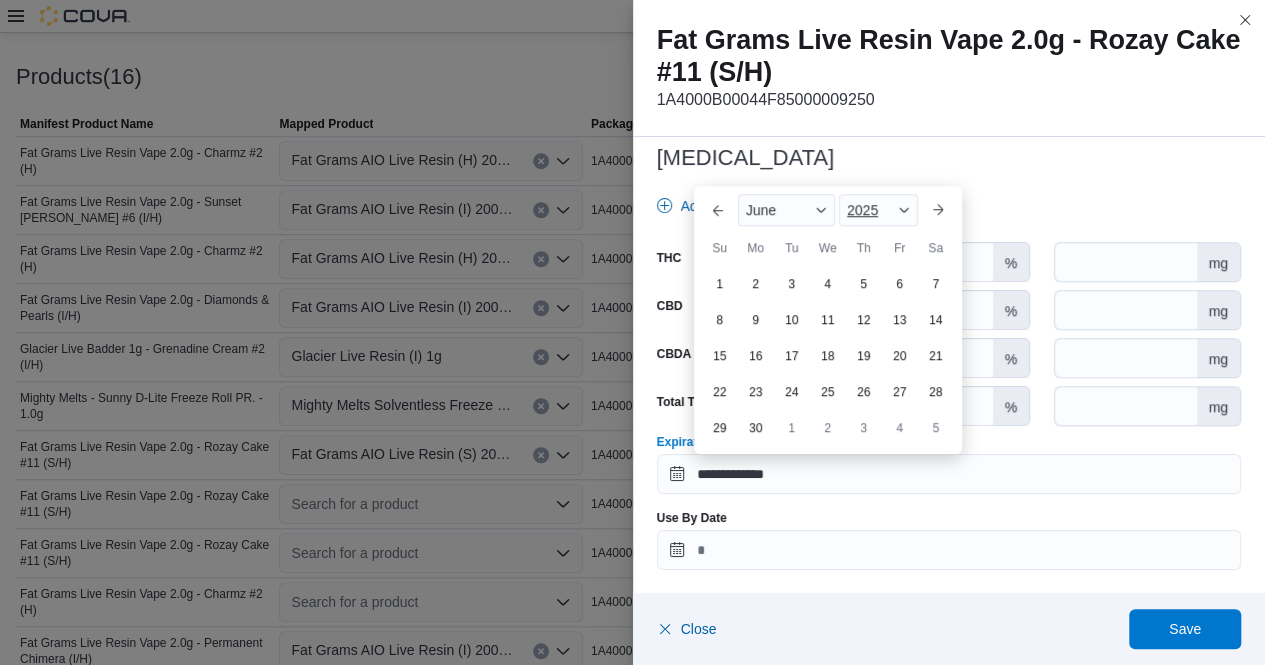 click at bounding box center [904, 210] 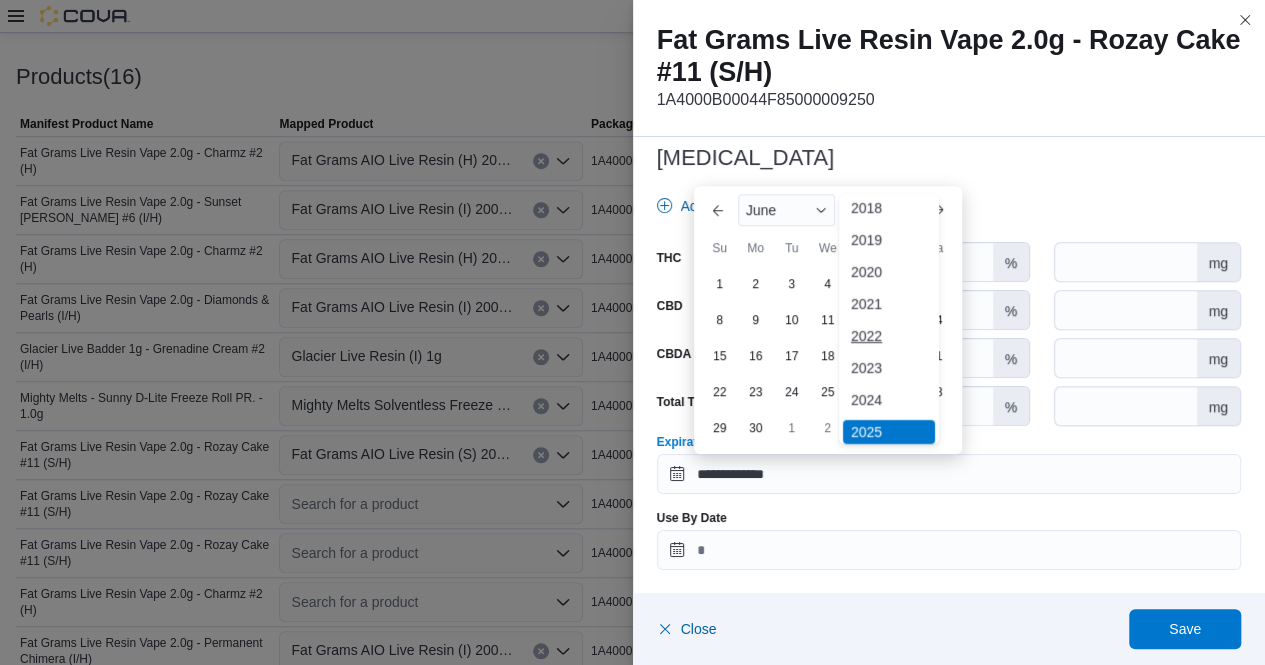 scroll, scrollTop: 59, scrollLeft: 0, axis: vertical 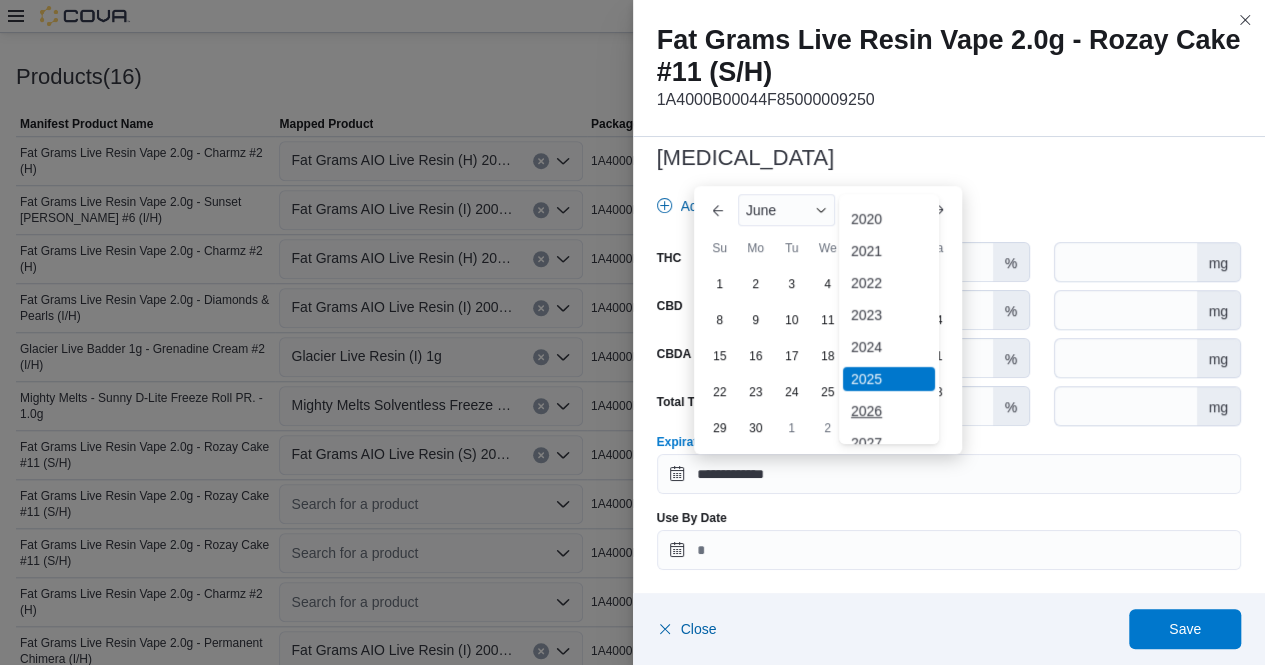 click on "2026" at bounding box center (889, 411) 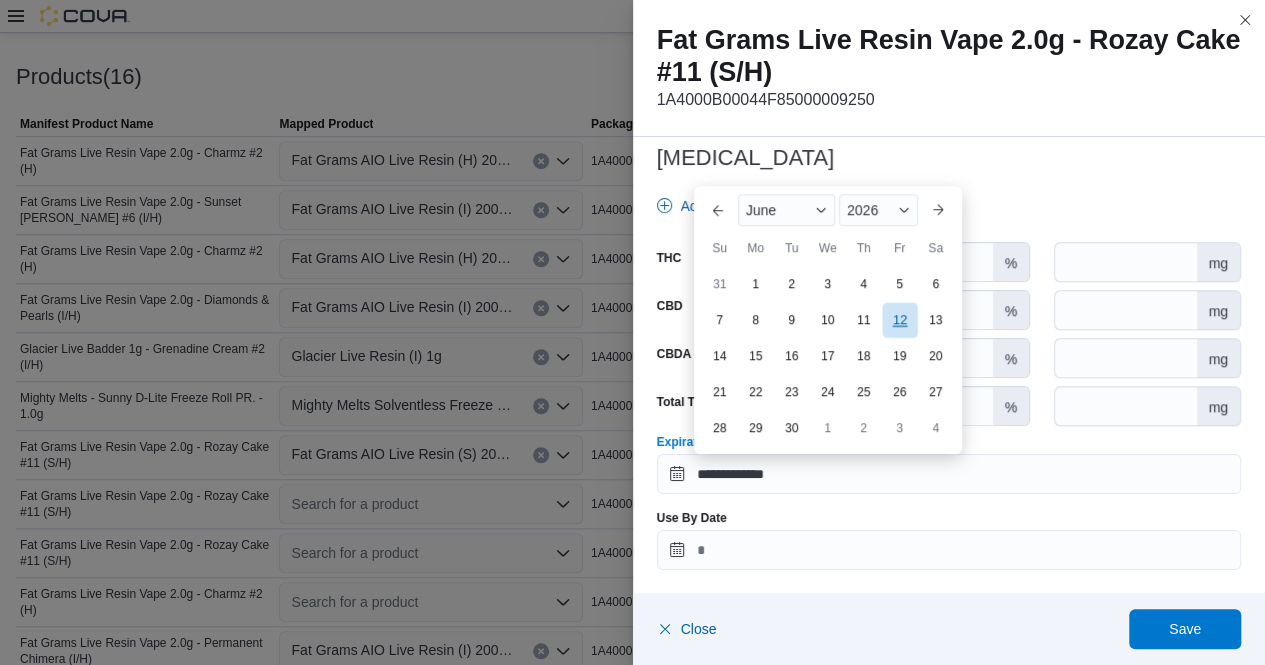 click on "12" at bounding box center [899, 319] 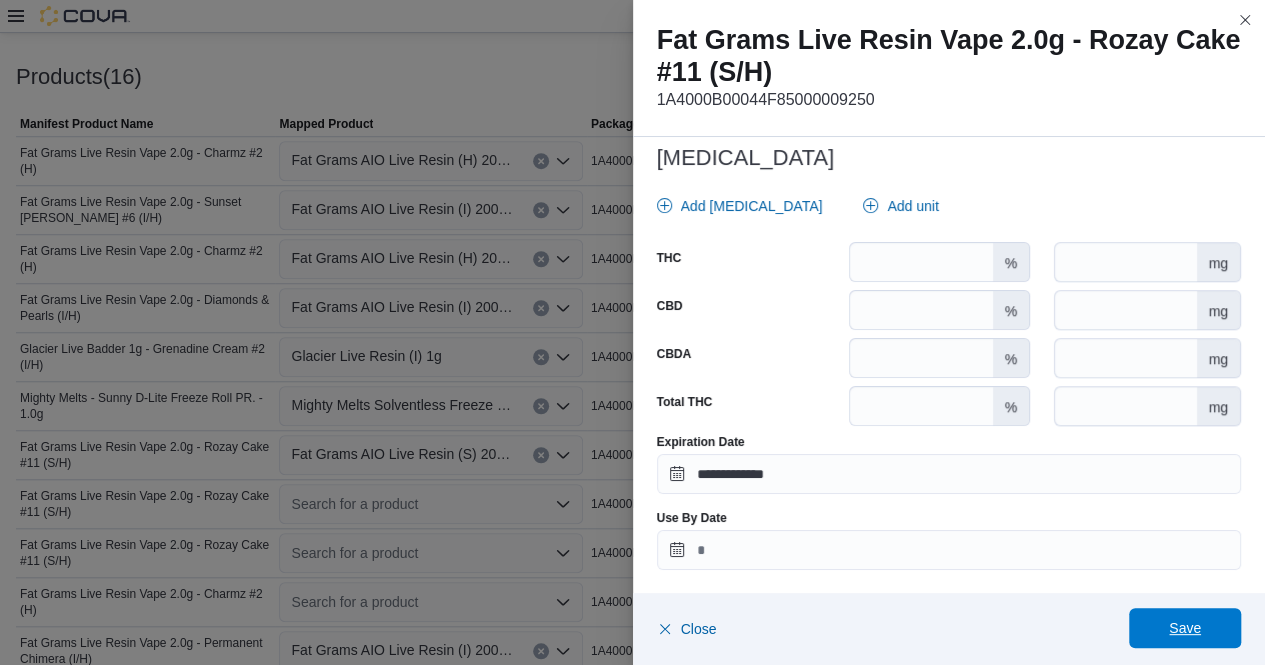 click on "Save" at bounding box center [1185, 628] 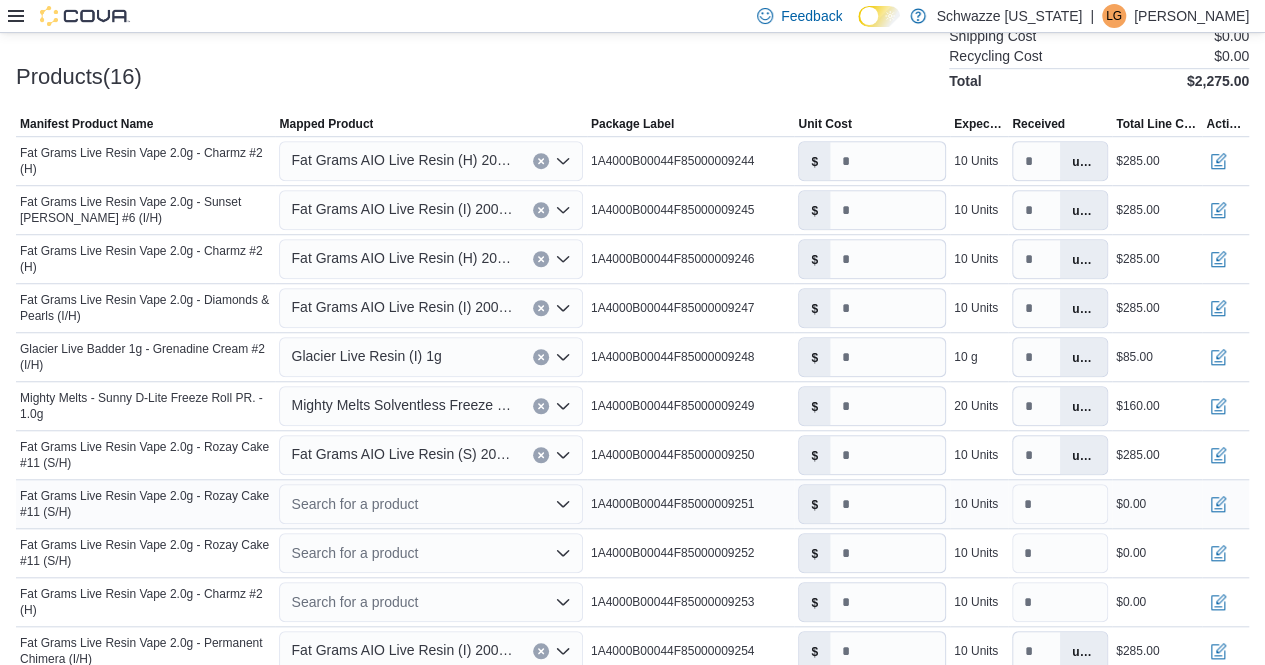 click on "Search for a product" at bounding box center (430, 504) 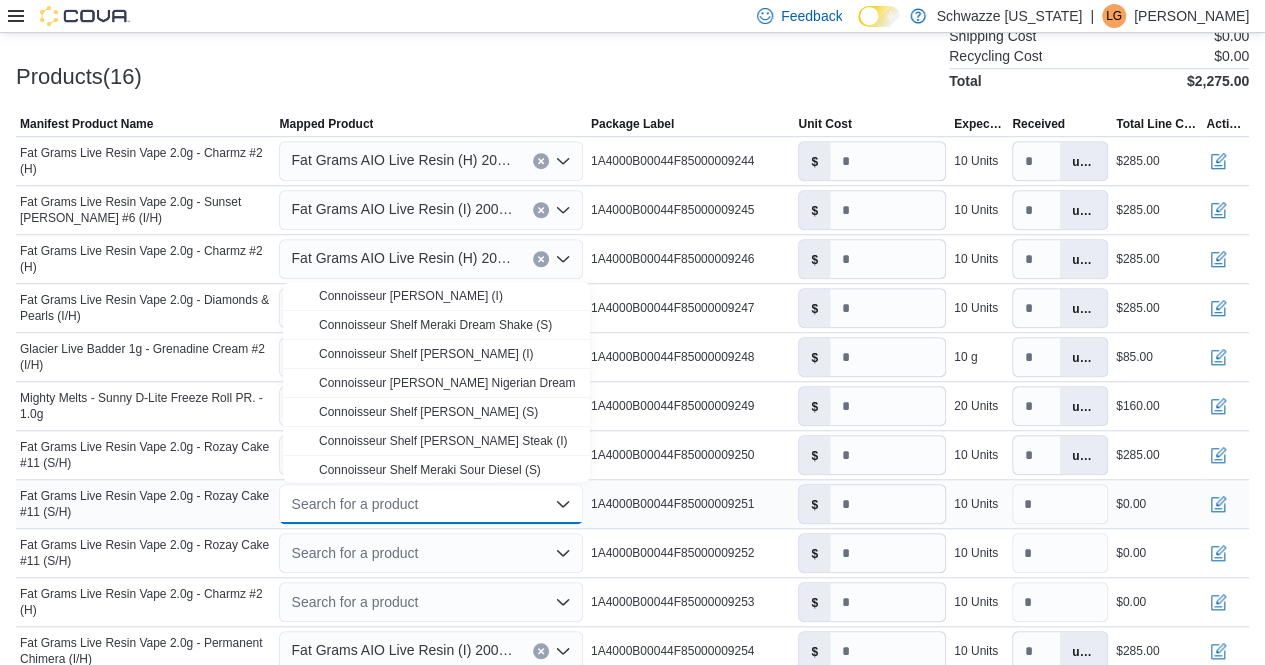 type on "*" 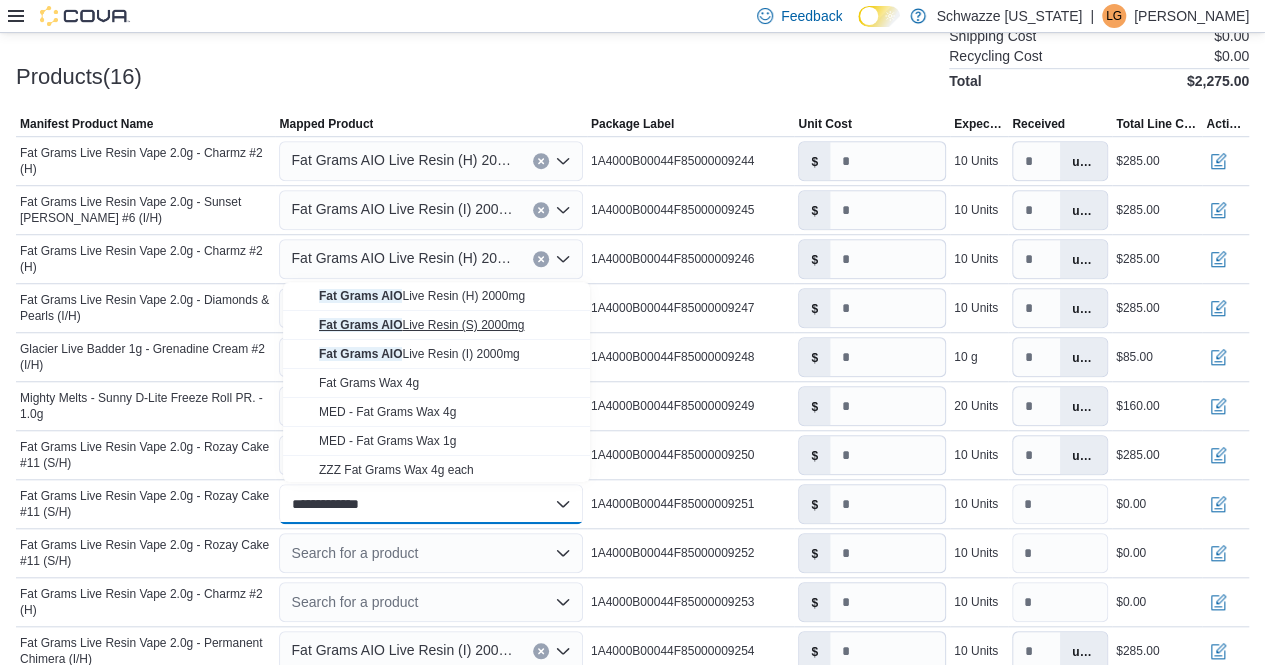 type on "**********" 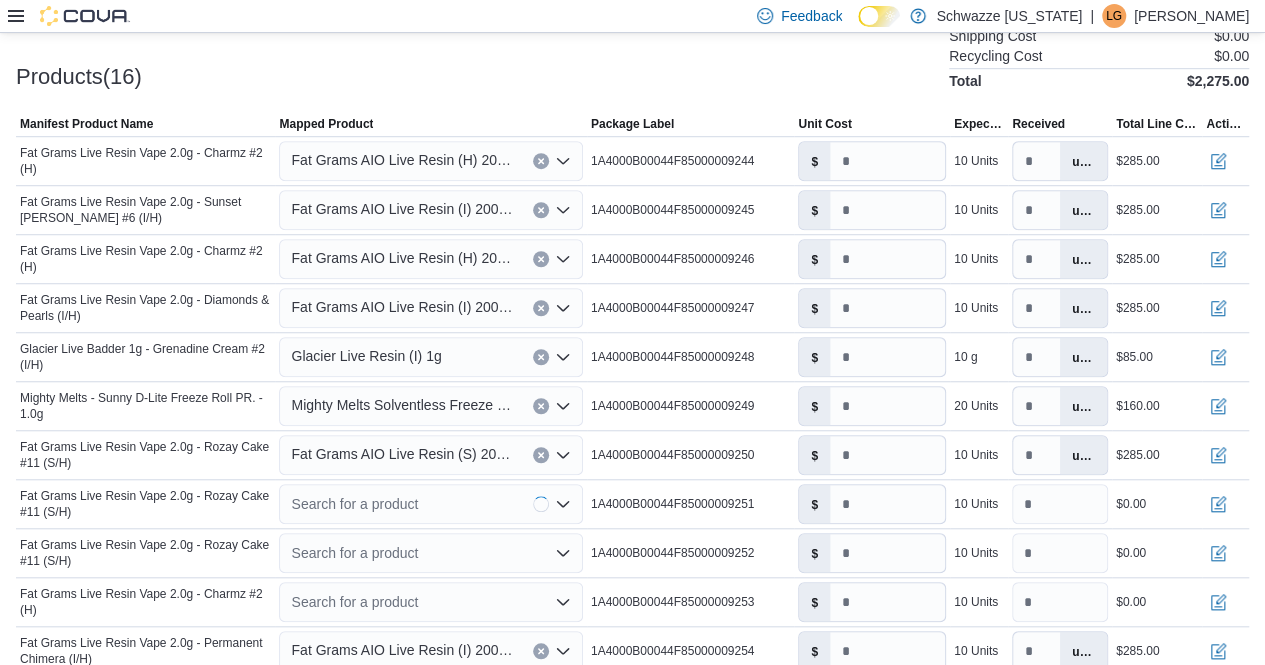 type on "****" 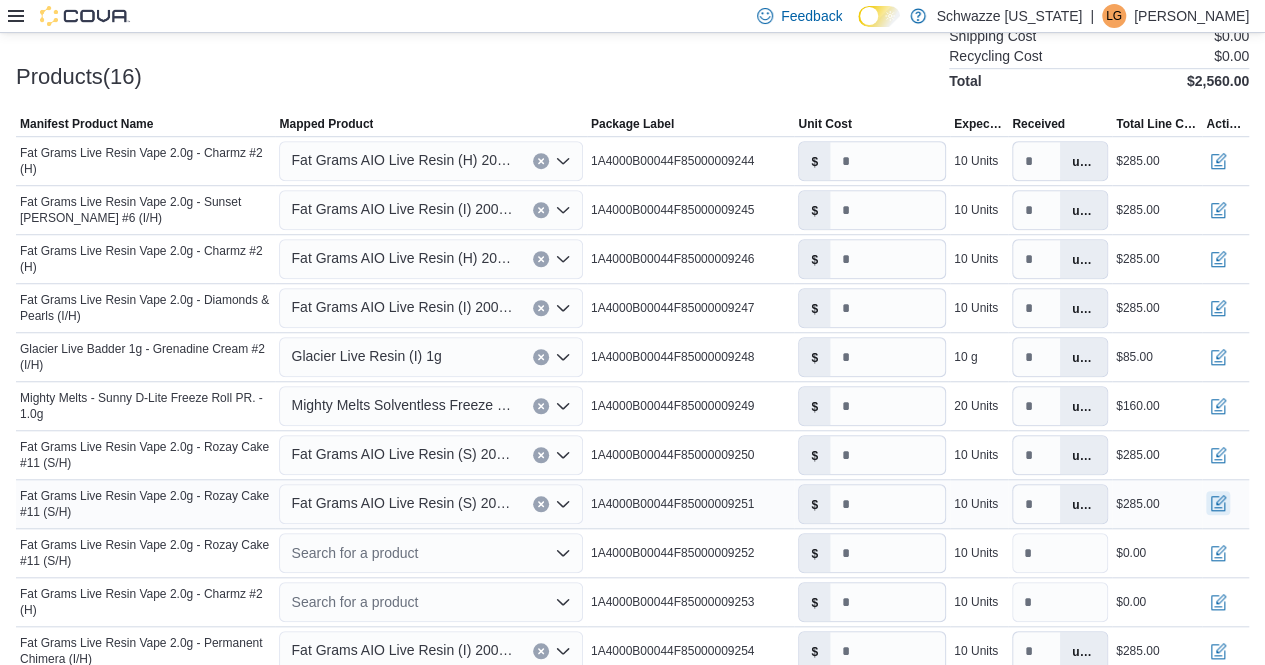 click at bounding box center (1218, 503) 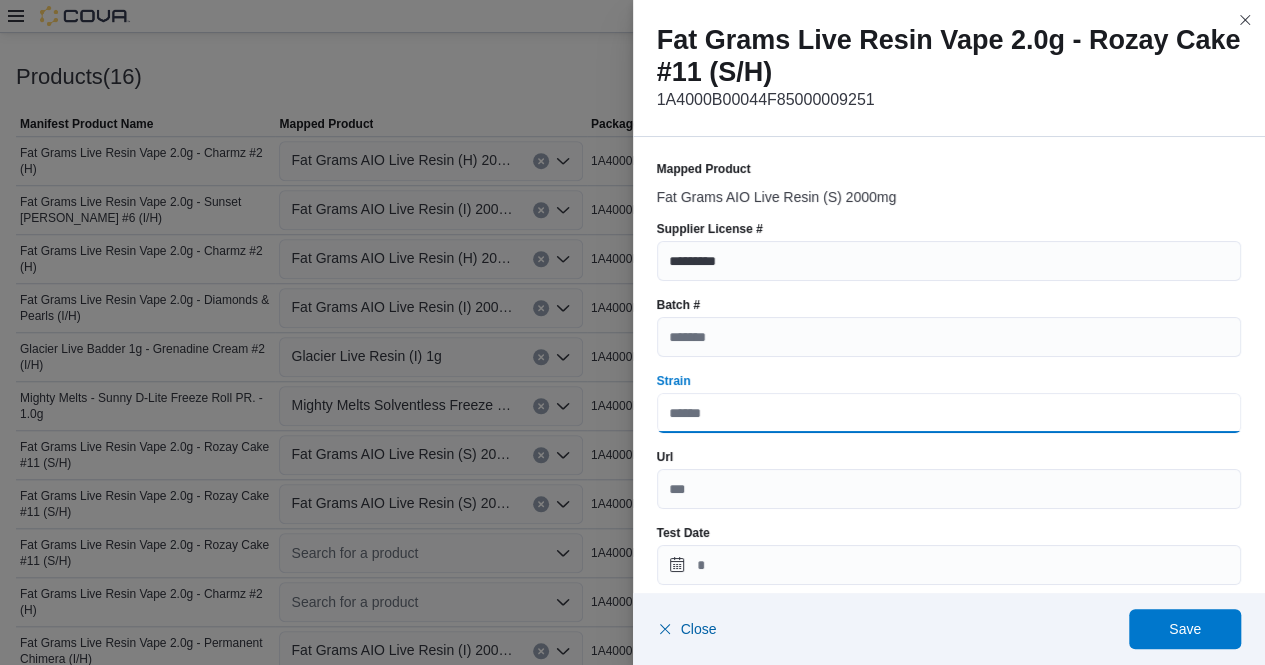 click on "Strain" at bounding box center (949, 413) 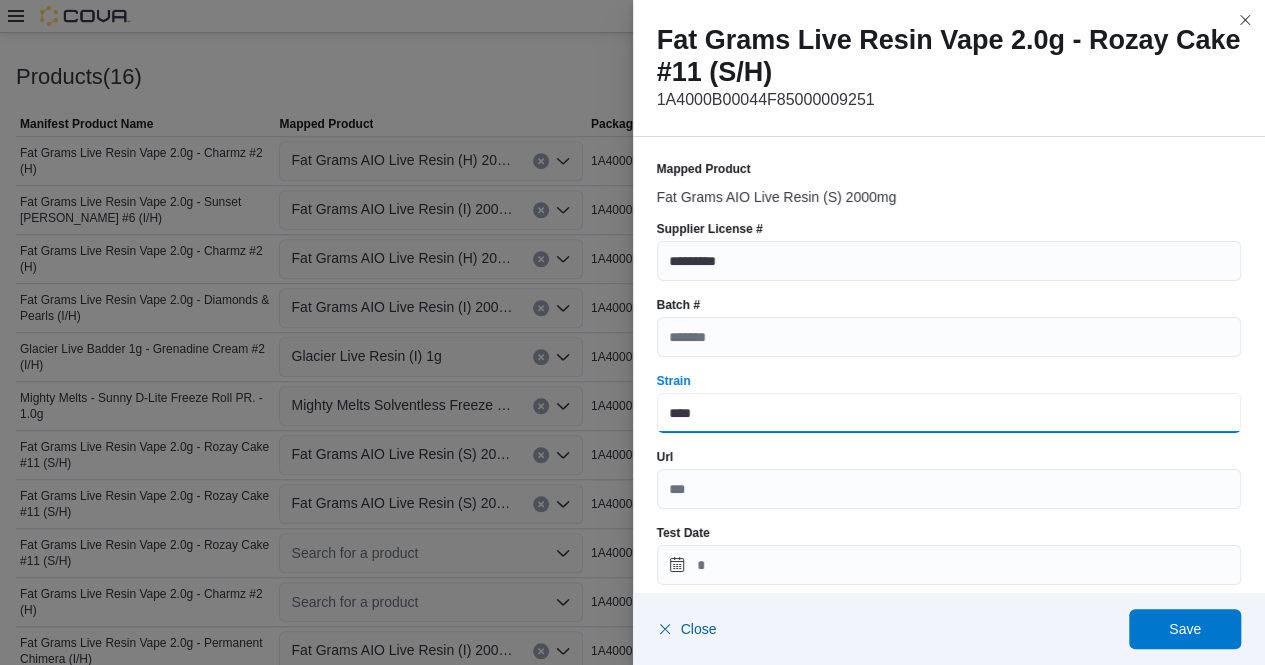 type on "**********" 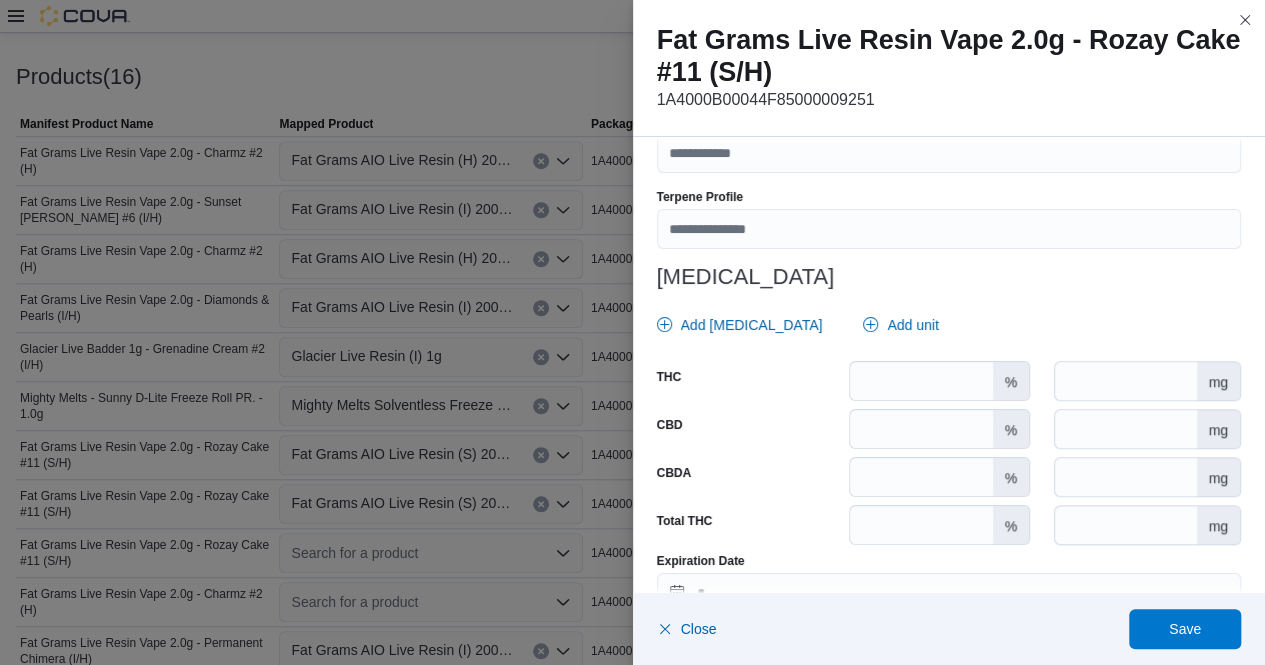 scroll, scrollTop: 800, scrollLeft: 0, axis: vertical 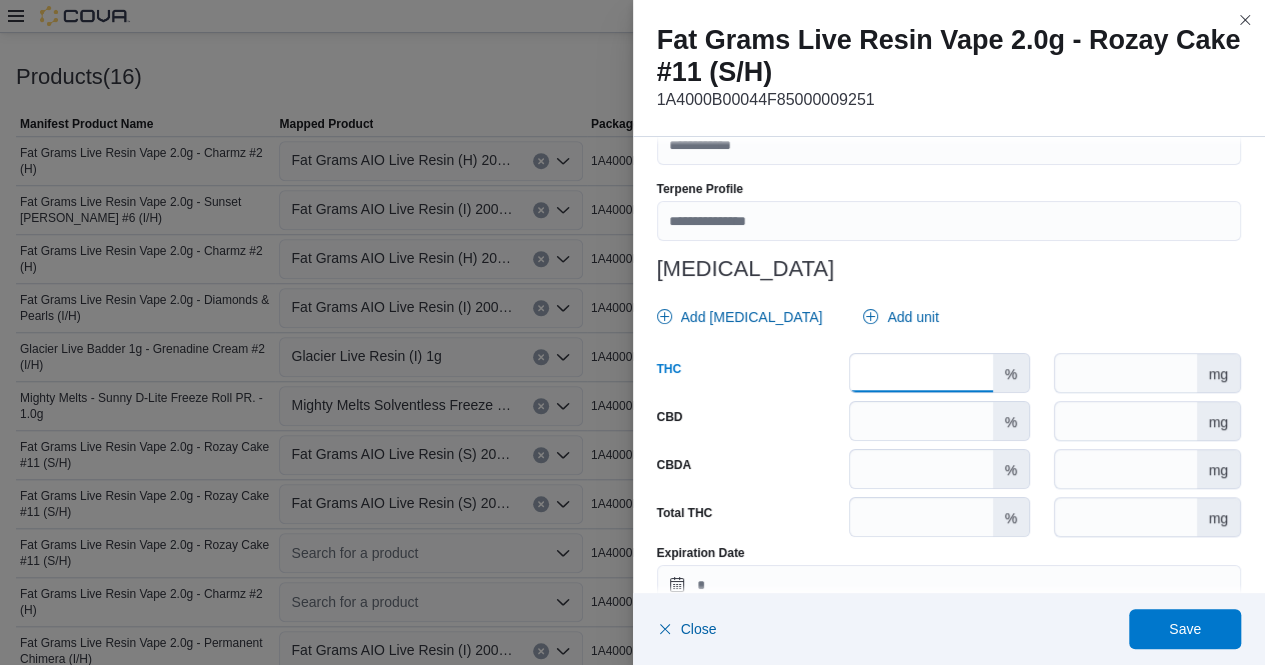 click at bounding box center [921, 373] 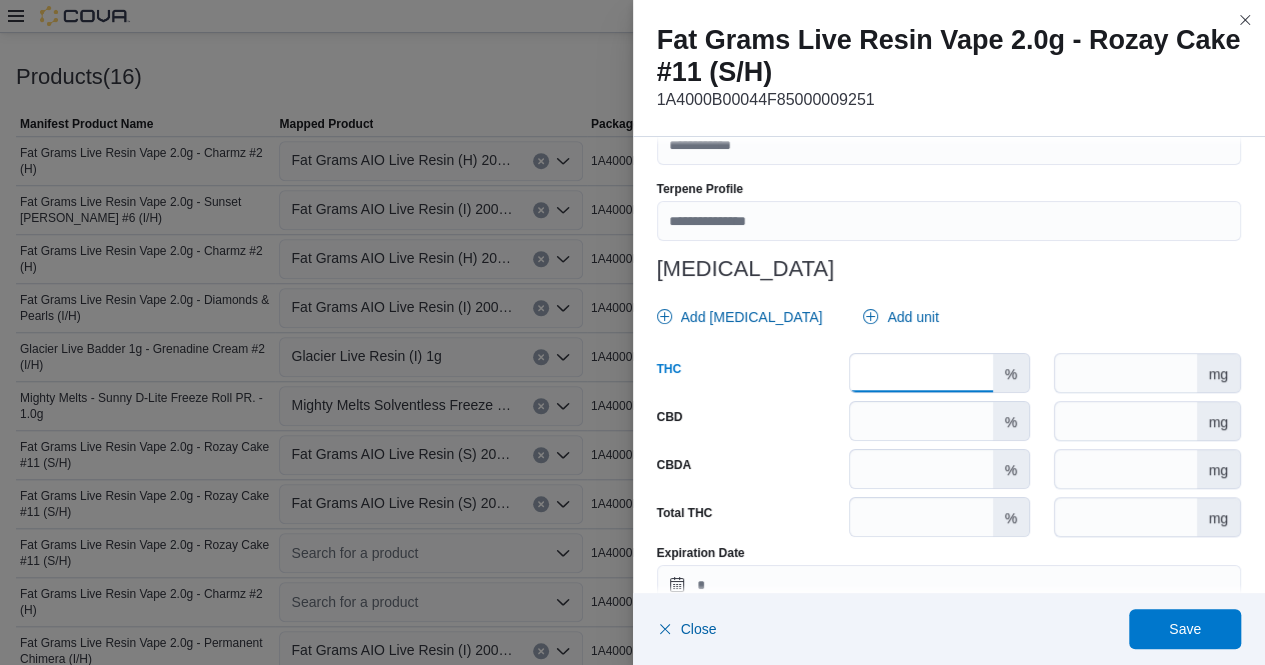 scroll, scrollTop: 911, scrollLeft: 0, axis: vertical 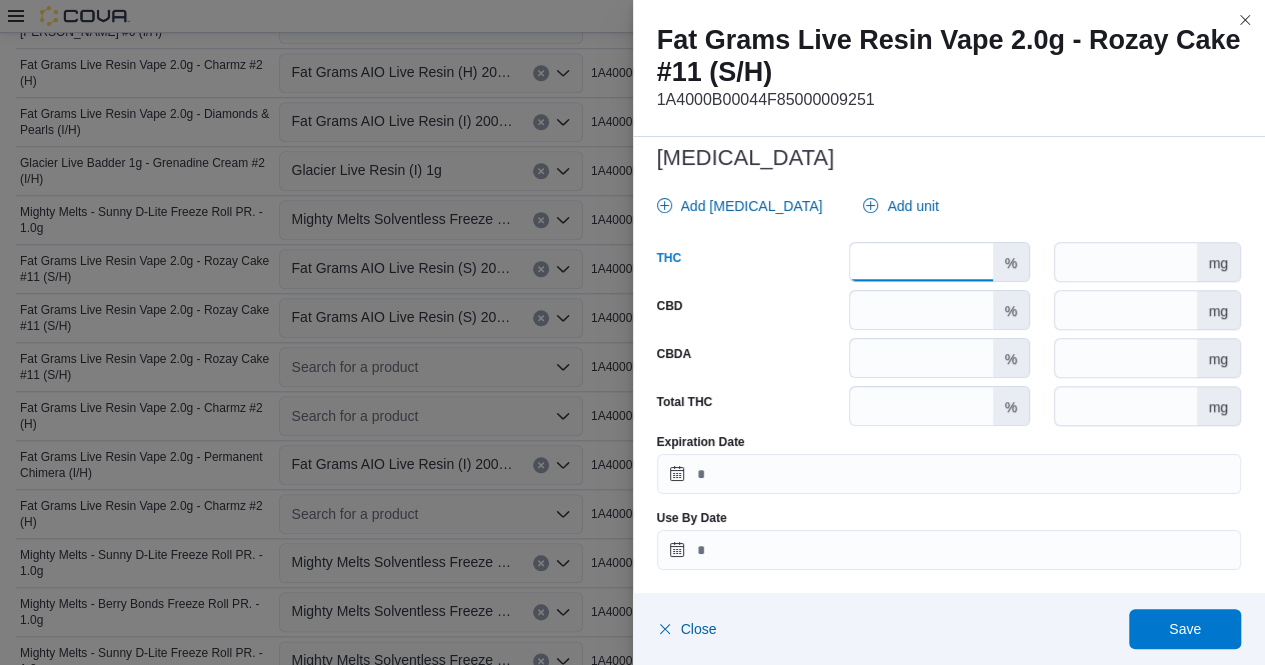 type on "*****" 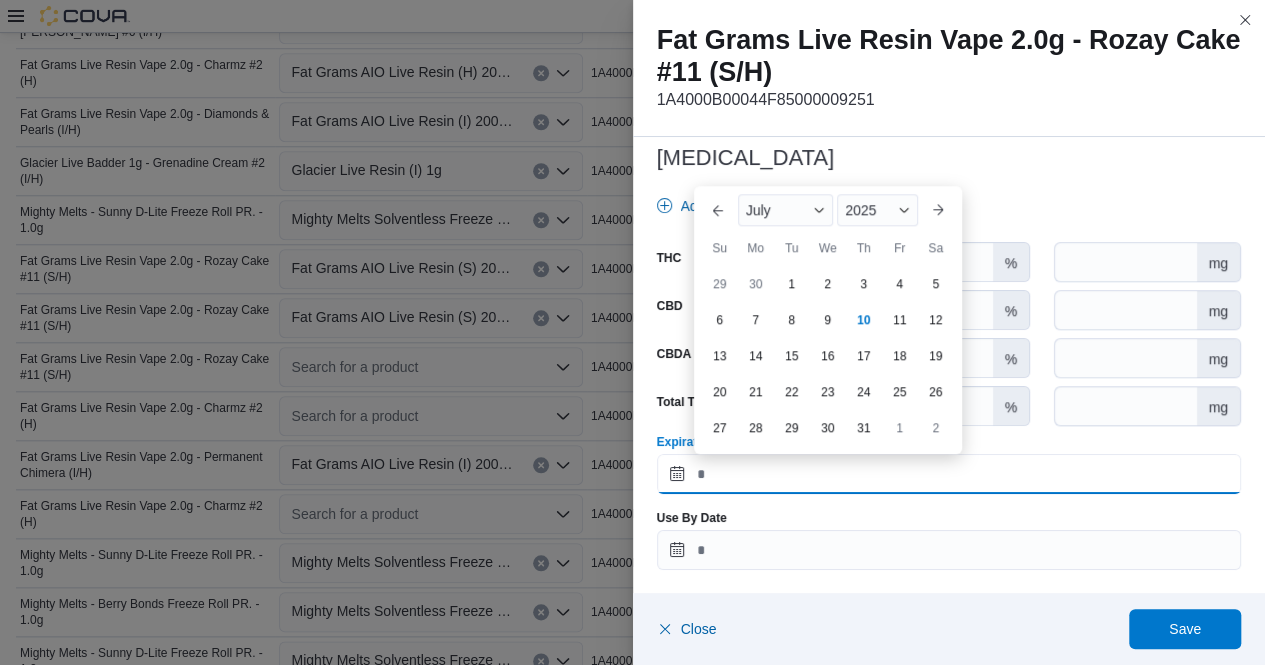 drag, startPoint x: 805, startPoint y: 473, endPoint x: 766, endPoint y: 477, distance: 39.20459 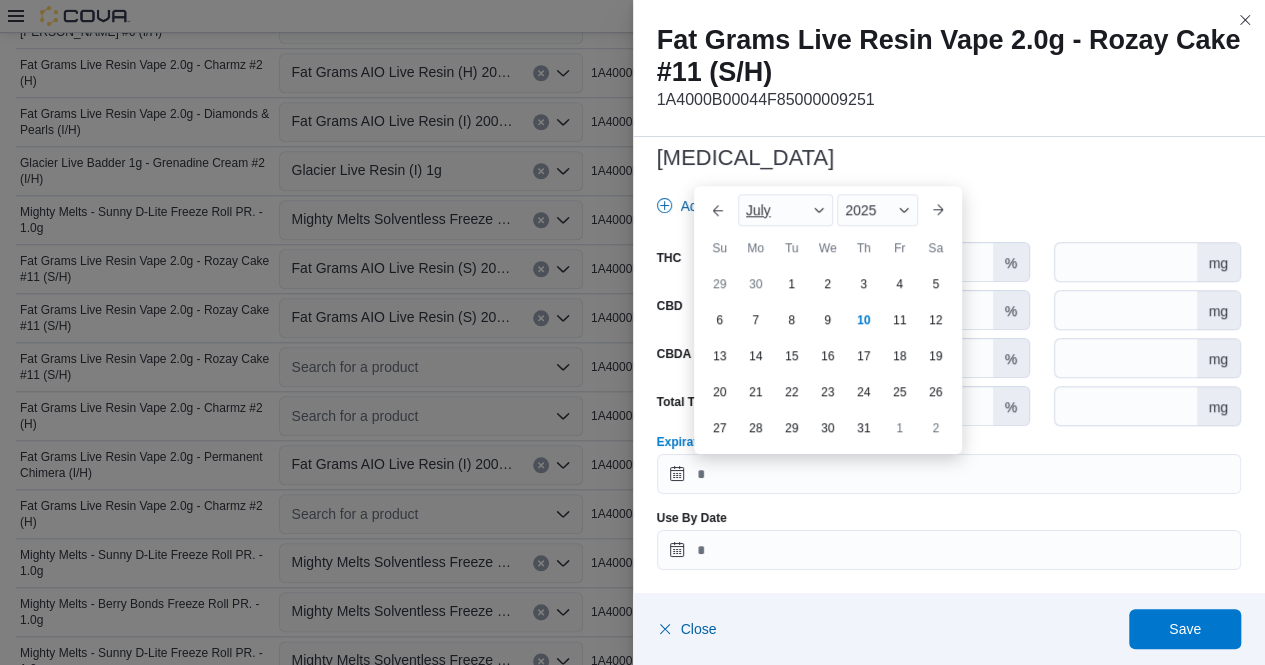click at bounding box center (819, 210) 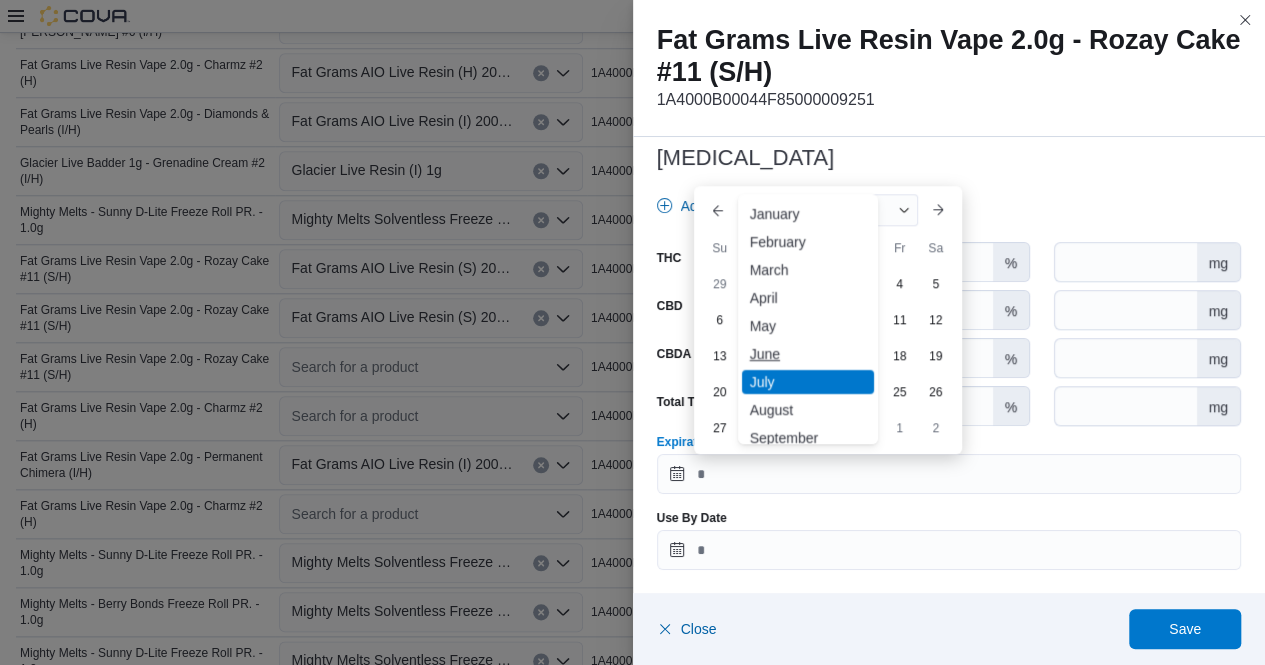 click on "June" at bounding box center [808, 354] 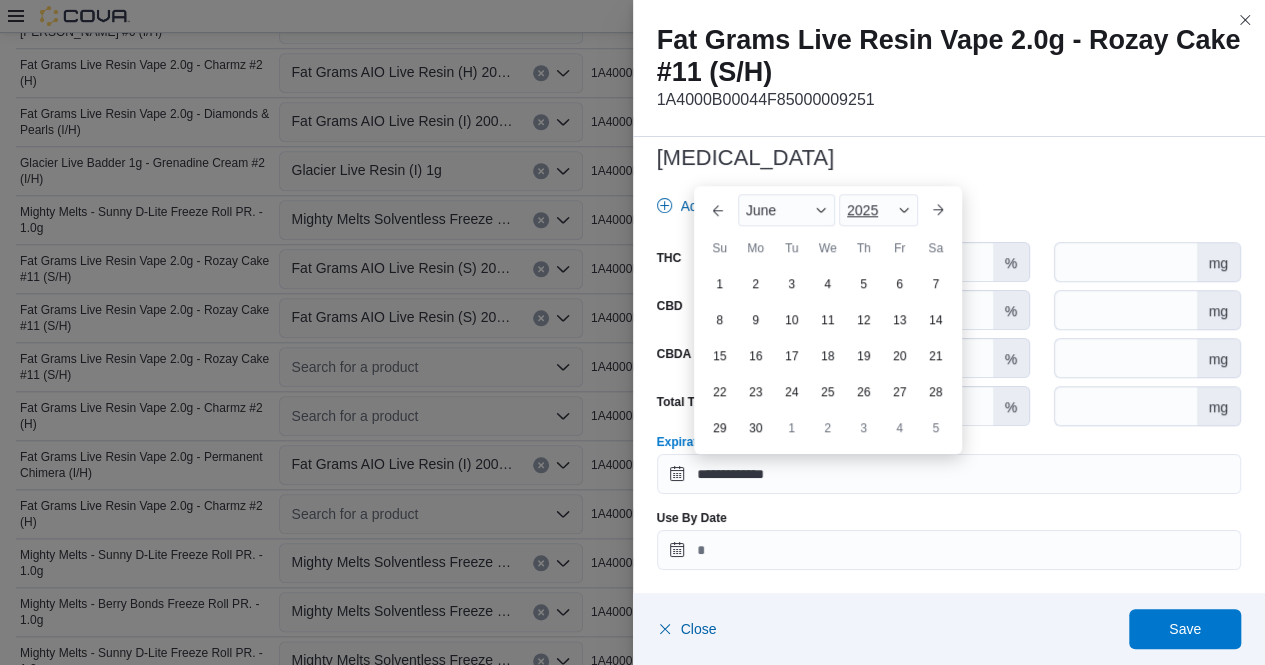 click at bounding box center (904, 210) 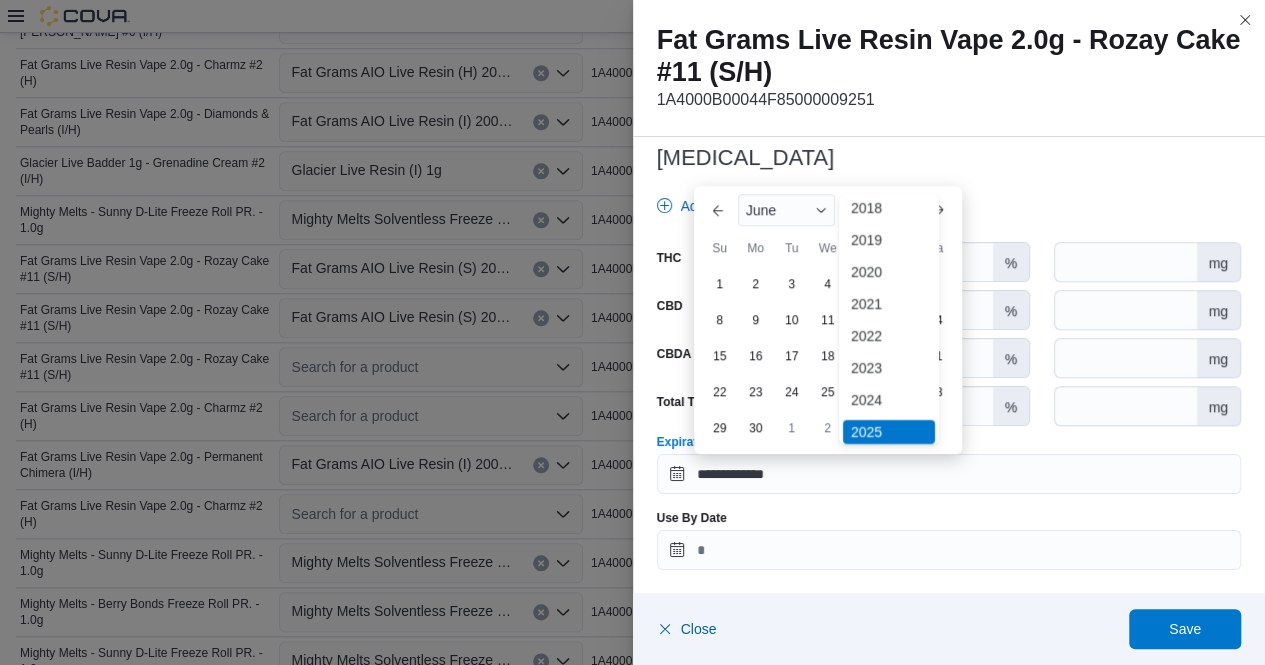 scroll, scrollTop: 68, scrollLeft: 0, axis: vertical 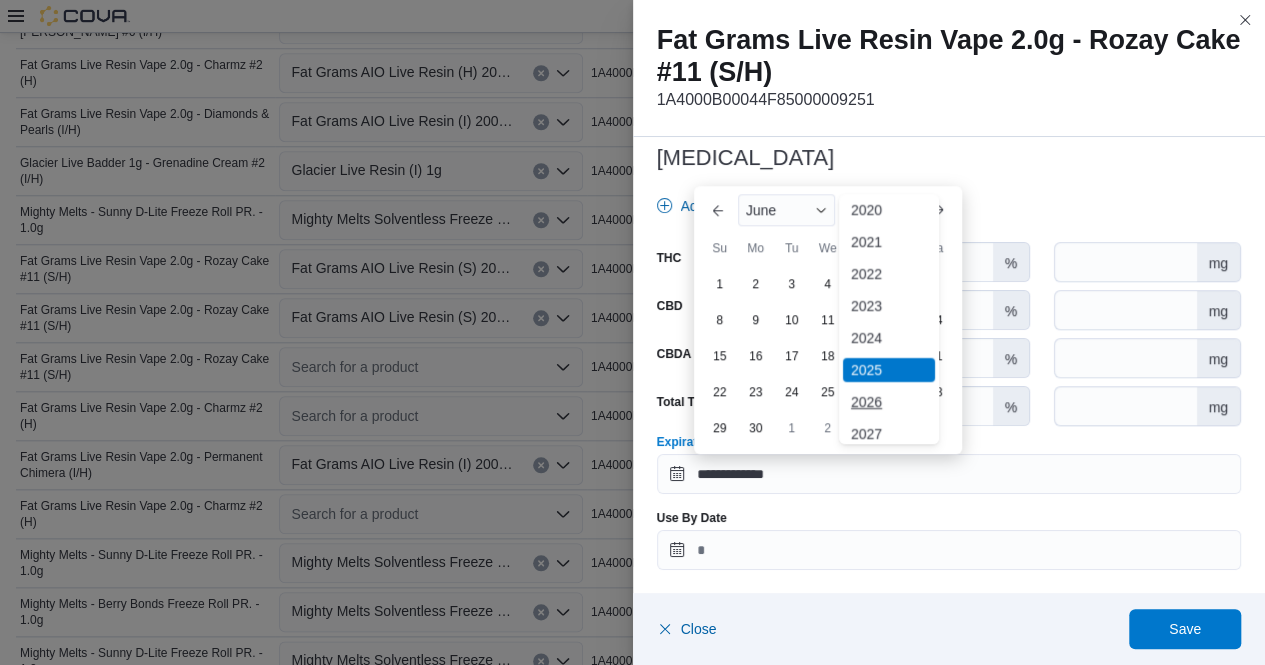 click on "2026" at bounding box center [889, 402] 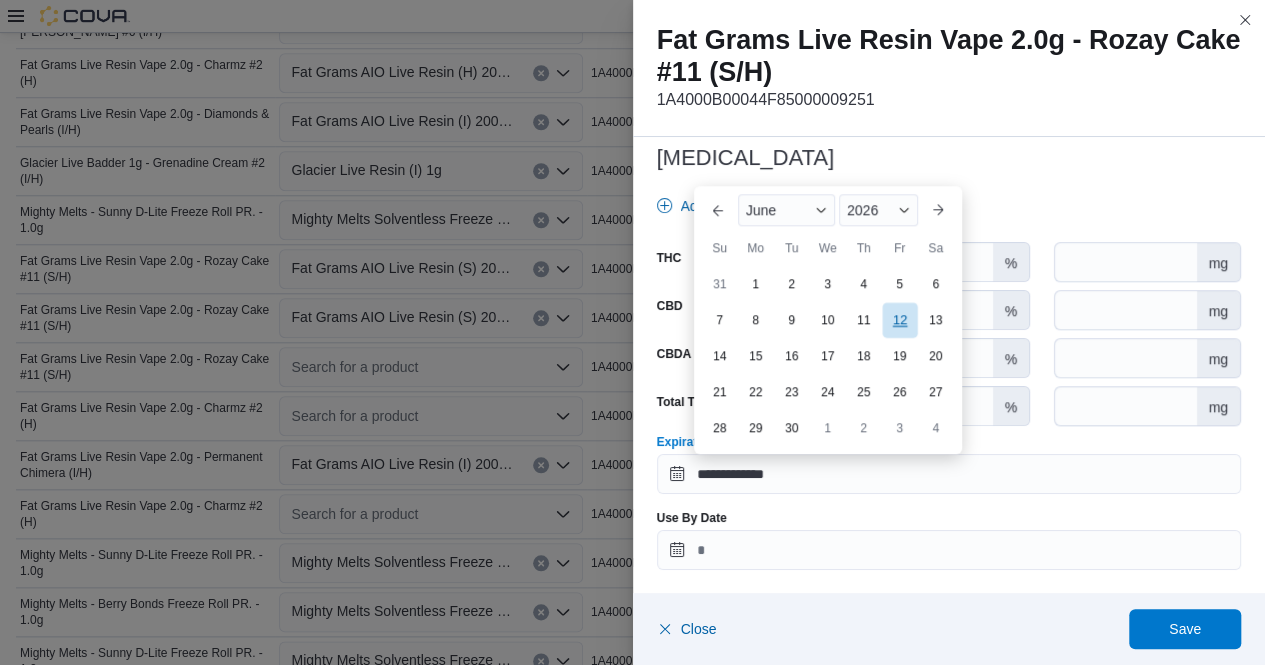 click on "12" at bounding box center [899, 319] 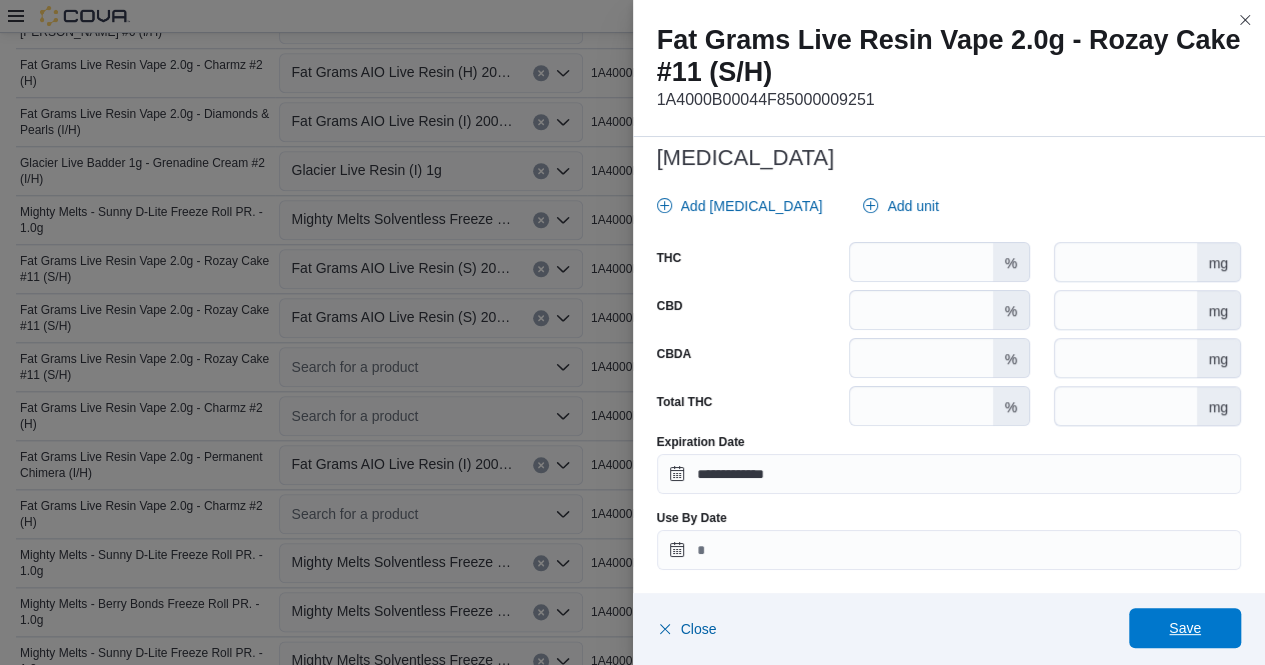 click on "Save" at bounding box center [1185, 628] 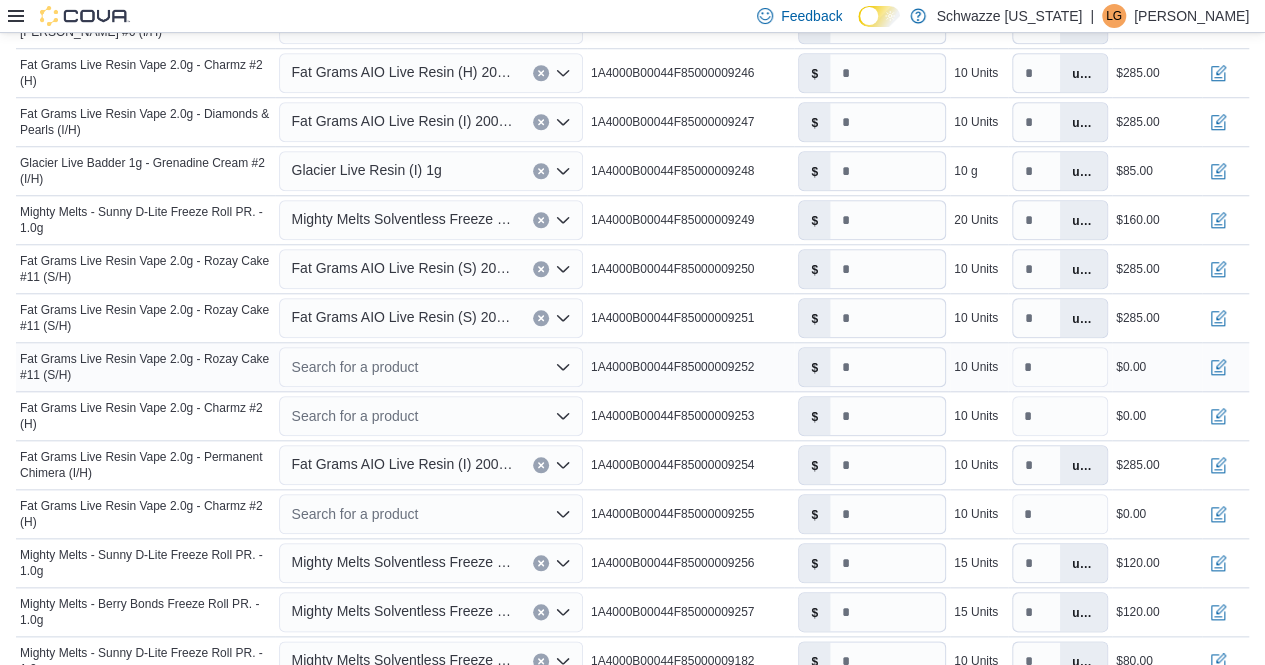 click on "Search for a product" at bounding box center (430, 367) 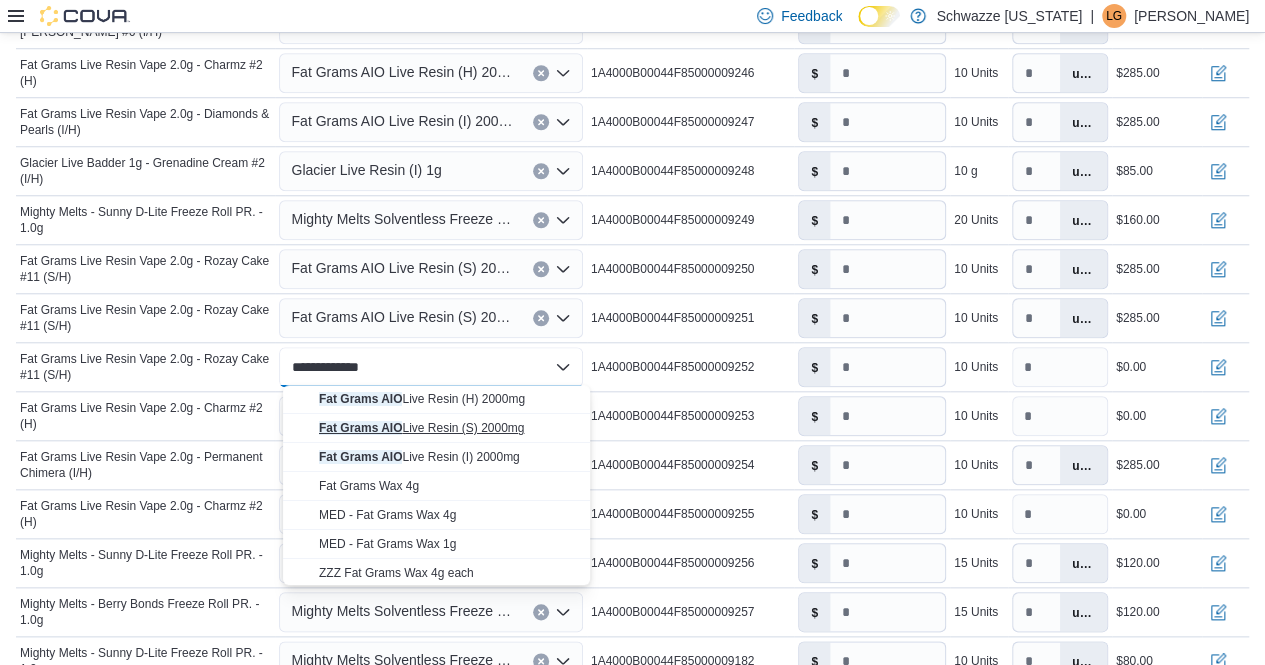 type on "**********" 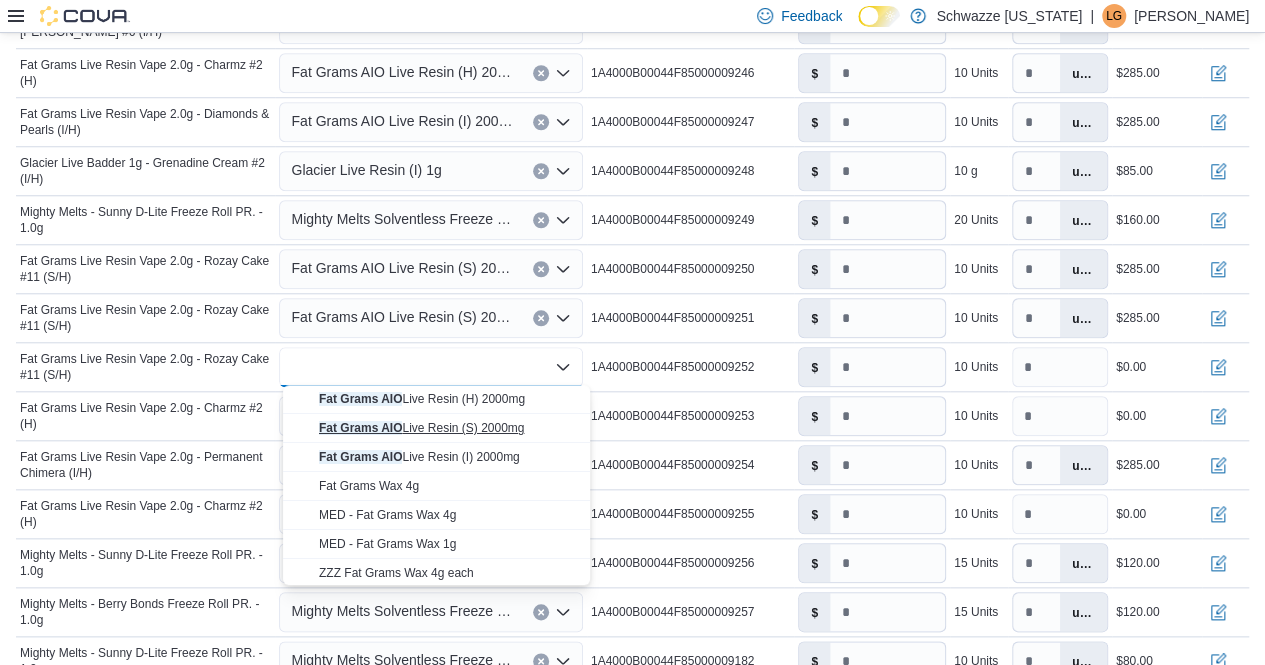 type on "****" 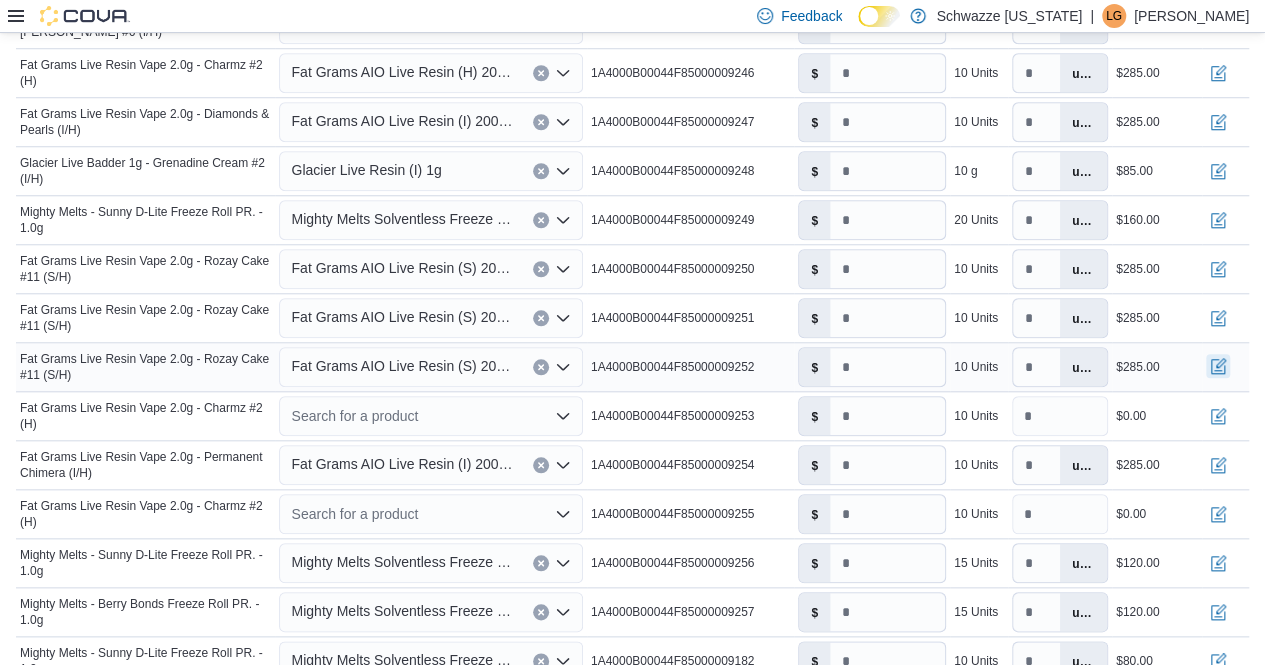 click at bounding box center (1218, 366) 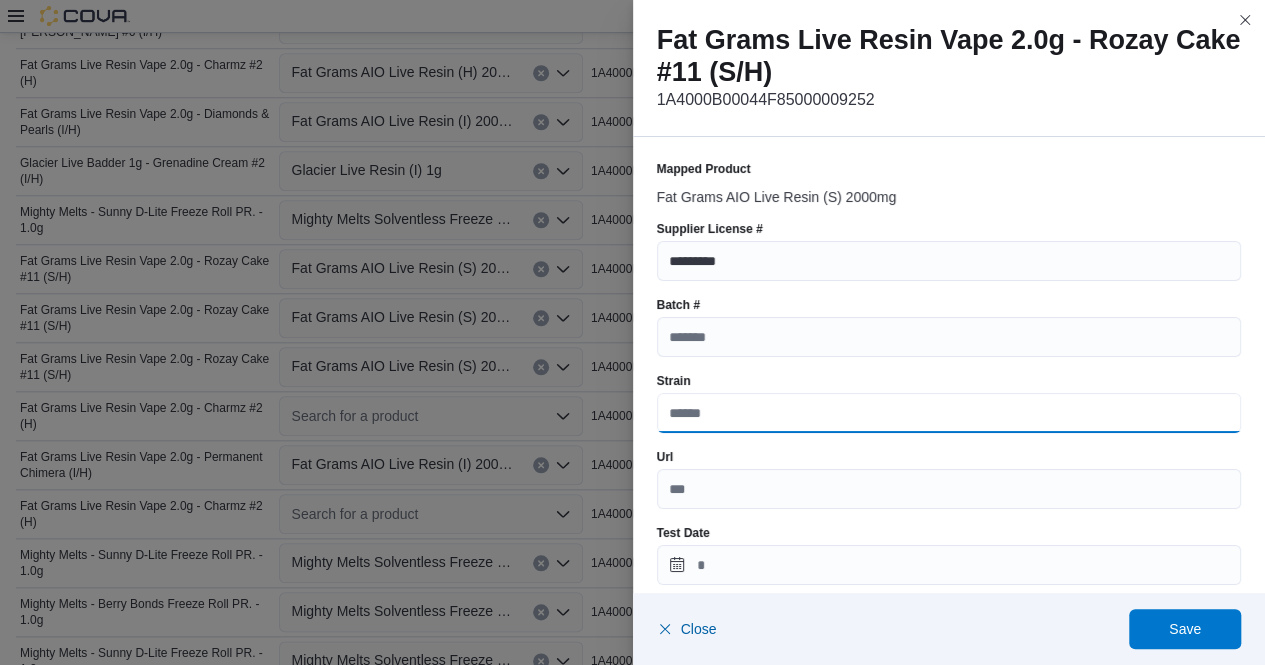 click on "Strain" at bounding box center [949, 413] 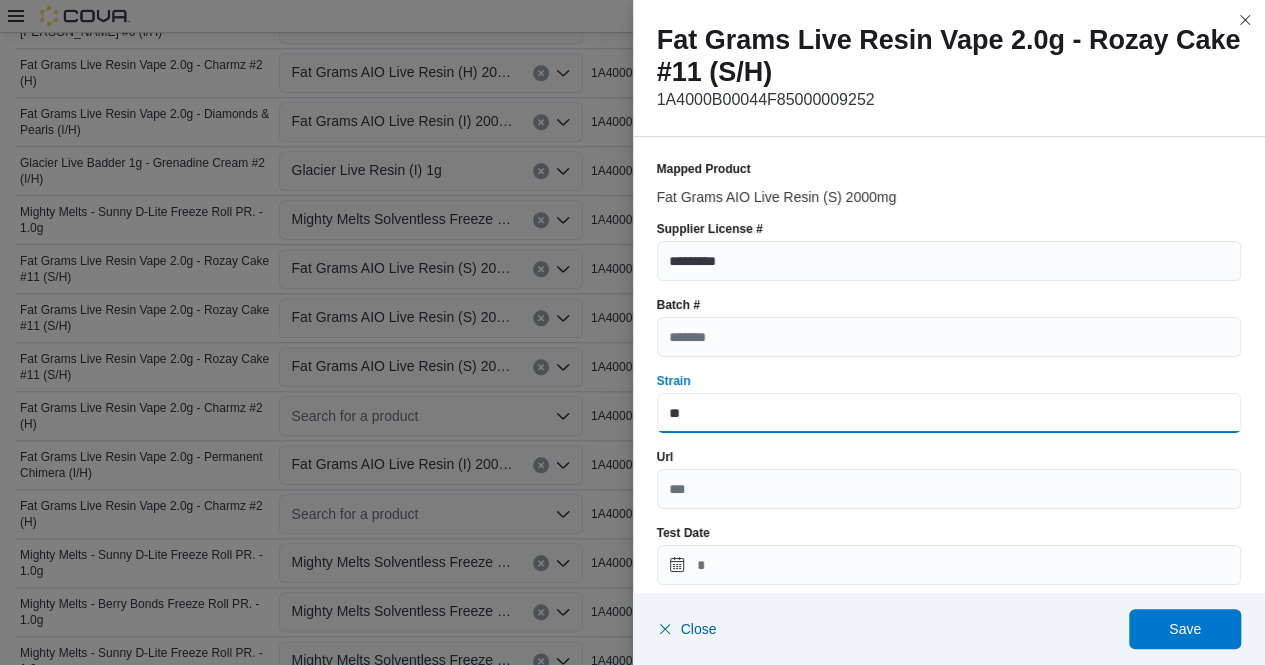 type on "**********" 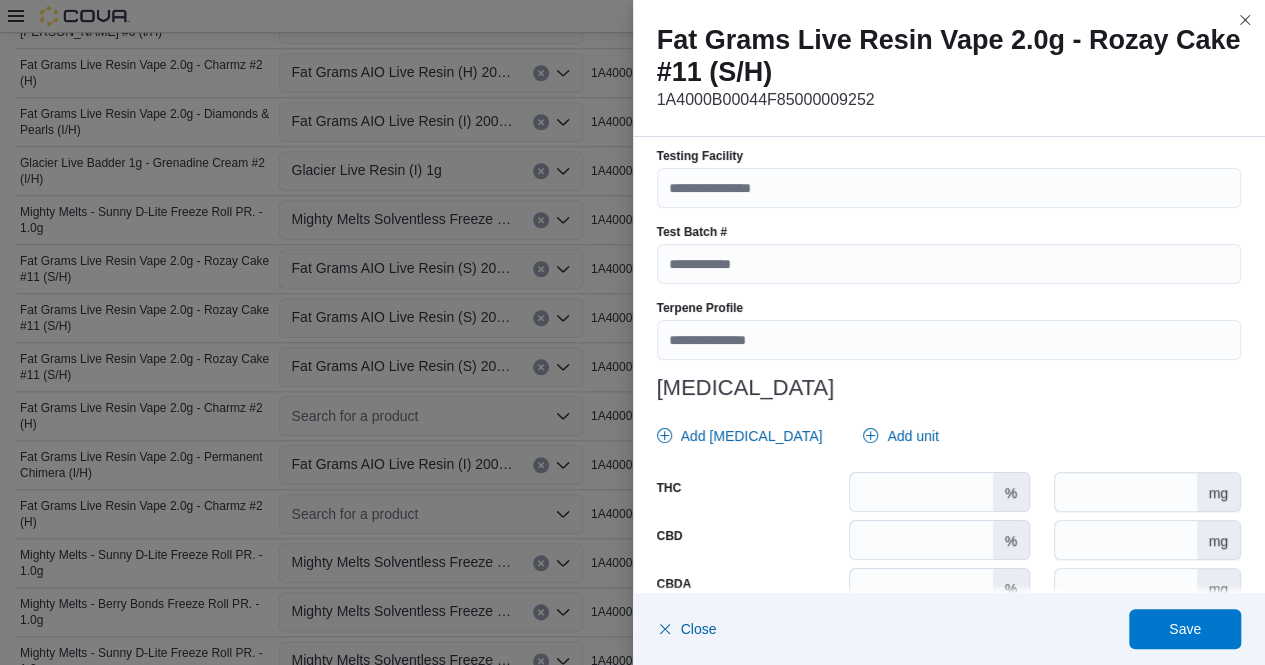 scroll, scrollTop: 695, scrollLeft: 0, axis: vertical 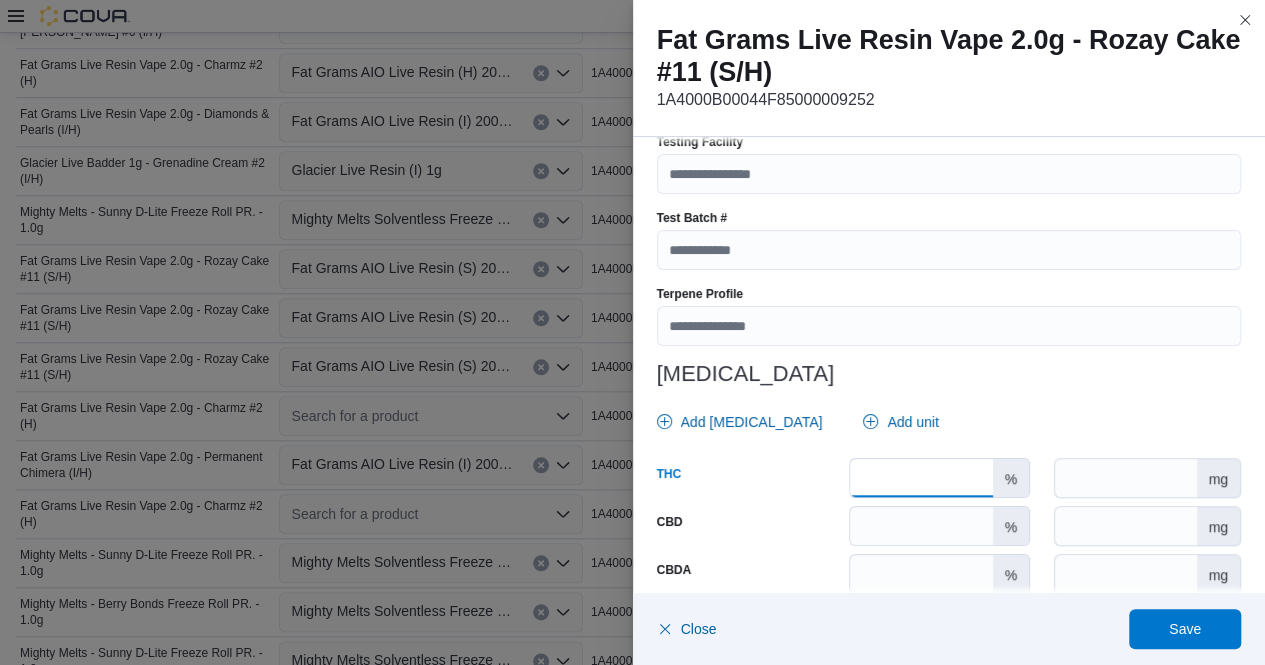 click at bounding box center [921, 478] 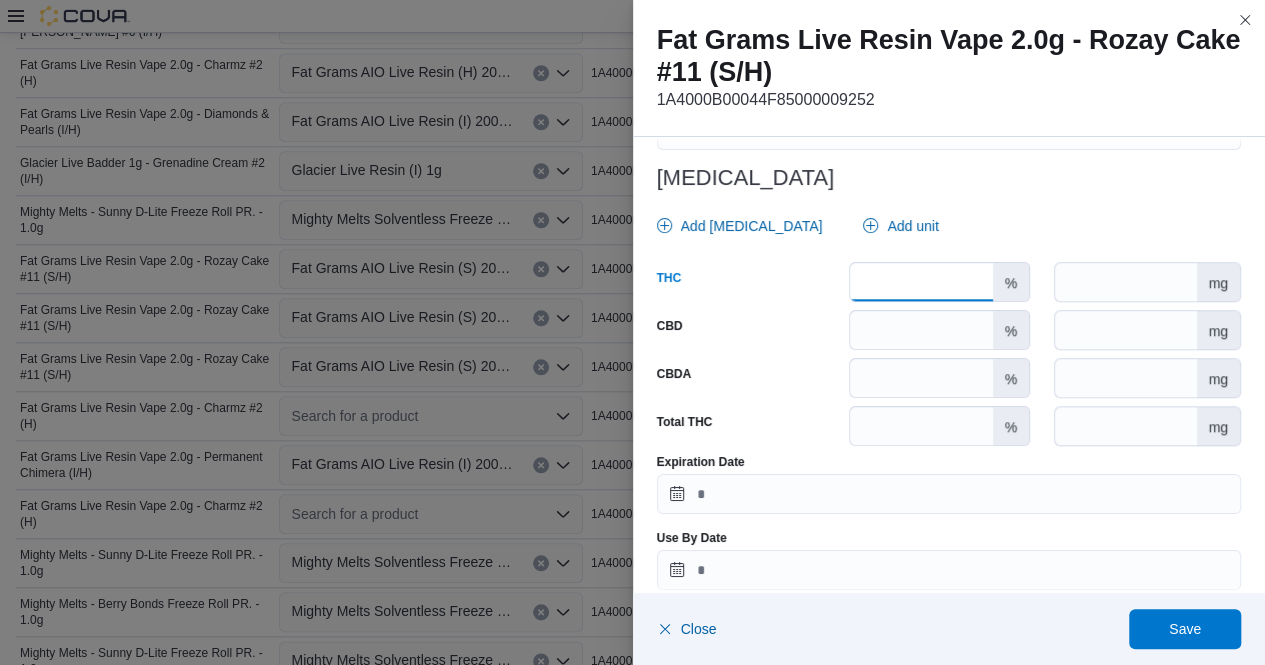 scroll, scrollTop: 911, scrollLeft: 0, axis: vertical 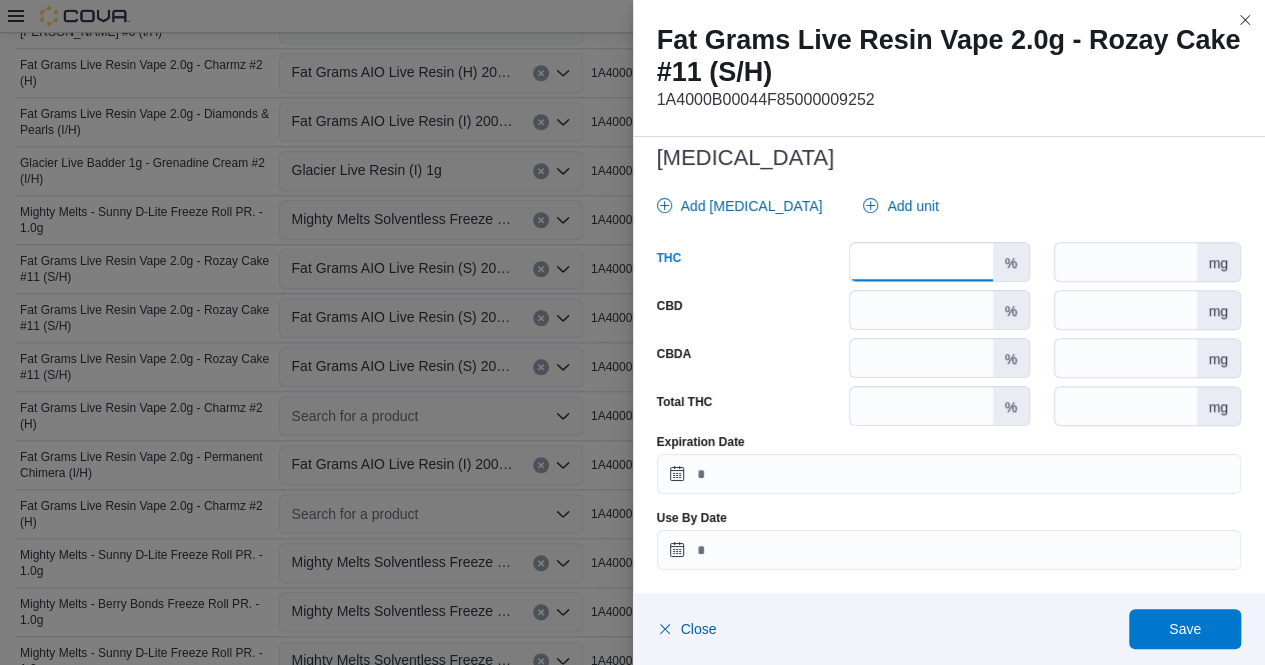 type on "*****" 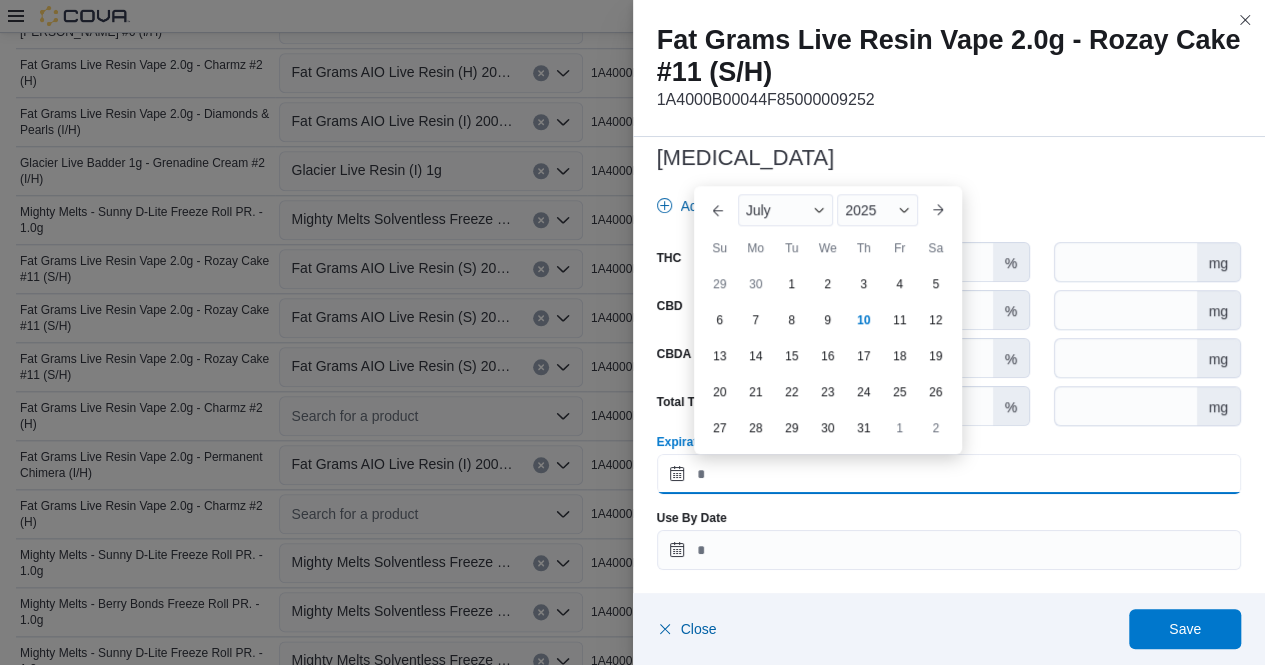 click on "Expiration Date" at bounding box center (949, 474) 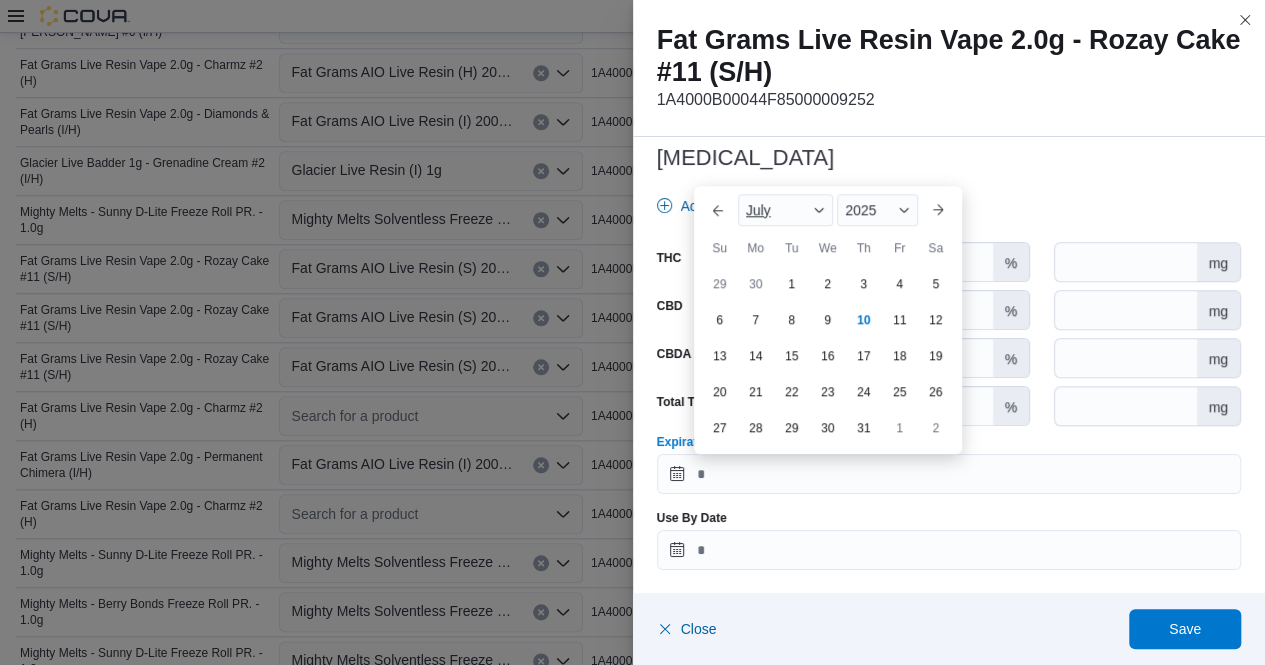 click at bounding box center [819, 210] 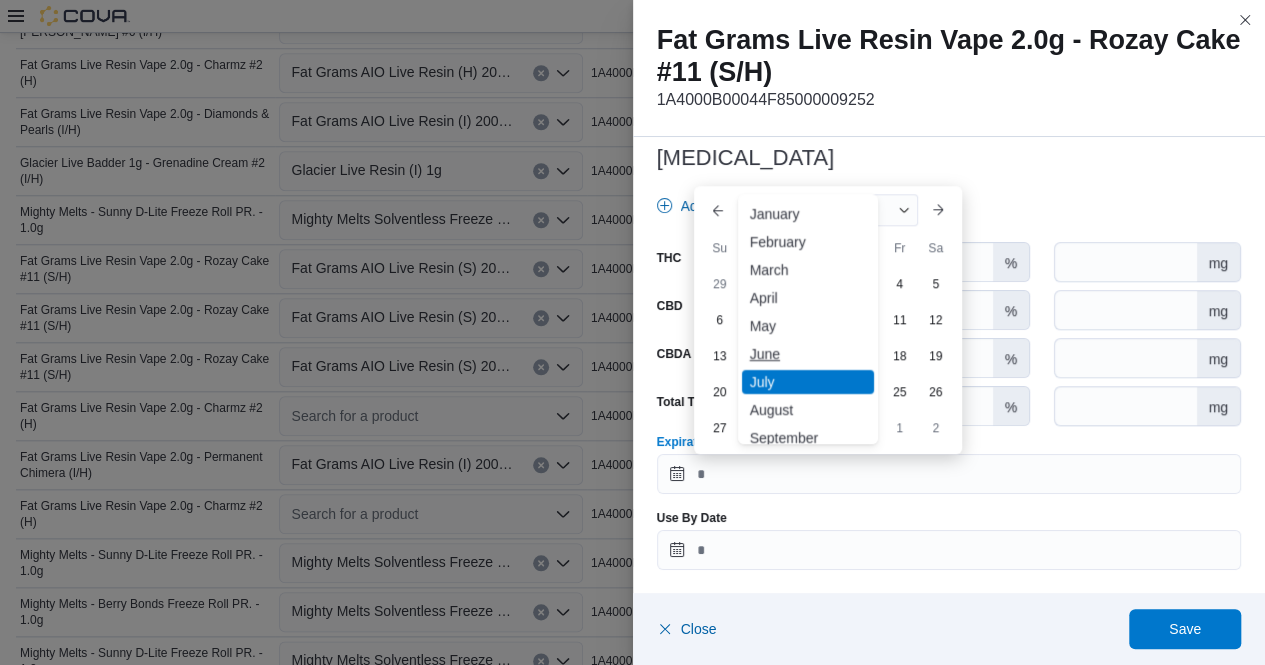 click on "June" at bounding box center (808, 354) 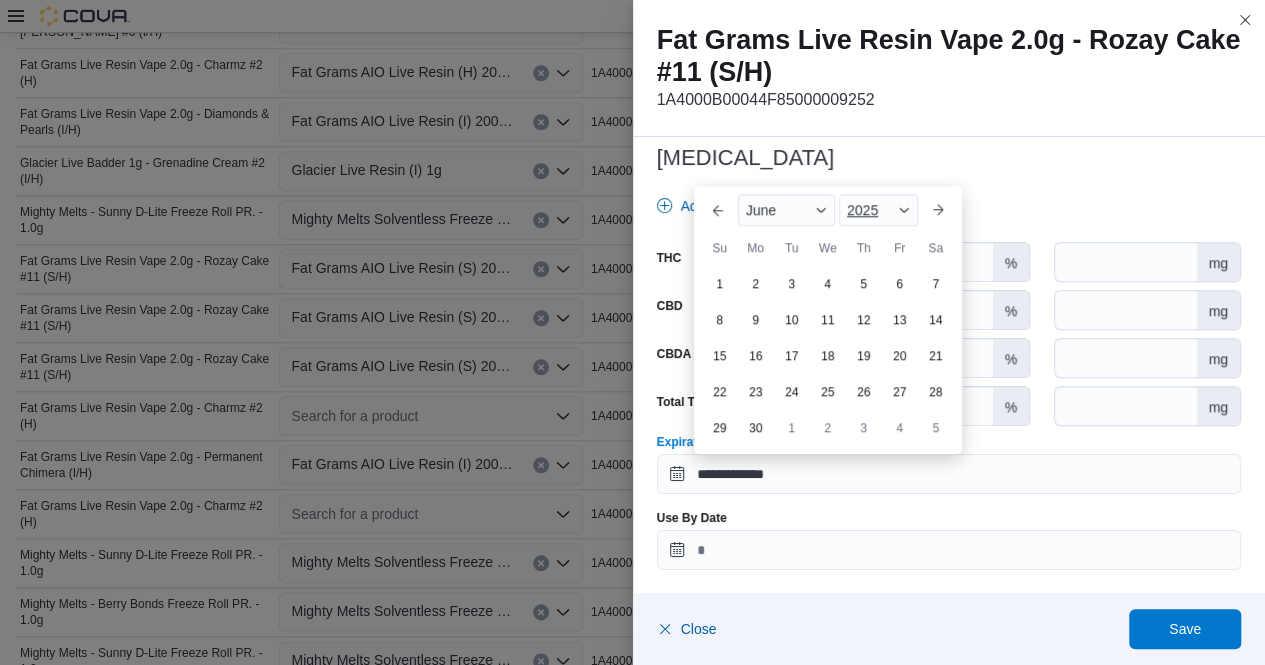 click at bounding box center (904, 210) 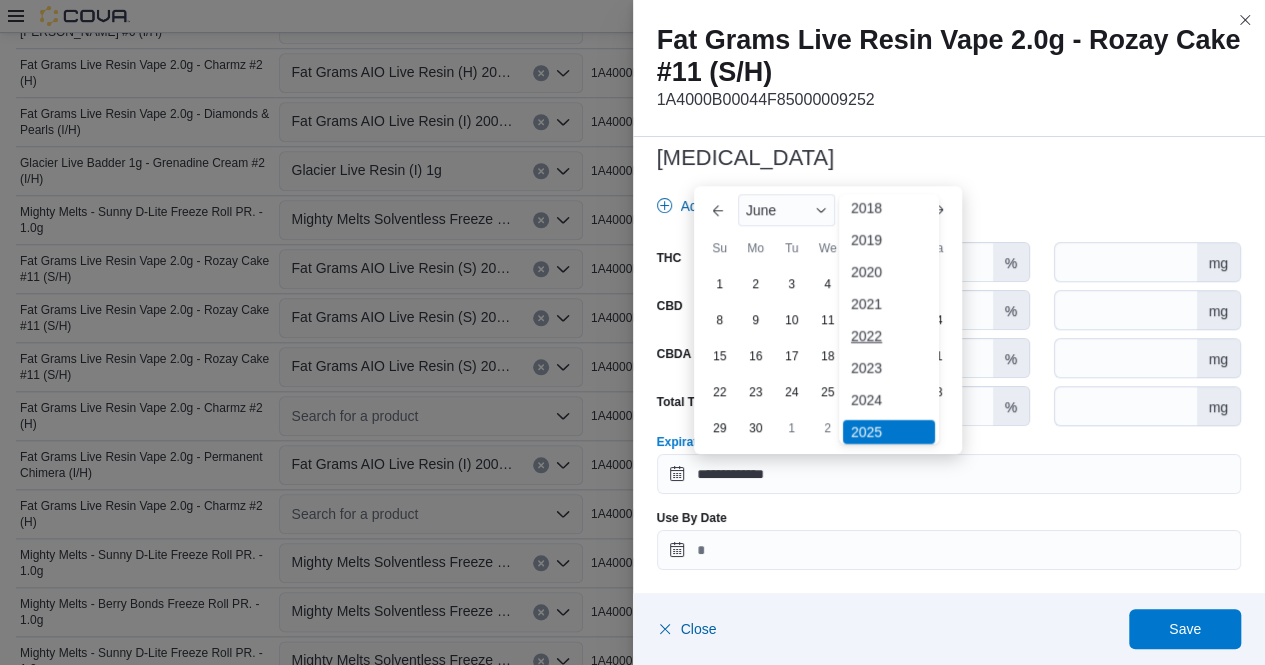 scroll, scrollTop: 80, scrollLeft: 0, axis: vertical 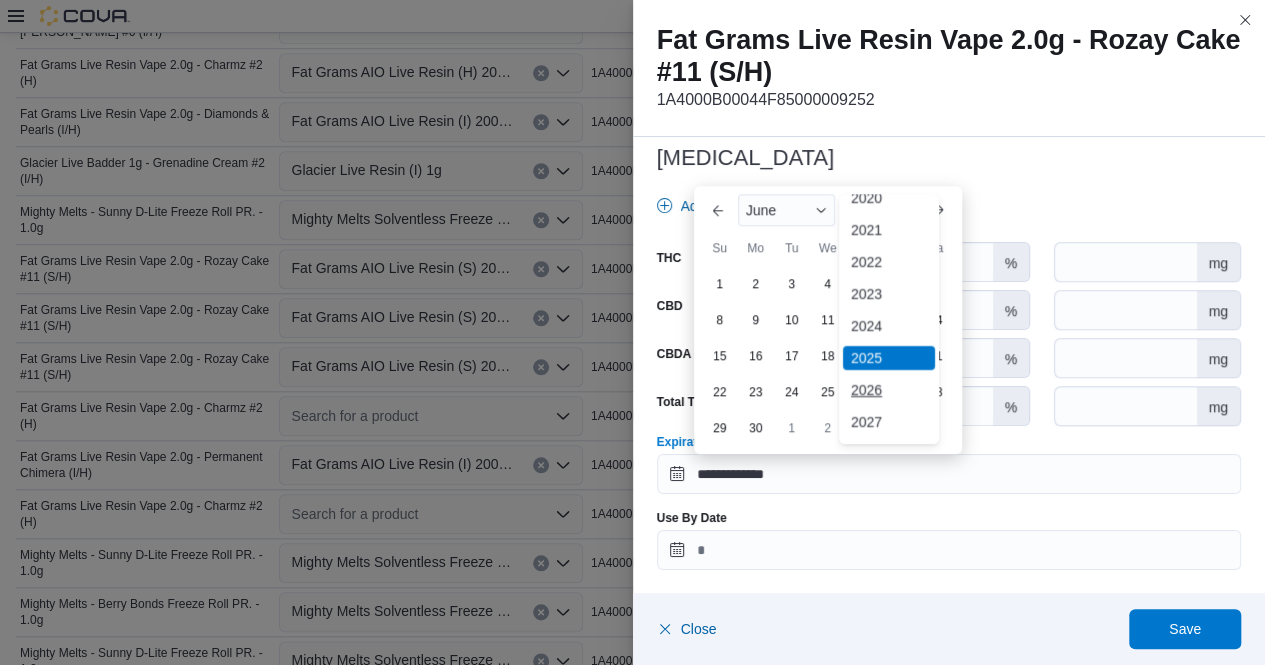 click on "2026" at bounding box center [889, 390] 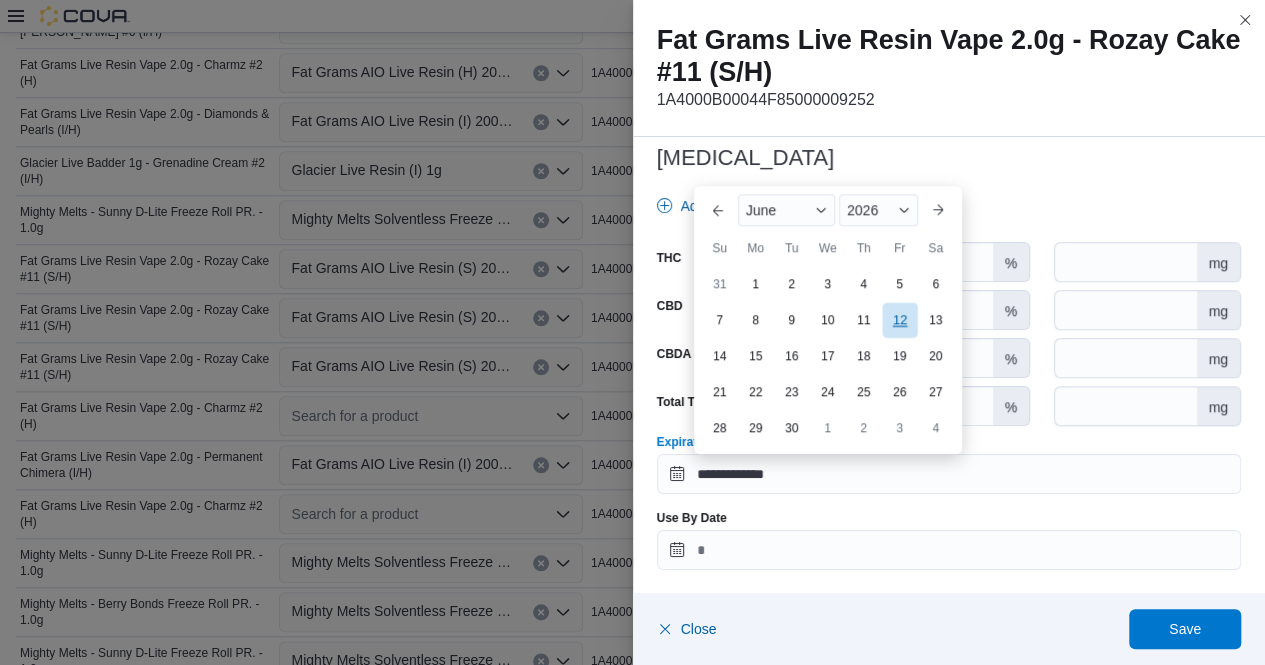 click on "12" at bounding box center (899, 319) 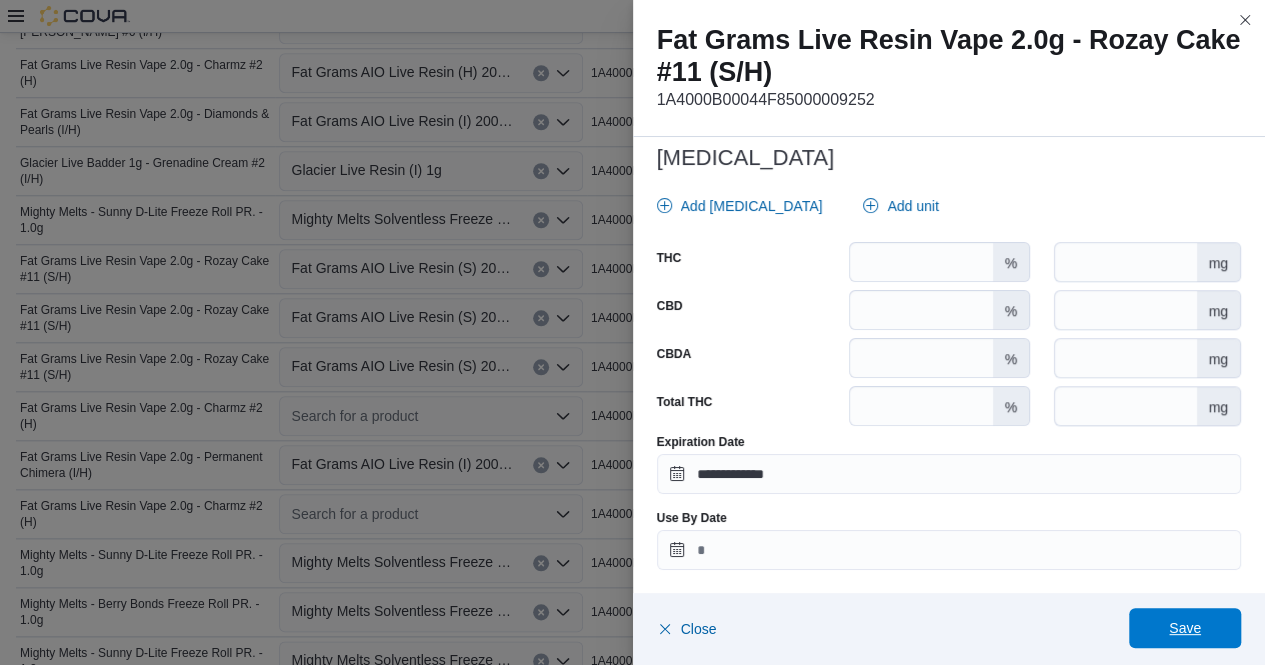 click on "Save" at bounding box center [1185, 628] 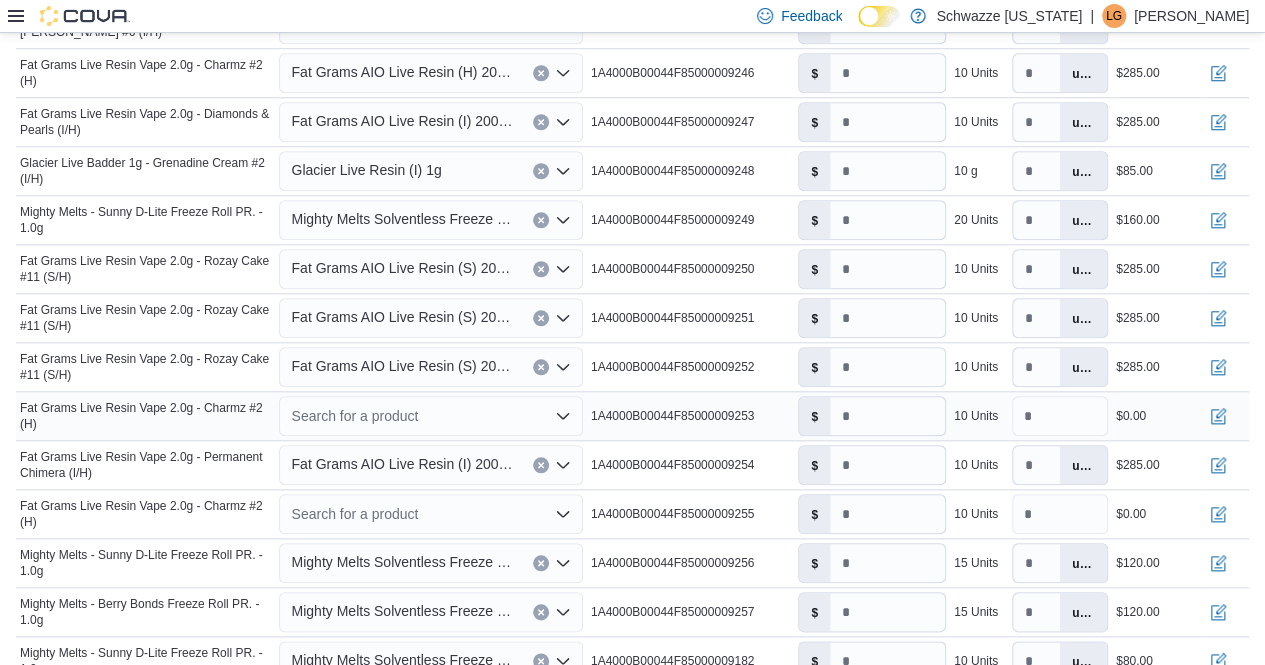 click on "Search for a product" at bounding box center [430, 416] 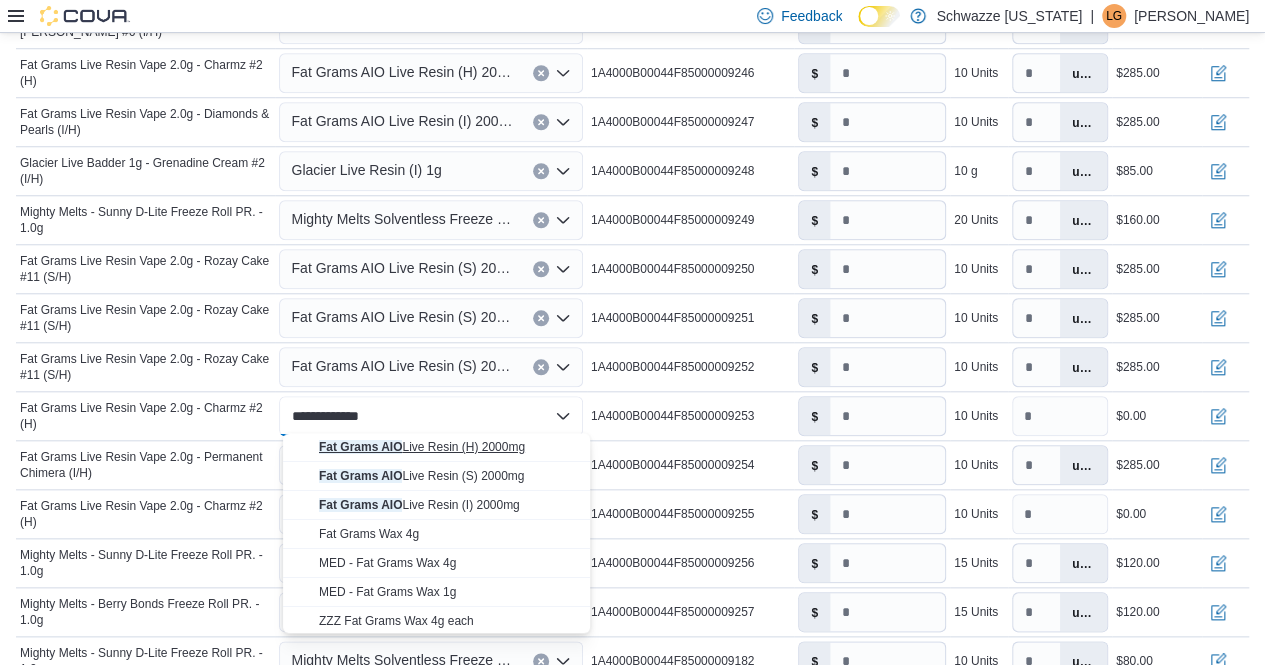 type on "**********" 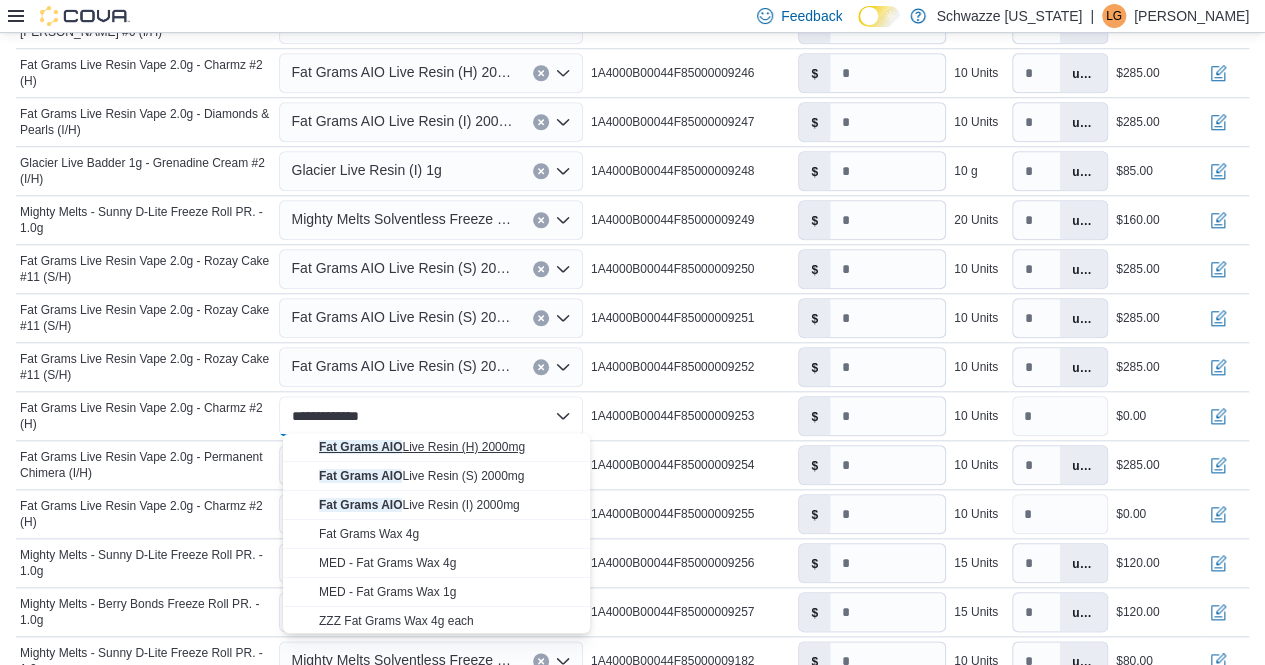 click on "Fat Grams AIO  Live Resin (H) 2000mg" at bounding box center (422, 447) 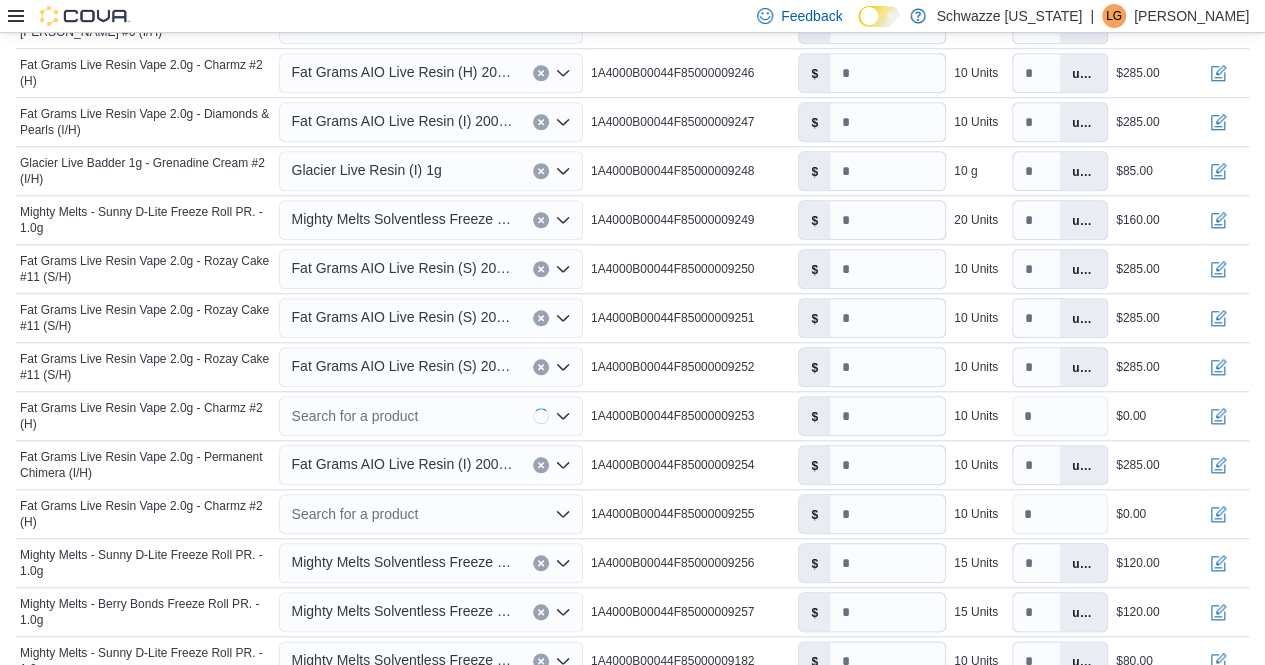 type on "****" 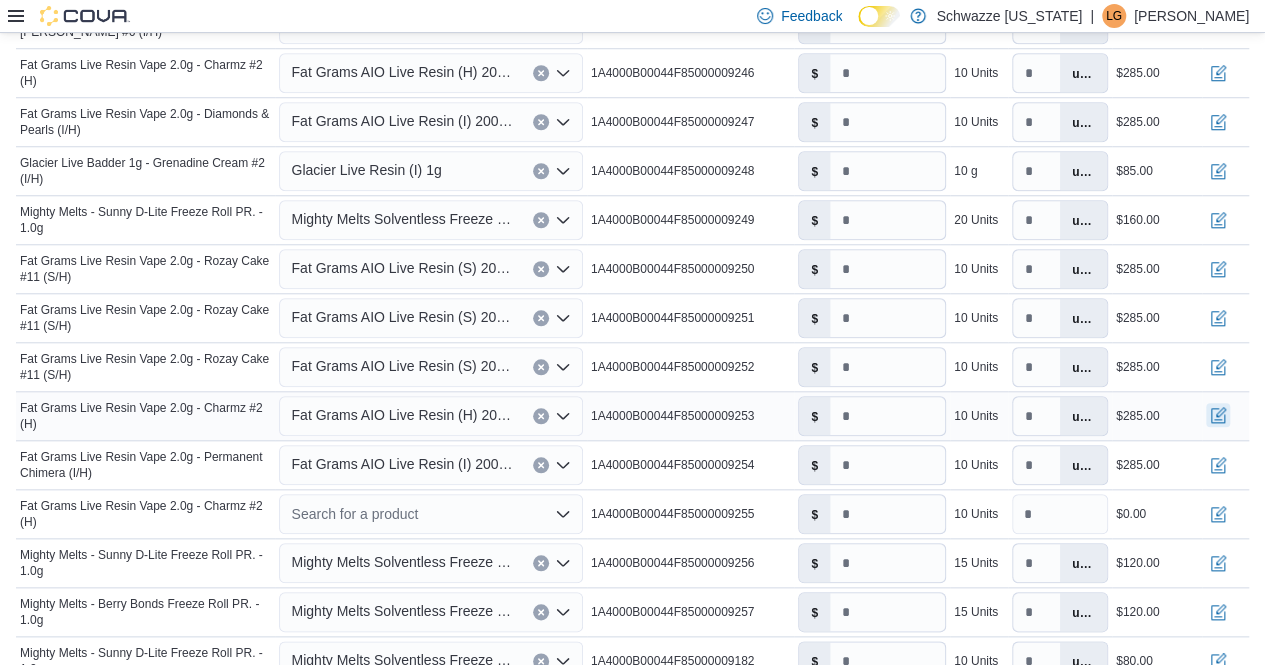 click at bounding box center [1218, 415] 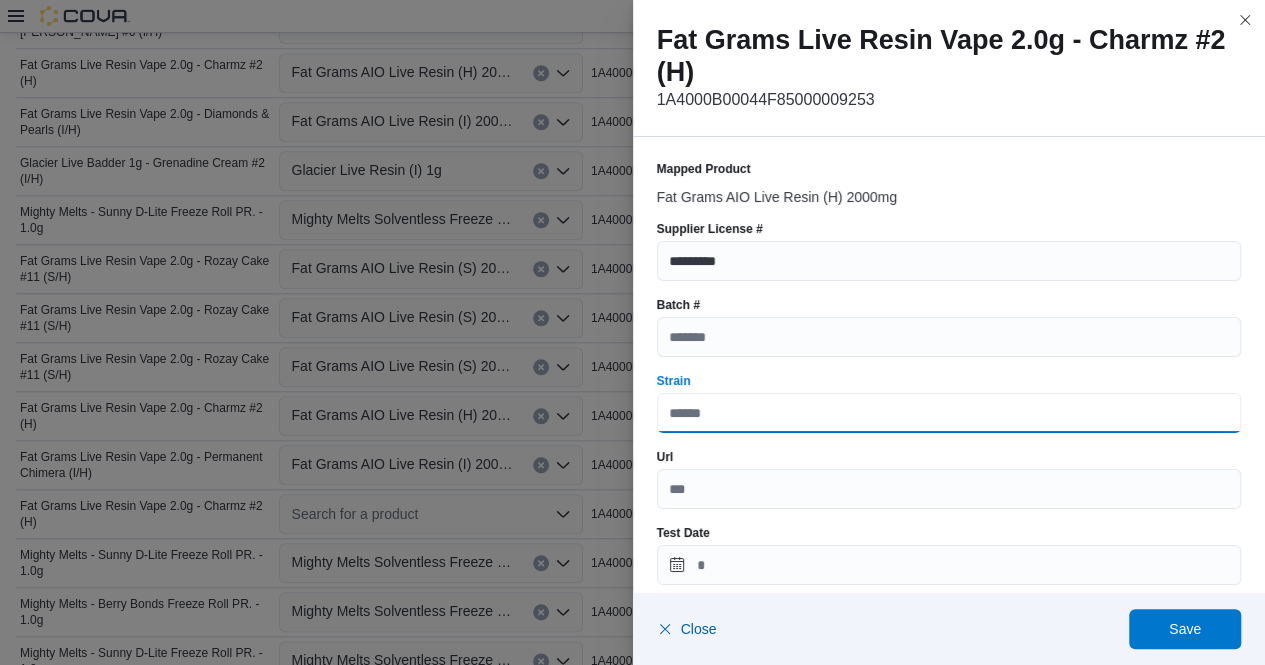 click on "Strain" at bounding box center [949, 413] 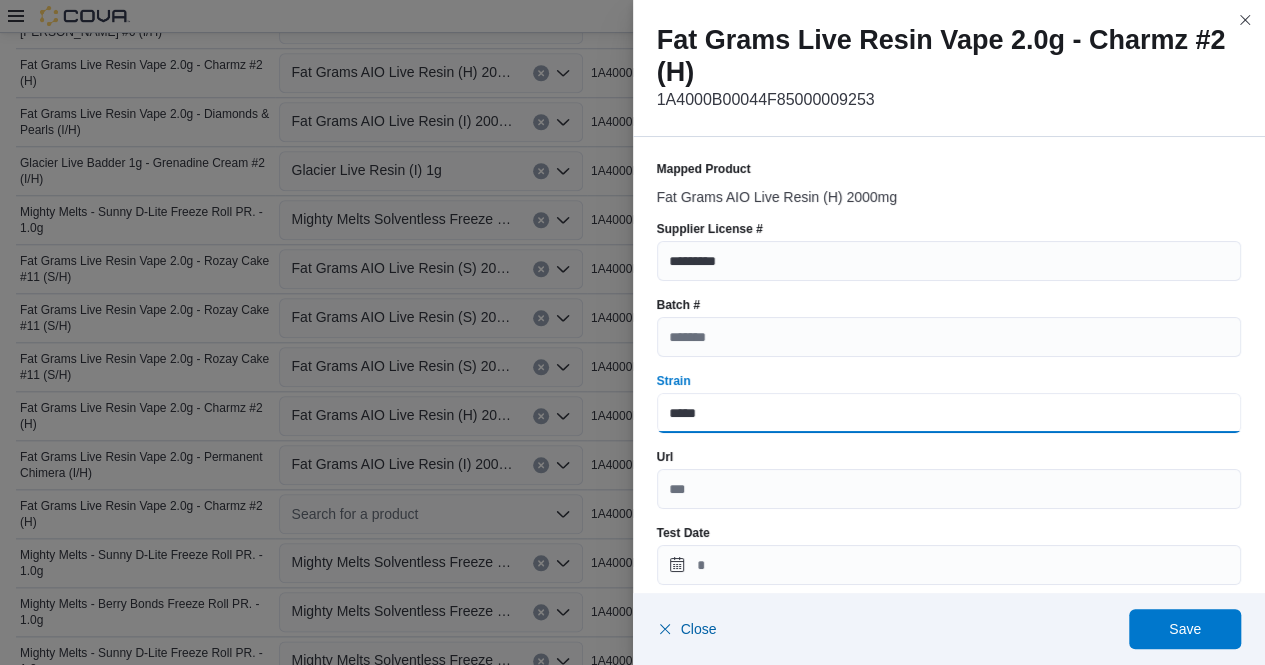 type on "*********" 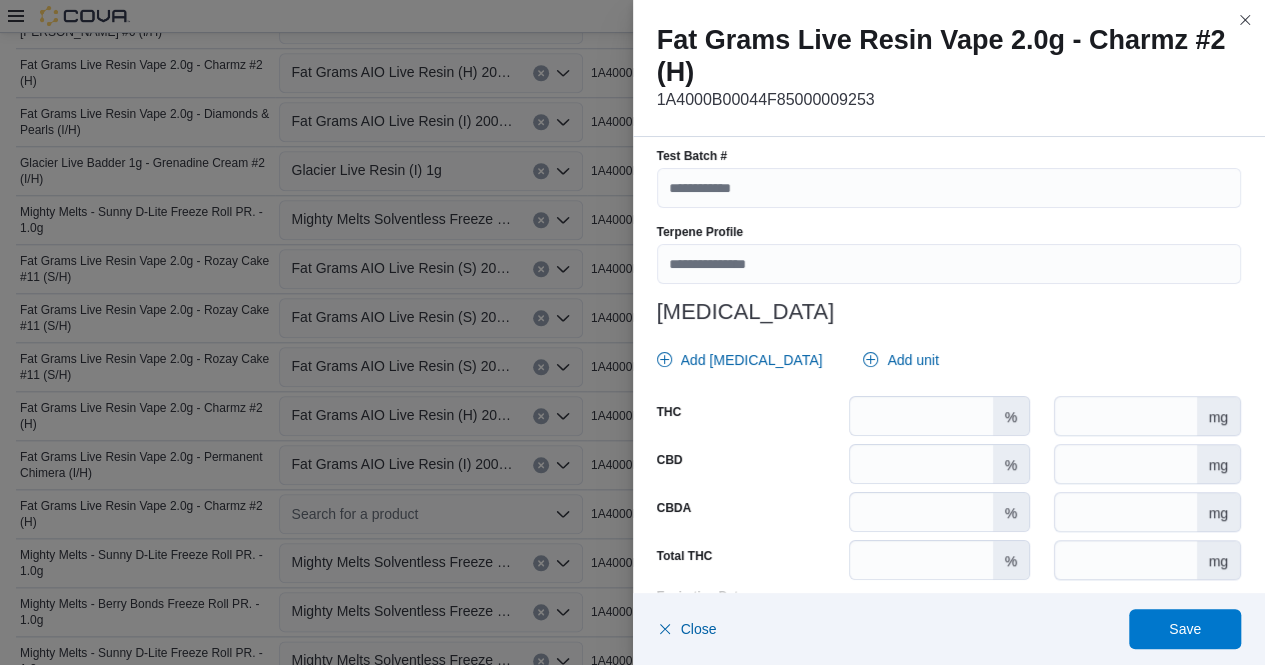 scroll, scrollTop: 765, scrollLeft: 0, axis: vertical 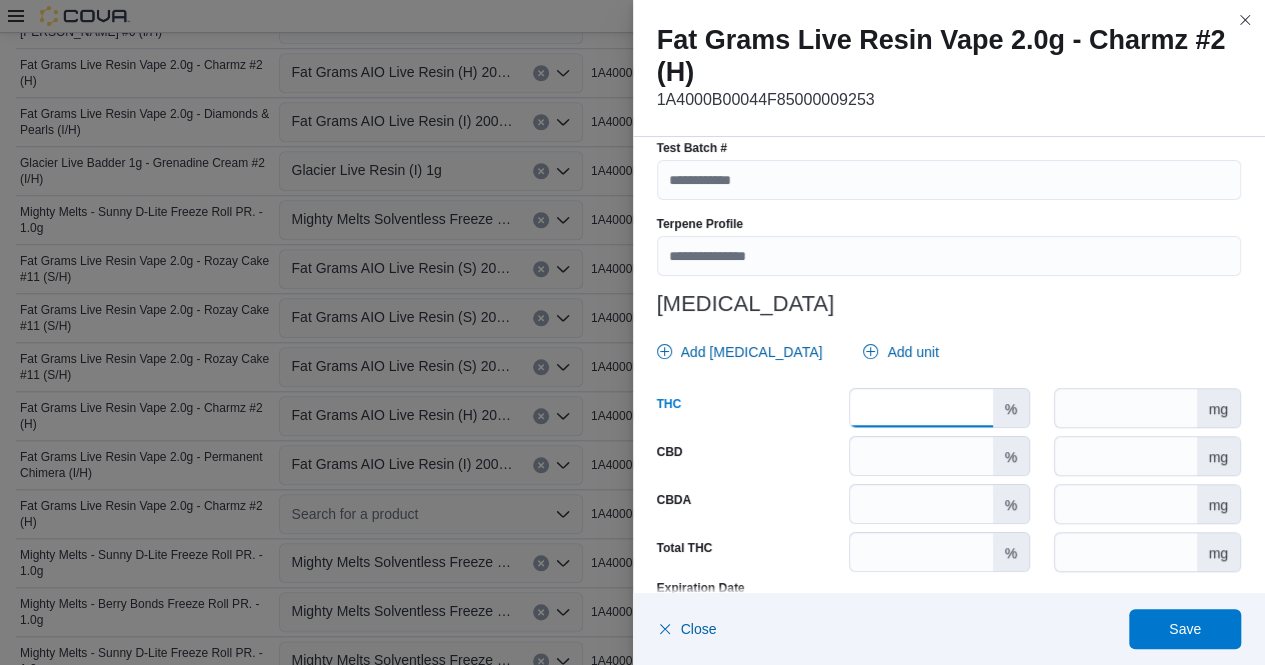 click at bounding box center (921, 408) 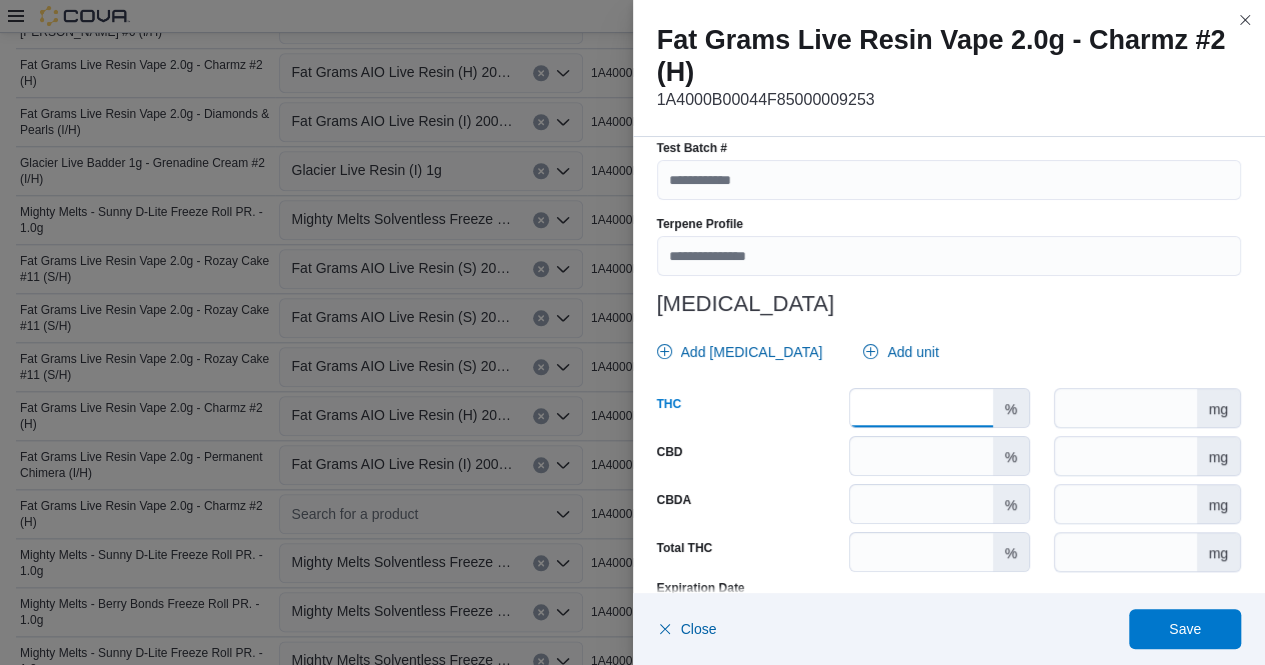 scroll, scrollTop: 911, scrollLeft: 0, axis: vertical 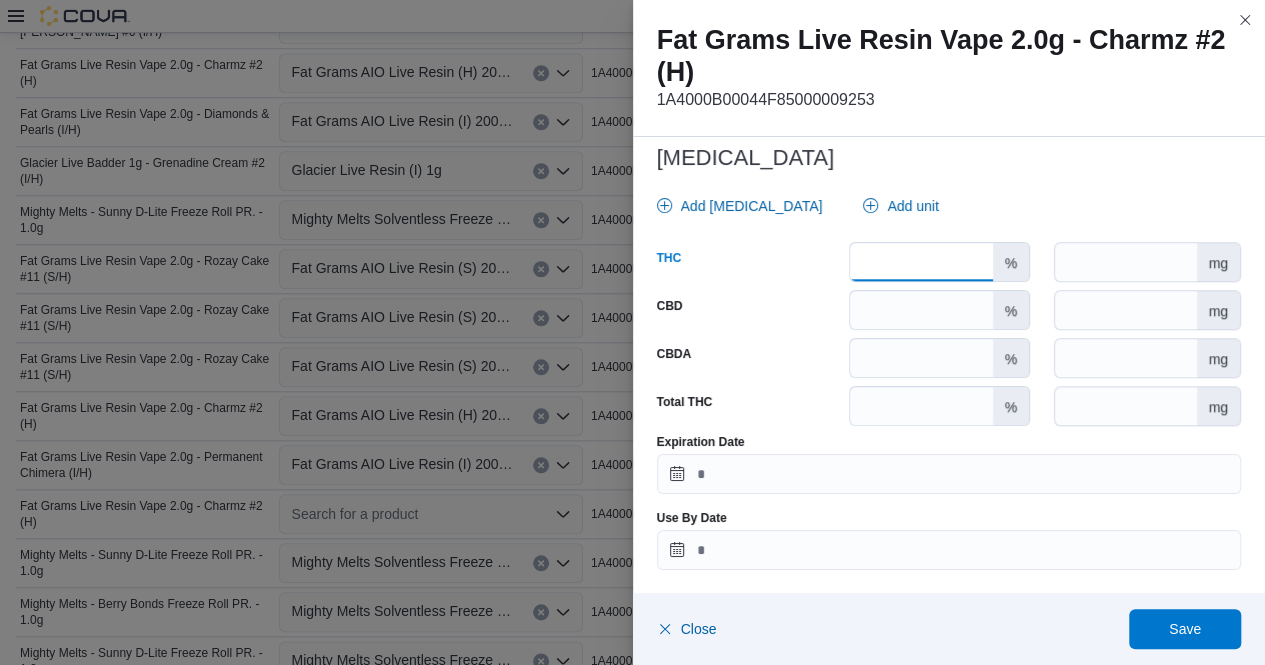 type on "*****" 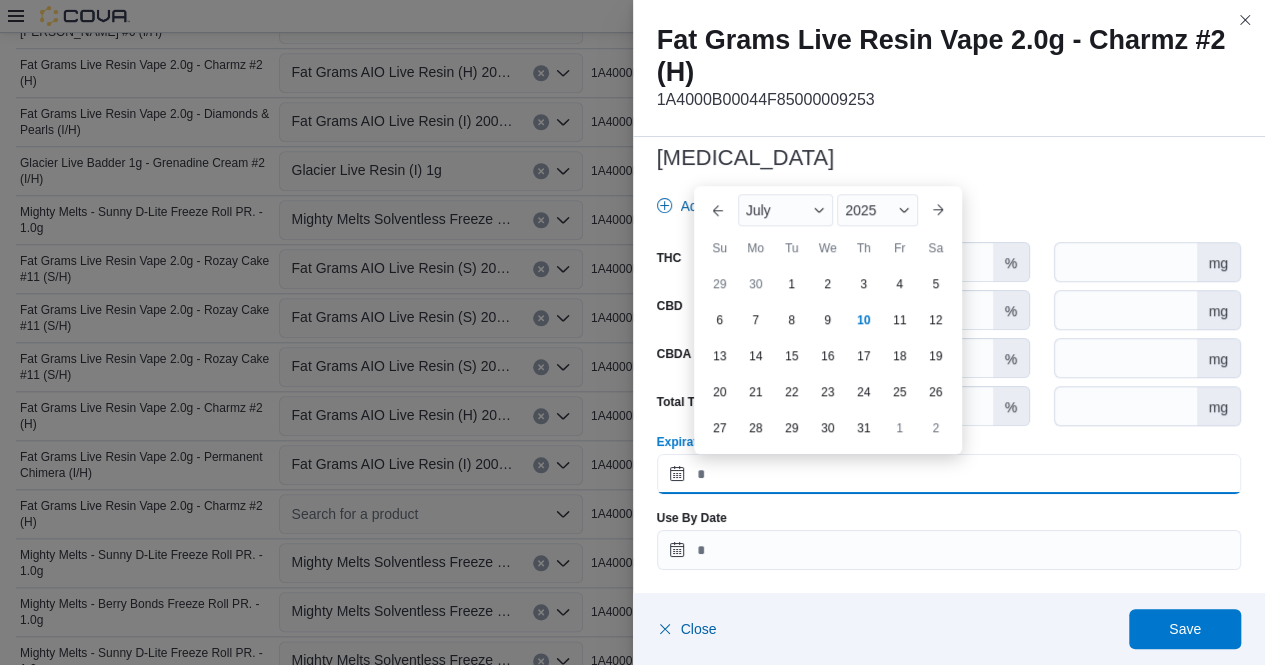 click on "Expiration Date" at bounding box center (949, 474) 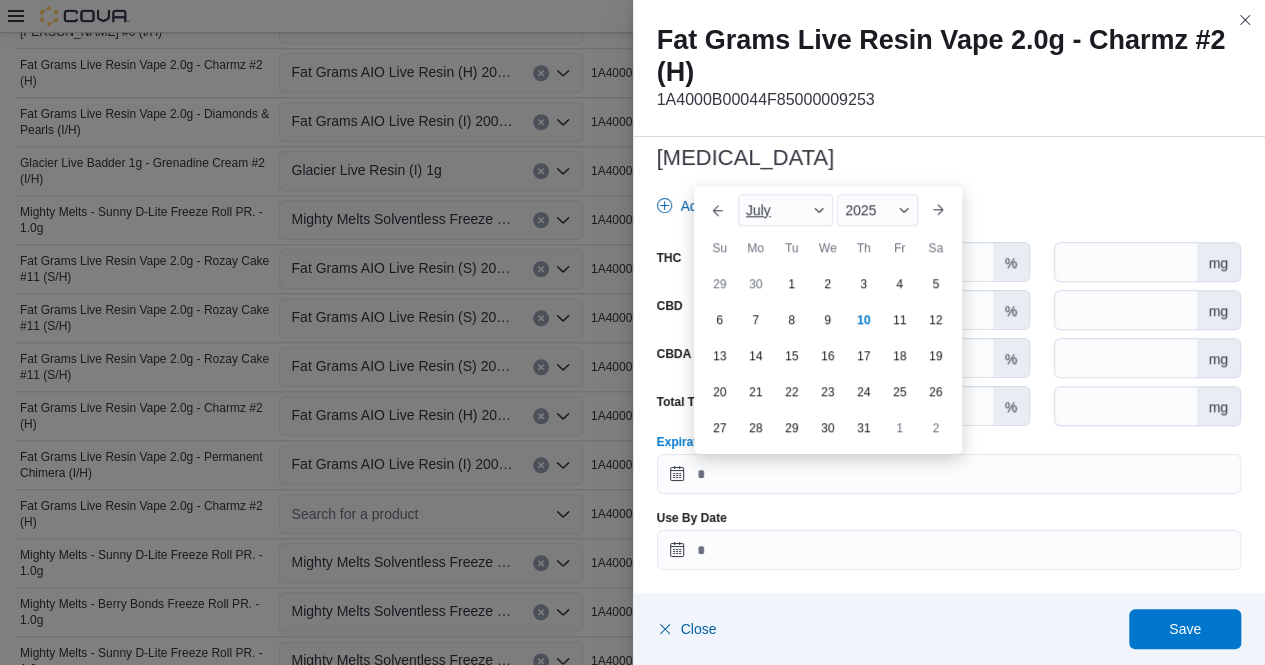 click at bounding box center [819, 210] 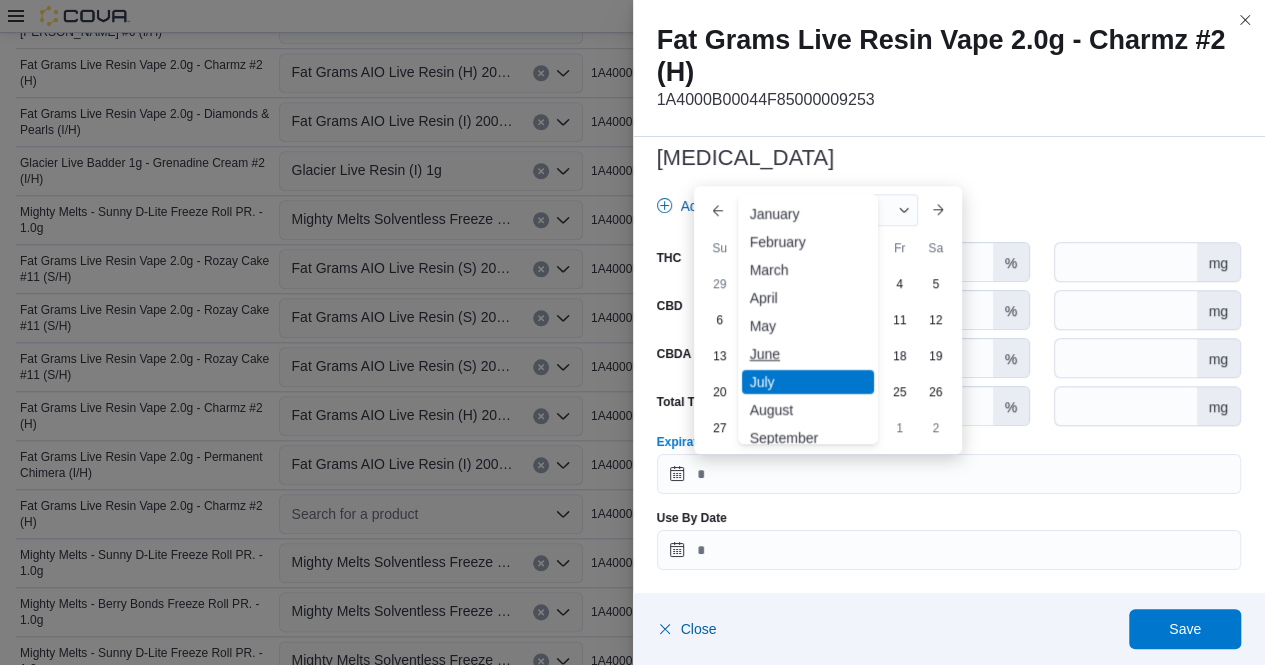 click on "June" at bounding box center [808, 354] 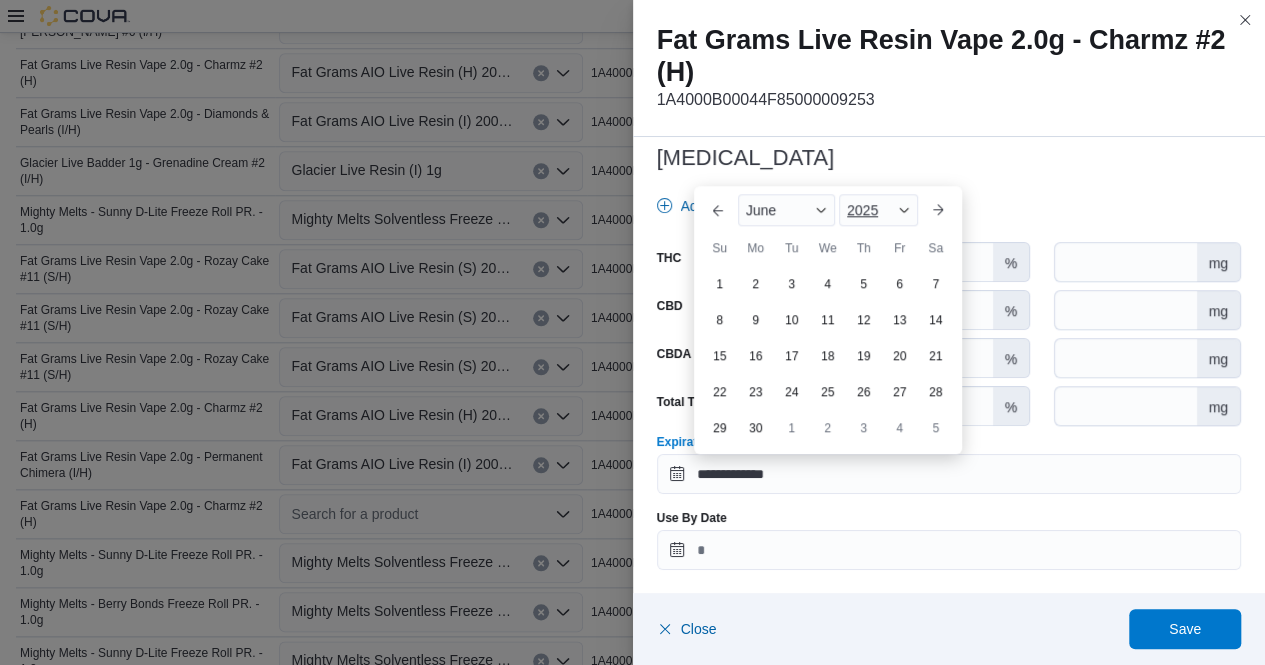 click at bounding box center [904, 210] 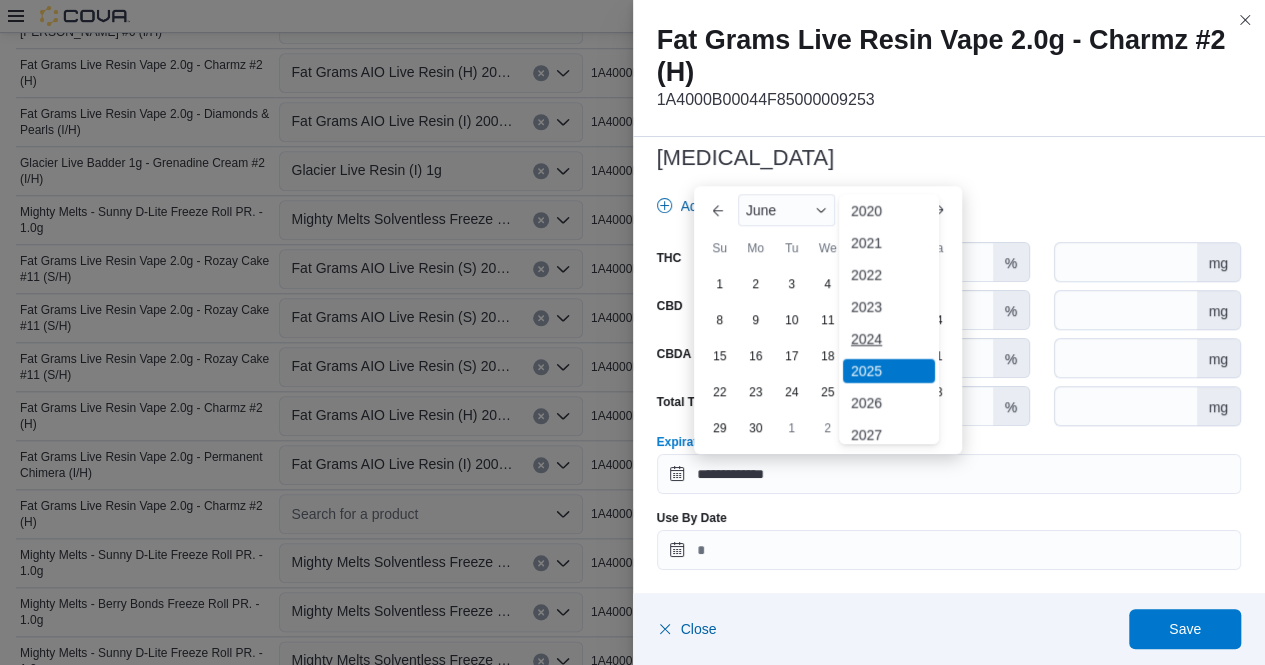 scroll, scrollTop: 67, scrollLeft: 0, axis: vertical 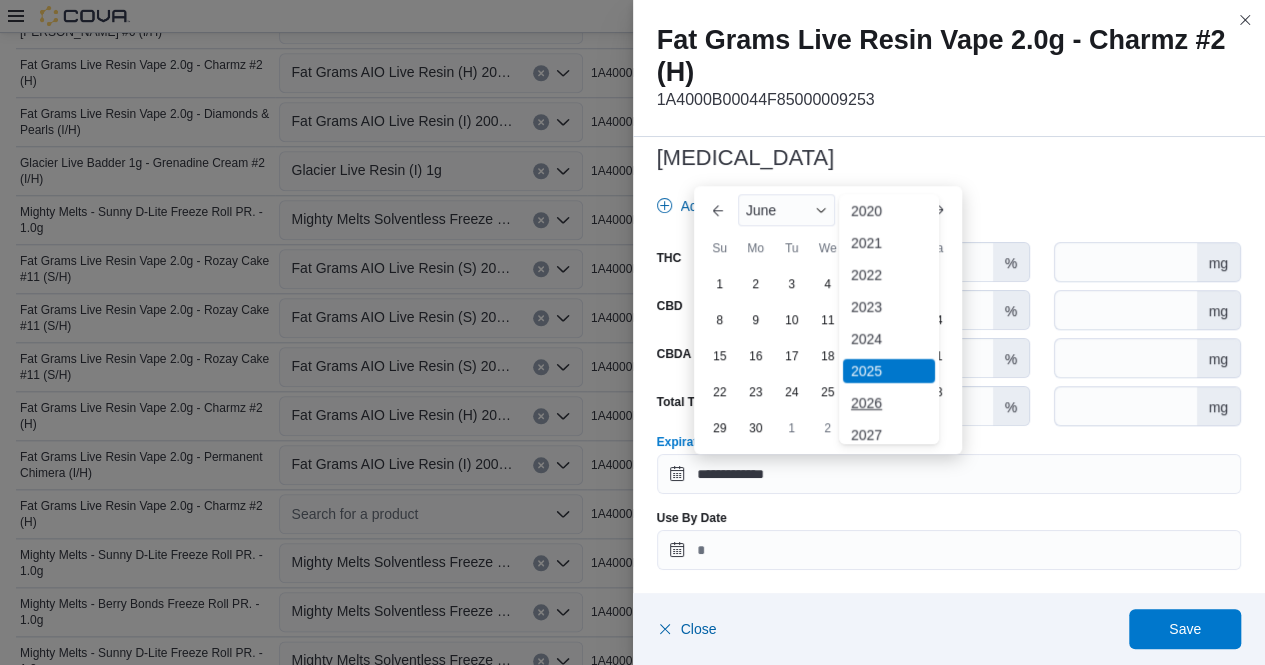 click on "2026" at bounding box center (889, 403) 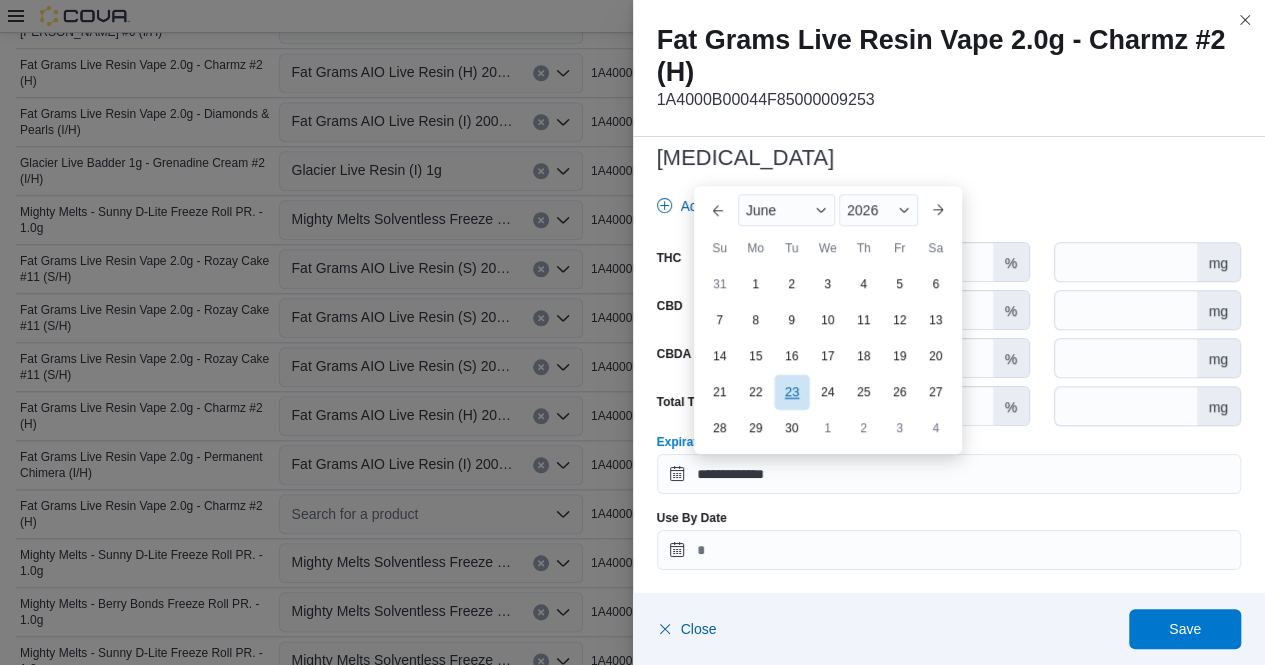click on "23" at bounding box center (791, 391) 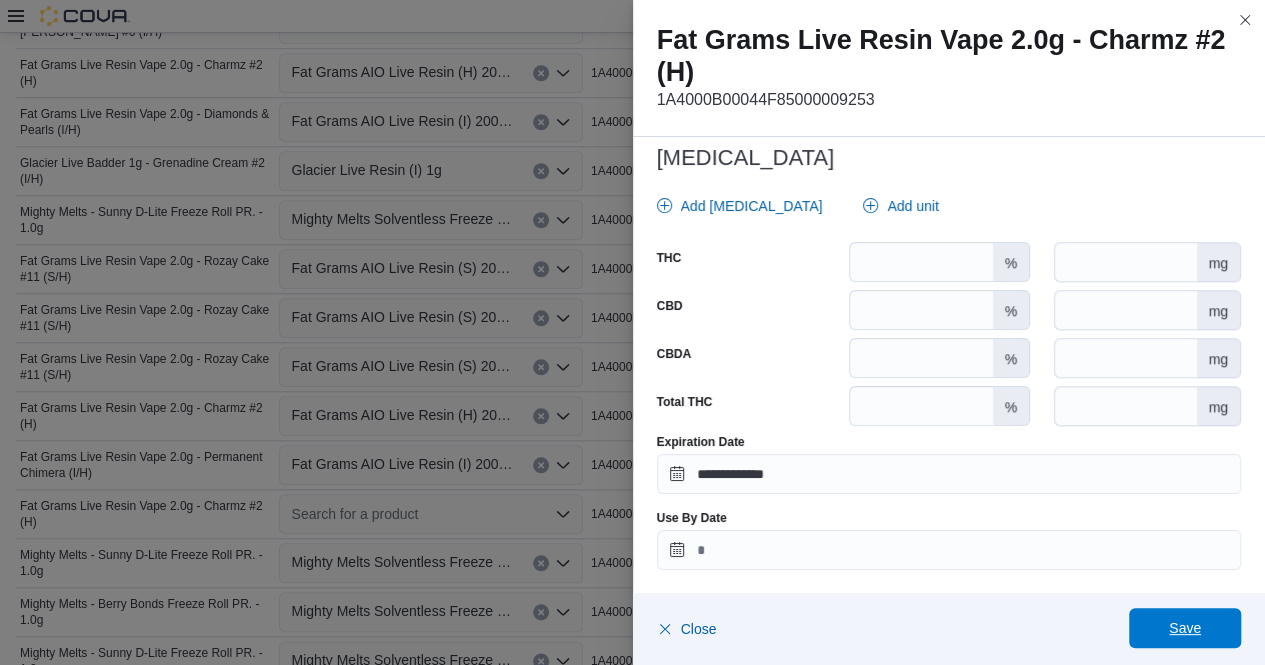 click on "Save" at bounding box center [1185, 628] 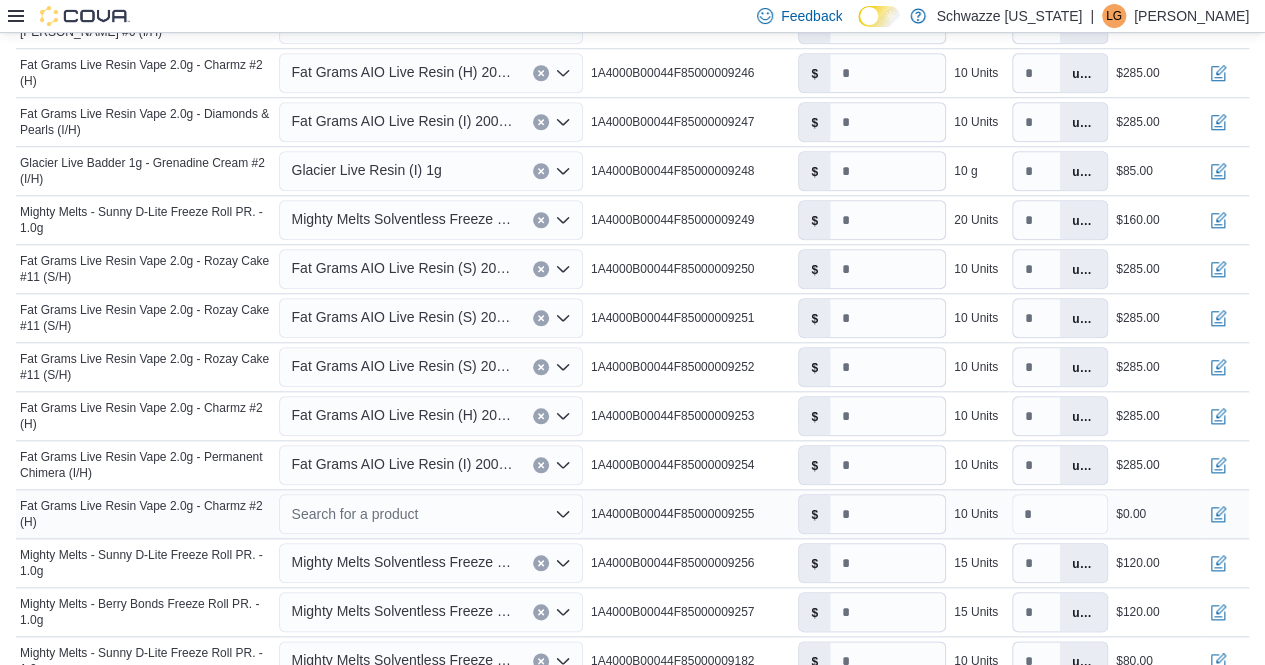click on "Search for a product" at bounding box center (430, 514) 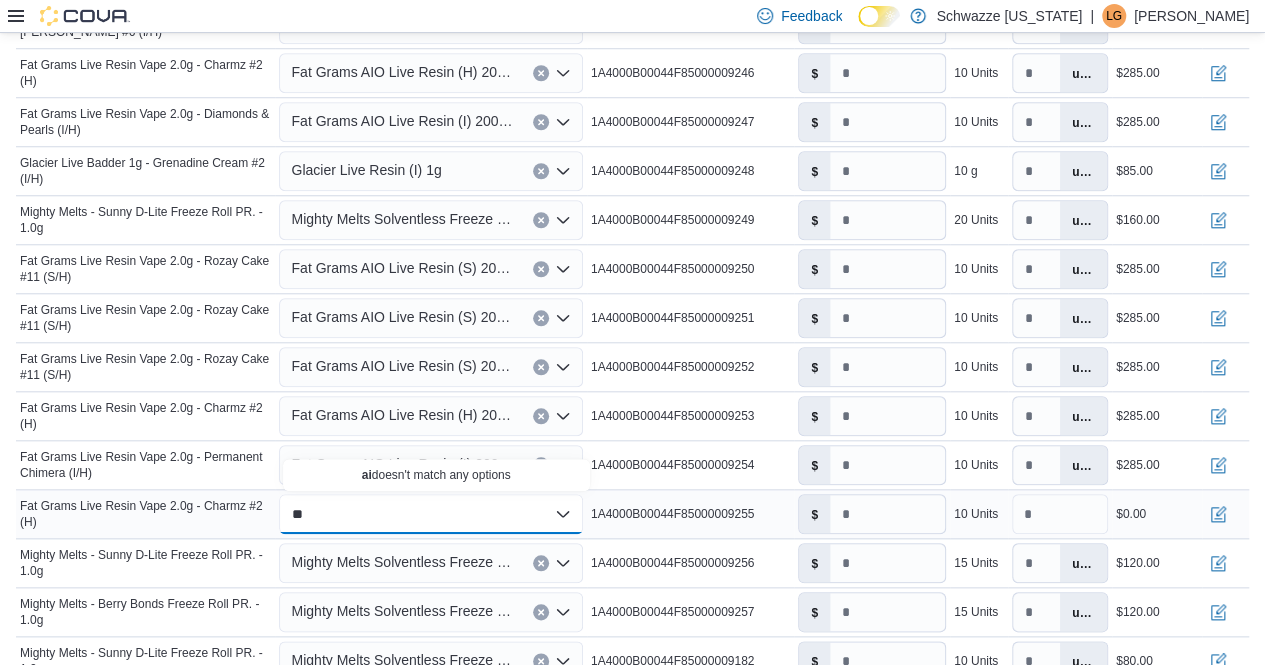 type on "*" 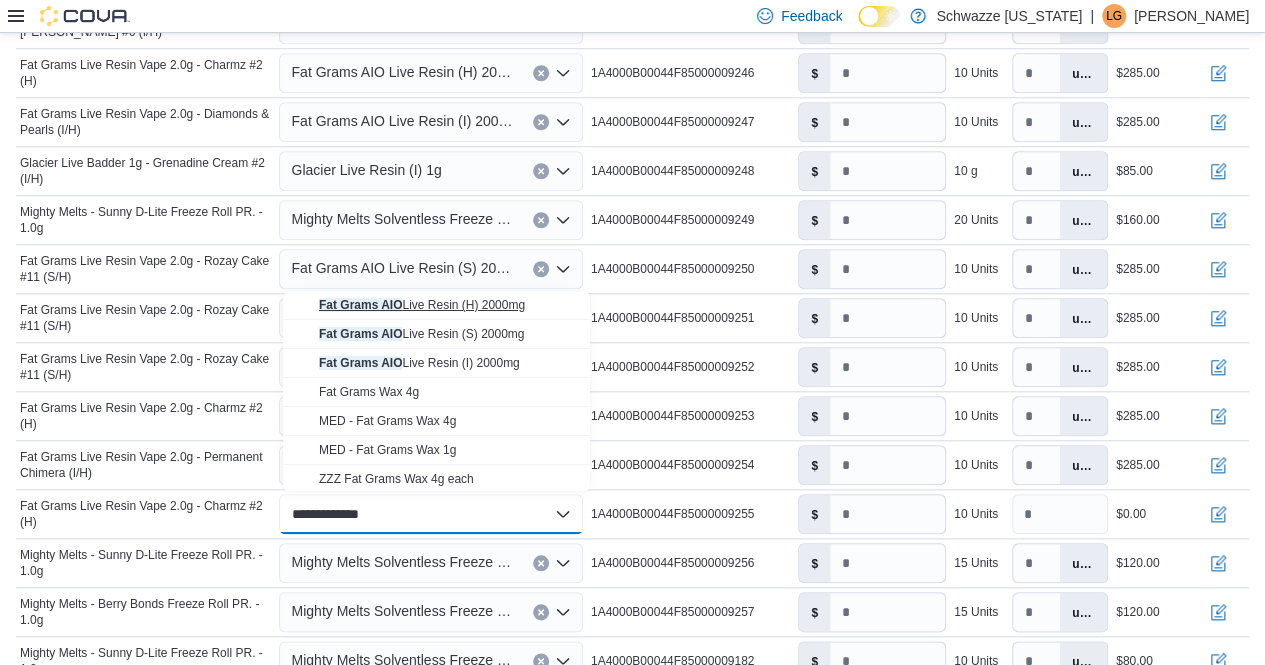 type on "**********" 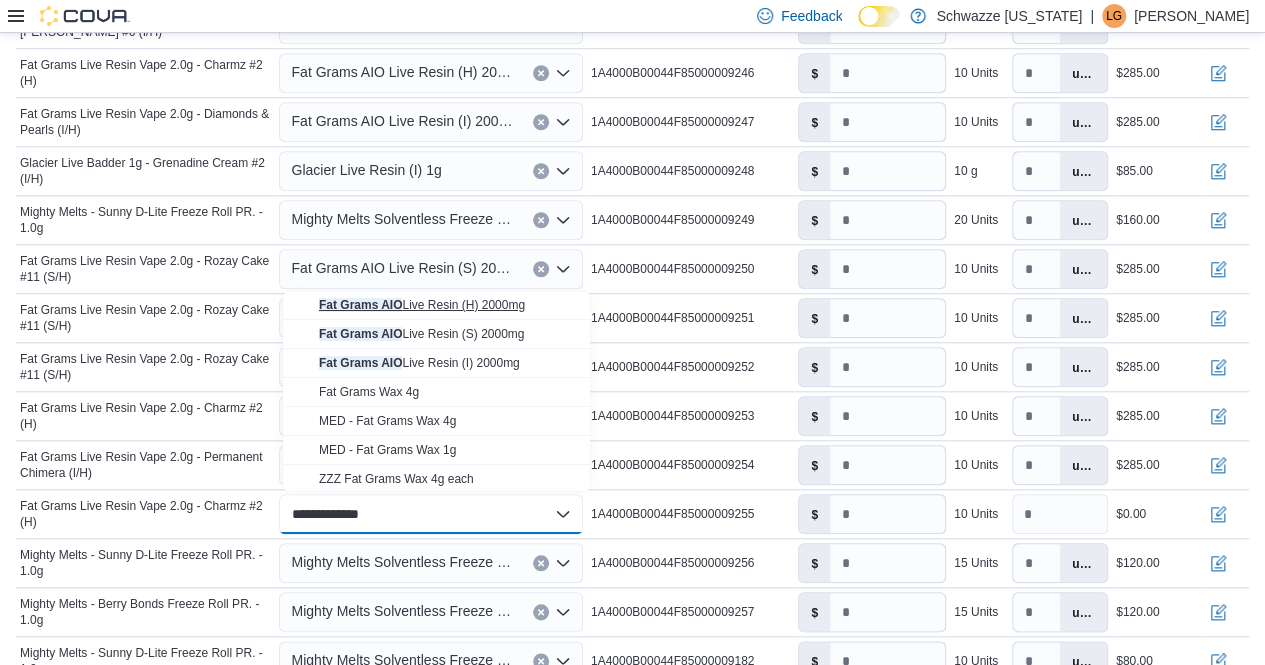 click on "Fat Grams AIO  Live Resin (H) 2000mg" at bounding box center [422, 305] 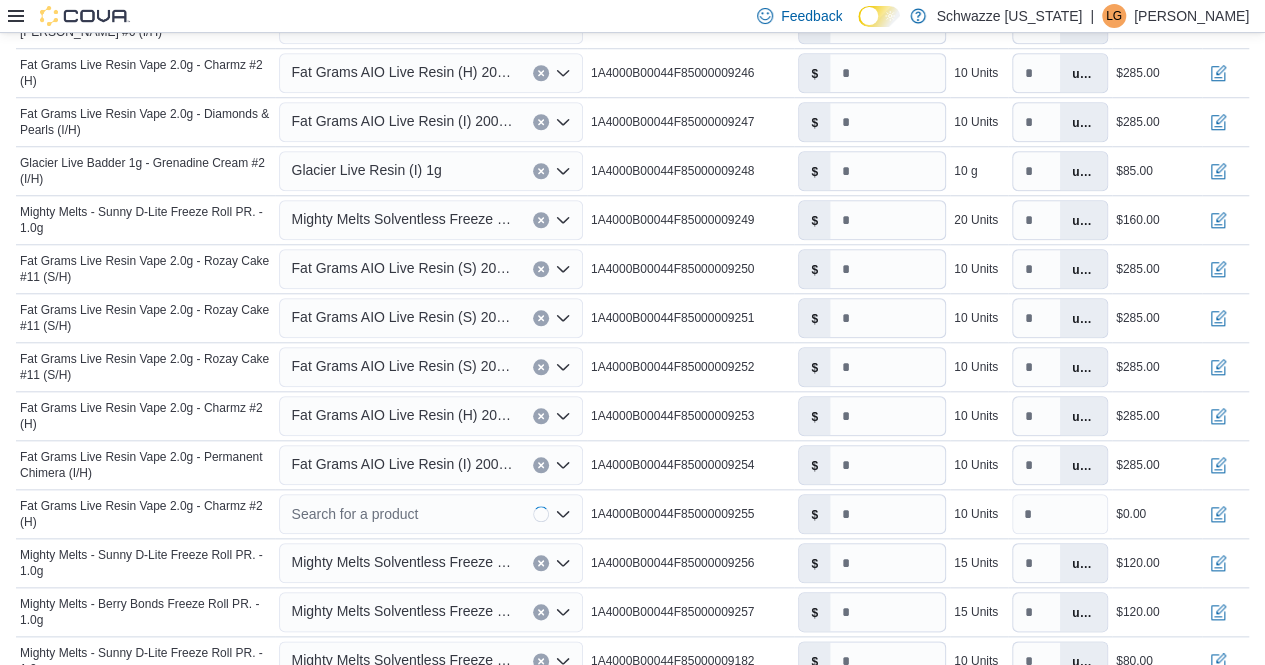 type on "****" 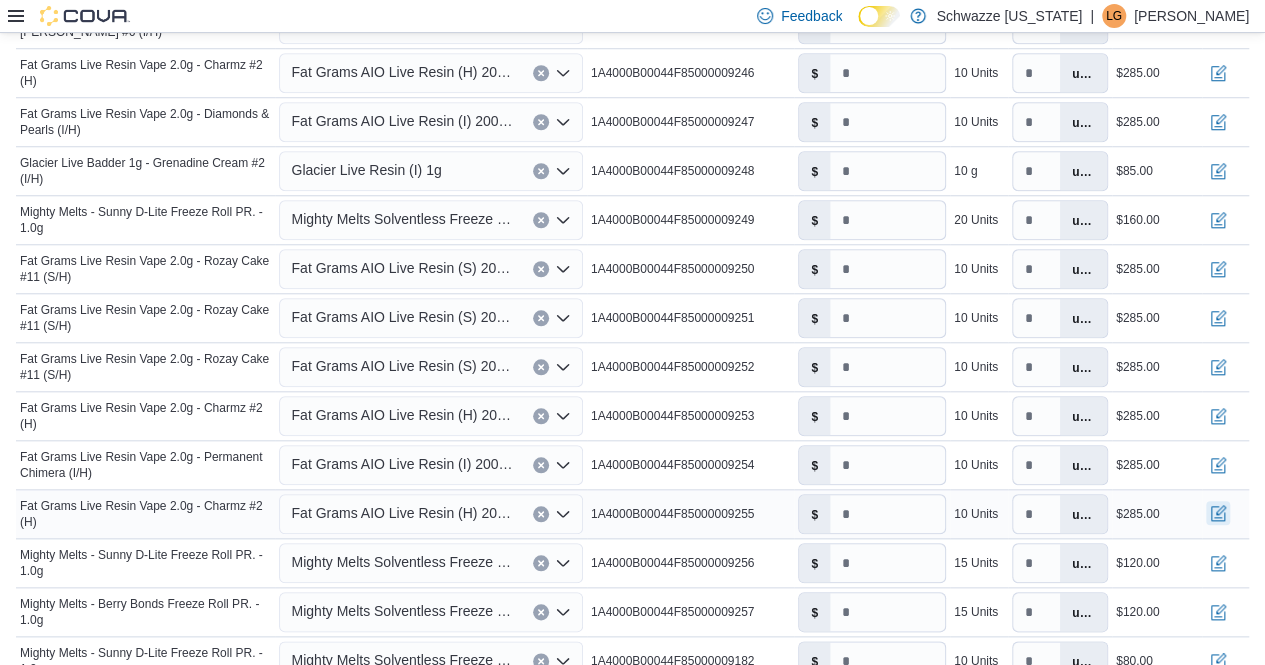 click at bounding box center (1218, 513) 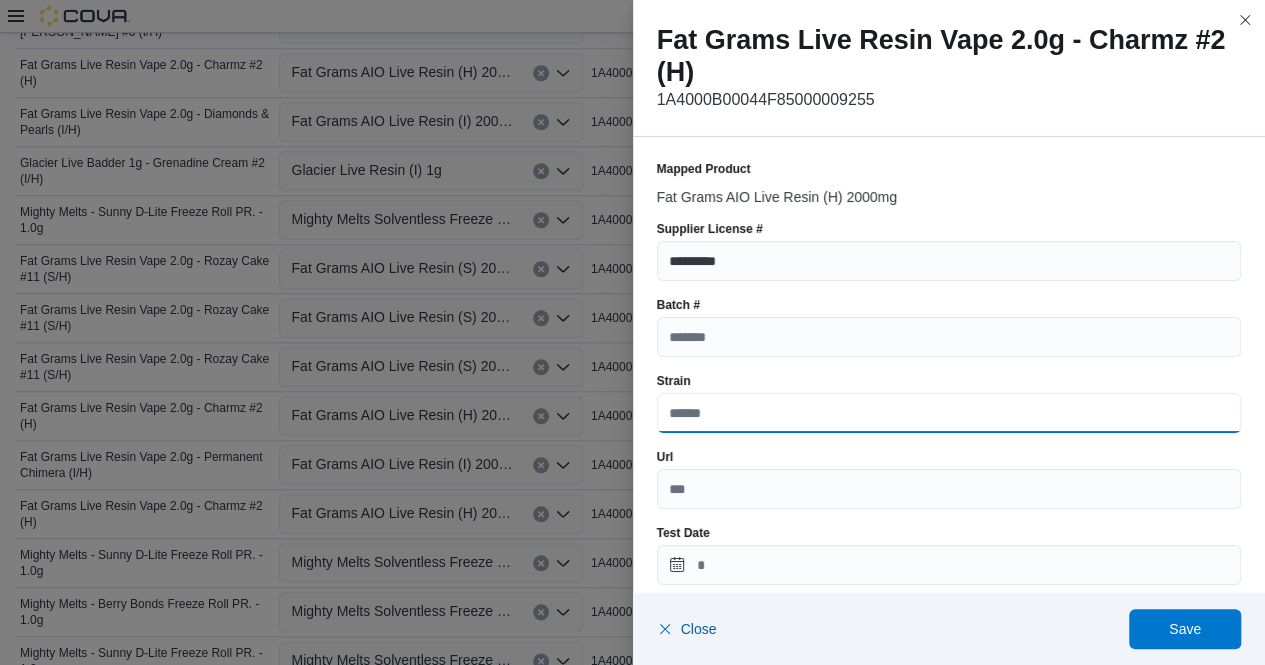 click on "Strain" at bounding box center (949, 413) 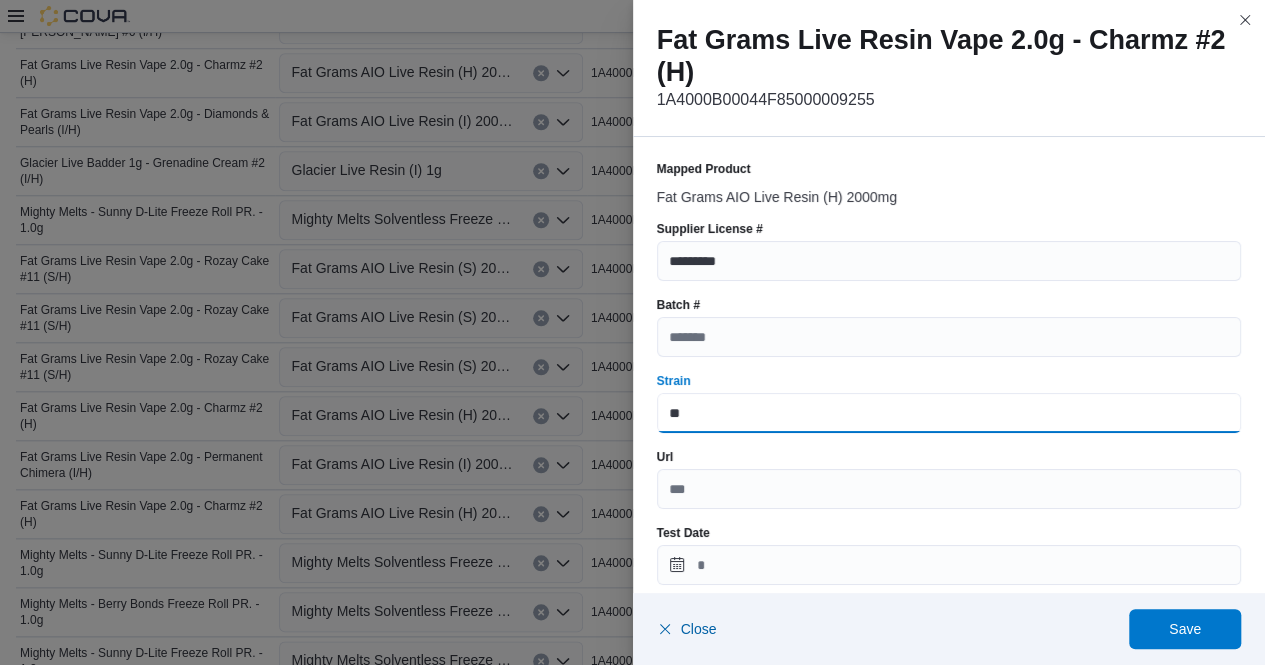 type on "*********" 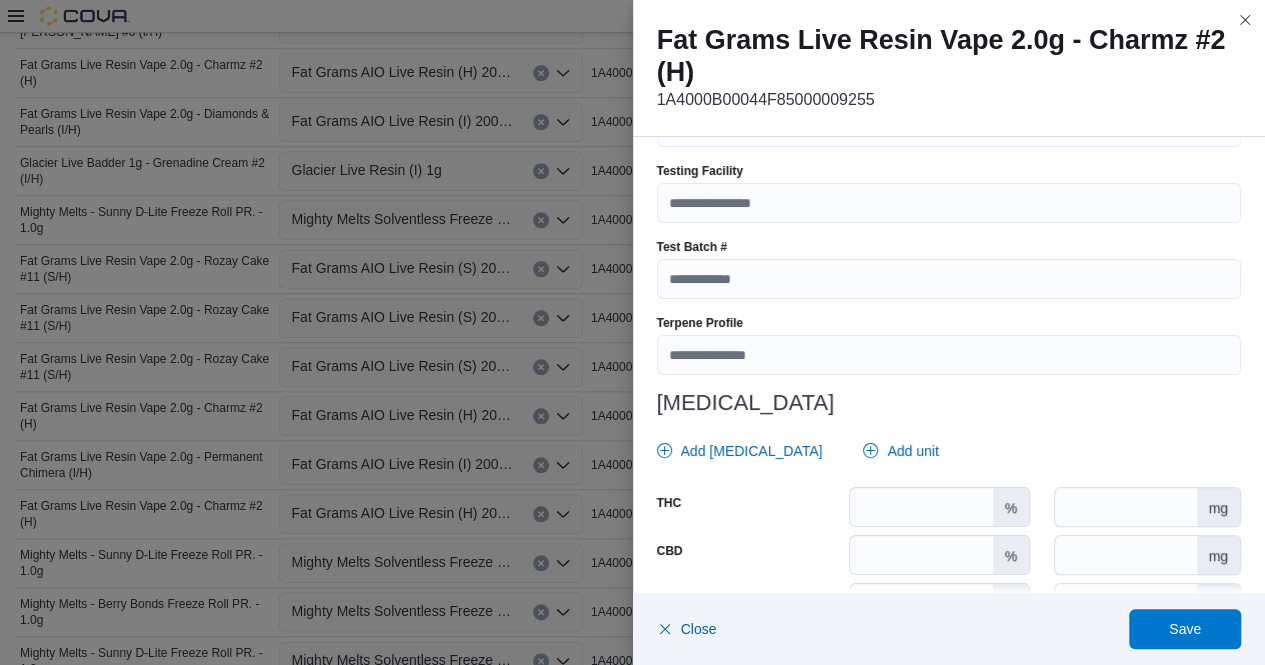 scroll, scrollTop: 690, scrollLeft: 0, axis: vertical 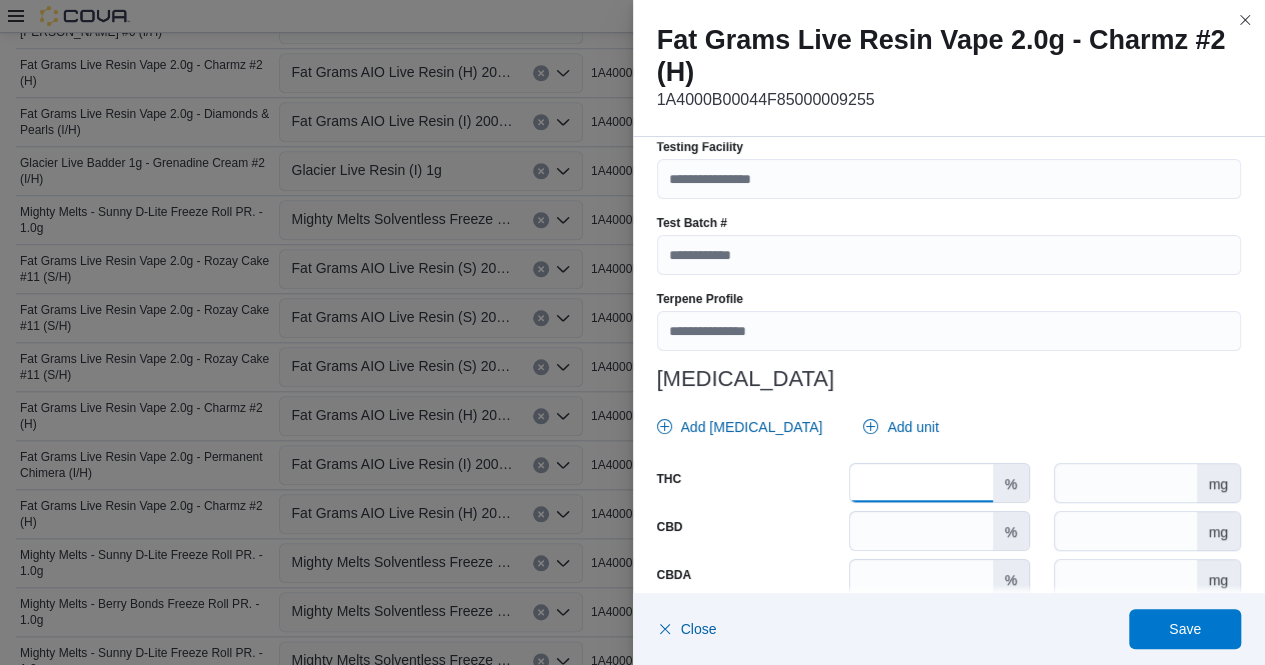 click at bounding box center [921, 483] 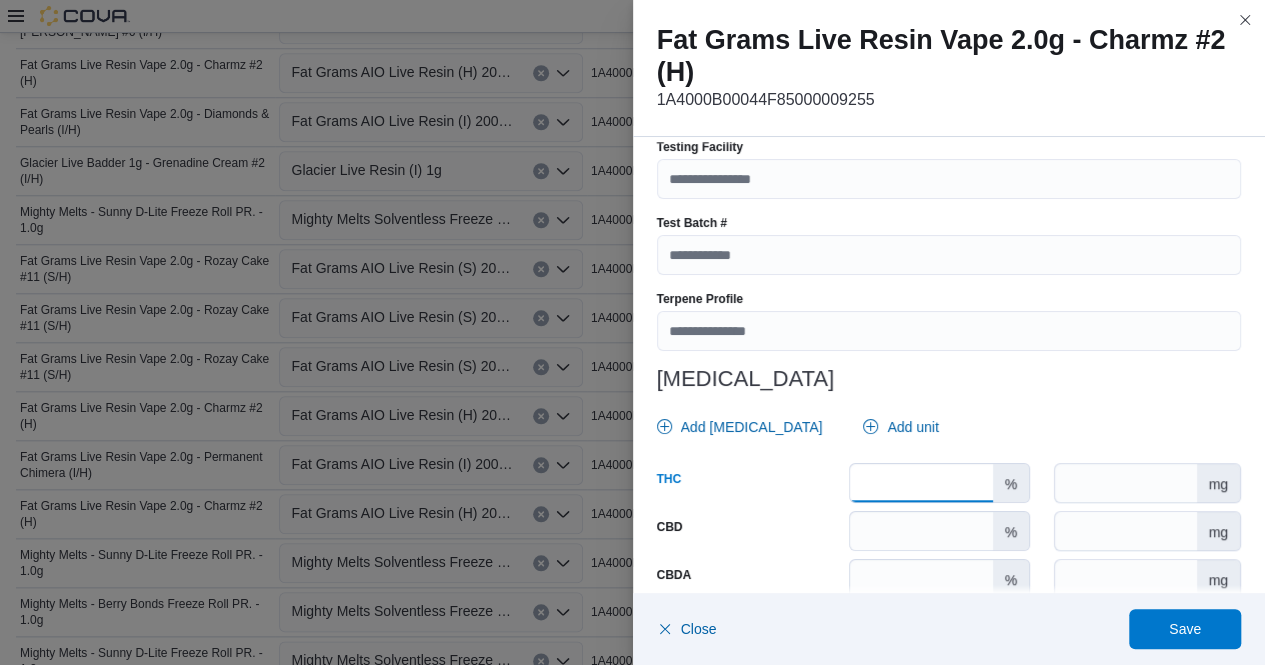 type on "*" 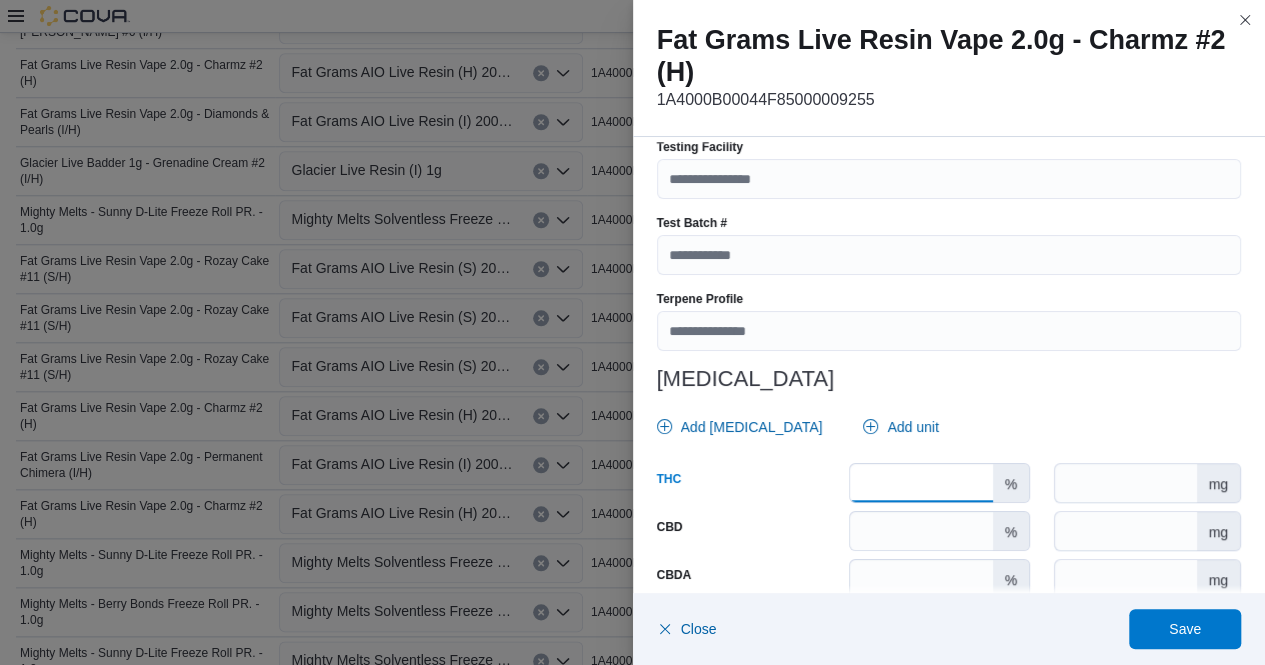 scroll, scrollTop: 911, scrollLeft: 0, axis: vertical 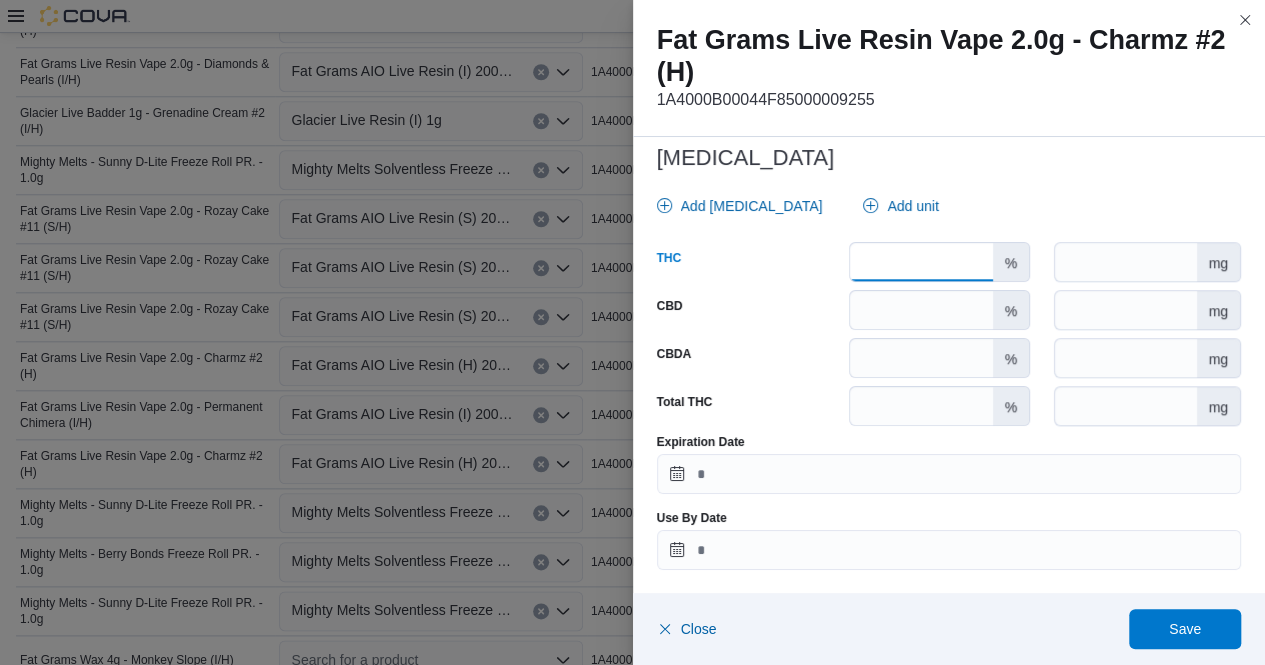 type on "*****" 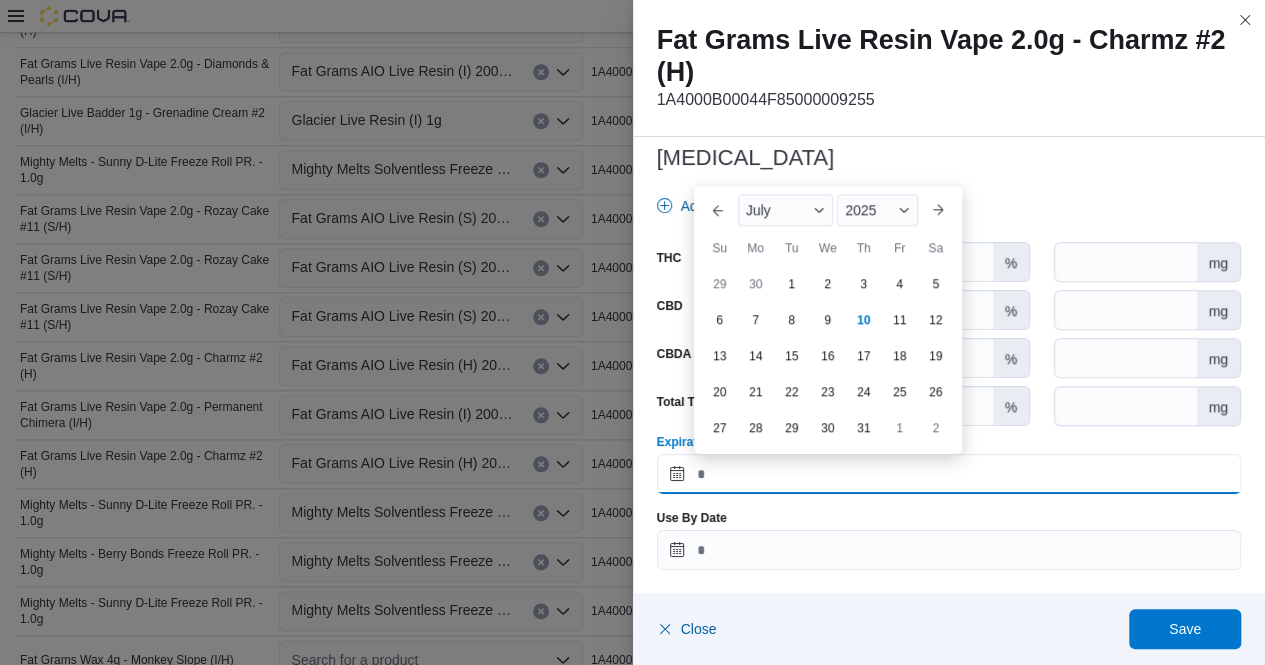 click on "Expiration Date" at bounding box center (949, 474) 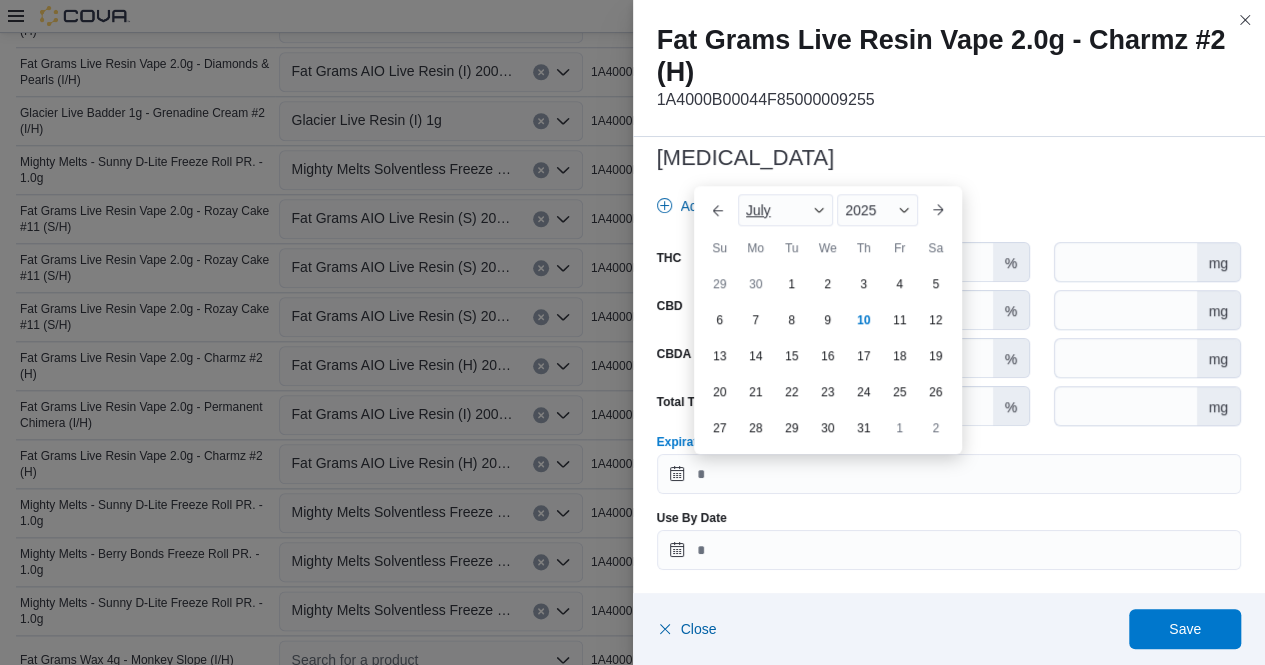 click at bounding box center (819, 210) 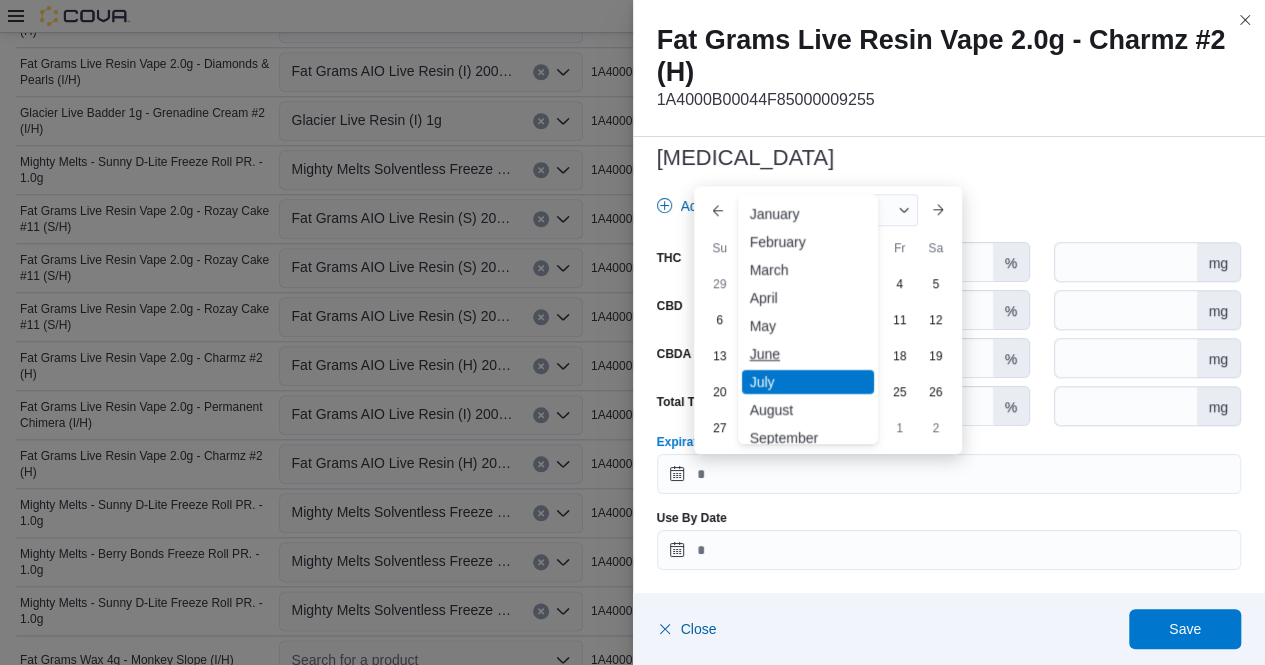 click on "June" at bounding box center (808, 354) 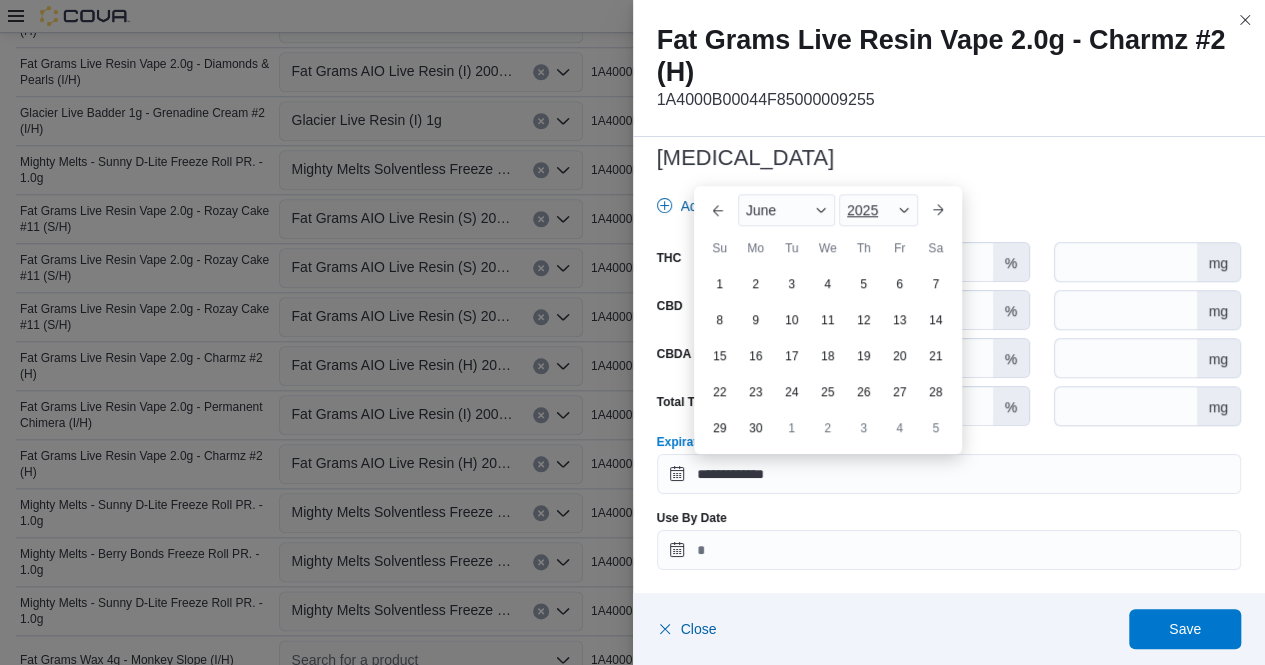 click at bounding box center (904, 210) 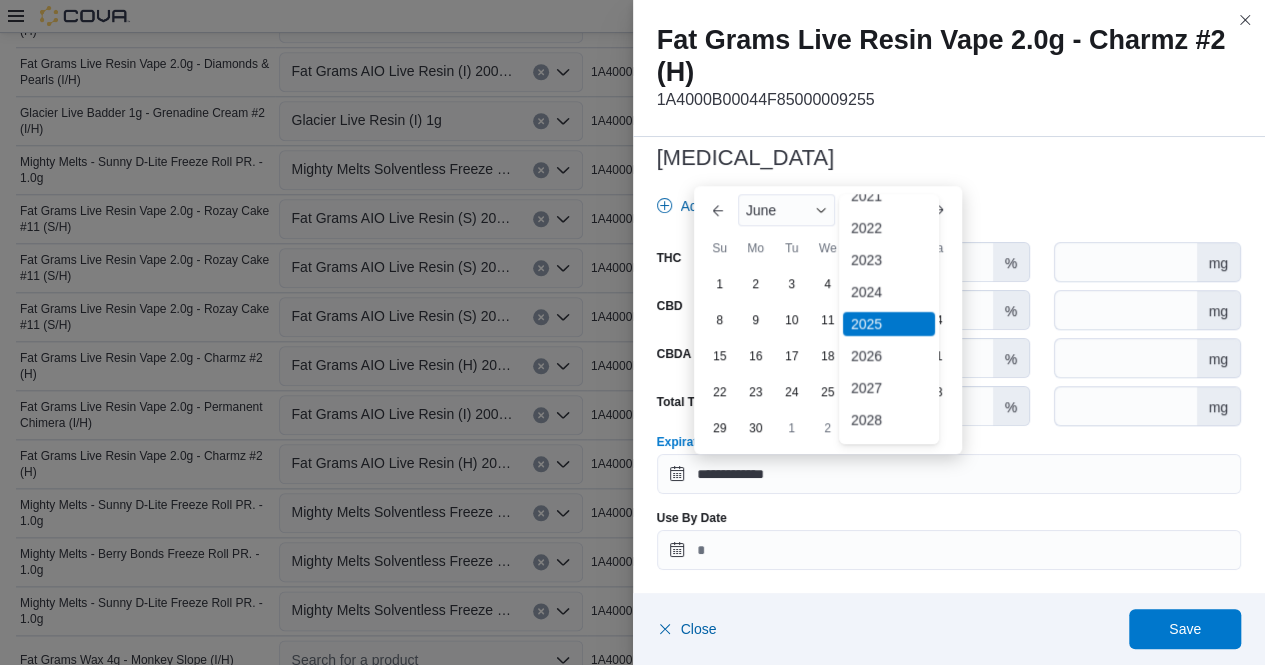scroll, scrollTop: 116, scrollLeft: 0, axis: vertical 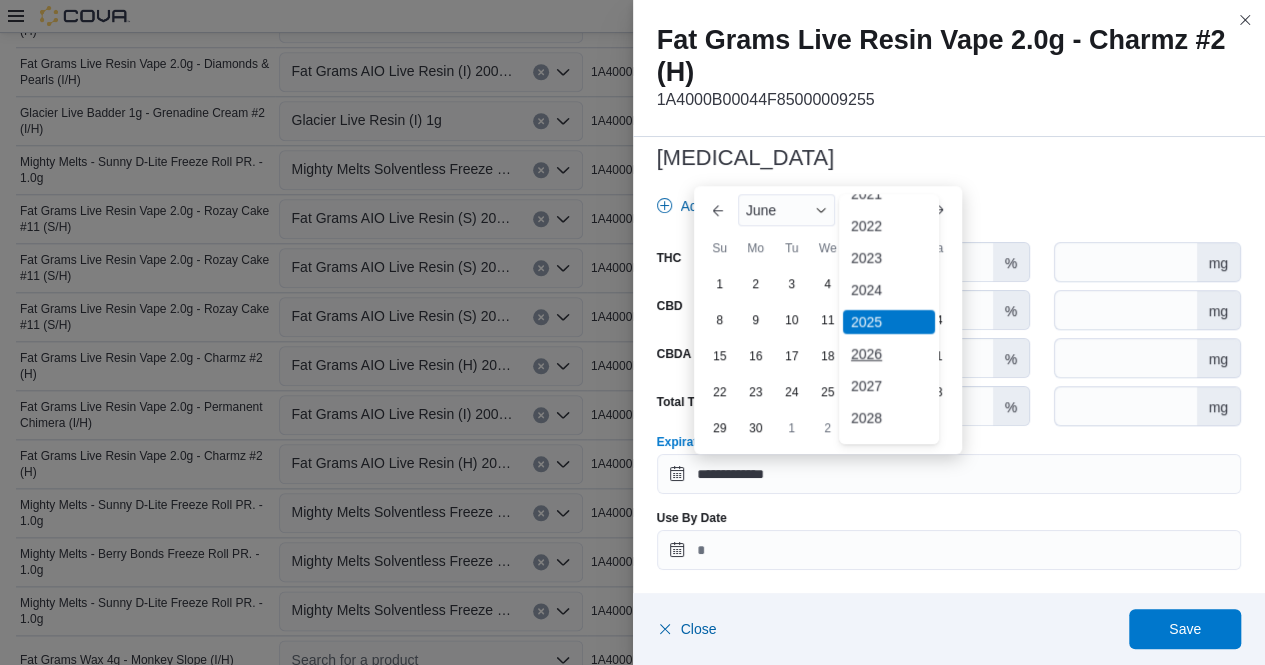 click on "2026" at bounding box center (889, 354) 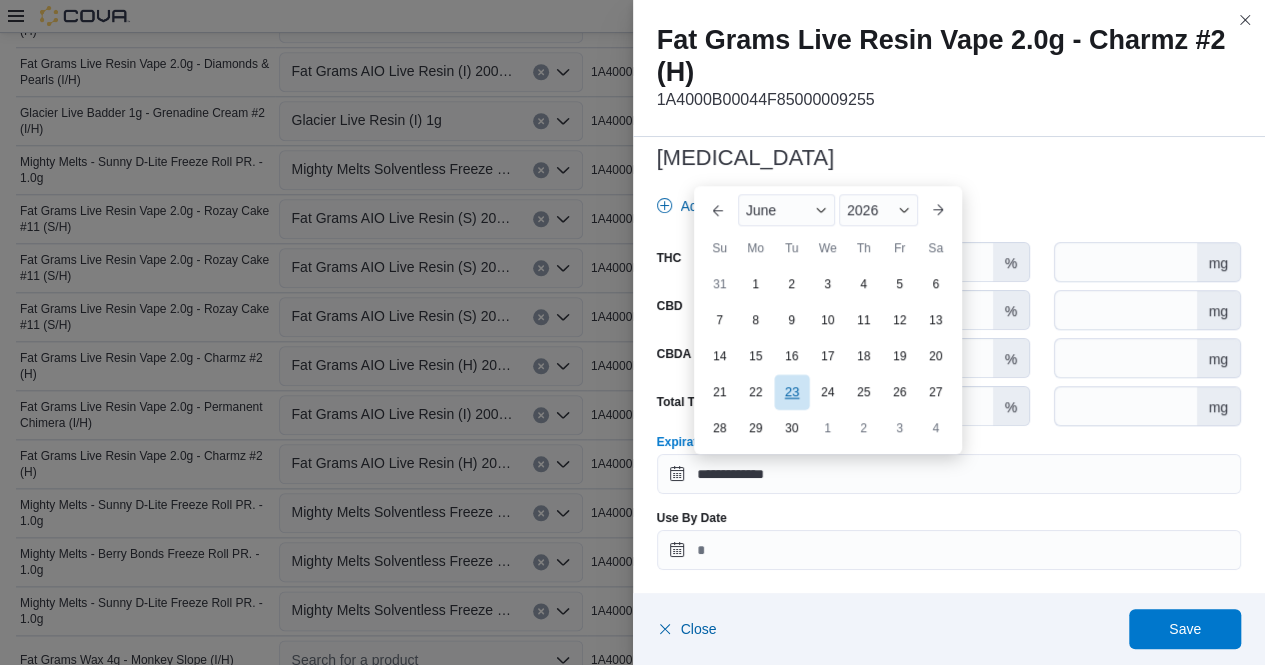 click on "23" at bounding box center (791, 391) 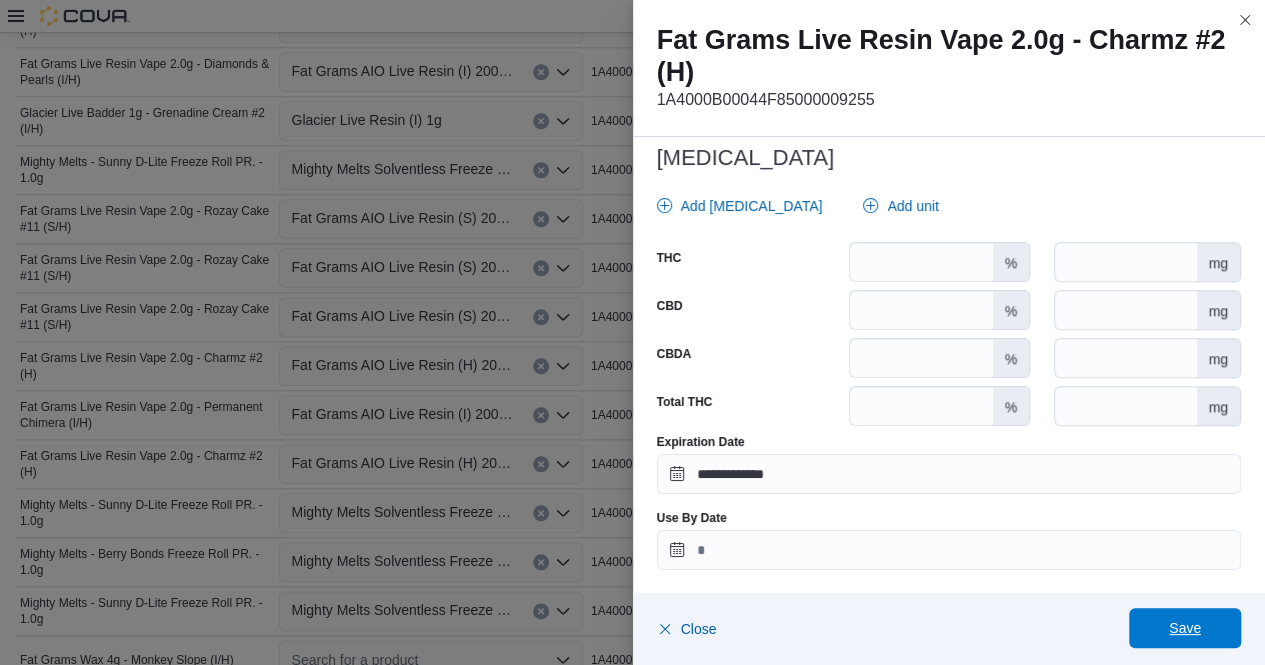 click on "Save" at bounding box center (1185, 628) 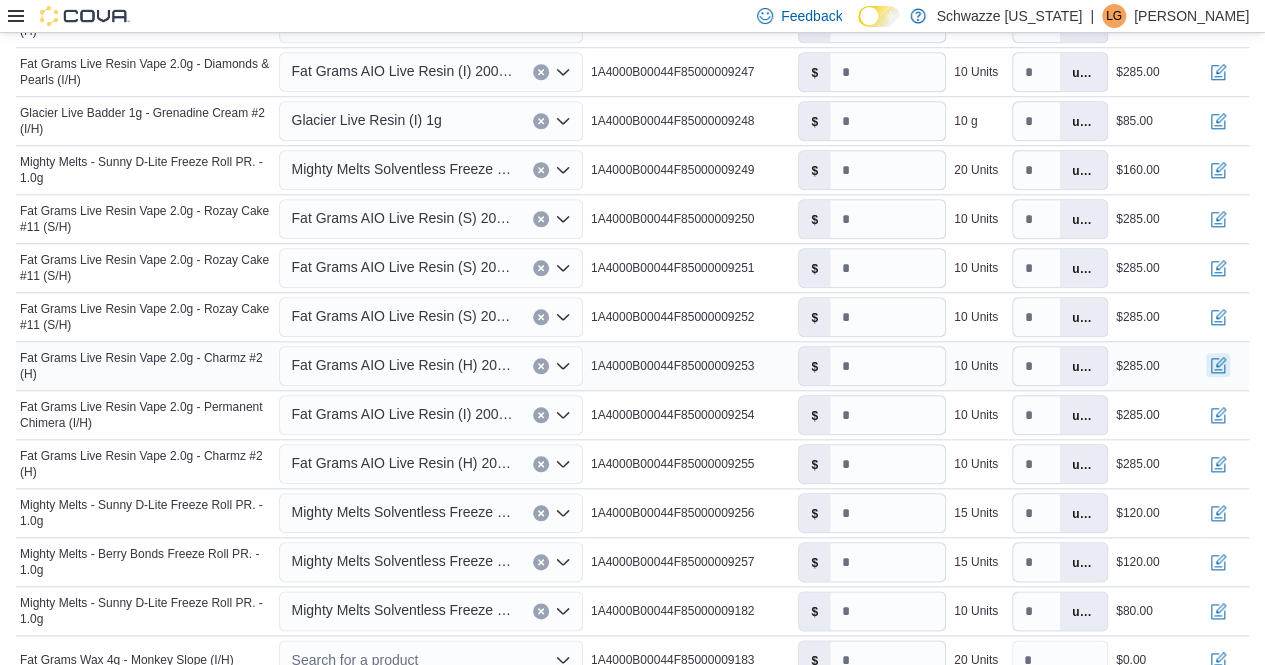 click at bounding box center (1218, 365) 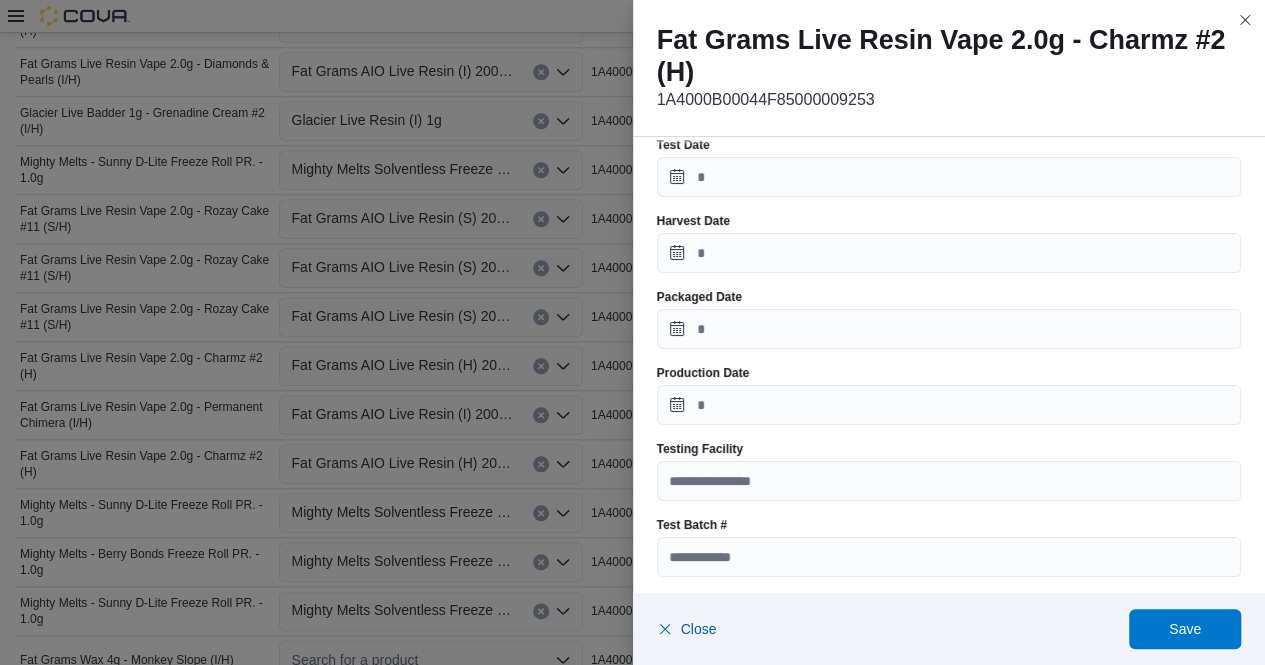 scroll, scrollTop: 397, scrollLeft: 0, axis: vertical 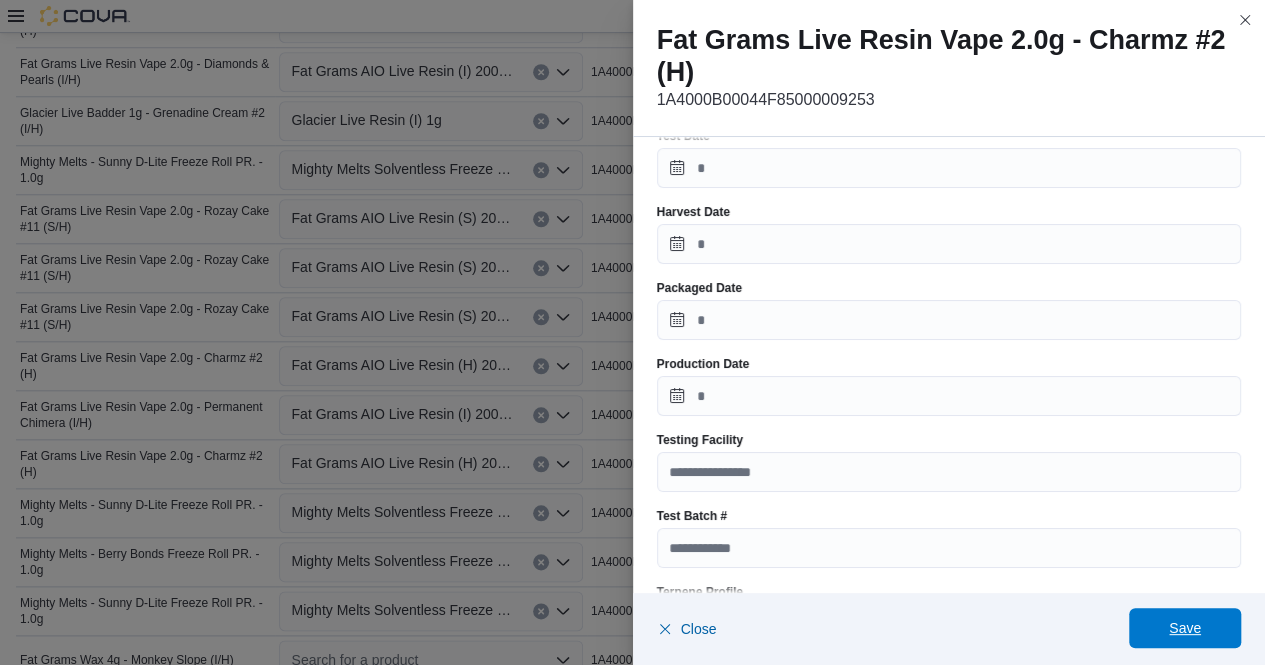 click on "Save" at bounding box center (1185, 628) 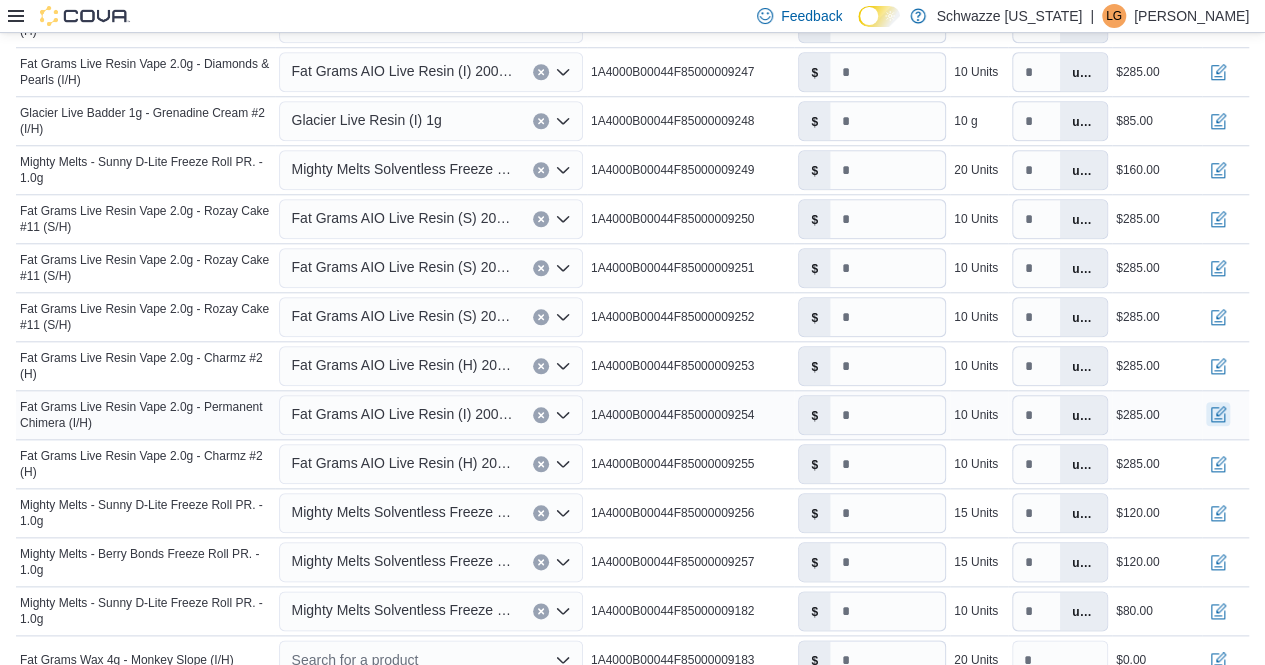 click at bounding box center (1218, 414) 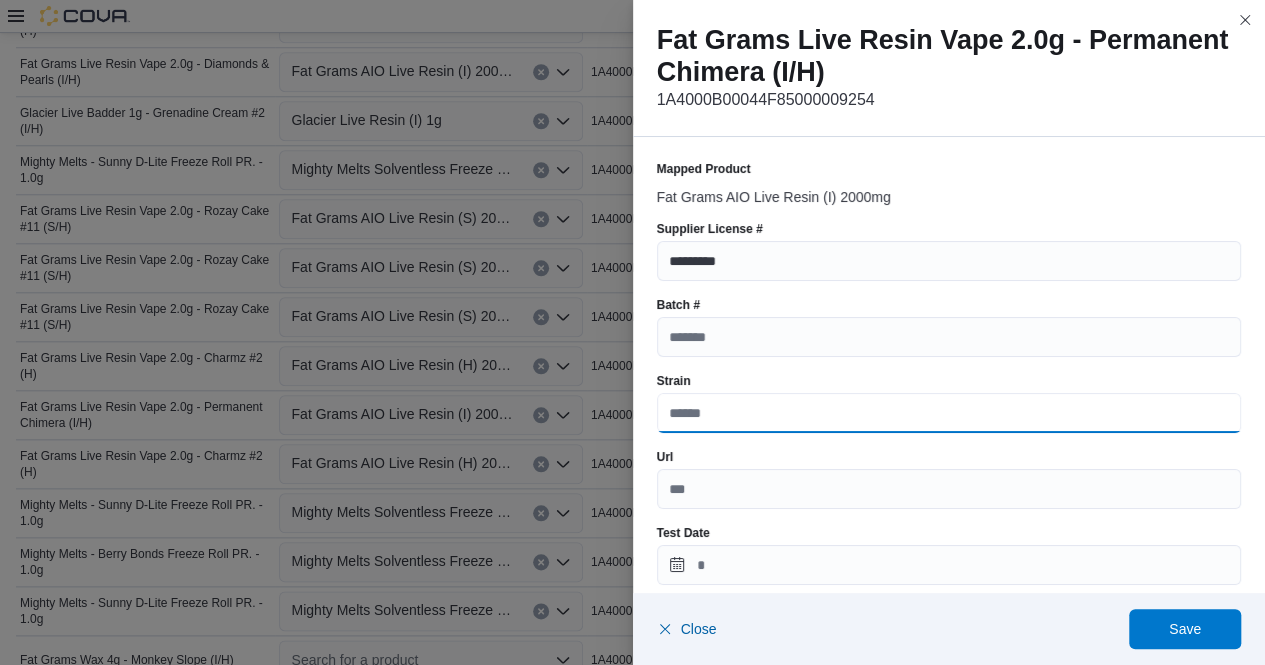 click on "Strain" at bounding box center [949, 413] 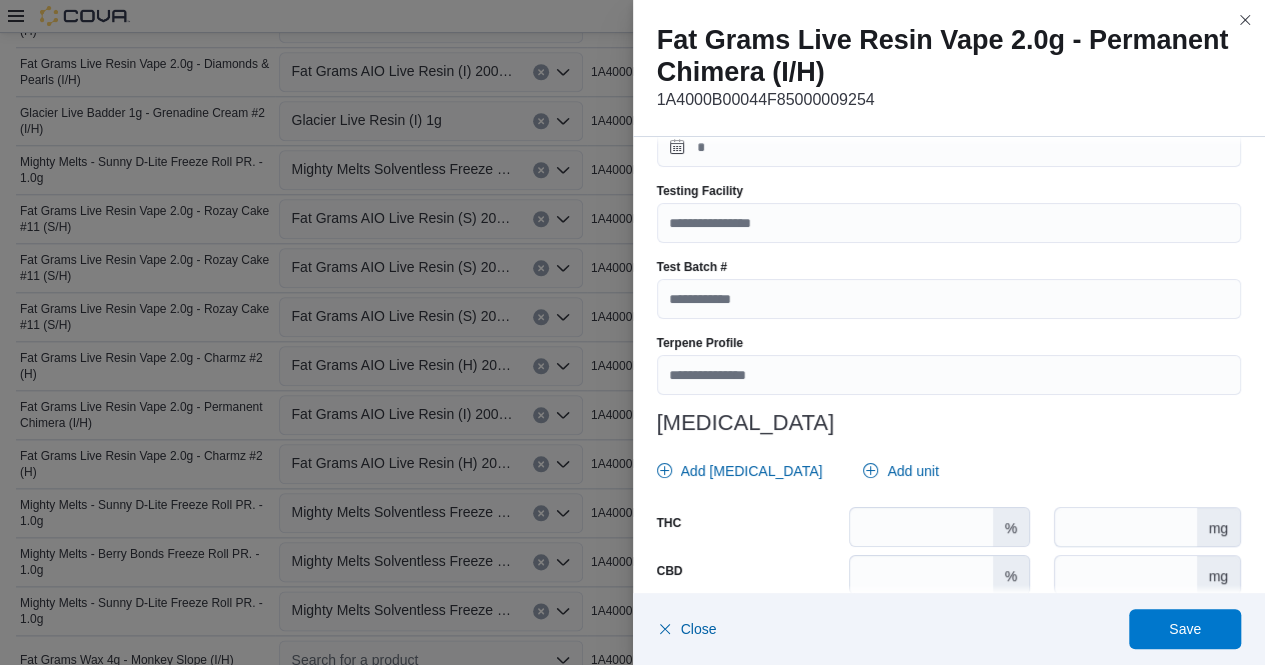 scroll, scrollTop: 665, scrollLeft: 0, axis: vertical 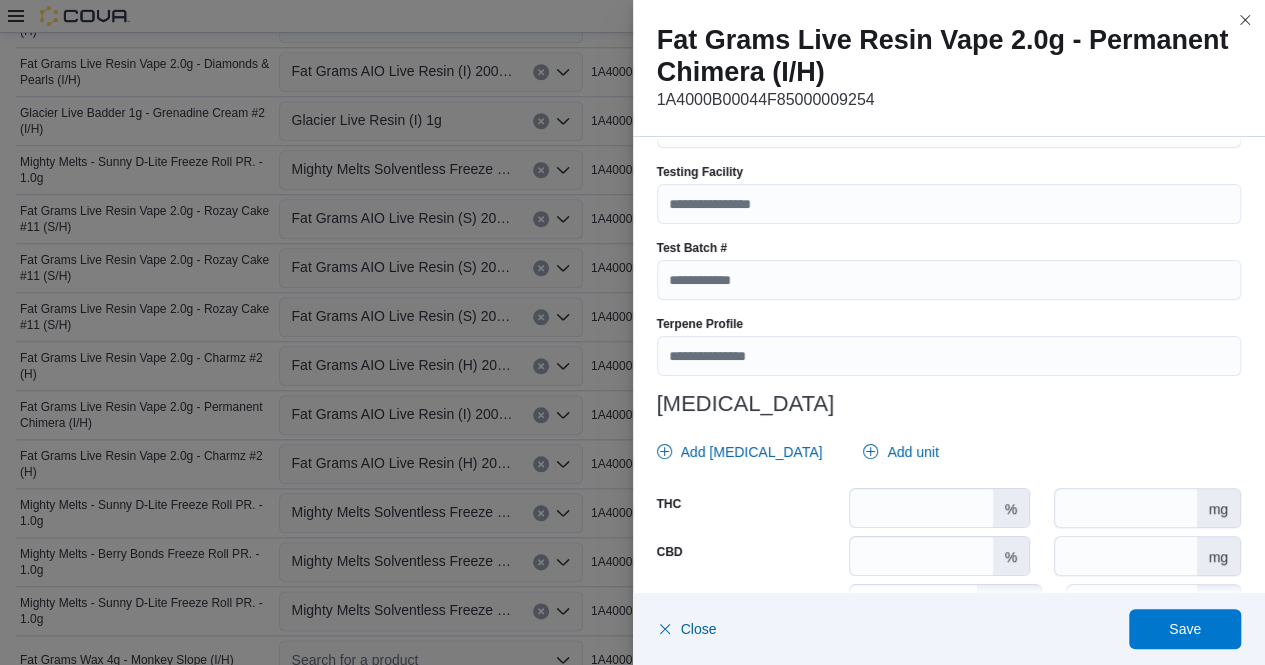 type on "**********" 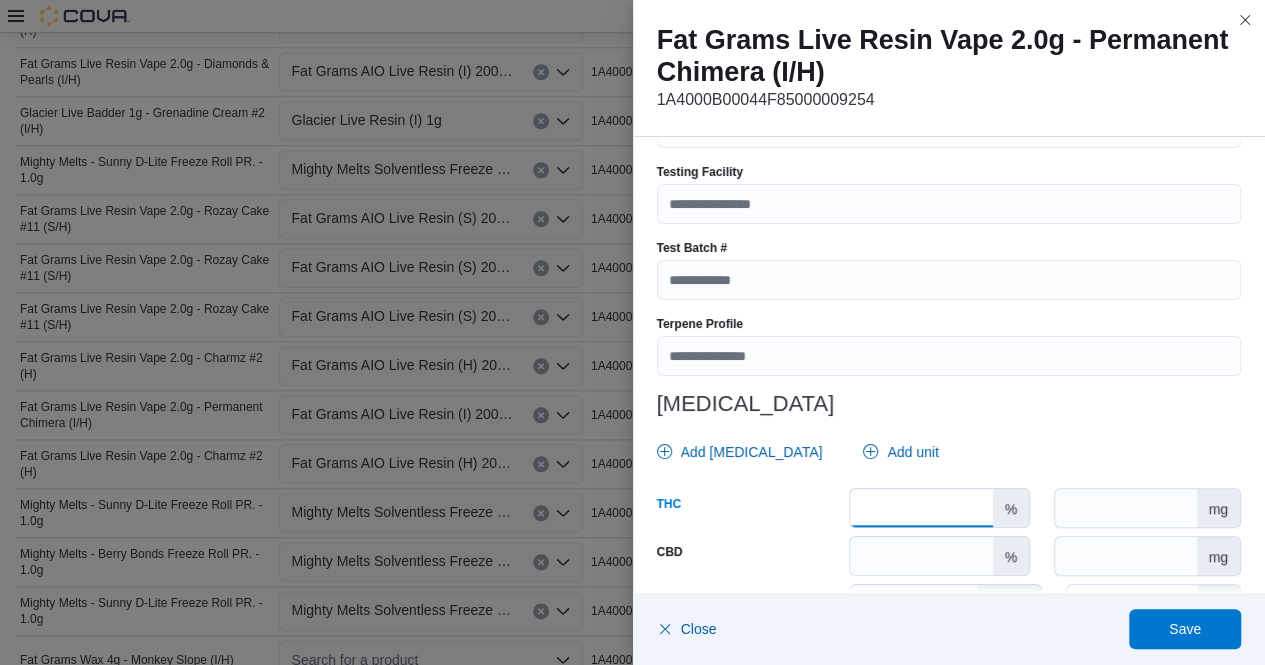 click at bounding box center [921, 508] 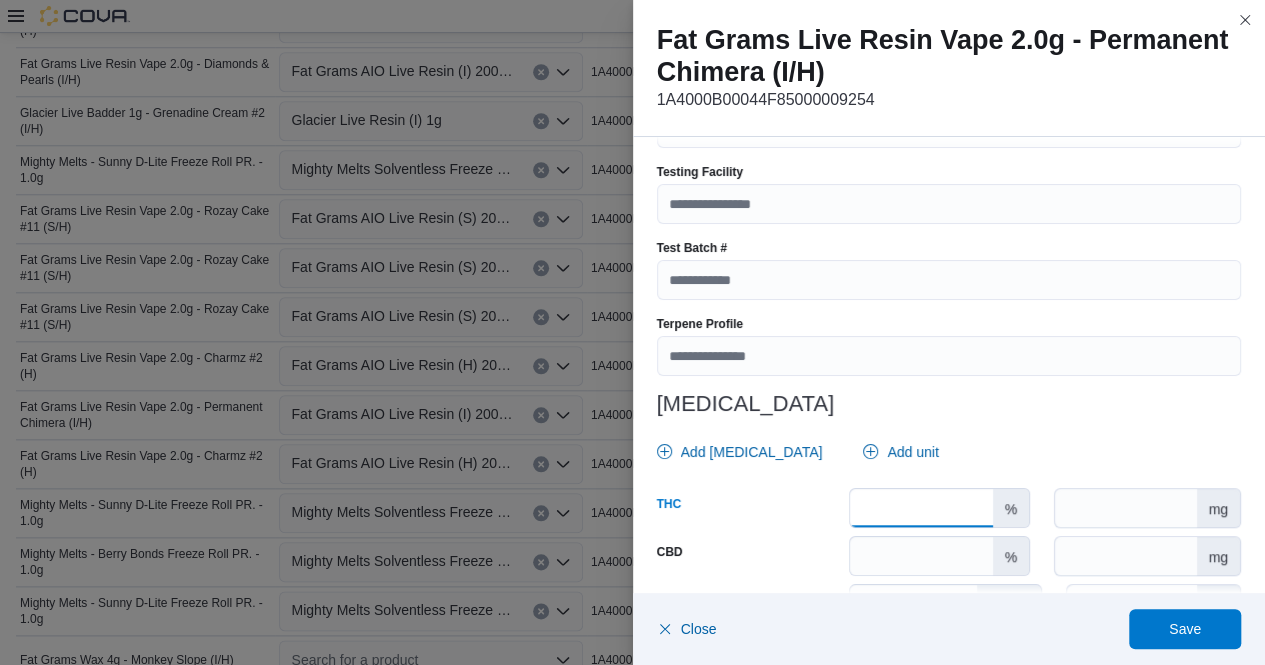 type on "*****" 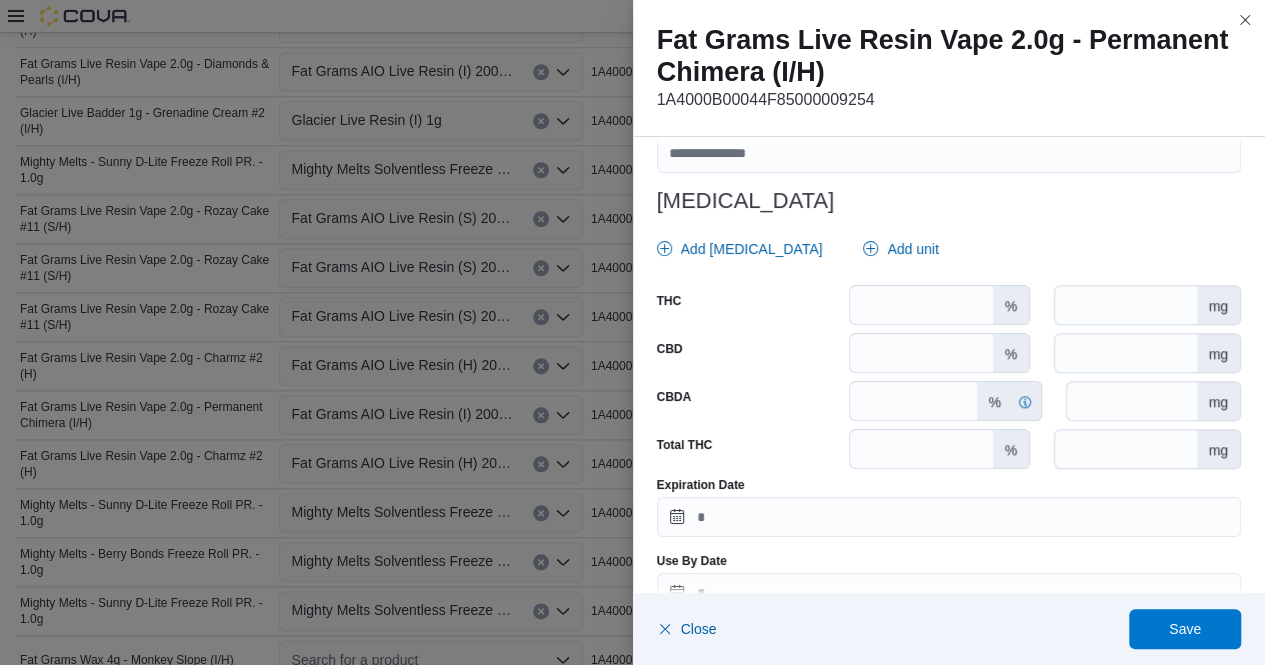 scroll, scrollTop: 911, scrollLeft: 0, axis: vertical 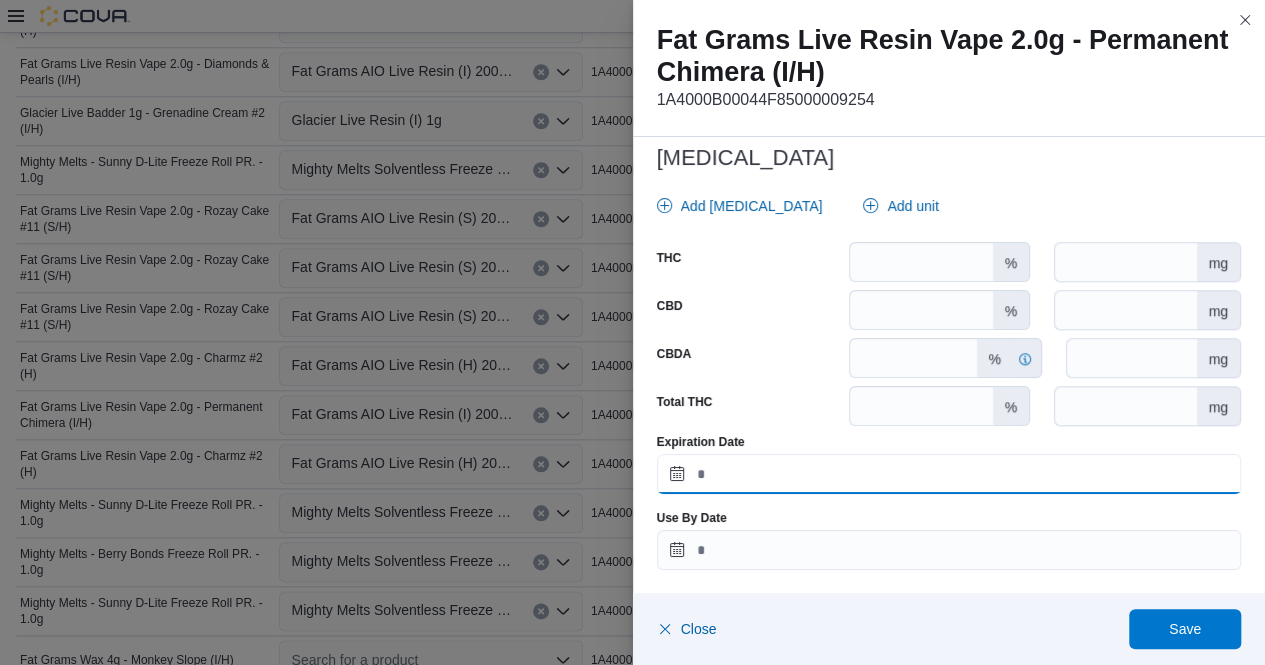 click on "Expiration Date" at bounding box center (949, 474) 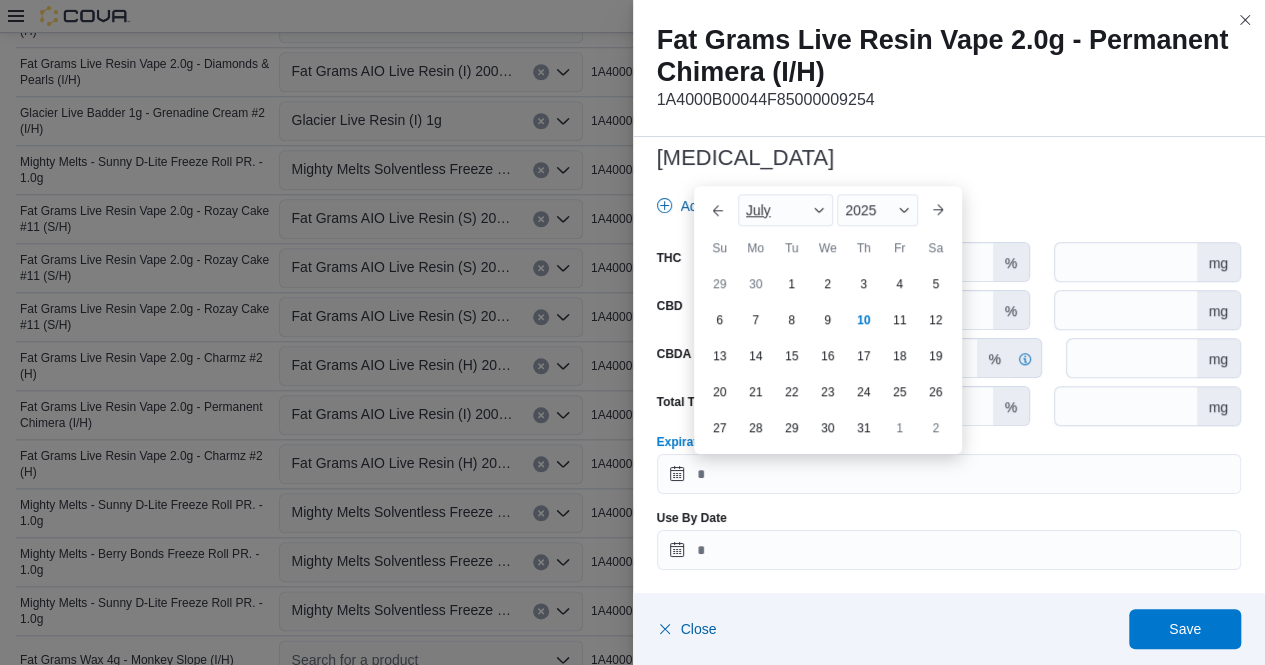 click at bounding box center [819, 210] 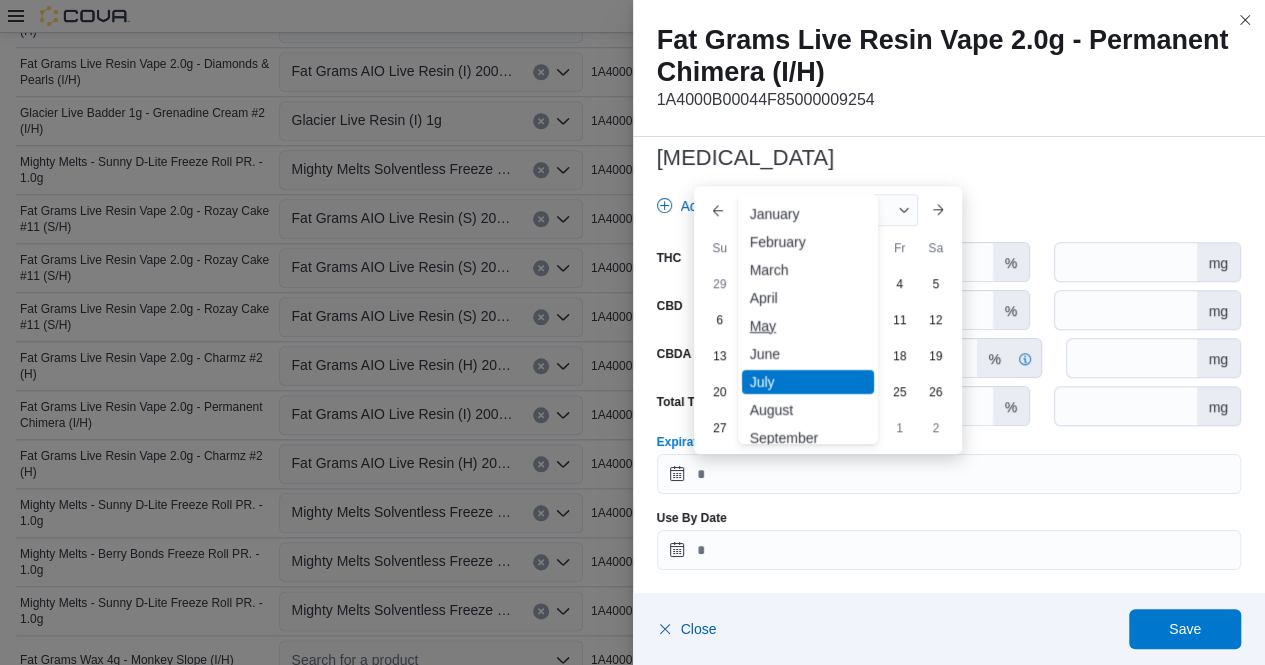 click on "May" at bounding box center (808, 326) 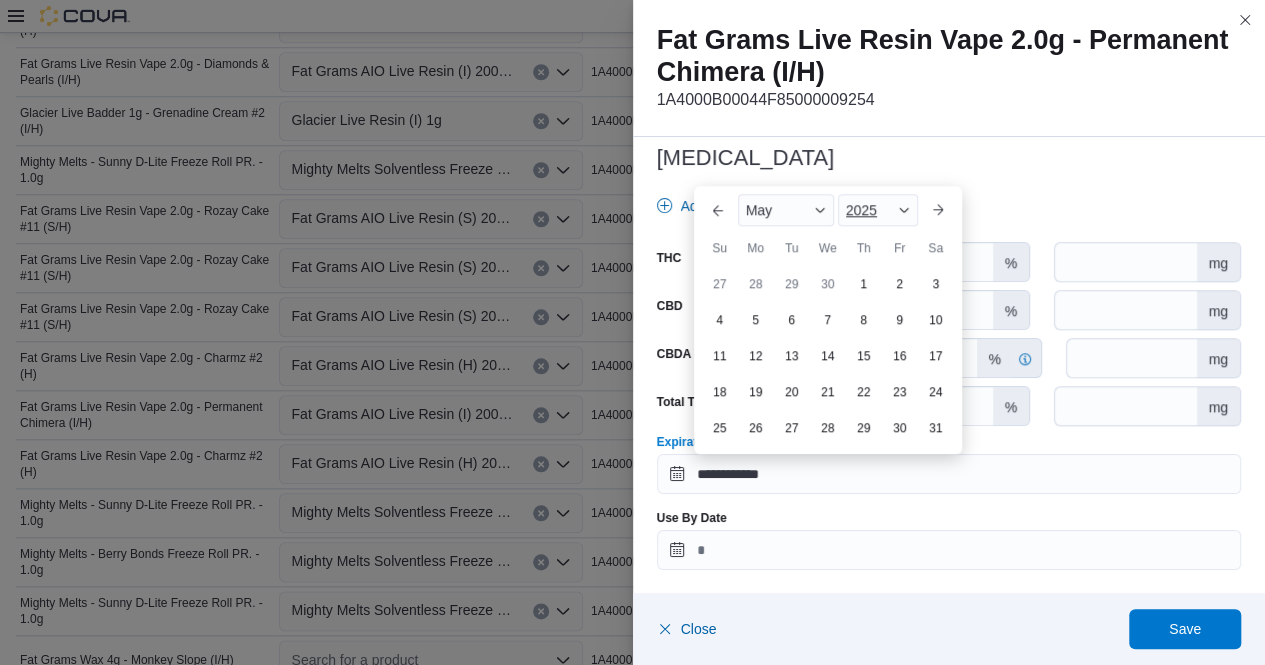 click at bounding box center [904, 210] 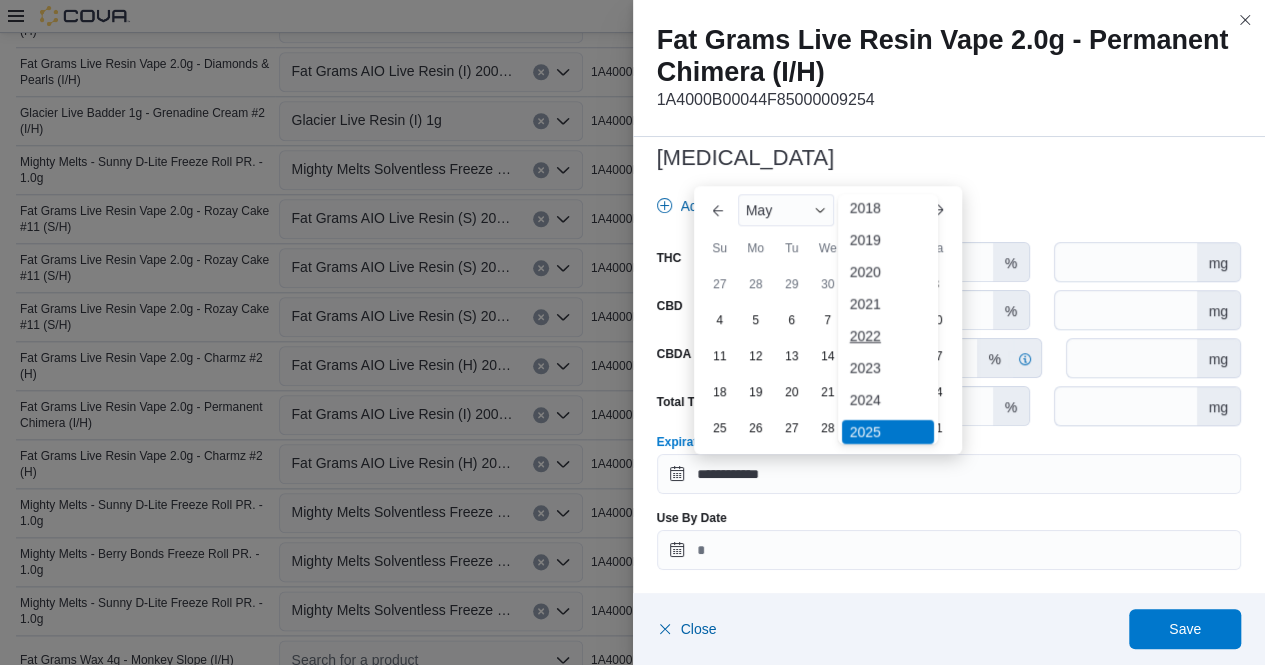 scroll, scrollTop: 88, scrollLeft: 0, axis: vertical 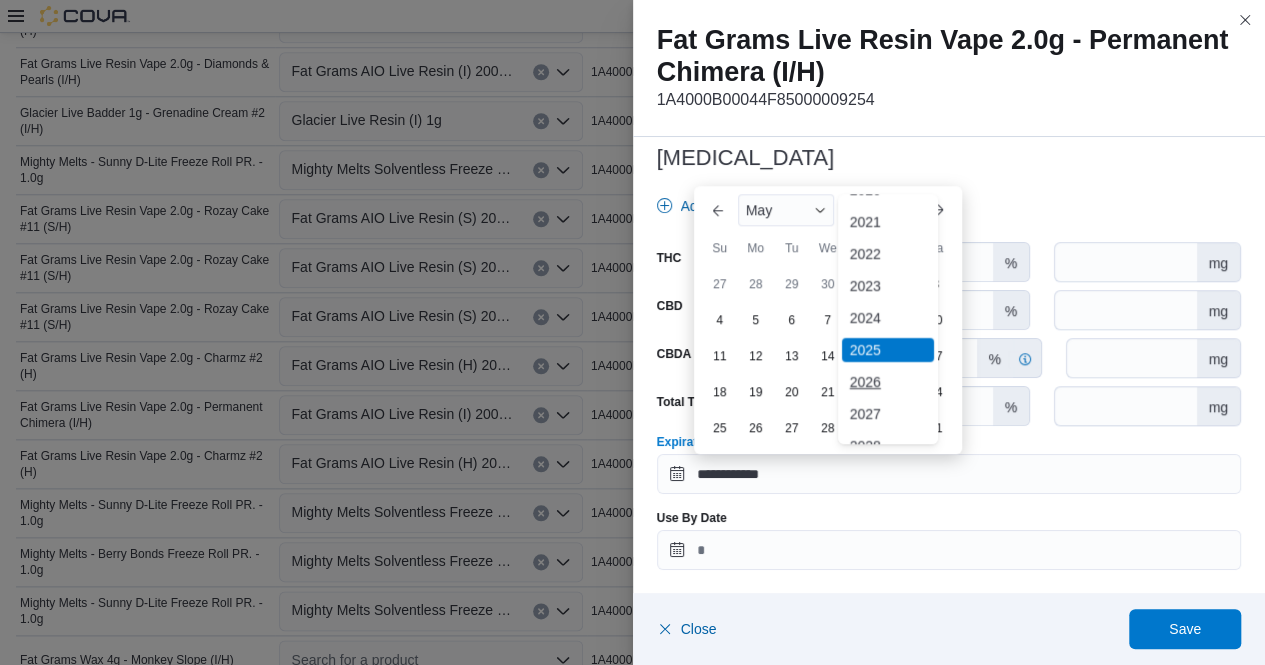 click on "2026" at bounding box center (888, 382) 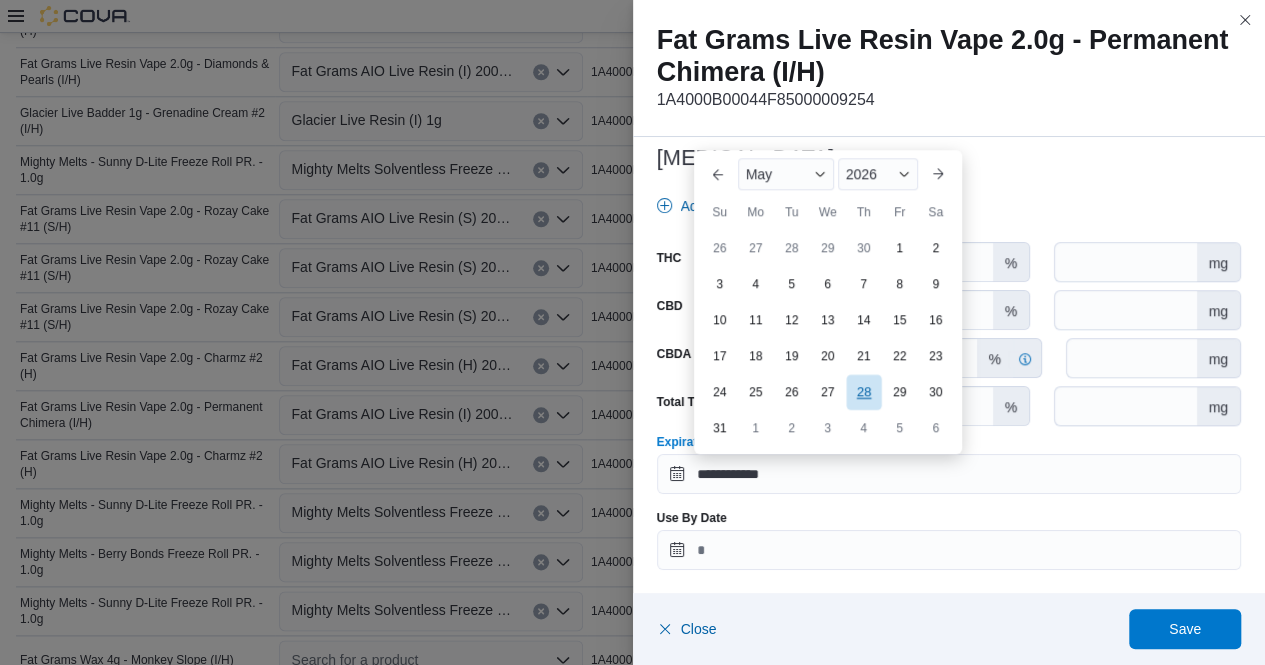 click on "28" at bounding box center [863, 391] 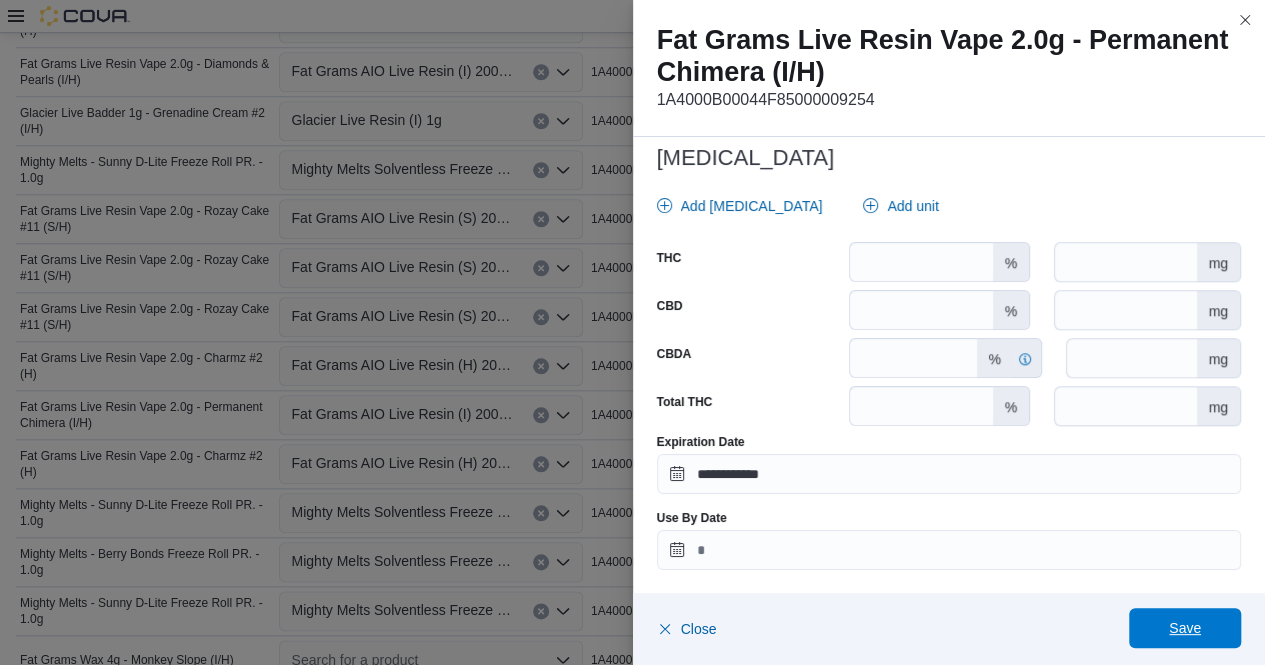 click on "Save" at bounding box center (1185, 628) 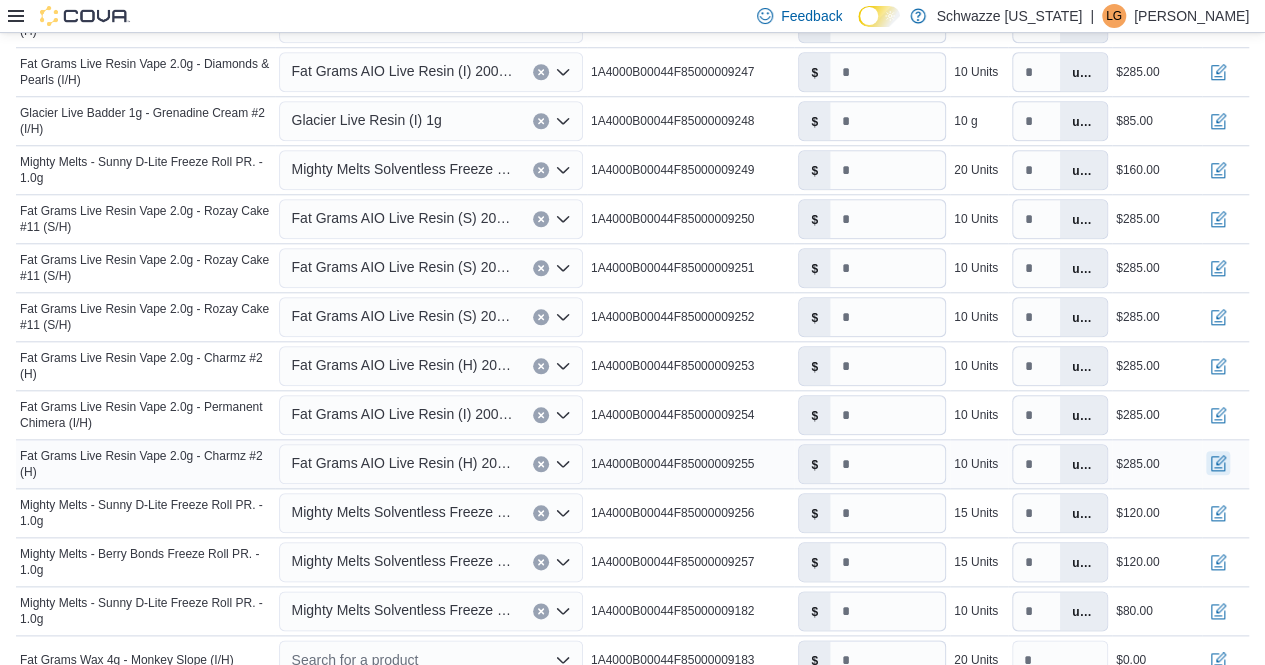 click at bounding box center [1218, 463] 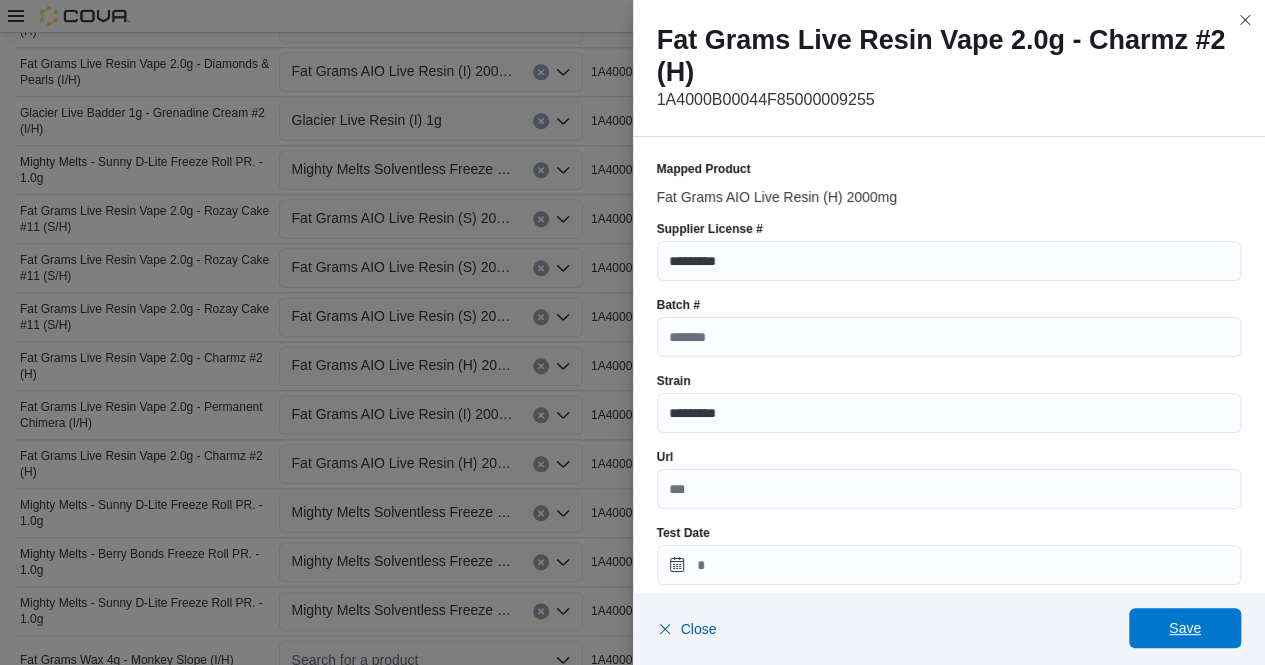 click on "Save" at bounding box center (1185, 628) 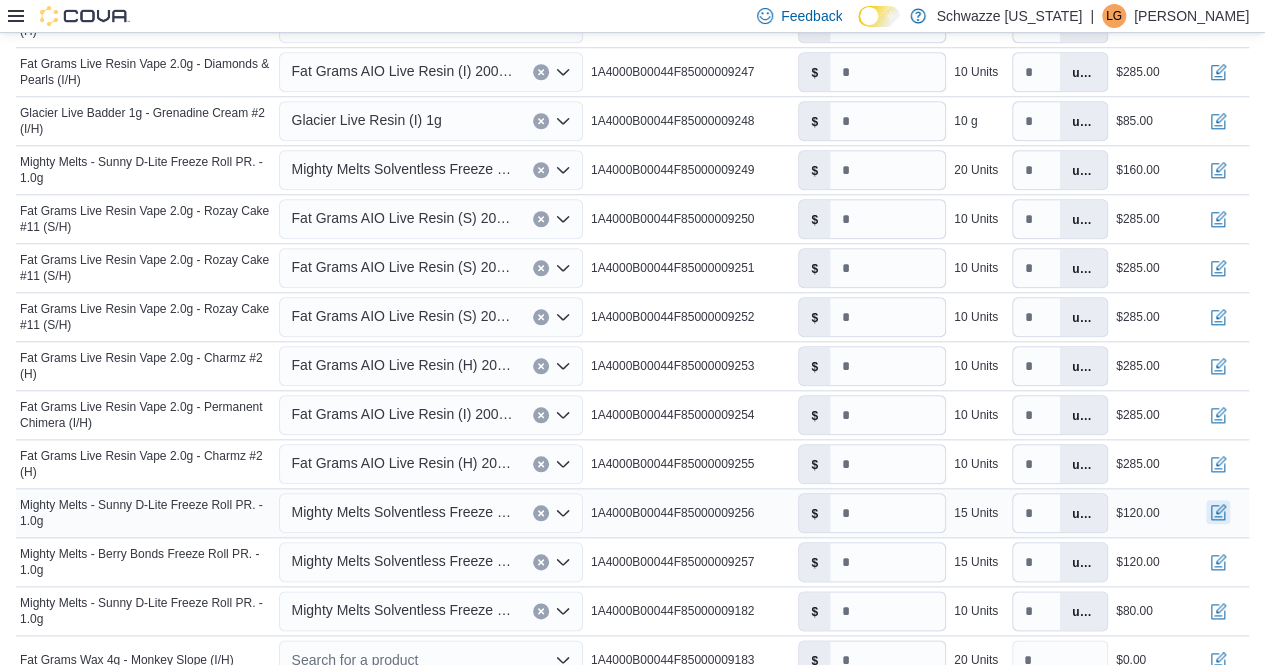 click at bounding box center (1218, 512) 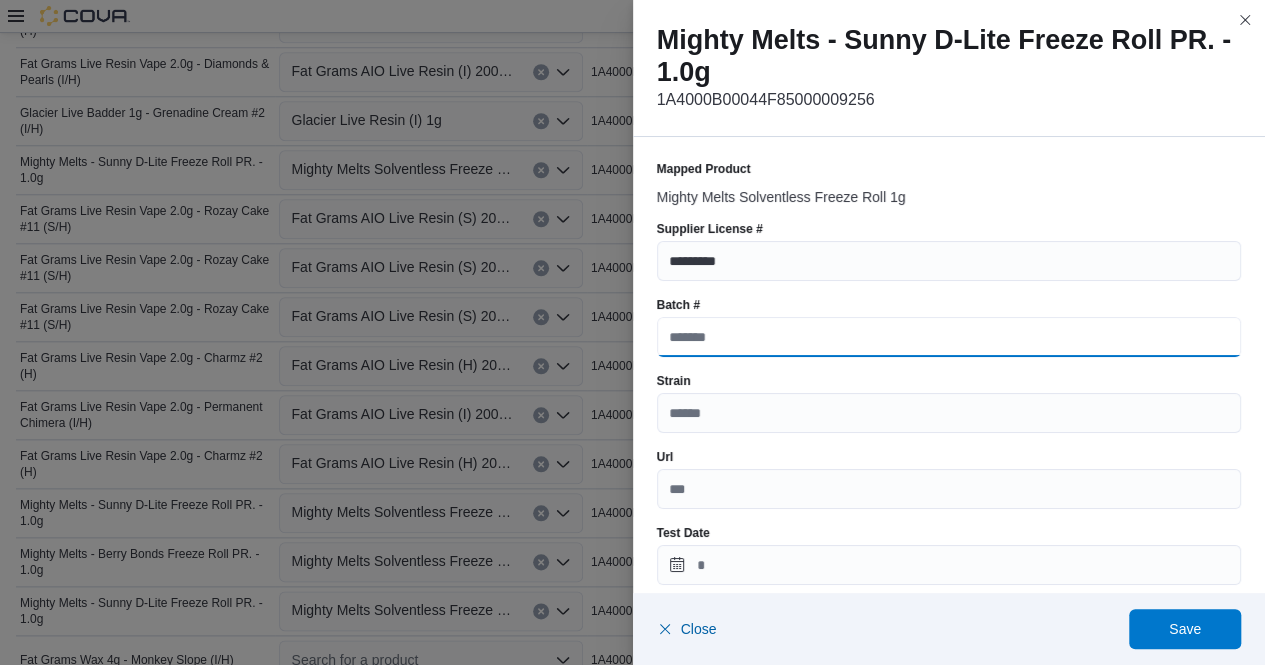 click on "Batch #" at bounding box center (949, 337) 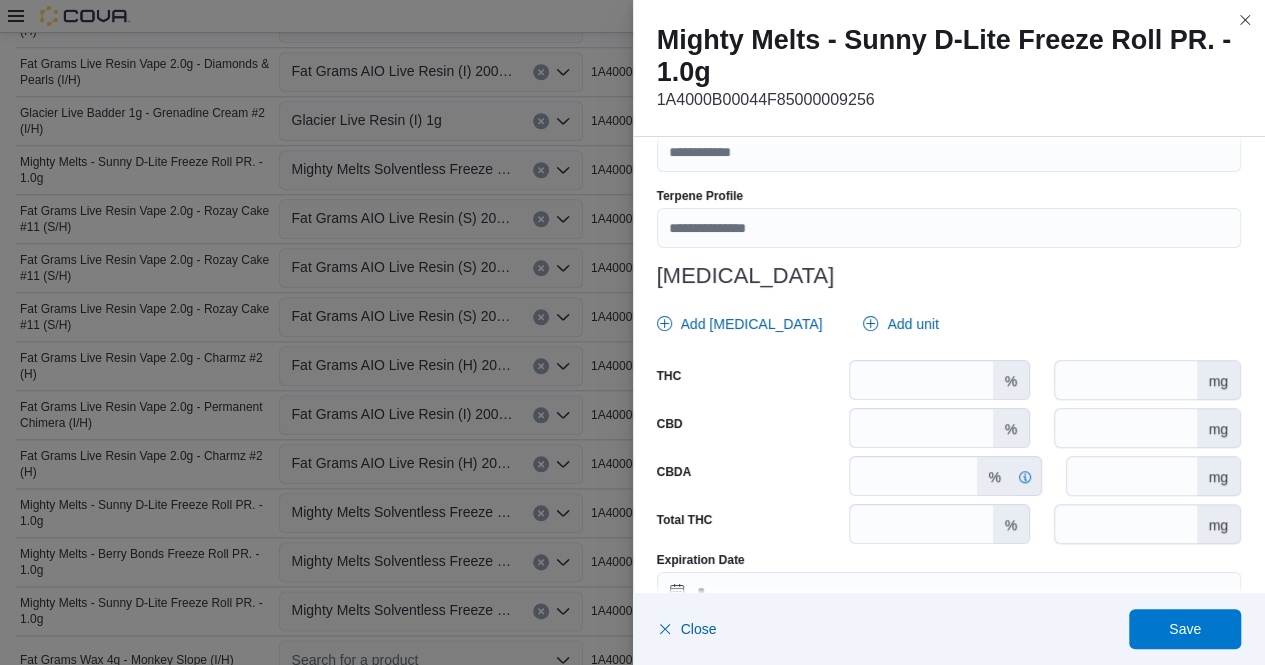 scroll, scrollTop: 794, scrollLeft: 0, axis: vertical 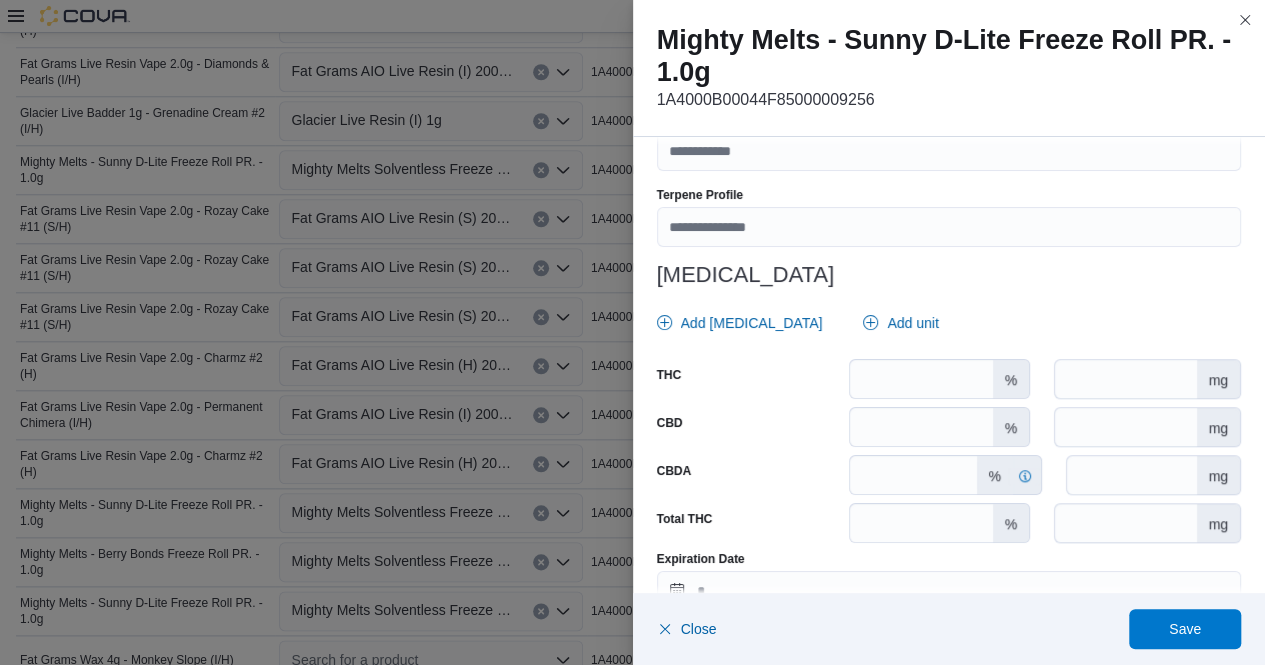 type on "**********" 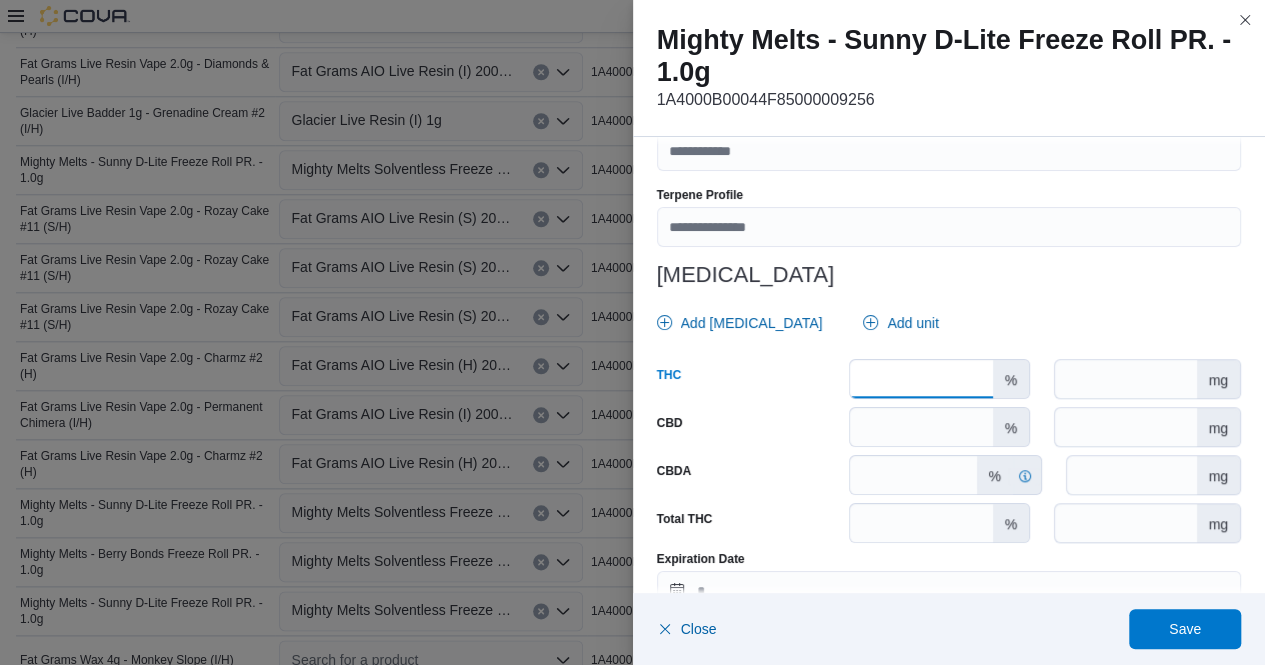 click at bounding box center (921, 379) 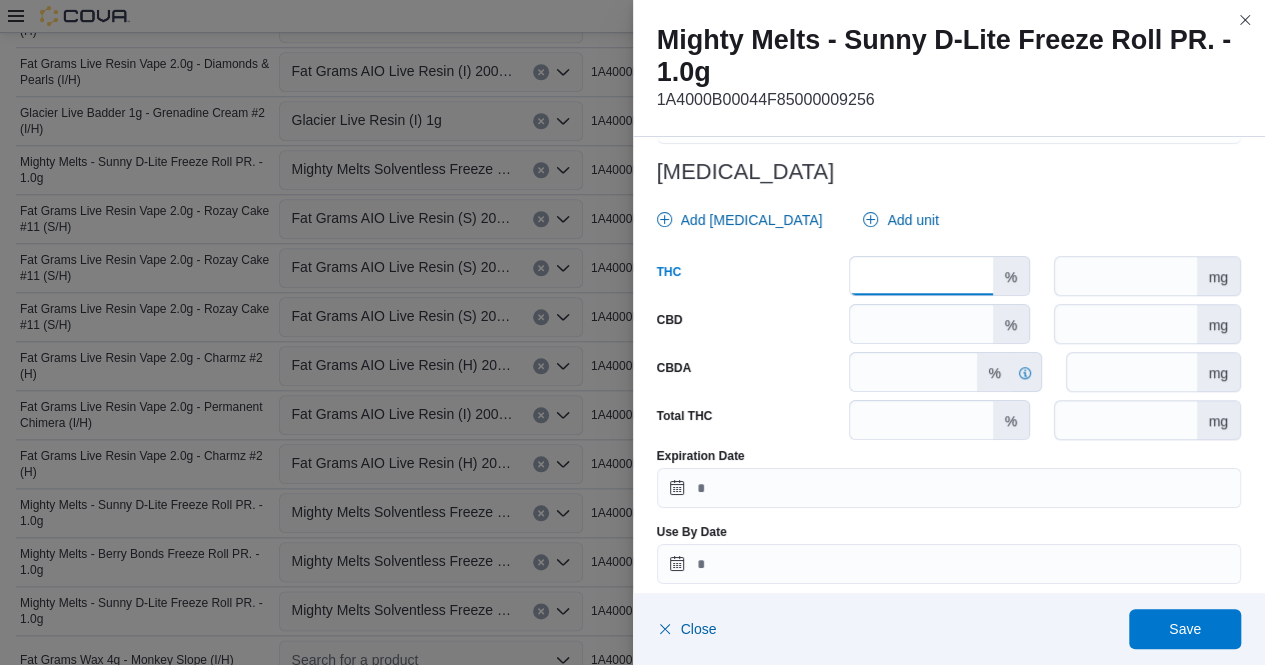 scroll, scrollTop: 911, scrollLeft: 0, axis: vertical 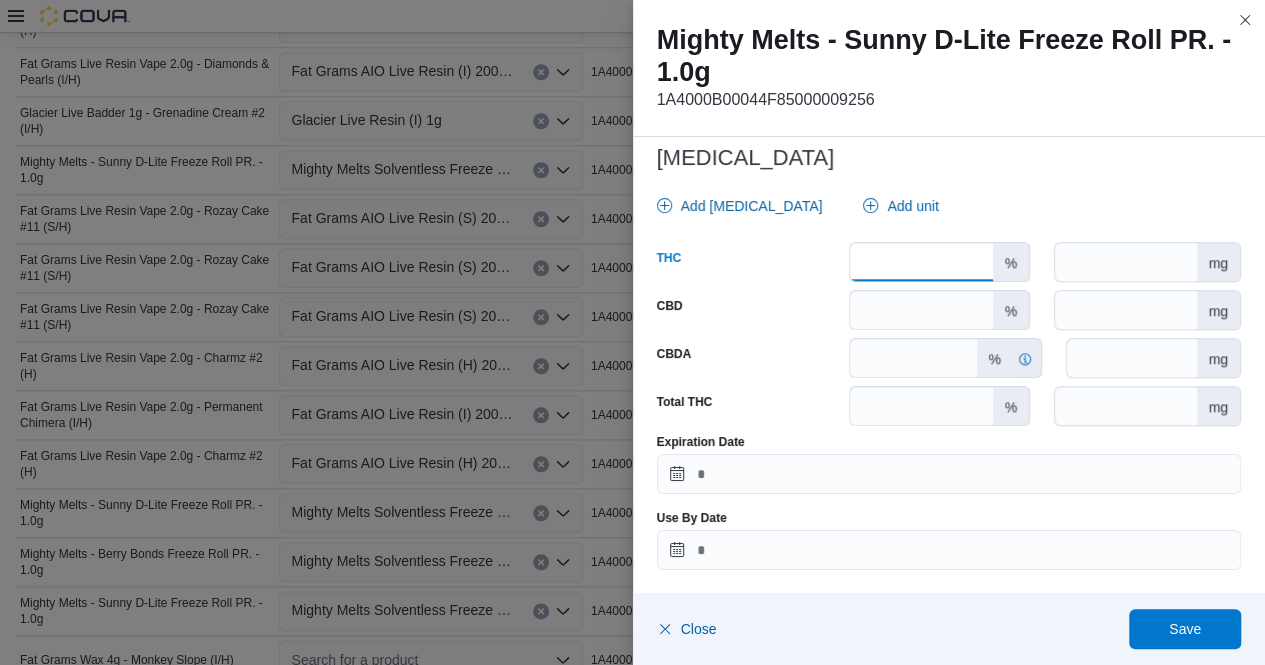 type on "*****" 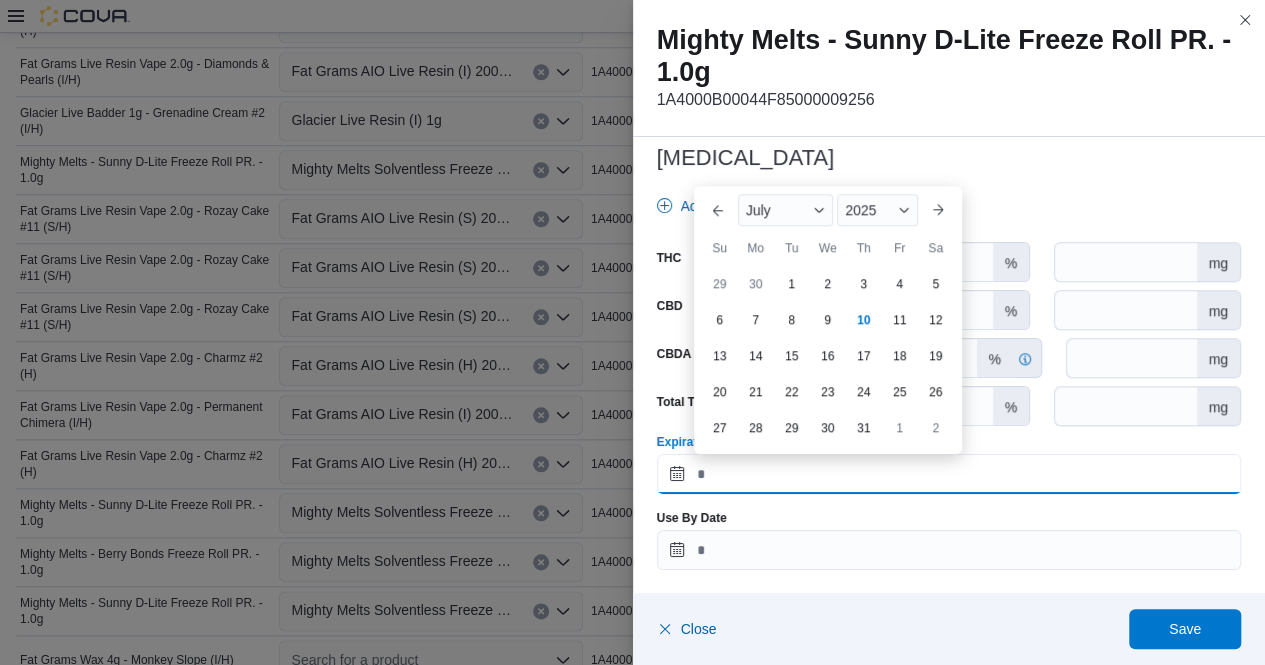 click on "Expiration Date" at bounding box center [949, 474] 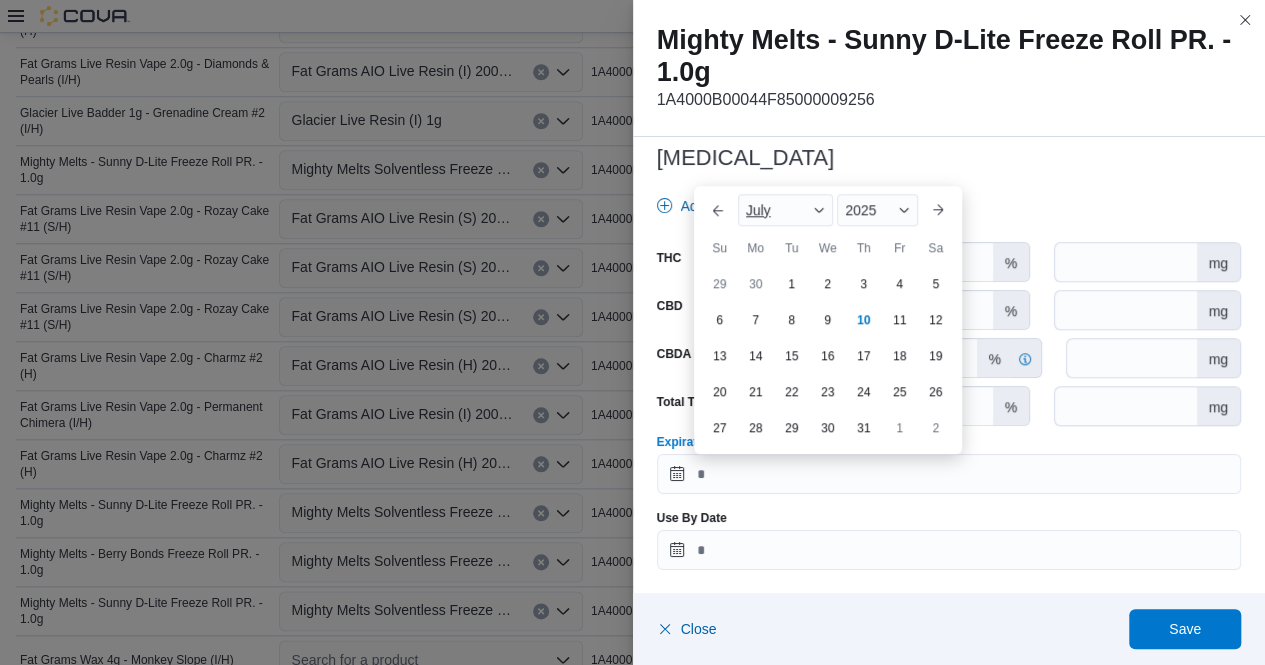 click at bounding box center [819, 210] 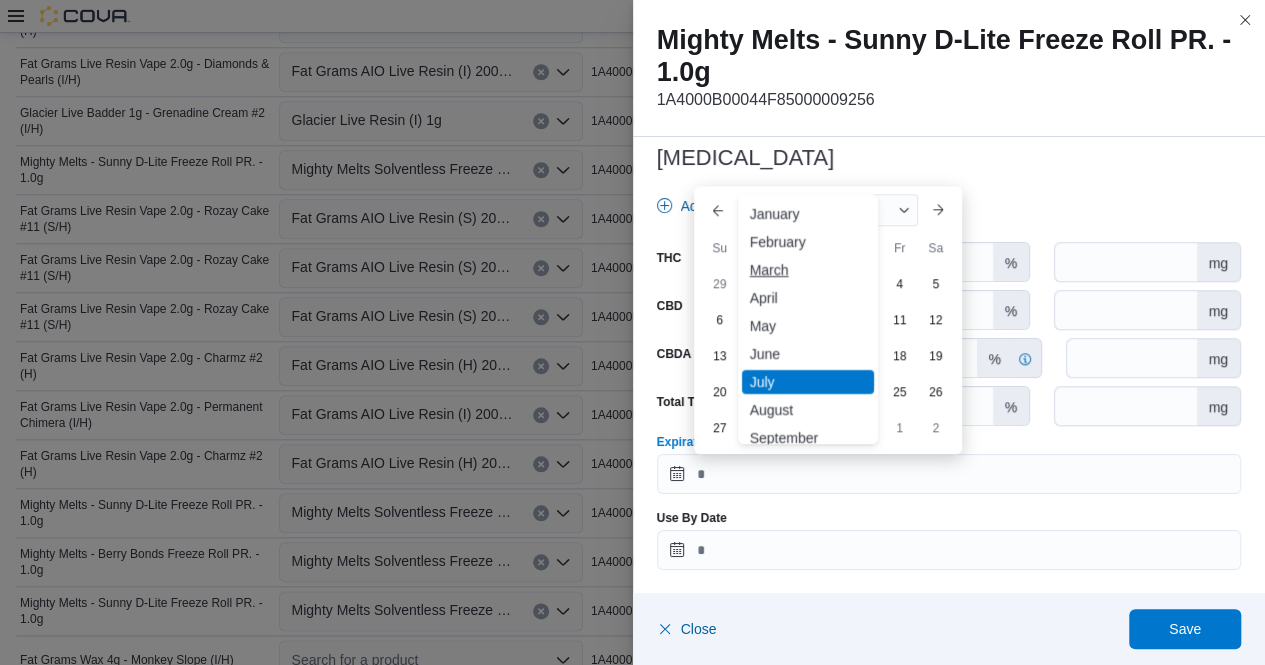 click on "March" at bounding box center [808, 270] 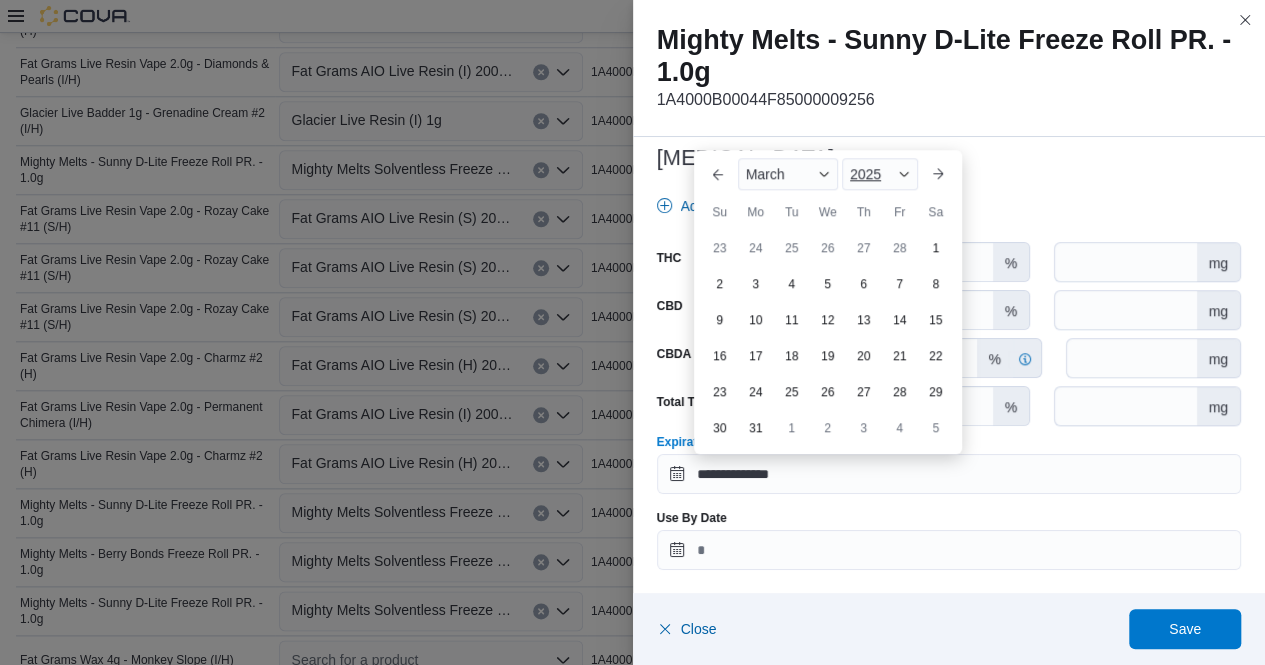 click at bounding box center [904, 174] 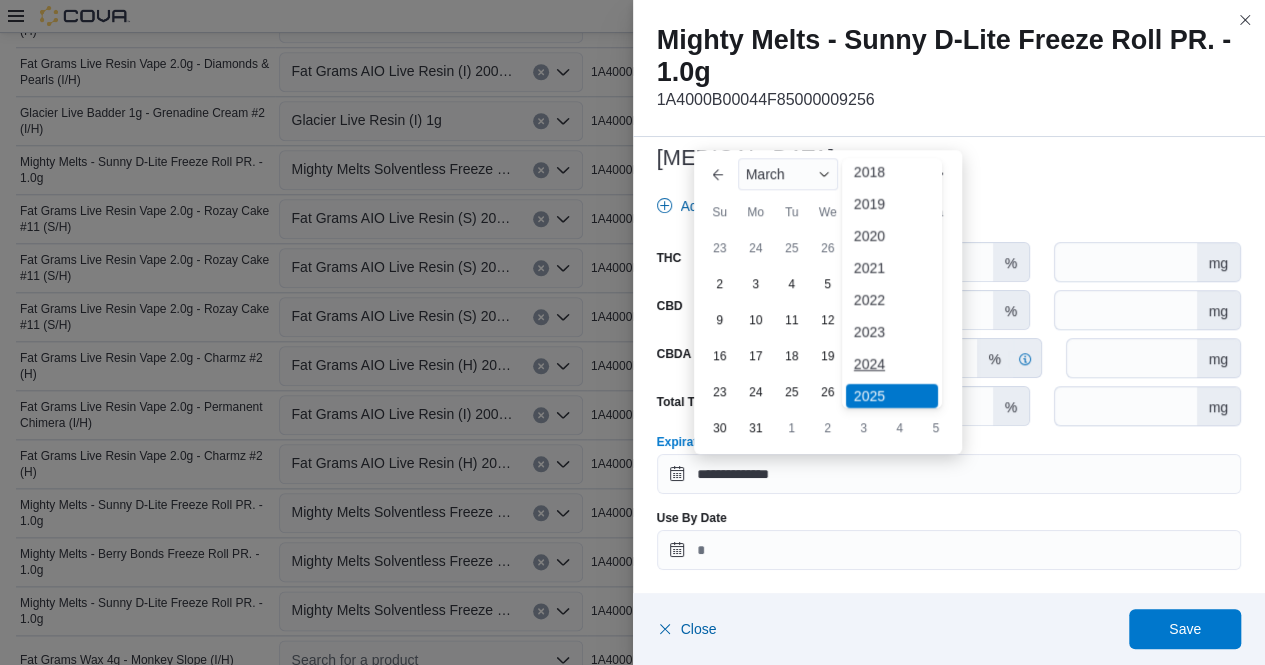 scroll, scrollTop: 50, scrollLeft: 0, axis: vertical 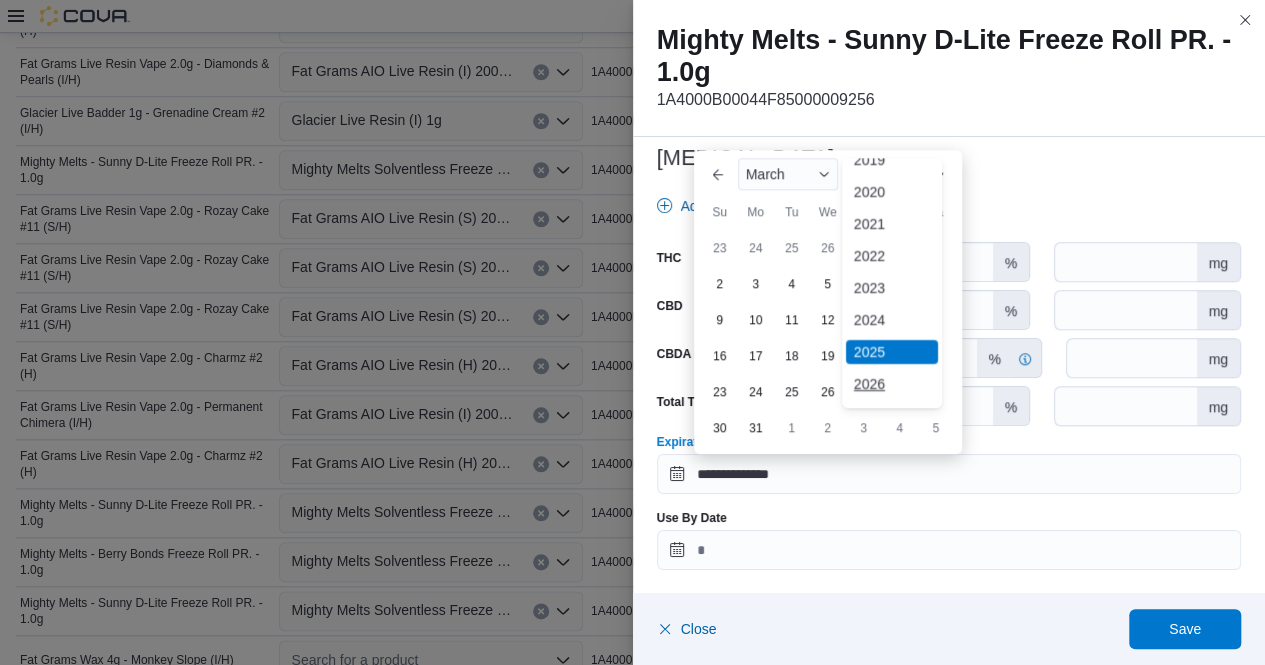 click on "2026" at bounding box center [892, 384] 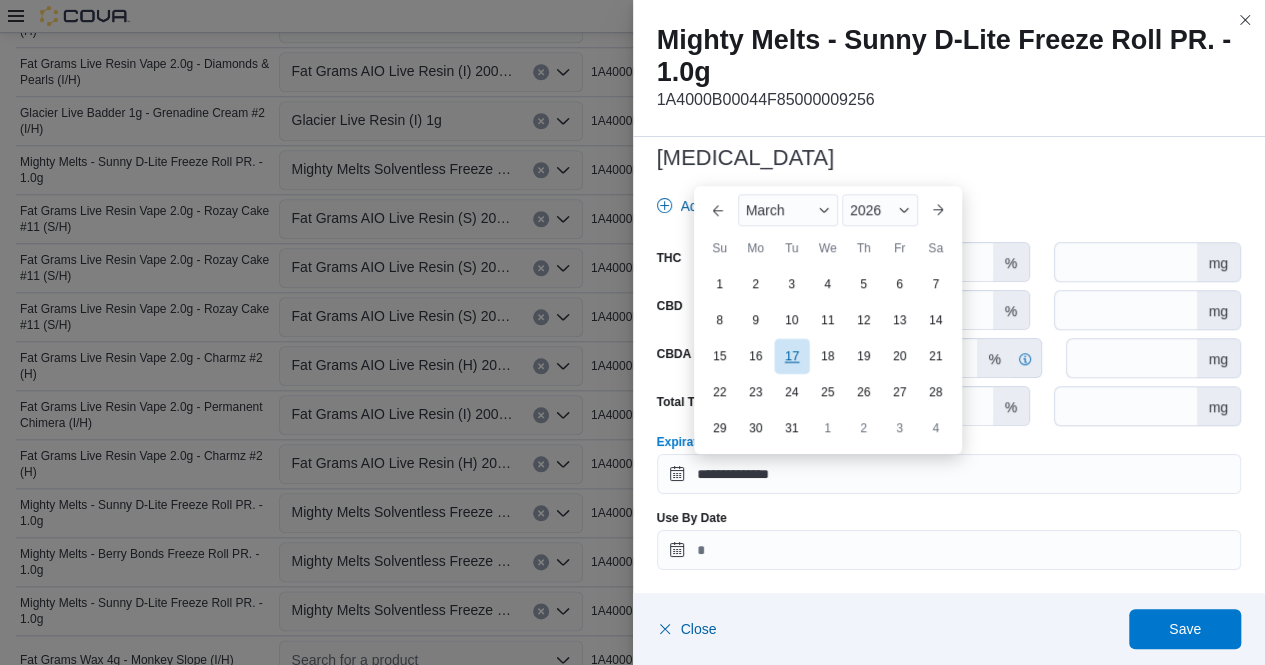 click on "17" at bounding box center (791, 355) 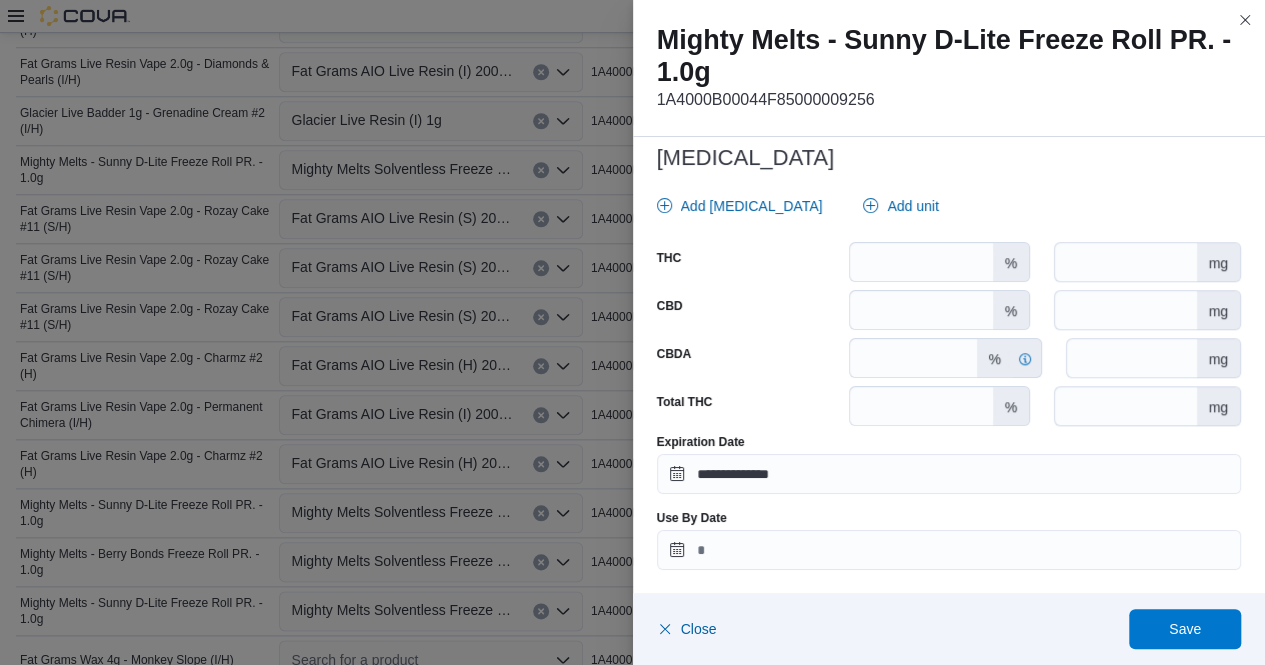type on "**********" 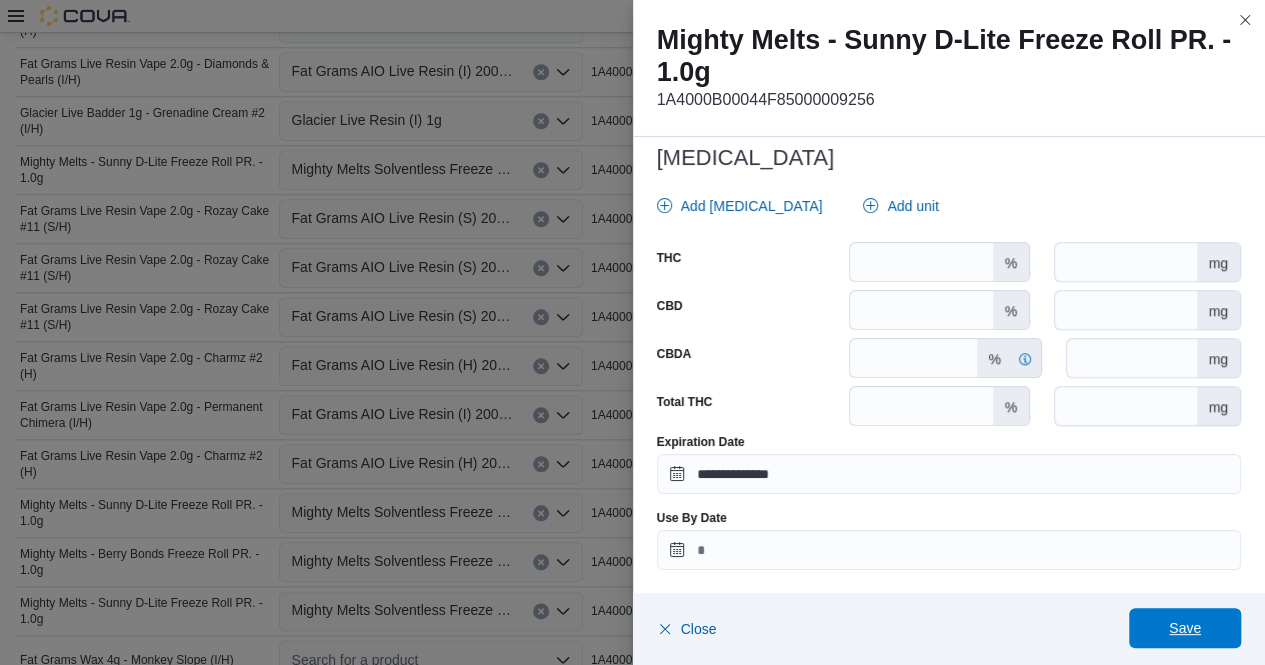 click on "Save" at bounding box center [1185, 628] 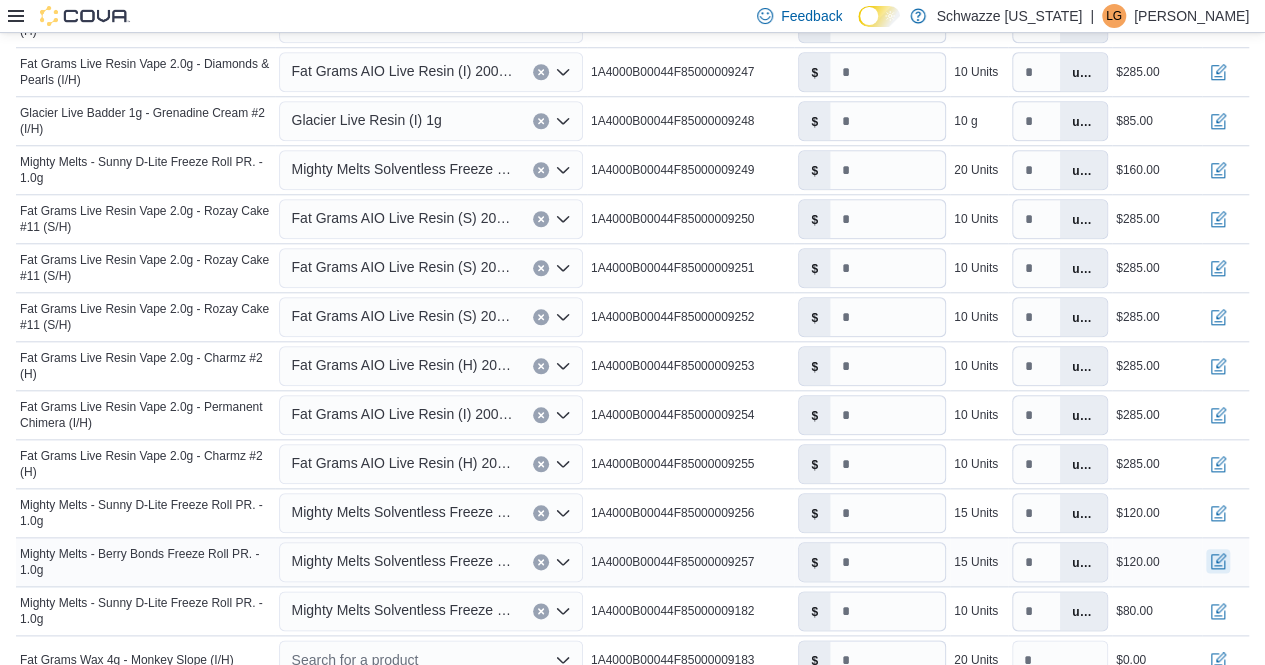 click at bounding box center [1218, 561] 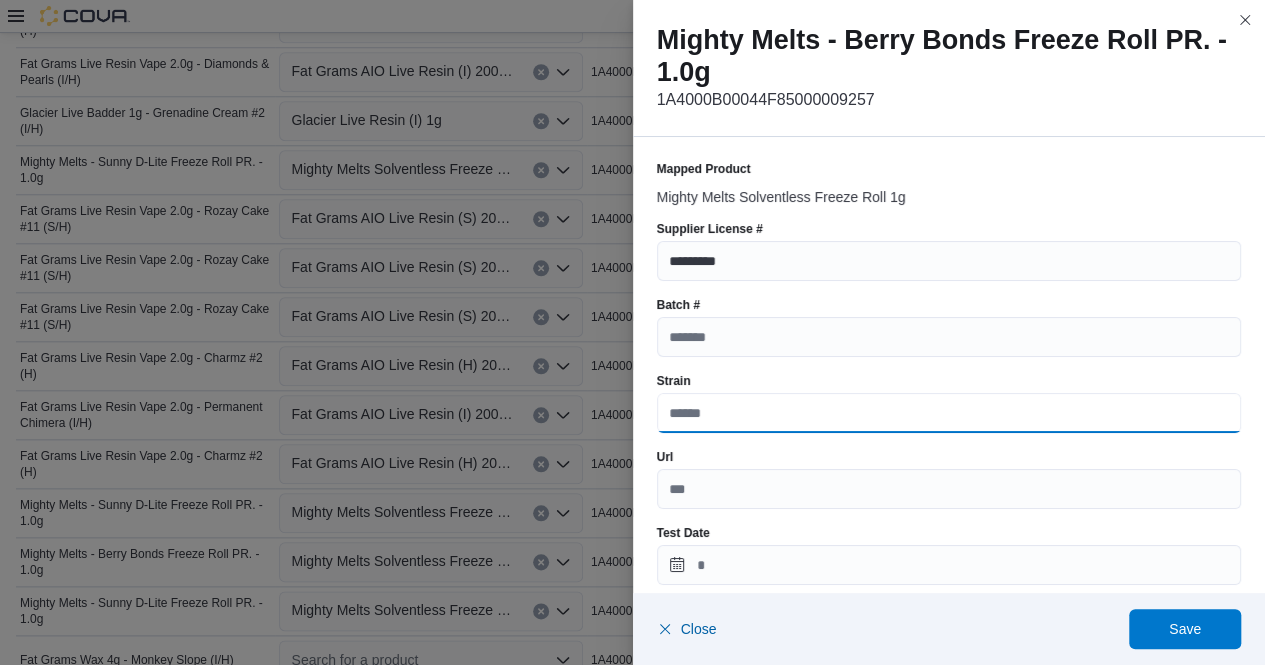 click on "Strain" at bounding box center [949, 413] 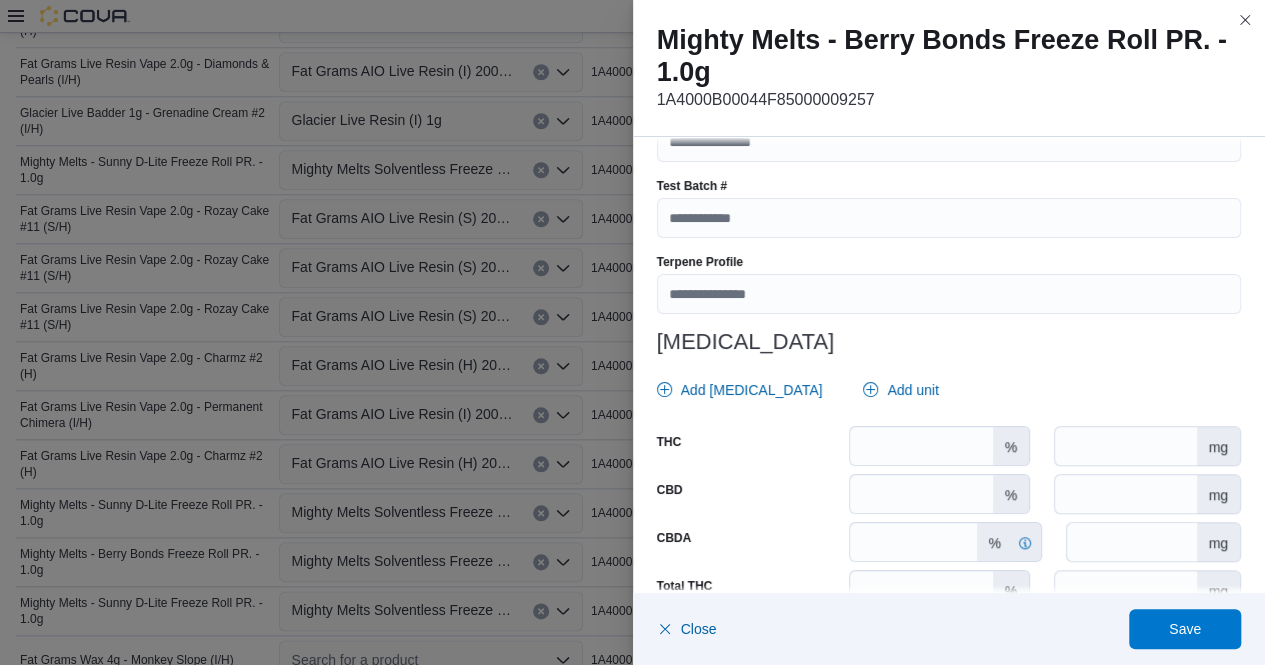 scroll, scrollTop: 729, scrollLeft: 0, axis: vertical 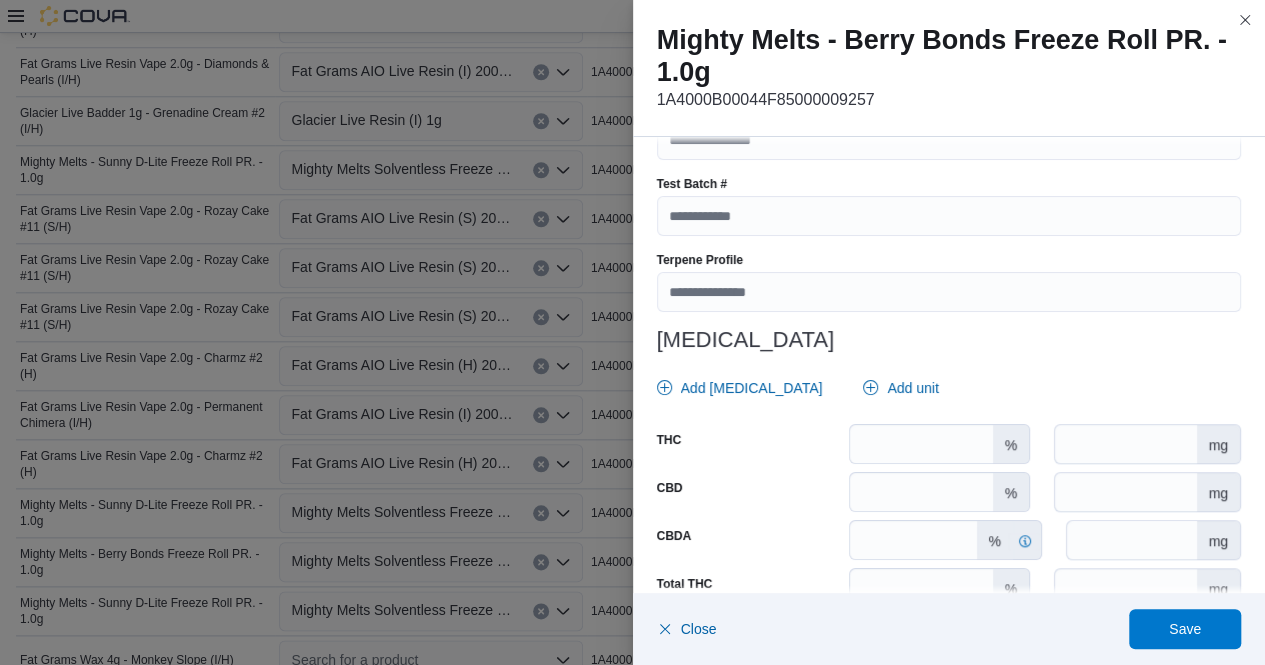 type on "**********" 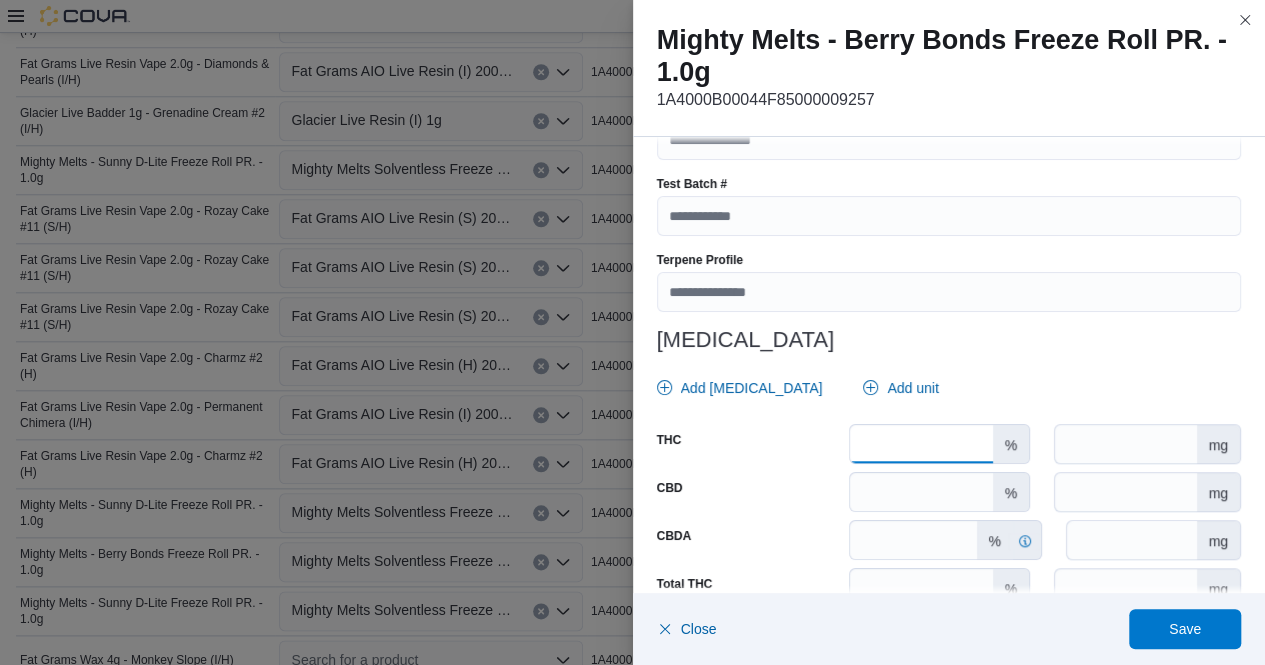 click at bounding box center (921, 444) 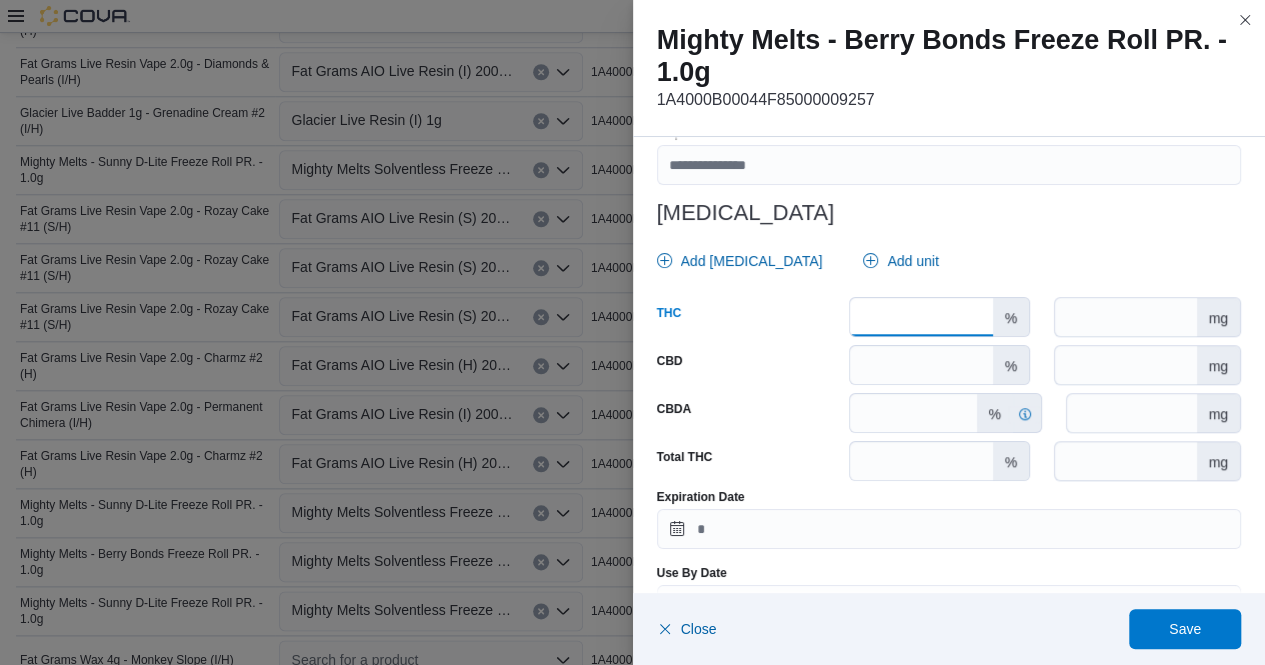 scroll, scrollTop: 857, scrollLeft: 0, axis: vertical 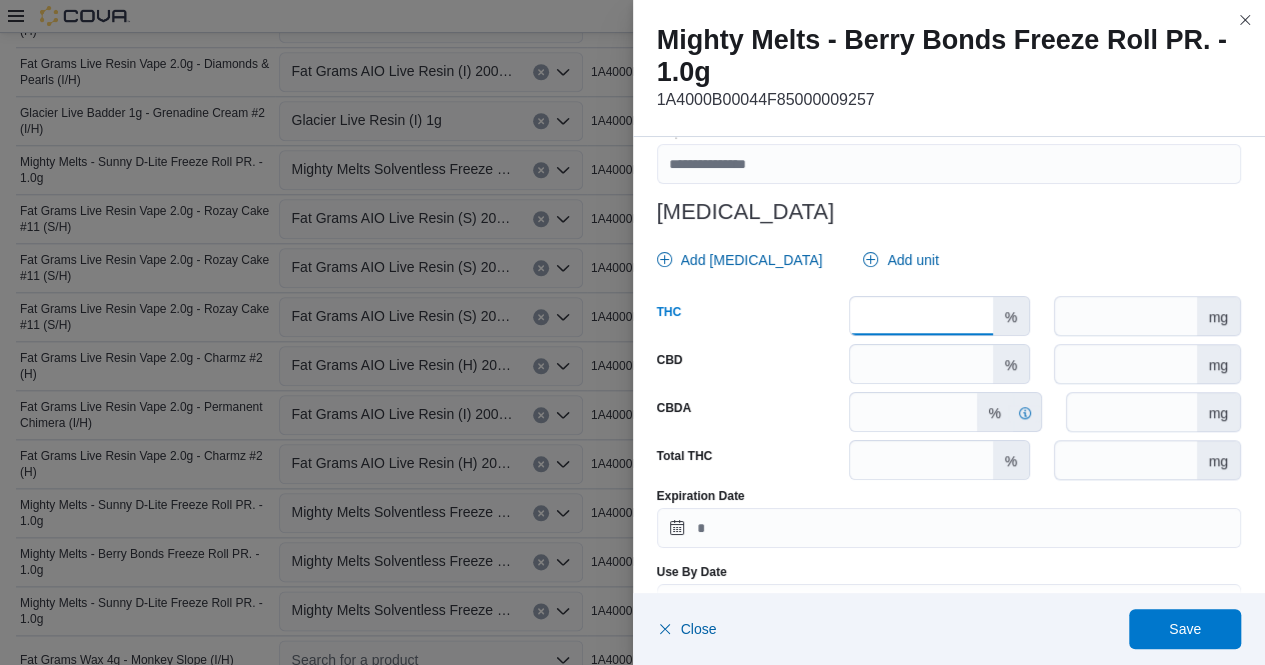 type on "*****" 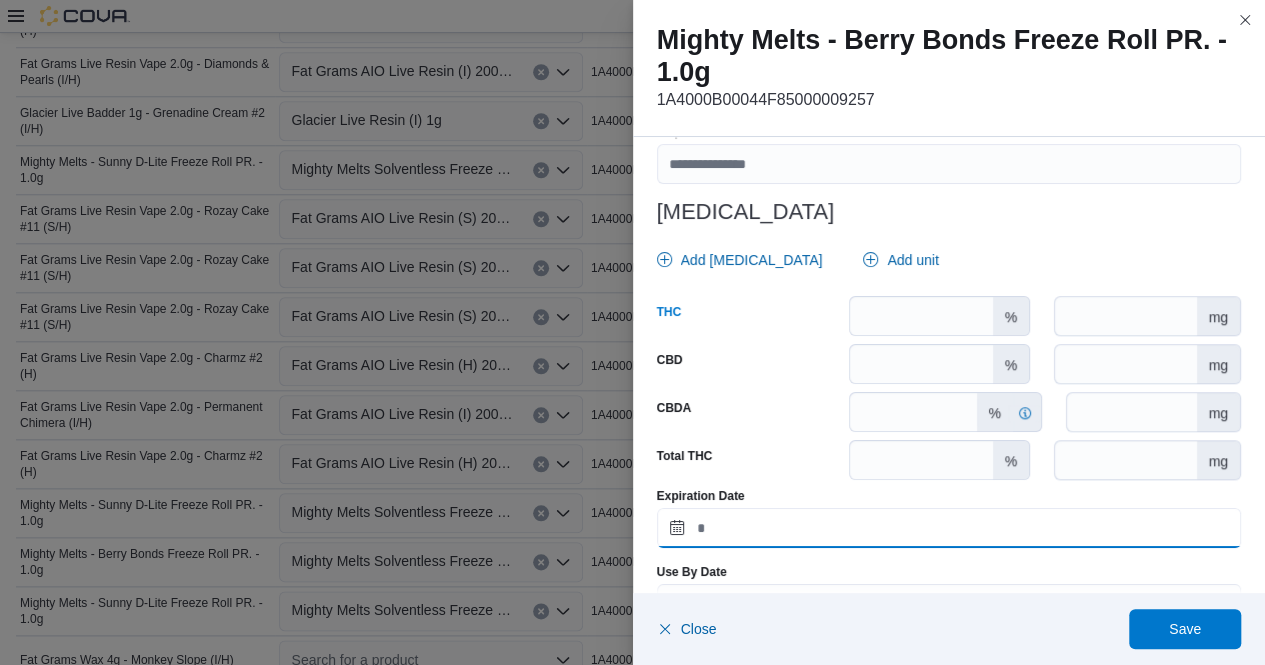 click on "Expiration Date" at bounding box center [949, 528] 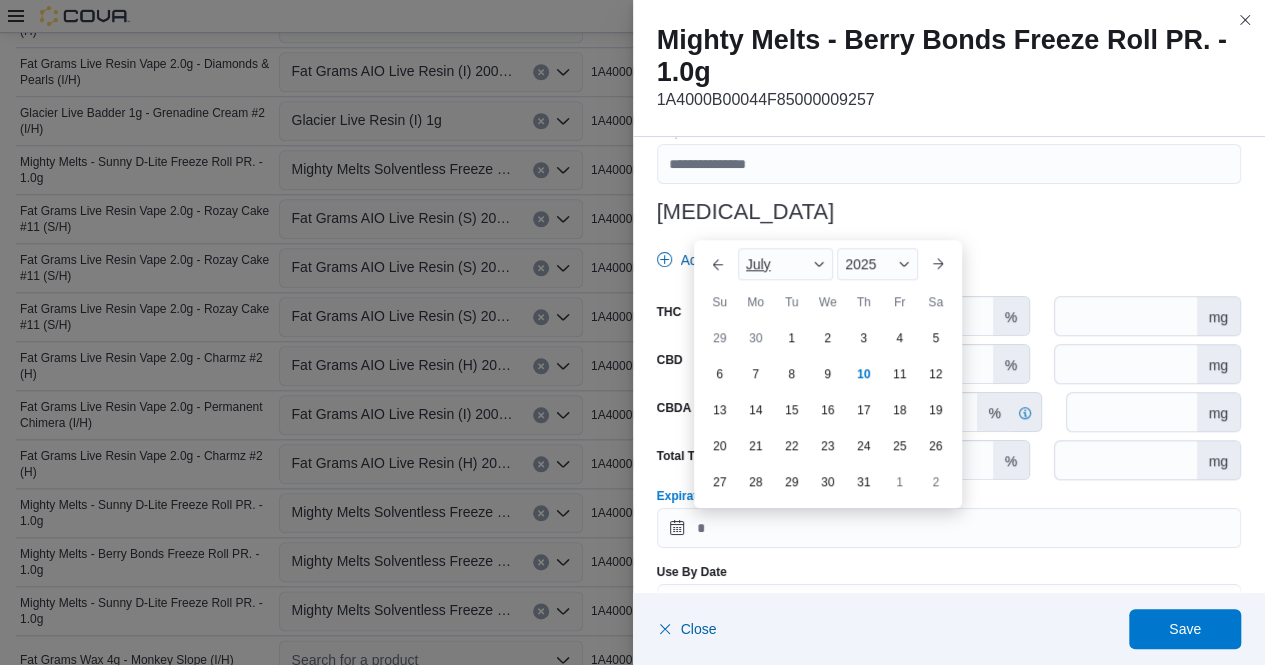 click at bounding box center [819, 264] 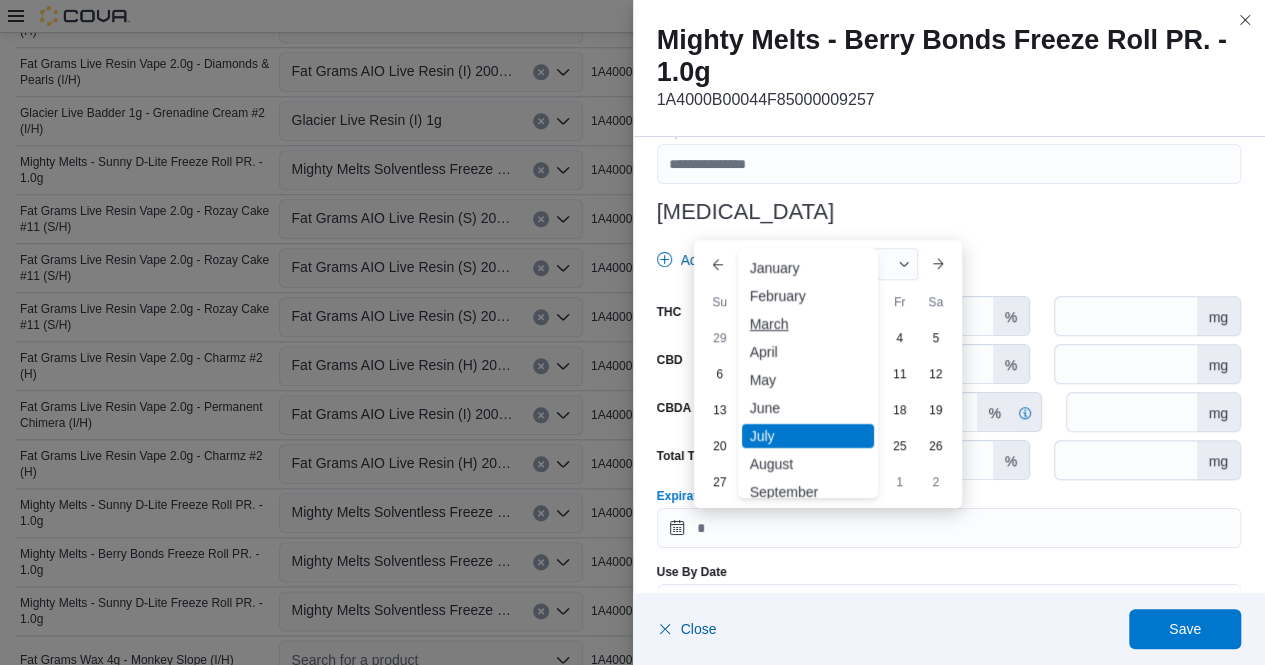 click on "March" at bounding box center [808, 324] 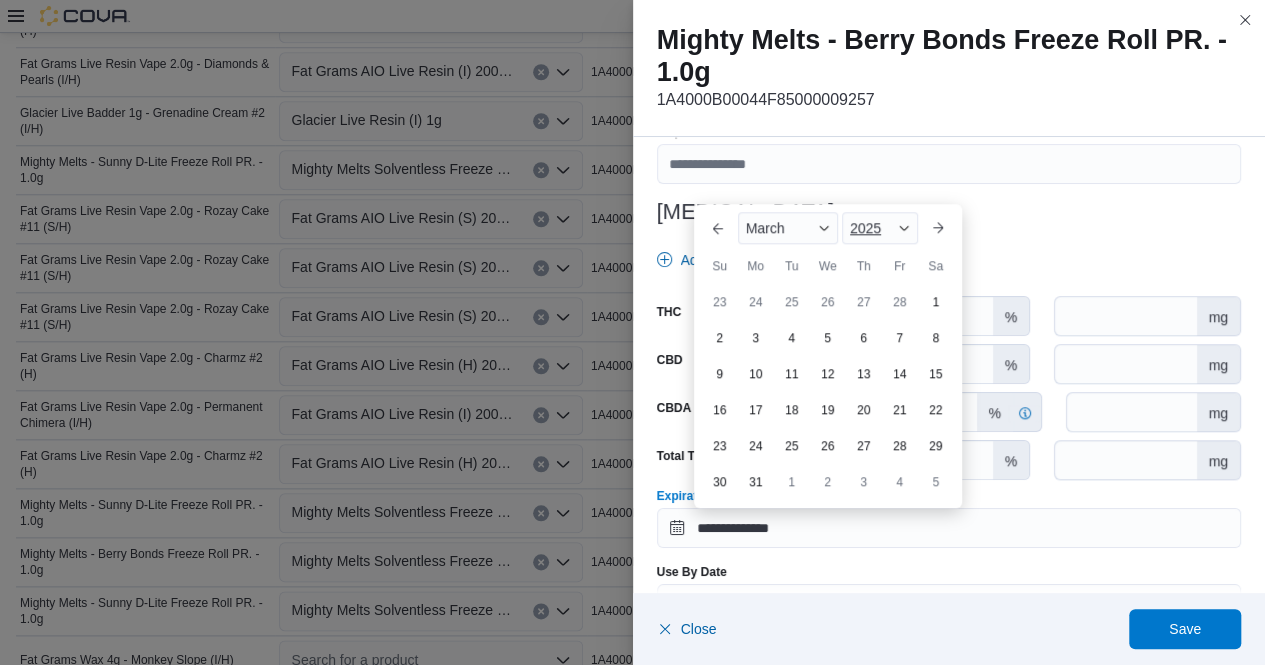 click at bounding box center (904, 228) 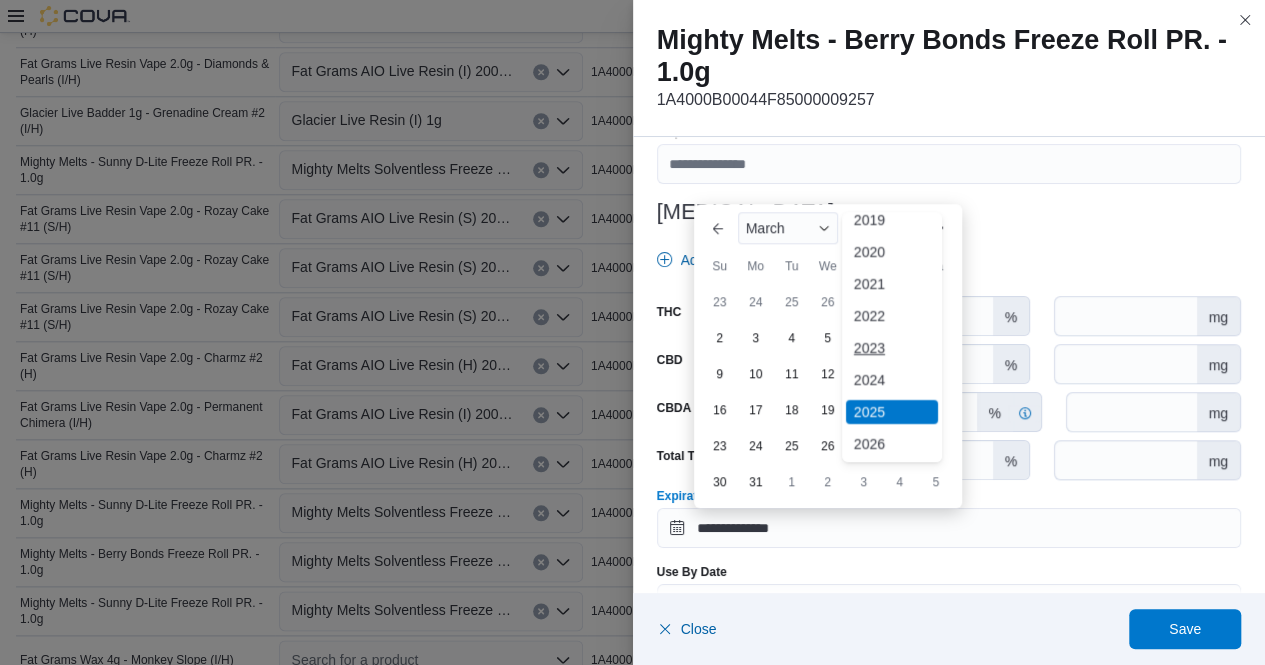 scroll, scrollTop: 58, scrollLeft: 0, axis: vertical 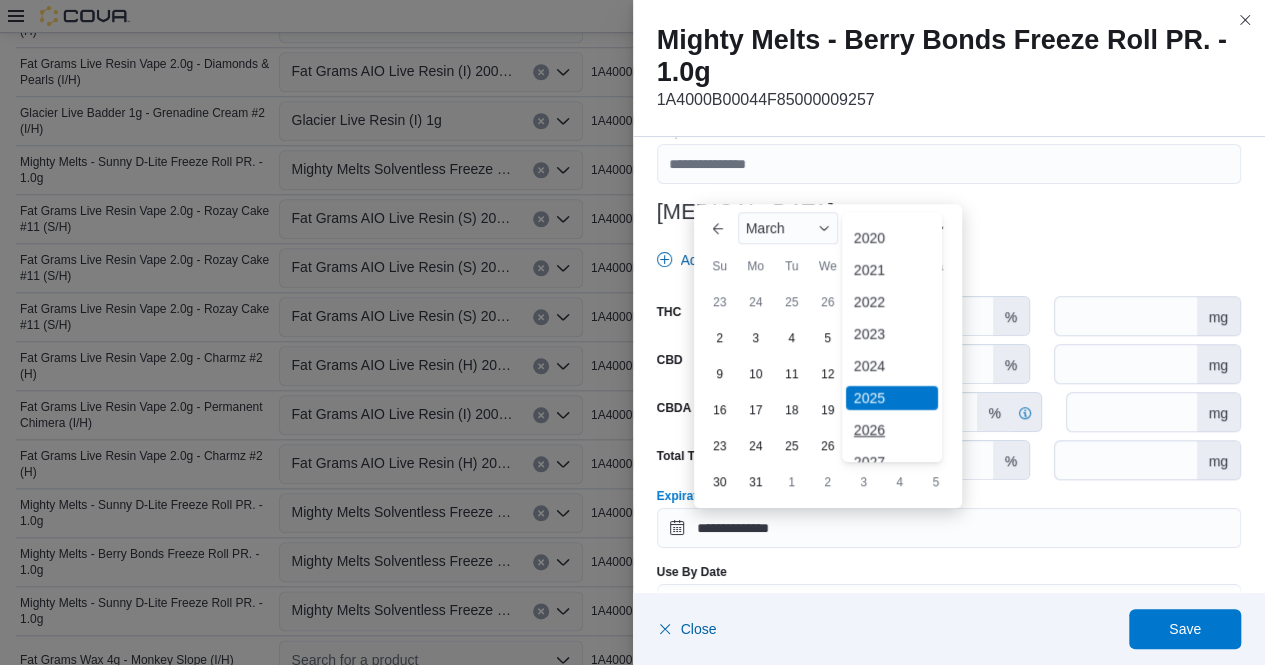 click on "2026" at bounding box center [892, 430] 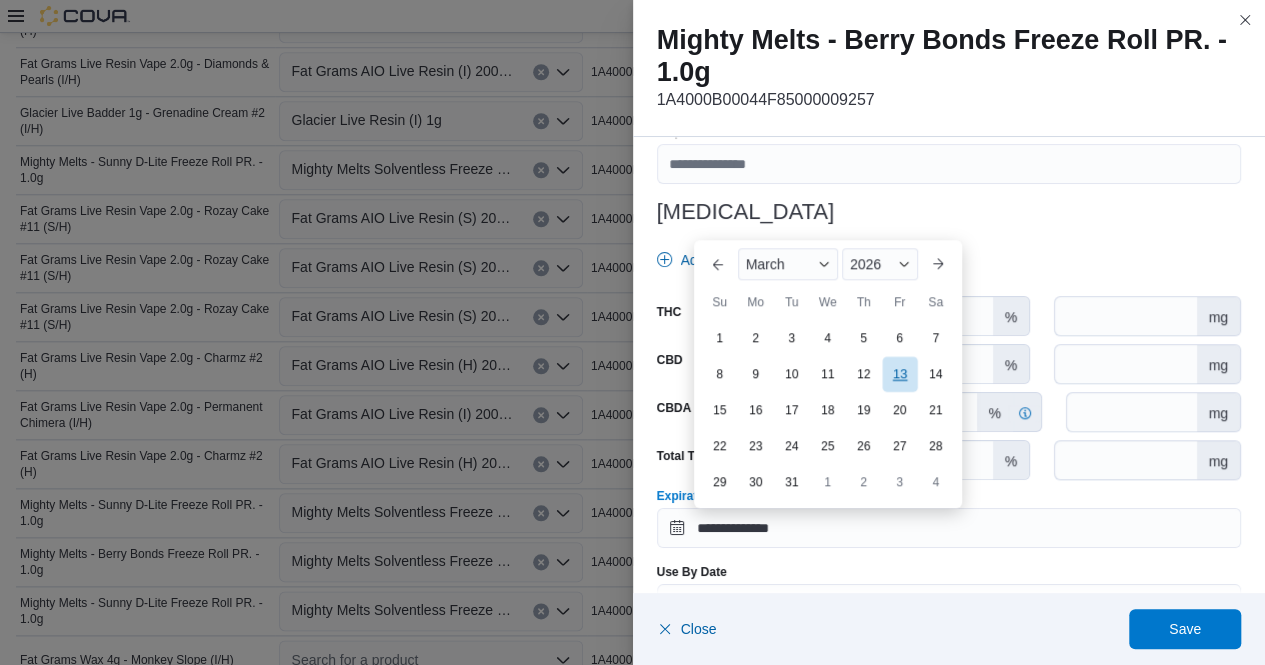 click on "13" at bounding box center (899, 373) 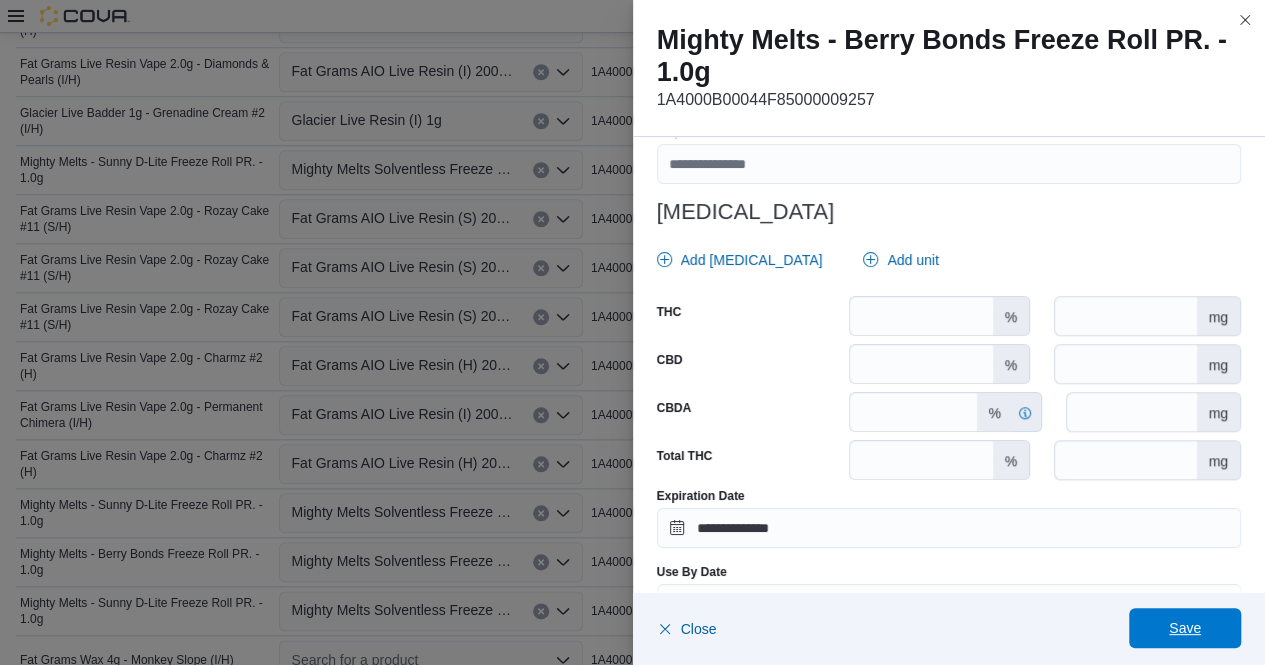click on "Save" at bounding box center (1185, 628) 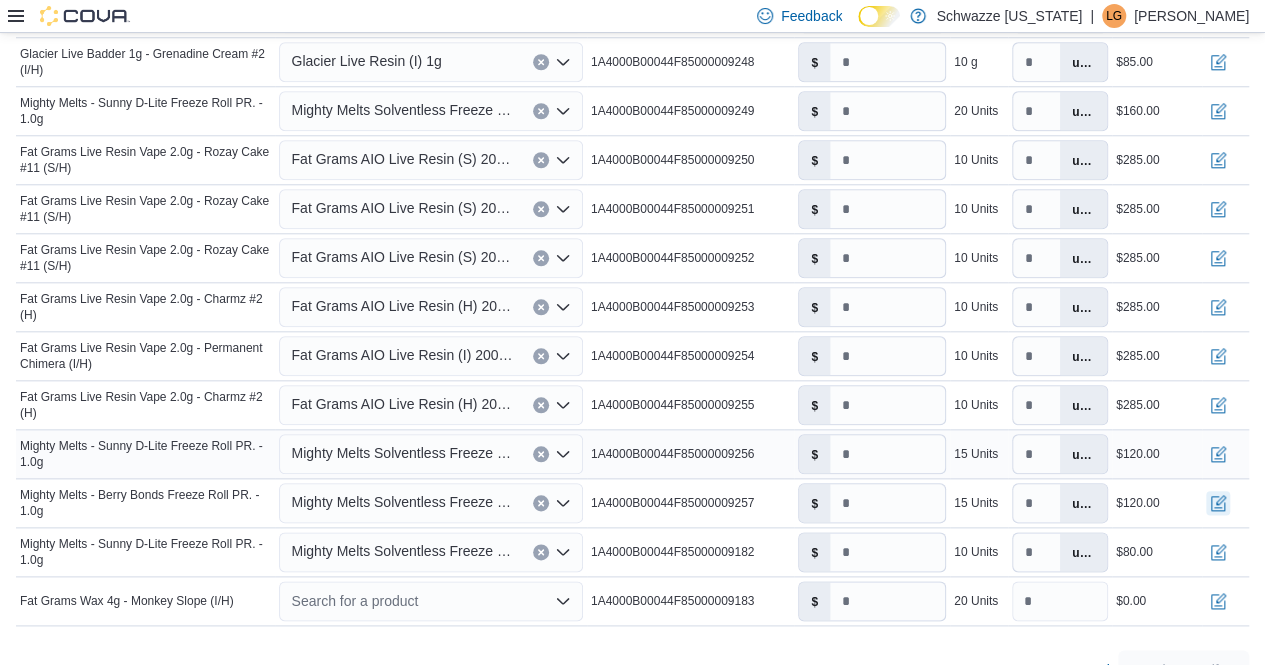 scroll, scrollTop: 949, scrollLeft: 0, axis: vertical 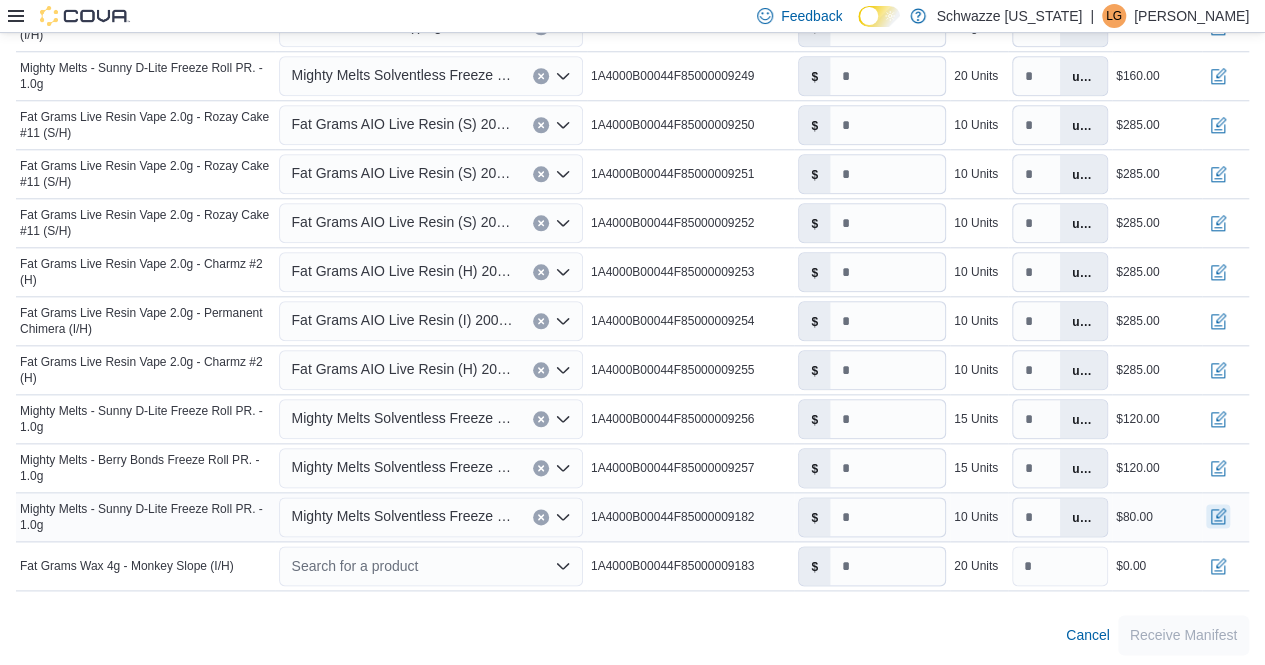 click at bounding box center [1218, 516] 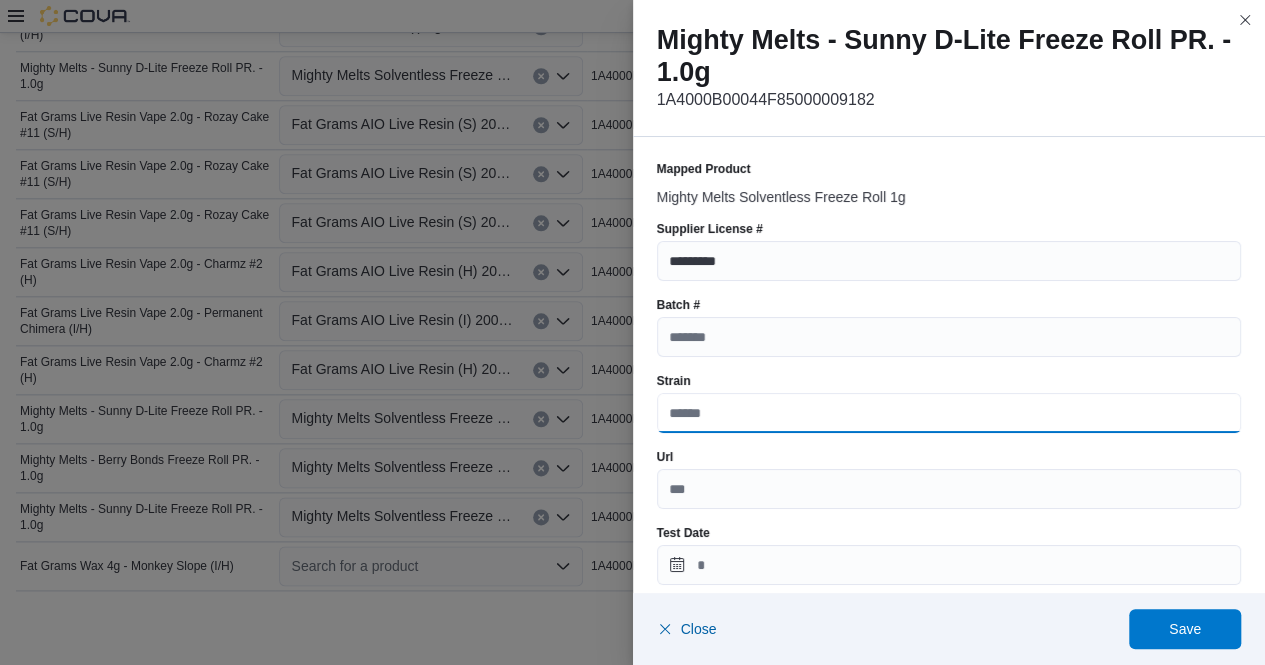 click on "Strain" at bounding box center (949, 413) 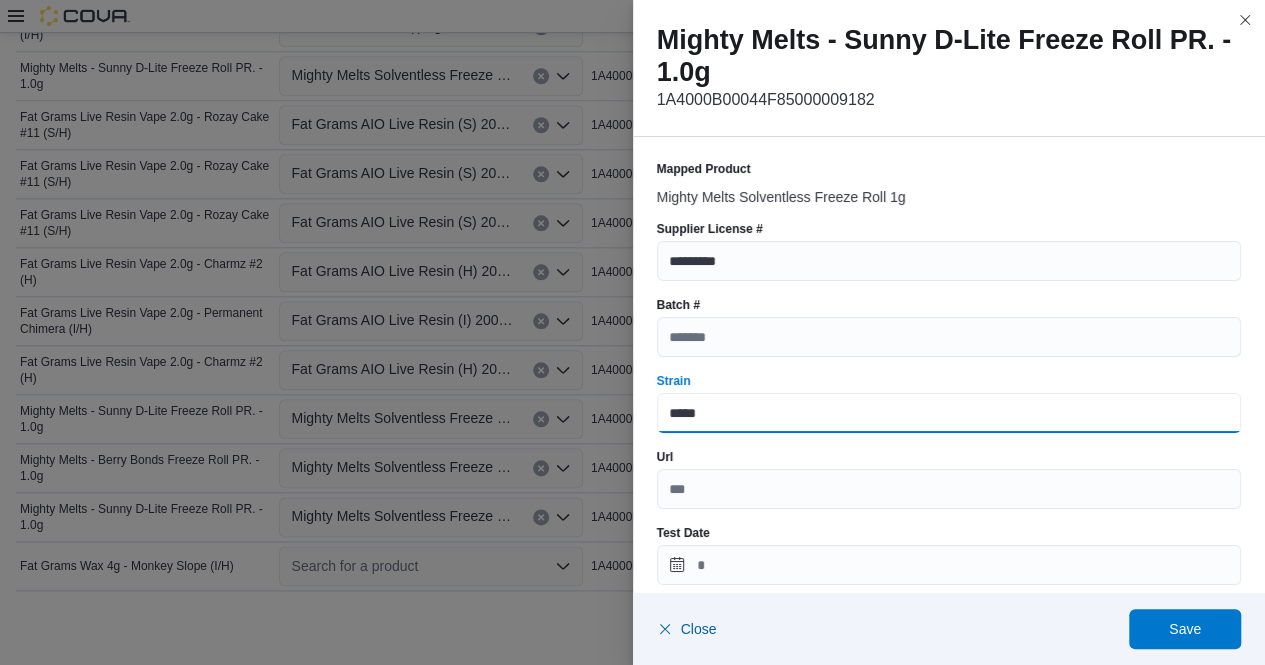 type on "**********" 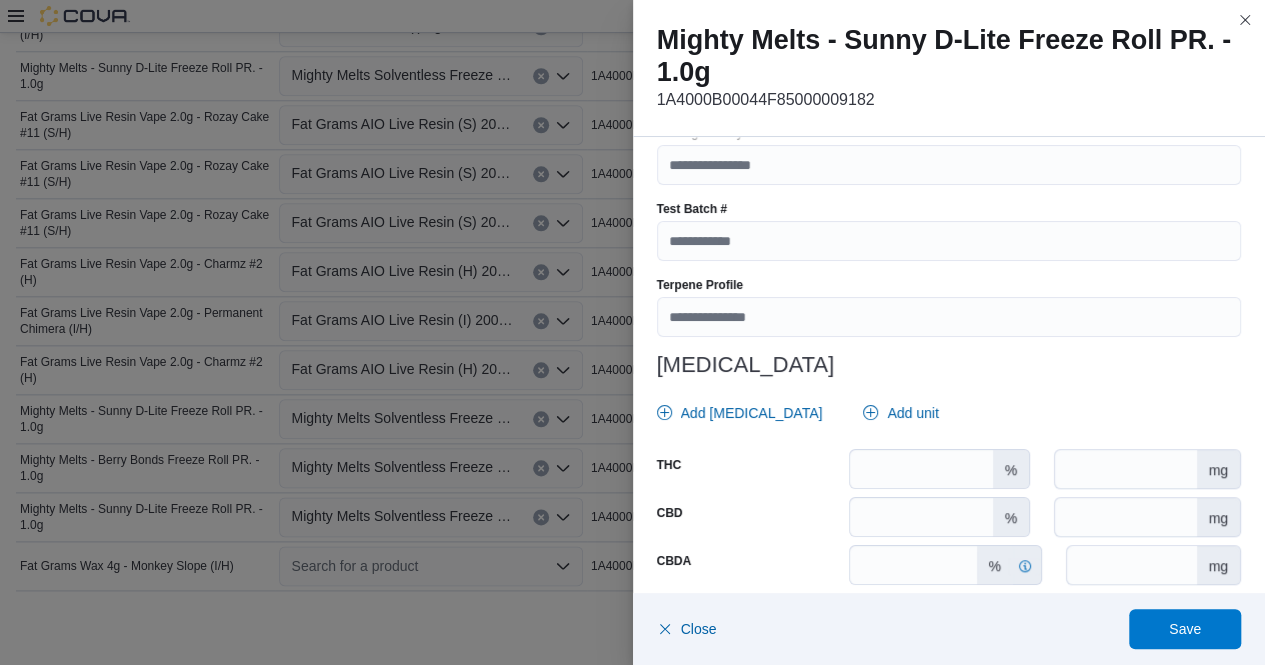 scroll, scrollTop: 705, scrollLeft: 0, axis: vertical 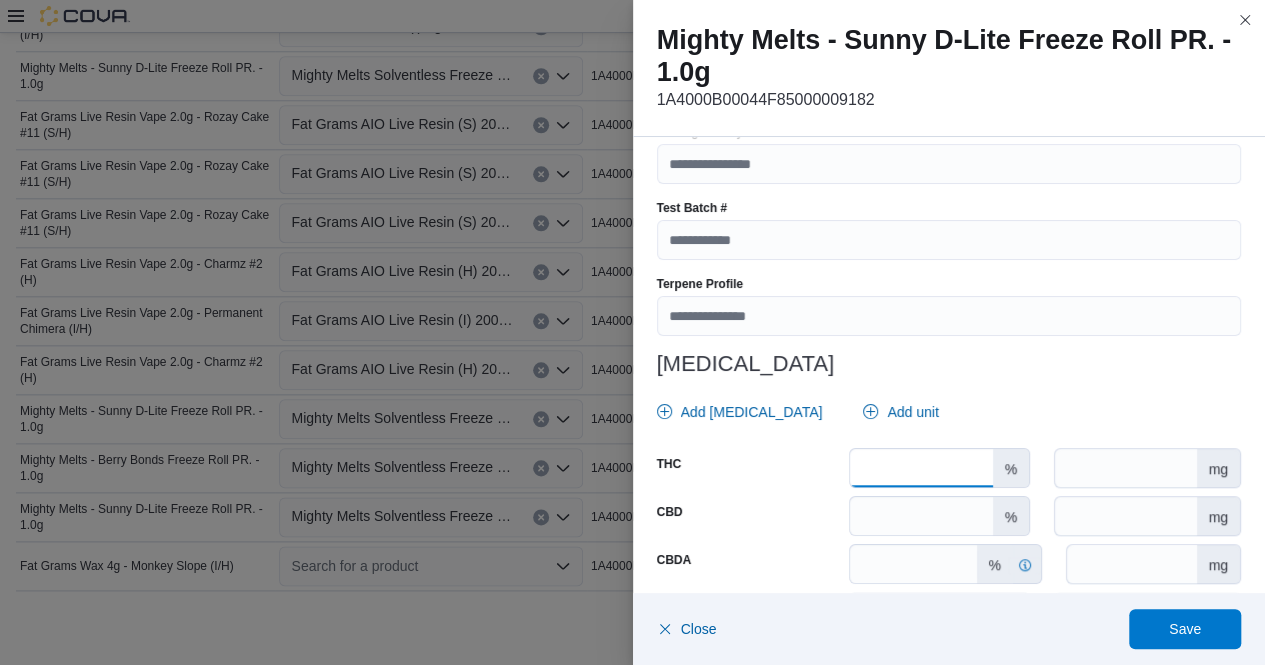 click at bounding box center (921, 468) 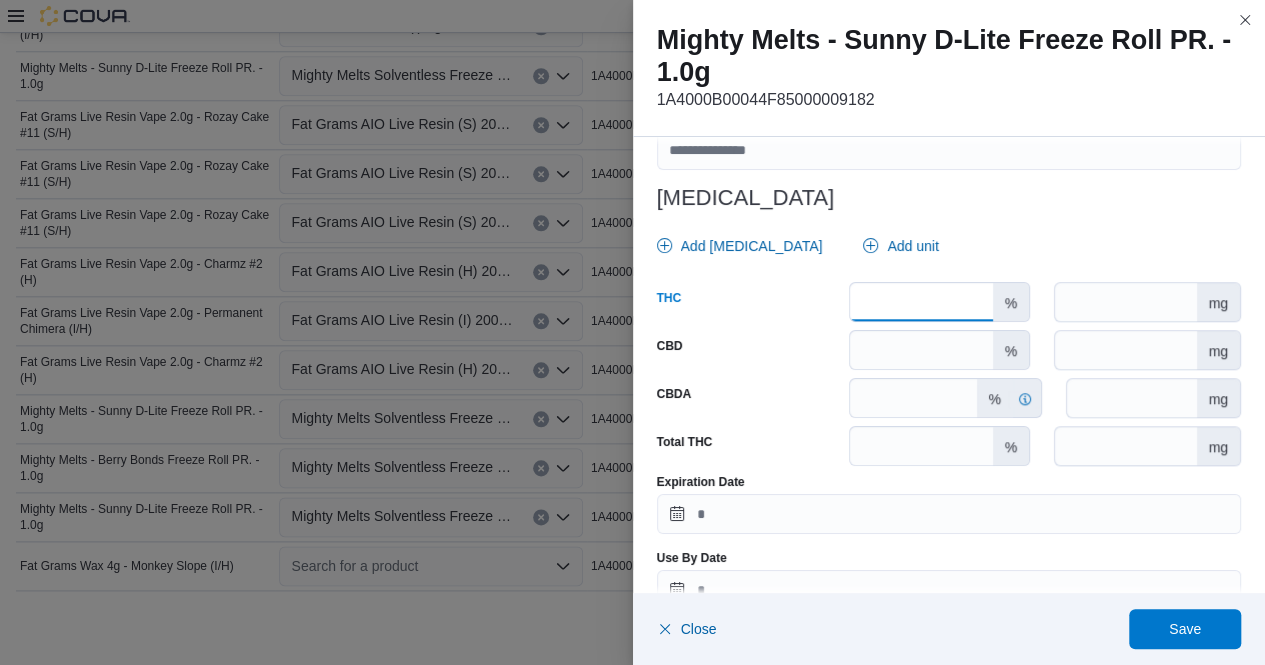 scroll, scrollTop: 911, scrollLeft: 0, axis: vertical 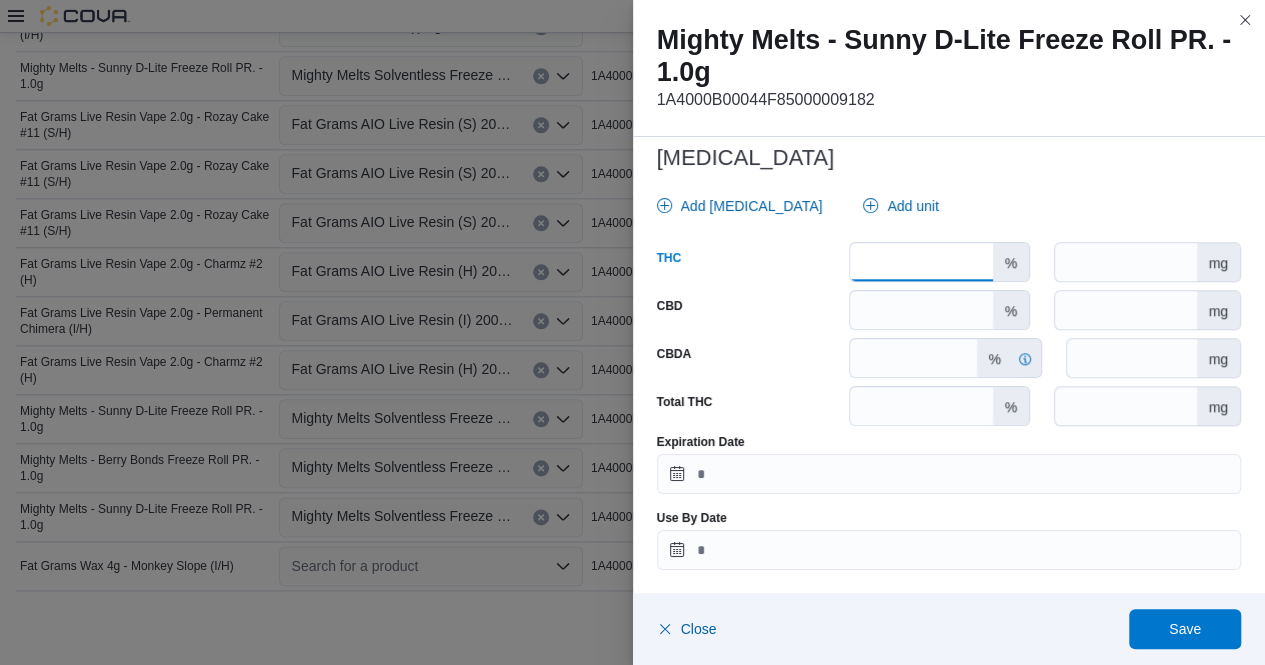 type on "*****" 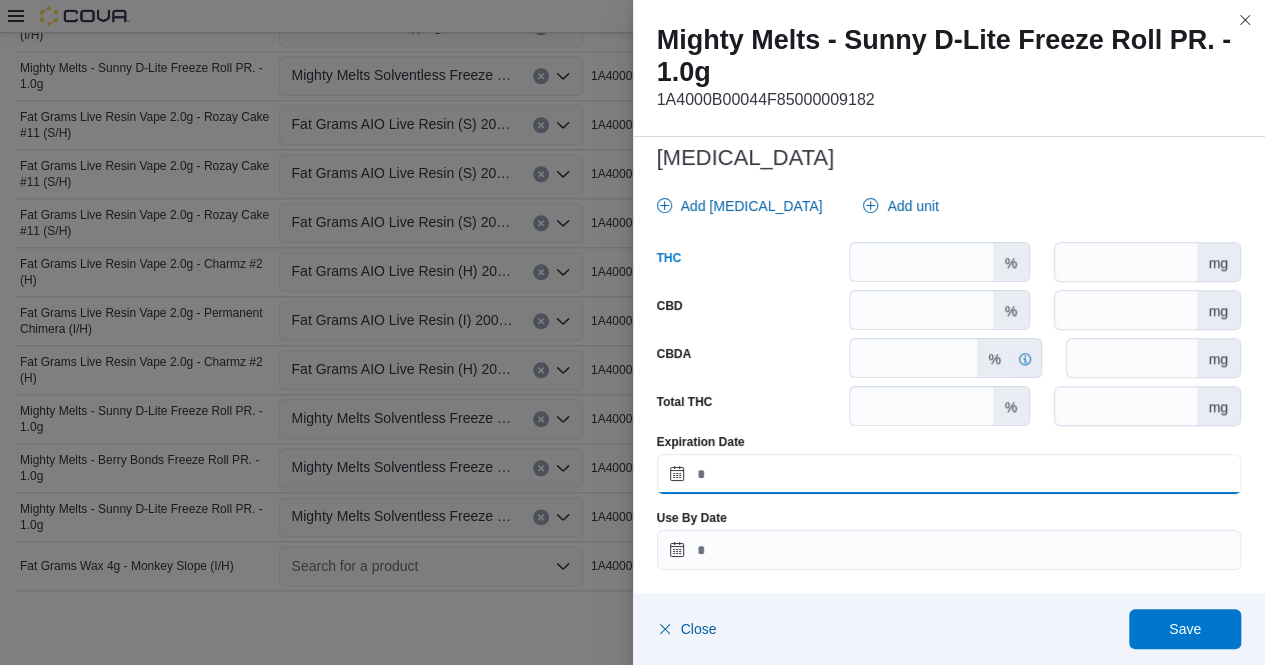 click on "Expiration Date" at bounding box center (949, 474) 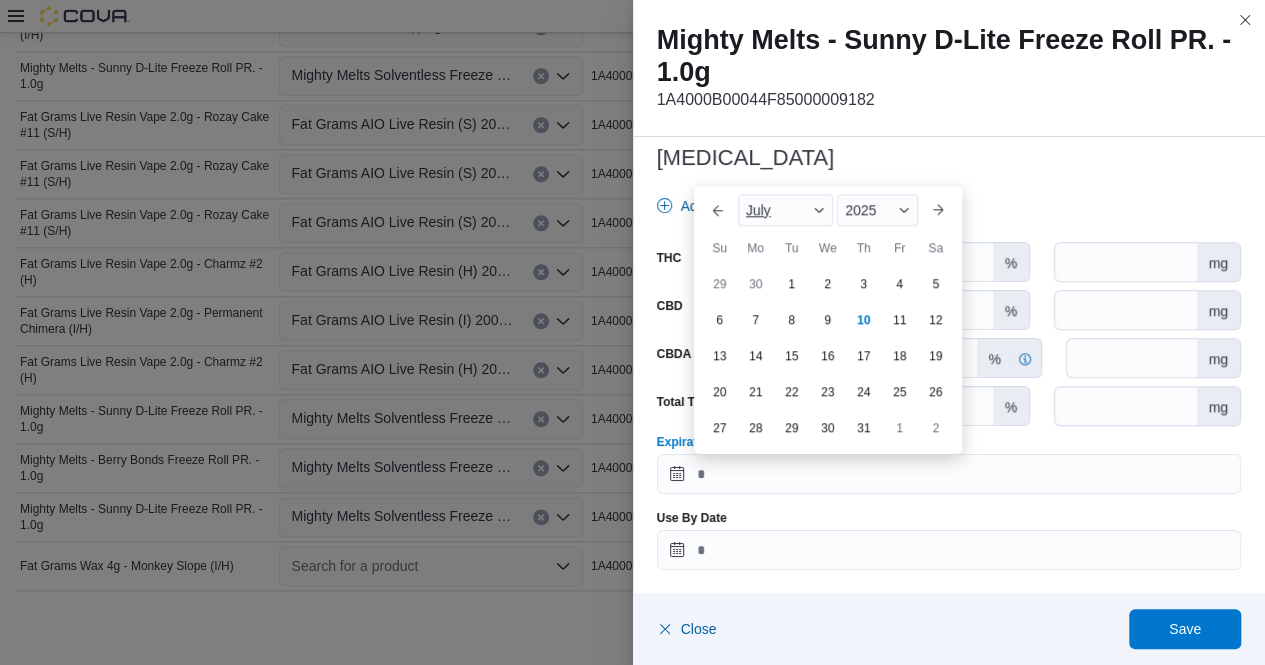 click on "July" at bounding box center (786, 210) 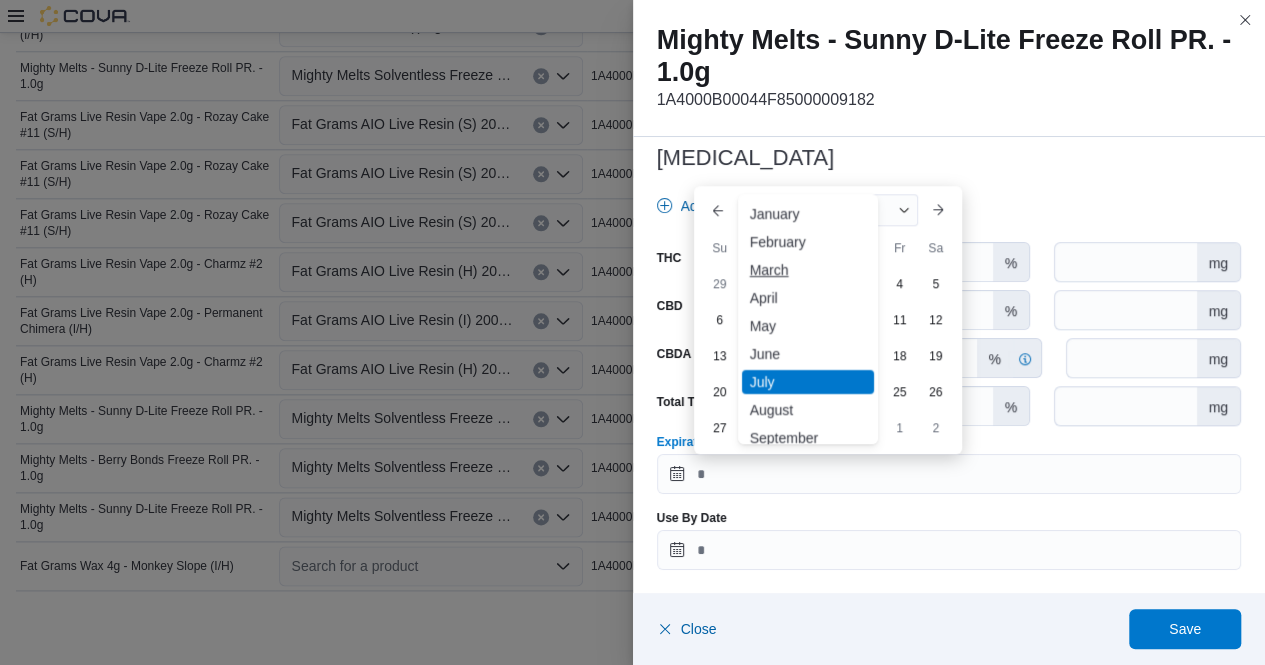 click on "March" at bounding box center (808, 270) 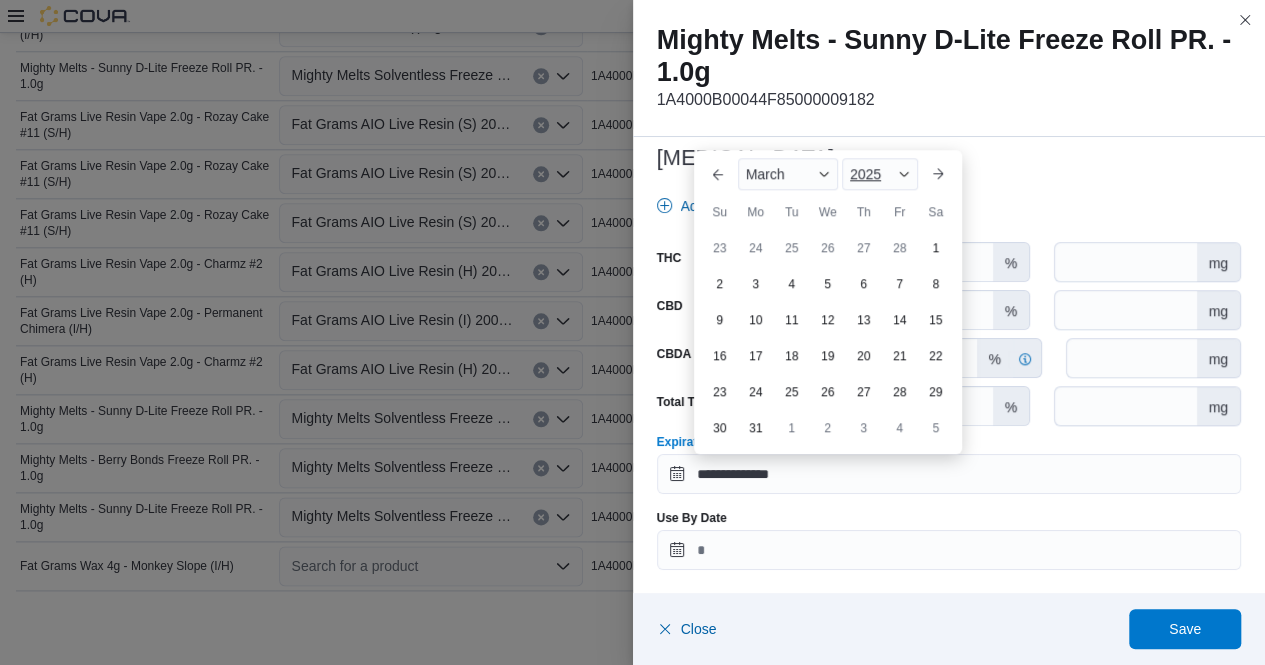 click at bounding box center (904, 174) 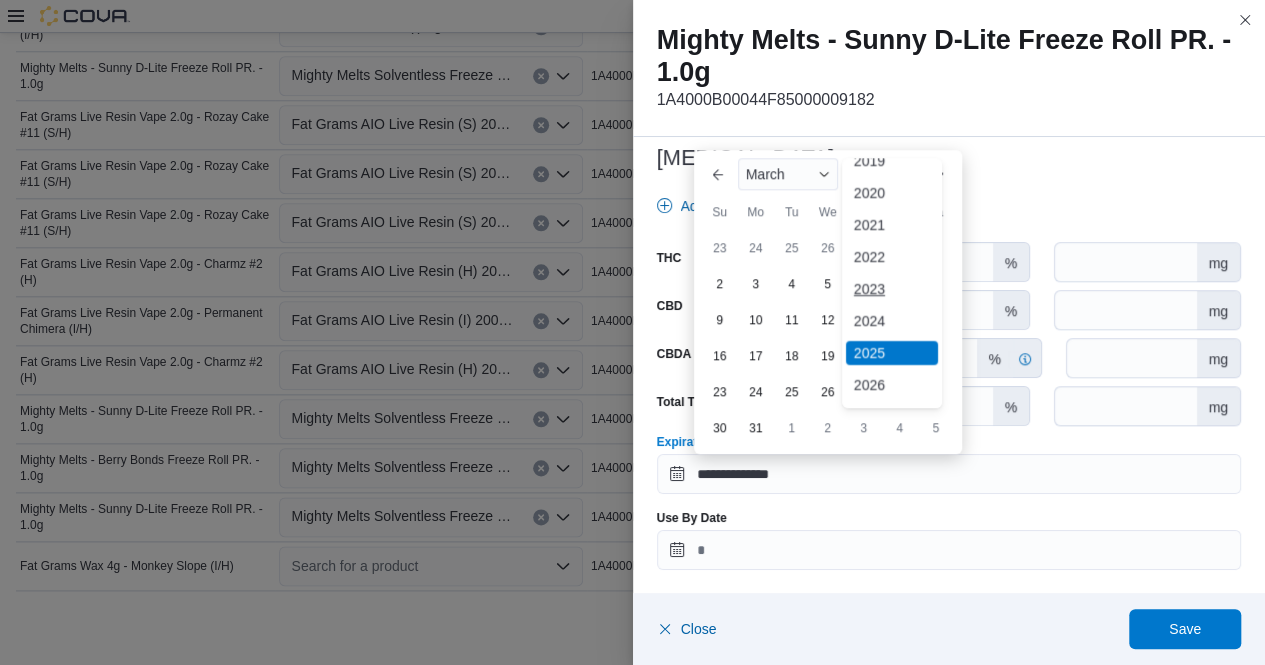scroll, scrollTop: 50, scrollLeft: 0, axis: vertical 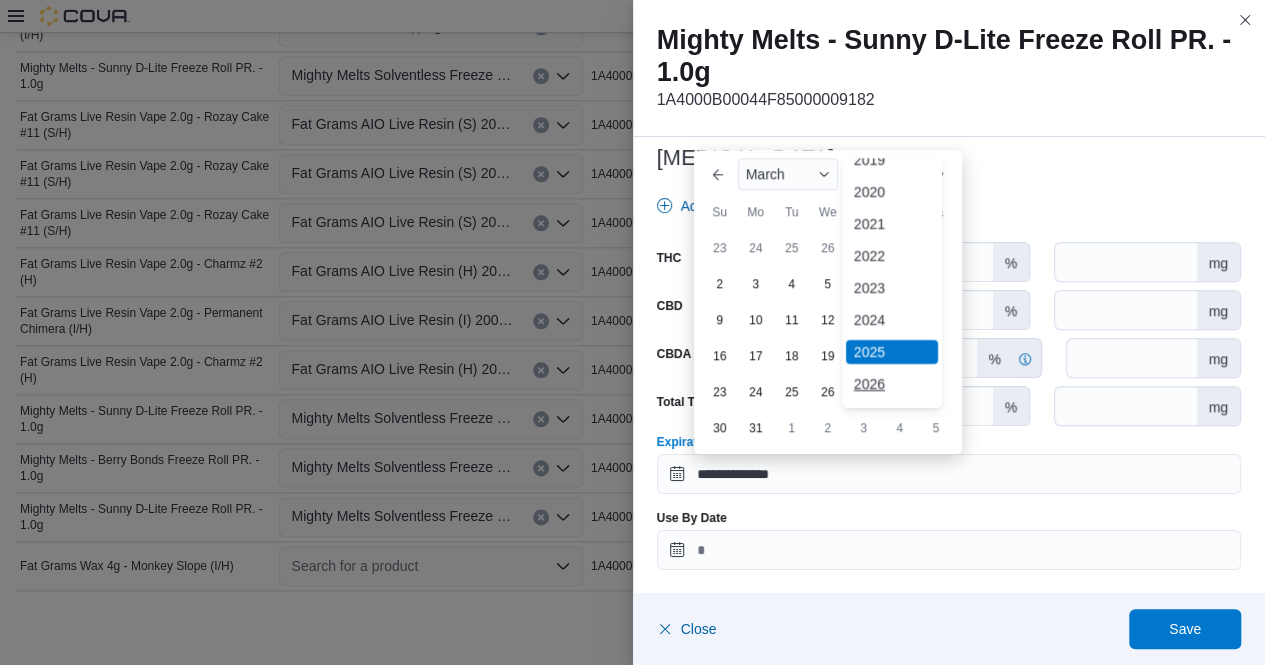 click on "2026" at bounding box center [892, 384] 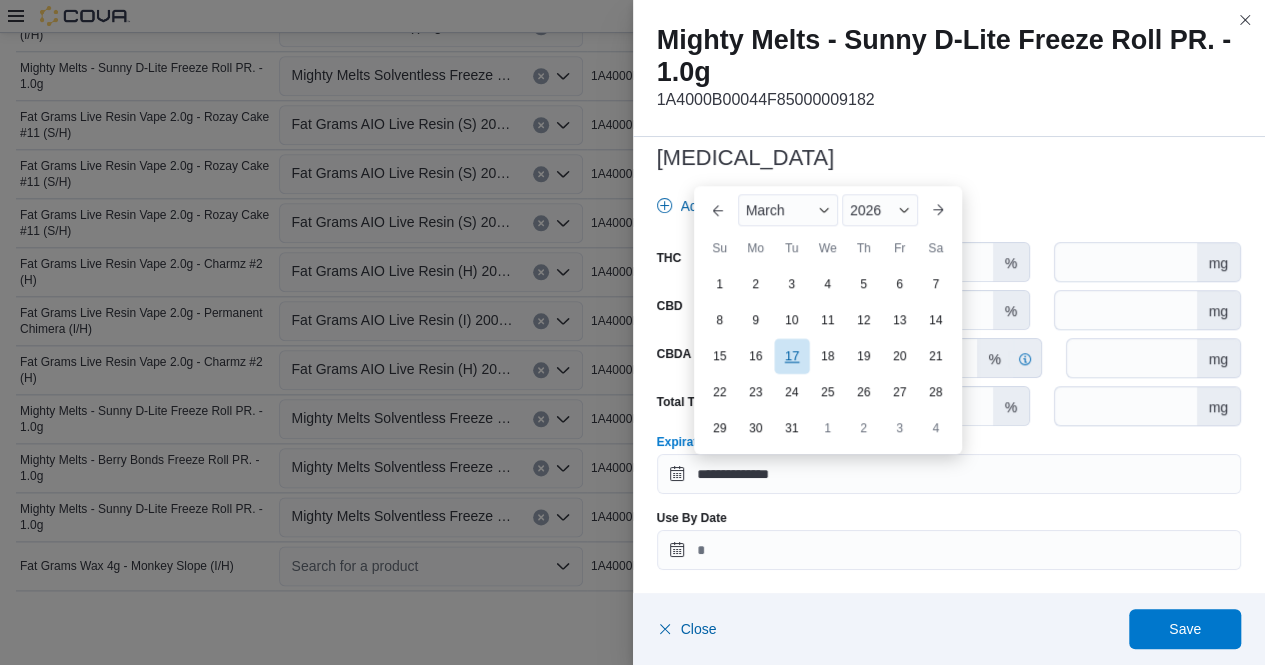 click on "17" at bounding box center (791, 355) 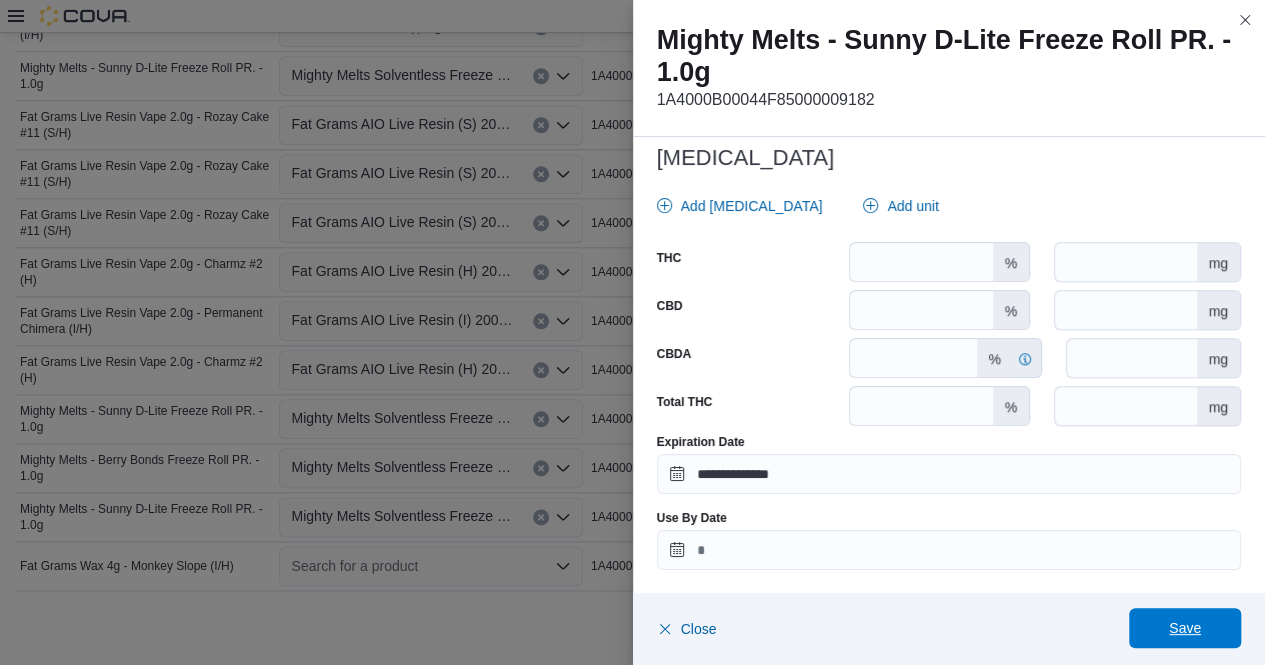 click on "Save" at bounding box center [1185, 628] 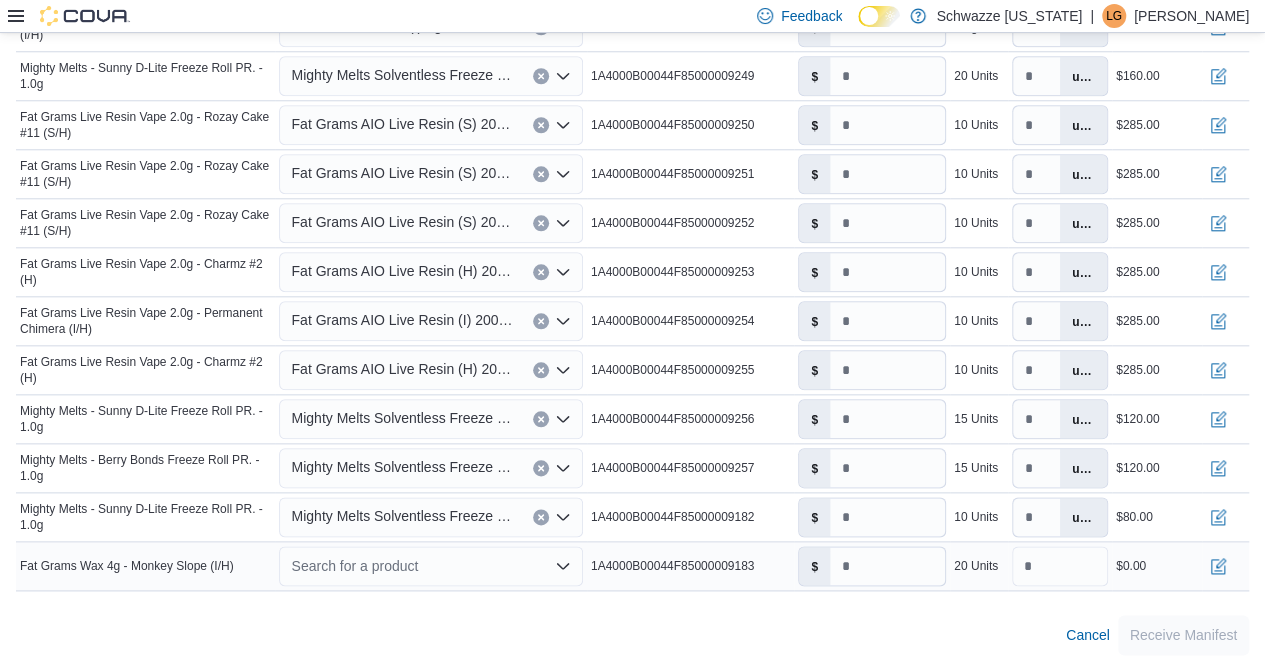 click on "Search for a product" at bounding box center (430, 566) 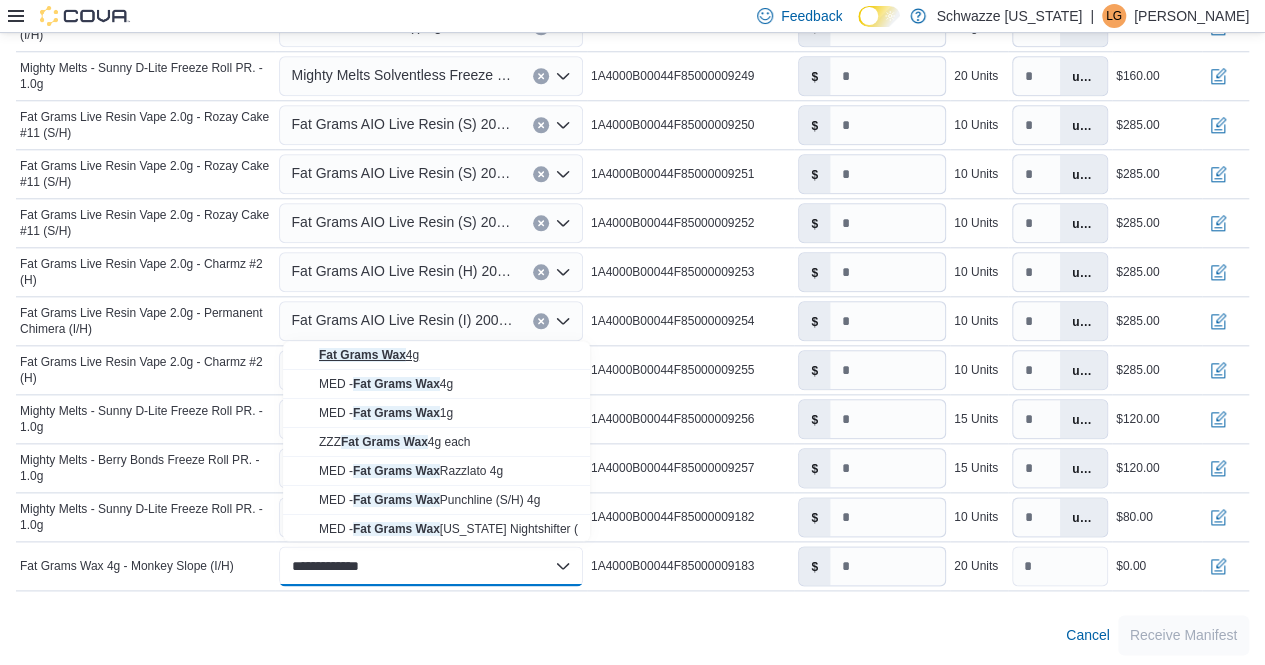 type on "**********" 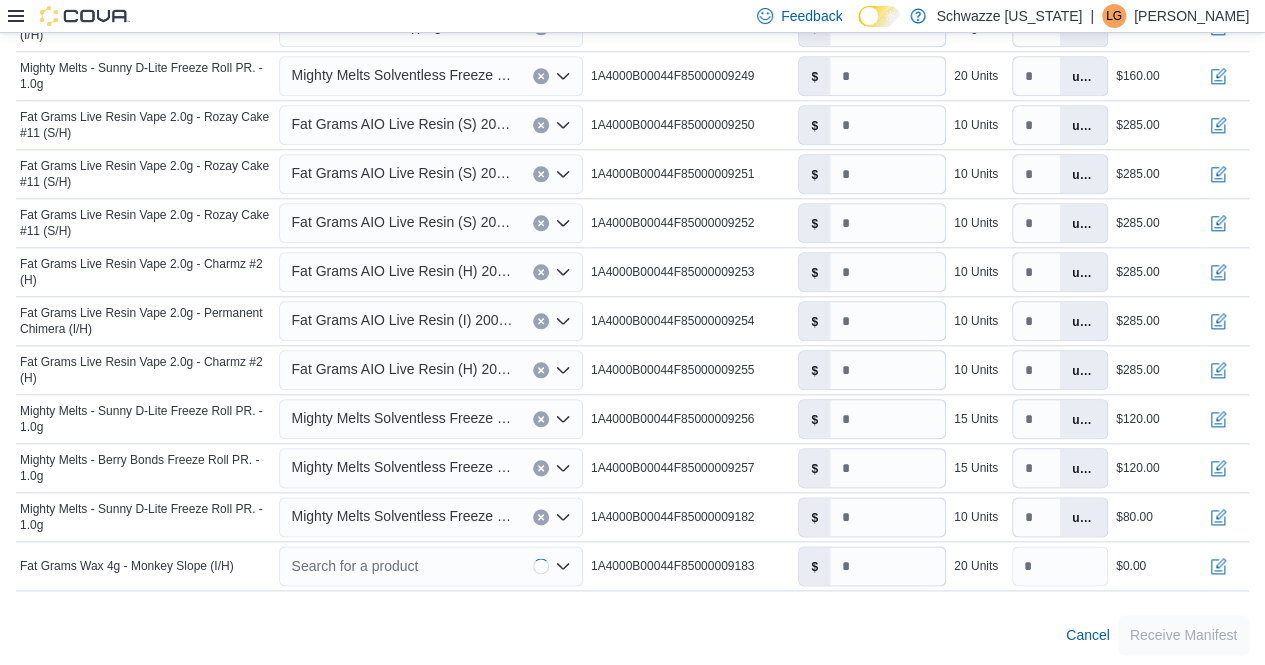 type on "**" 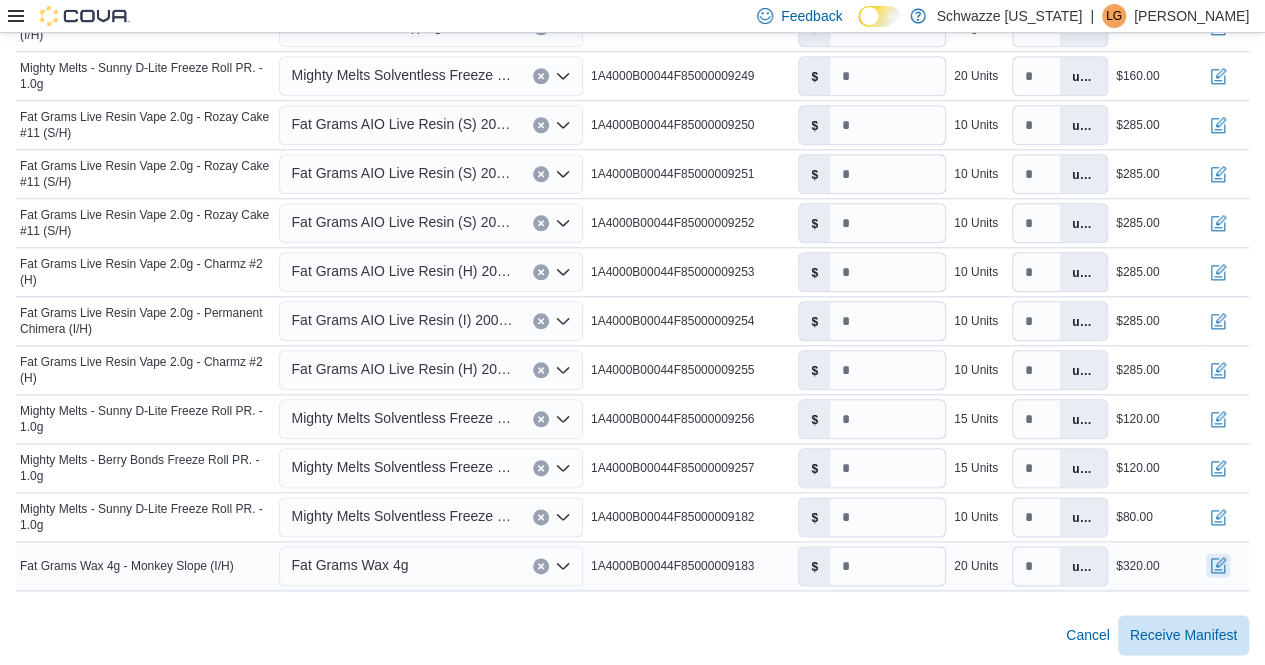 click at bounding box center [1218, 565] 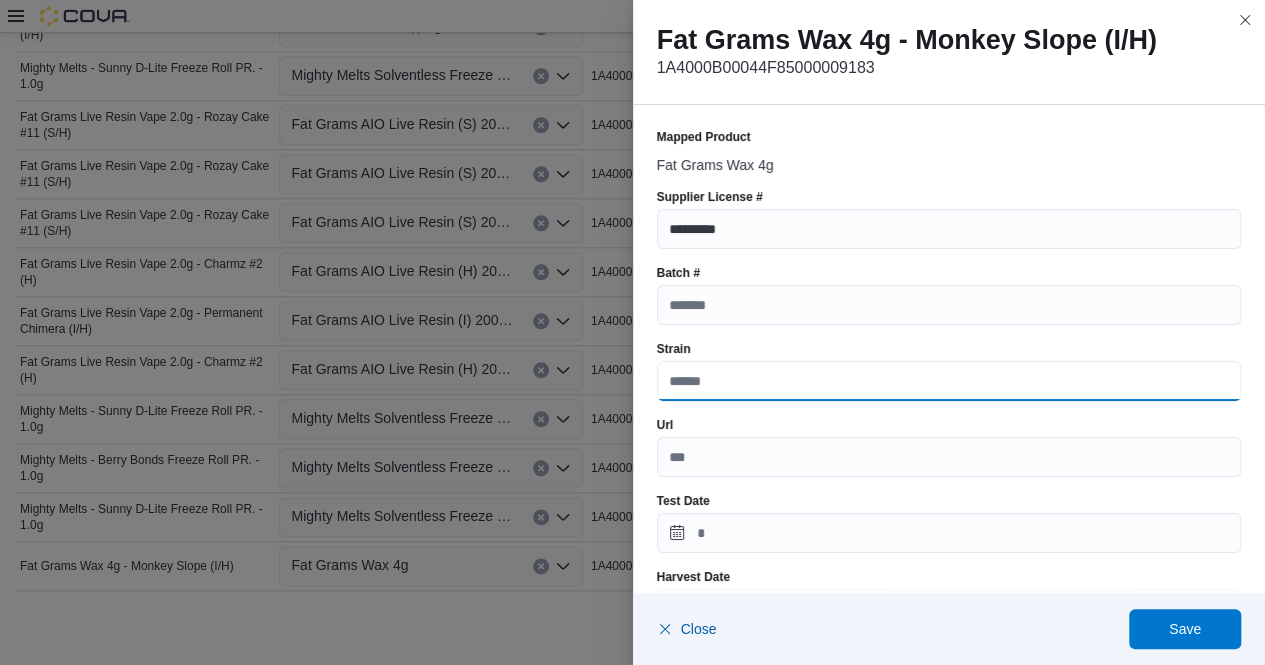 click on "Strain" at bounding box center (949, 381) 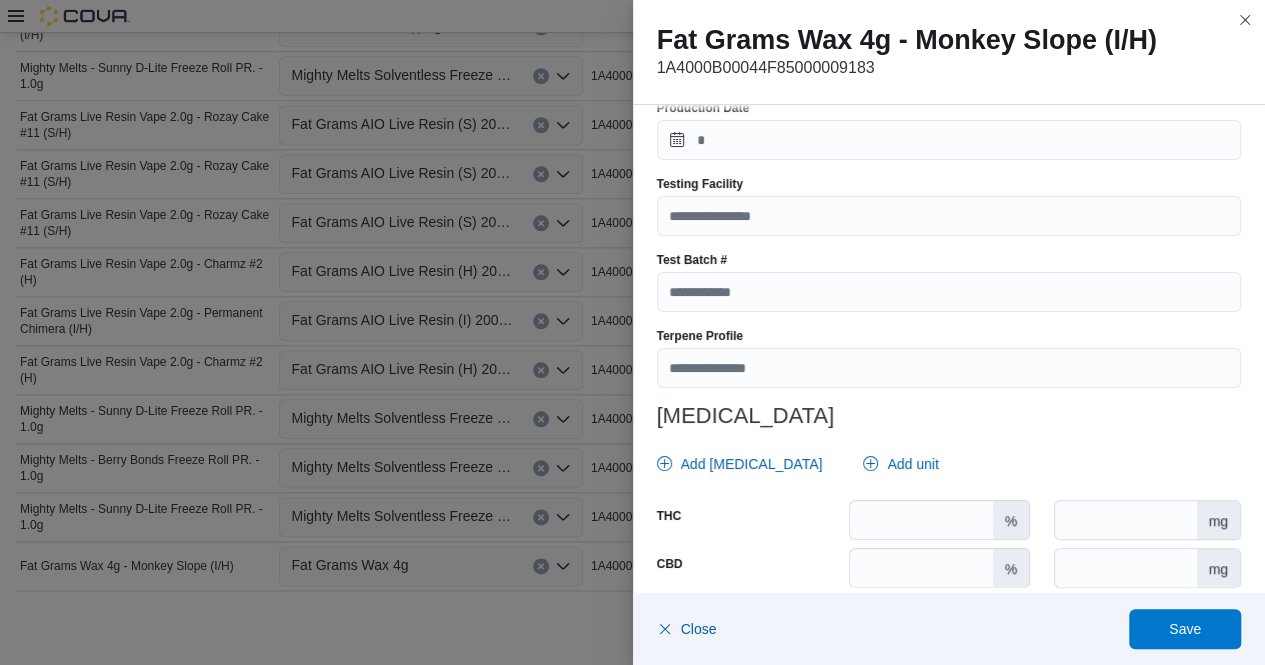 scroll, scrollTop: 624, scrollLeft: 0, axis: vertical 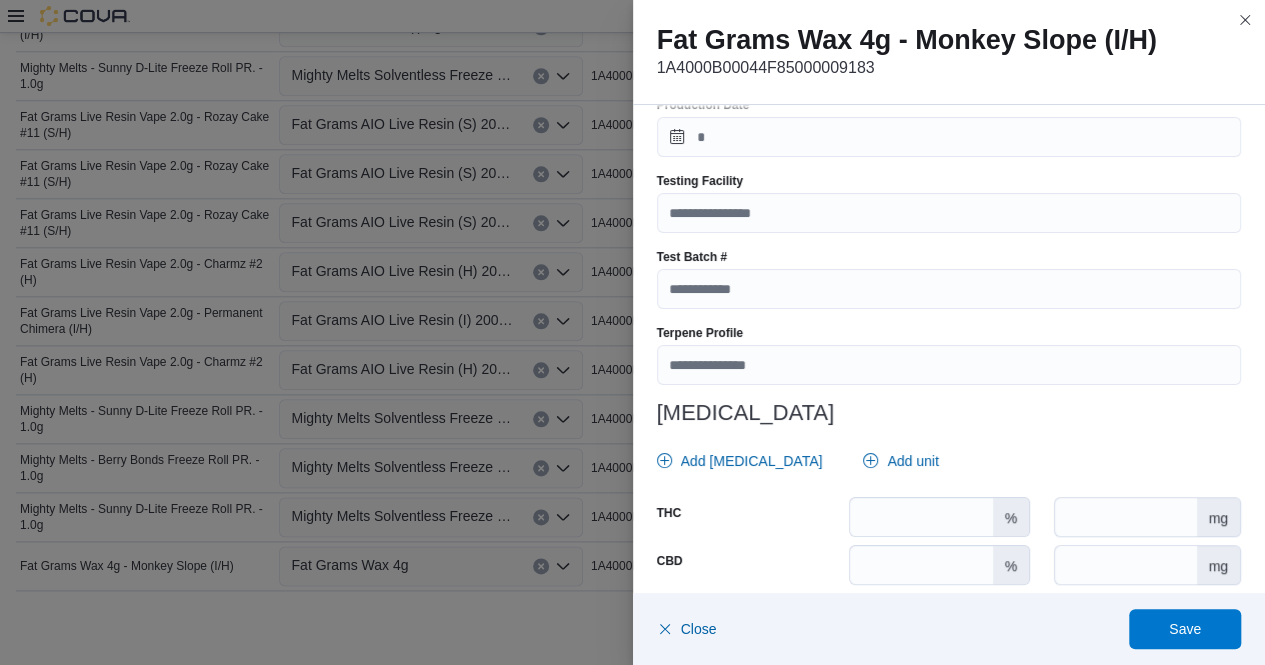 type on "**********" 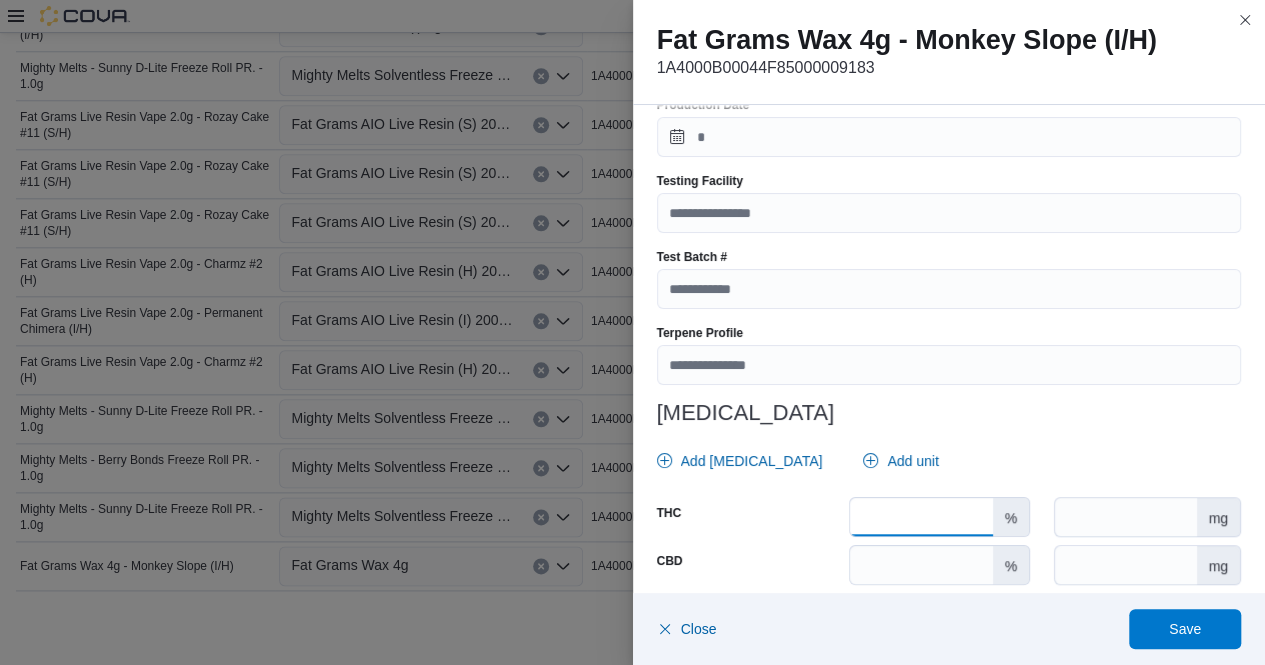 click at bounding box center (921, 517) 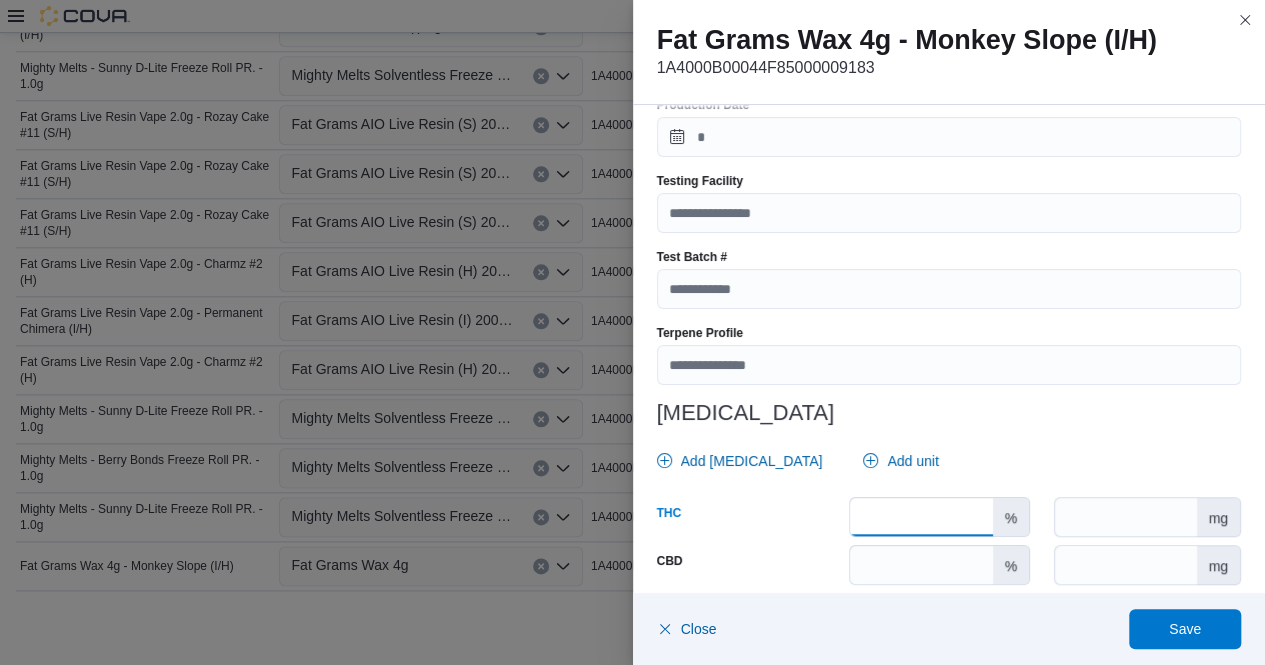 type on "*****" 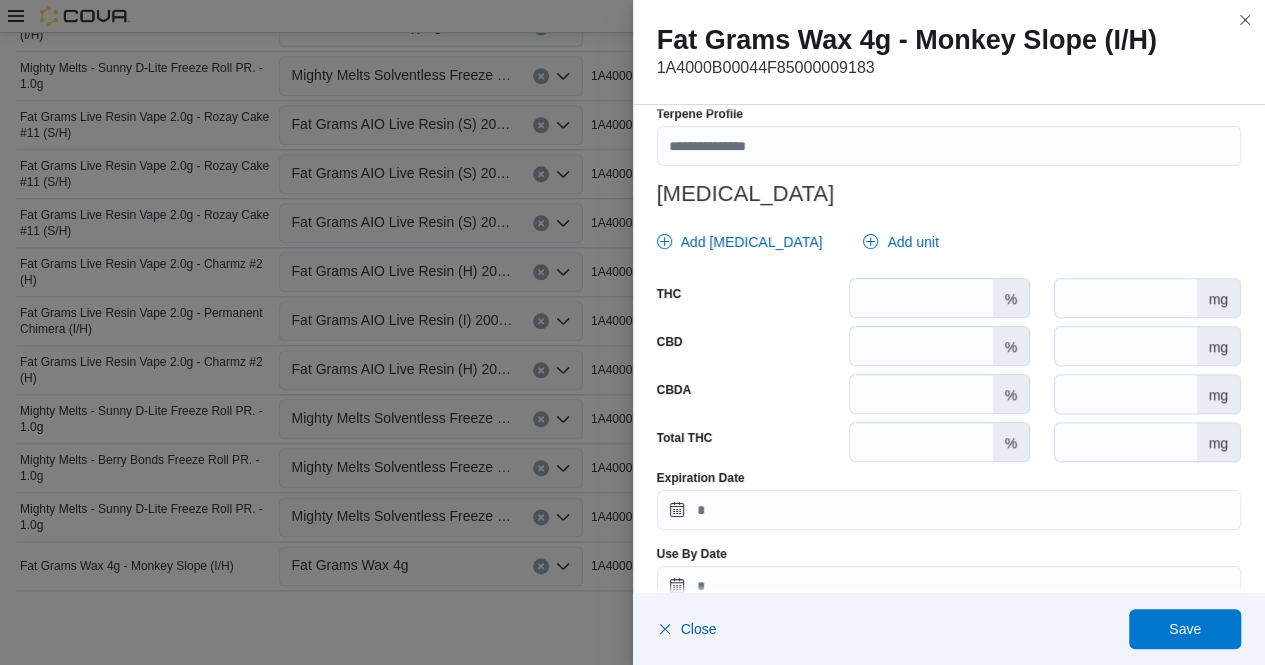 scroll, scrollTop: 879, scrollLeft: 0, axis: vertical 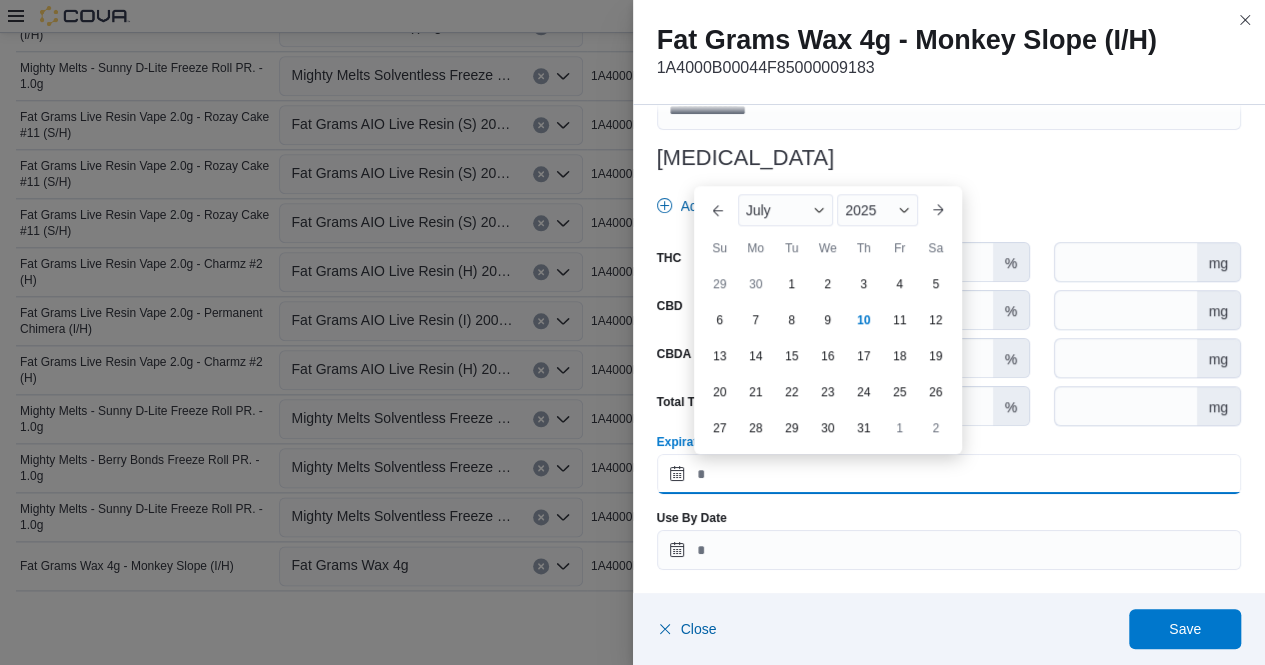 click on "Expiration Date" at bounding box center [949, 474] 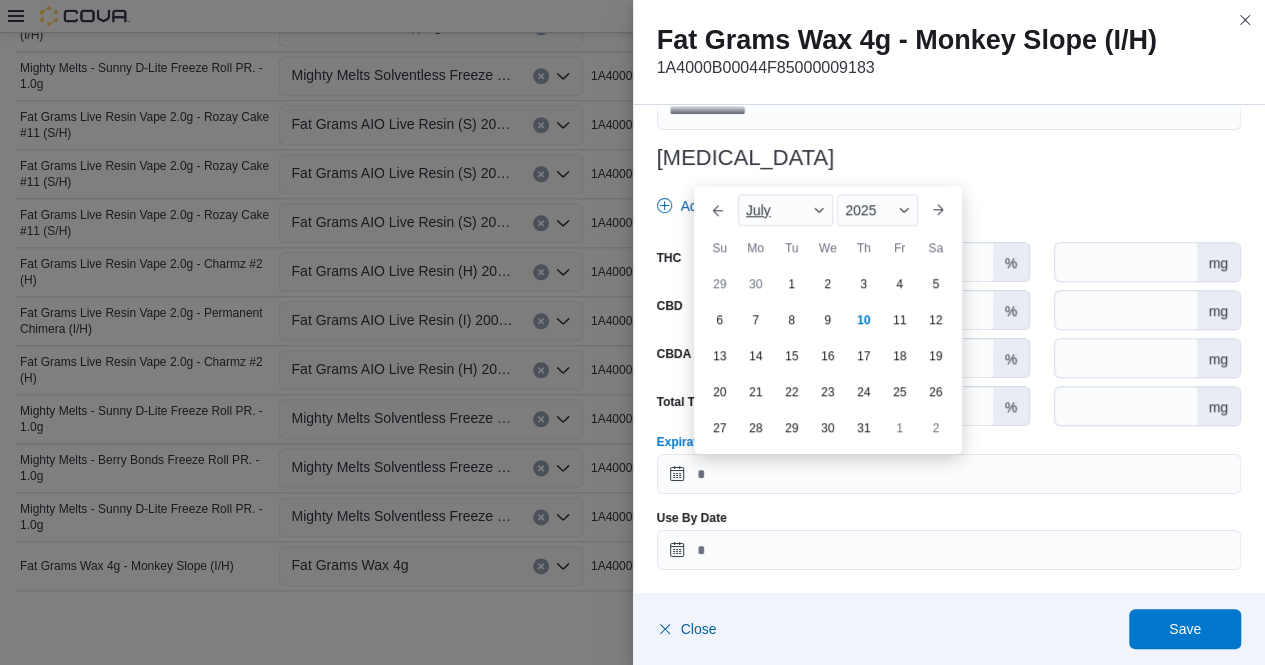 click at bounding box center (819, 210) 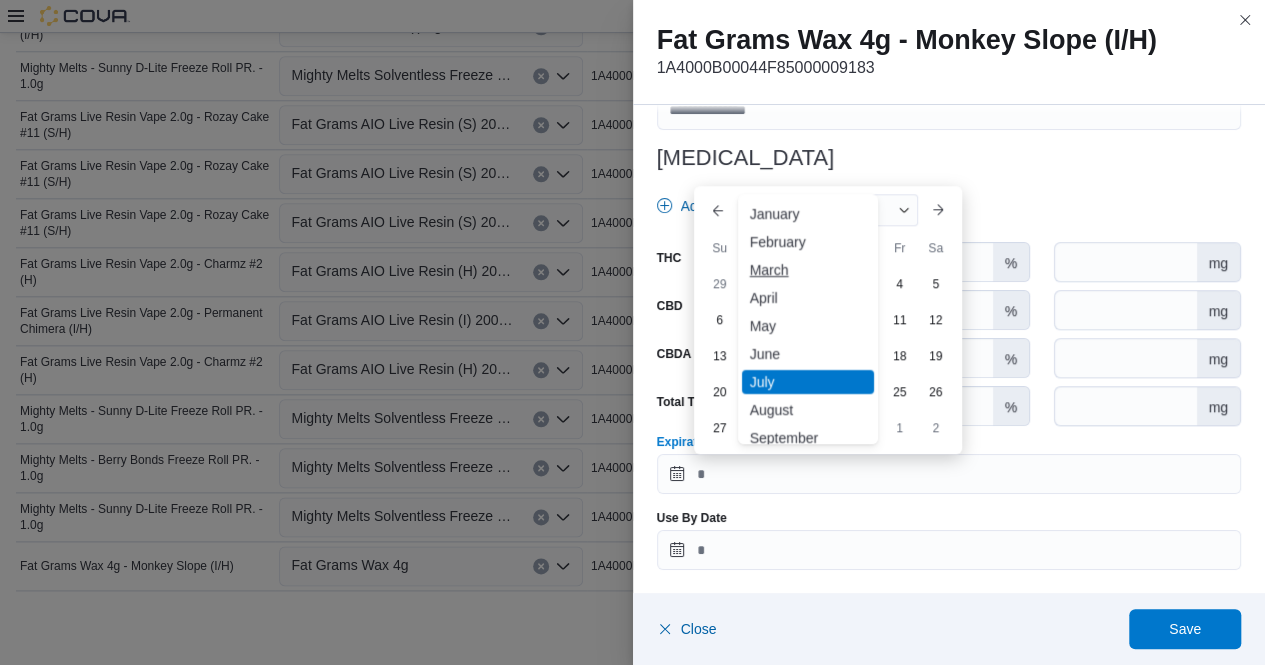 click on "March" at bounding box center (808, 270) 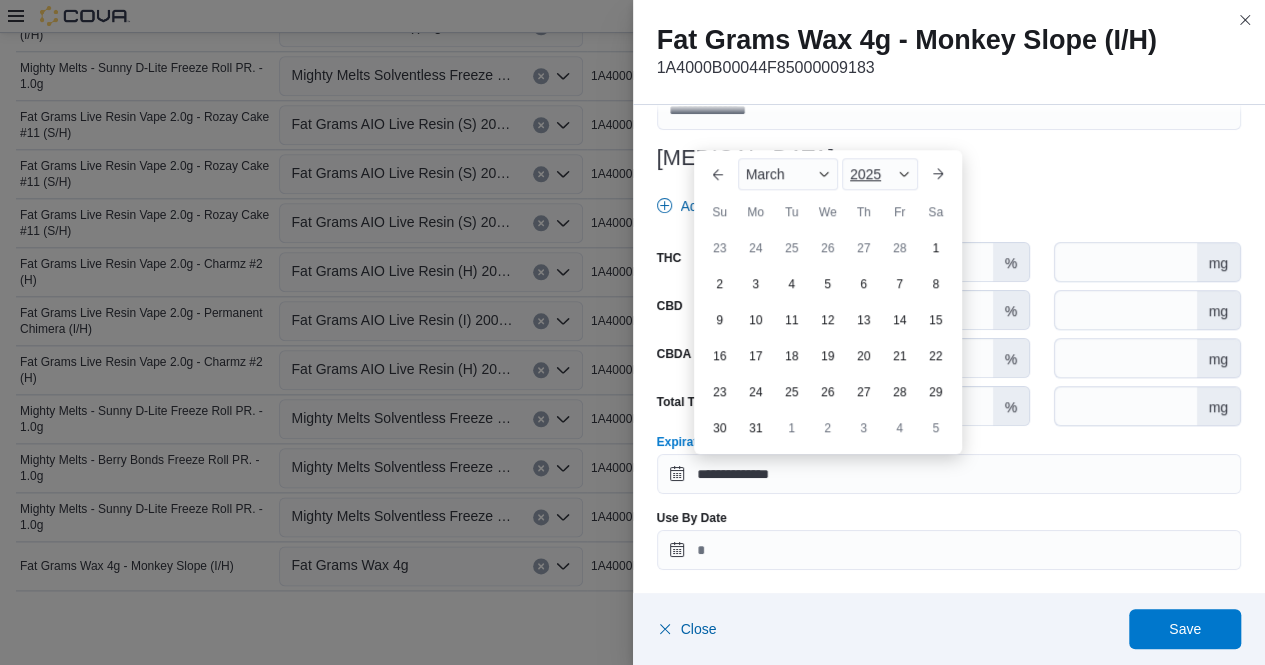 click on "2025" at bounding box center (880, 174) 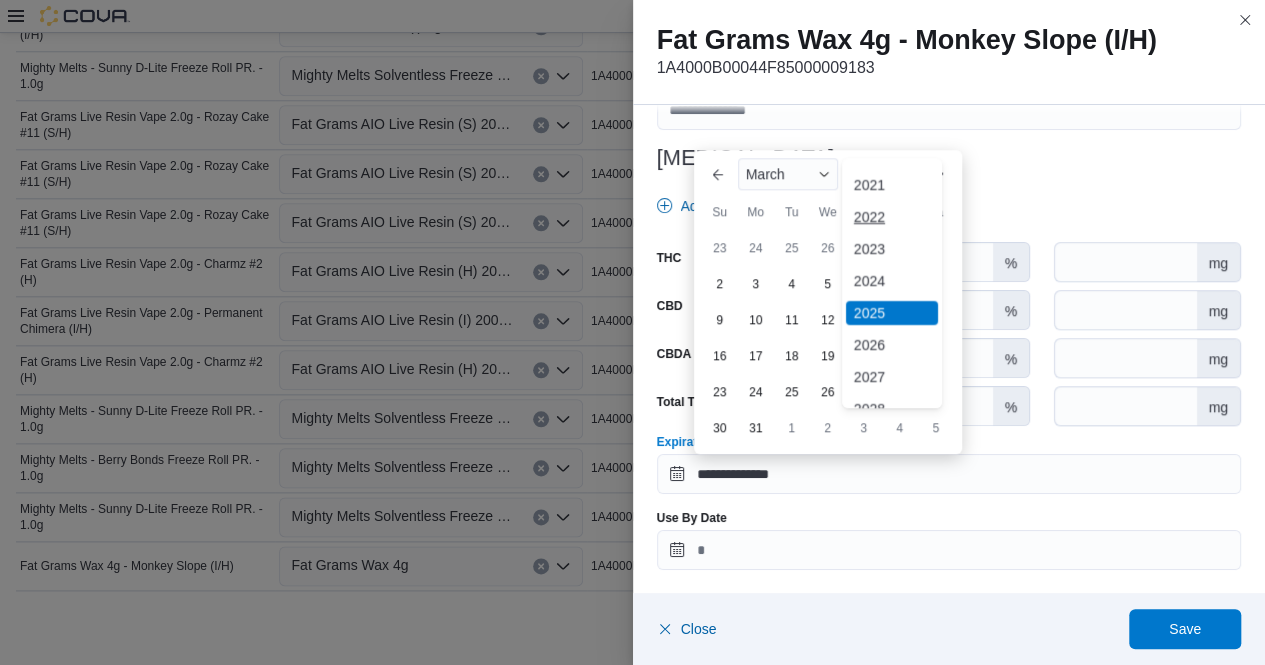 scroll, scrollTop: 92, scrollLeft: 0, axis: vertical 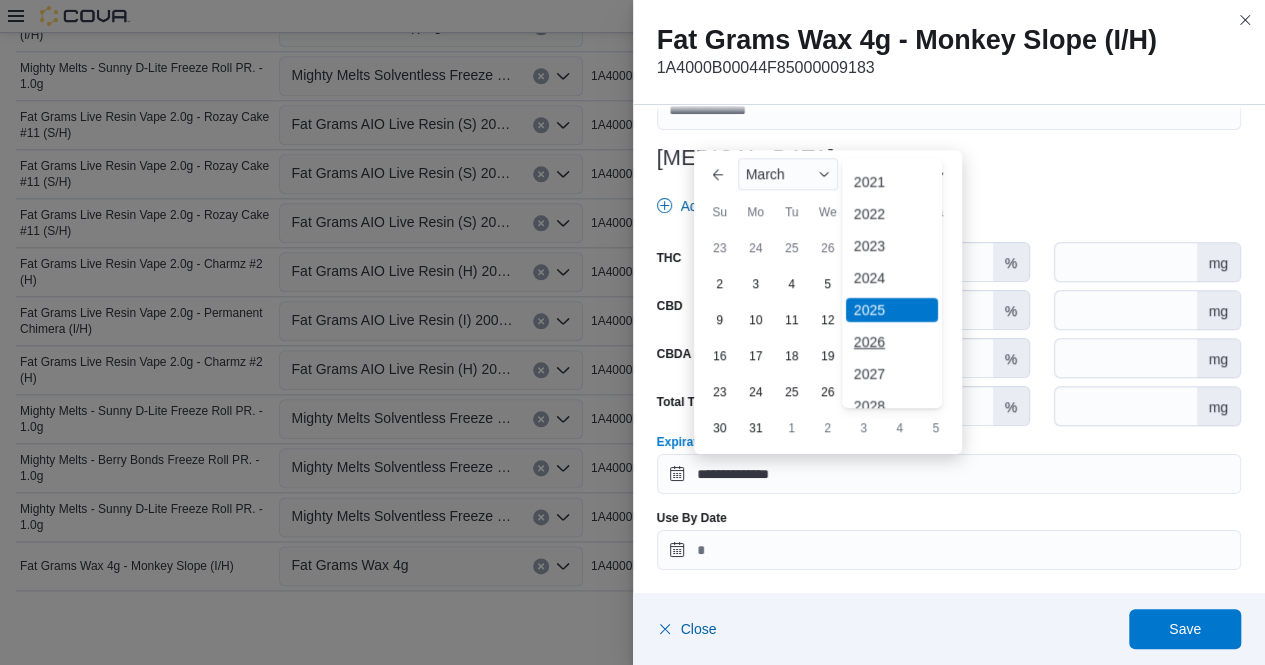 click on "2026" at bounding box center (892, 342) 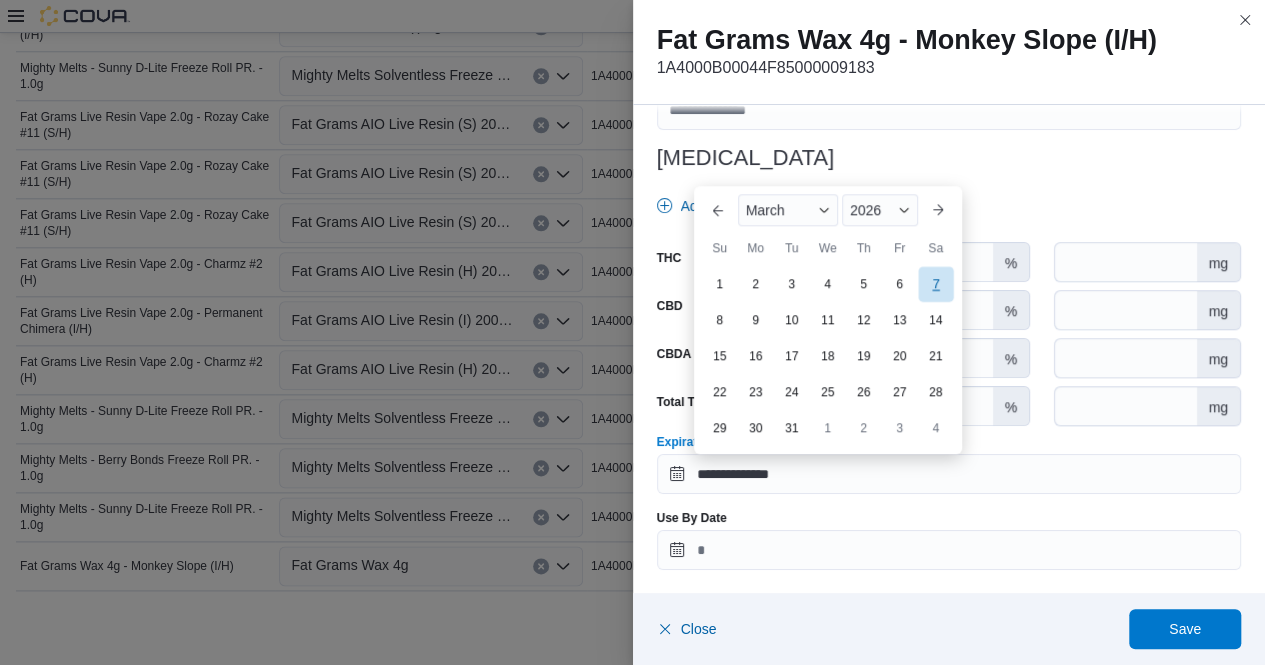 click on "7" at bounding box center (935, 283) 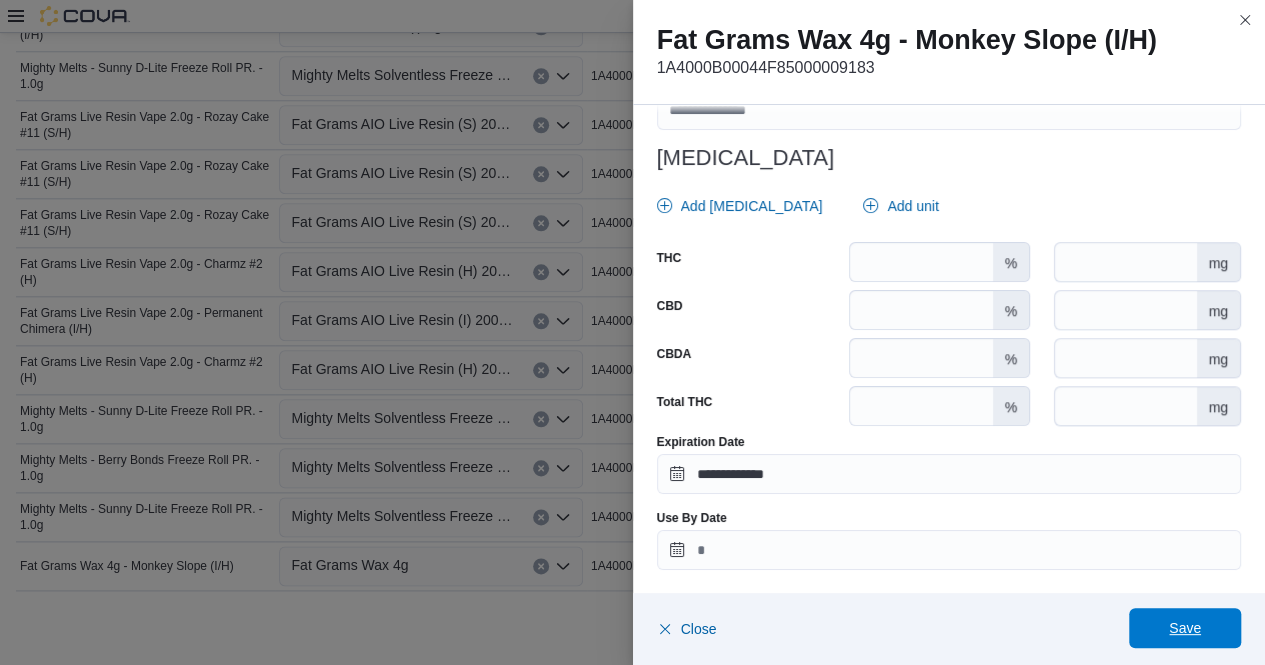 click on "Save" at bounding box center [1185, 628] 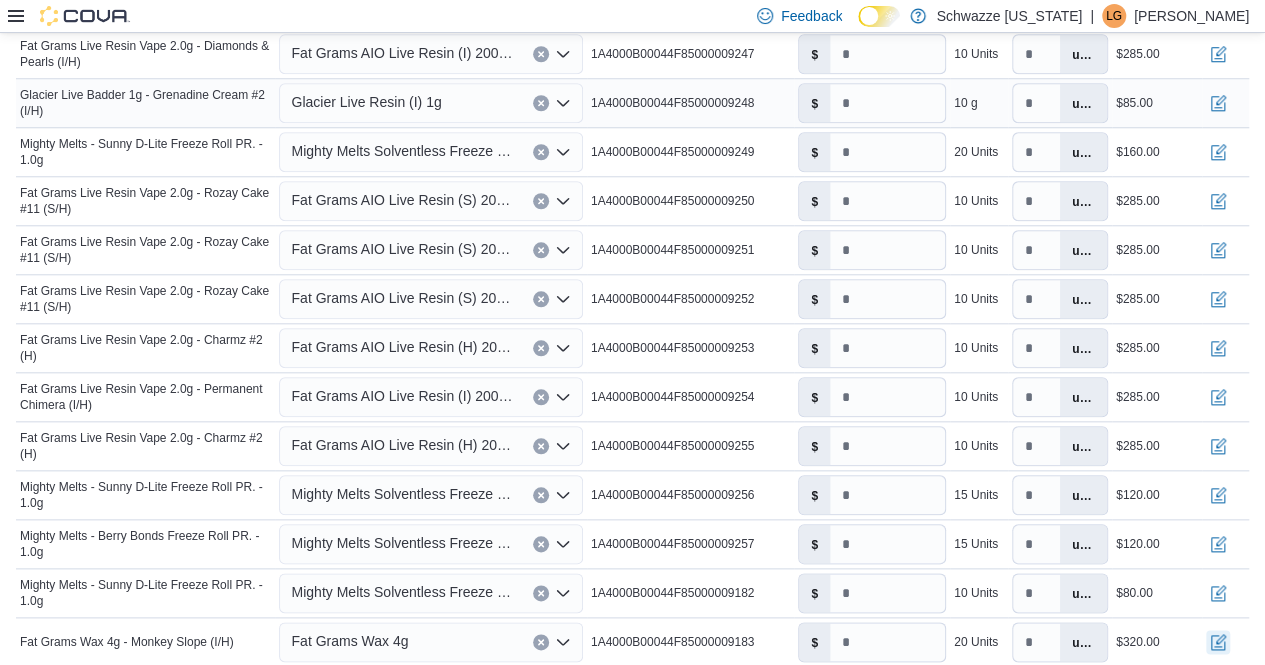 scroll, scrollTop: 949, scrollLeft: 0, axis: vertical 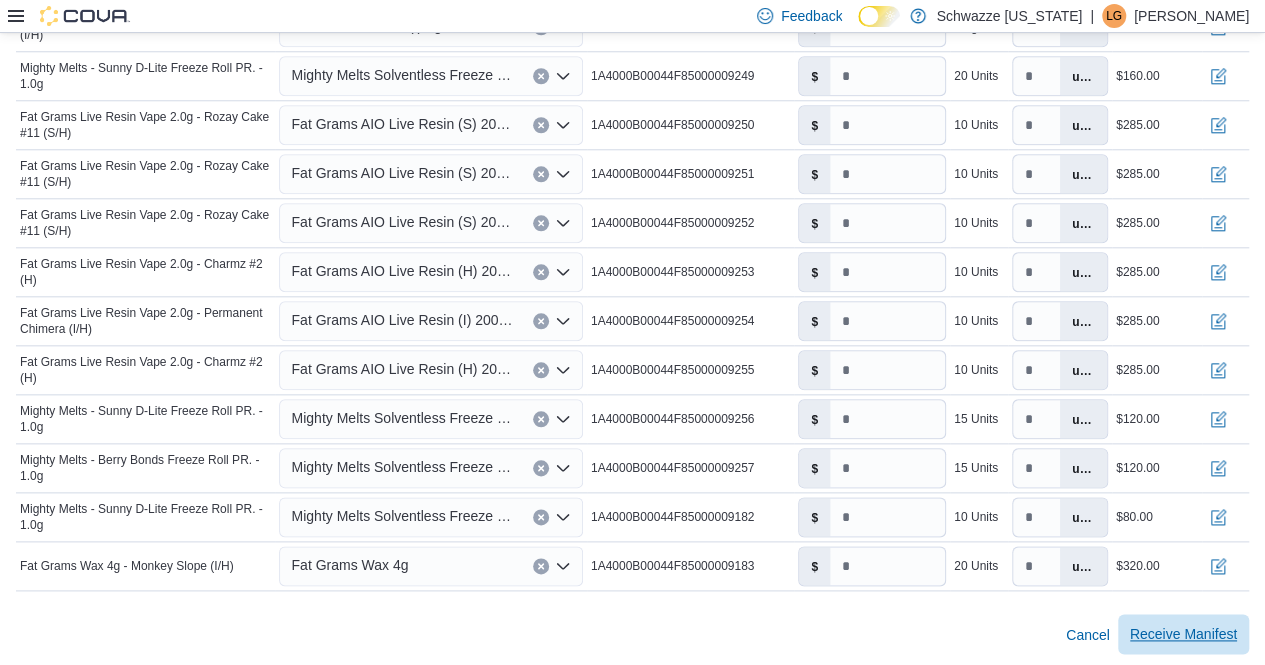 click on "Receive Manifest" at bounding box center (1183, 634) 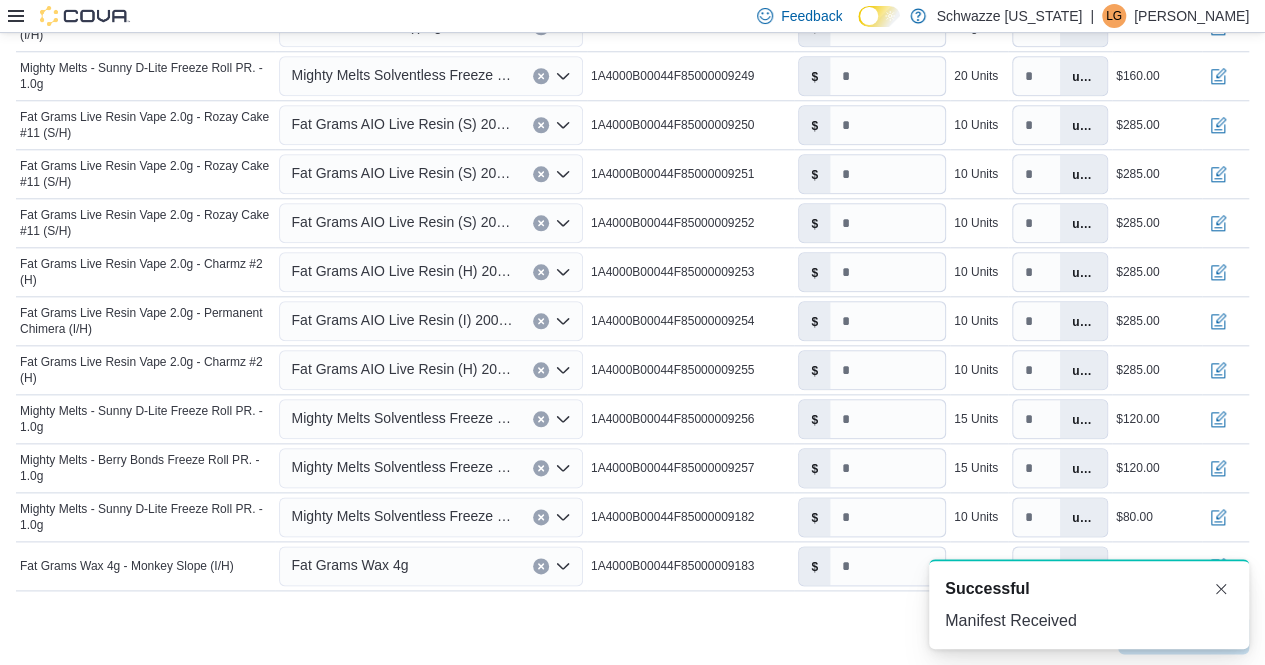 scroll, scrollTop: 0, scrollLeft: 0, axis: both 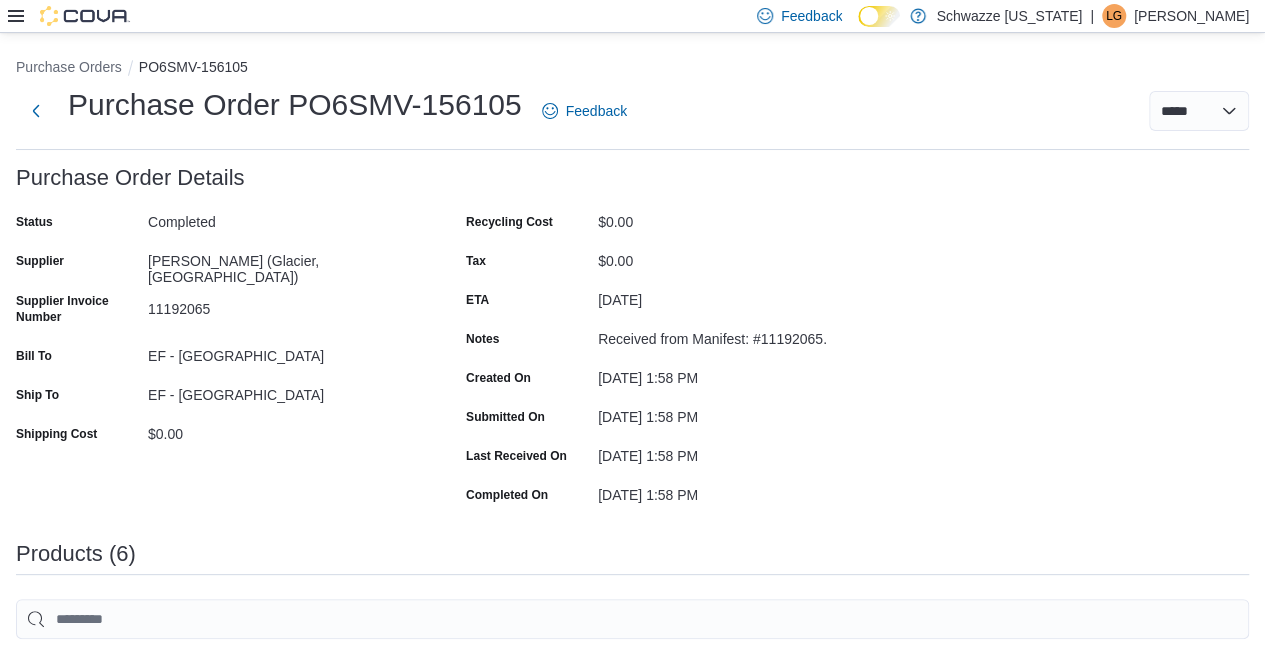 click 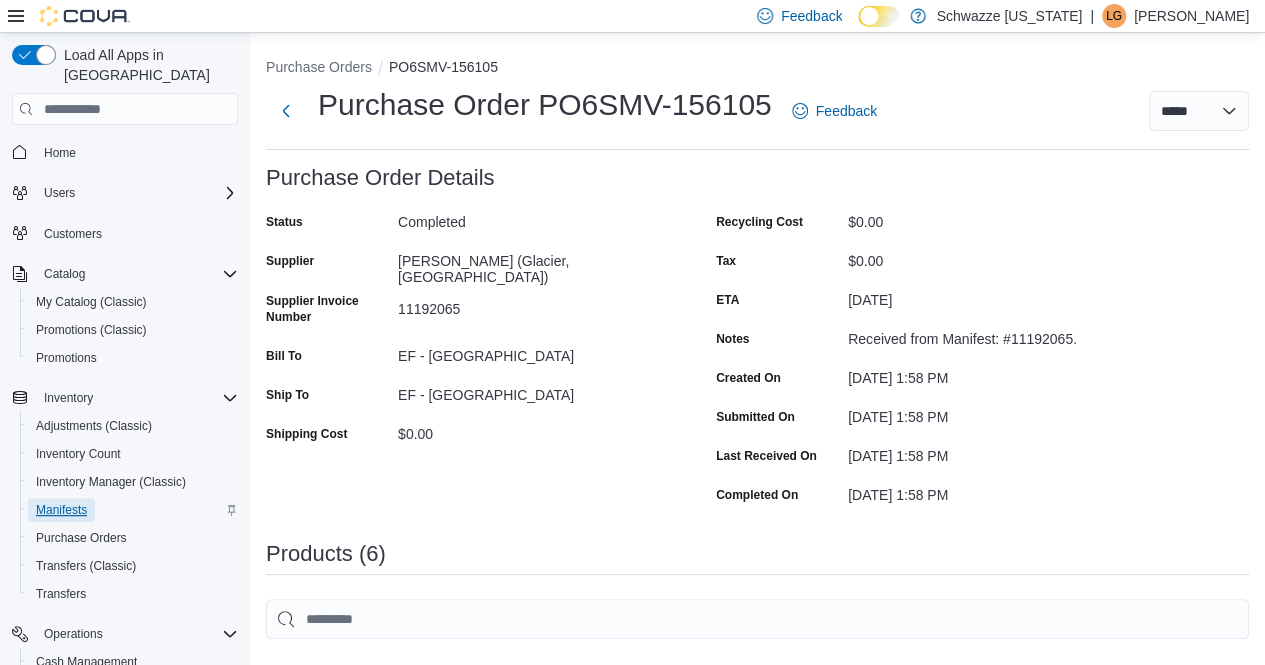 click on "Manifests" at bounding box center (61, 510) 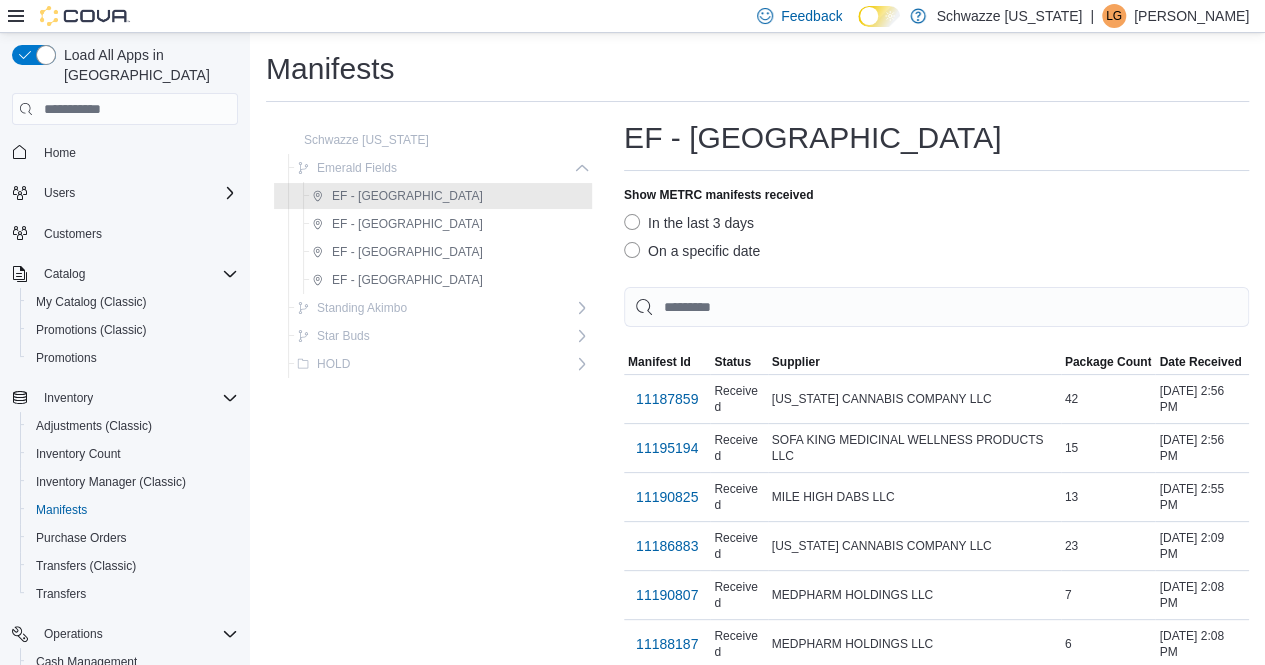 click on "On a specific date" at bounding box center (692, 251) 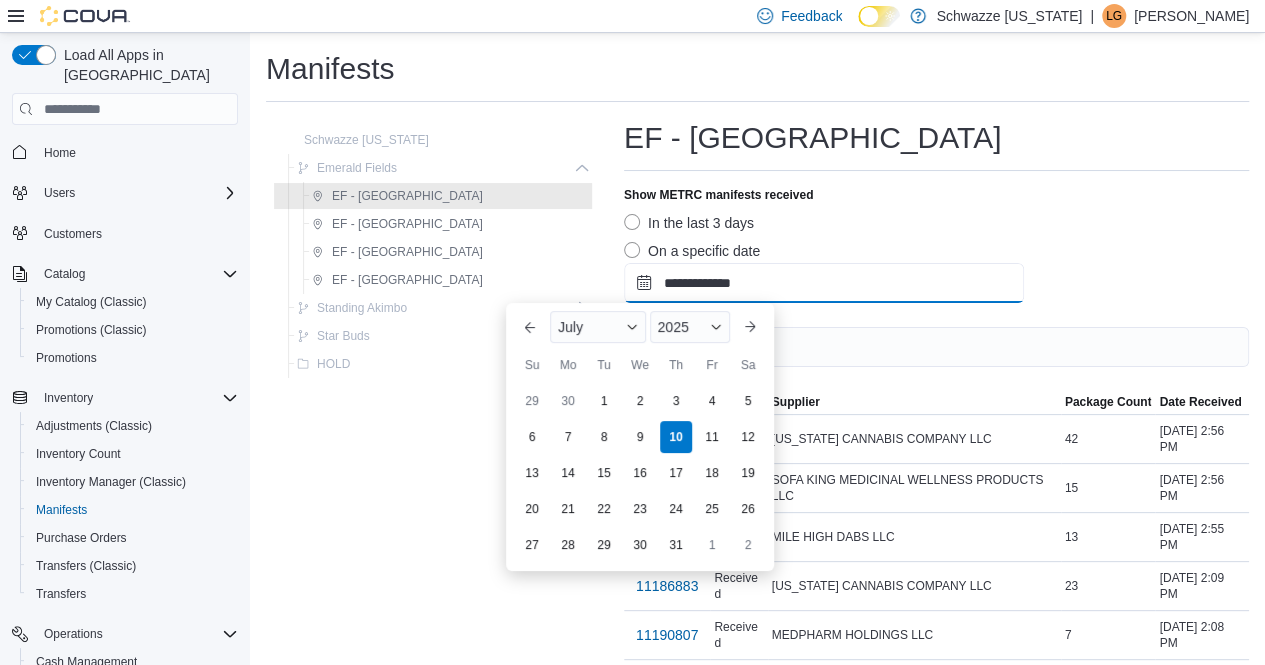 click on "**********" at bounding box center [824, 283] 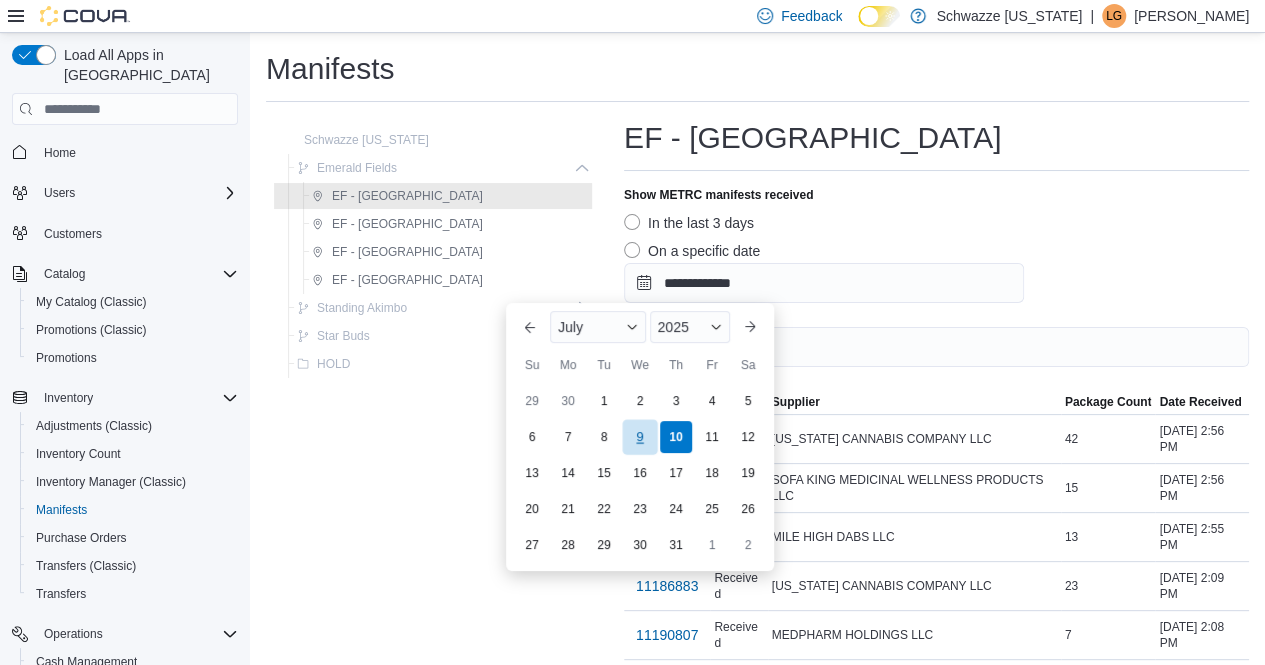 click on "9" at bounding box center [639, 437] 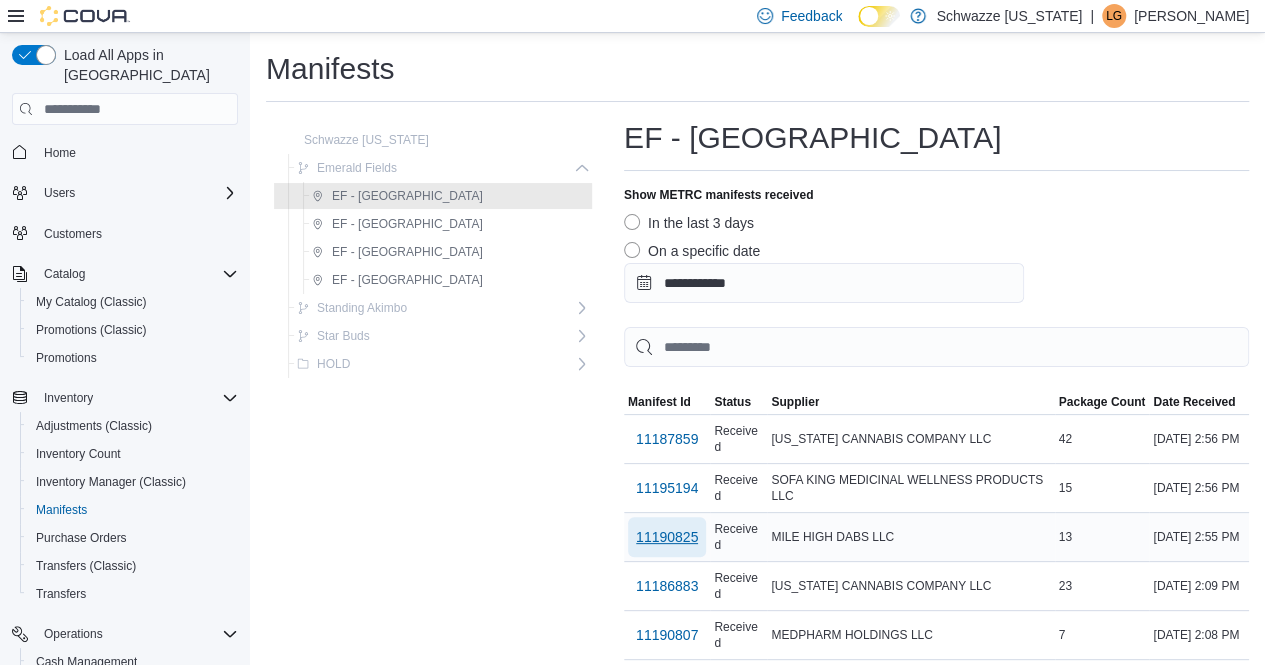 click on "11190825" at bounding box center [667, 537] 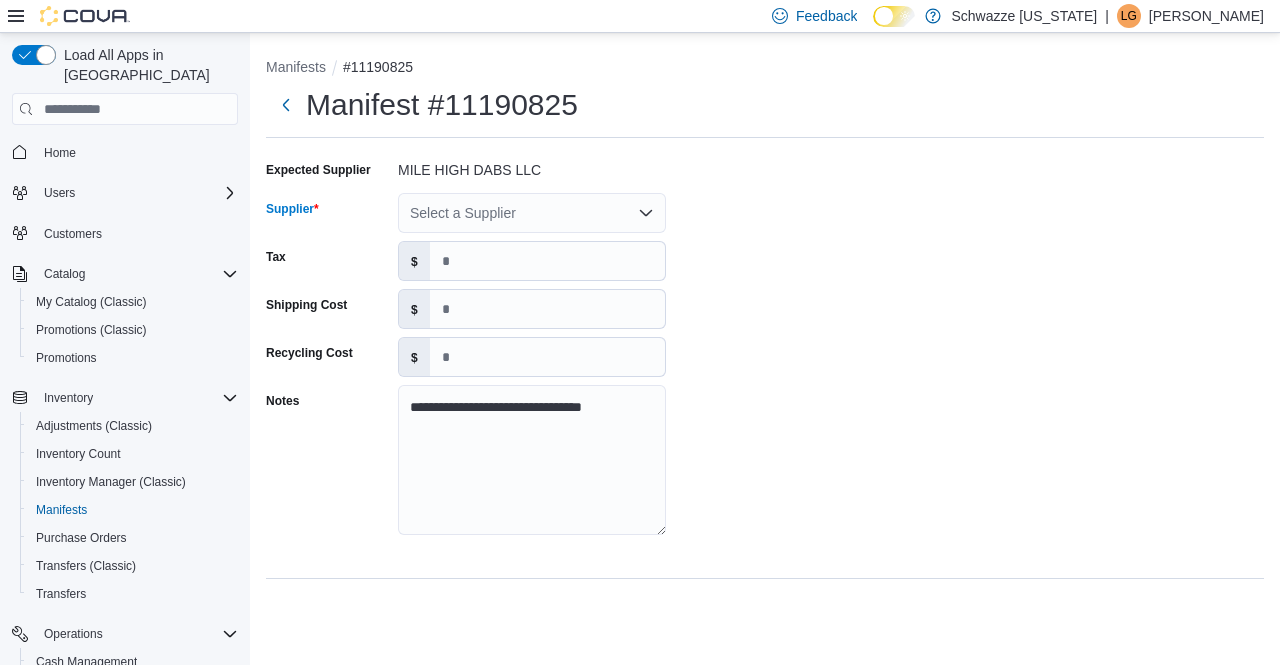 click on "Select a Supplier" at bounding box center [532, 213] 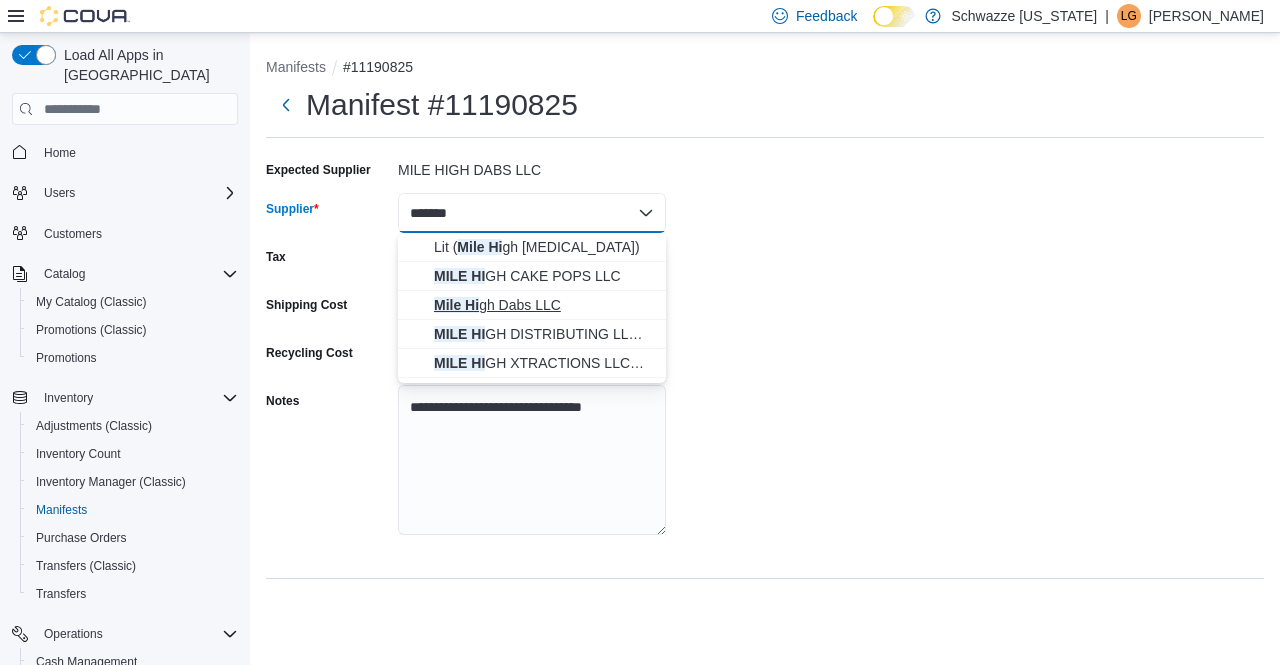 type on "*******" 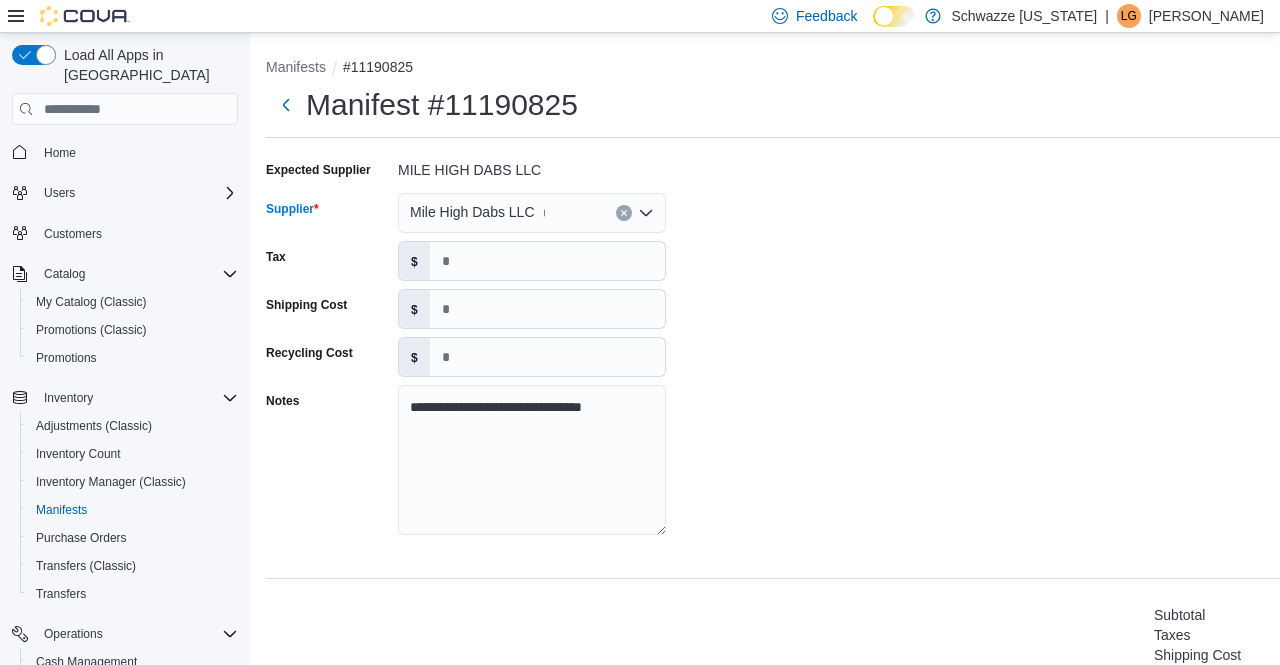 type 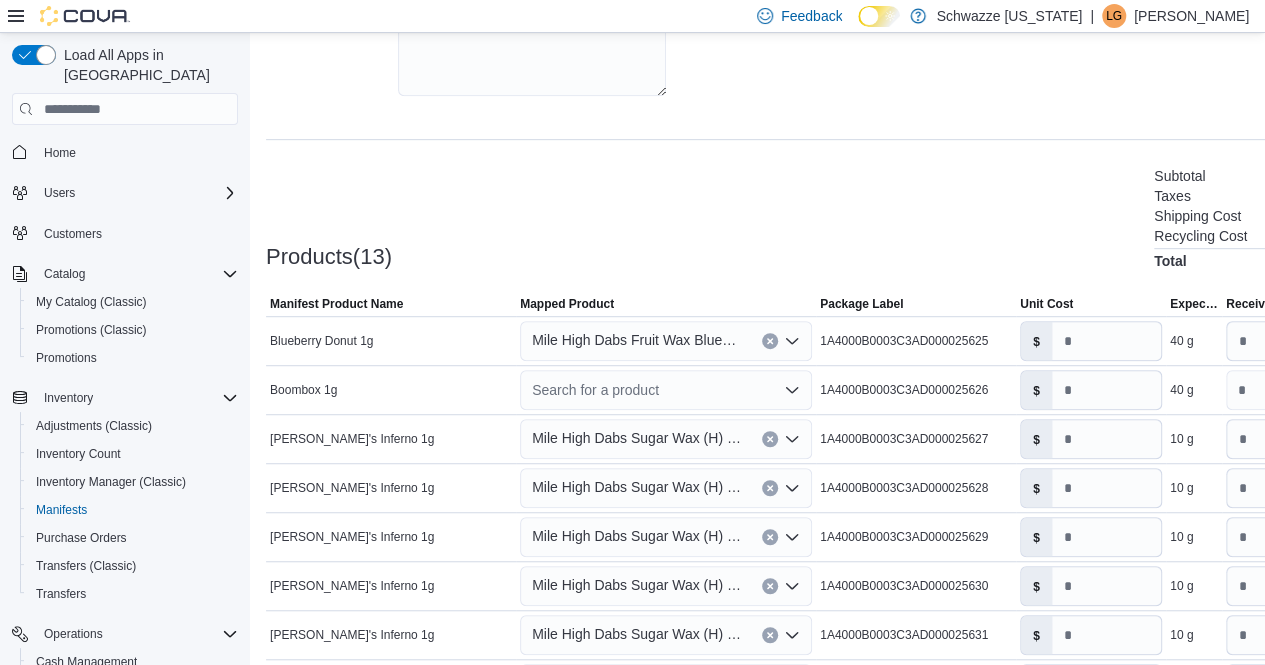 scroll, scrollTop: 441, scrollLeft: 0, axis: vertical 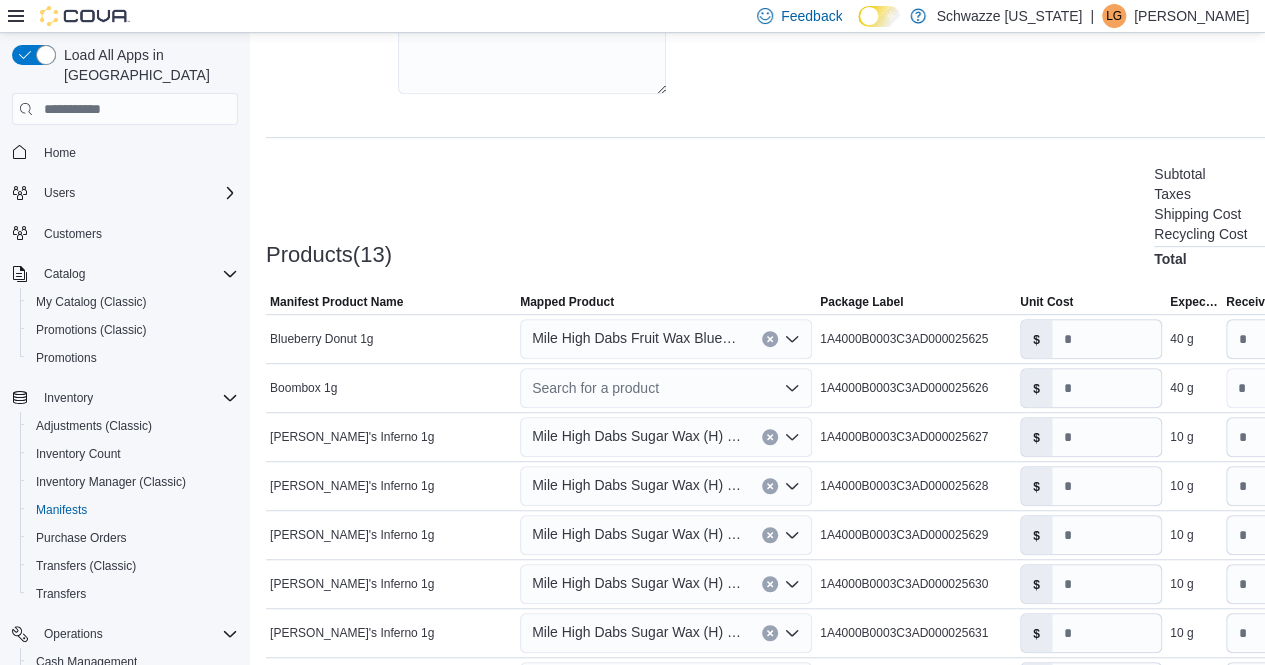 click 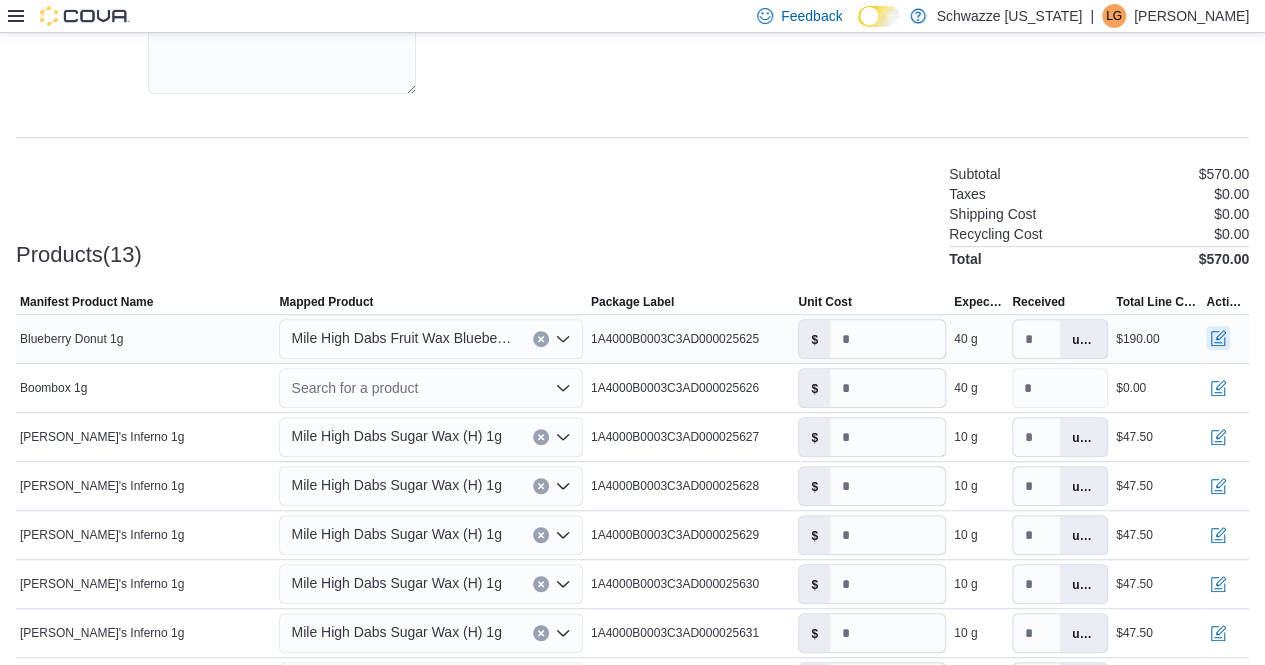click at bounding box center (1218, 338) 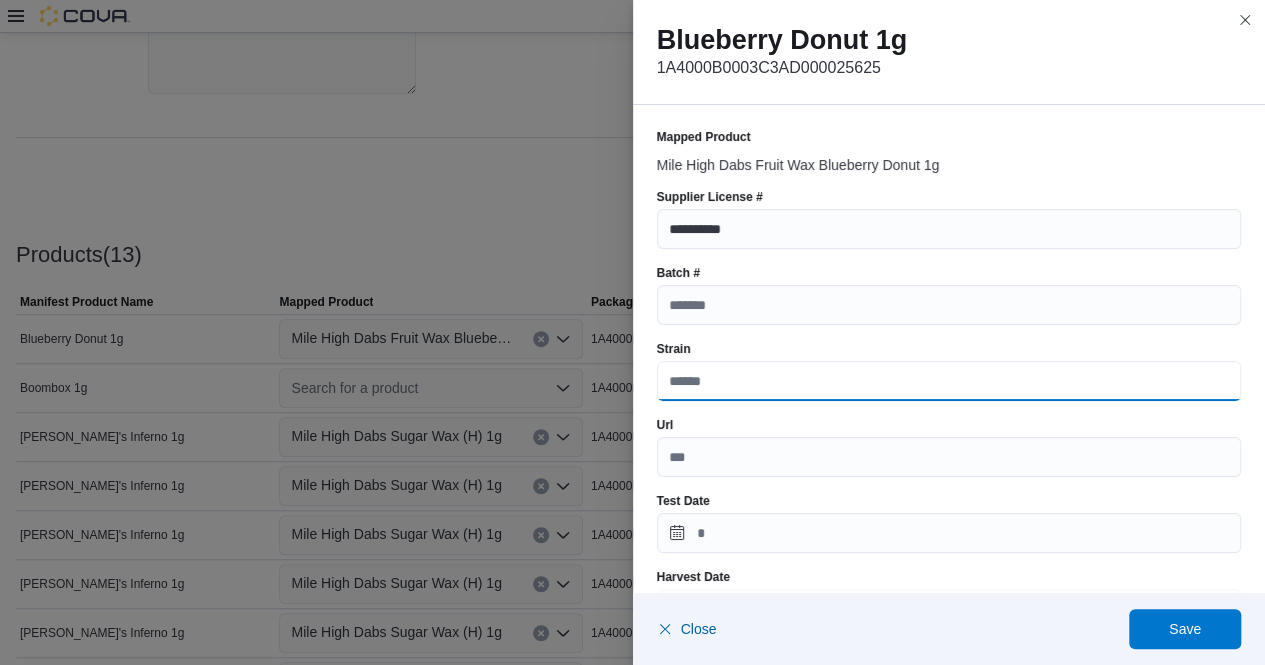 click on "Strain" at bounding box center [949, 381] 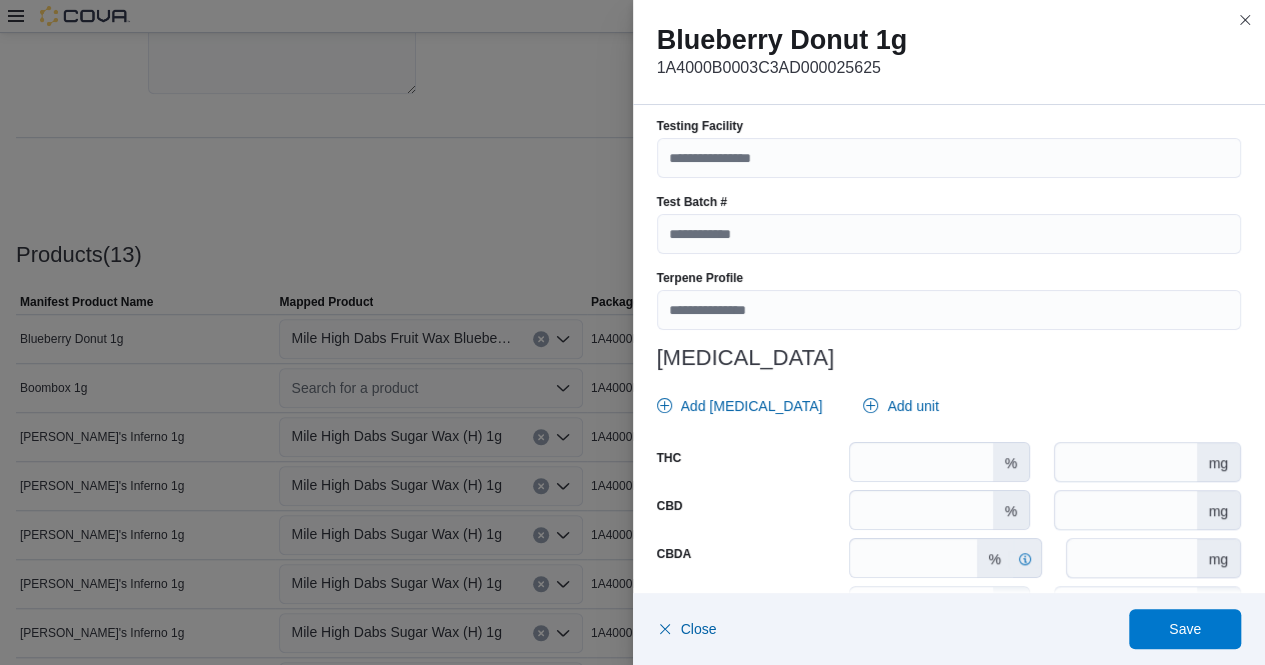 scroll, scrollTop: 680, scrollLeft: 0, axis: vertical 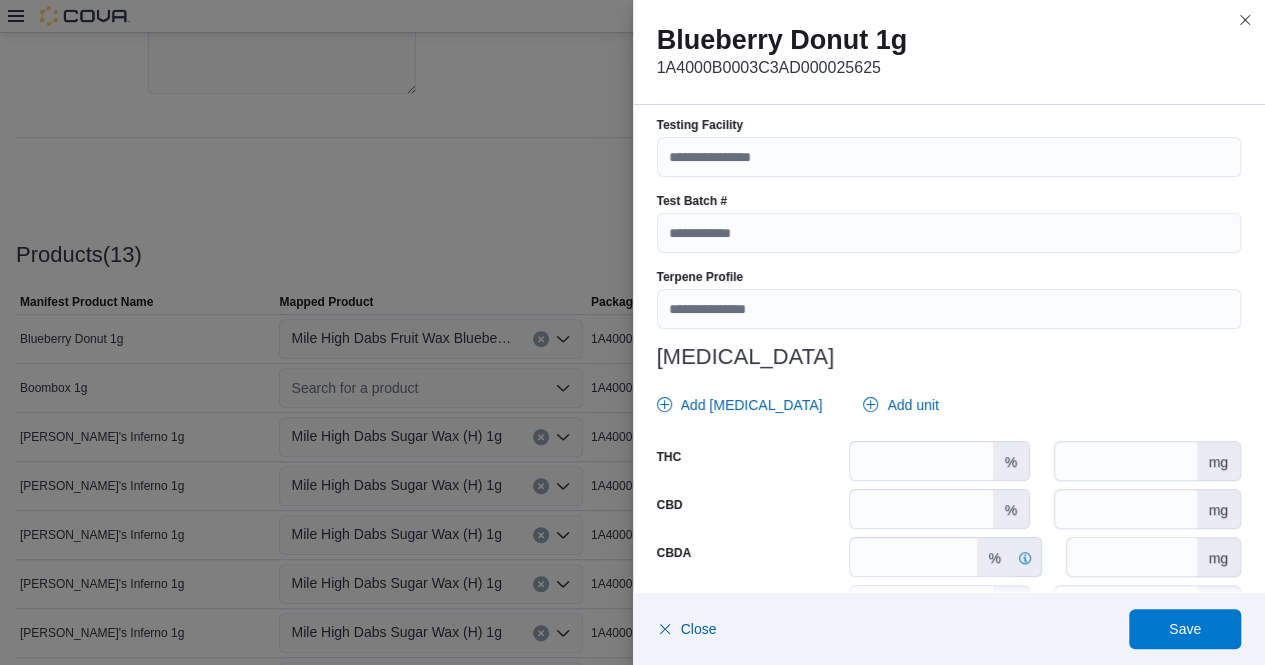 type on "**********" 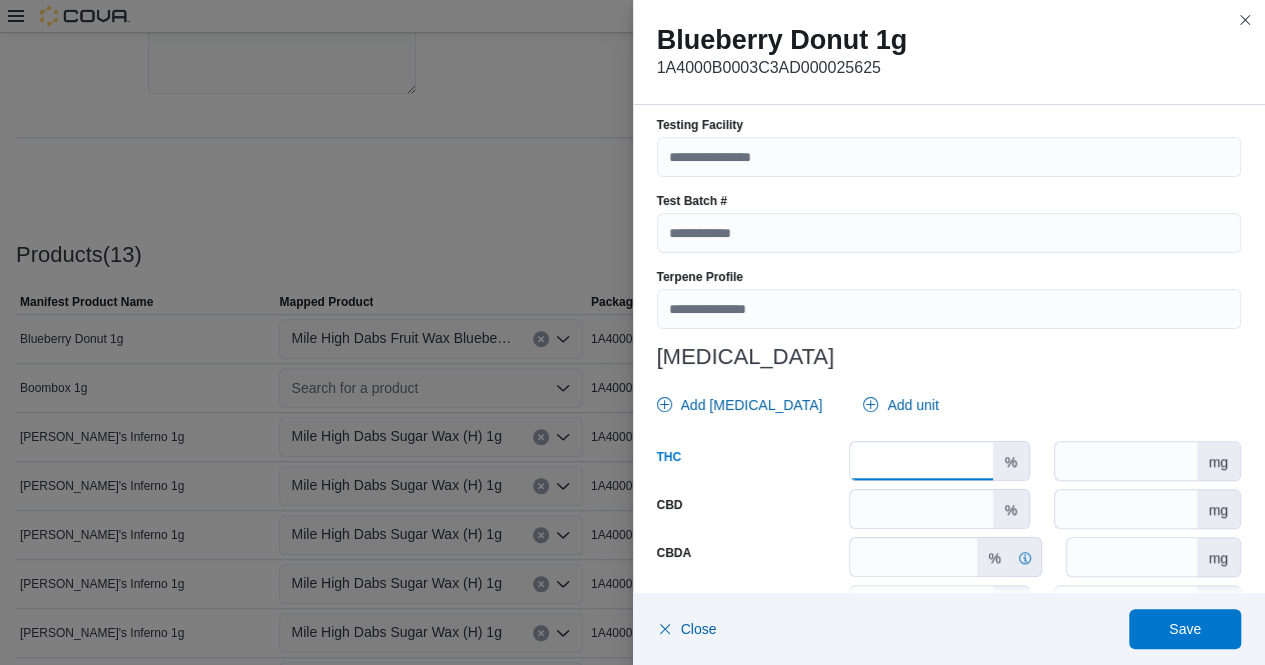 click at bounding box center (921, 461) 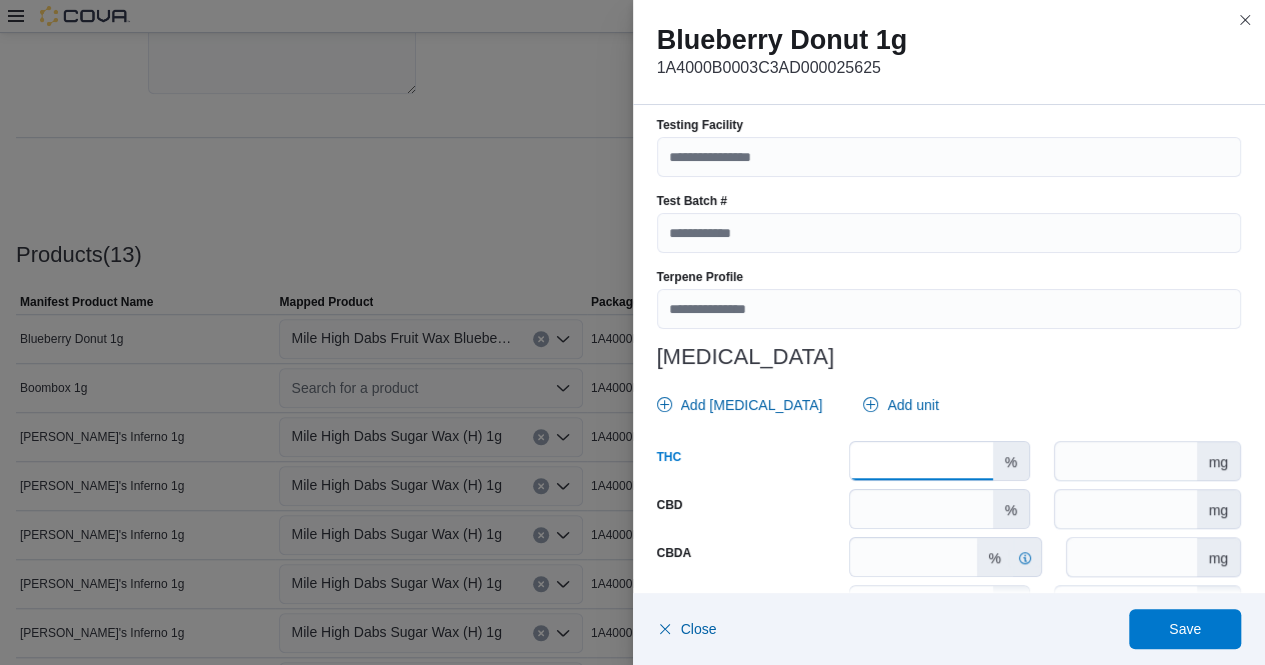 scroll, scrollTop: 879, scrollLeft: 0, axis: vertical 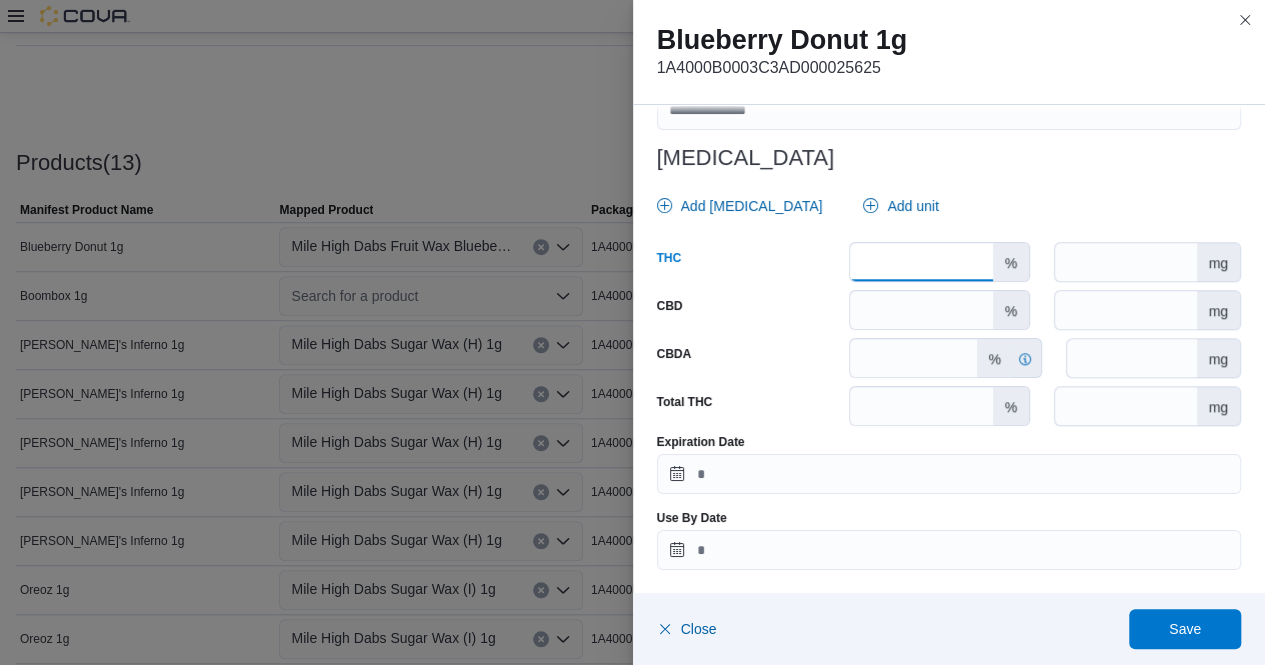 type on "*****" 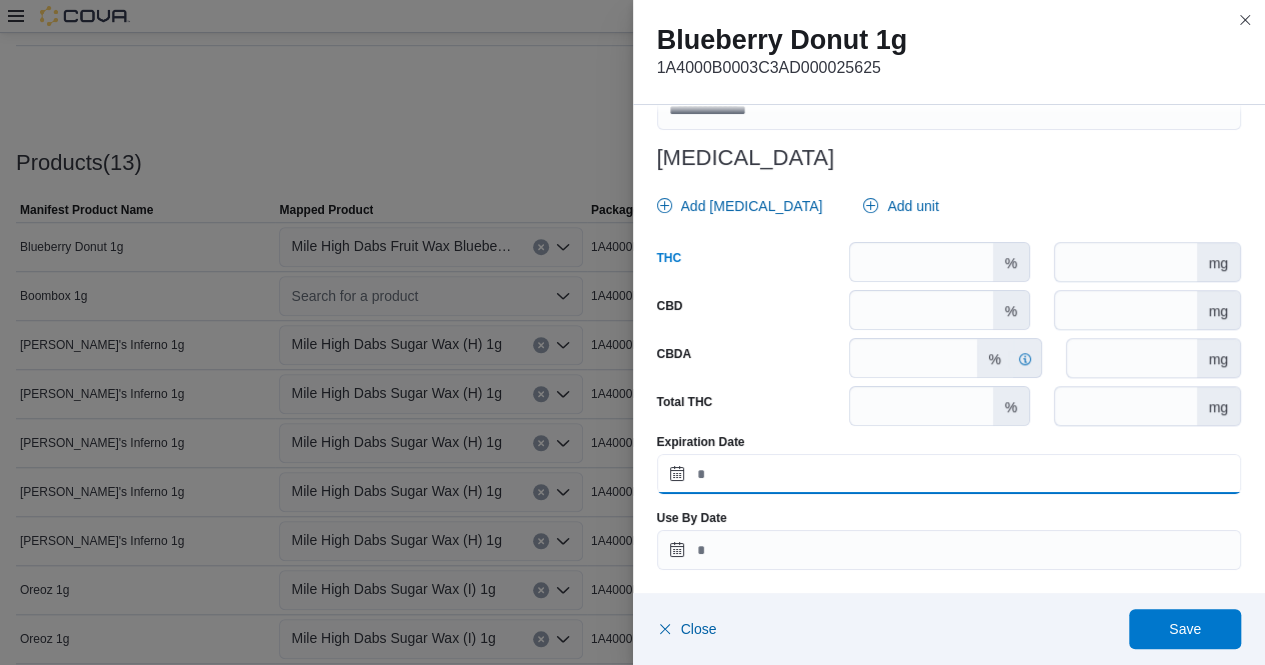 click on "Expiration Date" at bounding box center [949, 474] 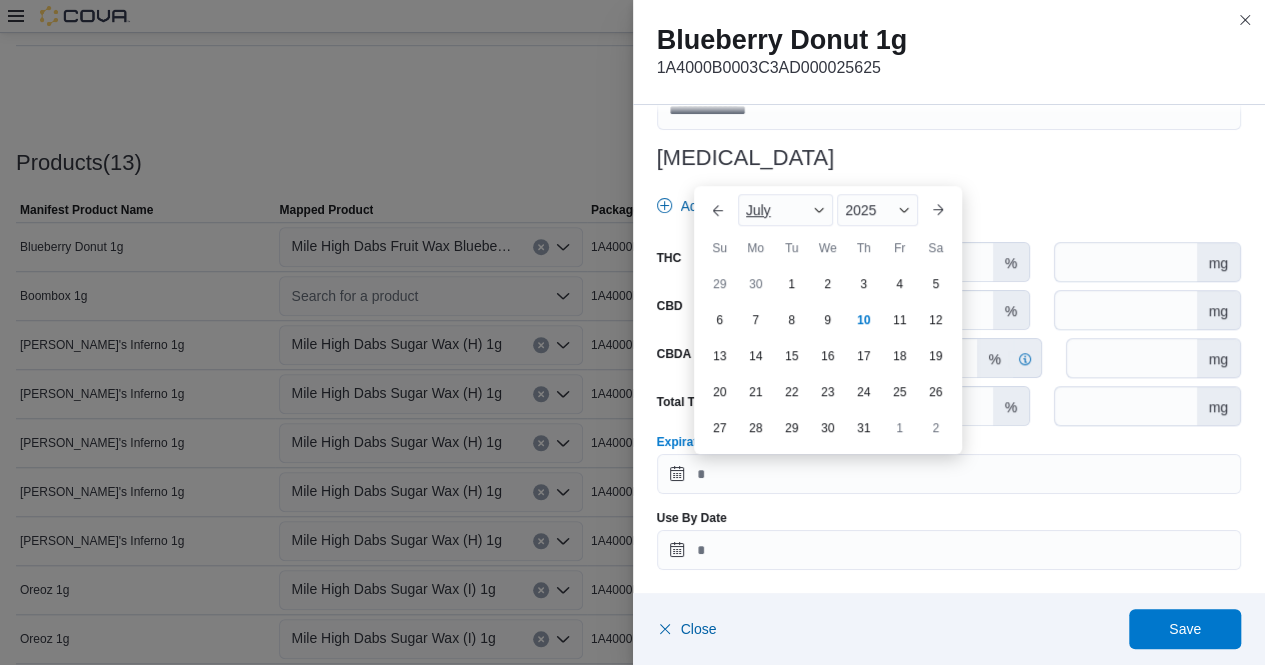 click at bounding box center [819, 210] 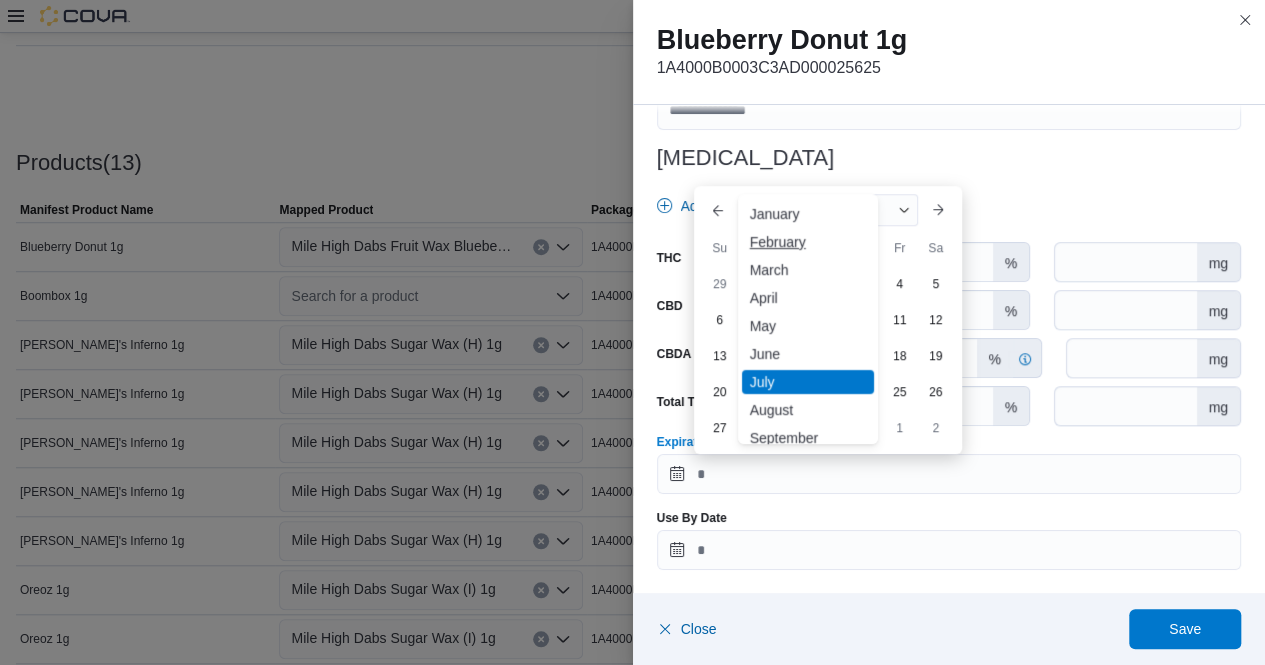 click on "February" at bounding box center [808, 242] 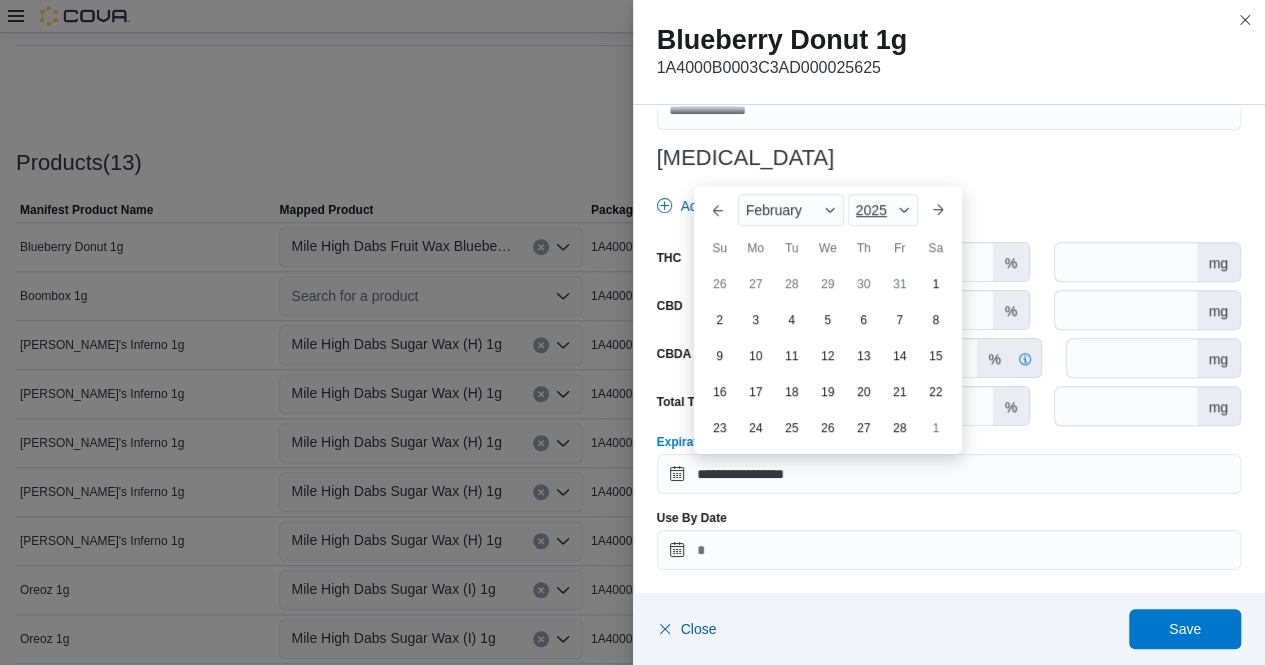 click on "2025" at bounding box center [883, 210] 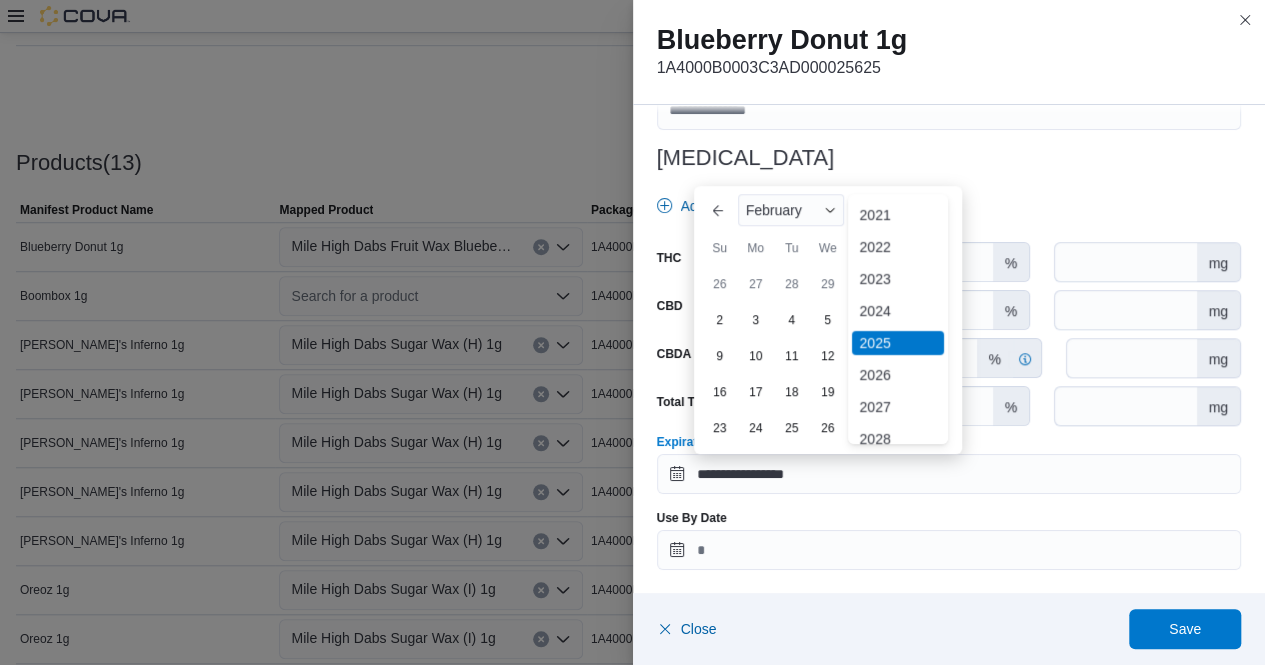 scroll, scrollTop: 96, scrollLeft: 0, axis: vertical 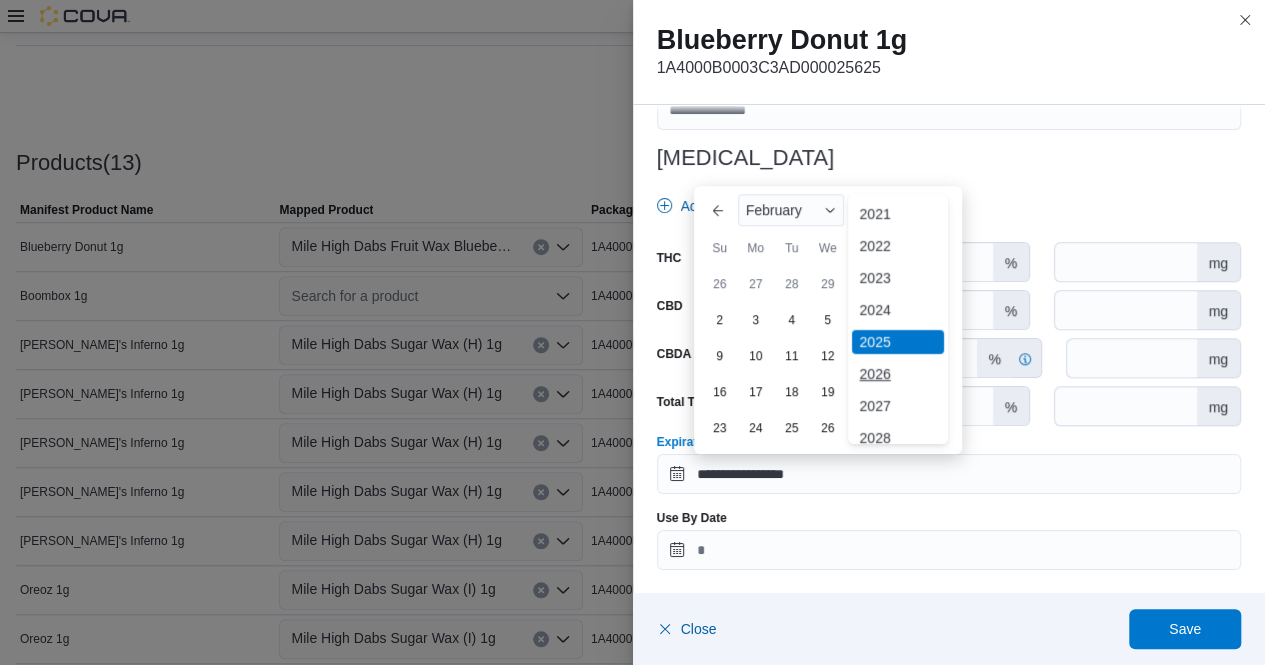 click on "2026" at bounding box center [898, 374] 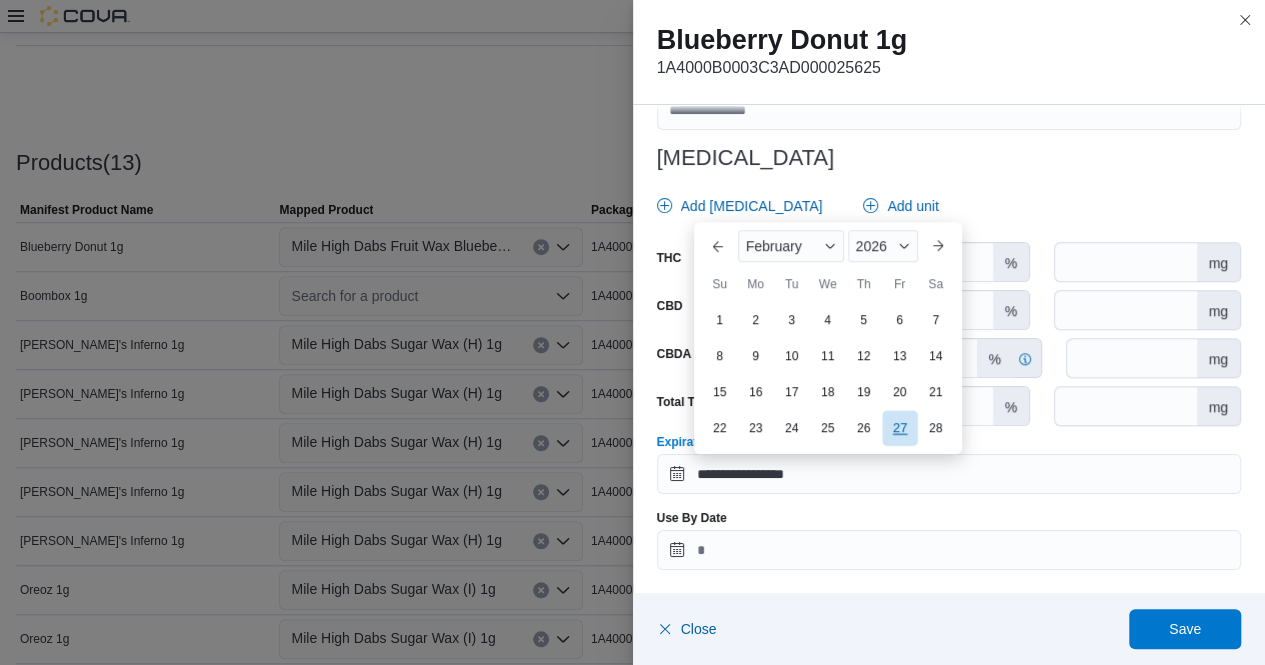 click on "27" at bounding box center (899, 427) 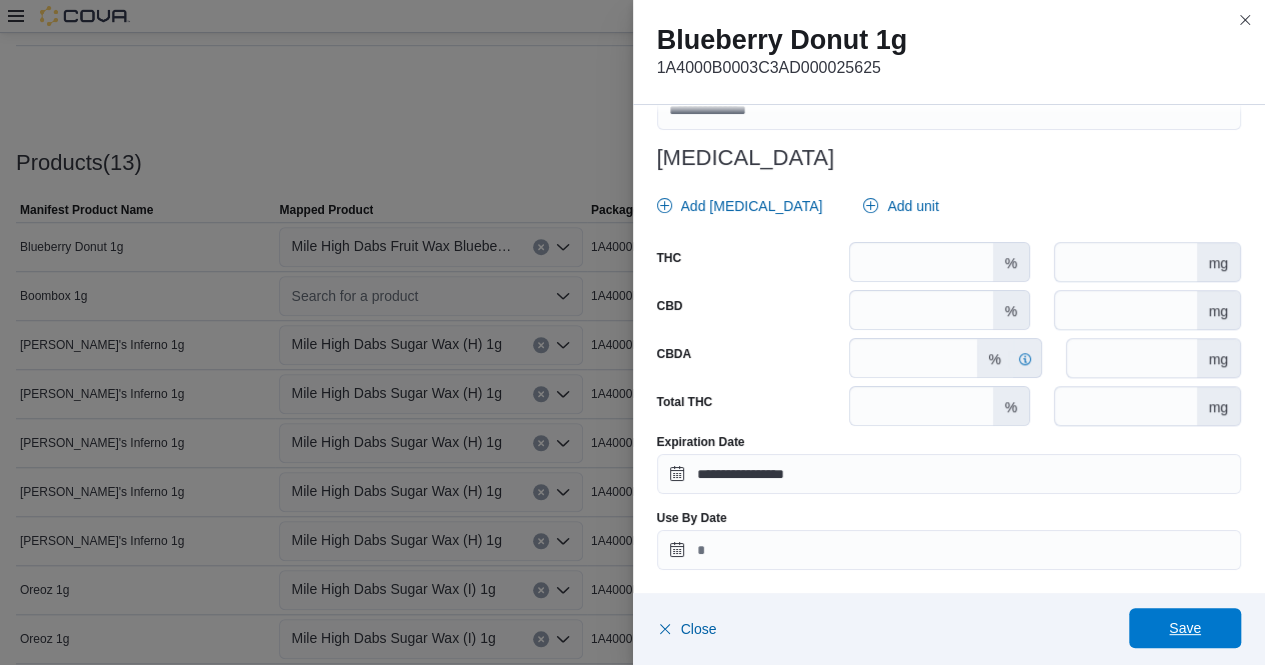 click on "Save" at bounding box center [1185, 628] 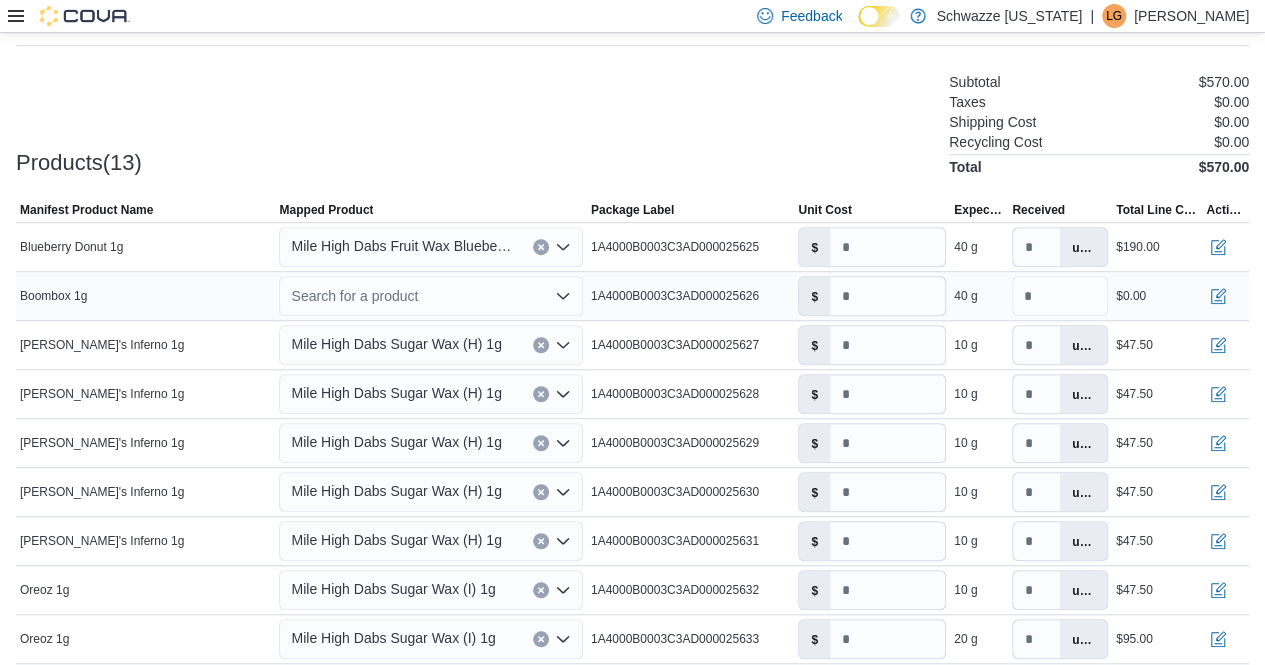 click on "Search for a product" at bounding box center [430, 296] 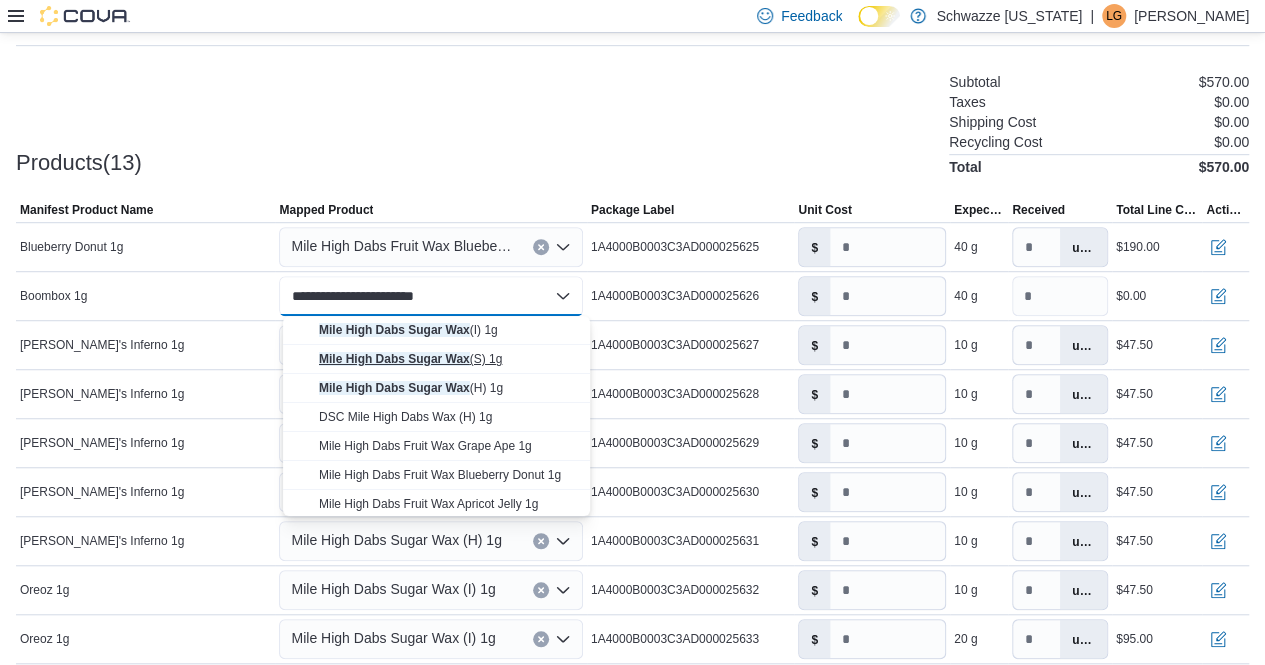 type on "**********" 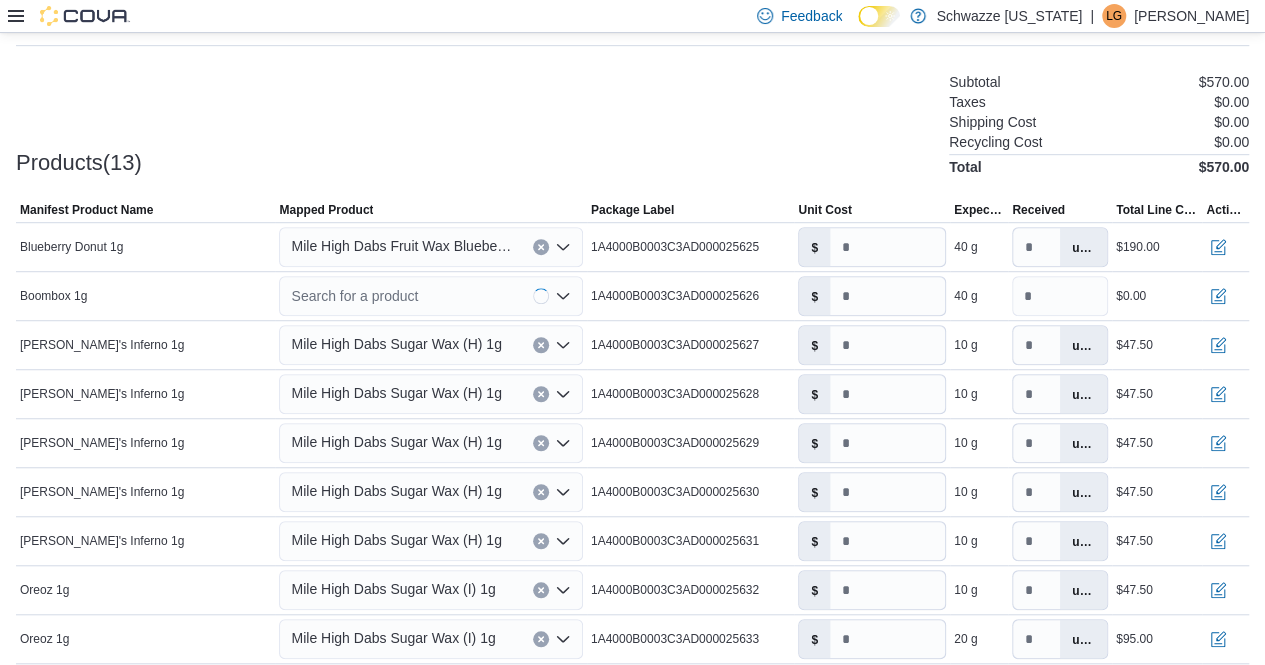 type on "****" 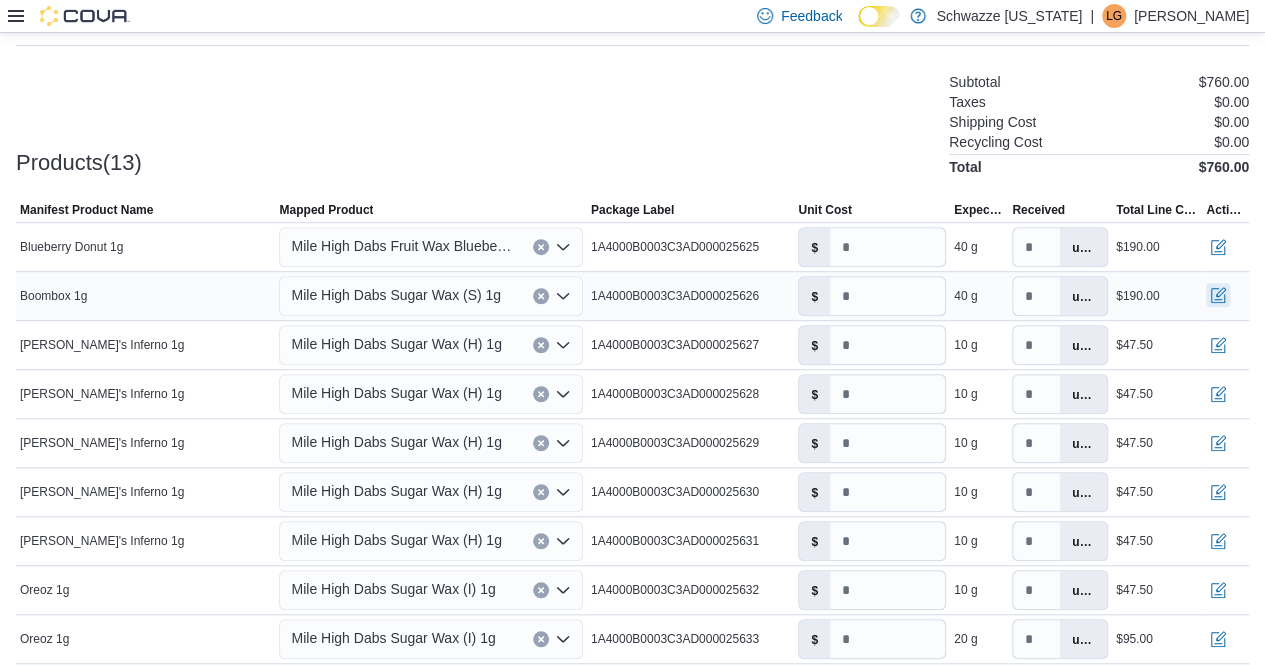 click at bounding box center (1218, 295) 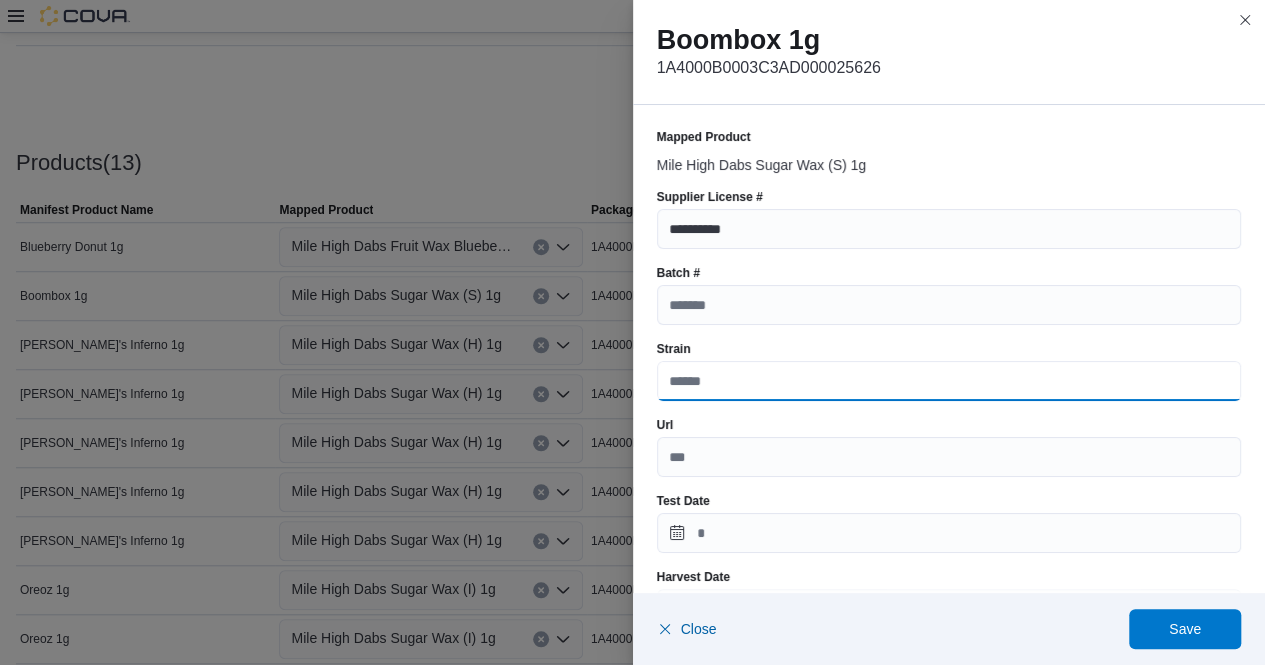 click on "Strain" at bounding box center (949, 381) 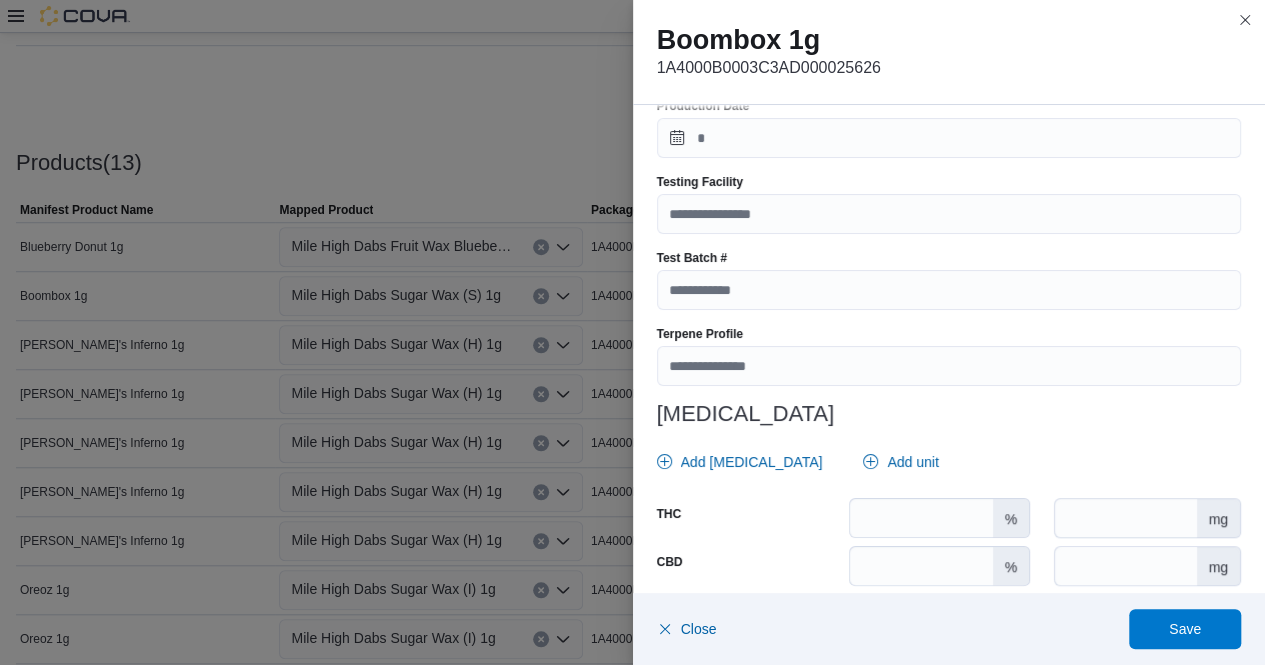 scroll, scrollTop: 625, scrollLeft: 0, axis: vertical 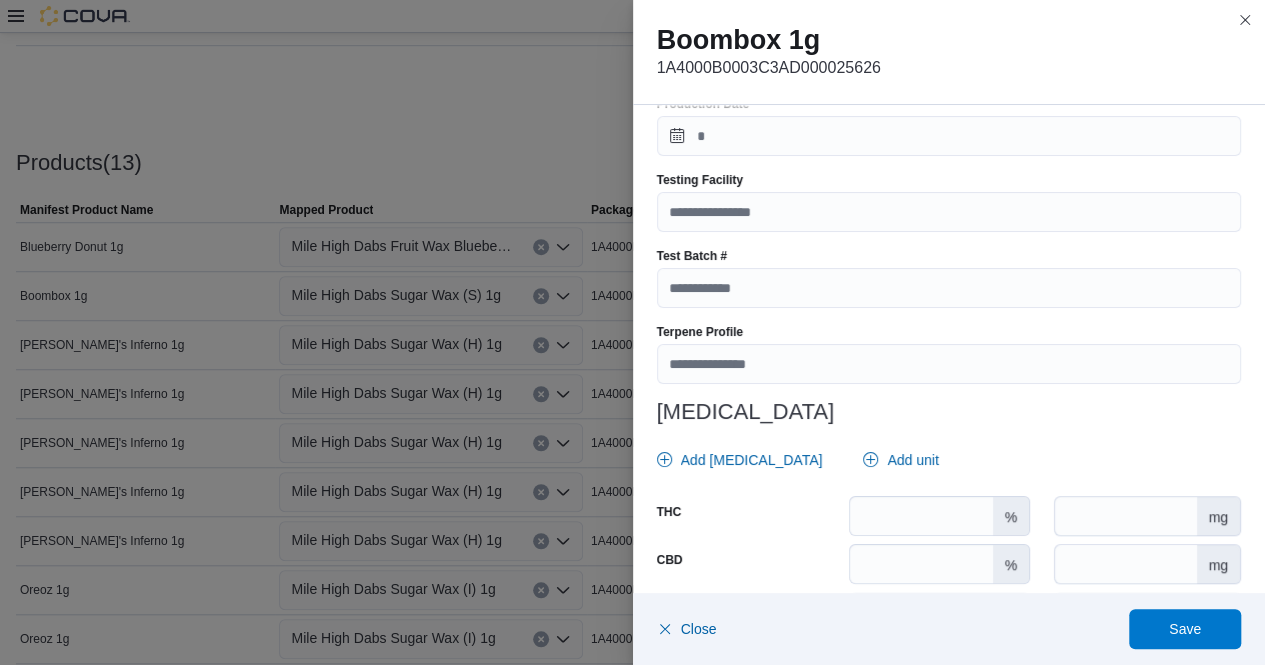type on "*******" 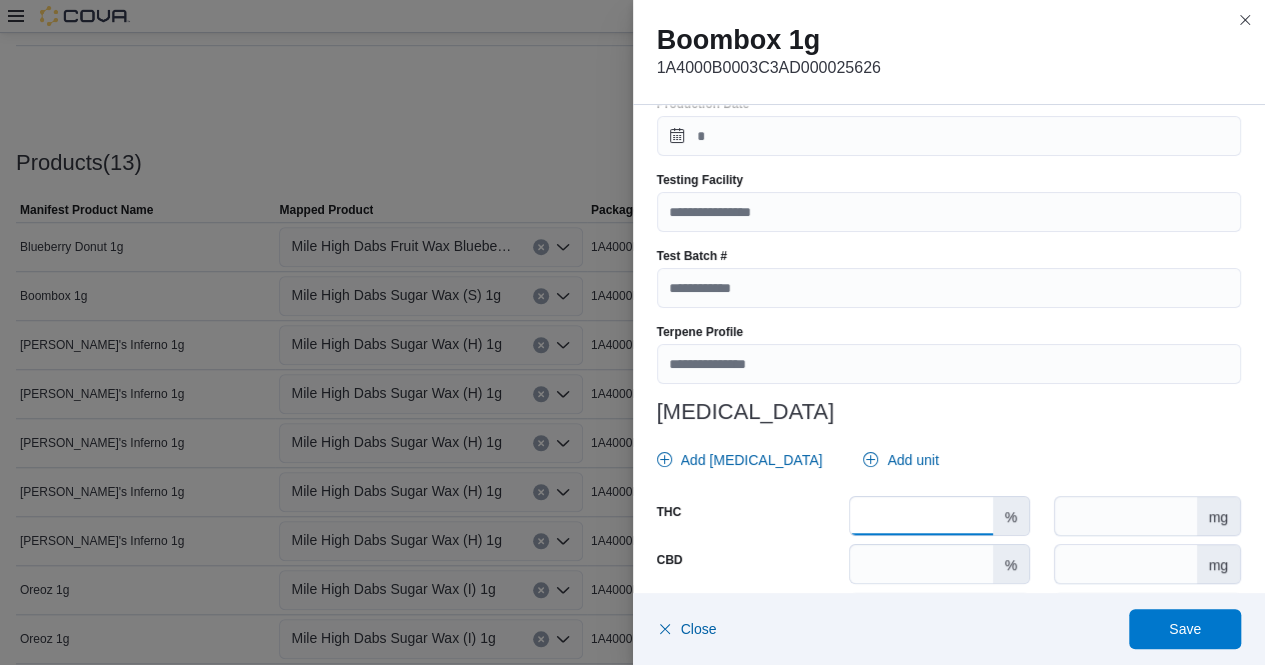 click at bounding box center [921, 516] 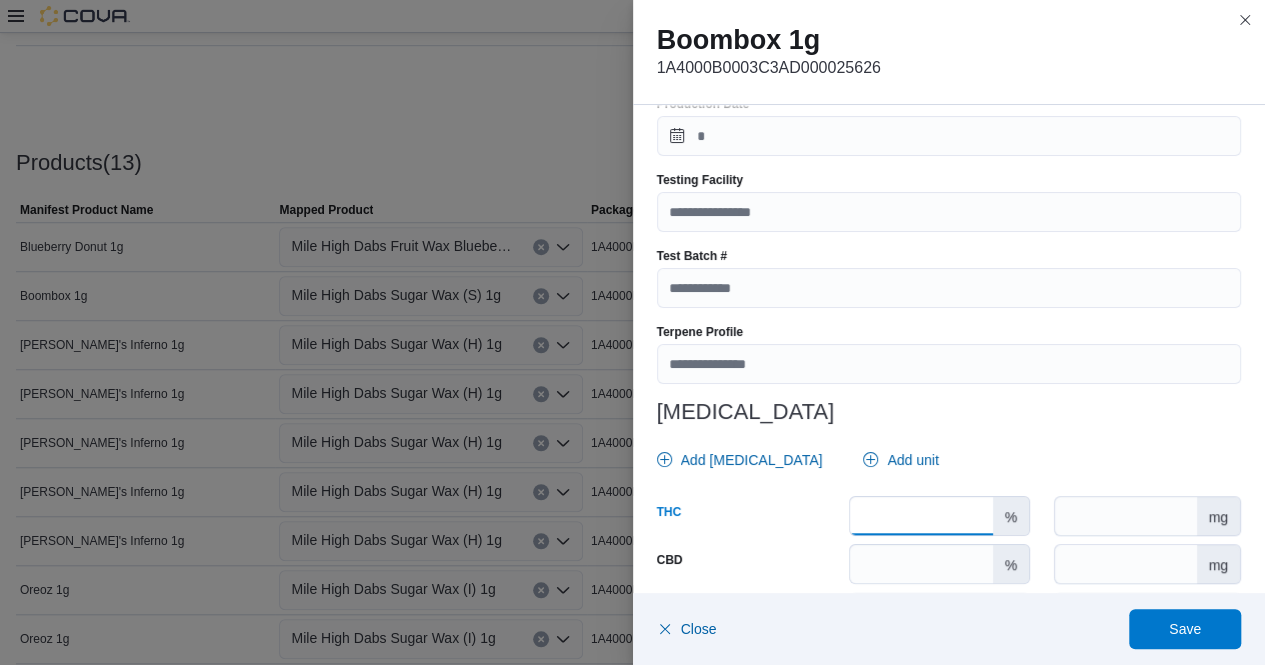 type on "*****" 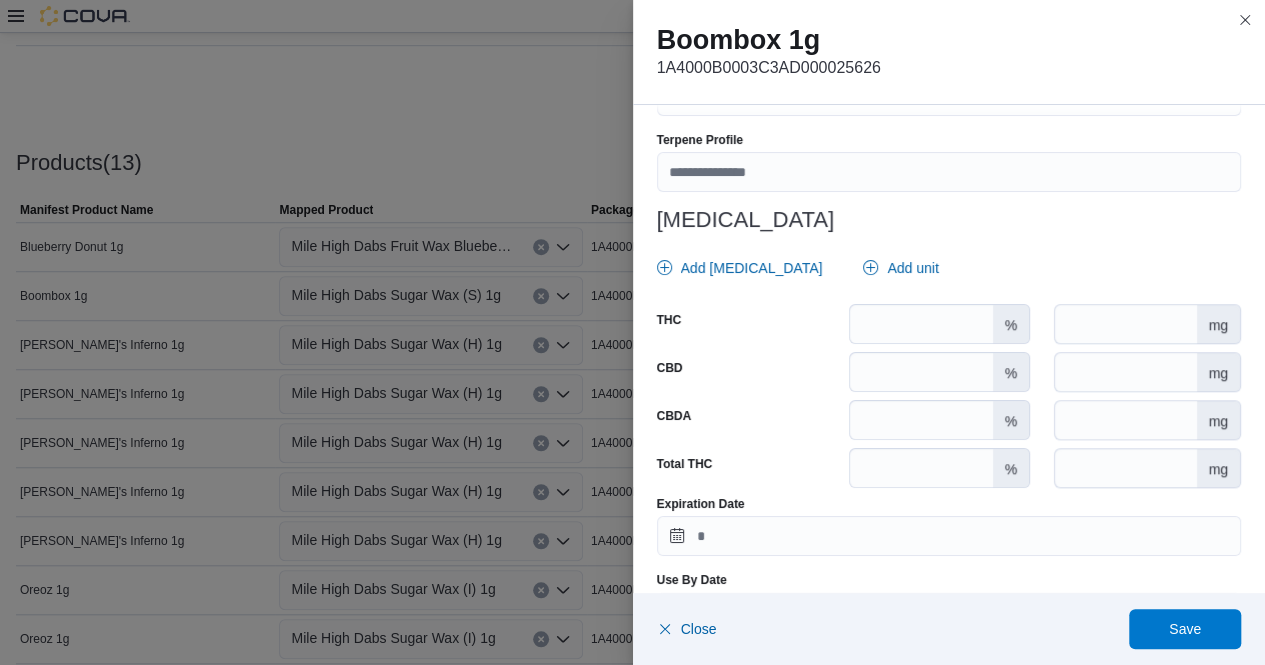scroll, scrollTop: 879, scrollLeft: 0, axis: vertical 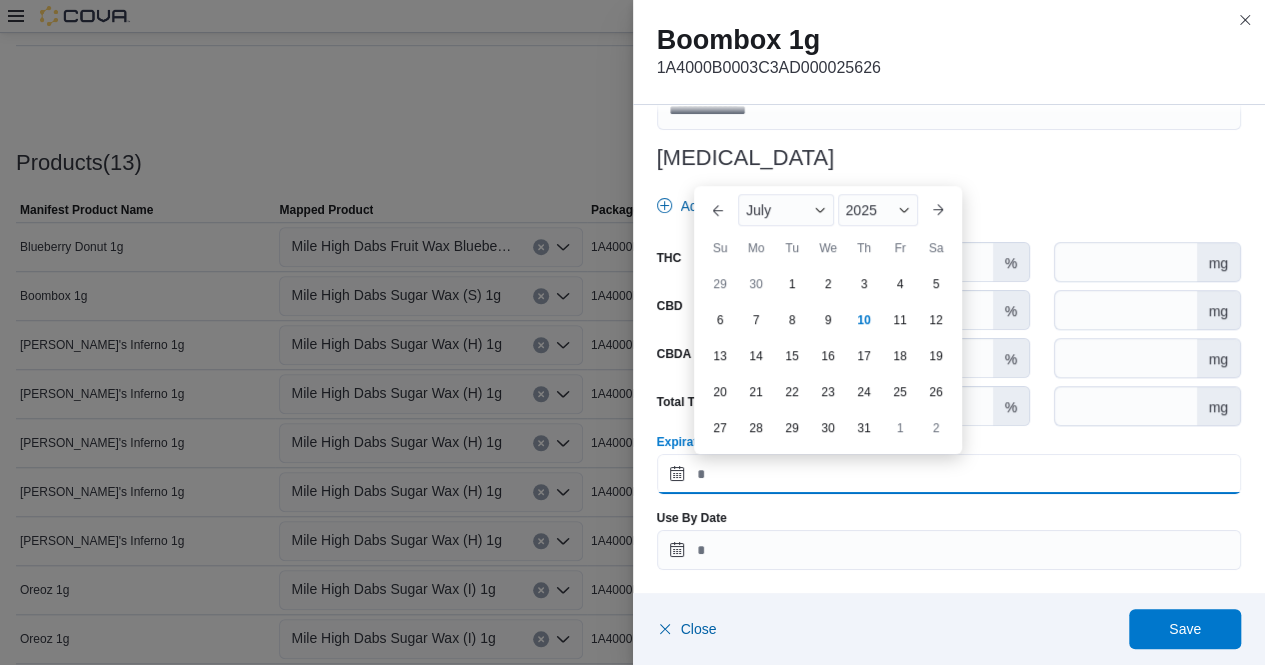 click on "Expiration Date" at bounding box center [949, 474] 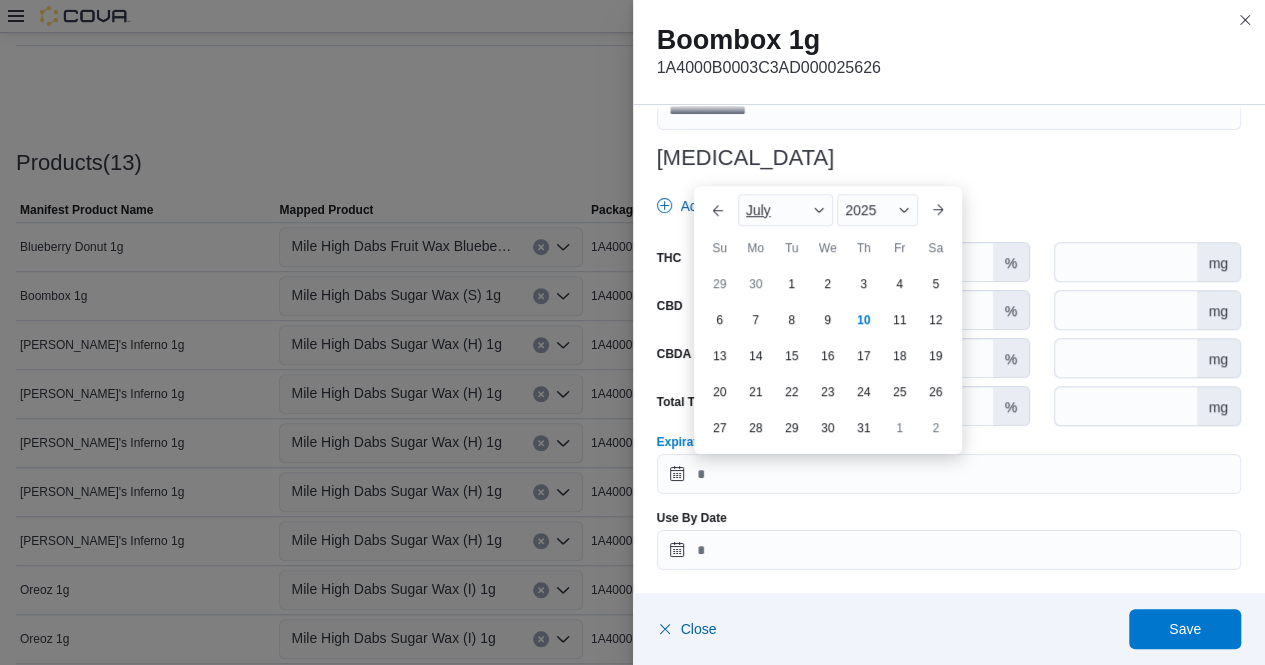 click at bounding box center [819, 210] 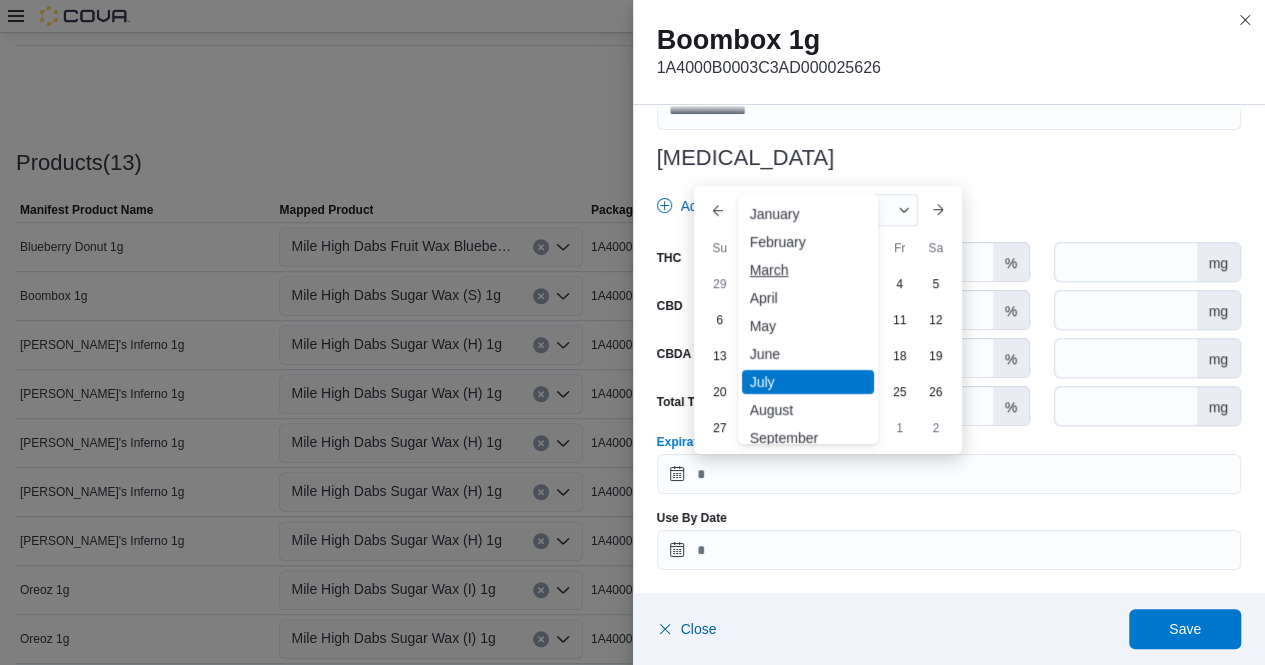 click on "March" at bounding box center [808, 270] 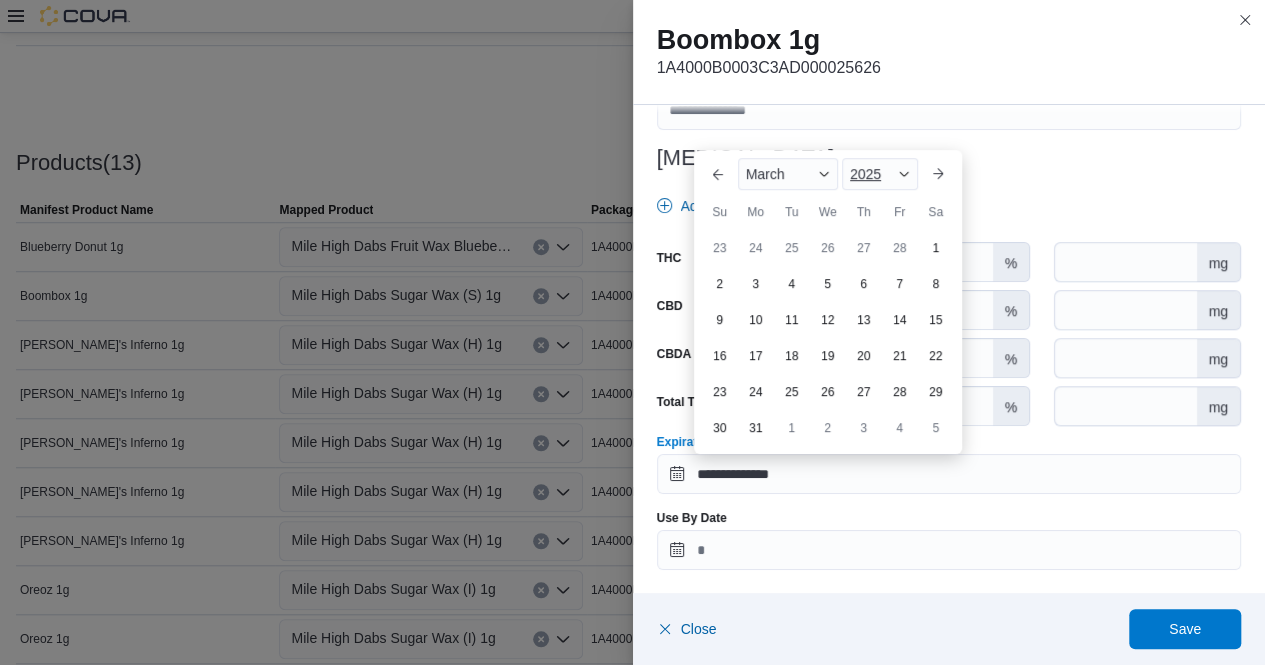 click at bounding box center (904, 174) 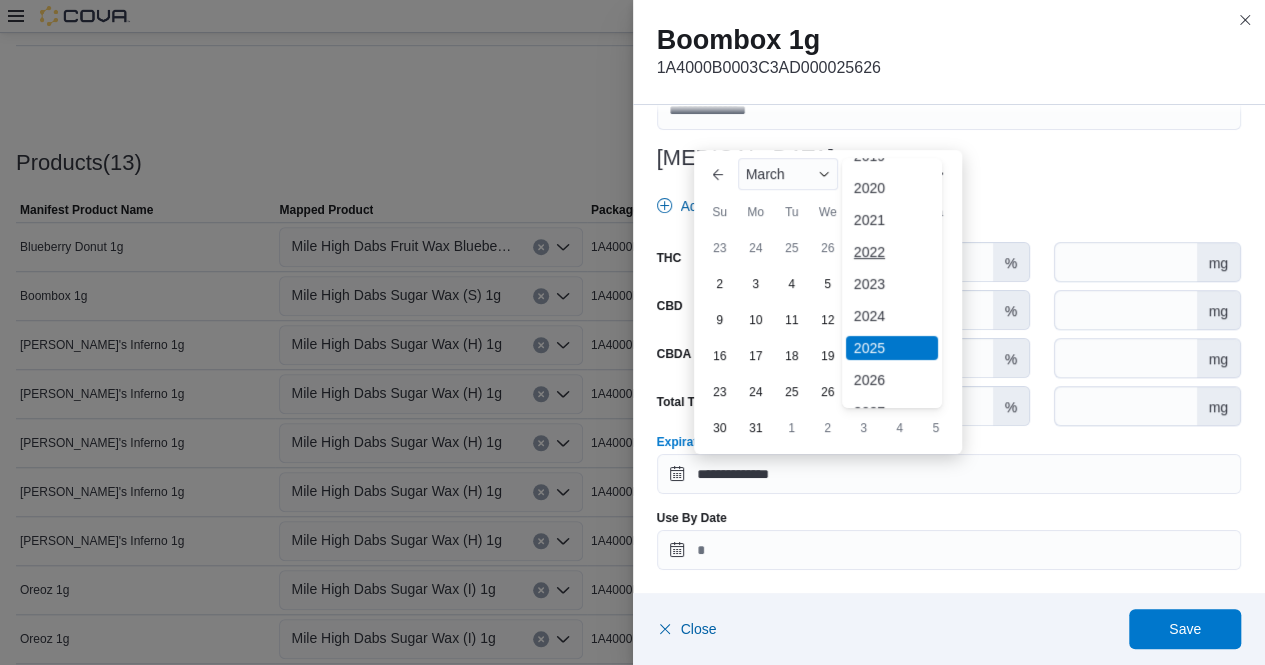 scroll, scrollTop: 57, scrollLeft: 0, axis: vertical 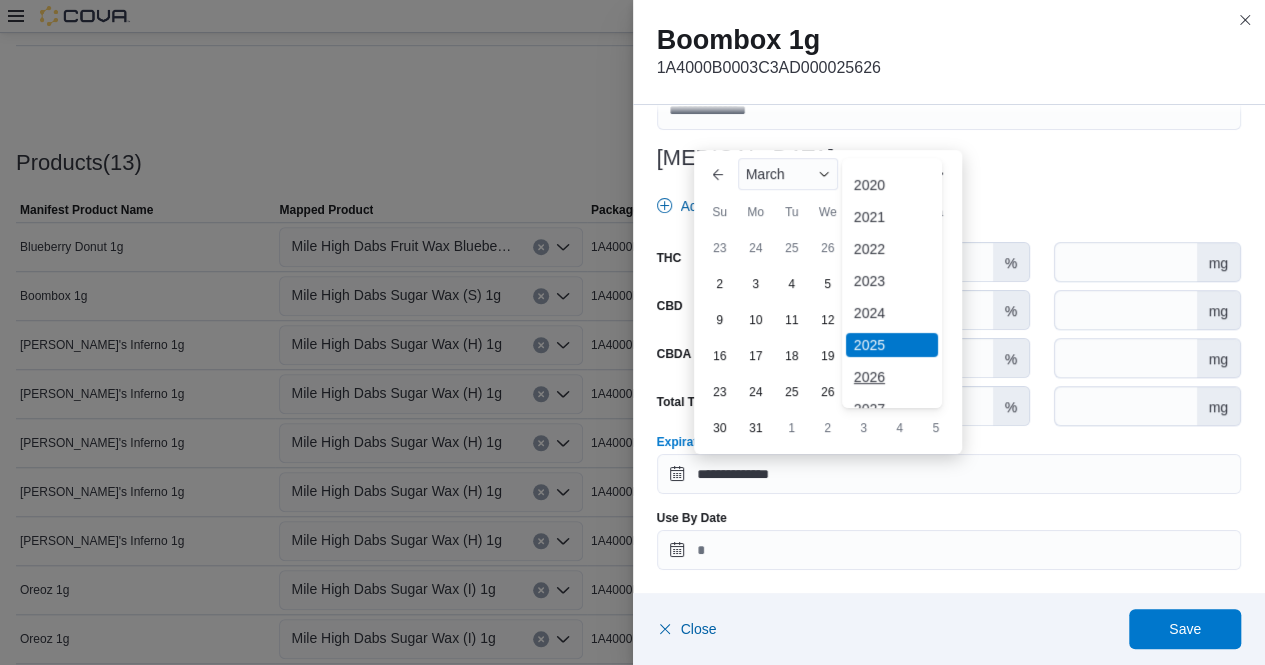 click on "2026" at bounding box center (892, 377) 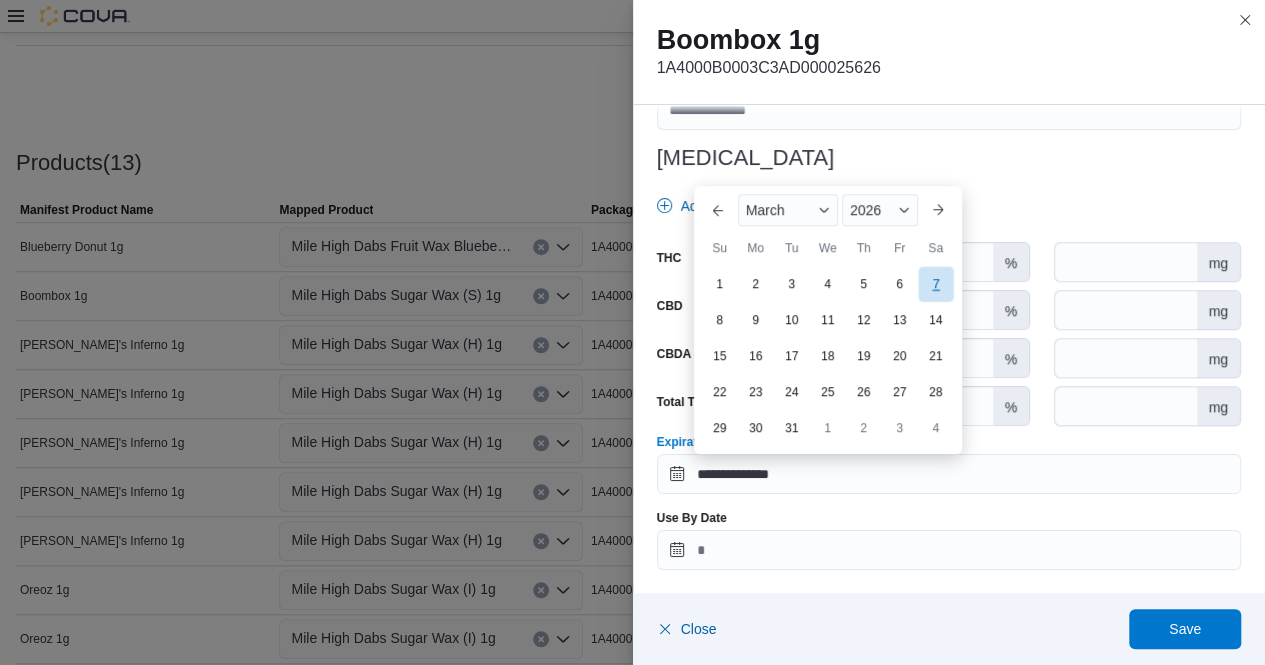 click on "7" at bounding box center (935, 283) 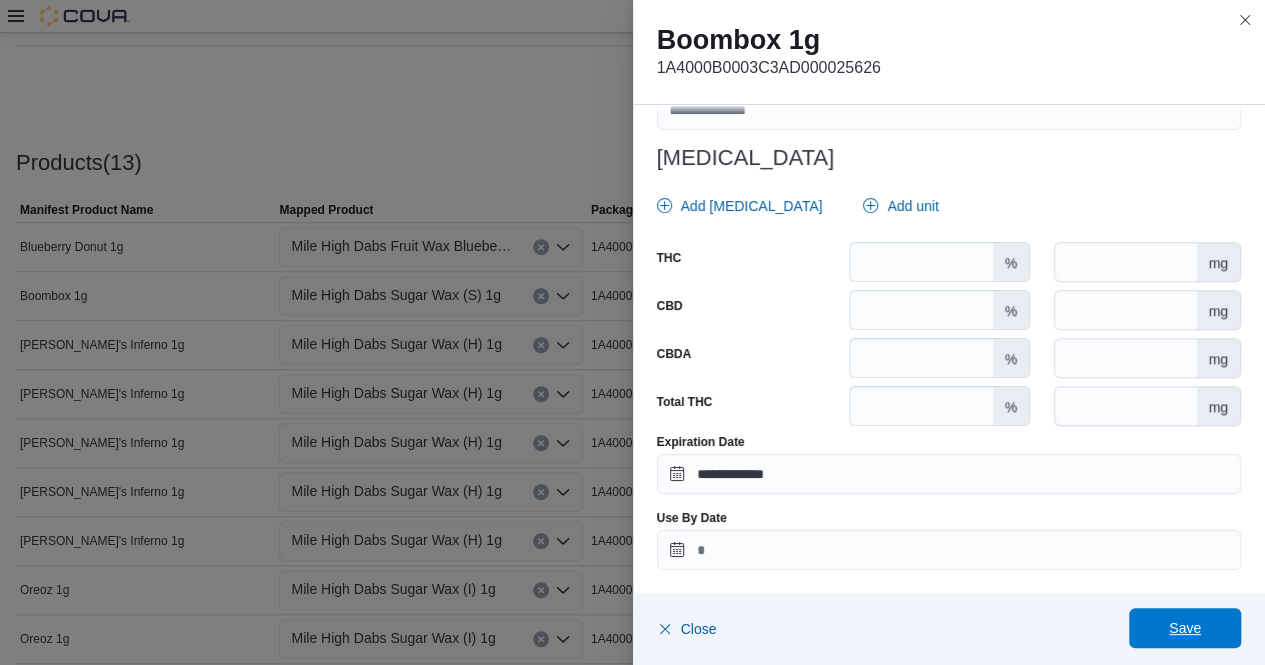 click on "Save" at bounding box center [1185, 628] 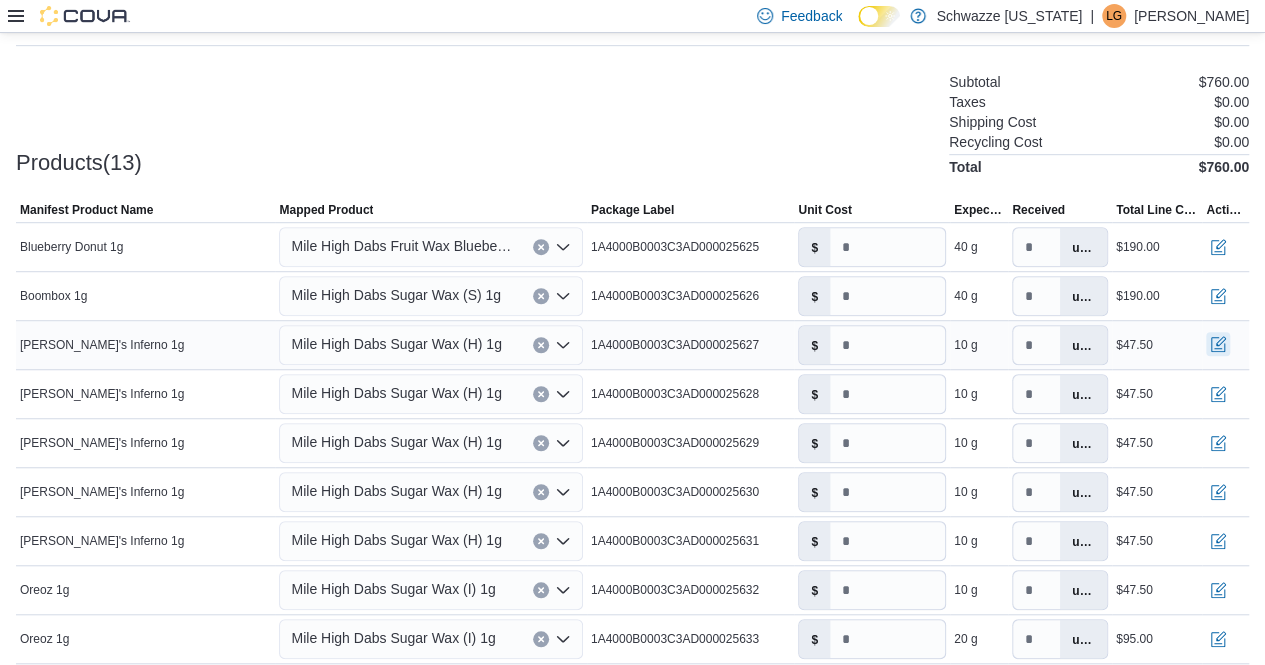 click at bounding box center (1218, 344) 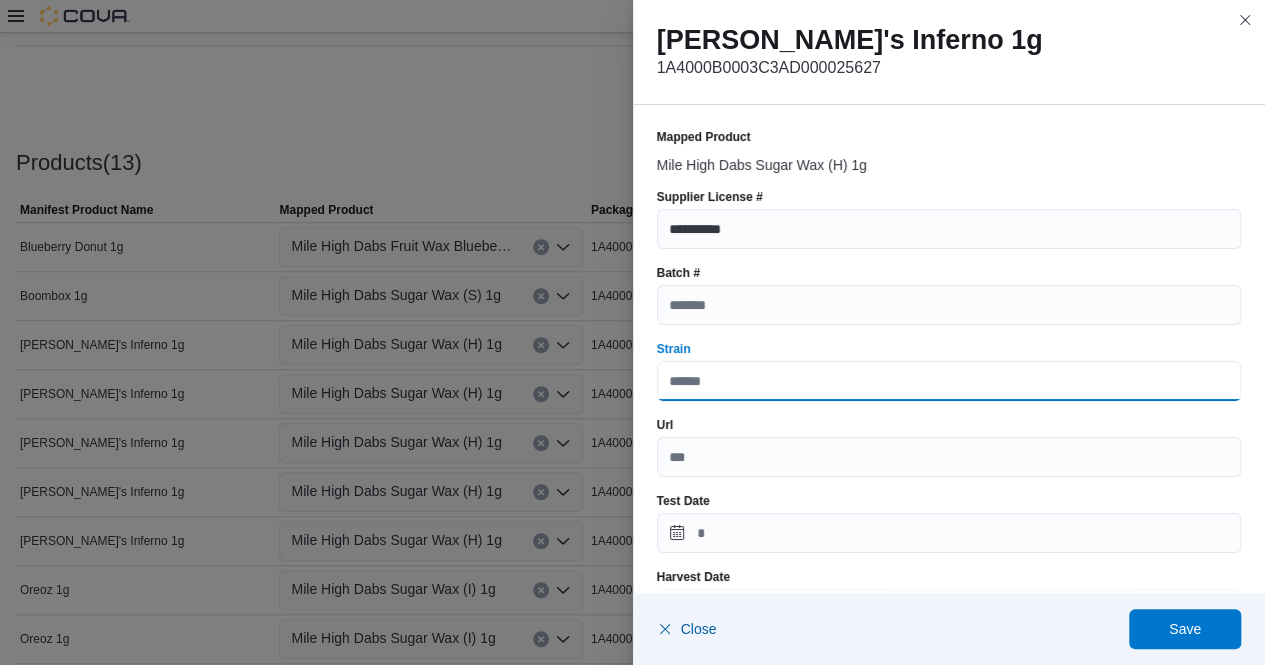 click on "Strain" at bounding box center [949, 381] 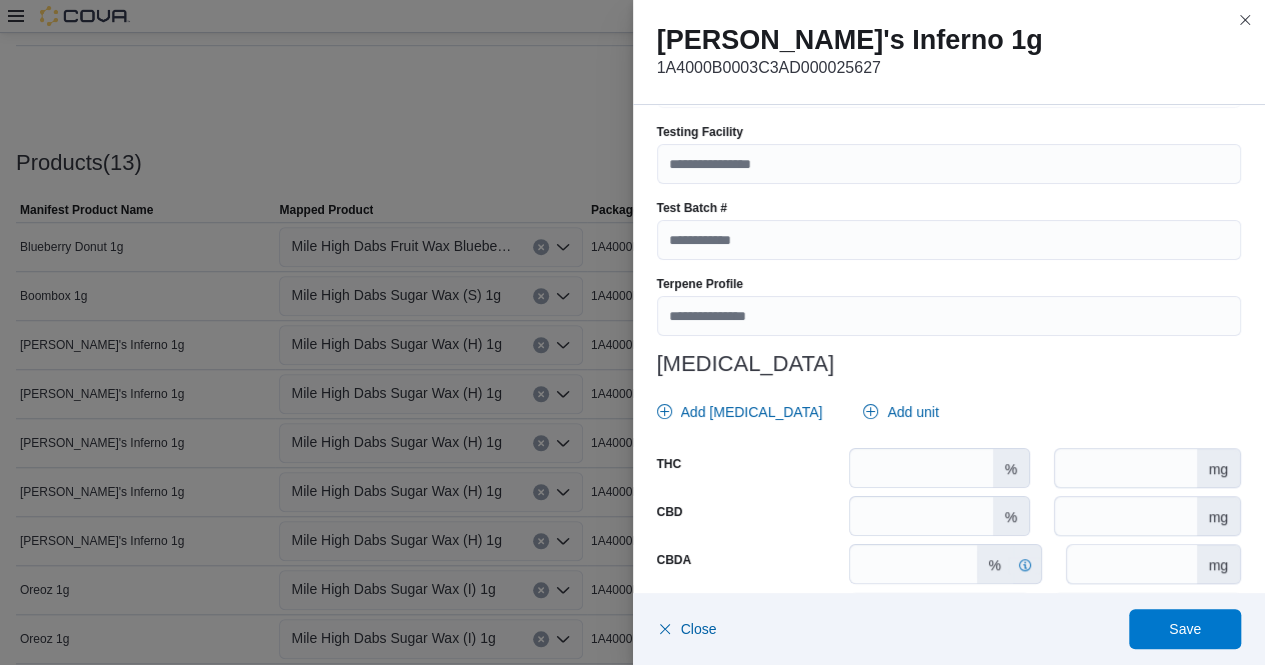 scroll, scrollTop: 674, scrollLeft: 0, axis: vertical 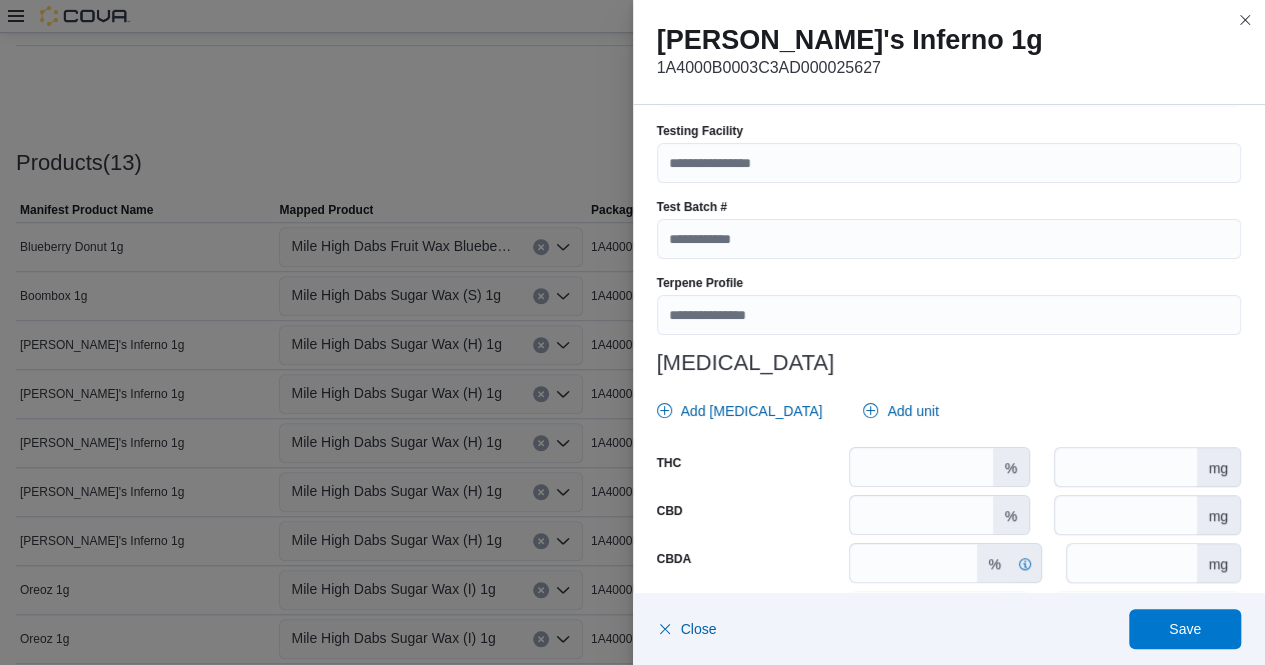 type on "**********" 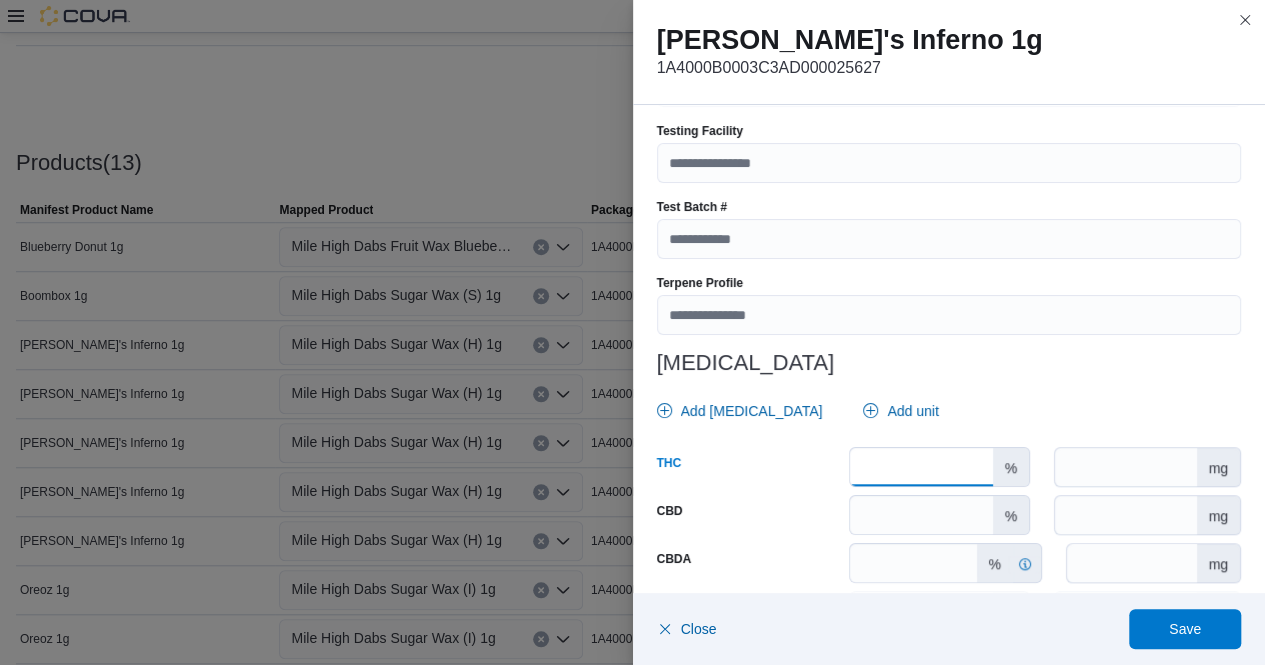 click at bounding box center (921, 467) 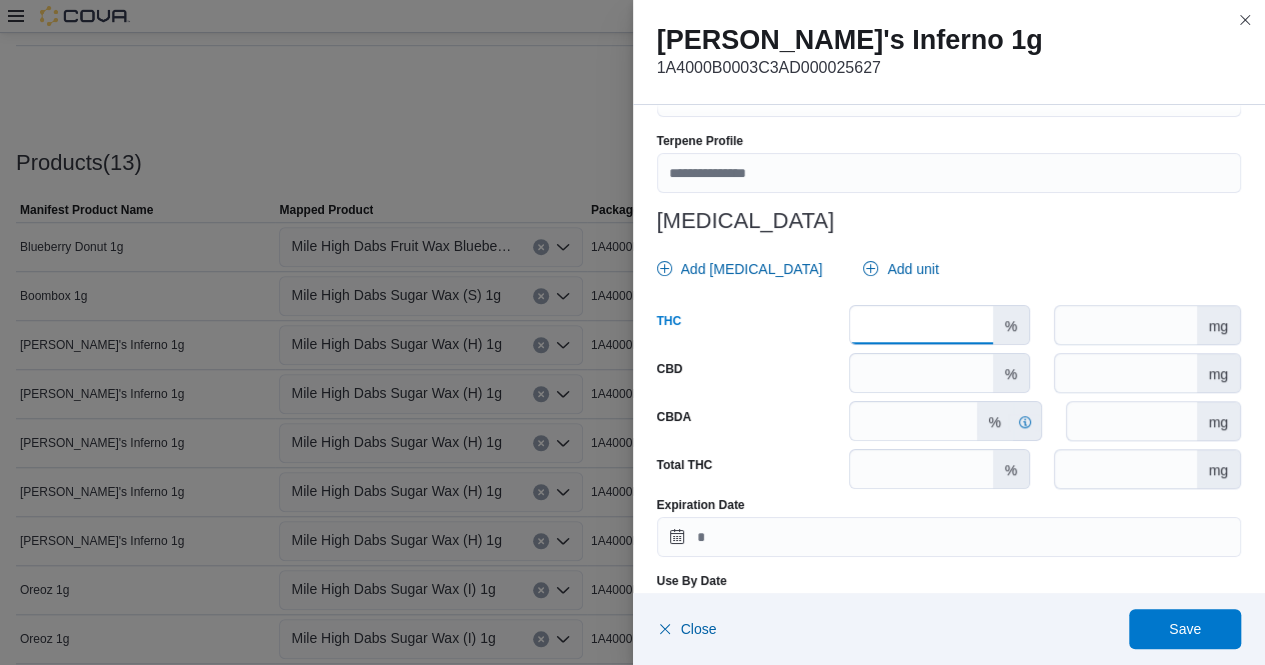 scroll, scrollTop: 879, scrollLeft: 0, axis: vertical 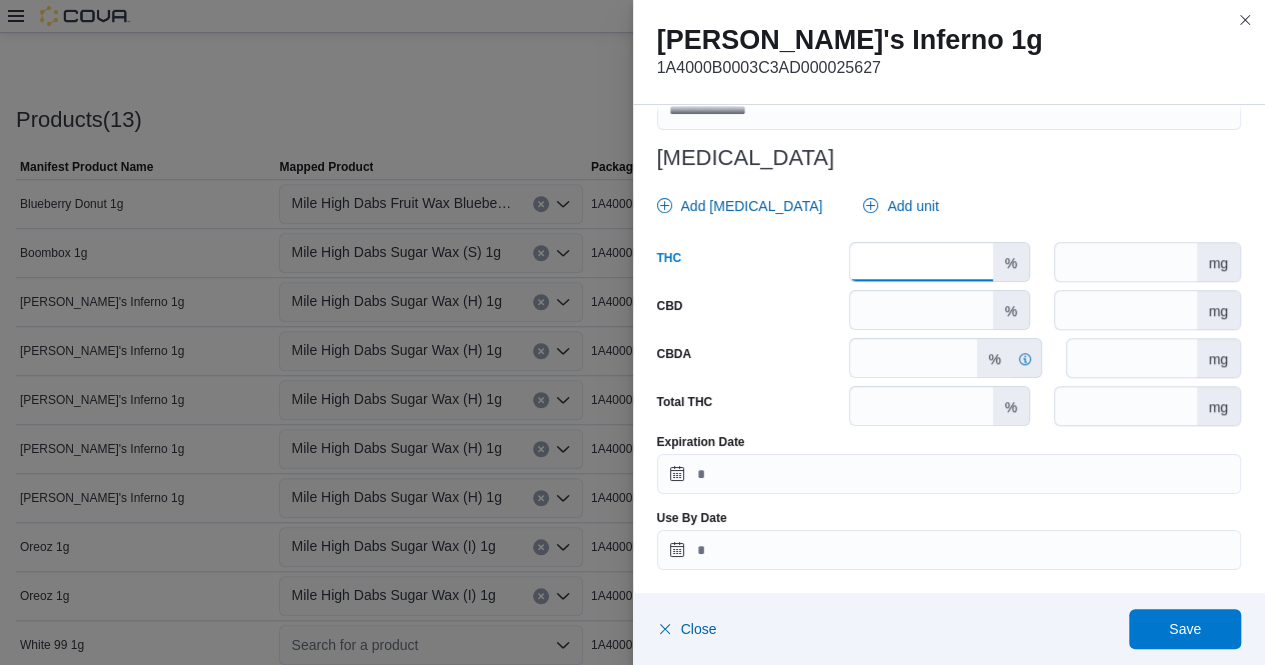 type on "*****" 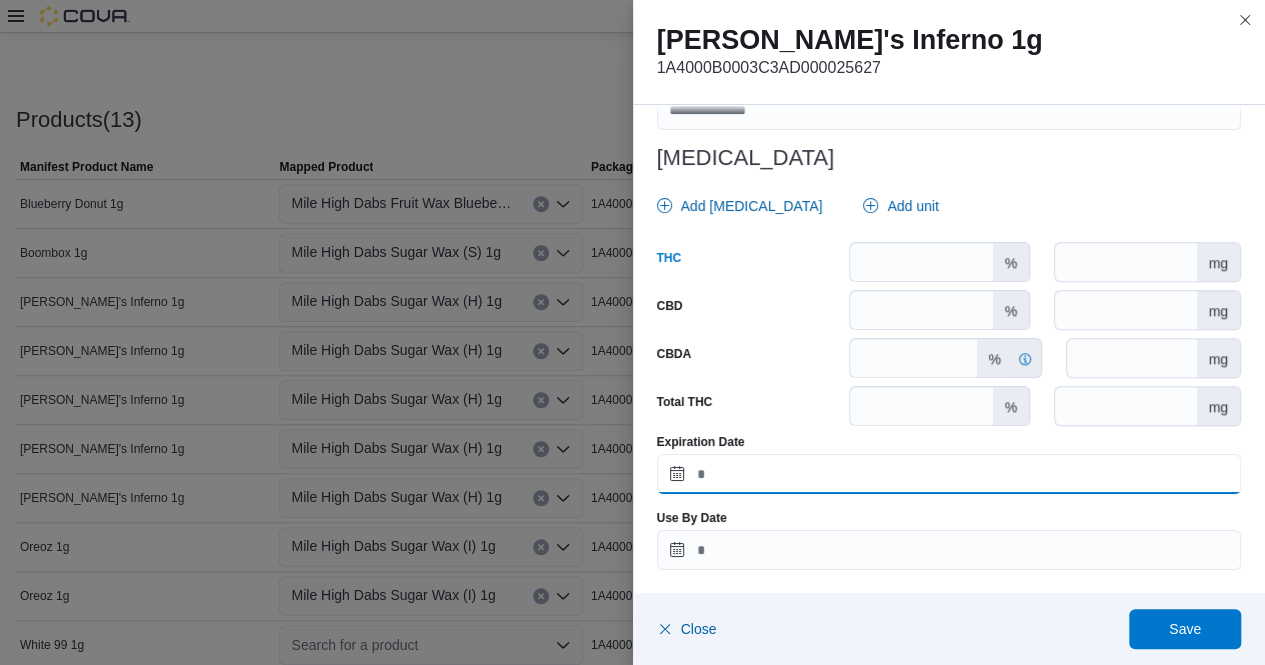 click on "Expiration Date" at bounding box center [949, 474] 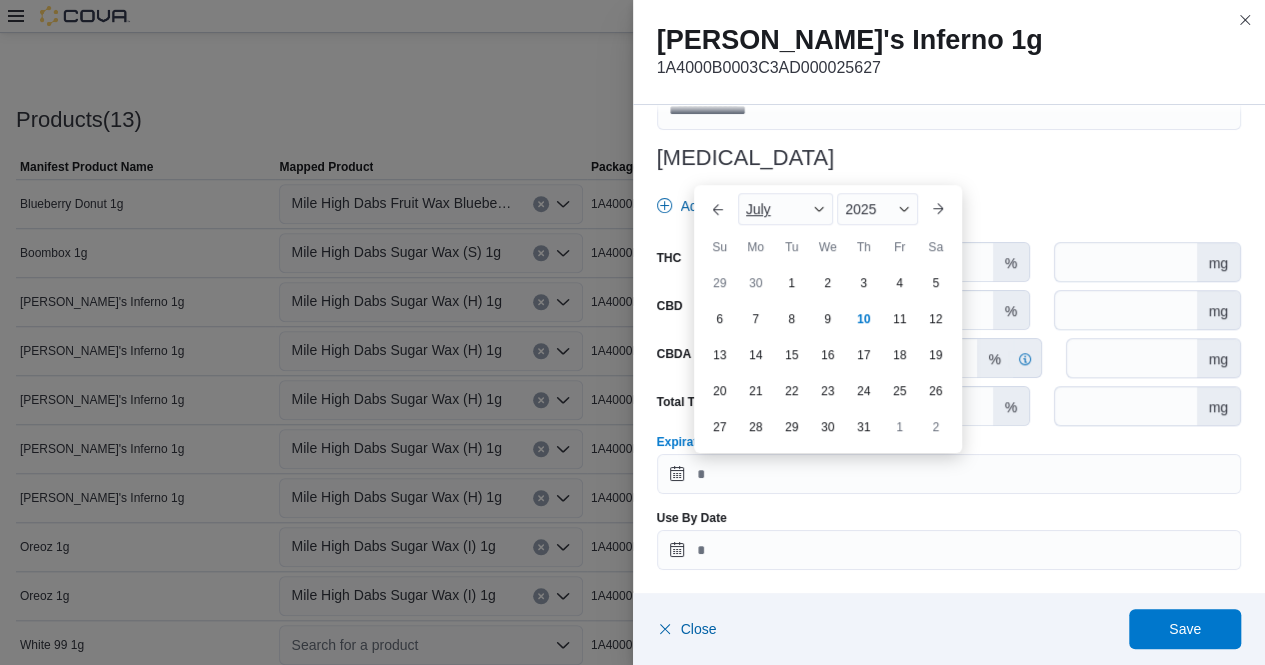 click at bounding box center (819, 209) 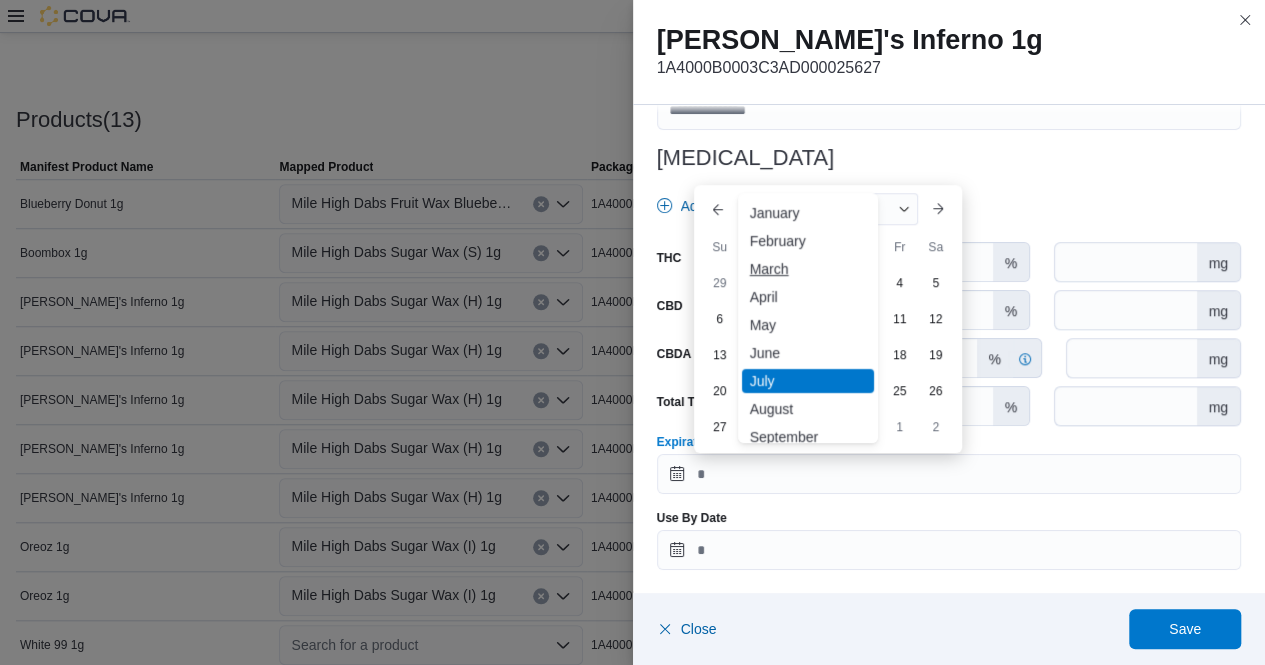 click on "March" at bounding box center (808, 269) 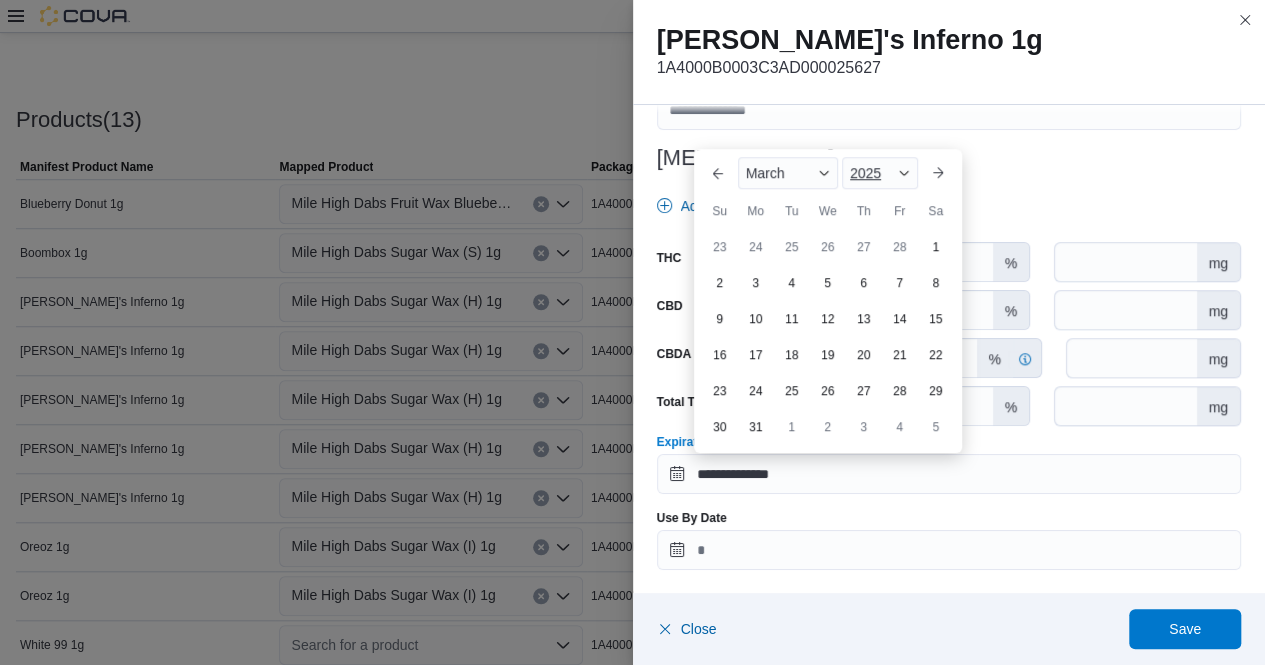 click on "2025" at bounding box center (880, 173) 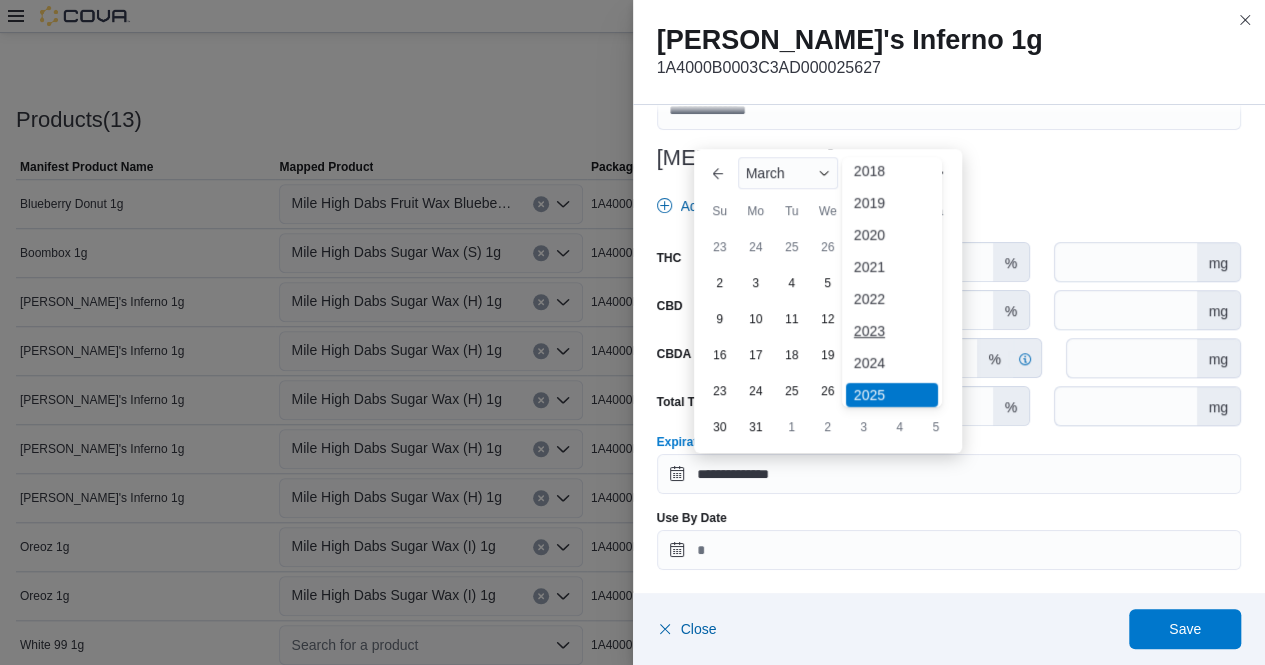 scroll, scrollTop: 62, scrollLeft: 0, axis: vertical 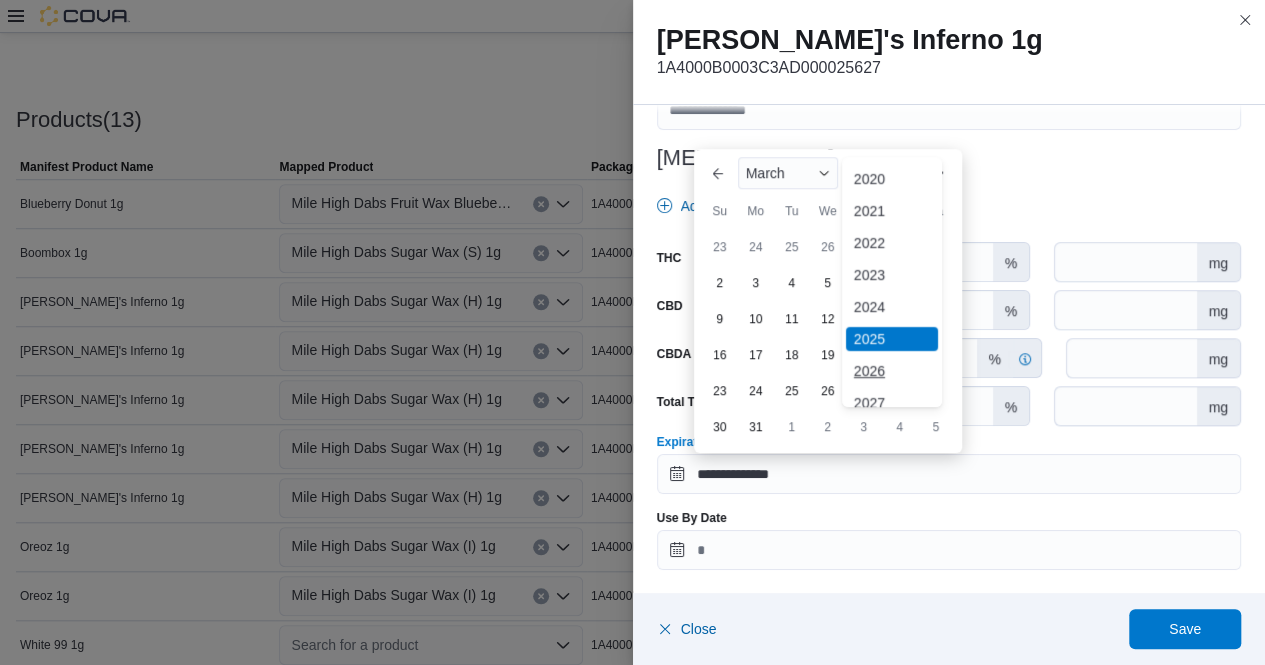 click on "2026" at bounding box center [892, 371] 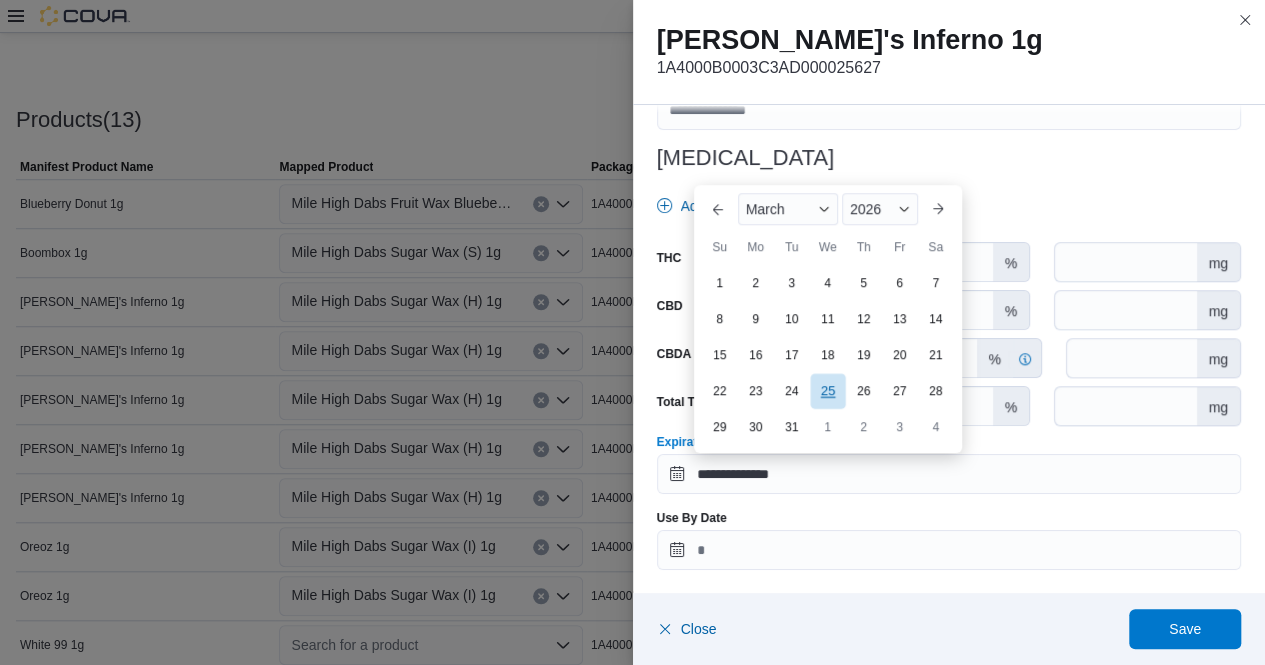 click on "25" at bounding box center [827, 391] 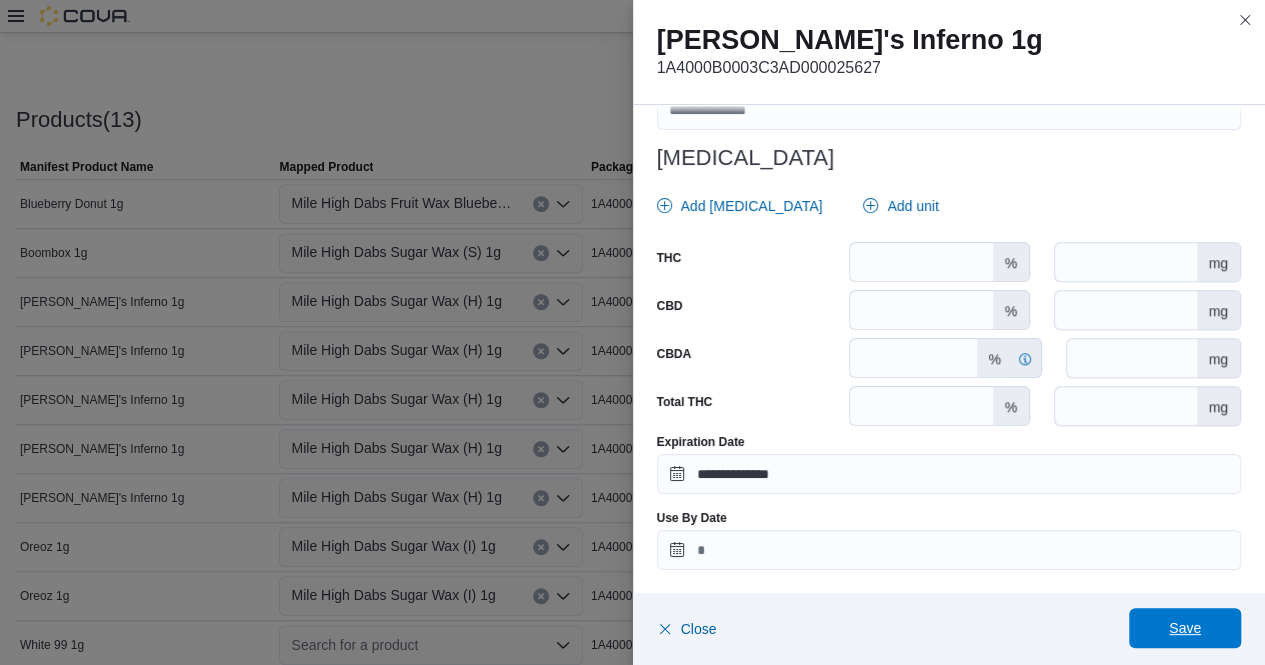 click on "Save" at bounding box center [1185, 628] 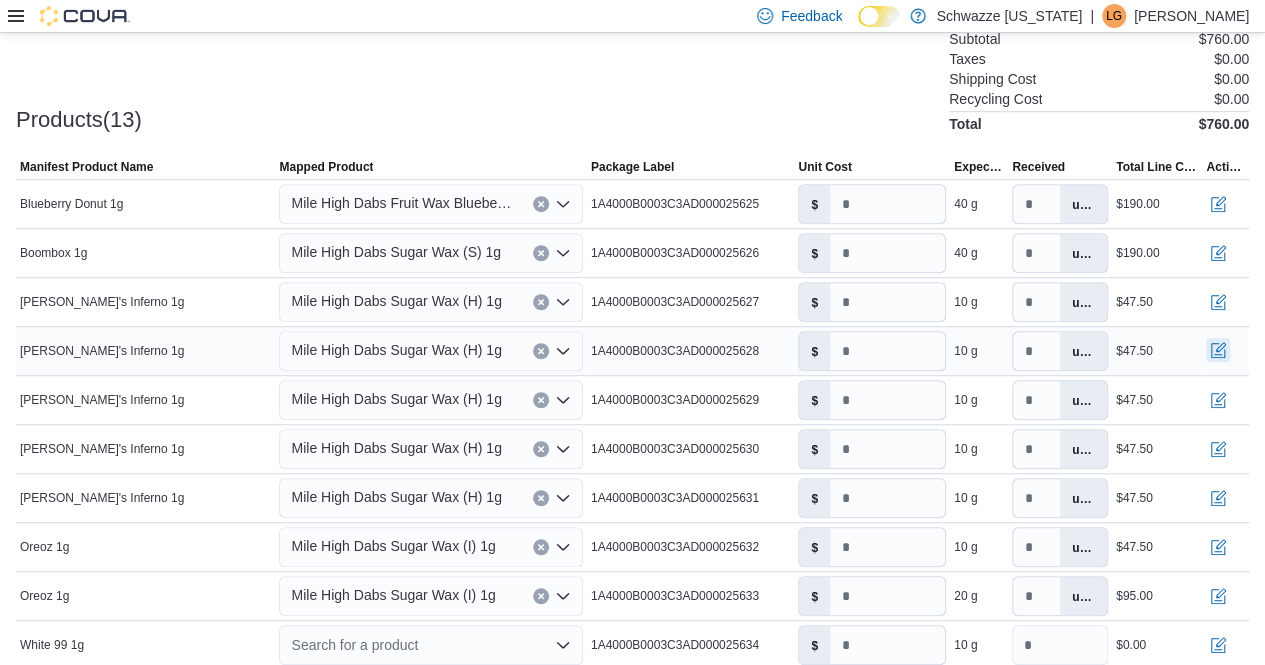 click at bounding box center (1218, 350) 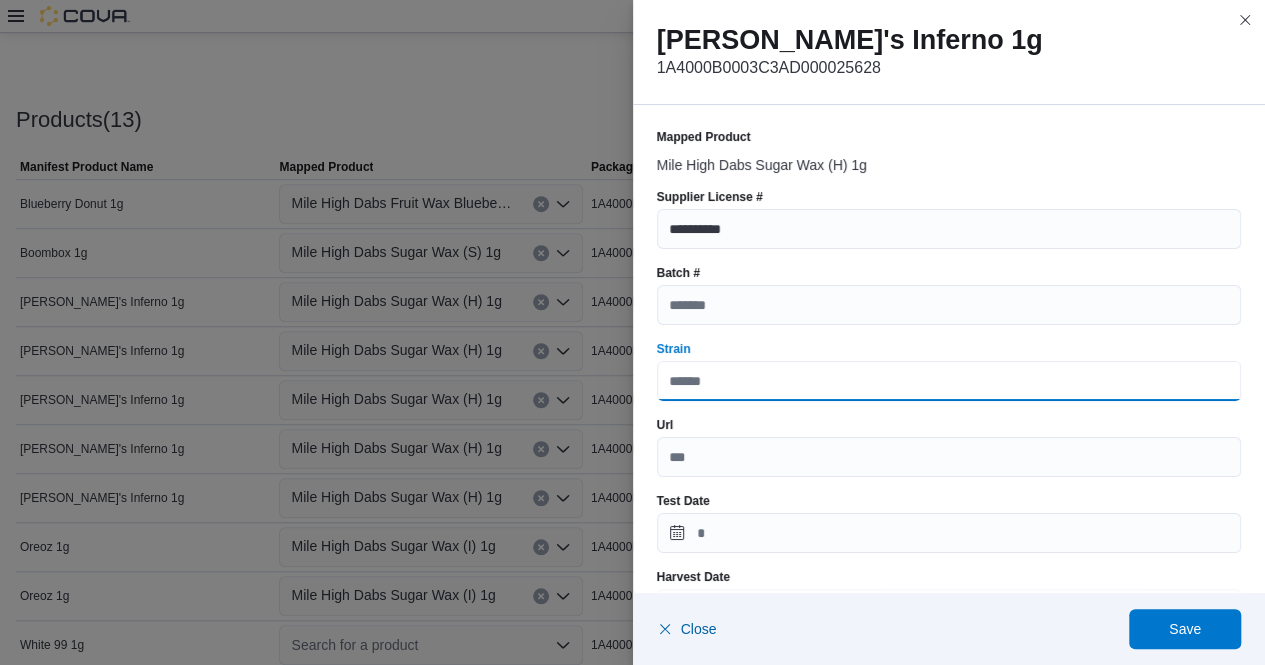 click on "Strain" at bounding box center [949, 381] 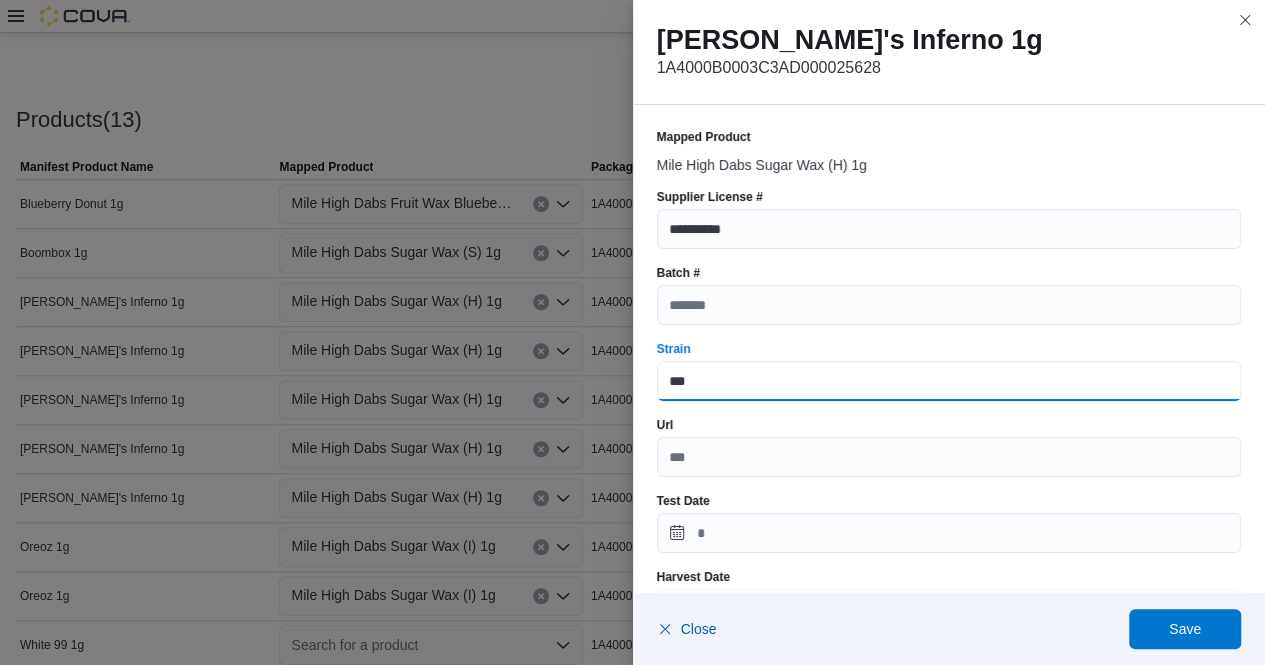 type on "**********" 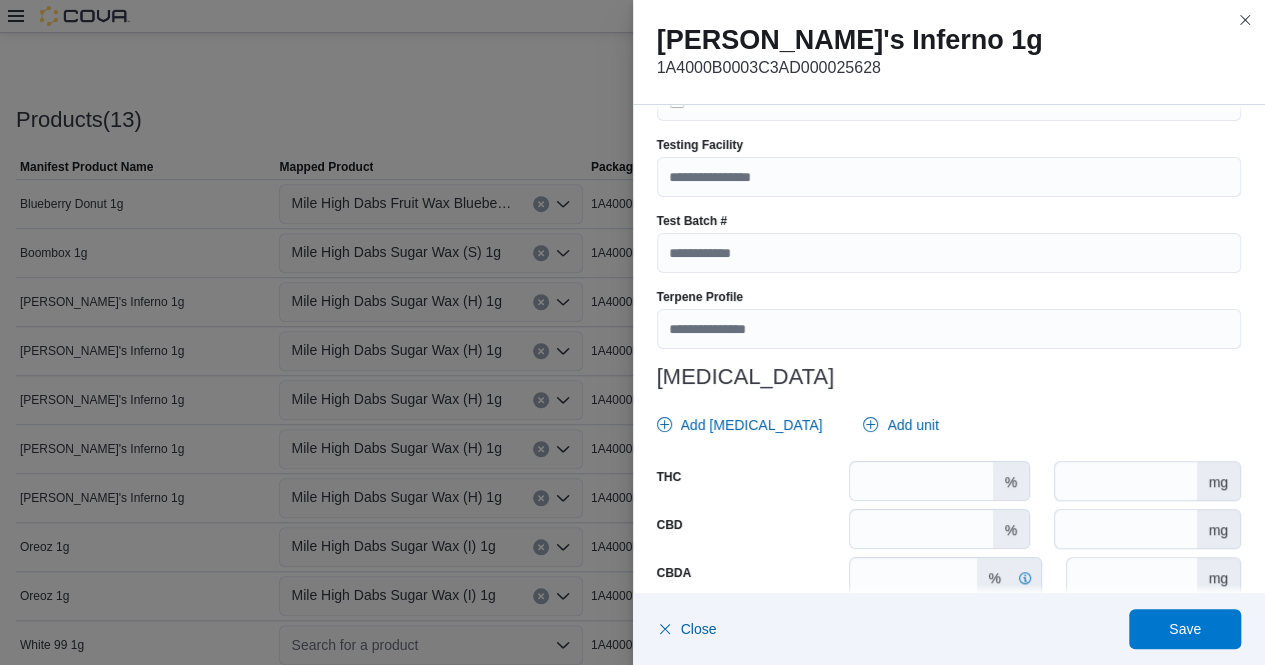 scroll, scrollTop: 663, scrollLeft: 0, axis: vertical 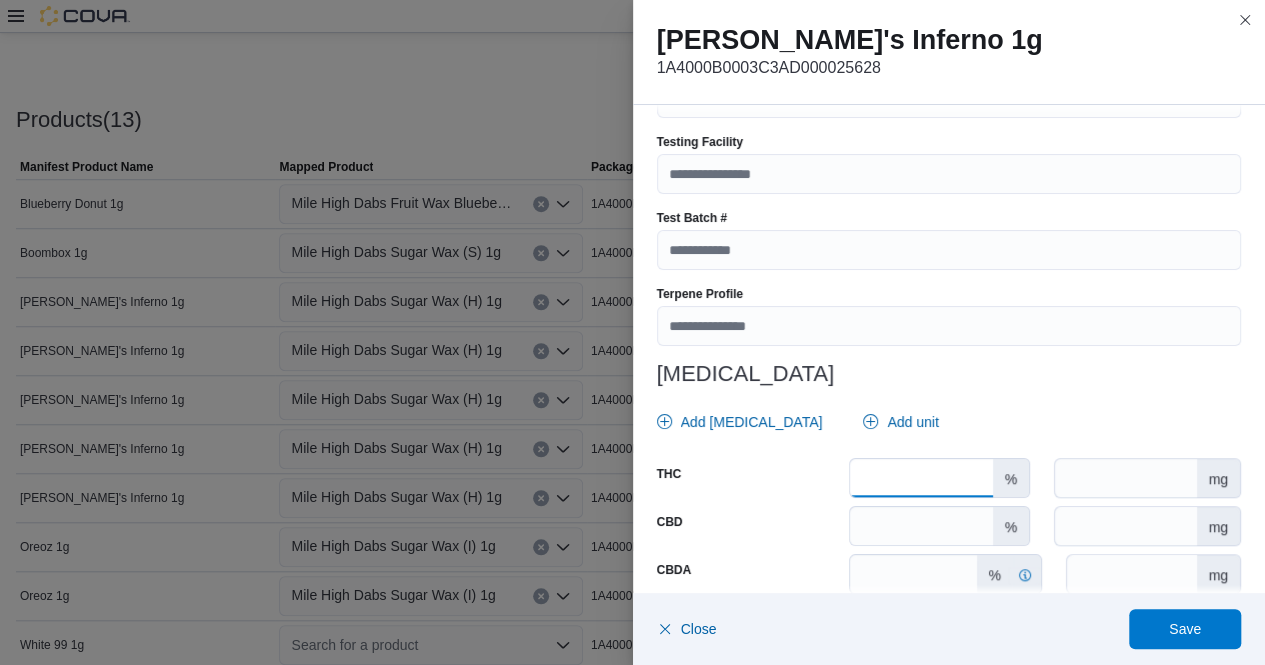 click at bounding box center (921, 478) 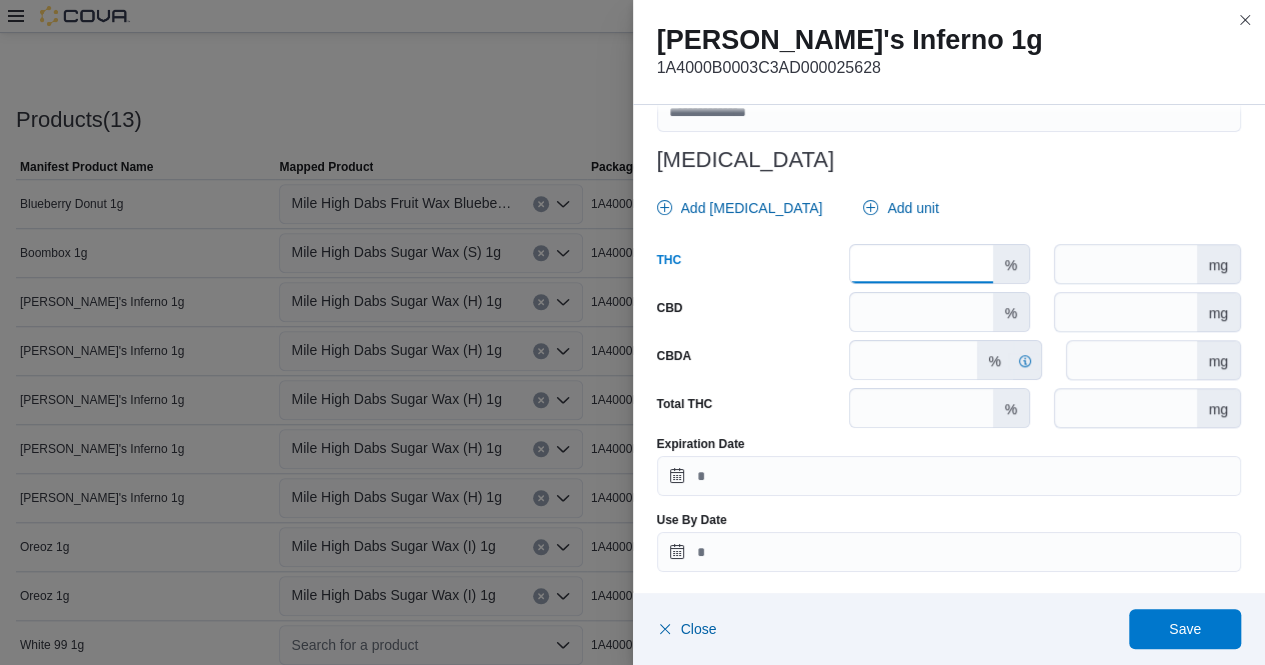 scroll, scrollTop: 878, scrollLeft: 0, axis: vertical 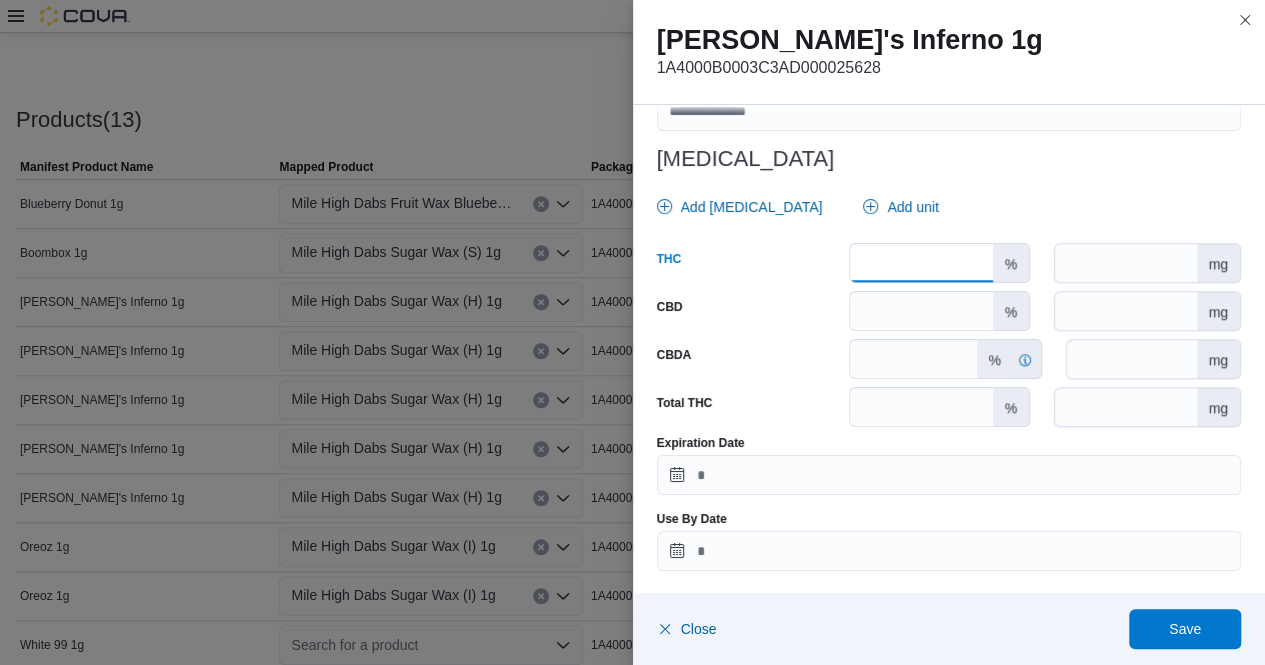 type on "*****" 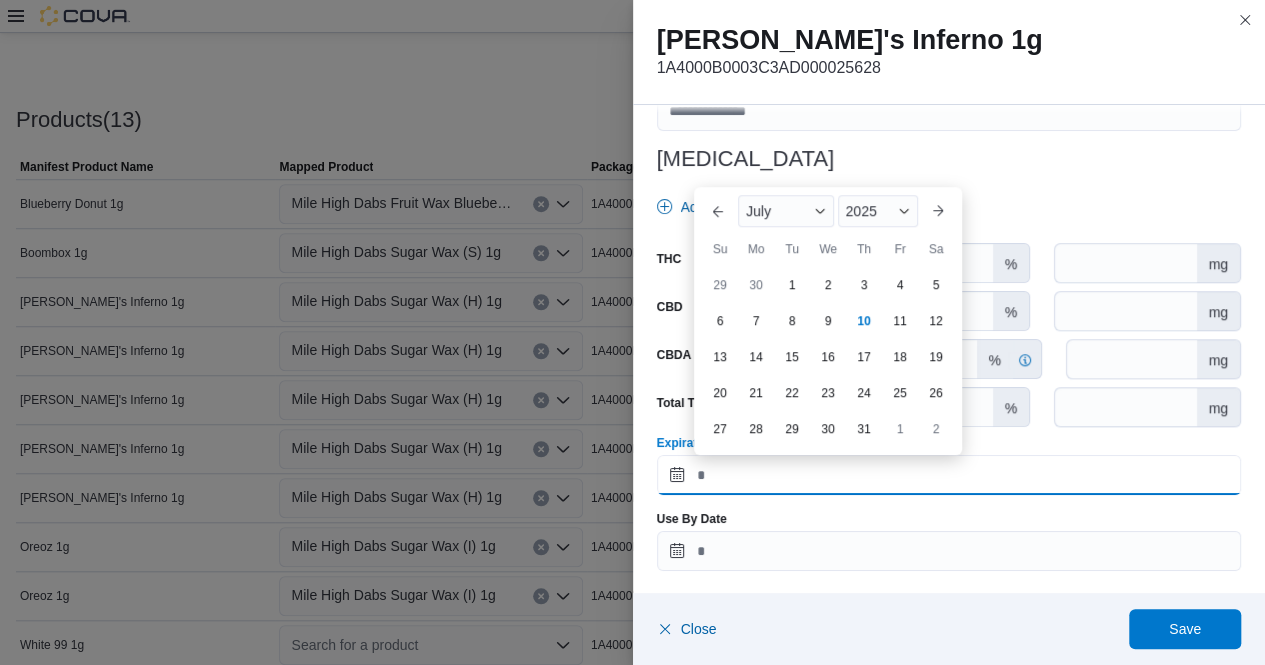 click on "Expiration Date" at bounding box center [949, 475] 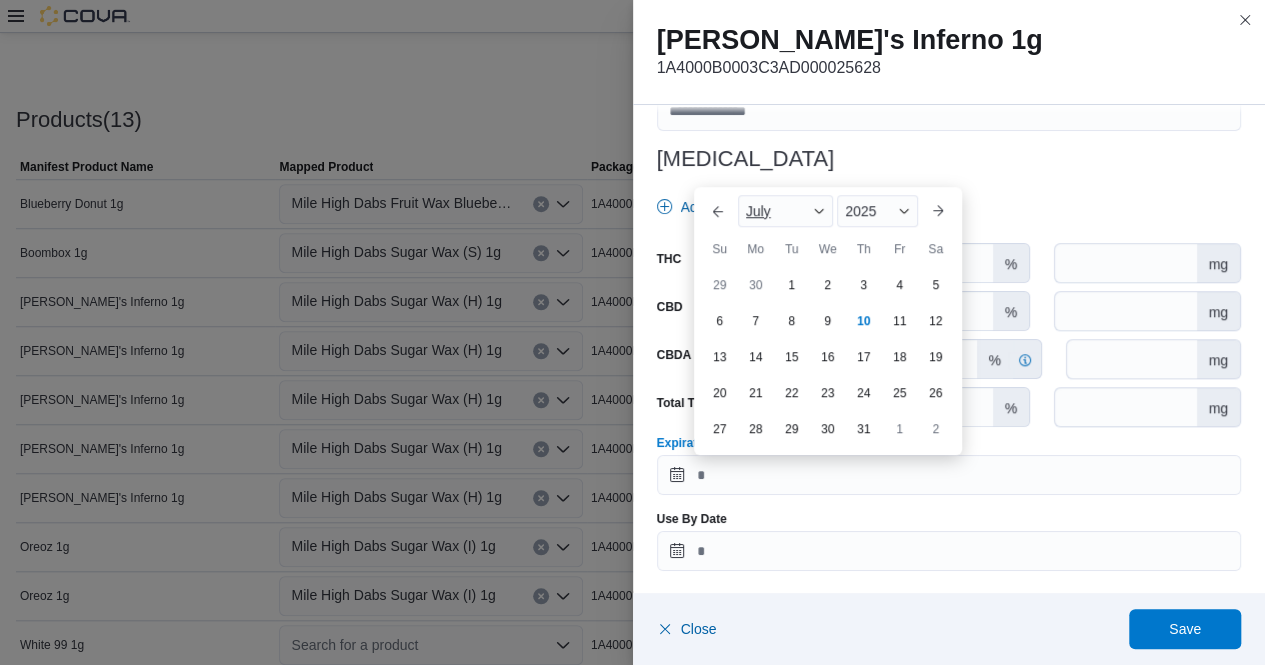 click at bounding box center (819, 211) 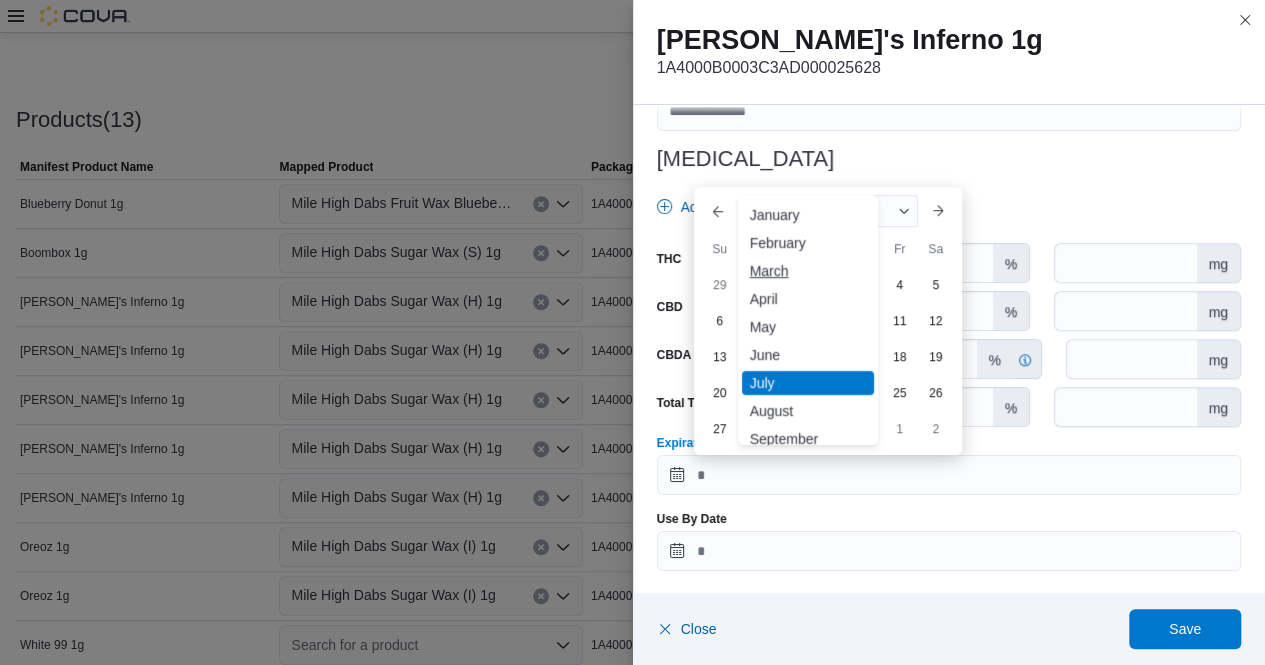 click on "March" at bounding box center [808, 271] 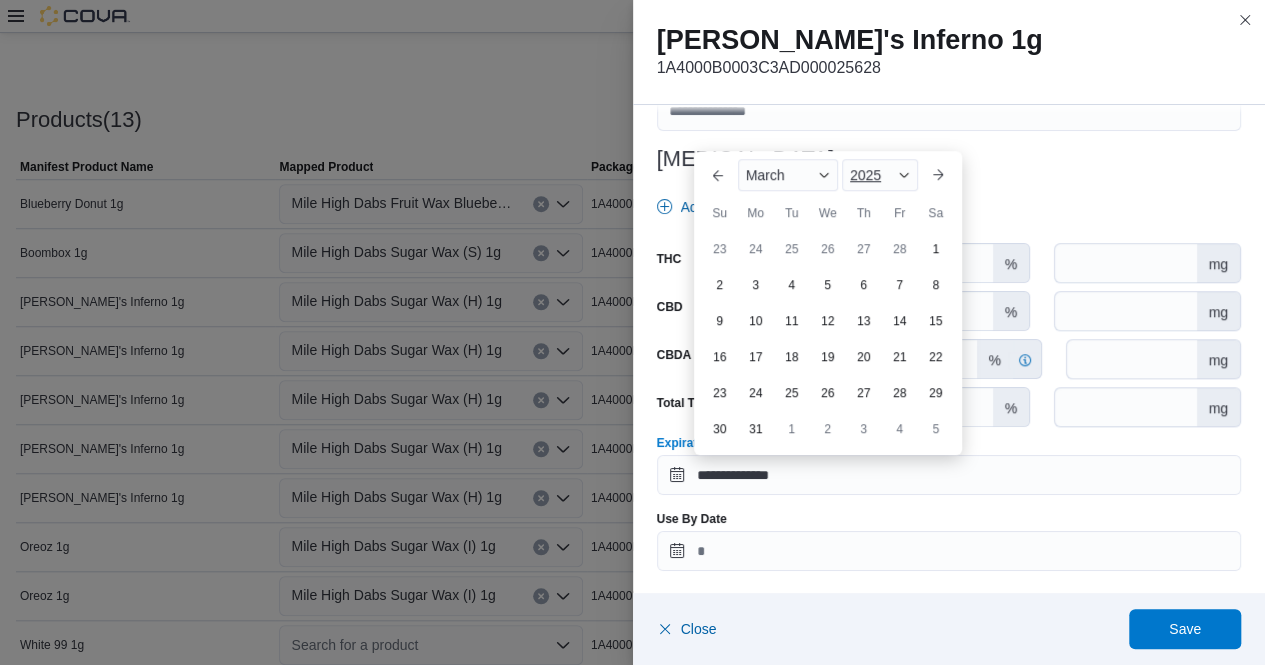 click at bounding box center (904, 175) 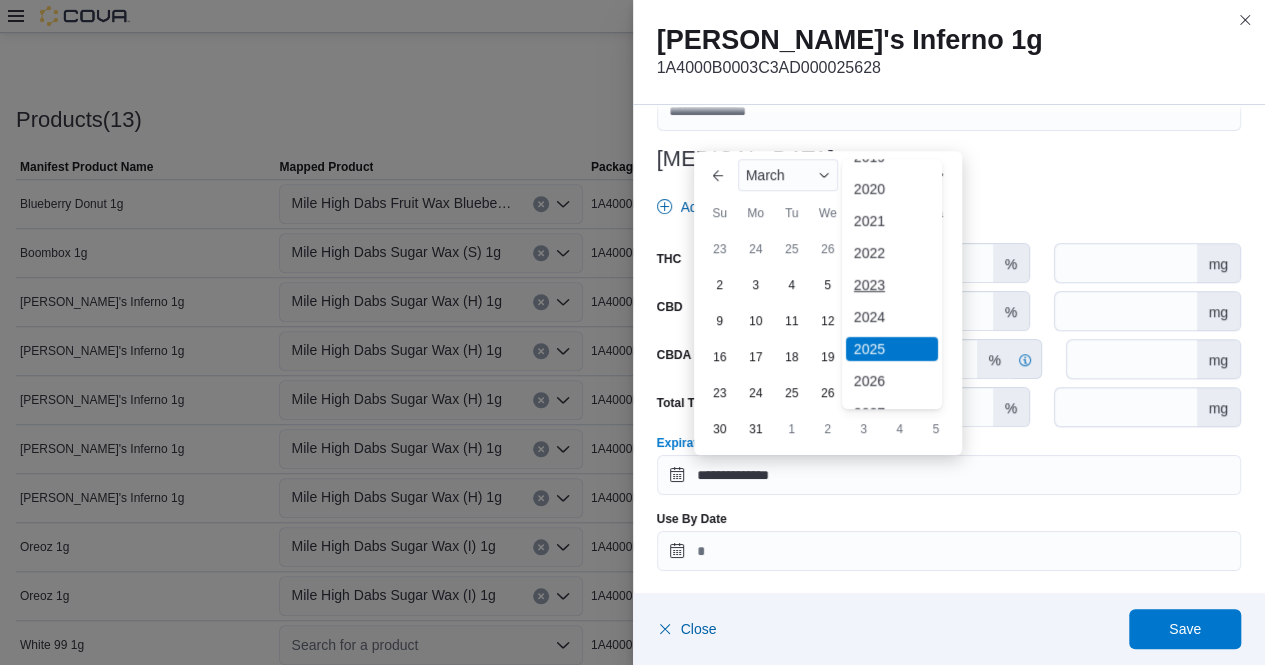 scroll, scrollTop: 56, scrollLeft: 0, axis: vertical 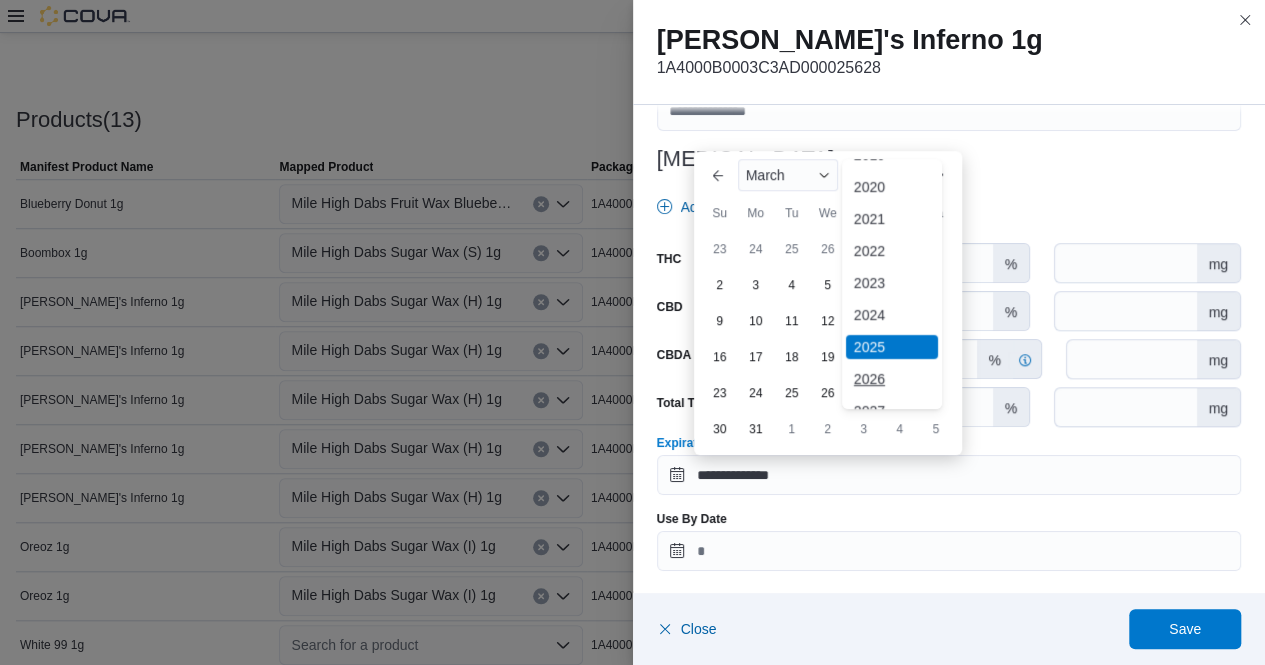 click on "2026" at bounding box center [892, 379] 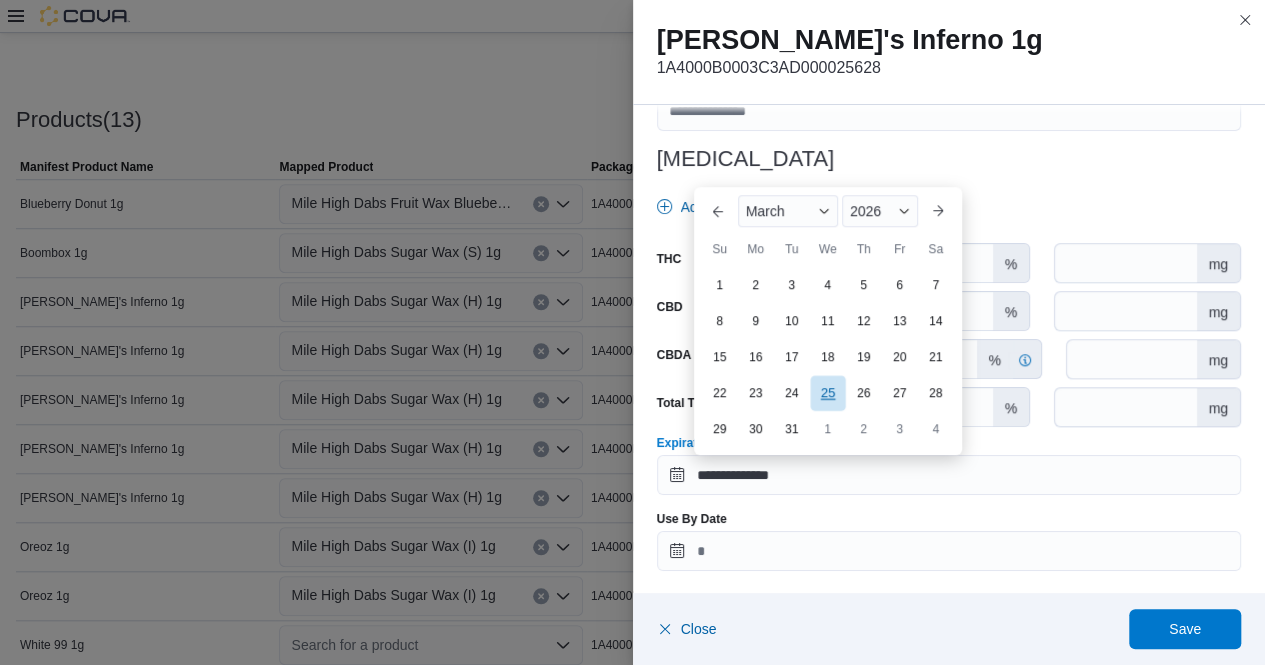click on "25" at bounding box center [827, 392] 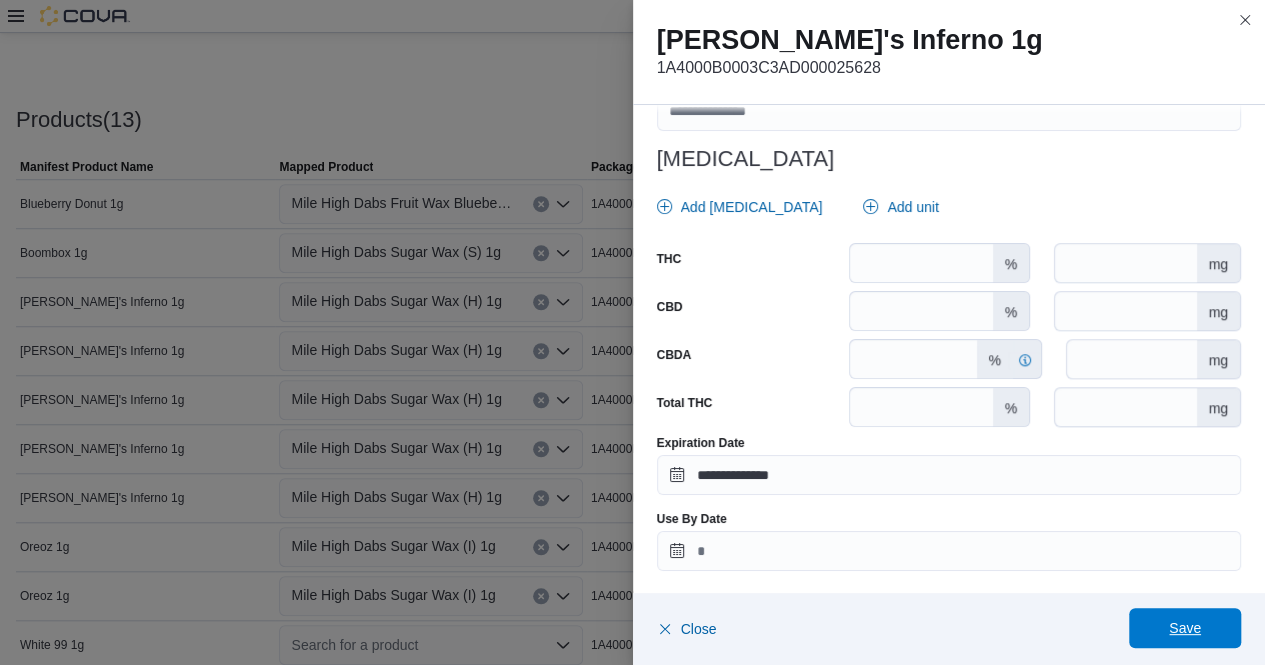 click on "Save" at bounding box center (1185, 628) 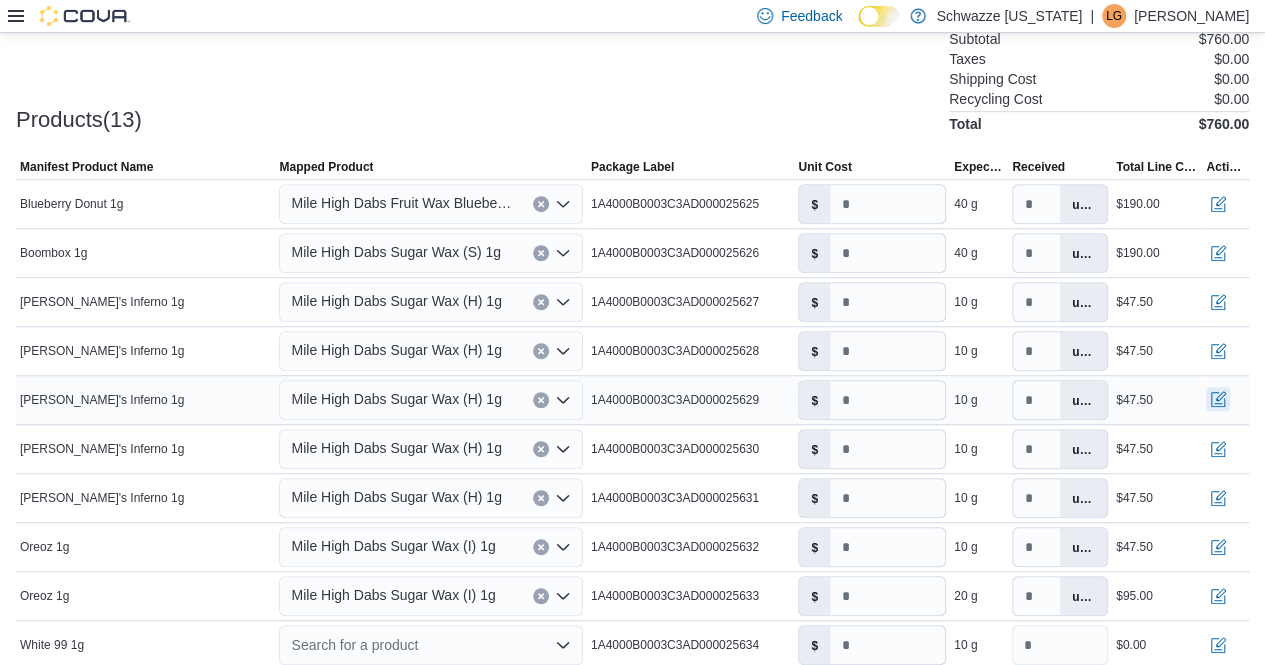 click at bounding box center [1218, 399] 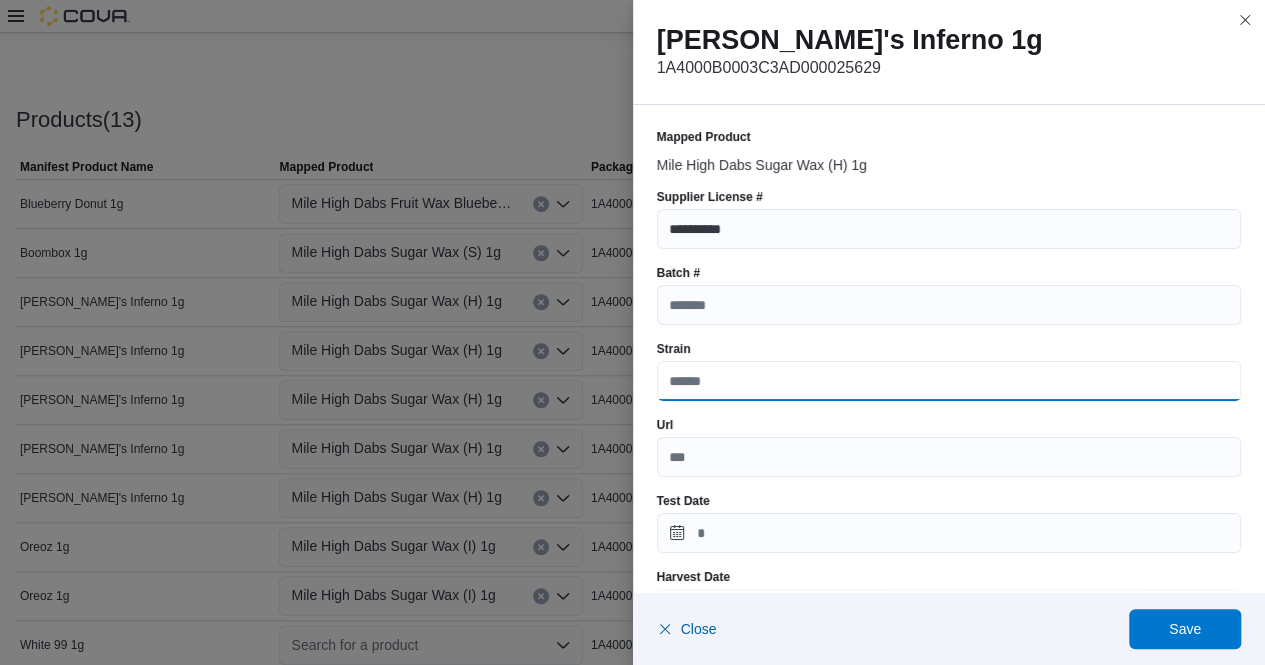 click on "Strain" at bounding box center [949, 381] 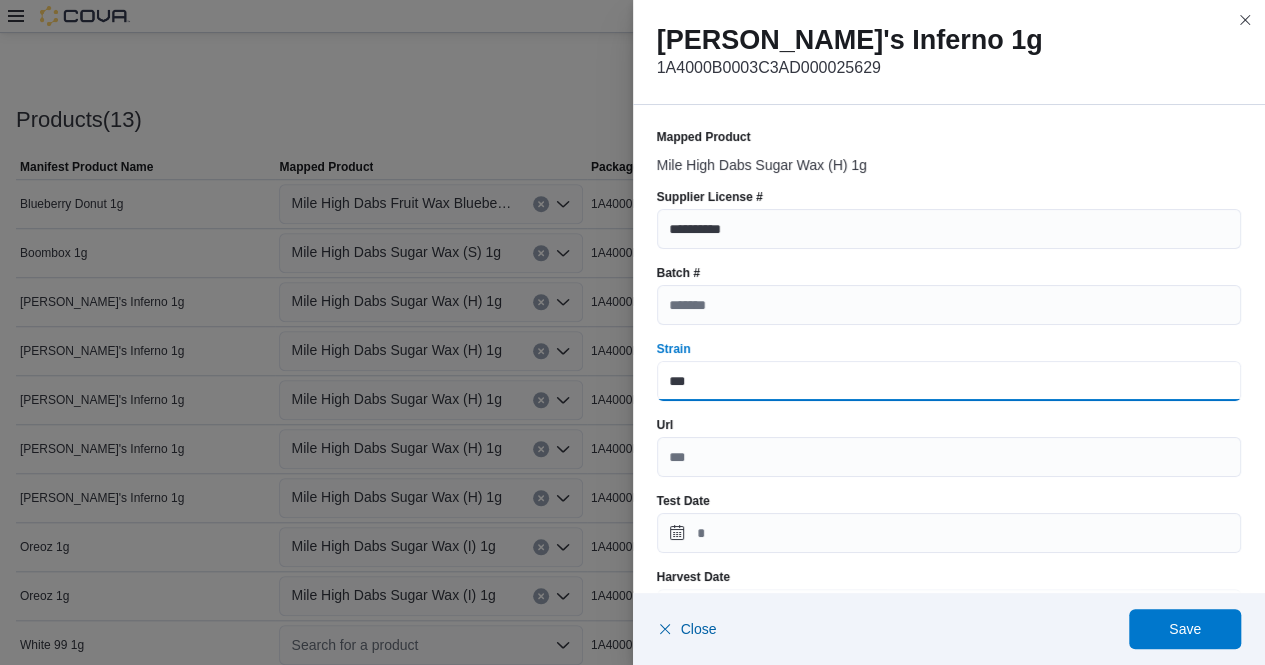 type on "**********" 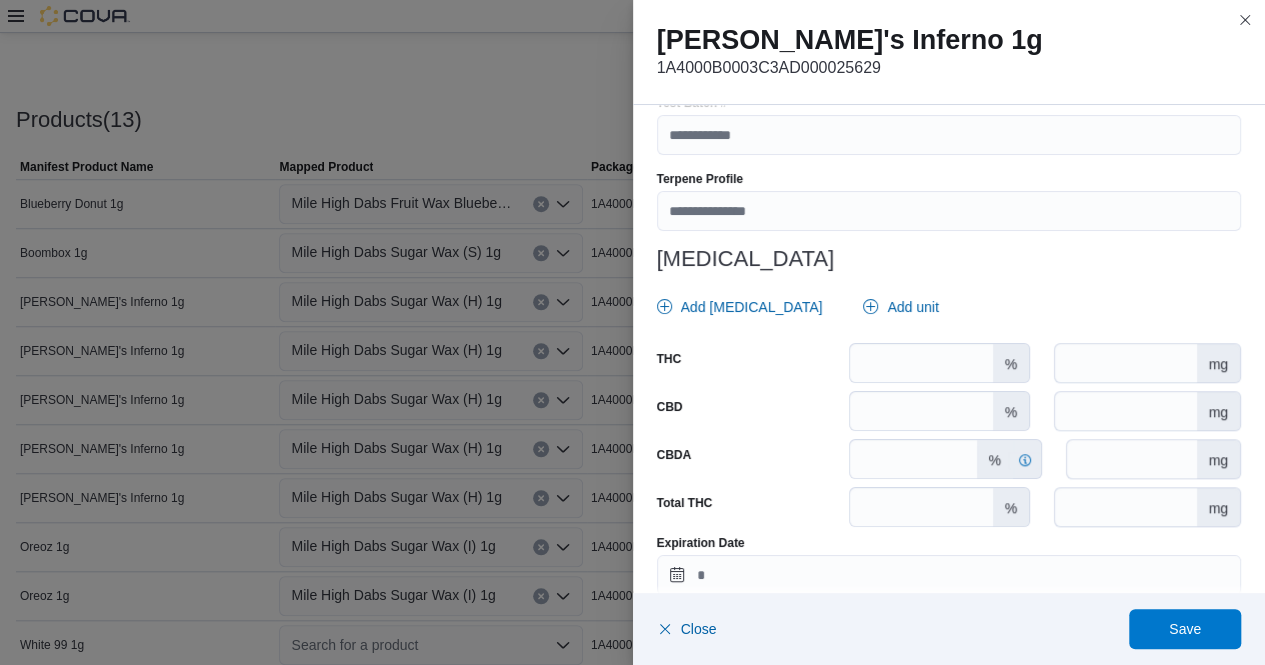 scroll, scrollTop: 801, scrollLeft: 0, axis: vertical 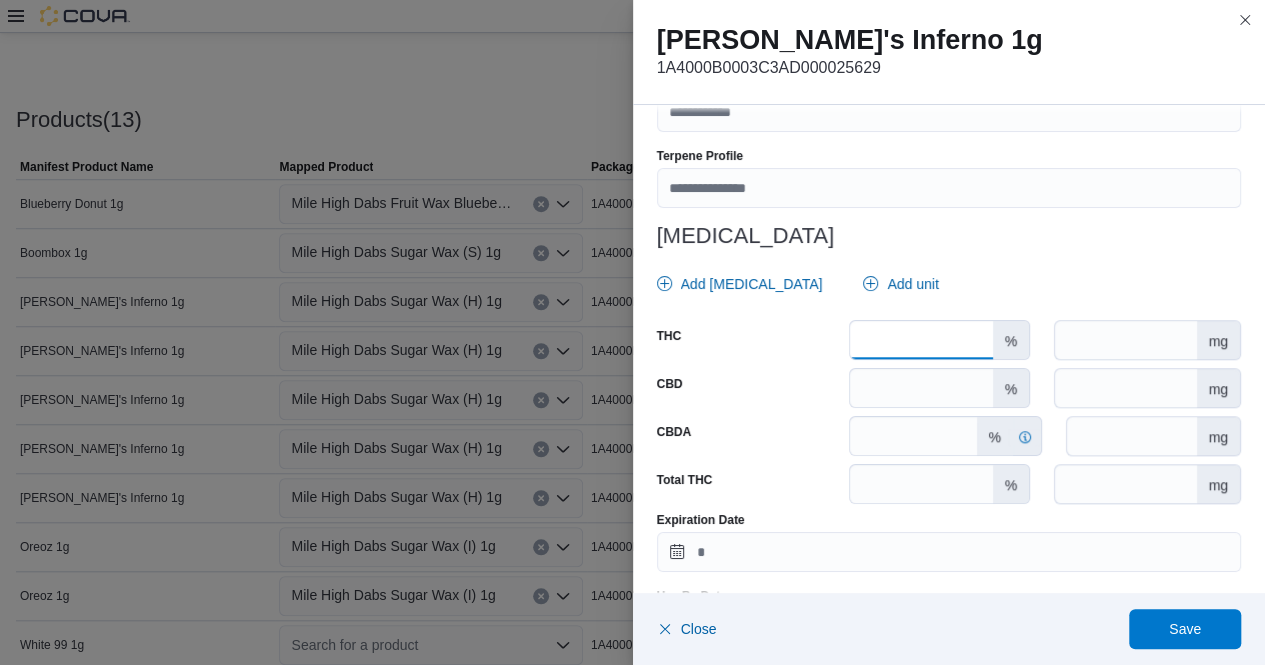 click at bounding box center [921, 340] 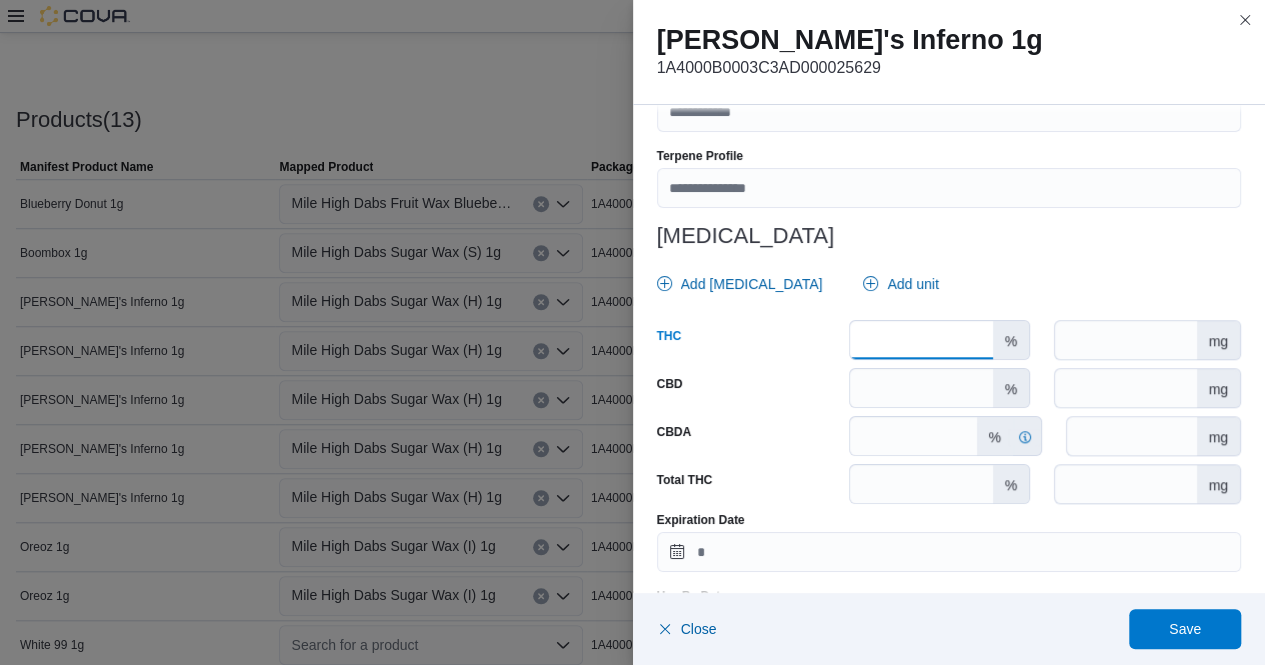type on "*****" 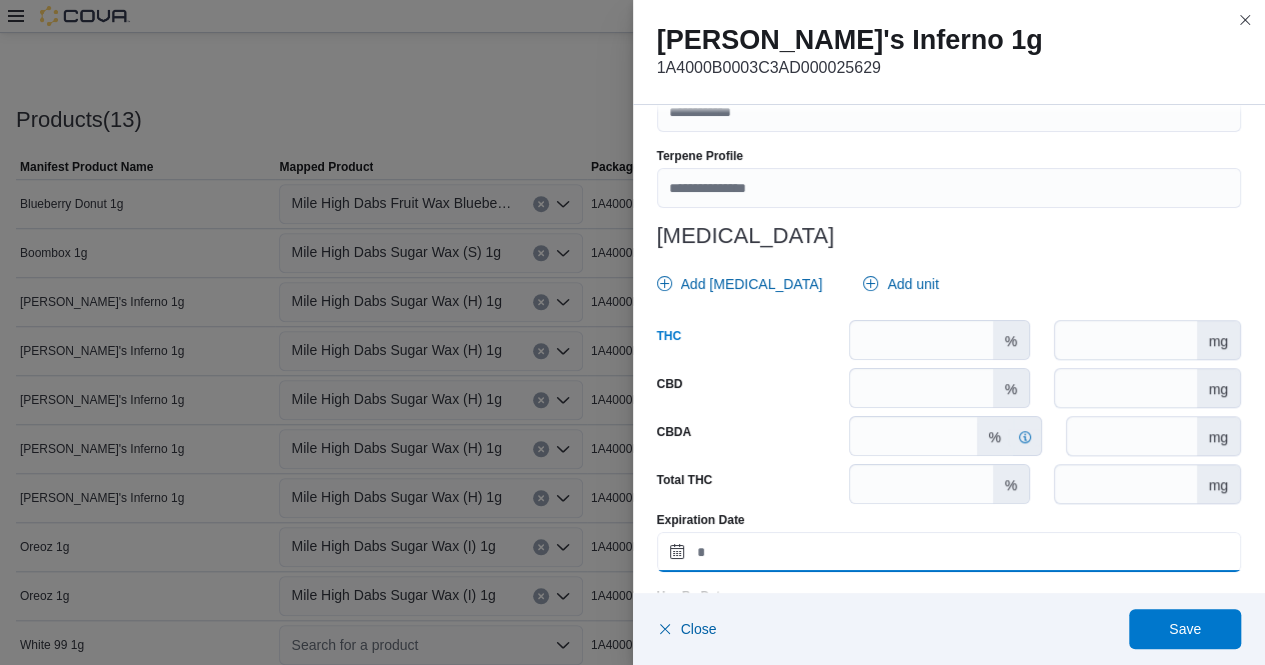 click on "Expiration Date" at bounding box center (949, 552) 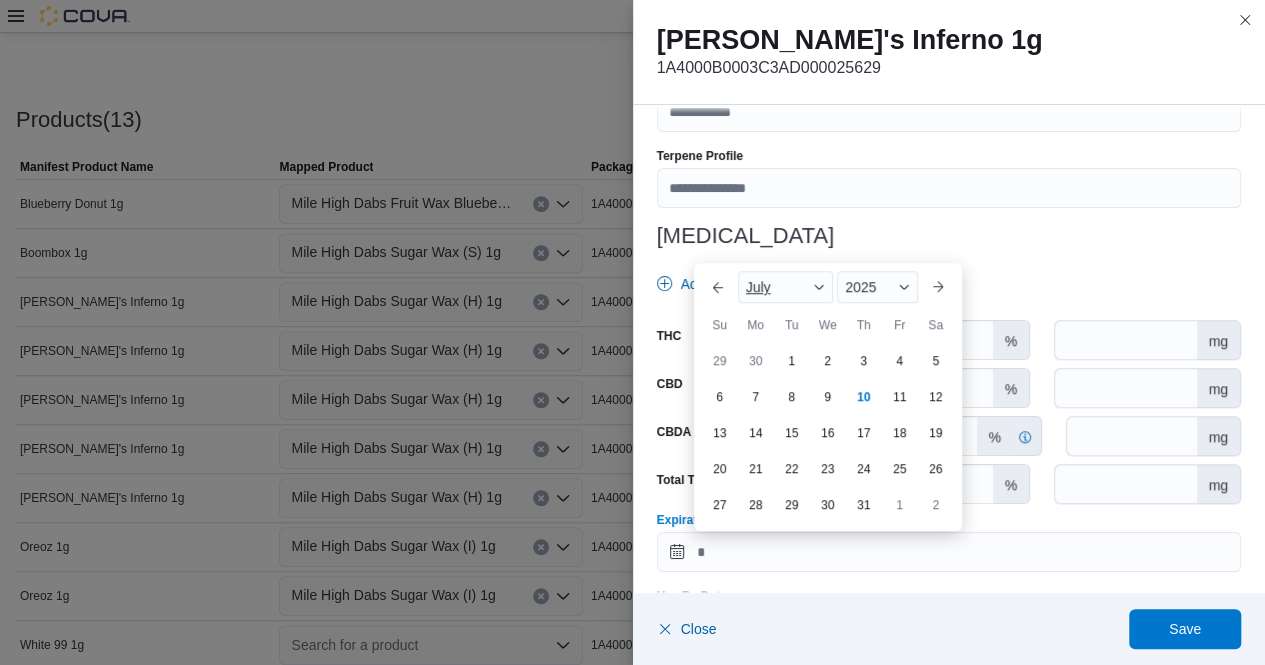 click at bounding box center (819, 287) 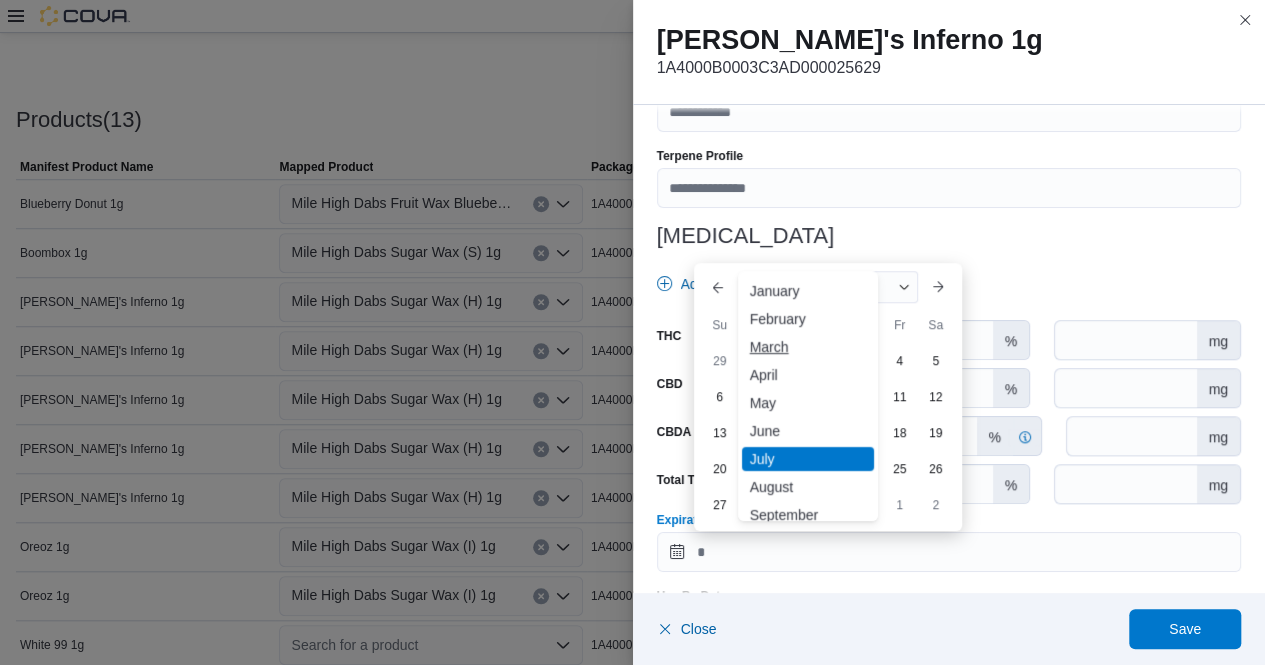 click on "March" at bounding box center [808, 347] 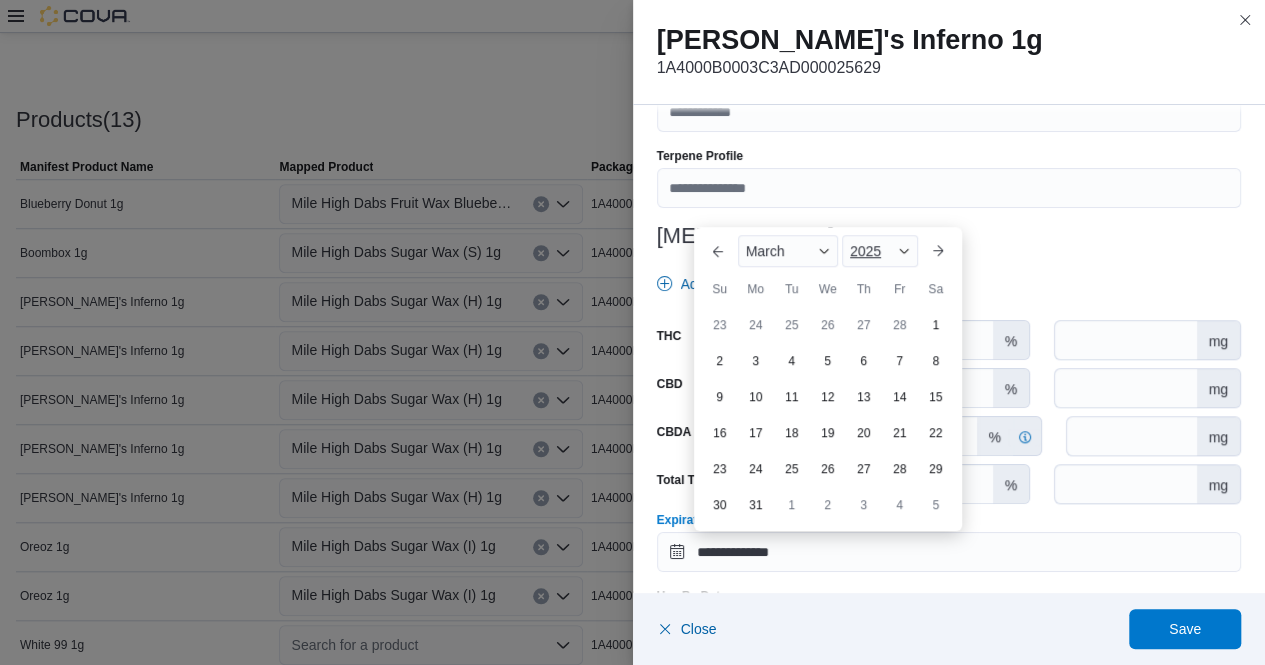 click at bounding box center (904, 251) 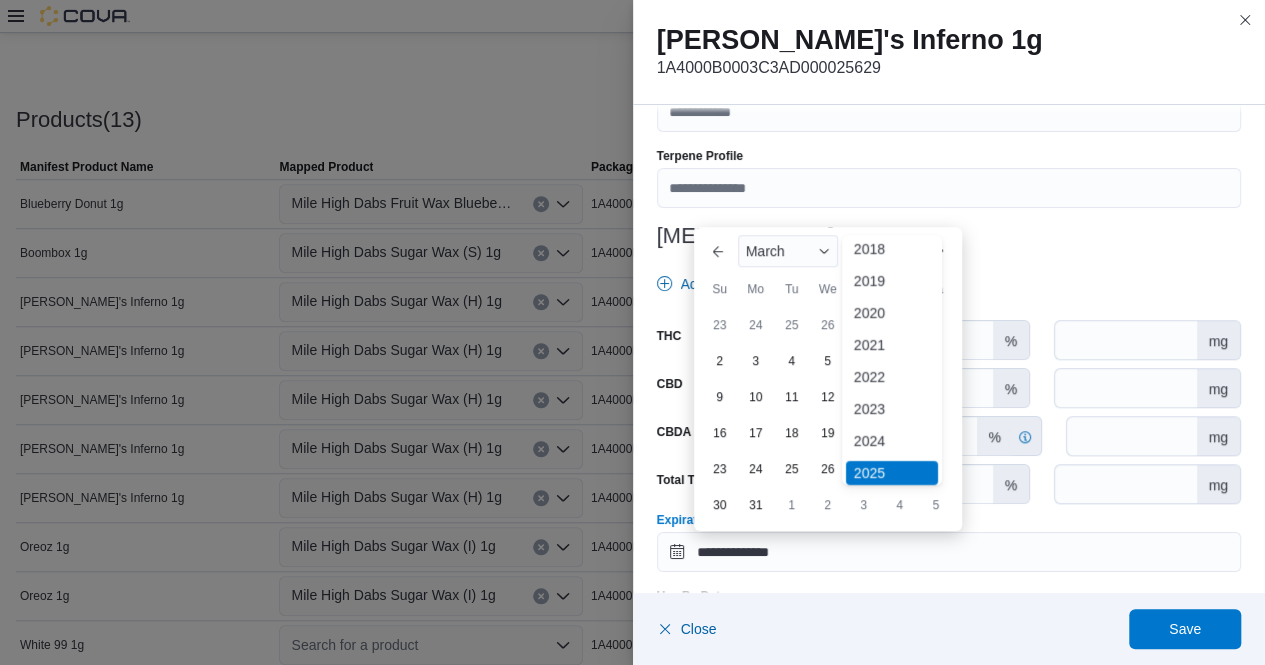 scroll, scrollTop: 86, scrollLeft: 0, axis: vertical 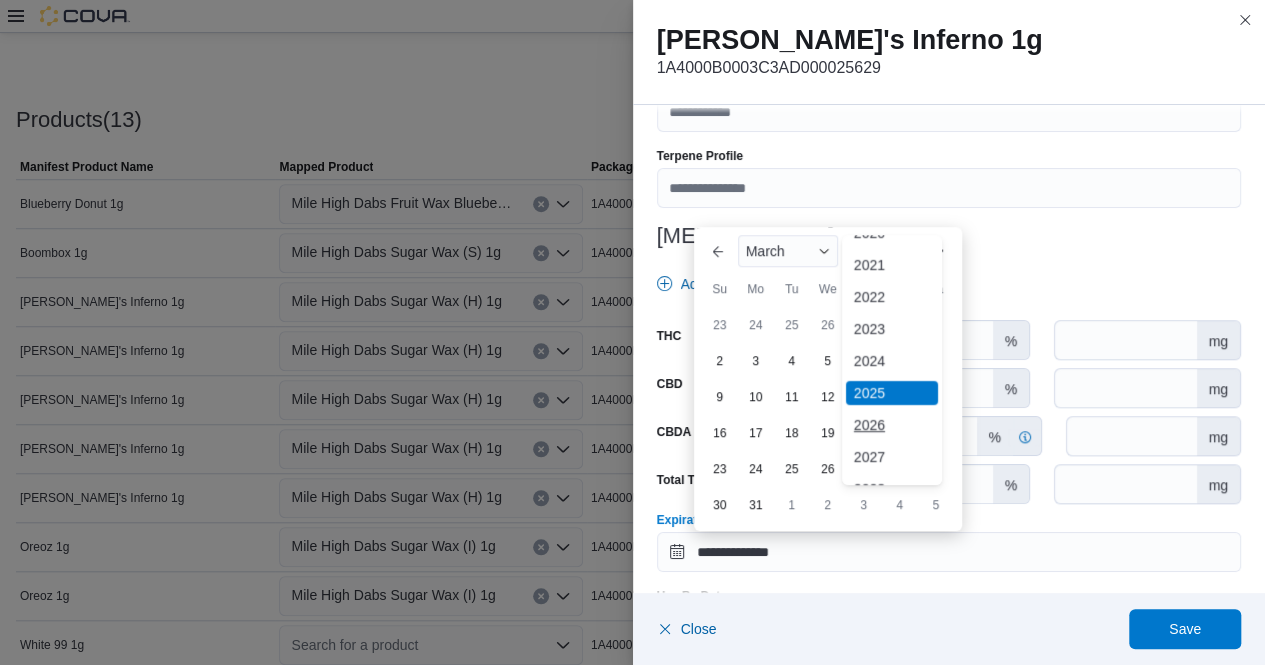 click on "2026" at bounding box center [892, 425] 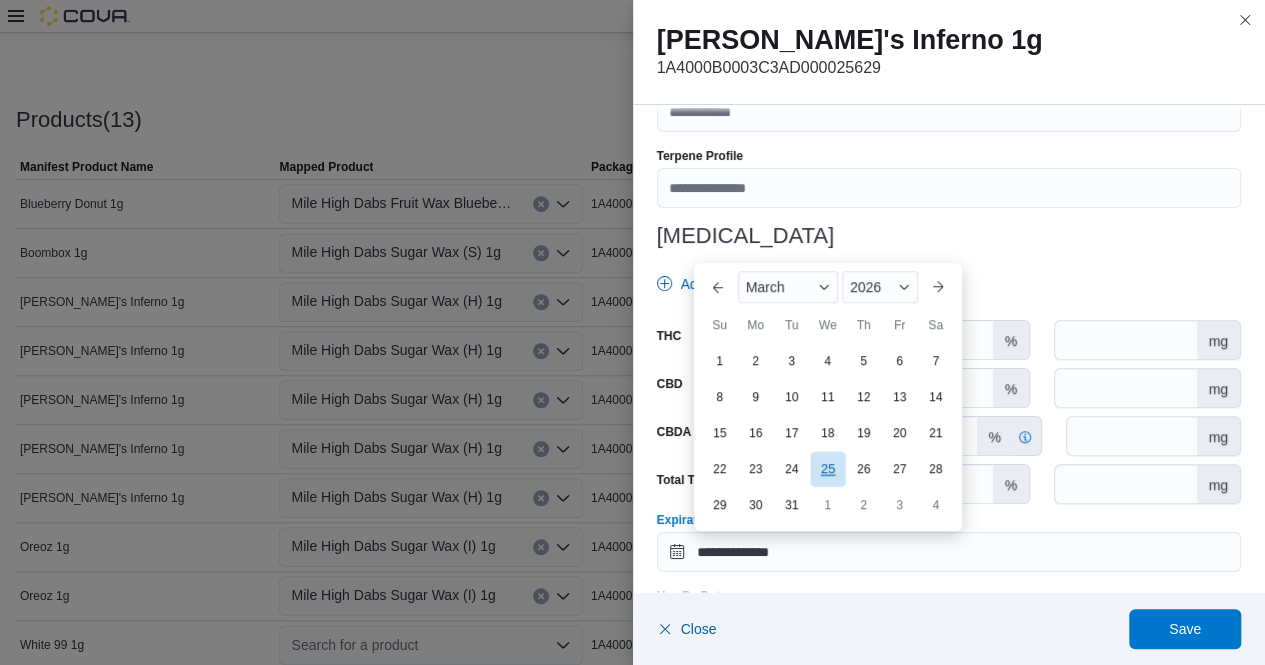 click on "25" at bounding box center [827, 469] 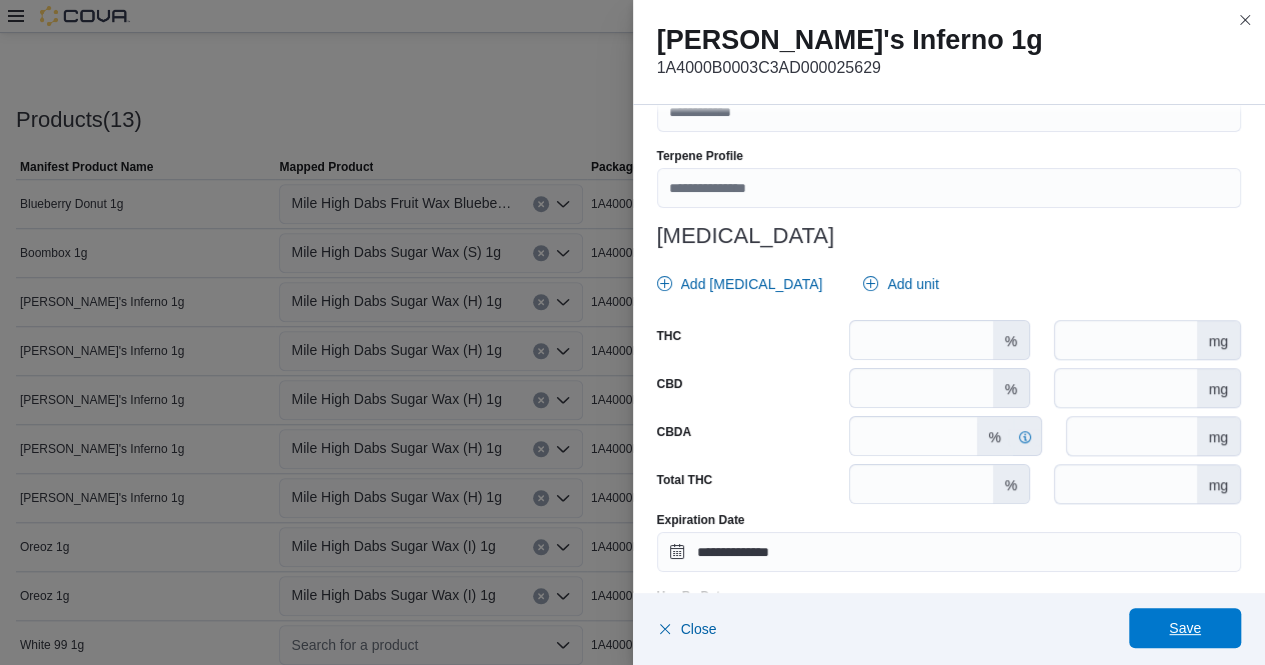 click on "Save" at bounding box center [1185, 628] 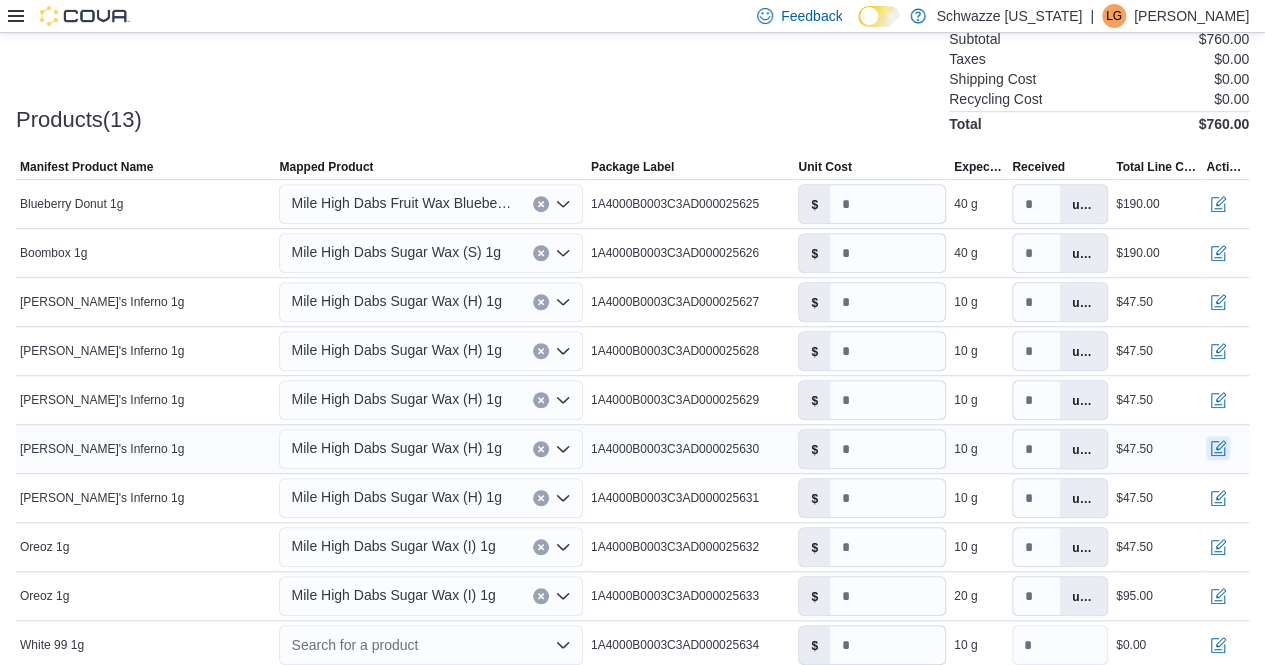 click at bounding box center [1218, 448] 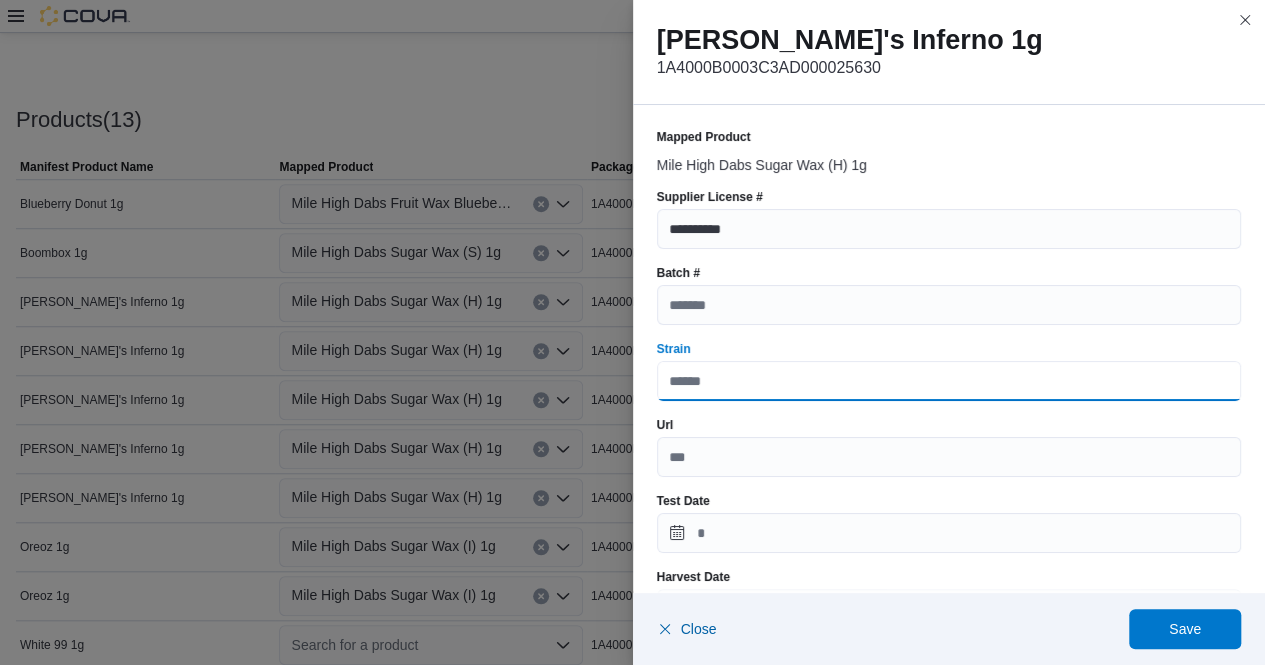 click on "Strain" at bounding box center [949, 381] 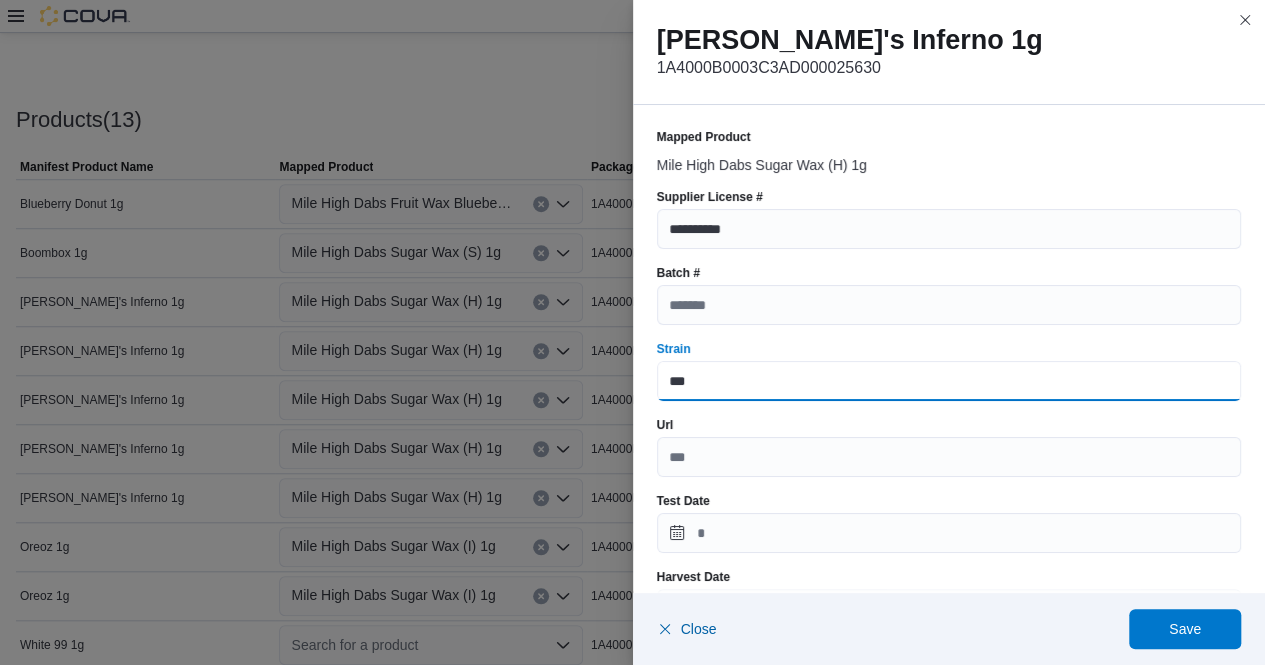 type on "**********" 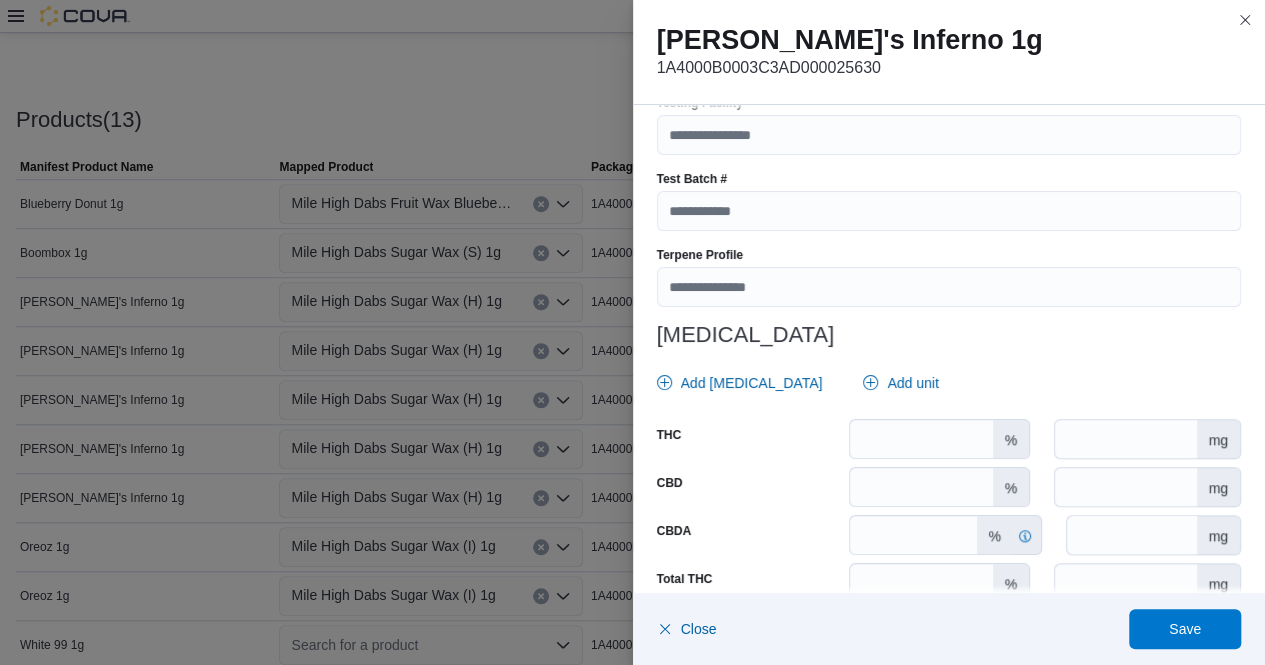 scroll, scrollTop: 720, scrollLeft: 0, axis: vertical 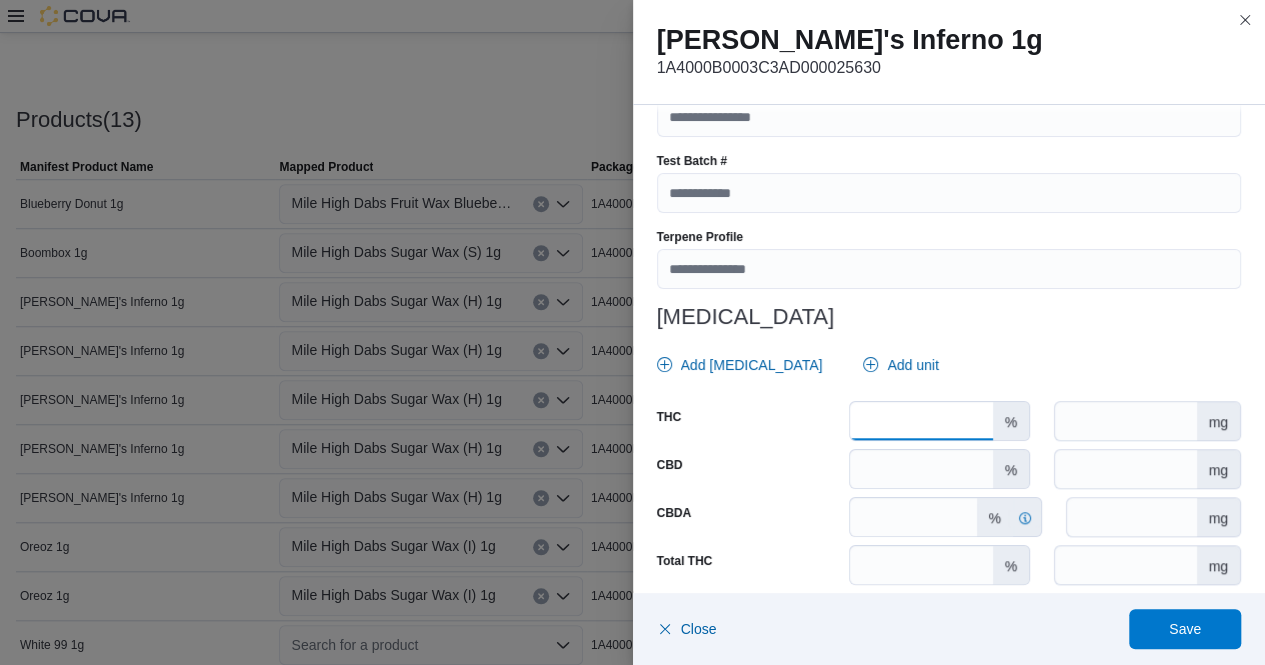 click at bounding box center [921, 421] 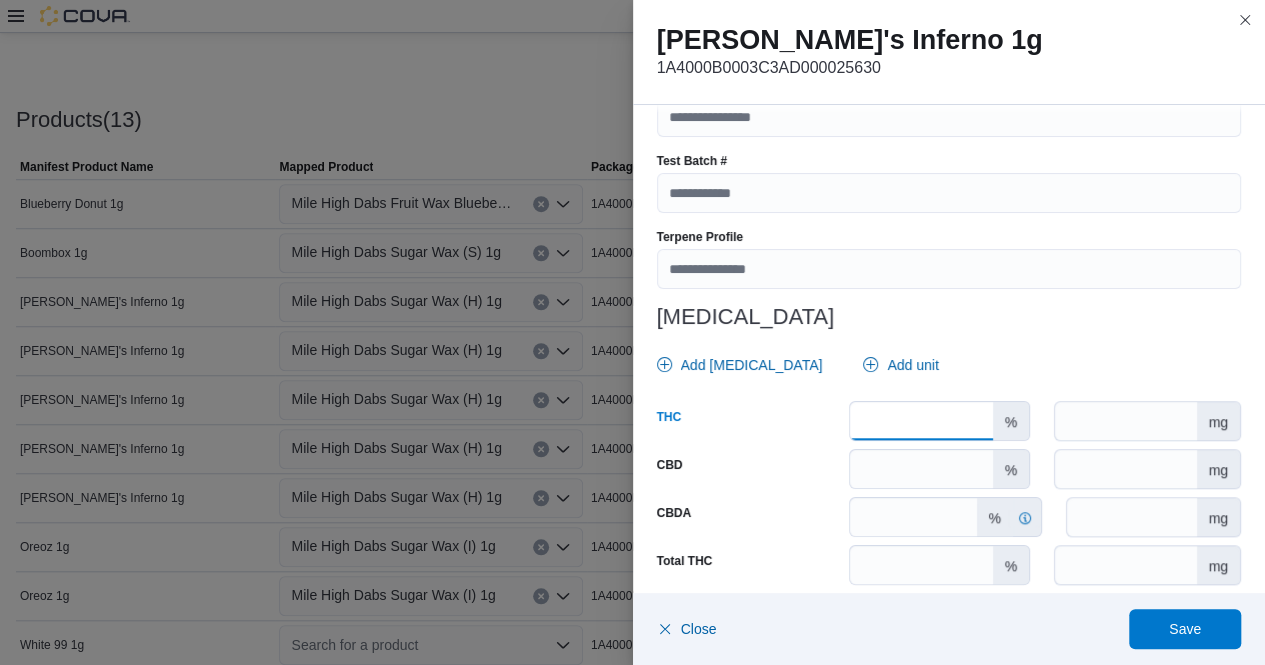 scroll, scrollTop: 879, scrollLeft: 0, axis: vertical 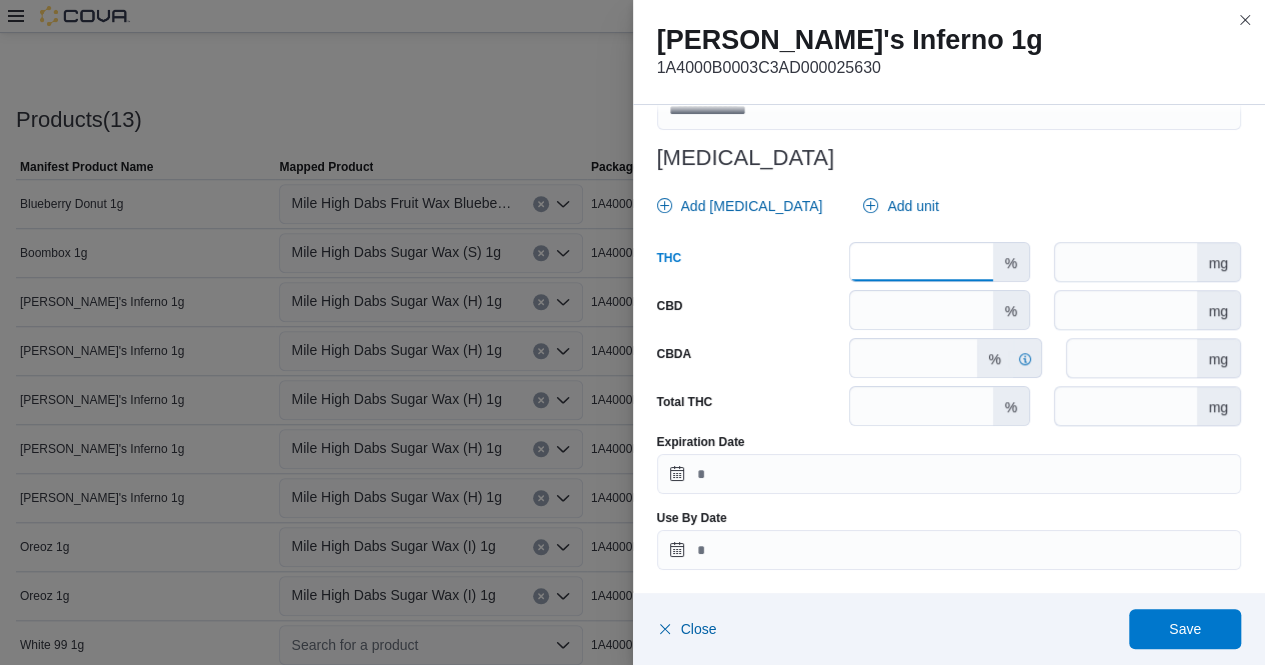 type on "*****" 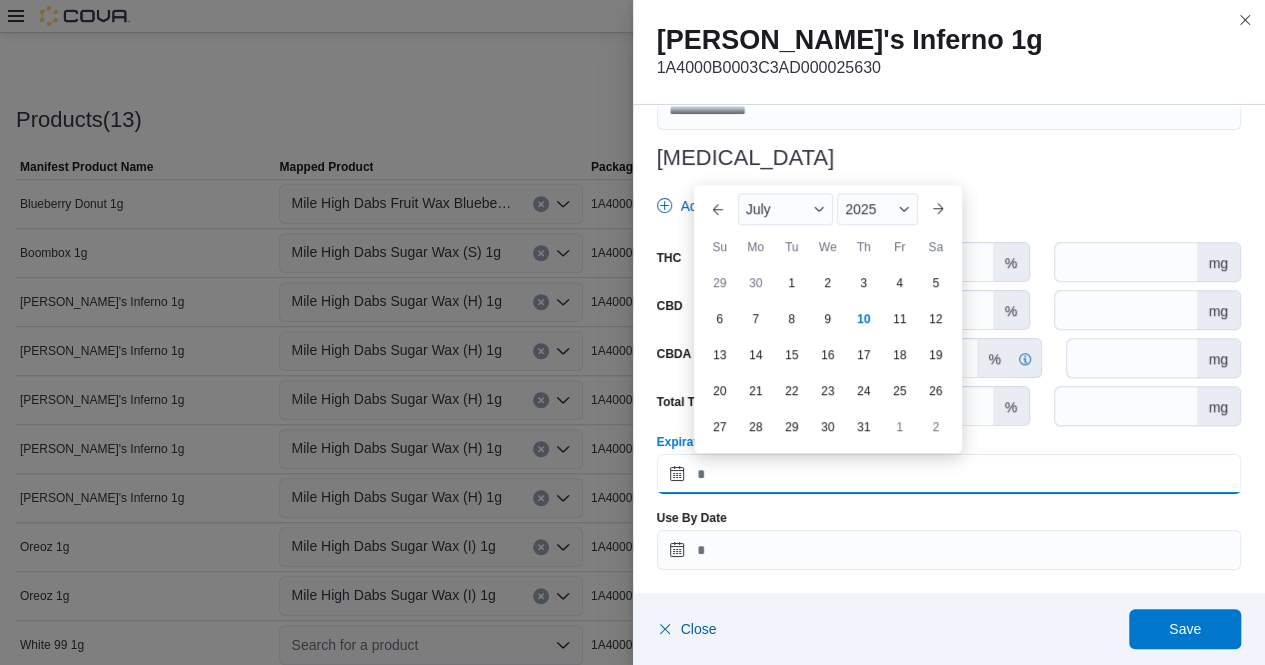 click on "Expiration Date" at bounding box center (949, 474) 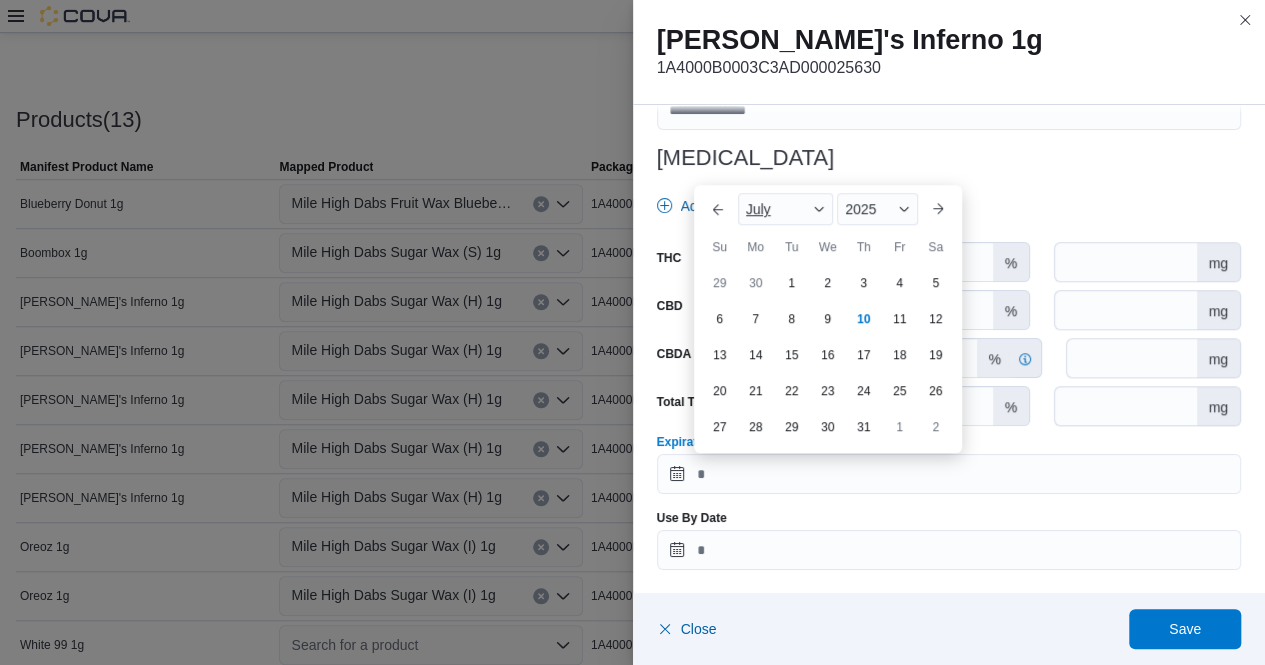 click at bounding box center [819, 209] 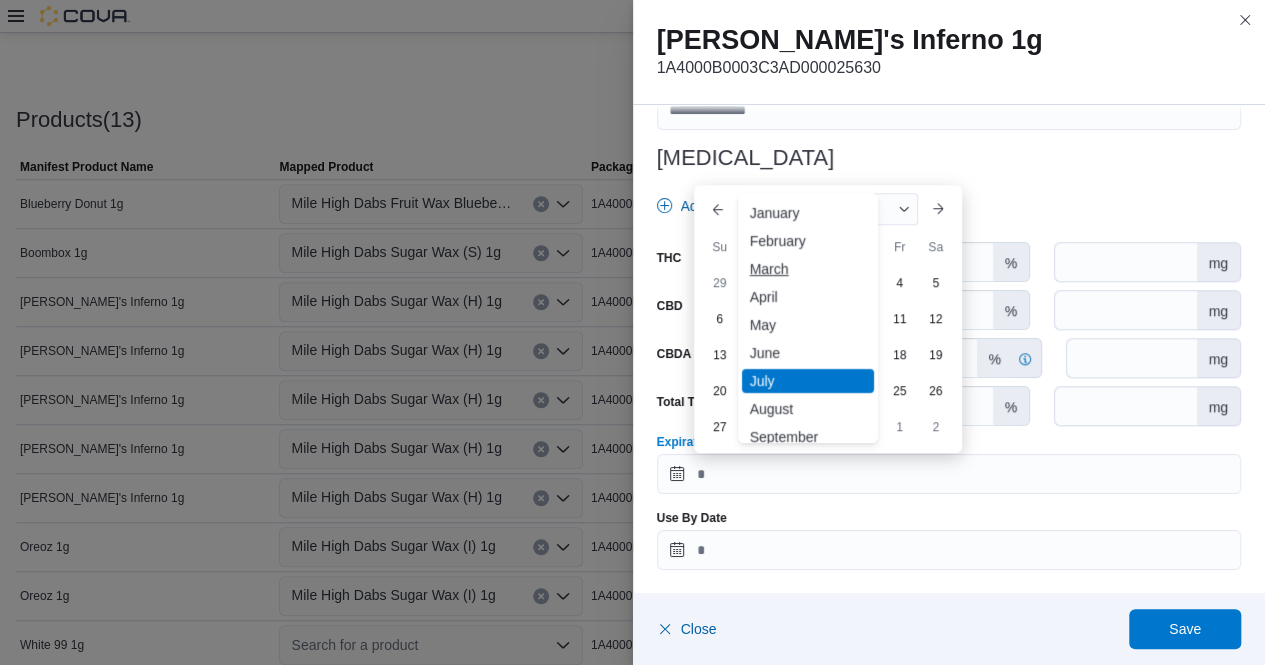 click on "March" at bounding box center [808, 269] 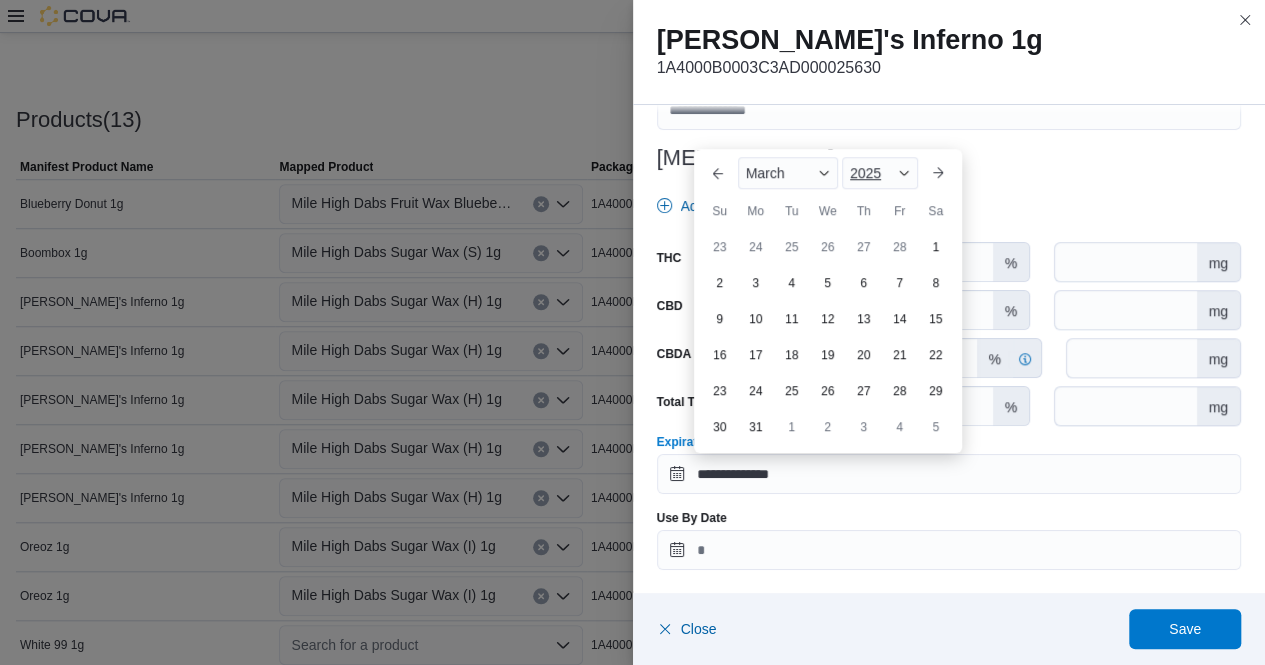 click at bounding box center [904, 173] 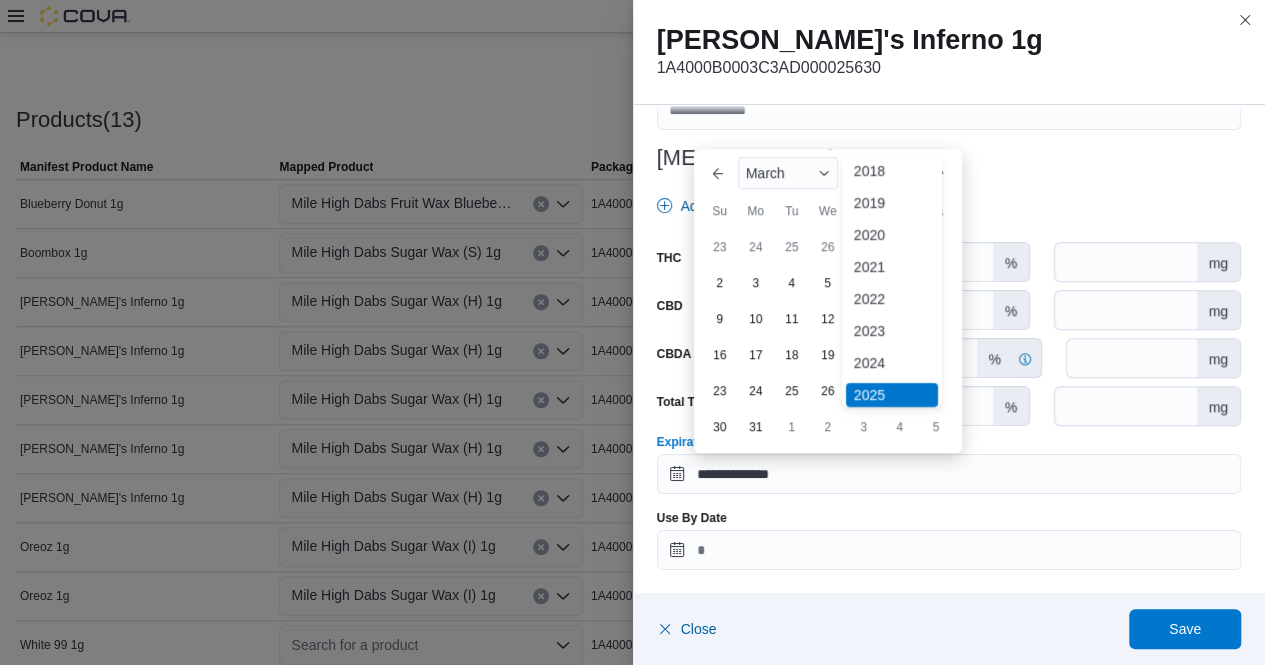 scroll, scrollTop: 64, scrollLeft: 0, axis: vertical 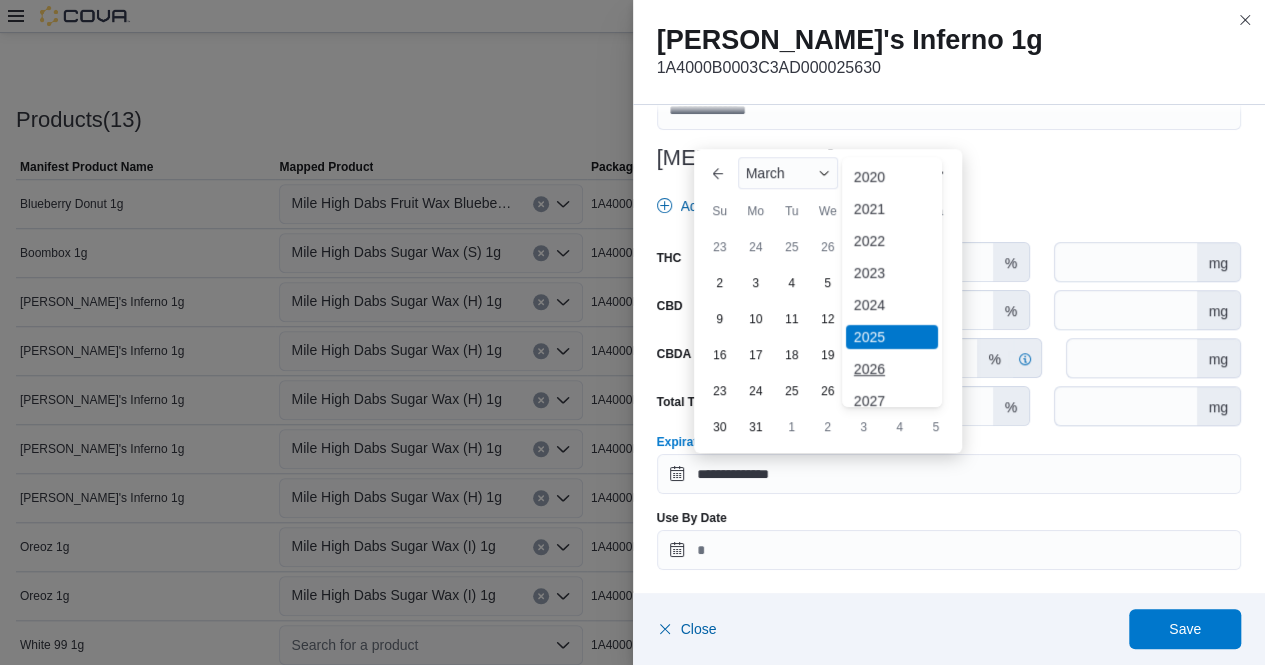 click on "2026" at bounding box center [892, 369] 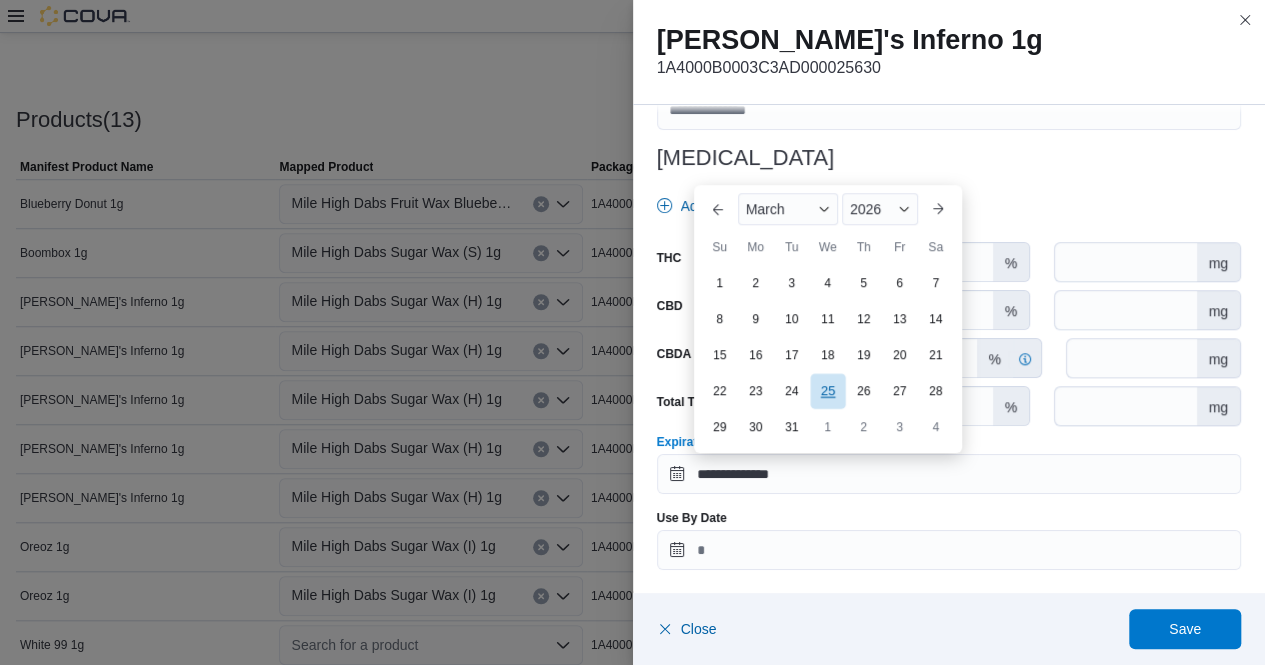 click on "25" at bounding box center [827, 391] 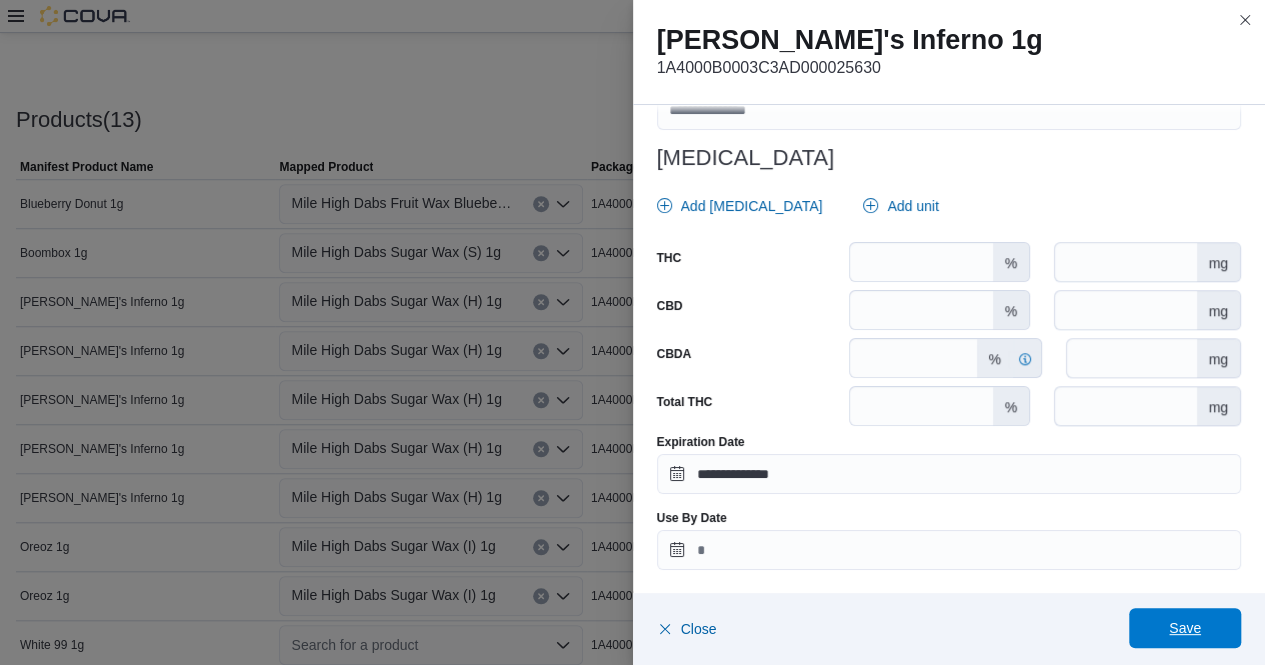 click on "Save" at bounding box center [1185, 628] 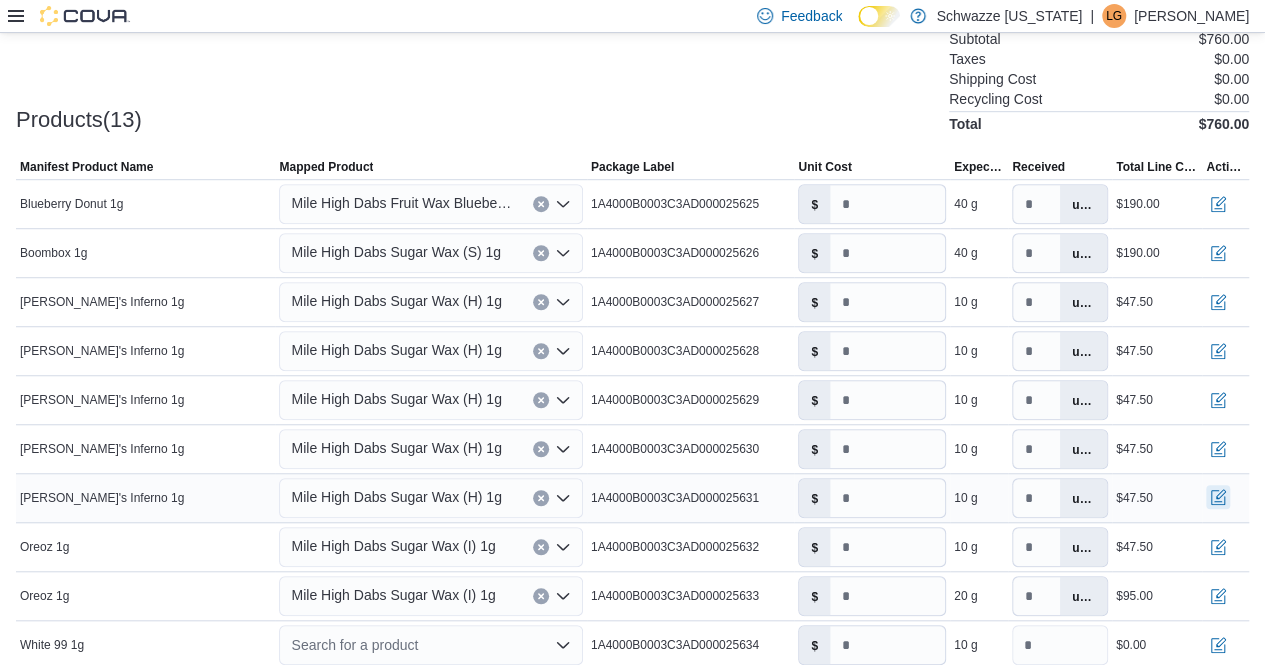click at bounding box center (1218, 497) 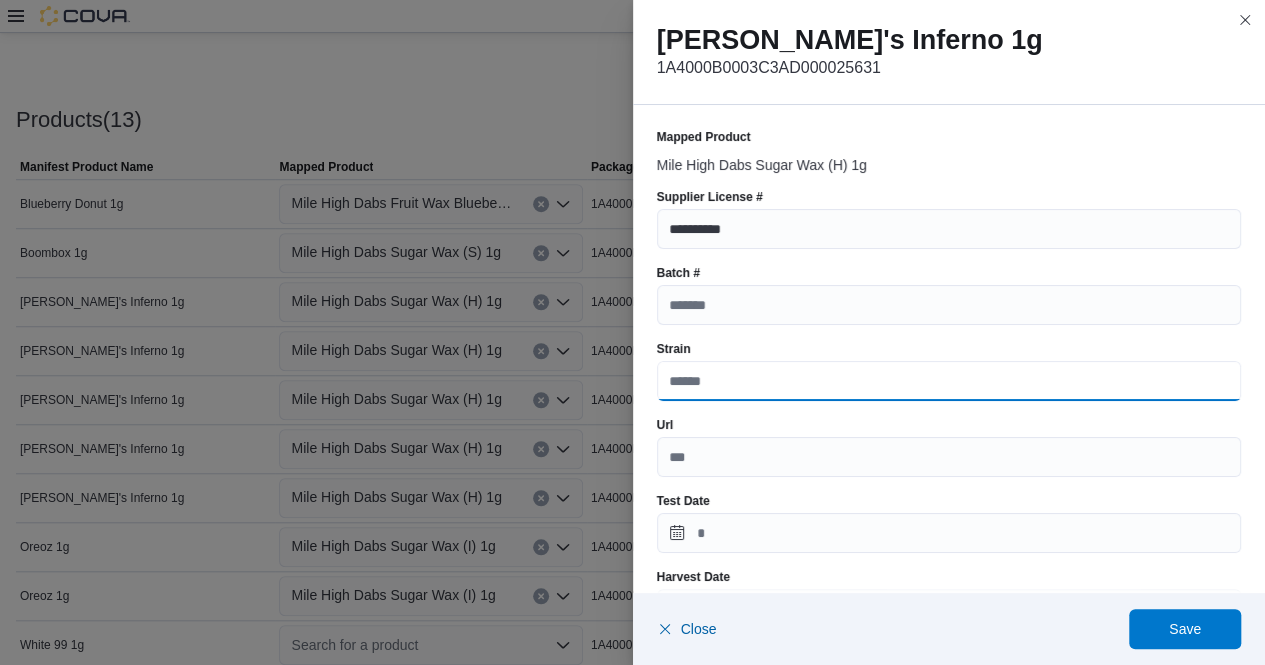 click on "Strain" at bounding box center (949, 381) 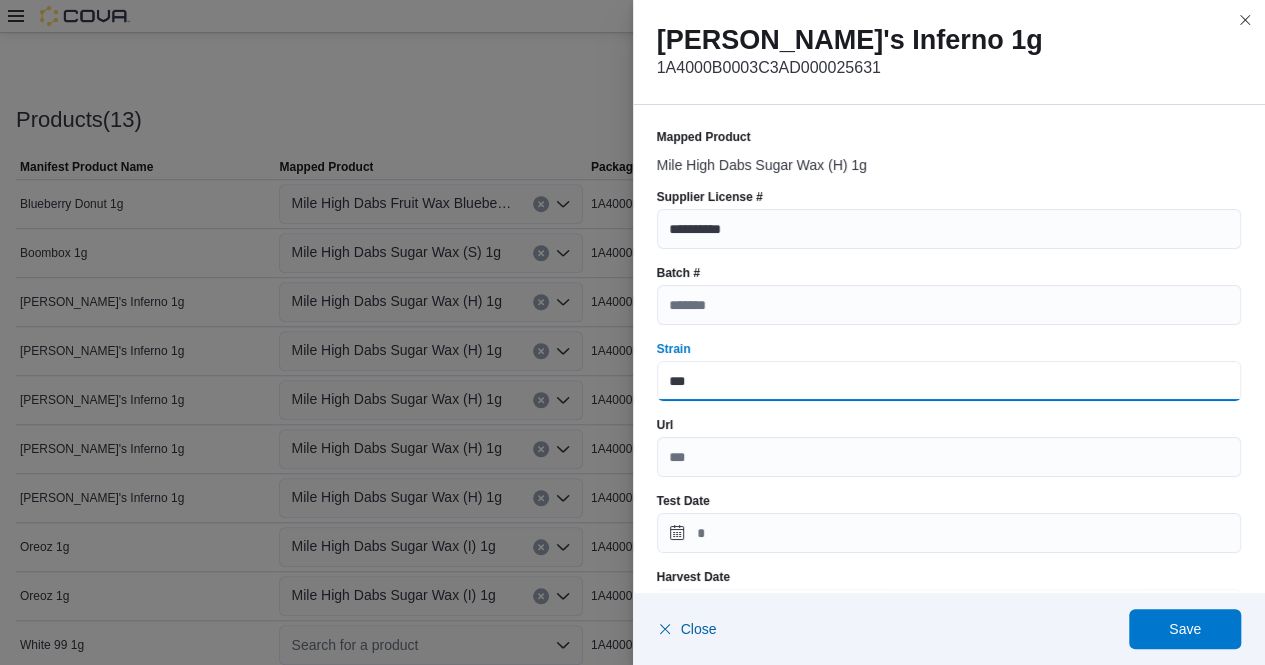 type on "**********" 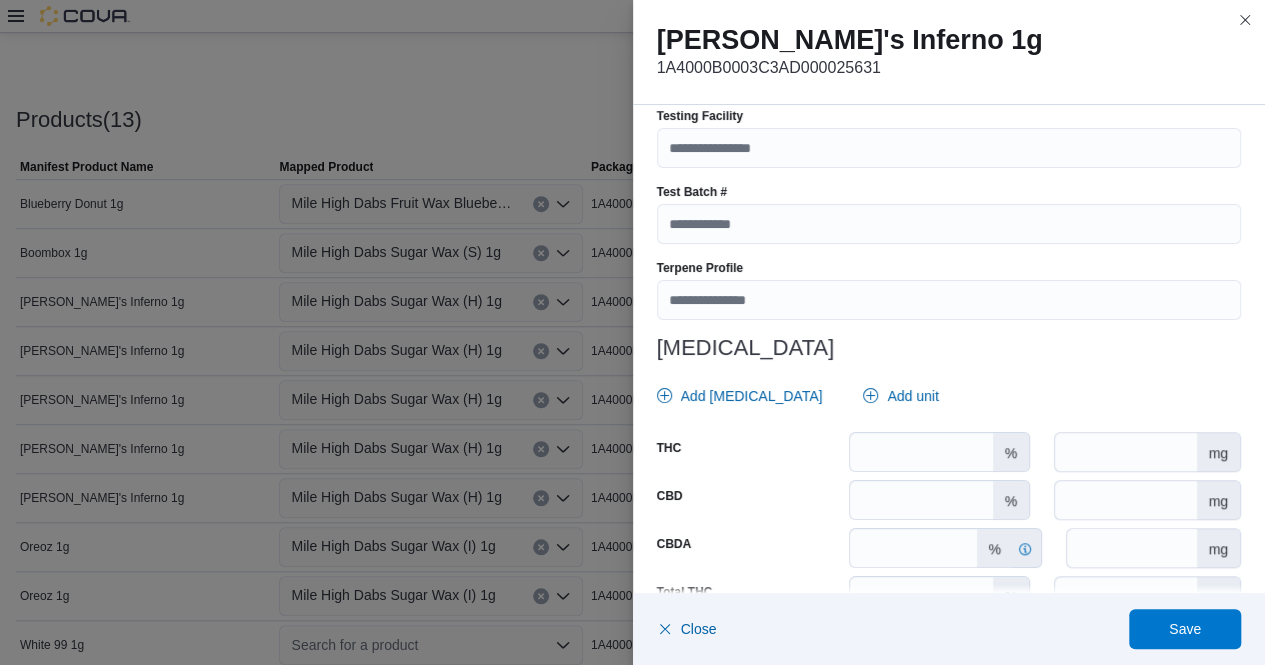 scroll, scrollTop: 696, scrollLeft: 0, axis: vertical 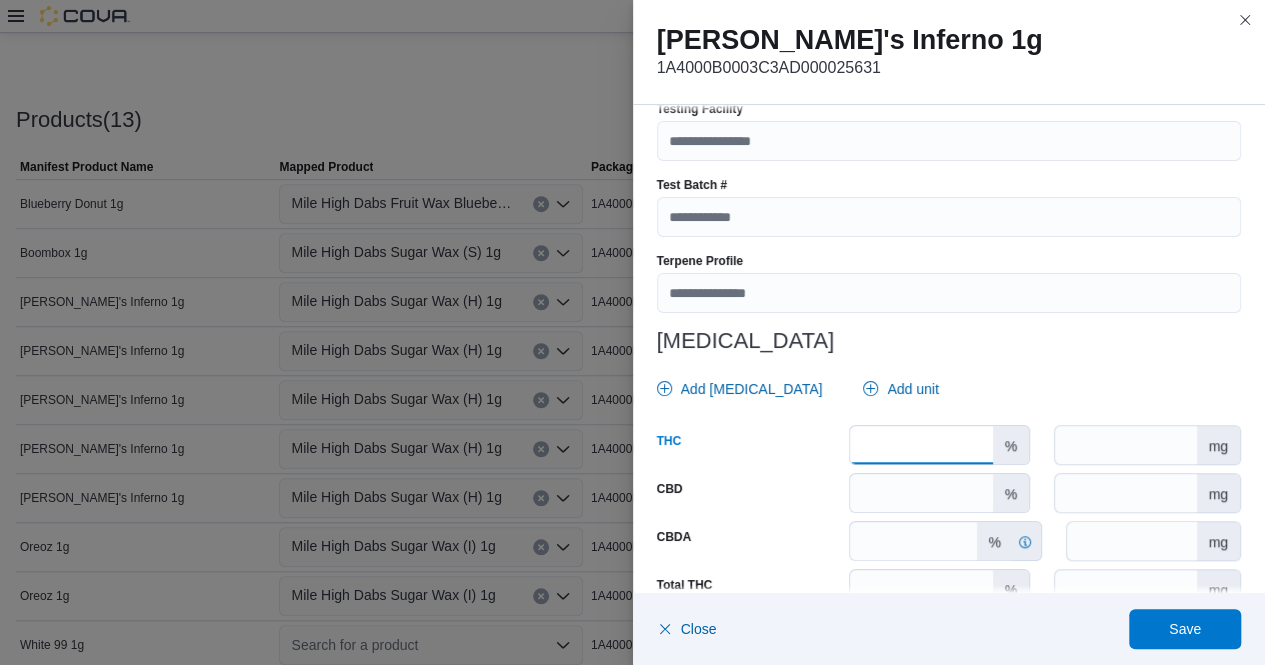 click at bounding box center (921, 445) 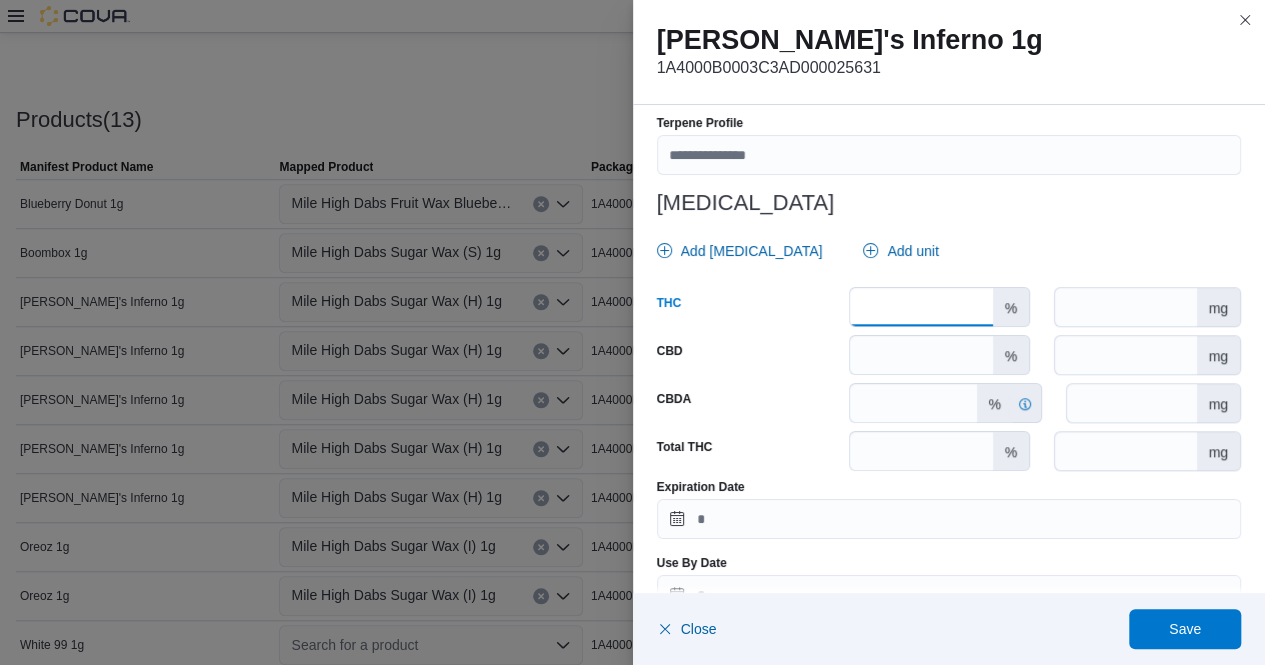 scroll, scrollTop: 879, scrollLeft: 0, axis: vertical 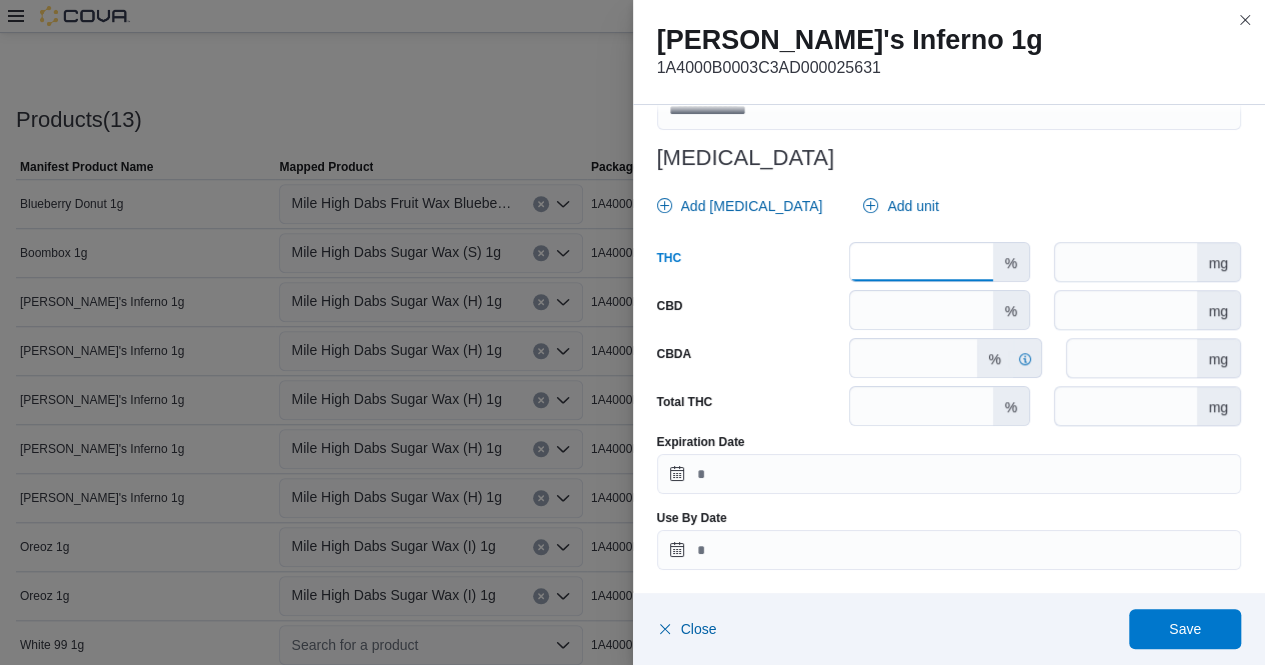 type on "*****" 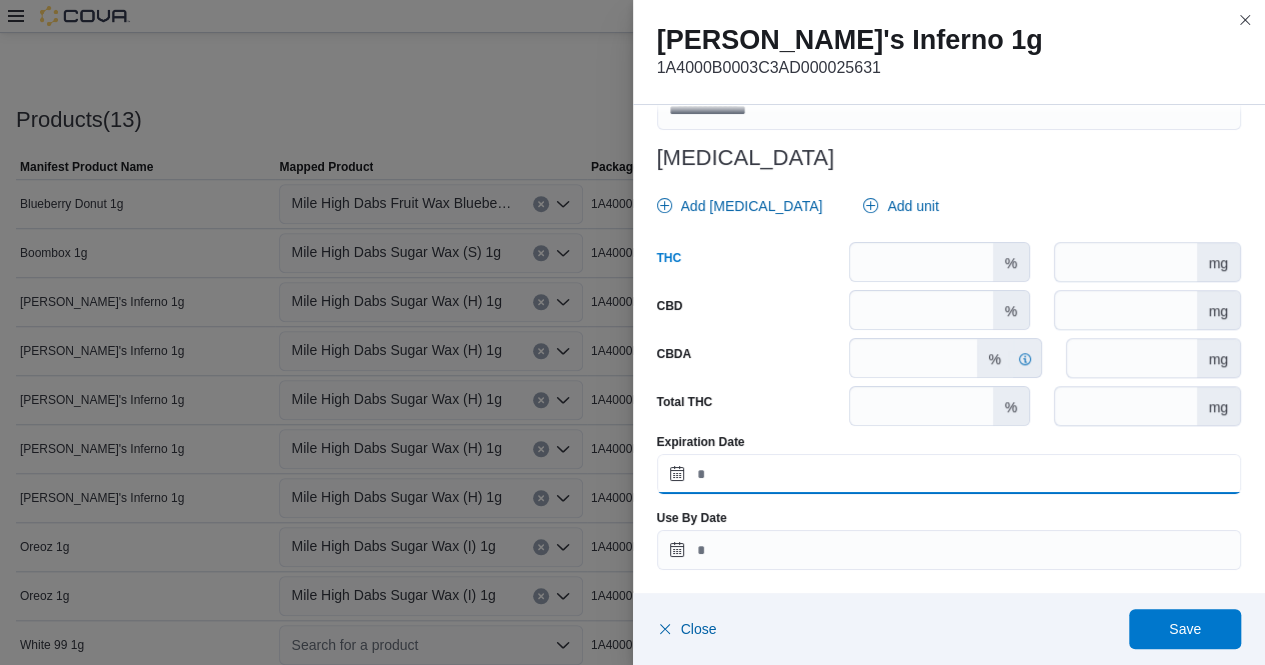click on "Expiration Date" at bounding box center [949, 474] 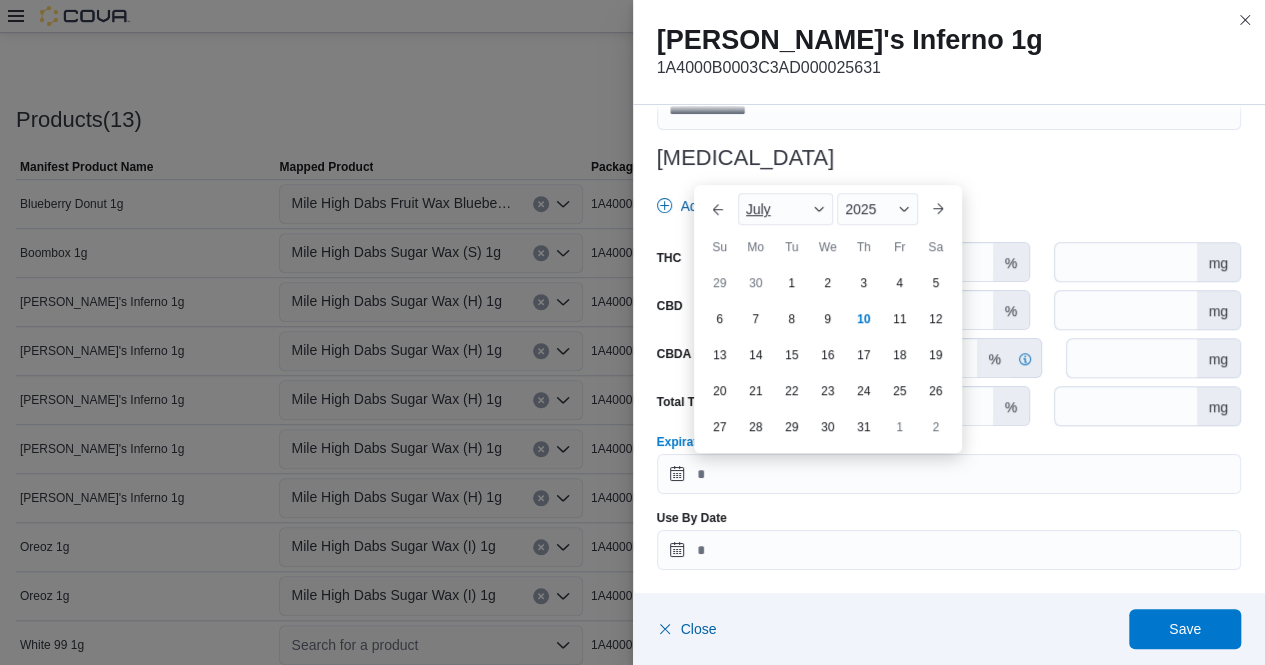 click at bounding box center [819, 209] 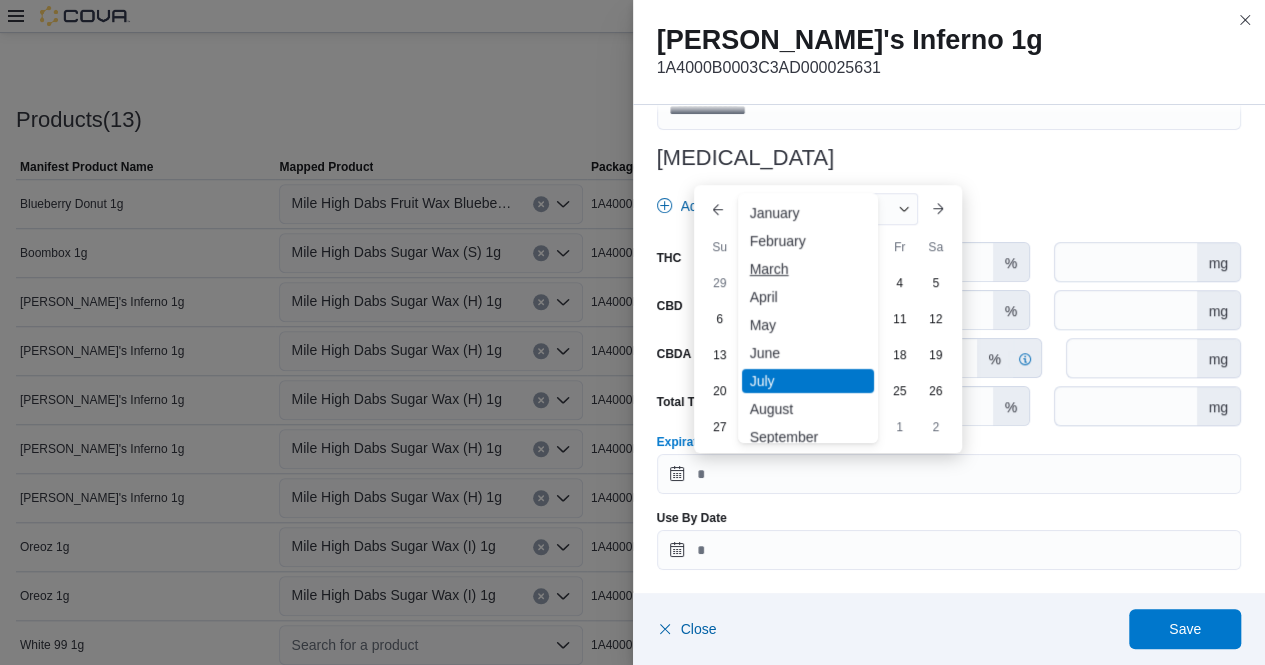 click on "March" at bounding box center (808, 269) 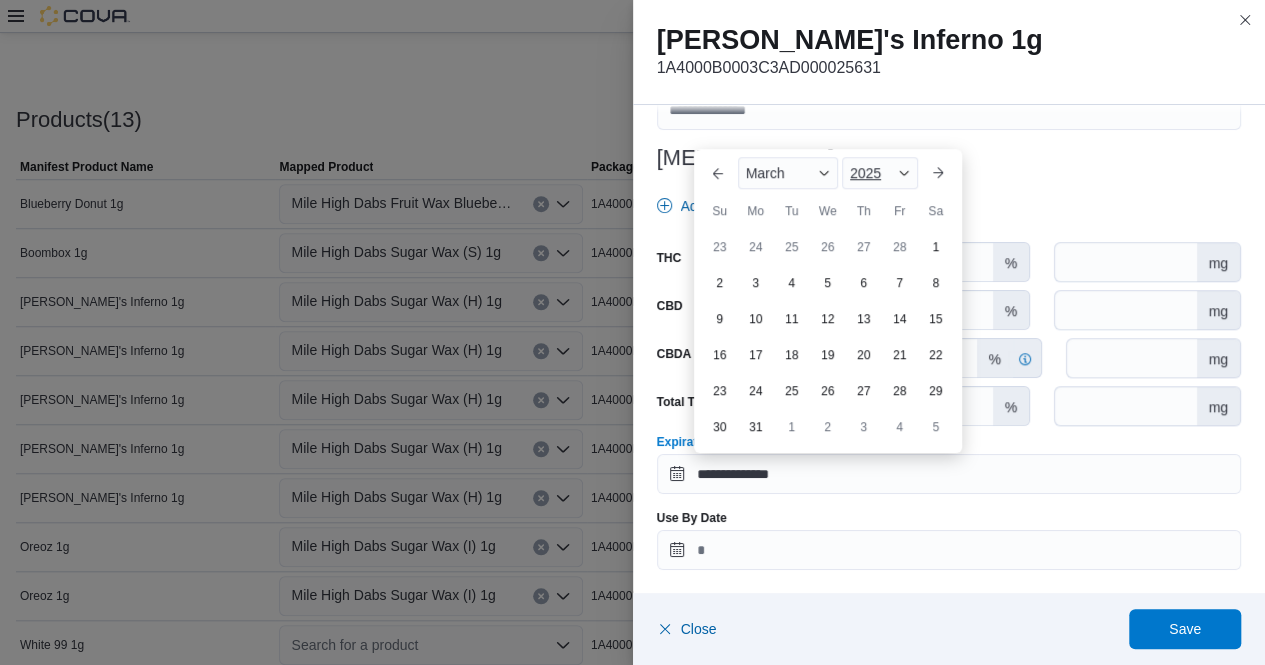 click on "2025" at bounding box center [880, 173] 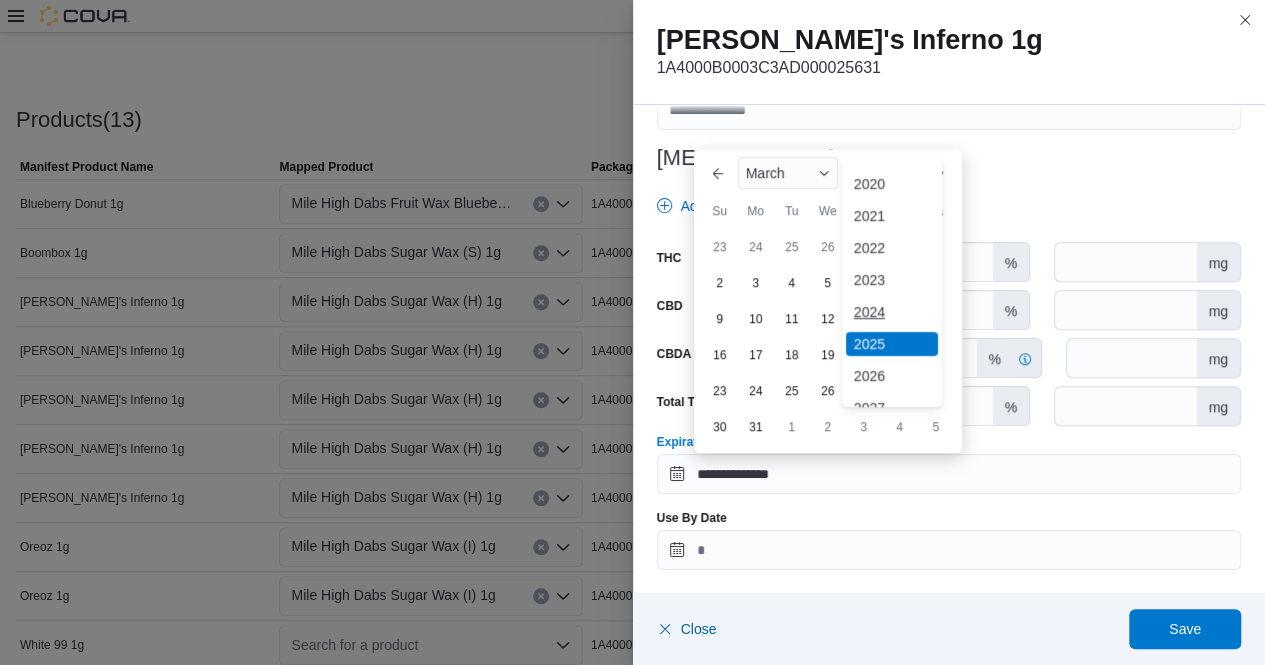 scroll, scrollTop: 65, scrollLeft: 0, axis: vertical 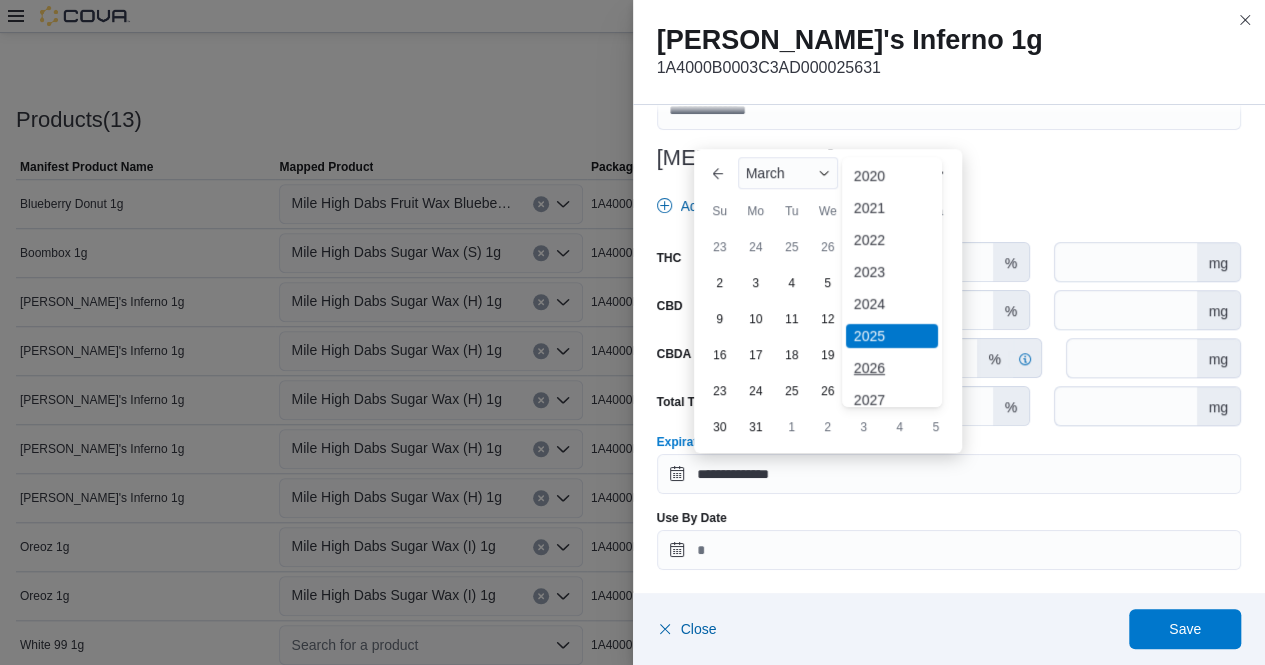 click on "2026" at bounding box center [892, 368] 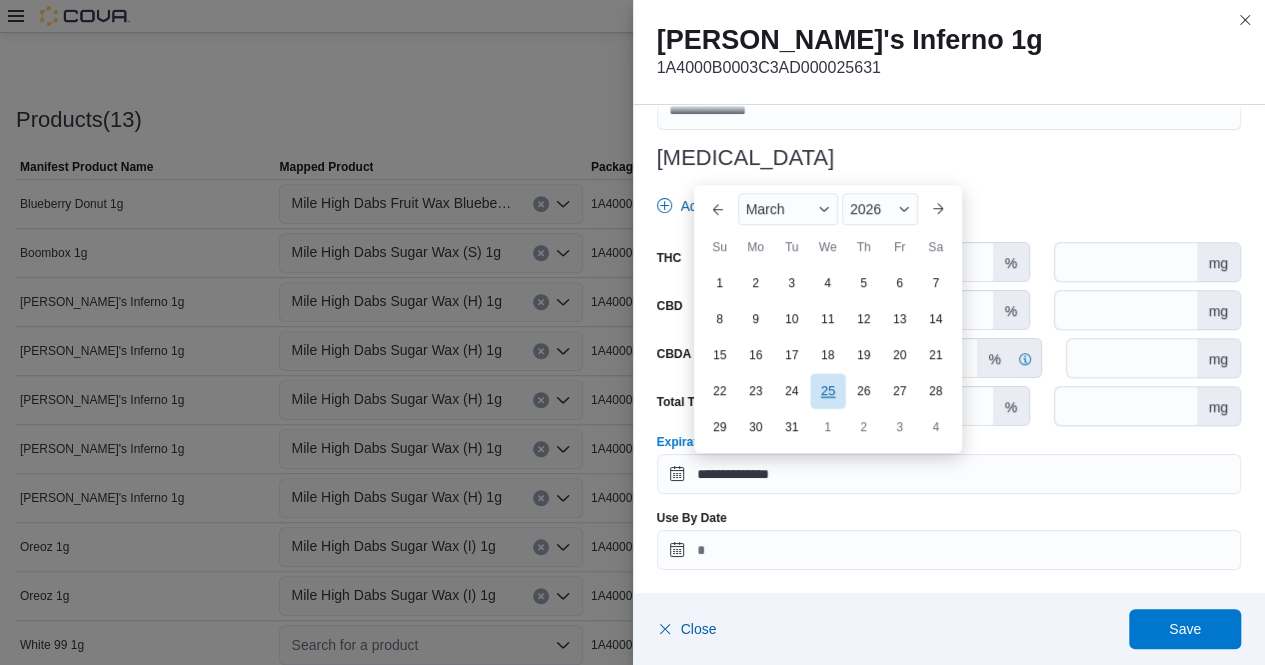 click on "25" at bounding box center [827, 391] 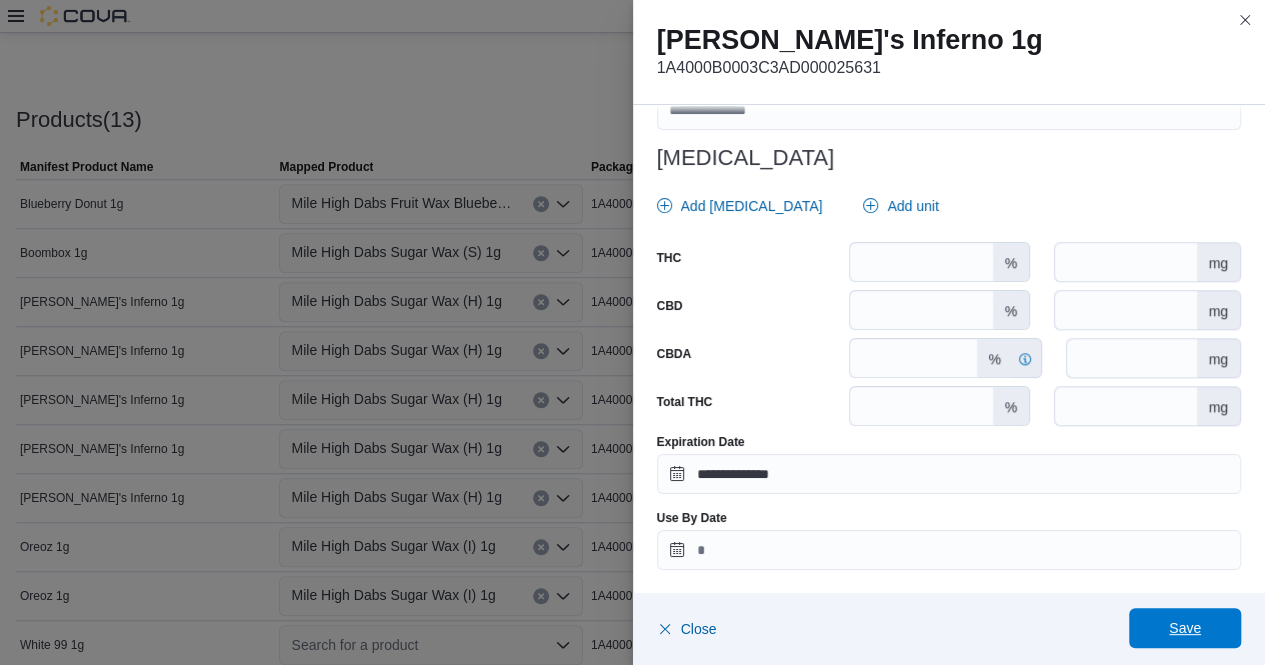 click on "Save" at bounding box center [1185, 628] 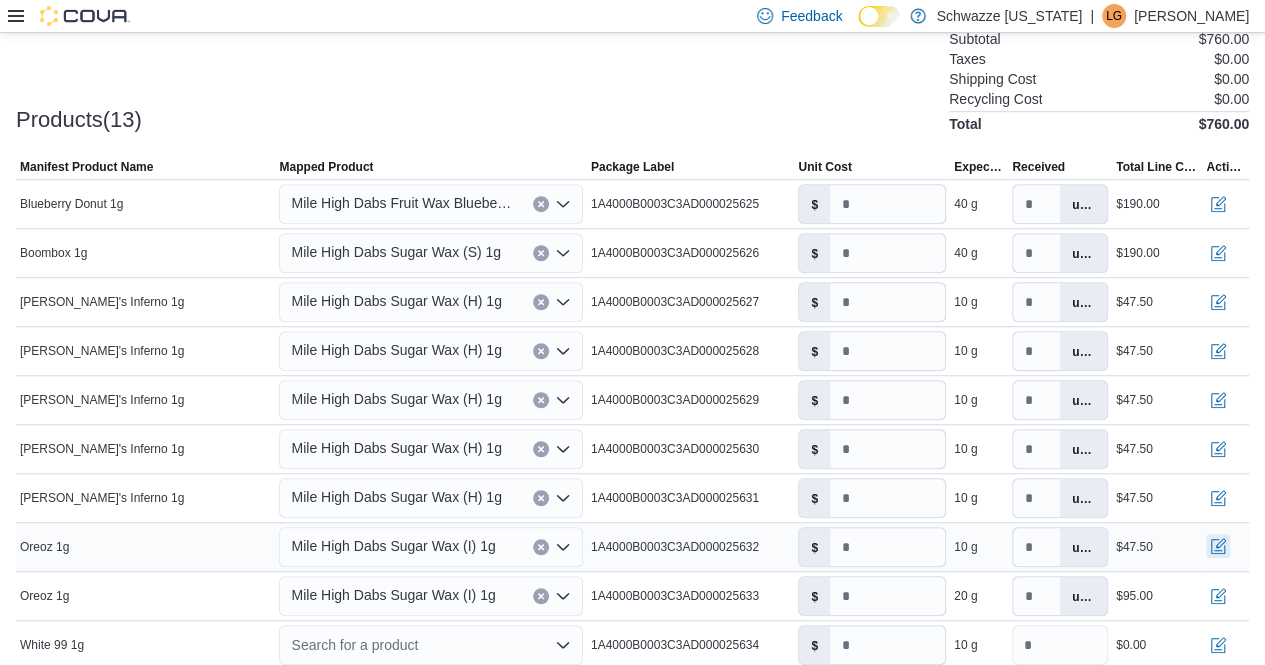 click at bounding box center (1218, 546) 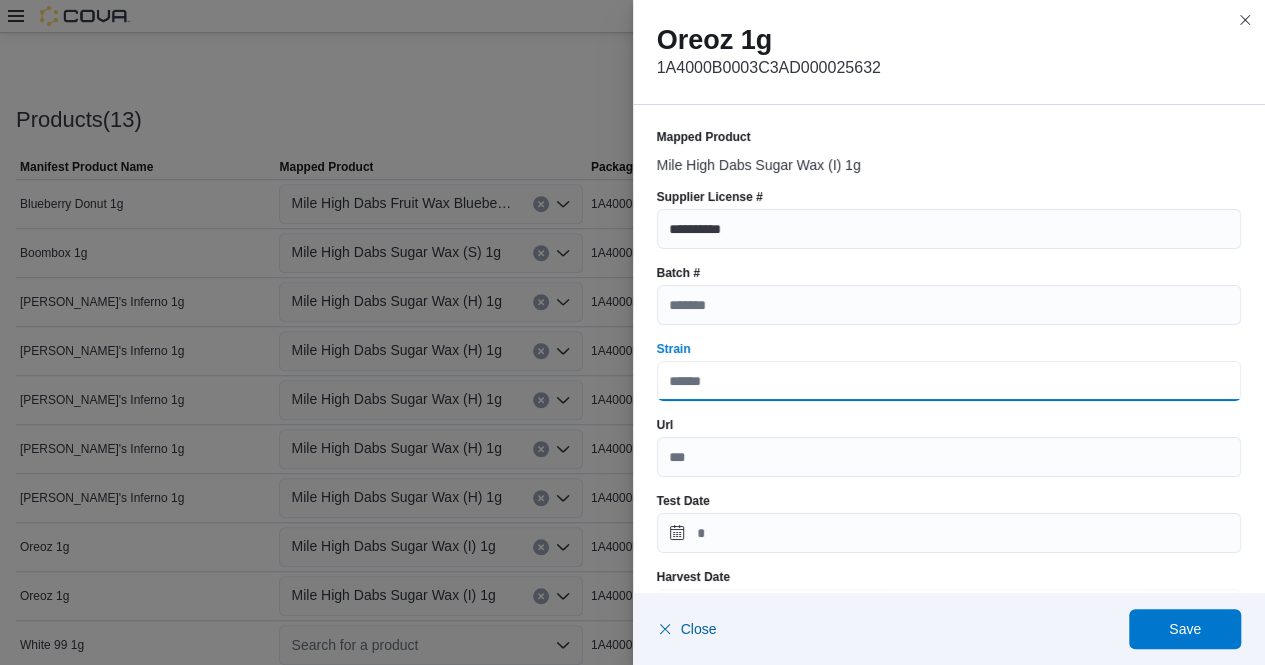 click on "Strain" at bounding box center (949, 381) 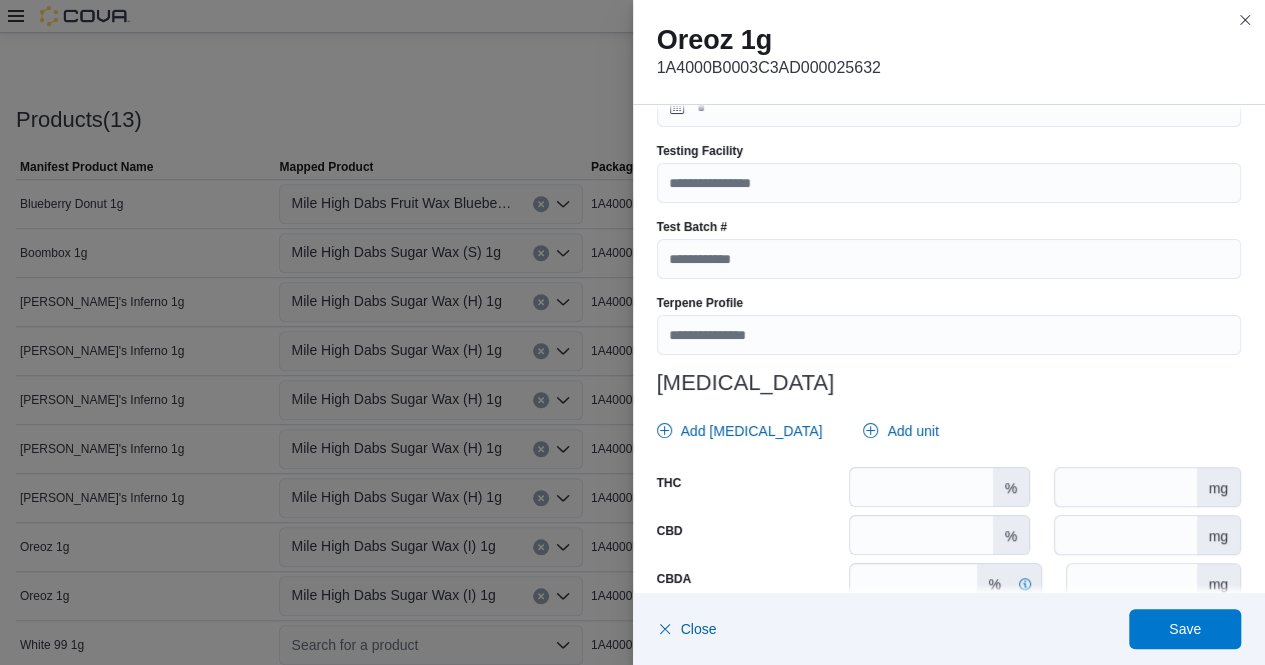 scroll, scrollTop: 655, scrollLeft: 0, axis: vertical 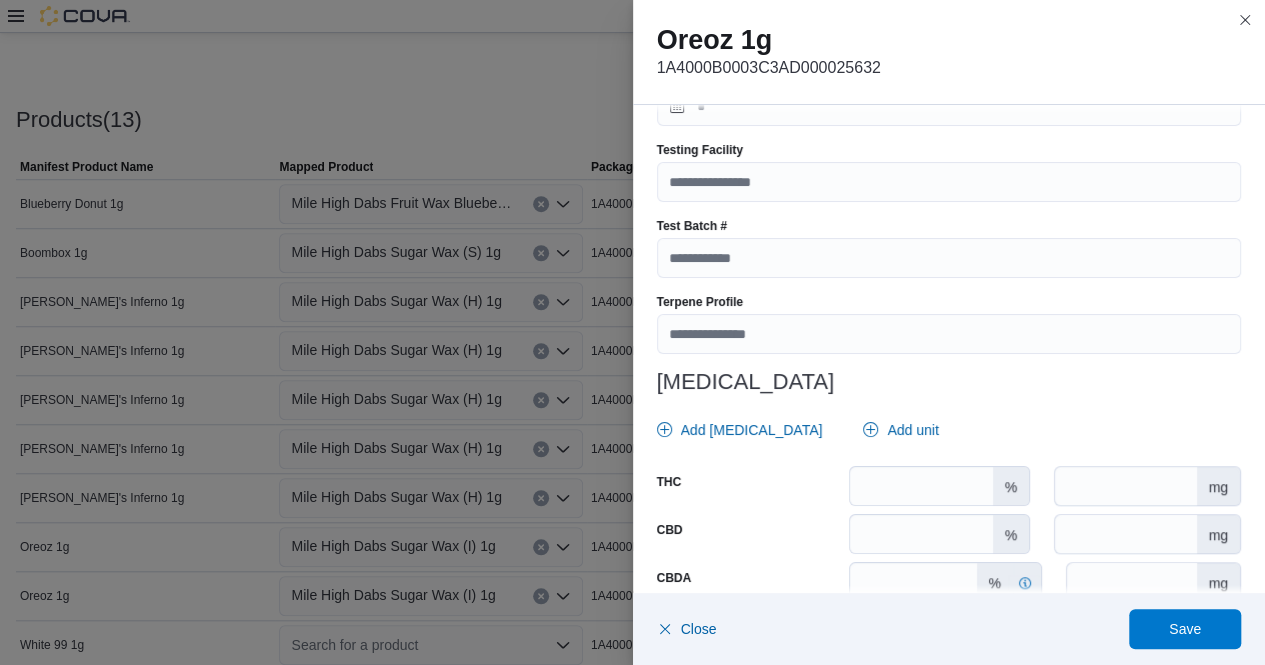 type on "*****" 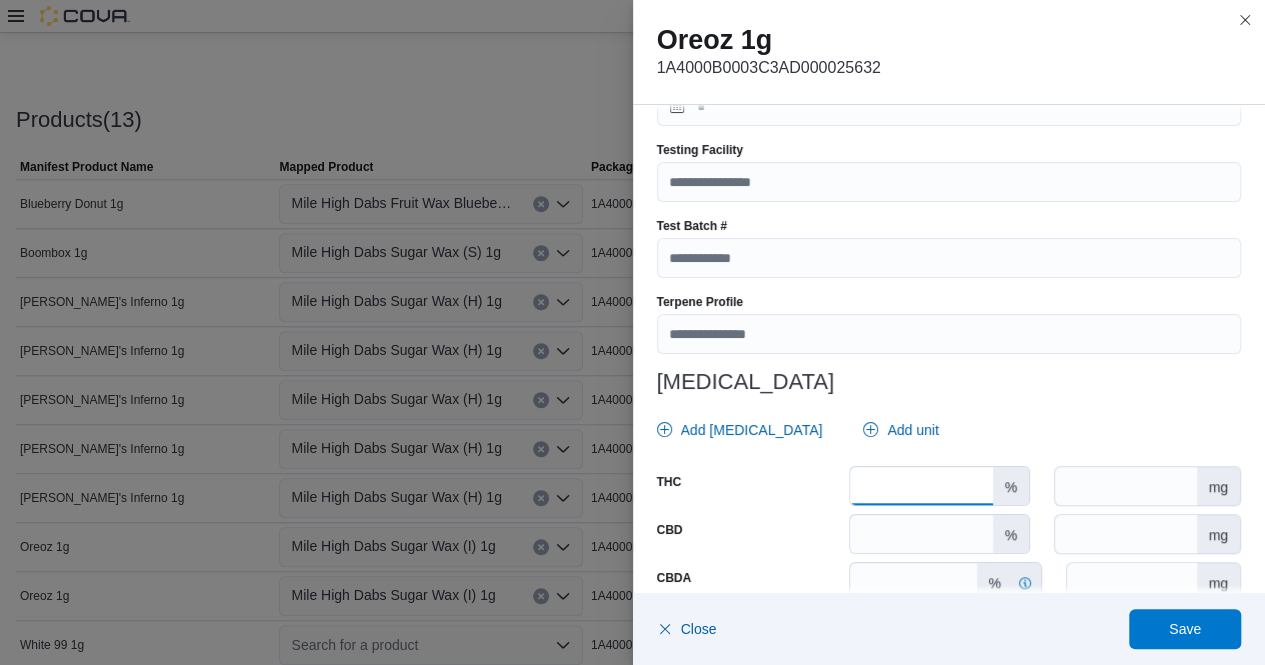 click at bounding box center [921, 486] 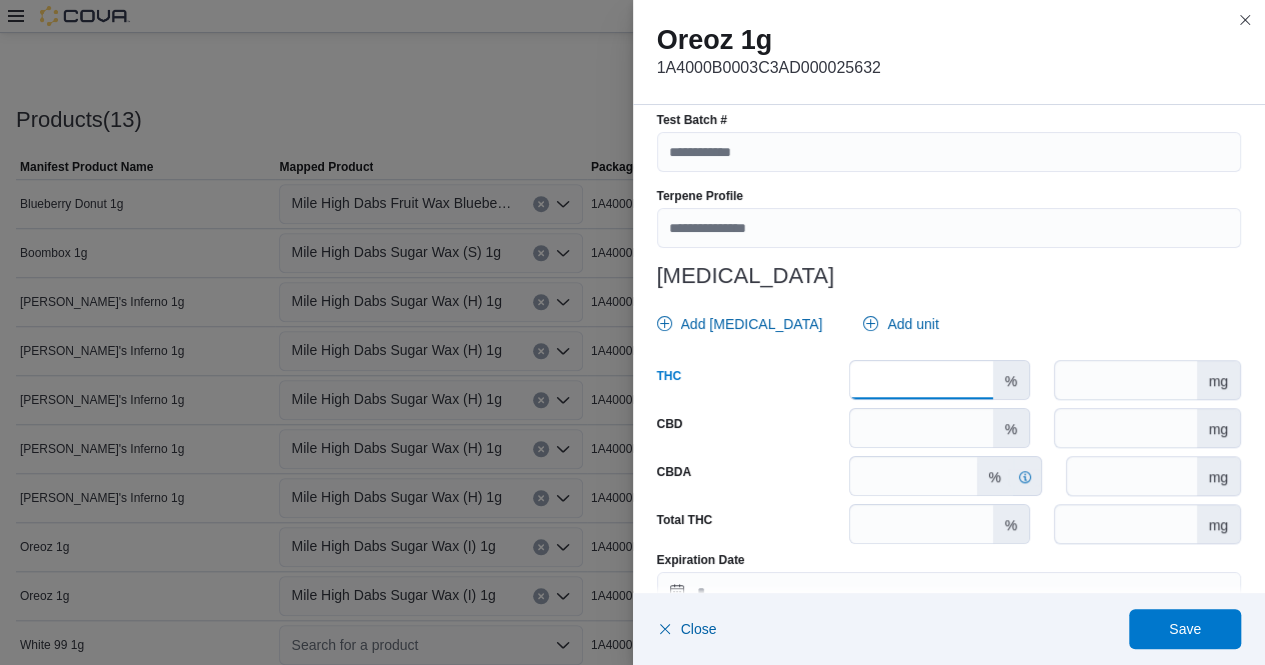 scroll, scrollTop: 879, scrollLeft: 0, axis: vertical 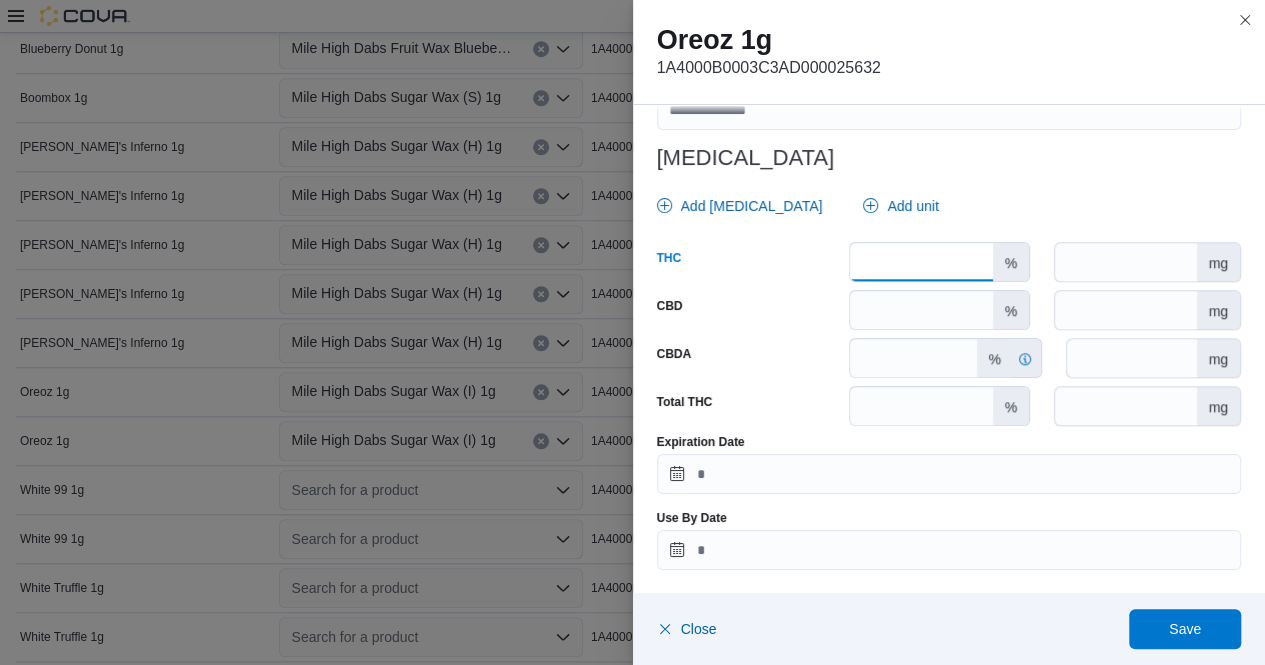 type on "*****" 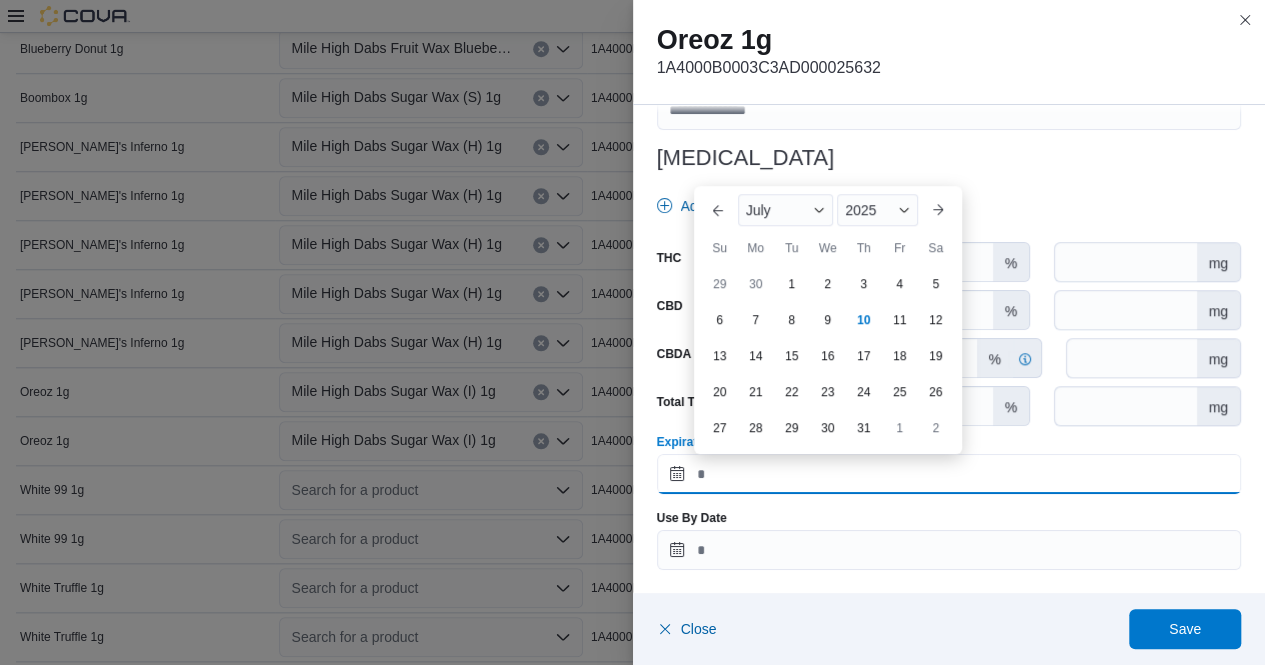 click on "Expiration Date" at bounding box center [949, 474] 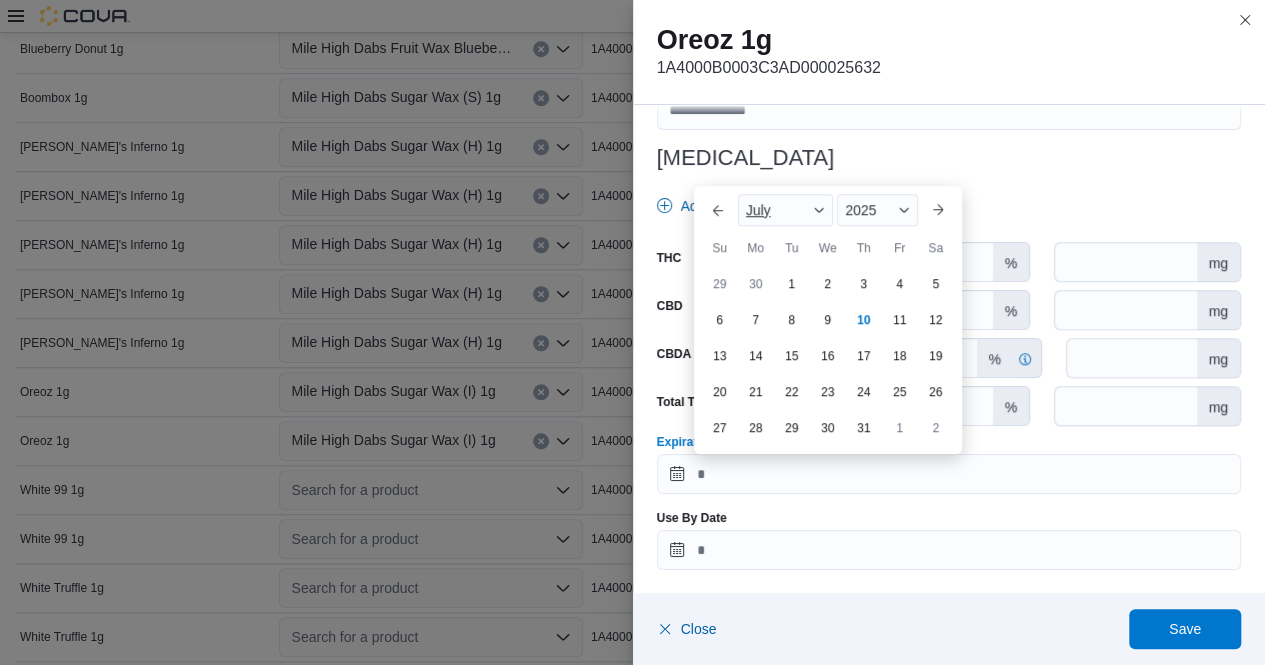 click at bounding box center (819, 210) 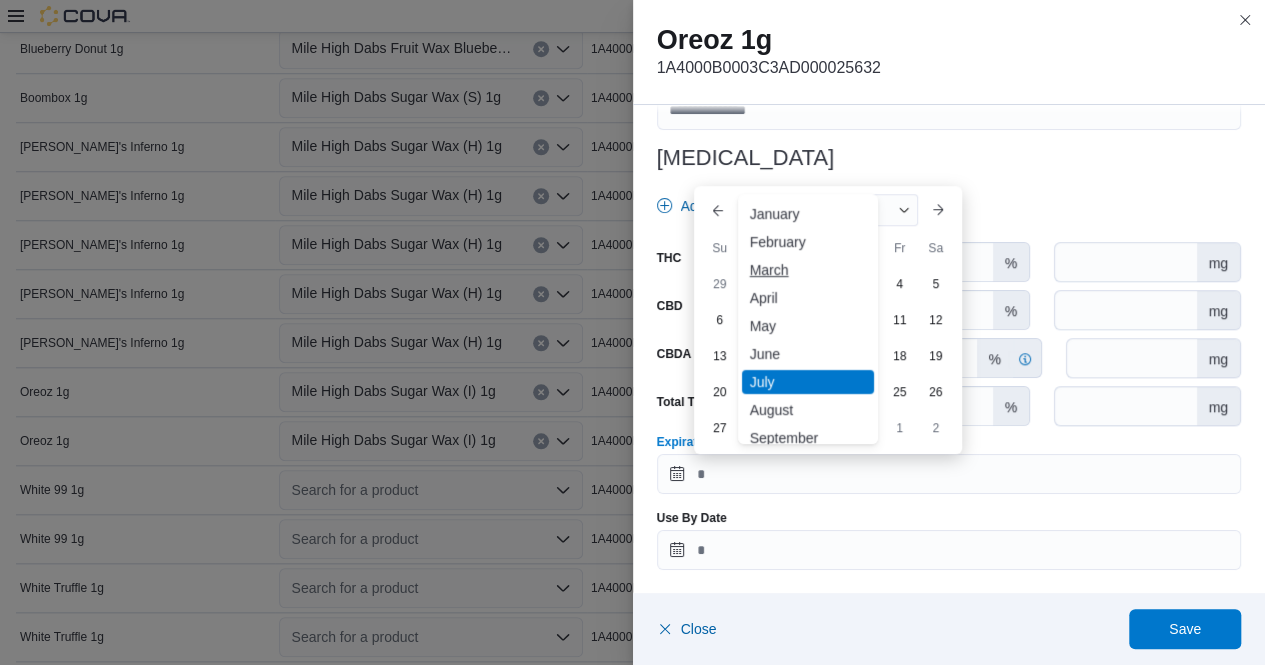 click on "March" at bounding box center [808, 270] 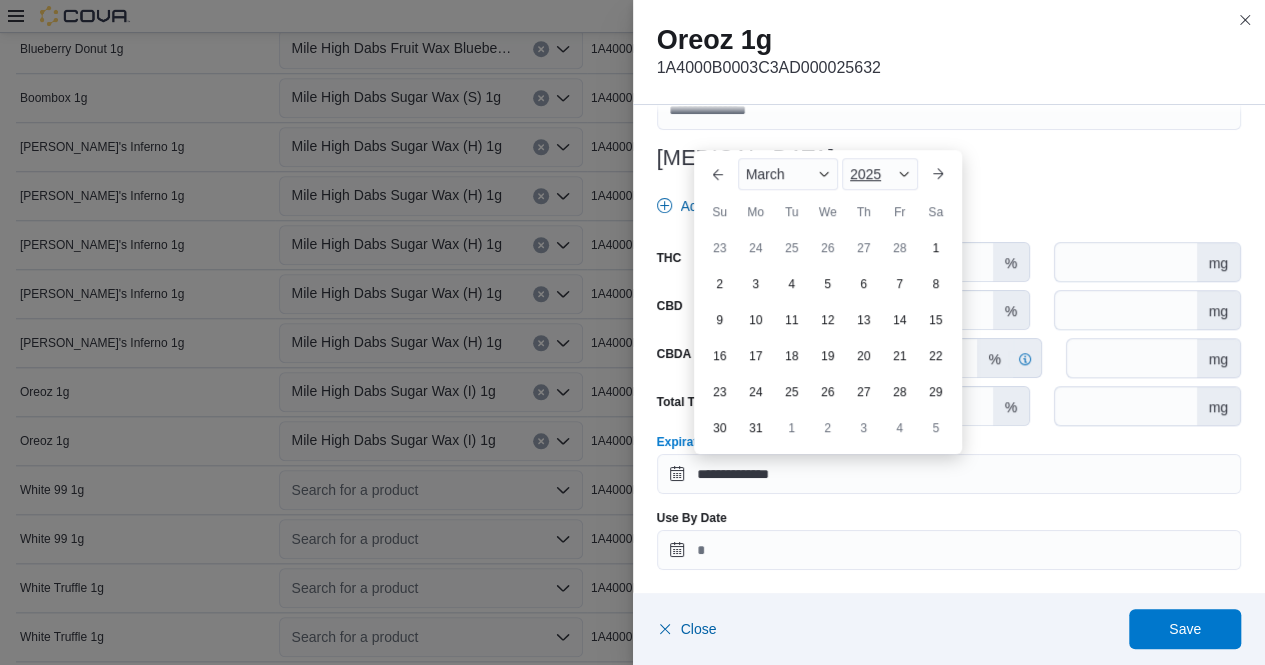 click at bounding box center [904, 174] 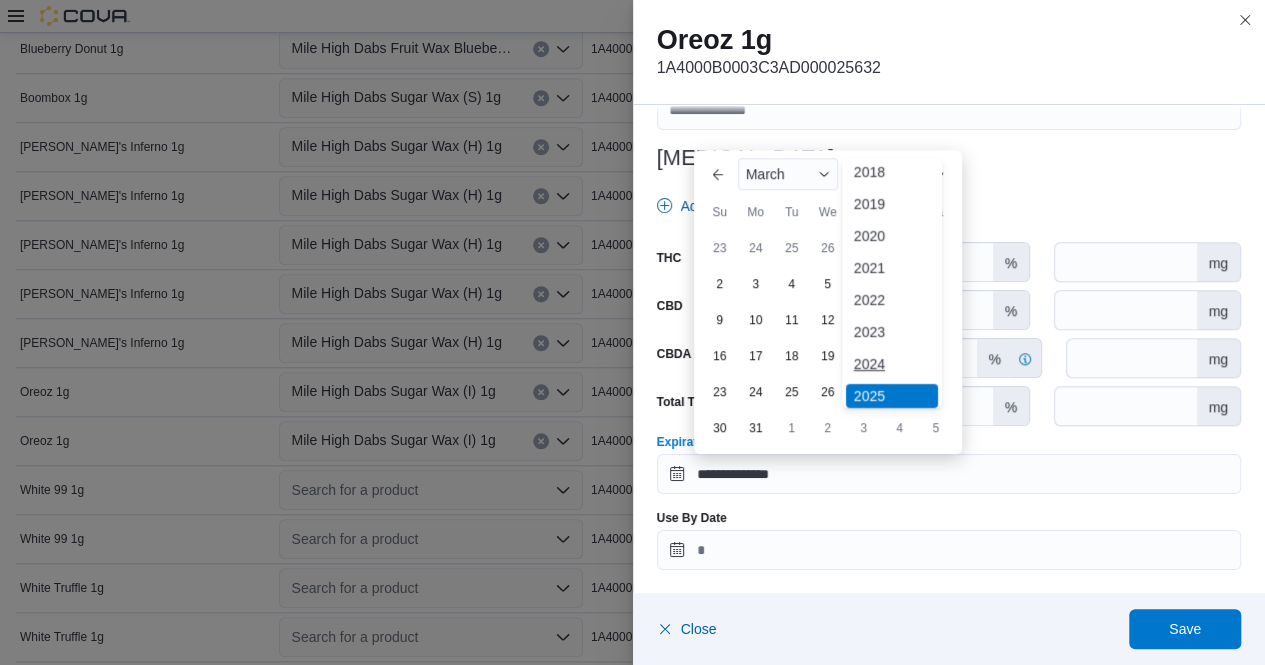 scroll, scrollTop: 66, scrollLeft: 0, axis: vertical 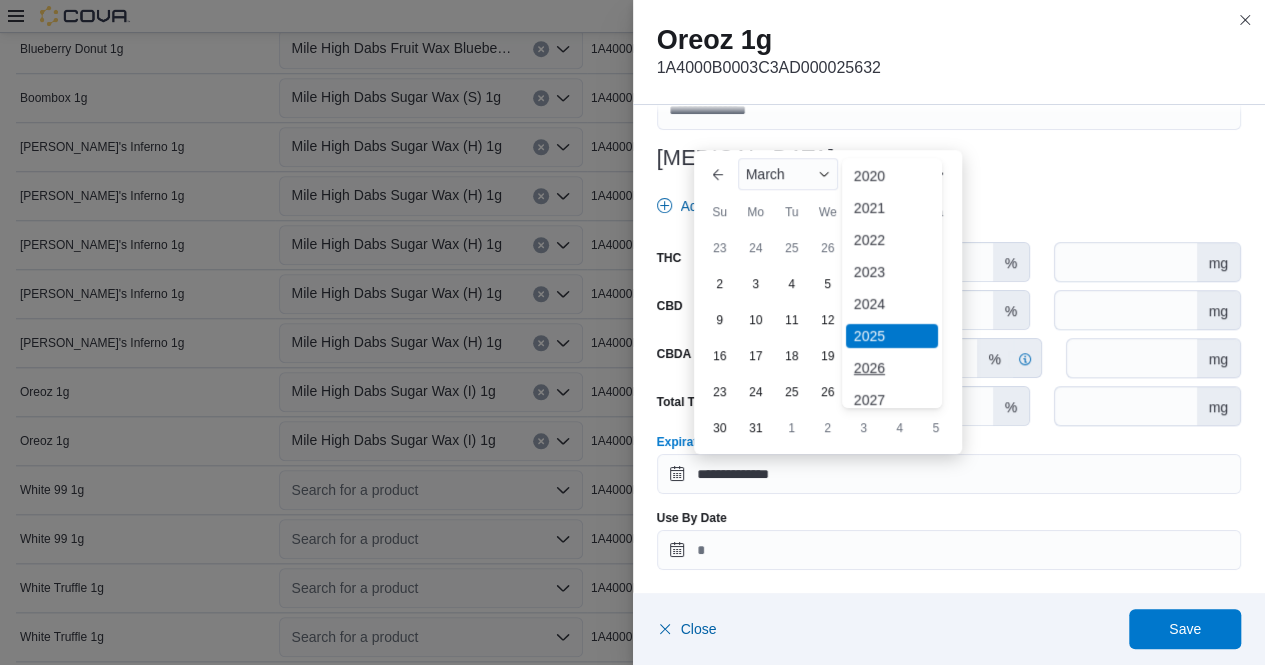click on "2026" at bounding box center (892, 368) 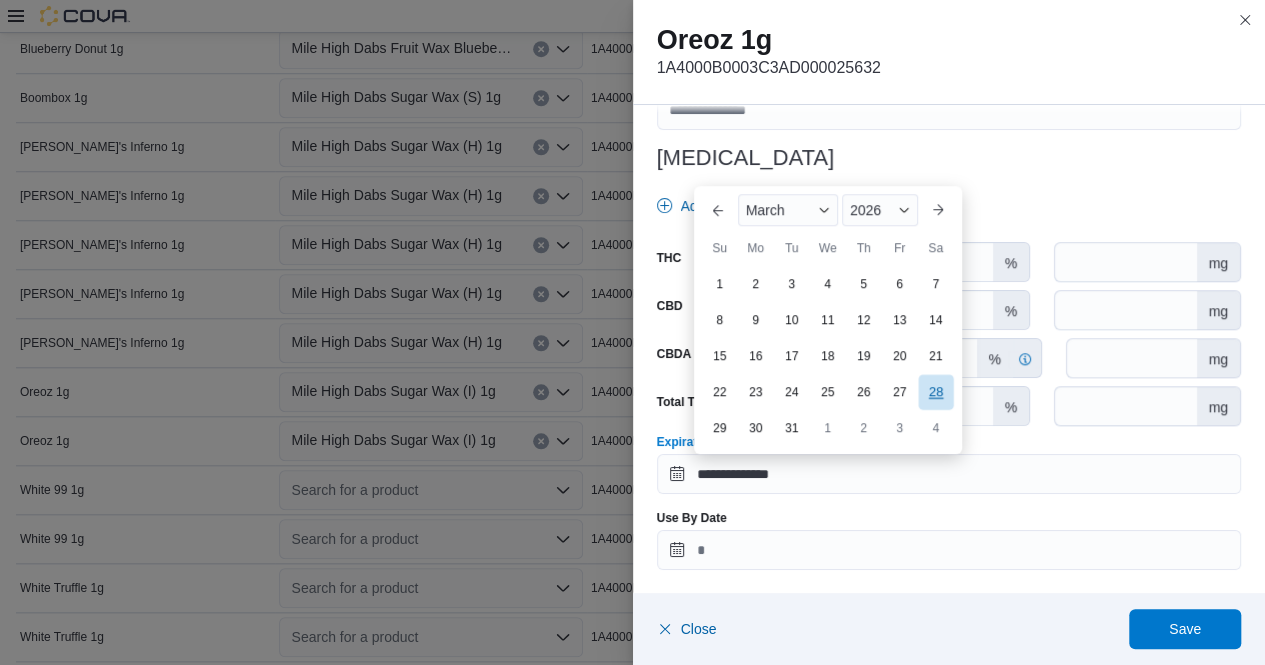 click on "28" at bounding box center [935, 391] 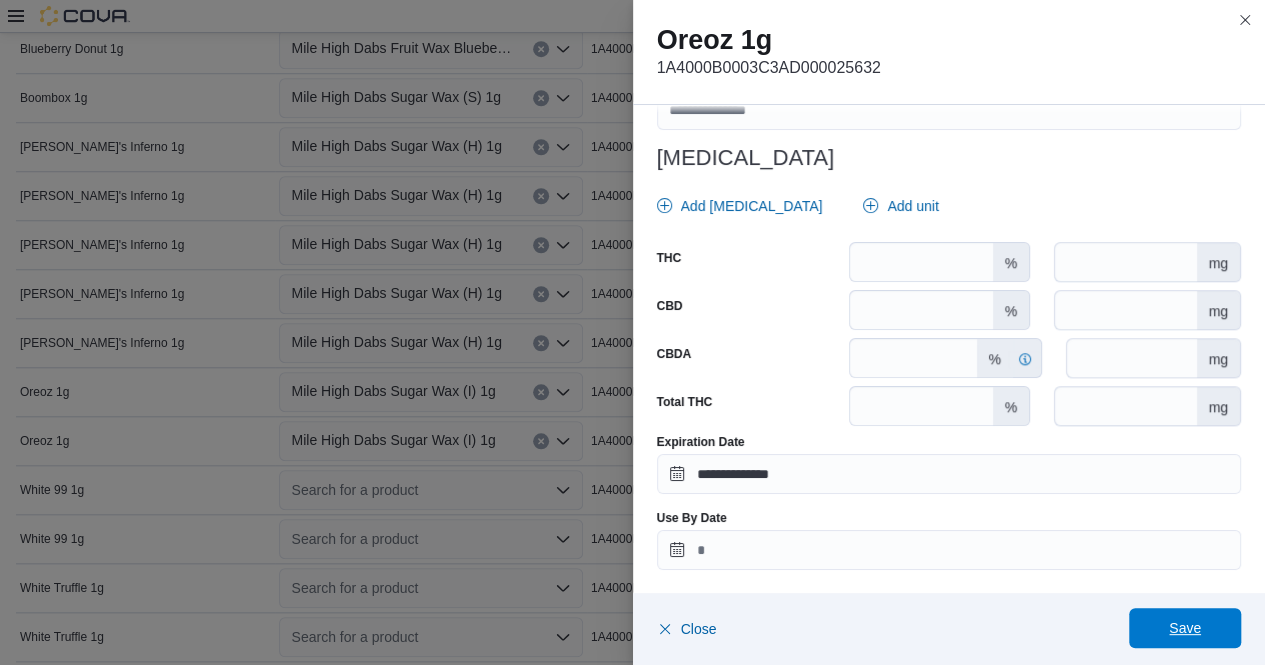 click on "Save" at bounding box center (1185, 628) 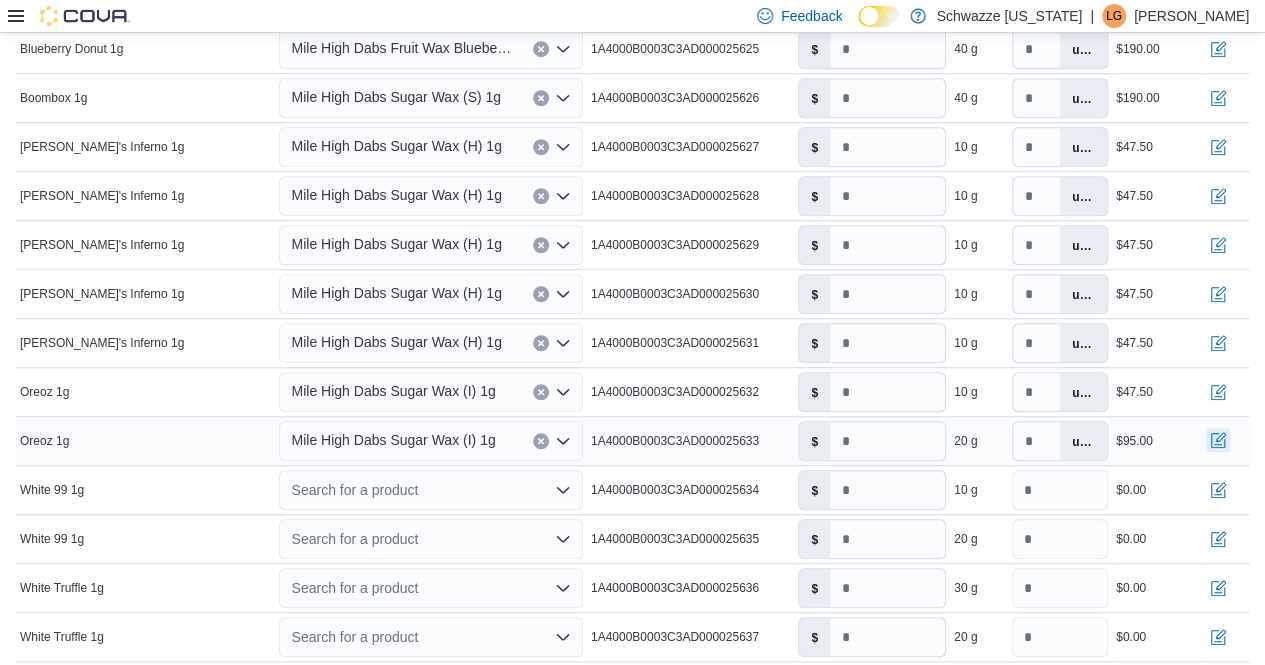 click at bounding box center [1218, 440] 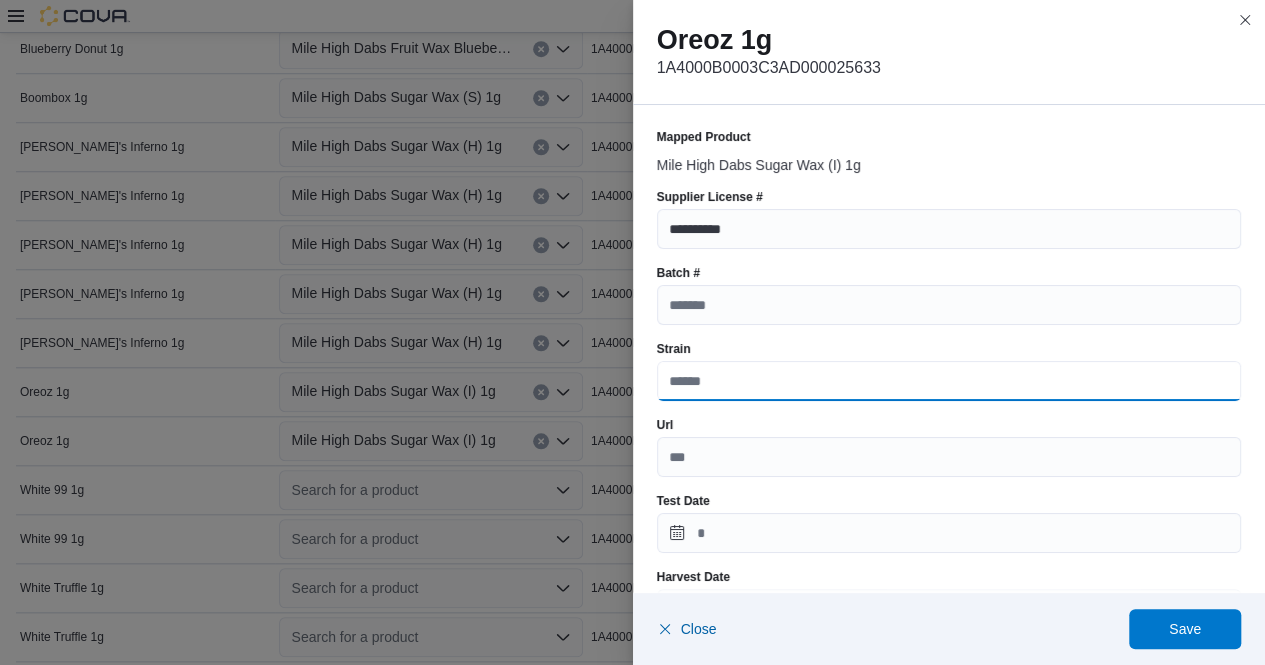 click on "Strain" at bounding box center (949, 381) 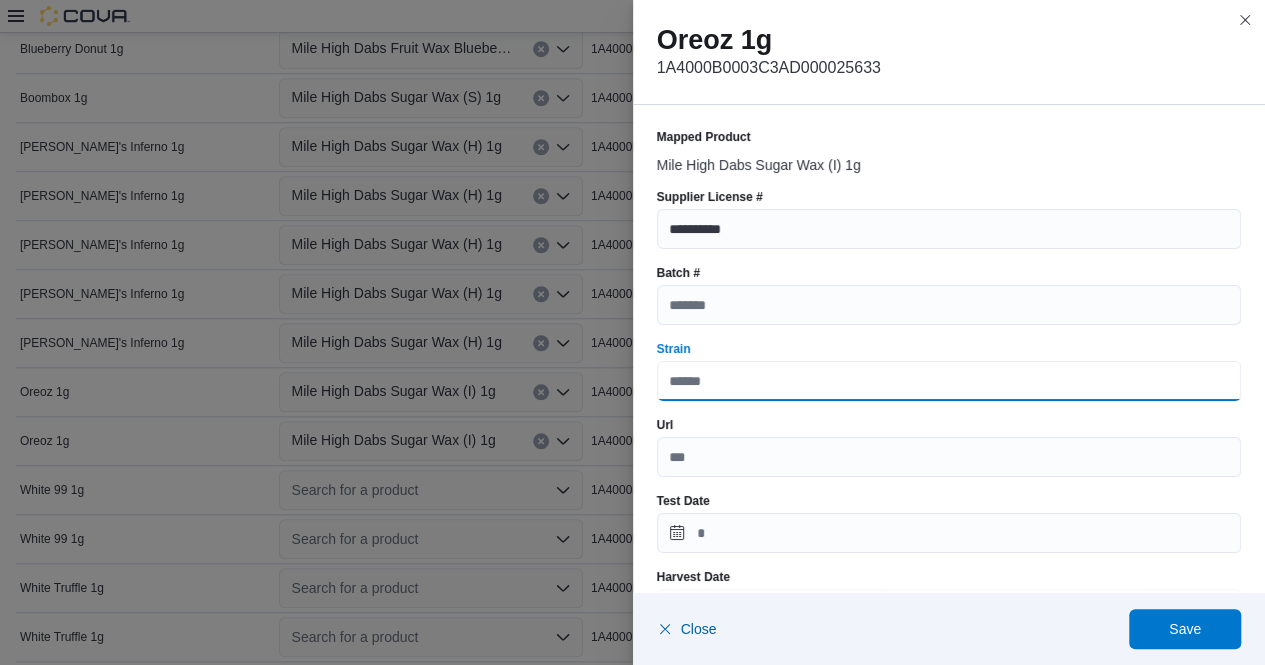 type on "*" 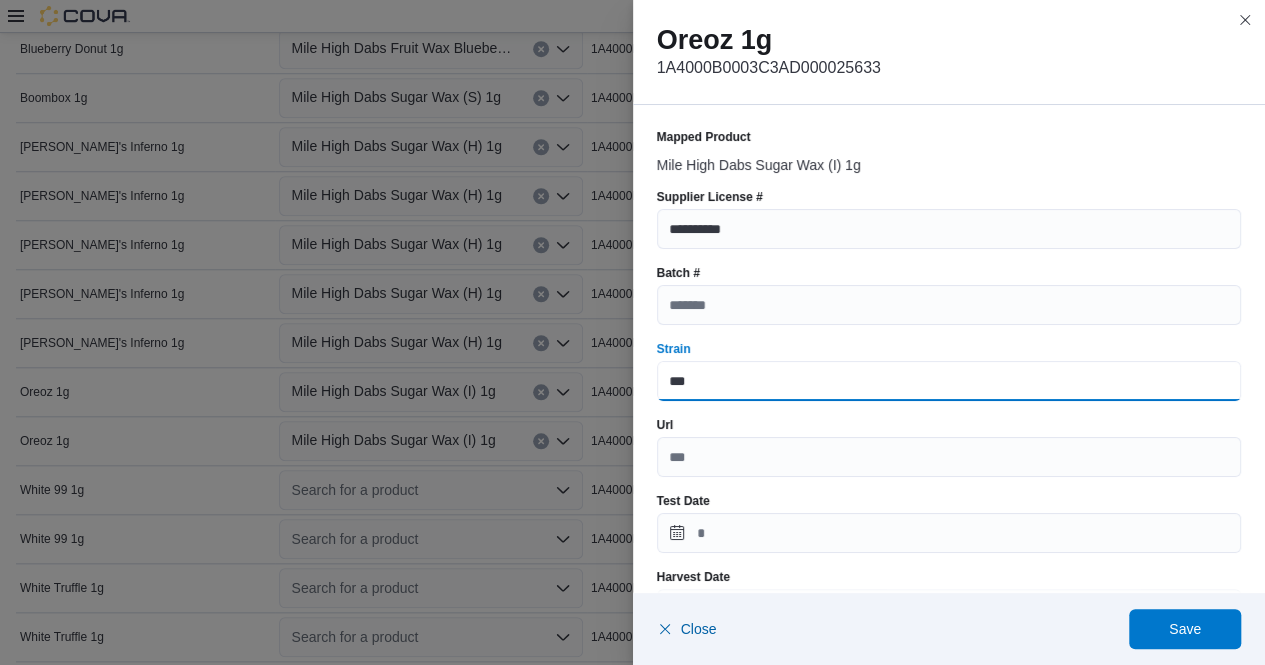 type on "*****" 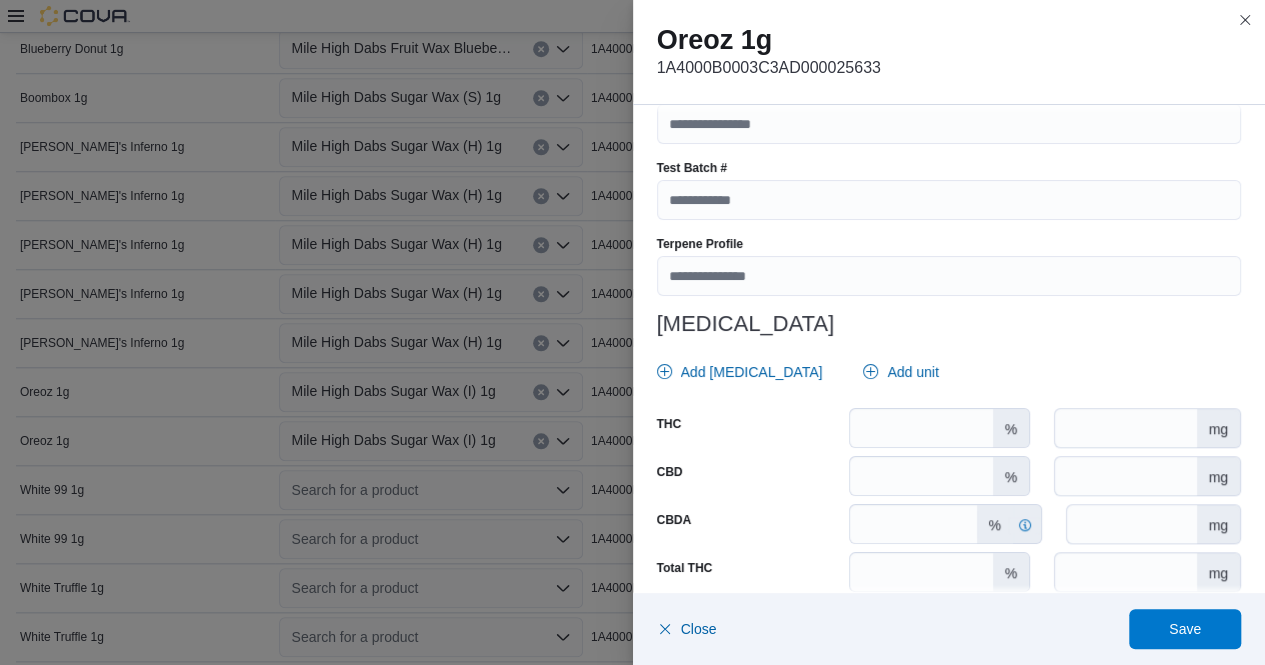 scroll, scrollTop: 720, scrollLeft: 0, axis: vertical 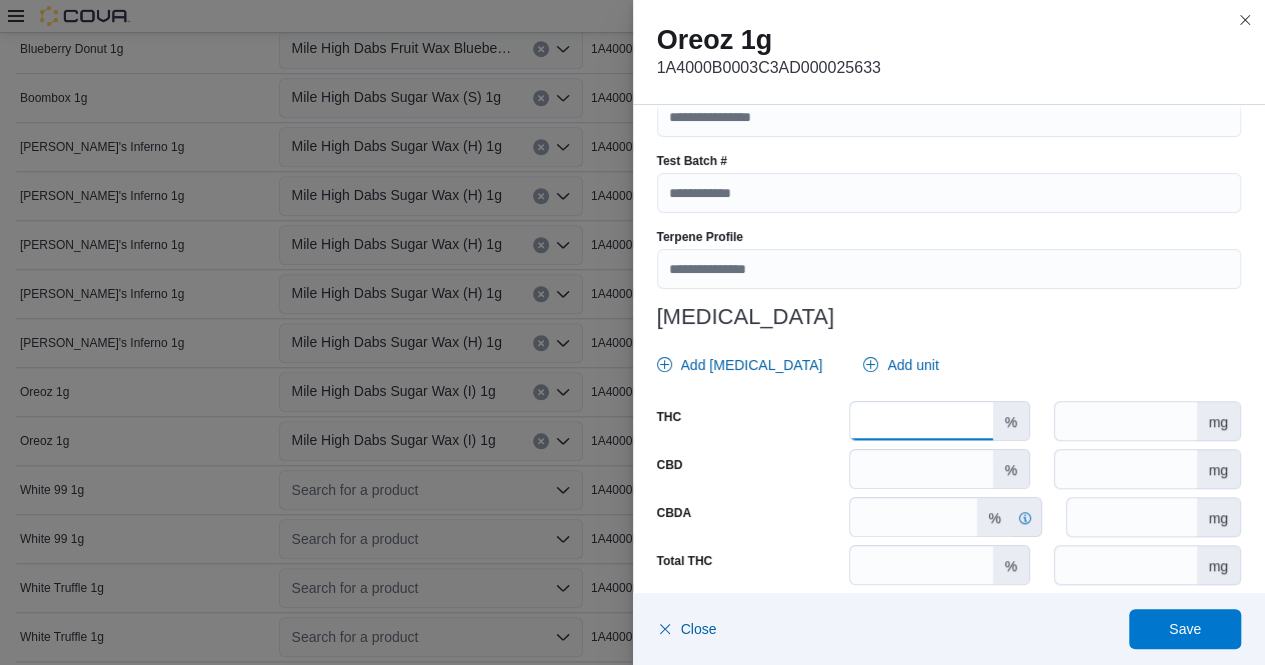 click at bounding box center (921, 421) 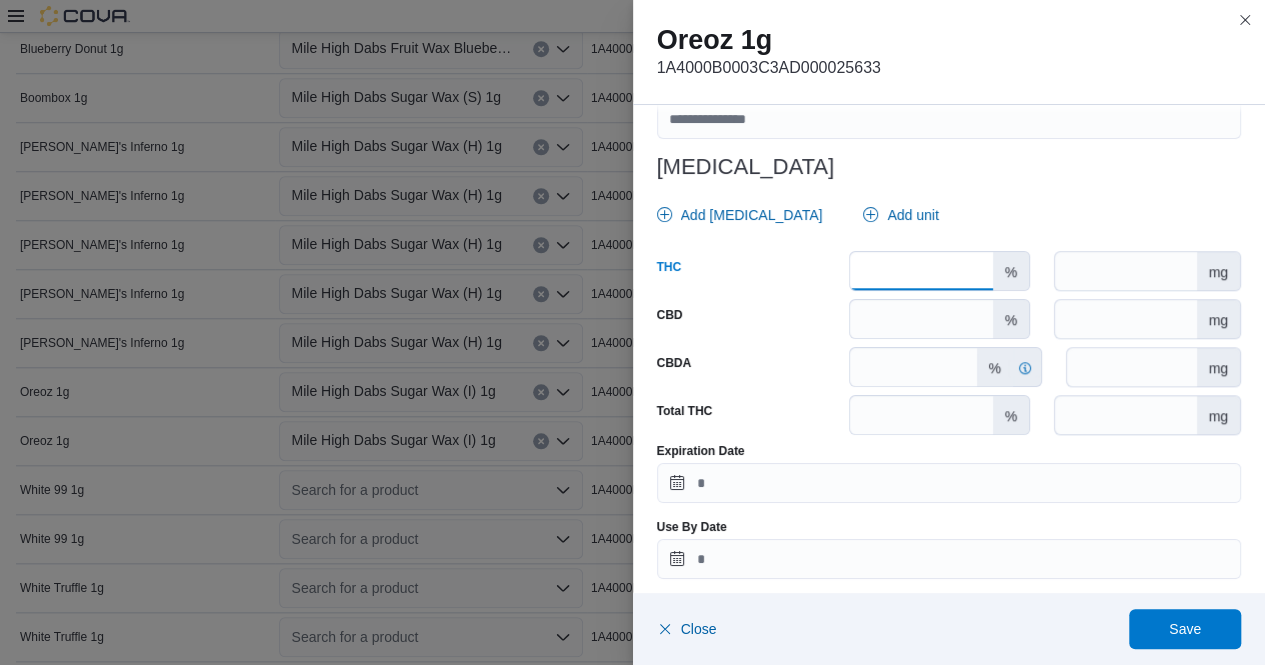 scroll, scrollTop: 879, scrollLeft: 0, axis: vertical 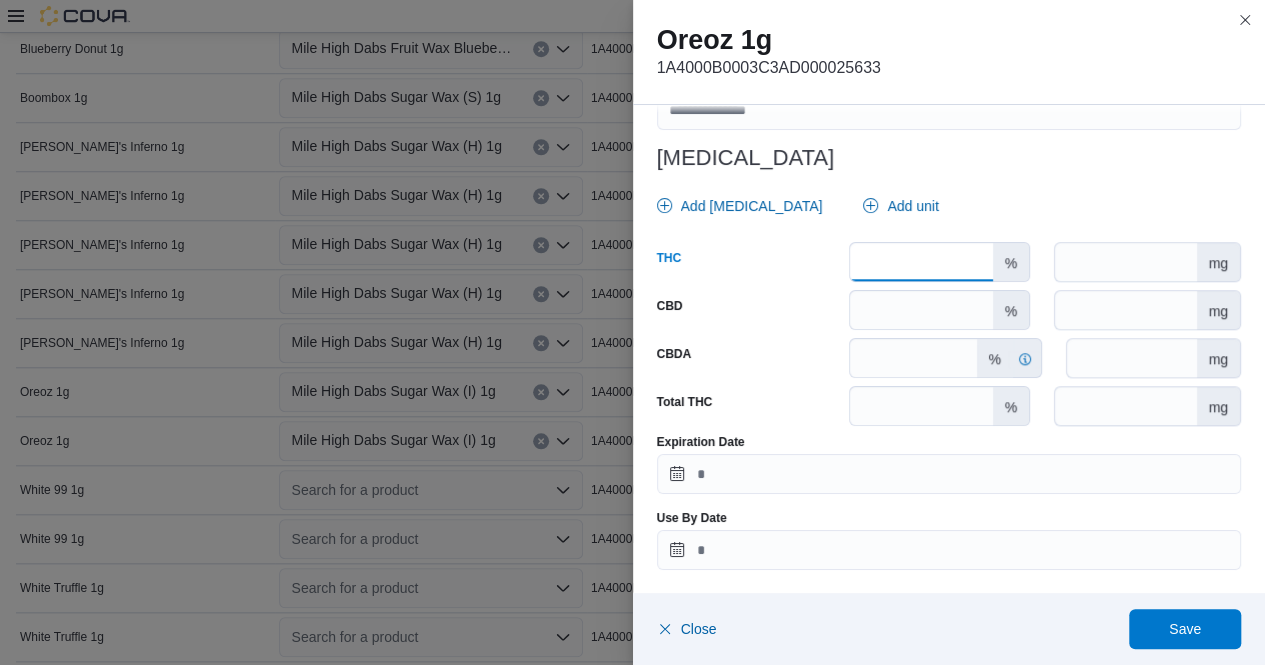 type on "*****" 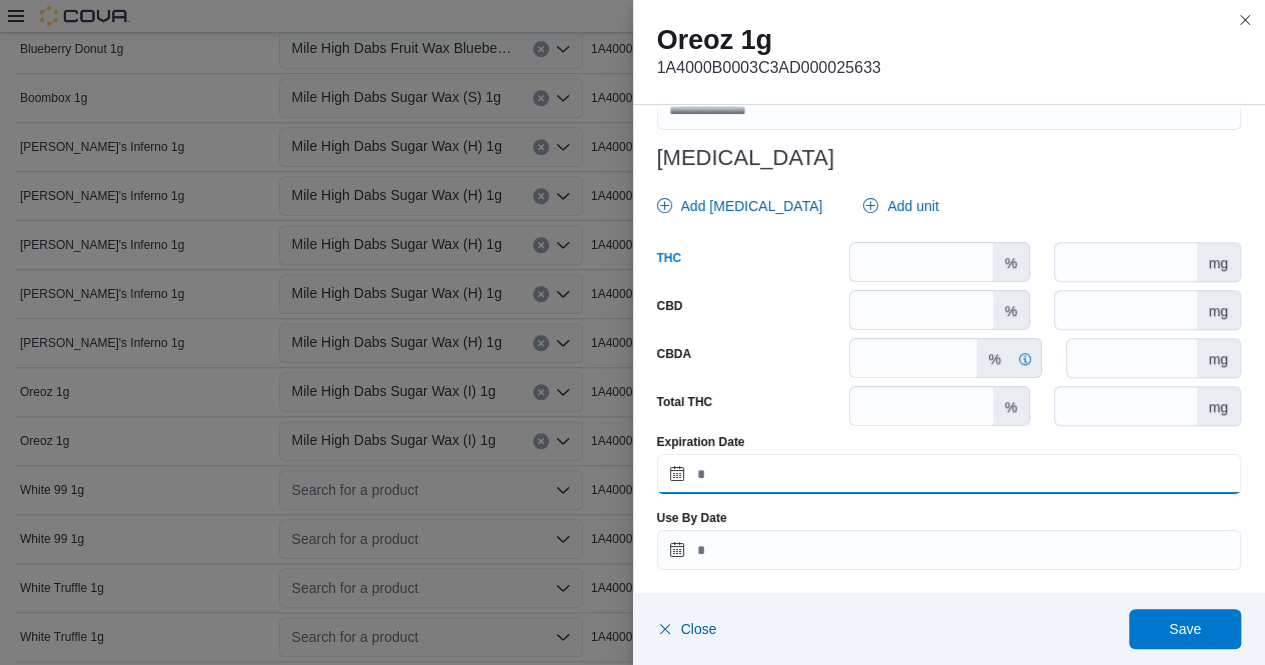 click on "Expiration Date" at bounding box center [949, 474] 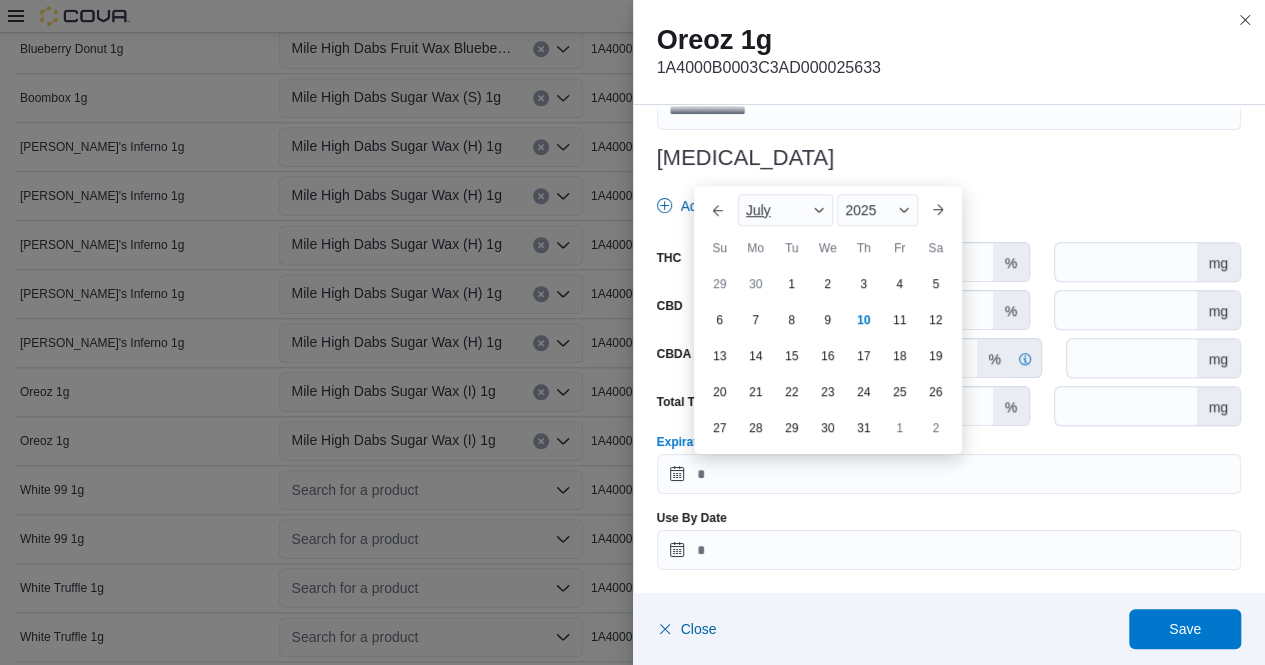 click at bounding box center [819, 210] 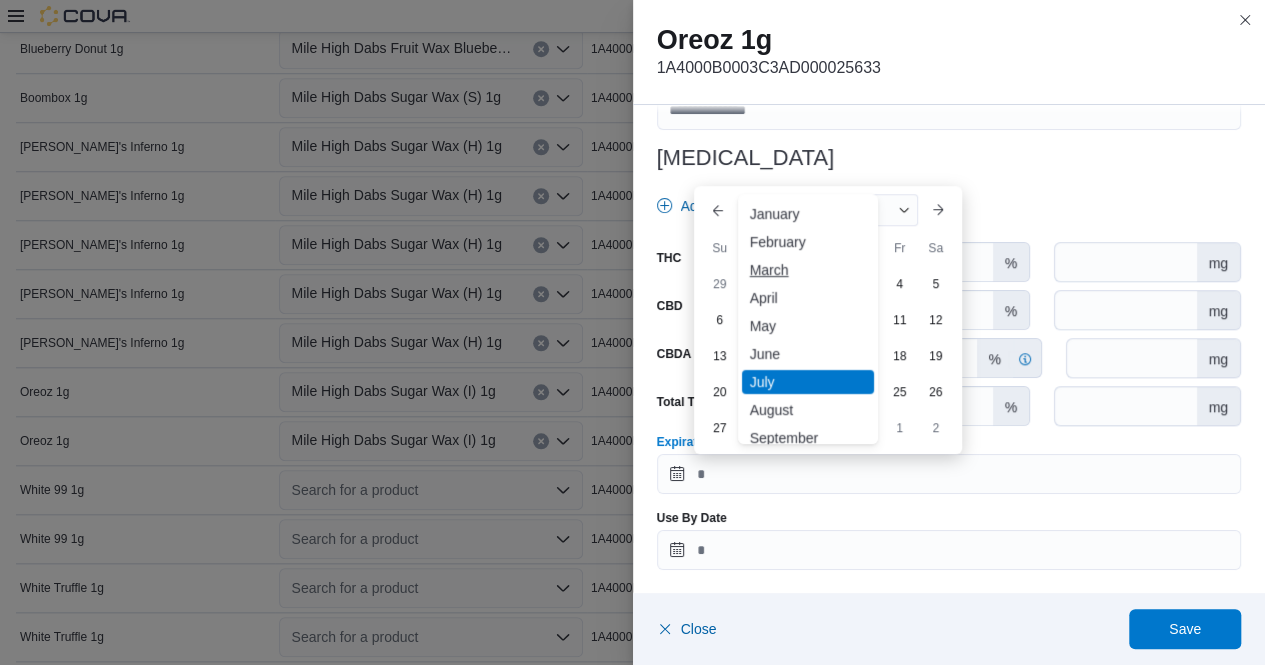 click on "March" at bounding box center (808, 270) 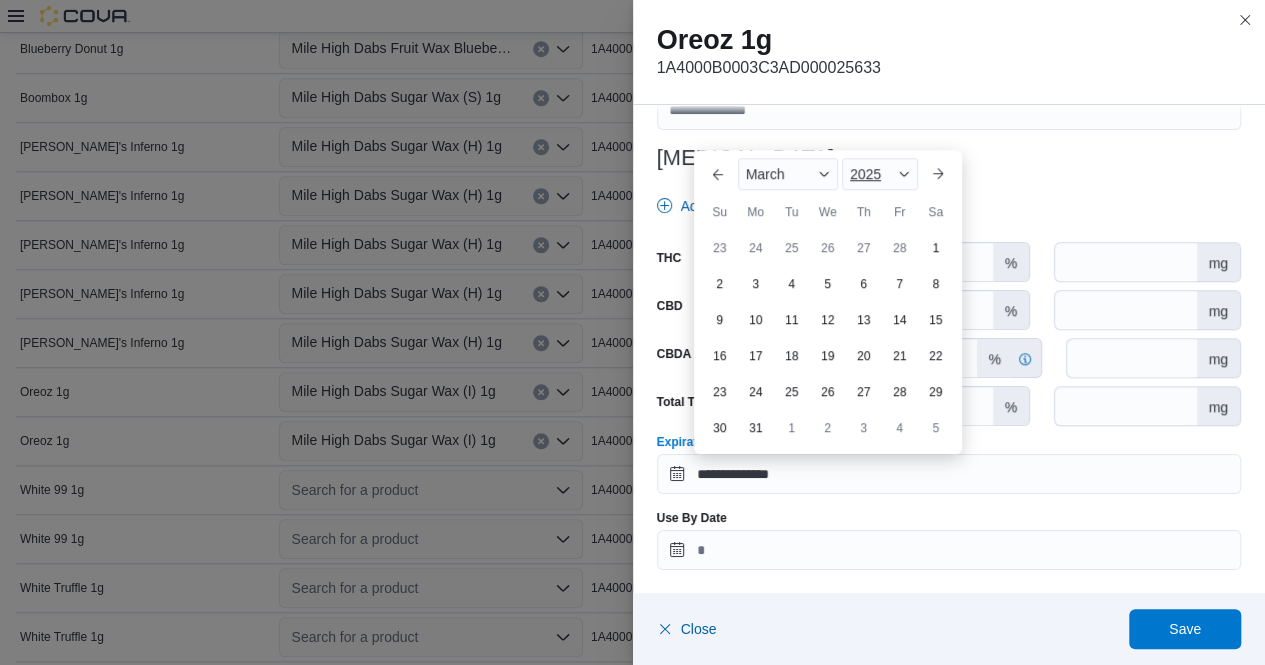 click at bounding box center (904, 174) 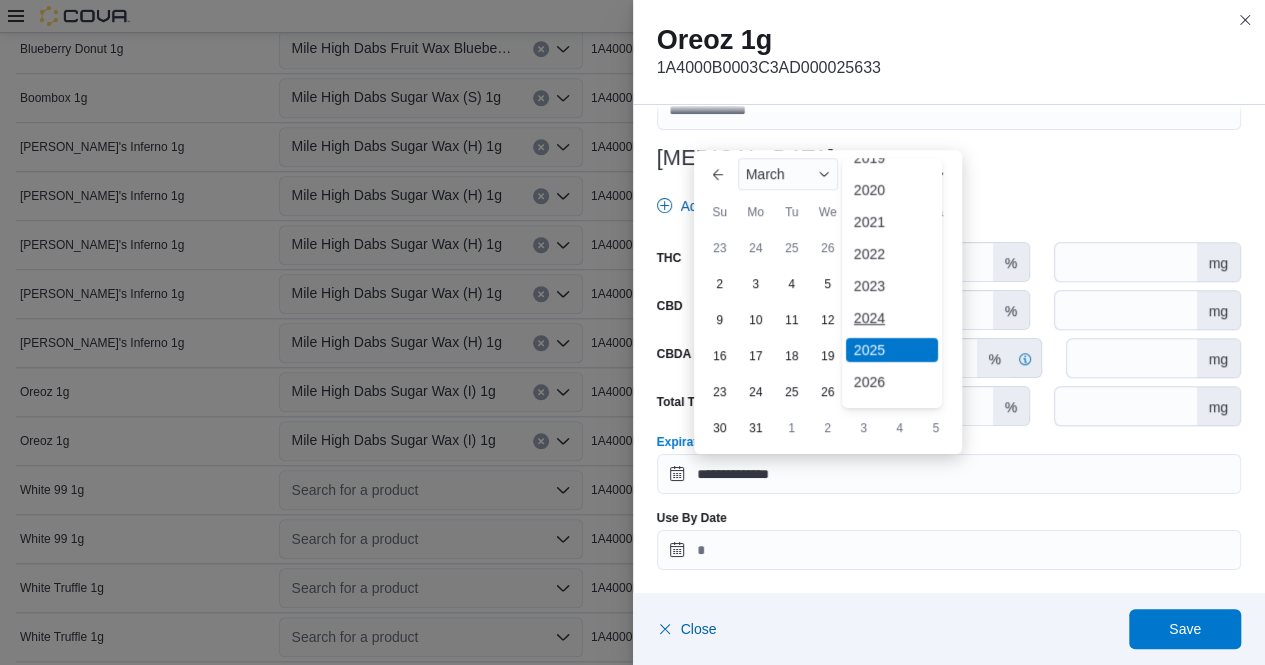 scroll, scrollTop: 54, scrollLeft: 0, axis: vertical 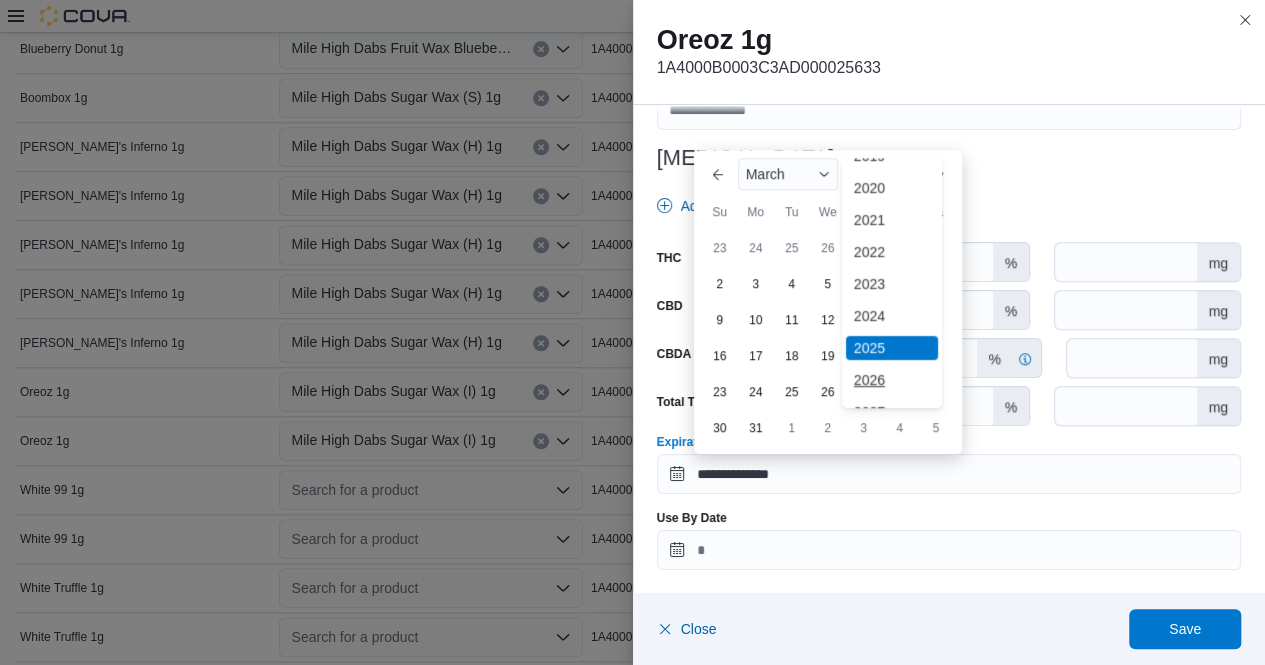 click on "2026" at bounding box center (892, 380) 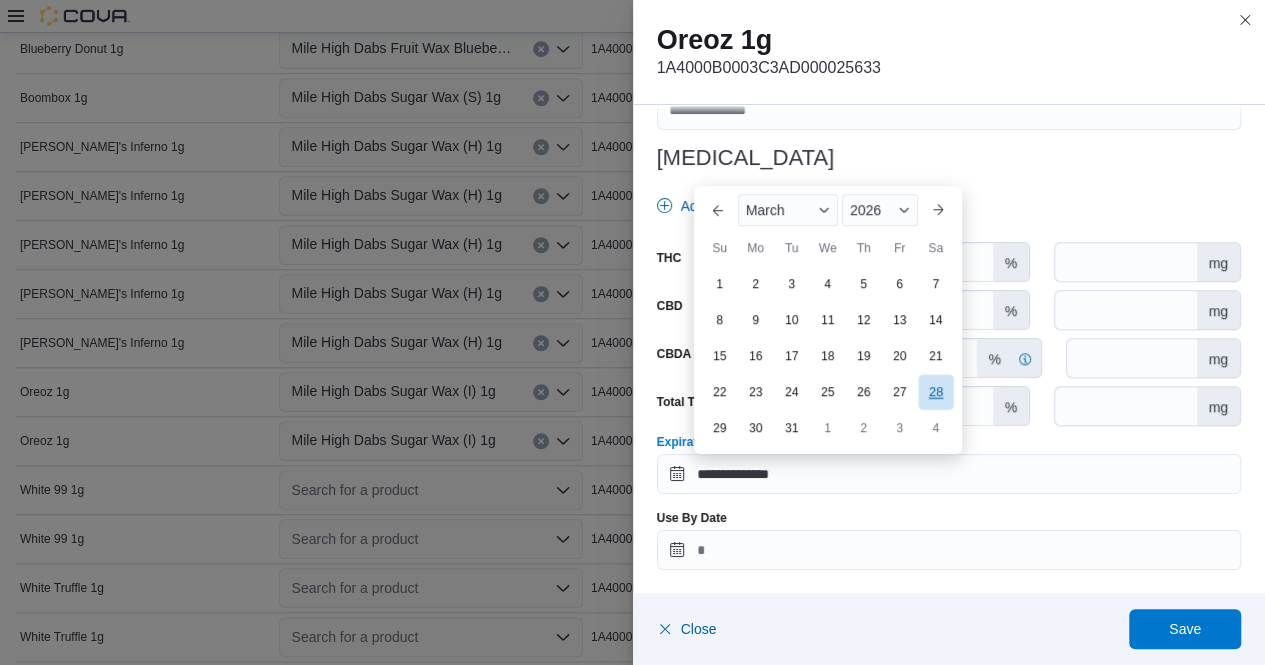 click on "28" at bounding box center [935, 391] 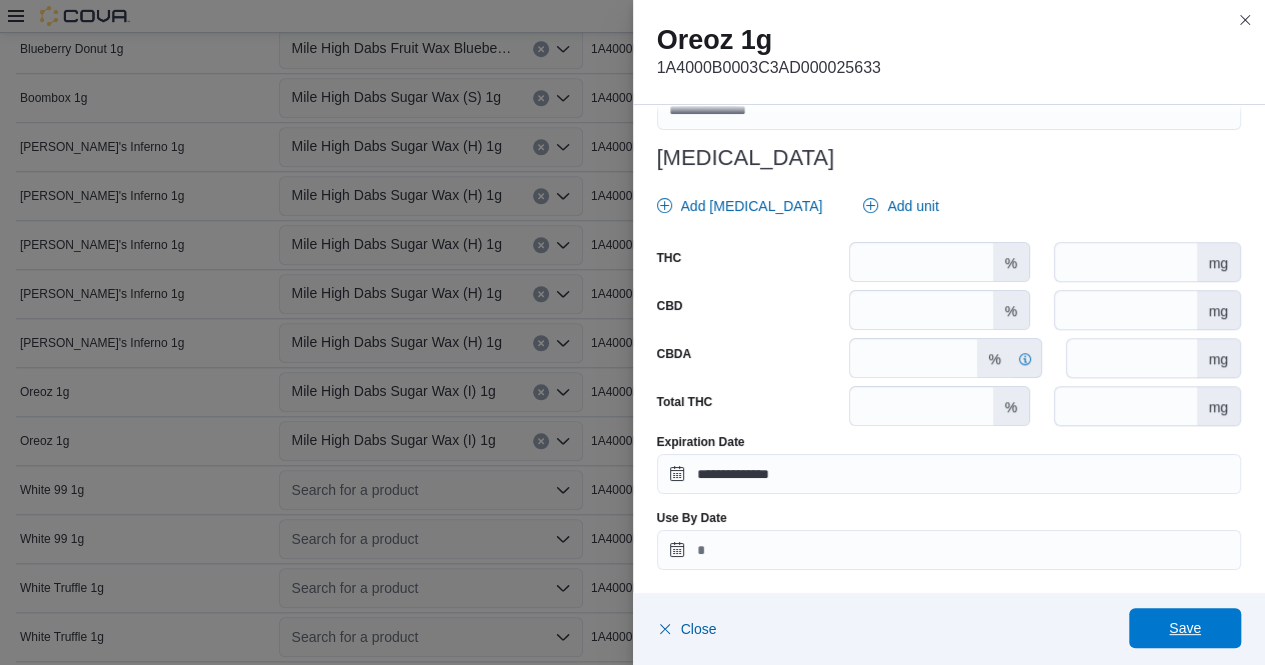 click on "Save" at bounding box center (1185, 628) 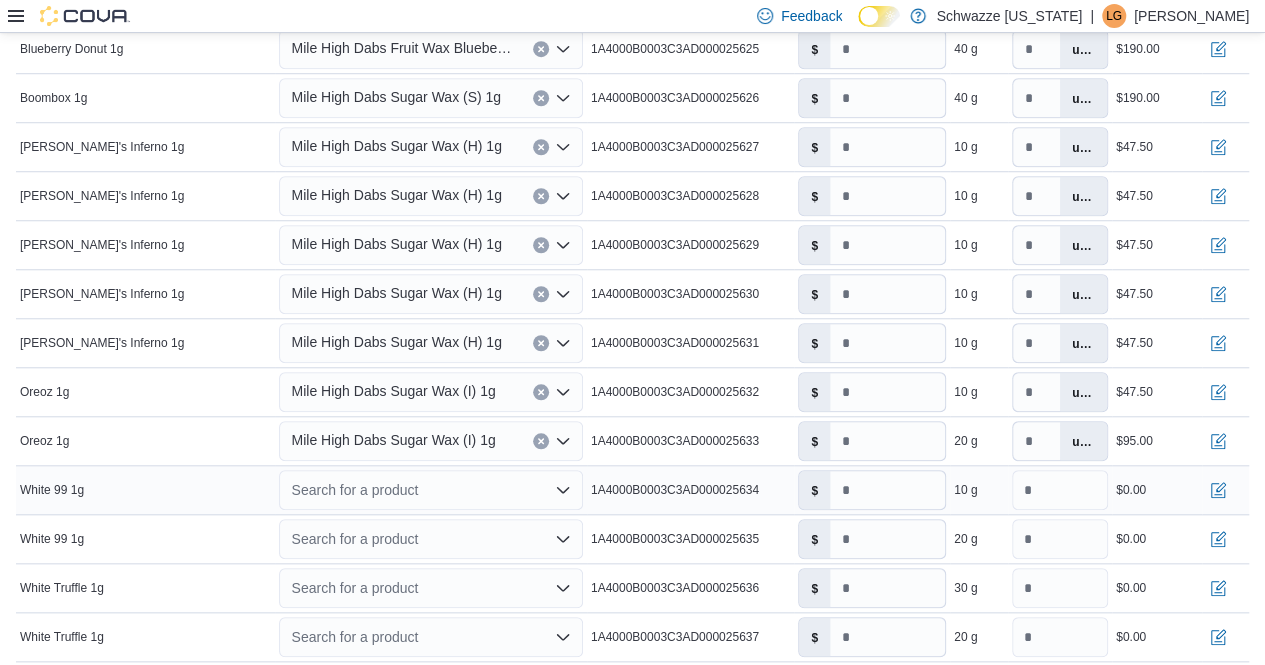 click on "Search for a product" at bounding box center (430, 490) 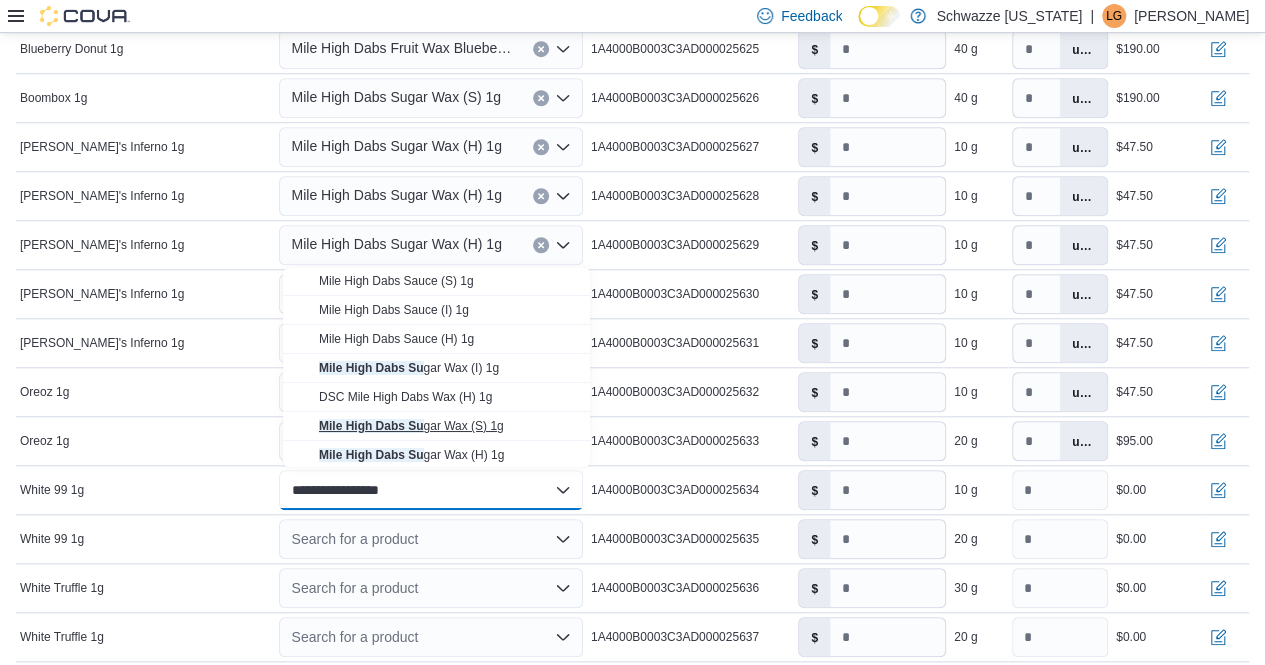 type on "**********" 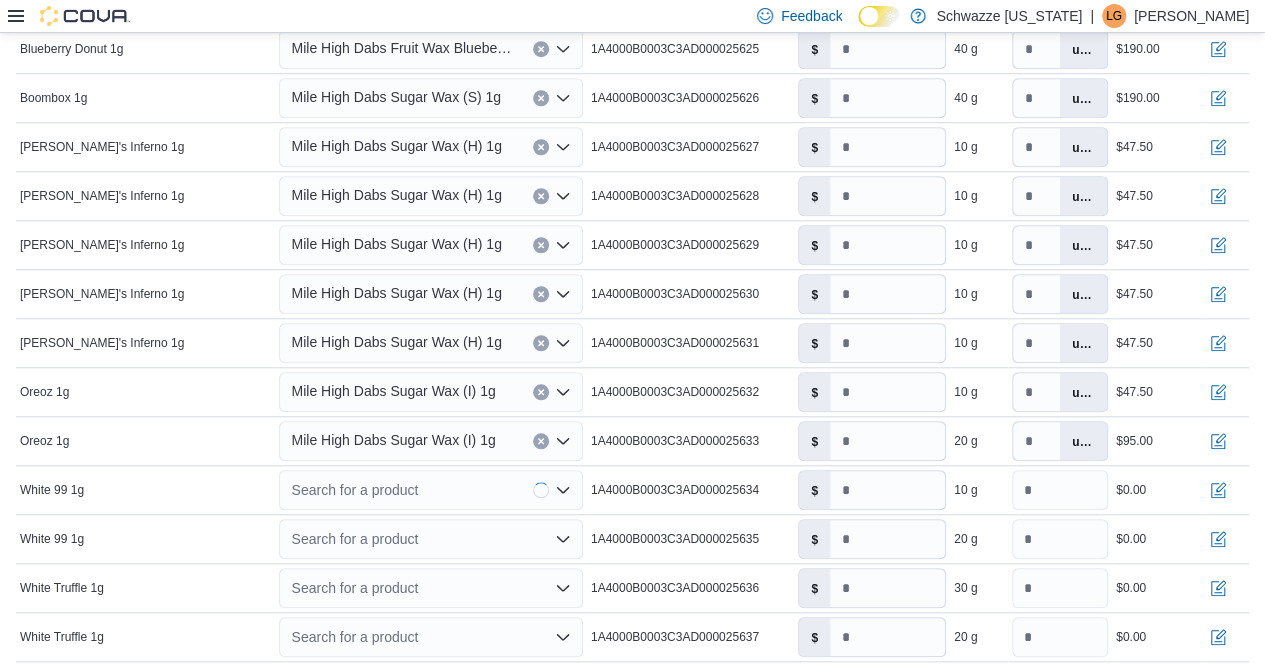 type on "****" 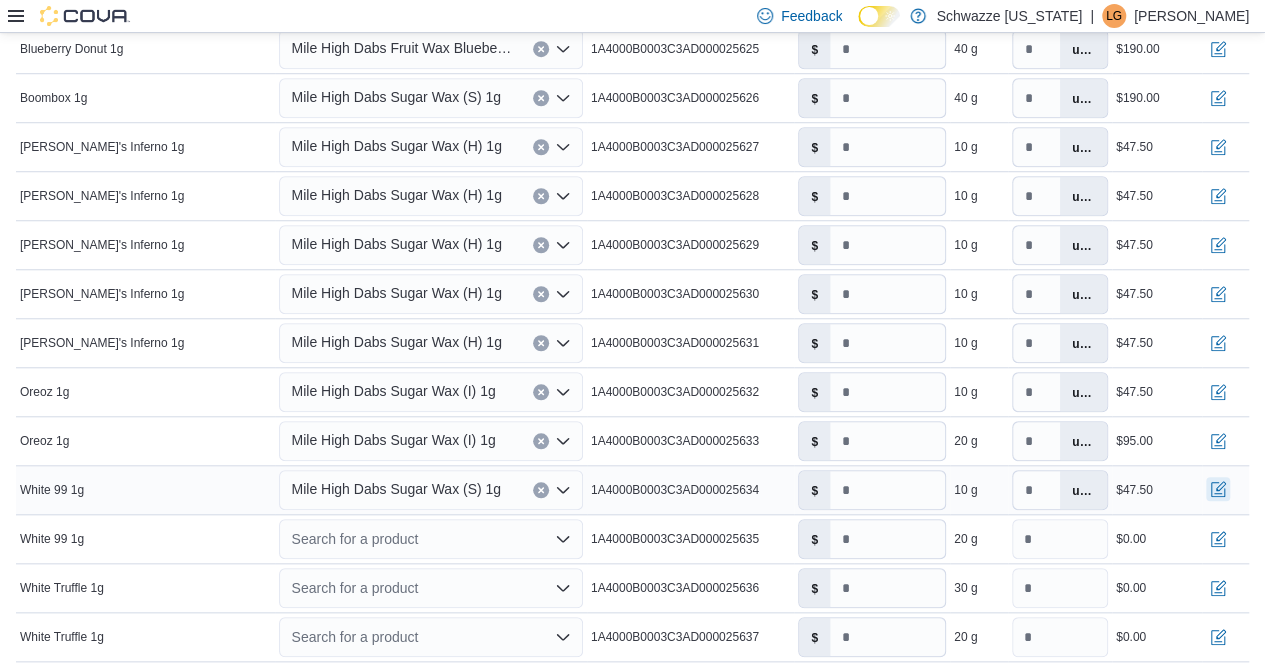 click at bounding box center [1218, 489] 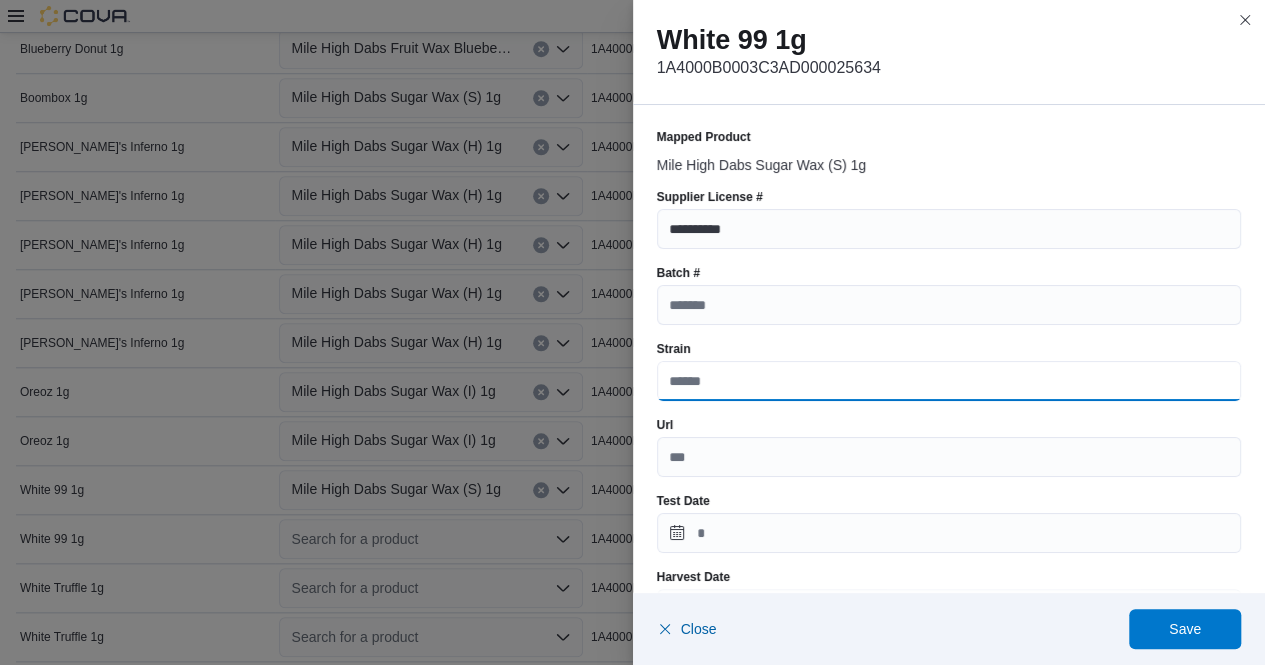 click on "Strain" at bounding box center (949, 381) 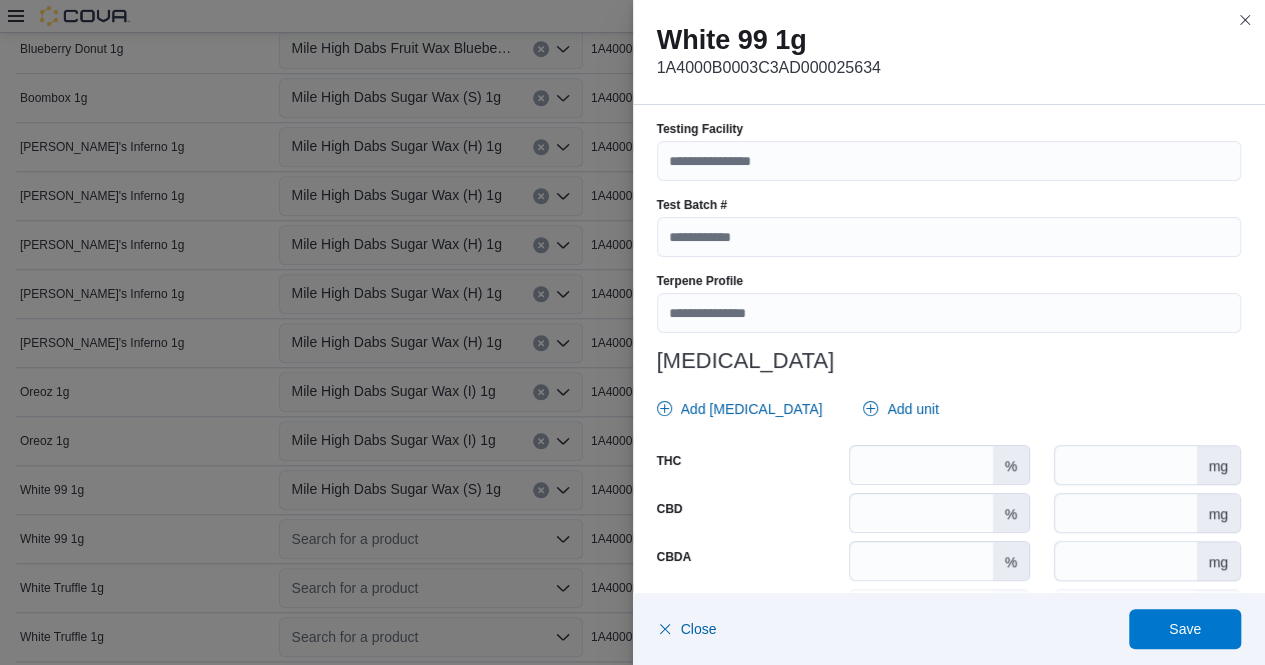 scroll, scrollTop: 677, scrollLeft: 0, axis: vertical 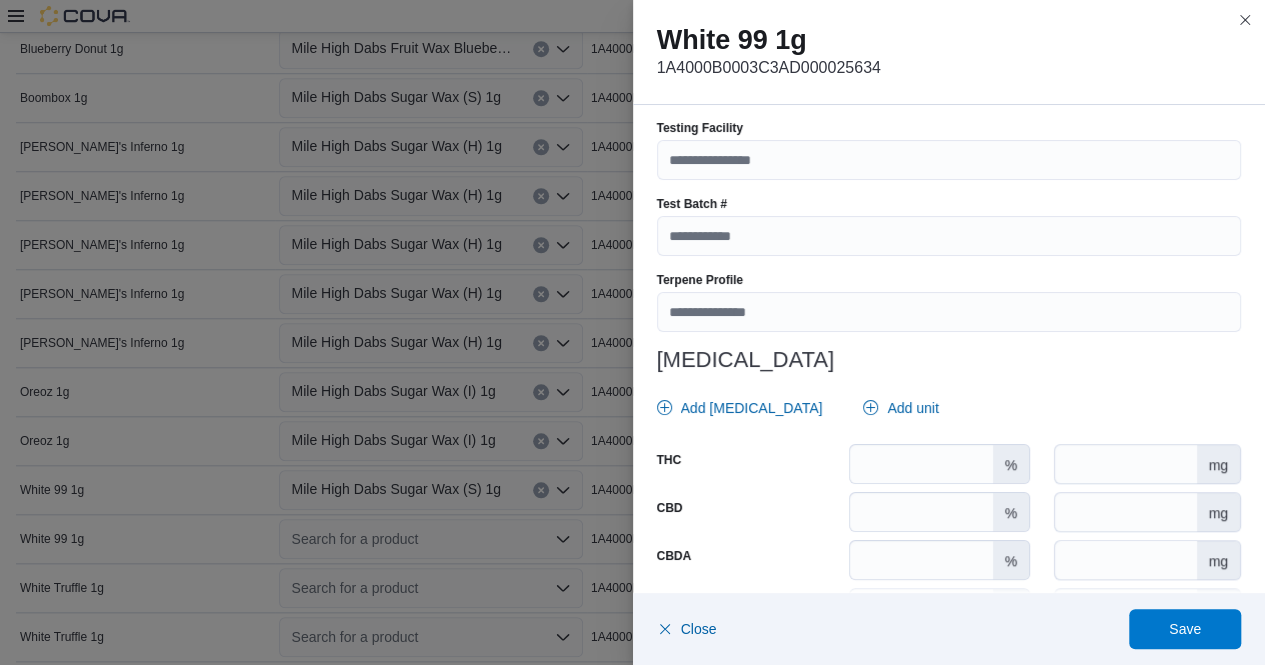 type on "********" 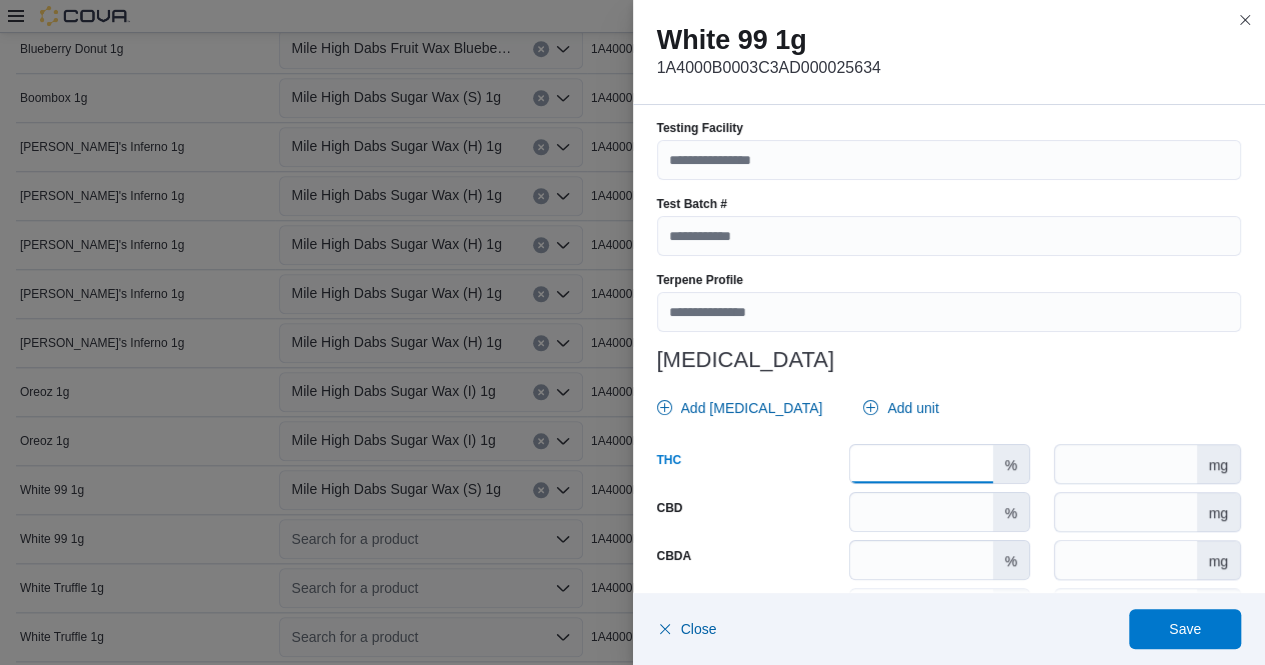 click at bounding box center [921, 464] 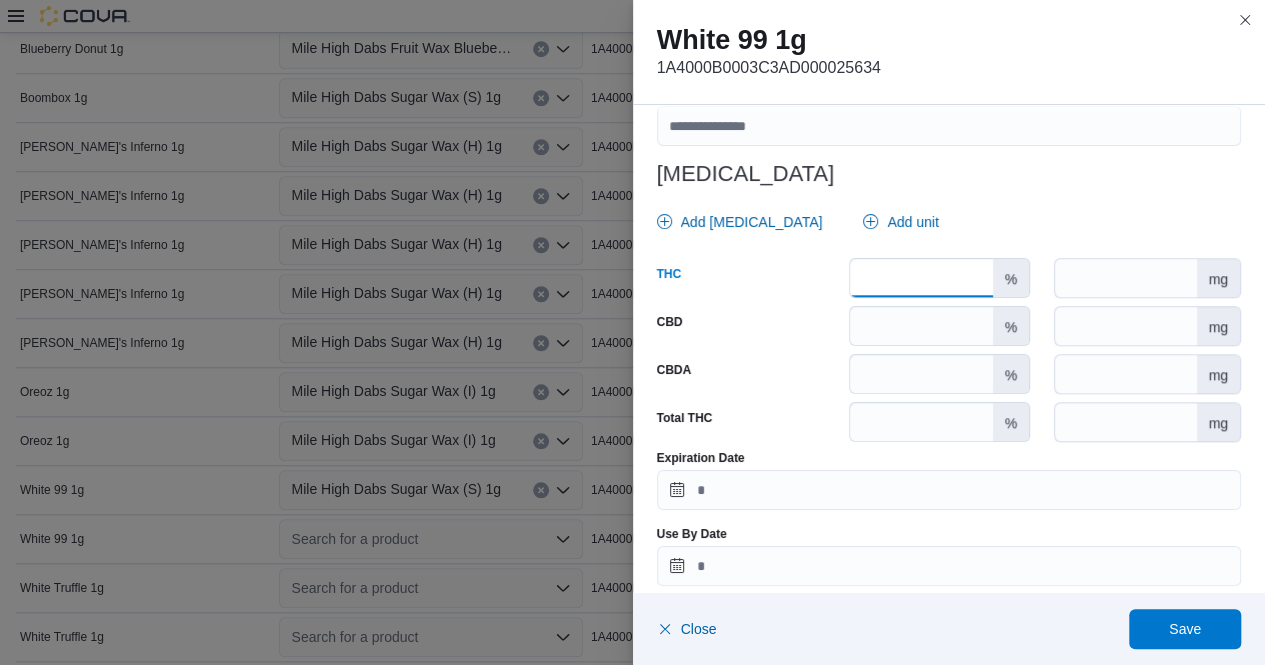scroll, scrollTop: 879, scrollLeft: 0, axis: vertical 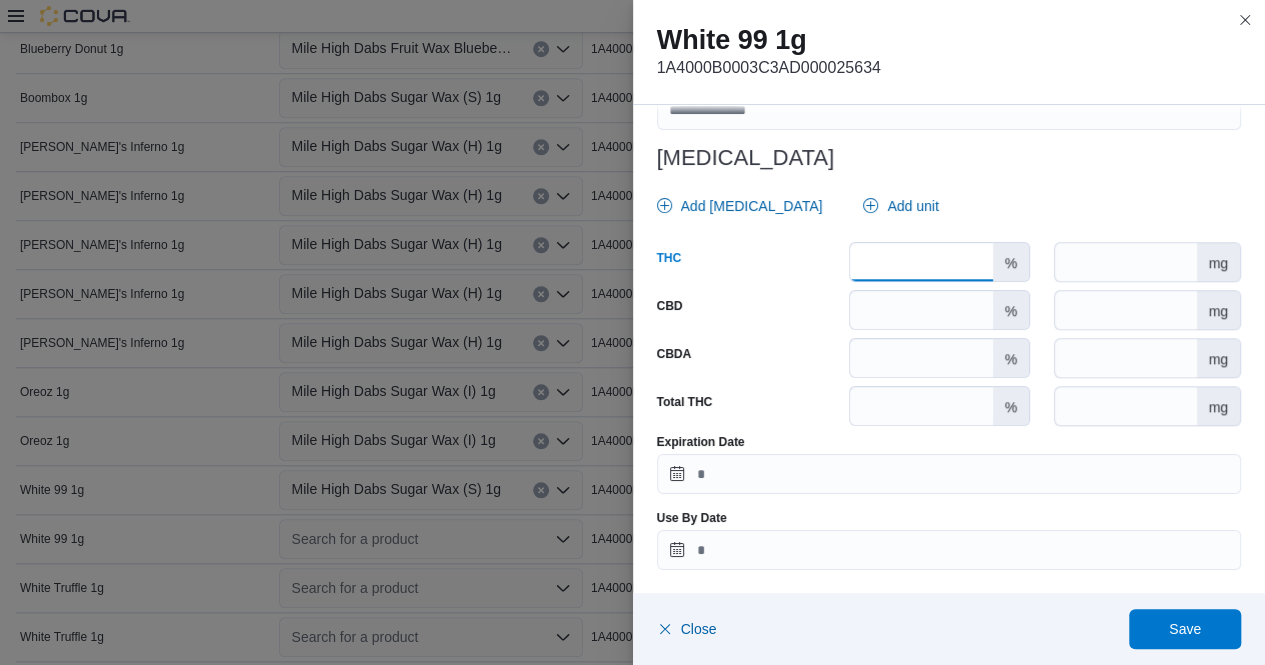 type on "*****" 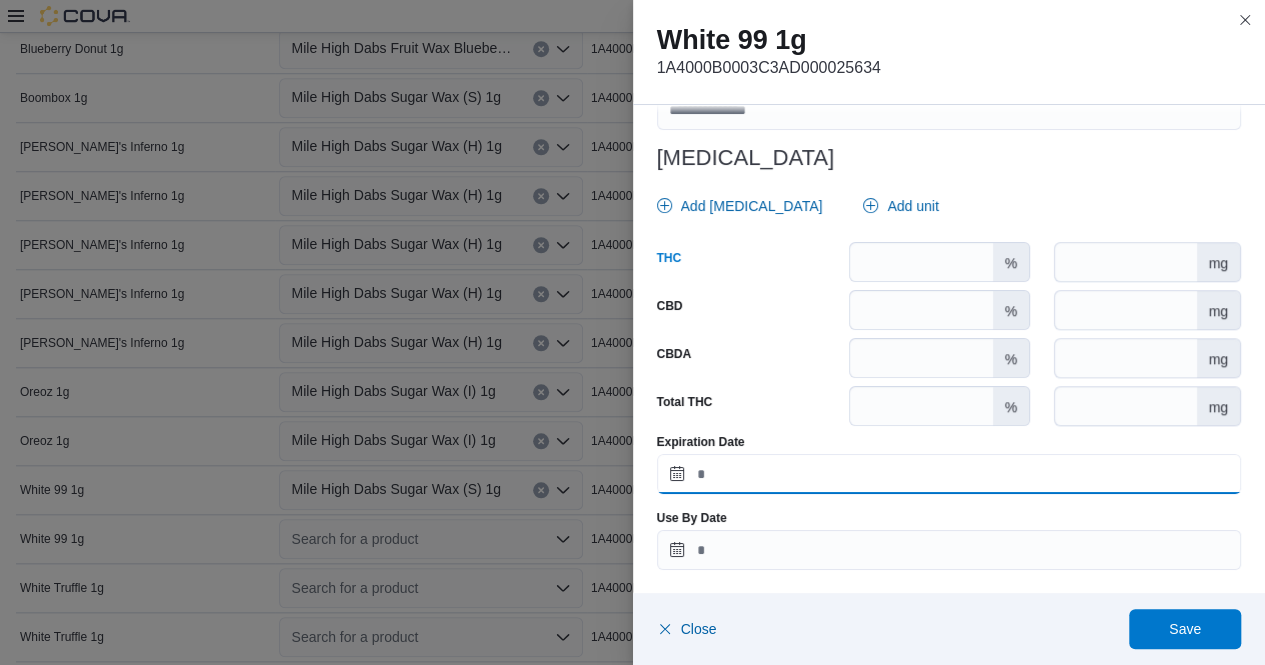 click on "Expiration Date" at bounding box center (949, 474) 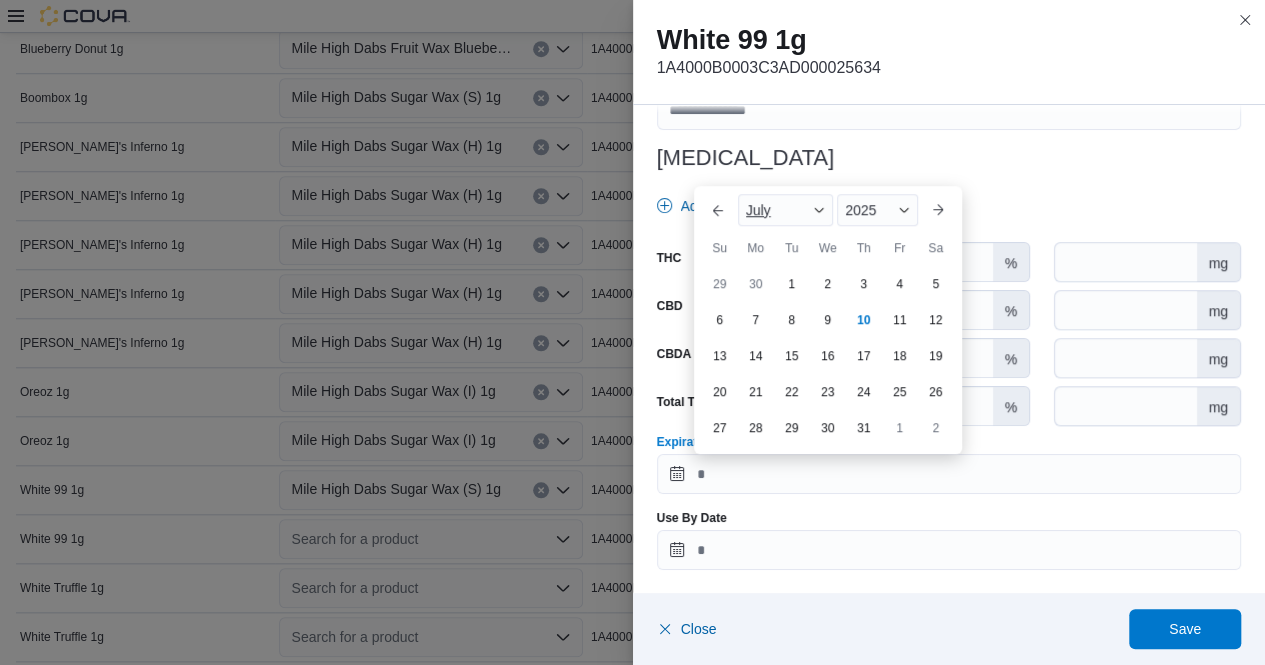 click at bounding box center (819, 210) 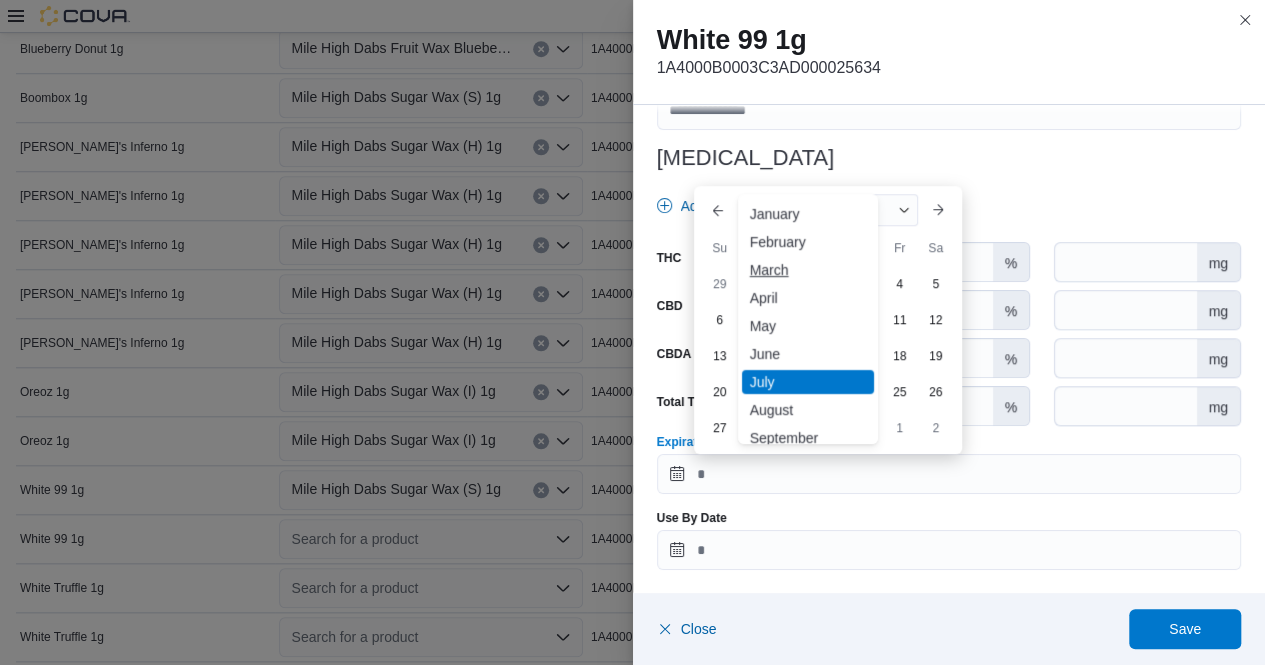 click on "March" at bounding box center [808, 270] 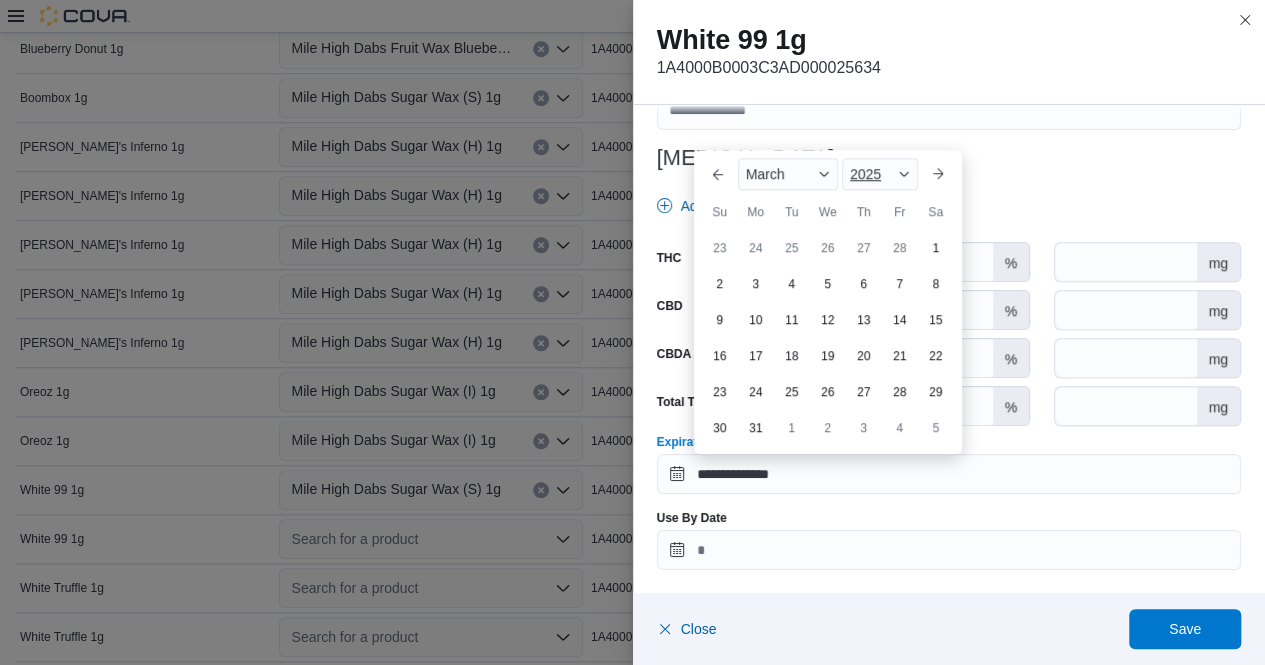 click at bounding box center [904, 174] 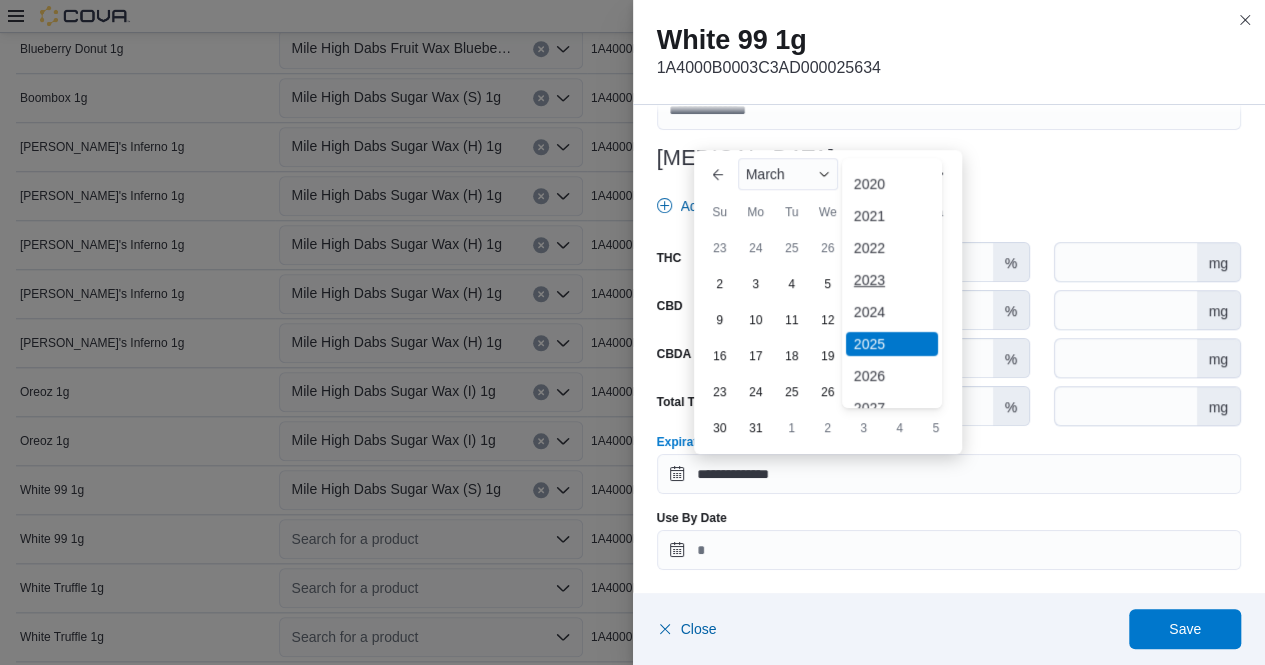 scroll, scrollTop: 64, scrollLeft: 0, axis: vertical 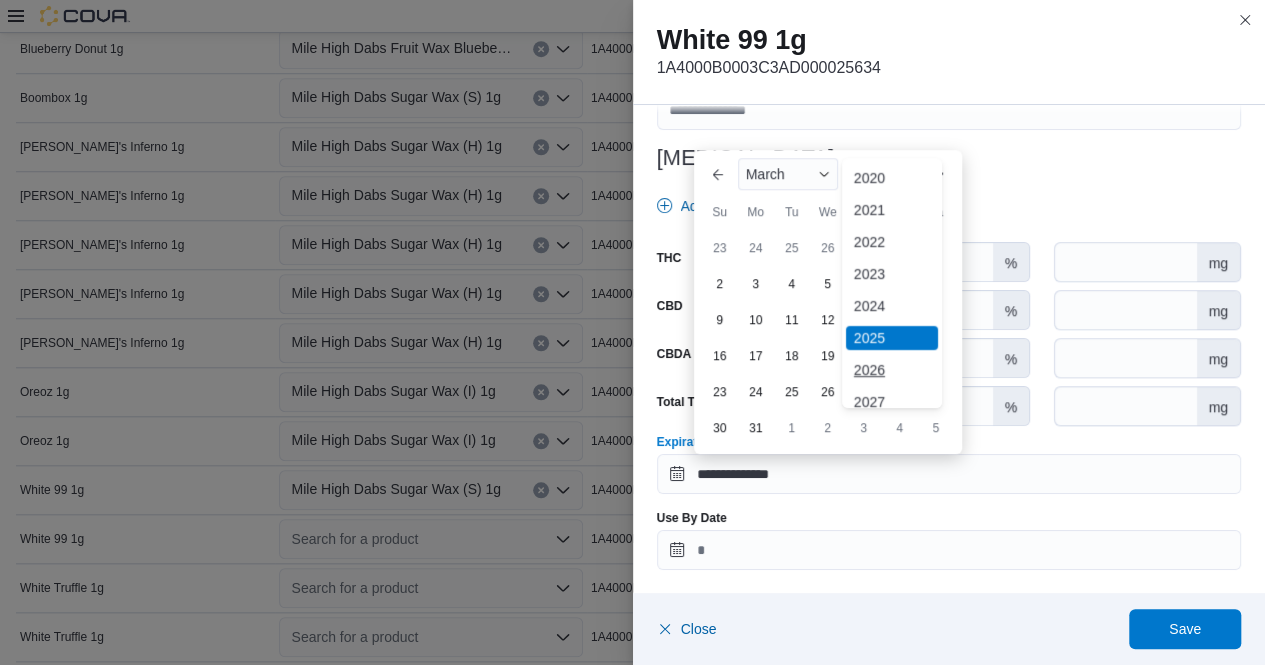 click on "2026" at bounding box center (892, 370) 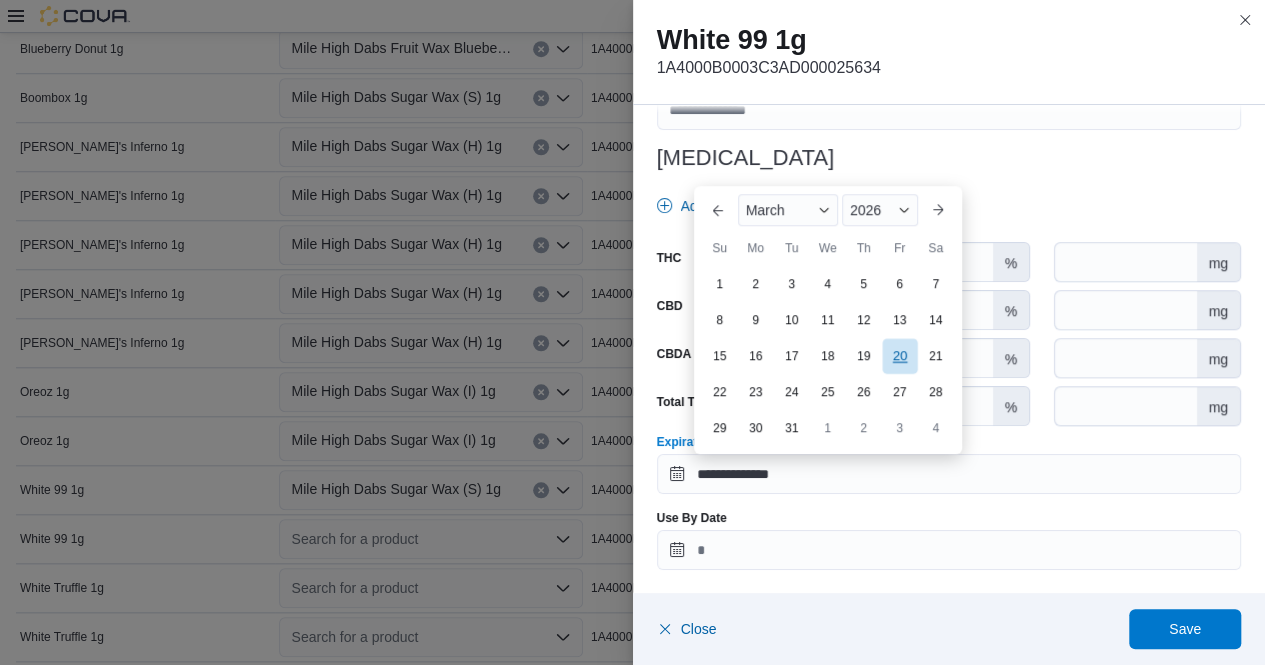 click on "20" at bounding box center (899, 355) 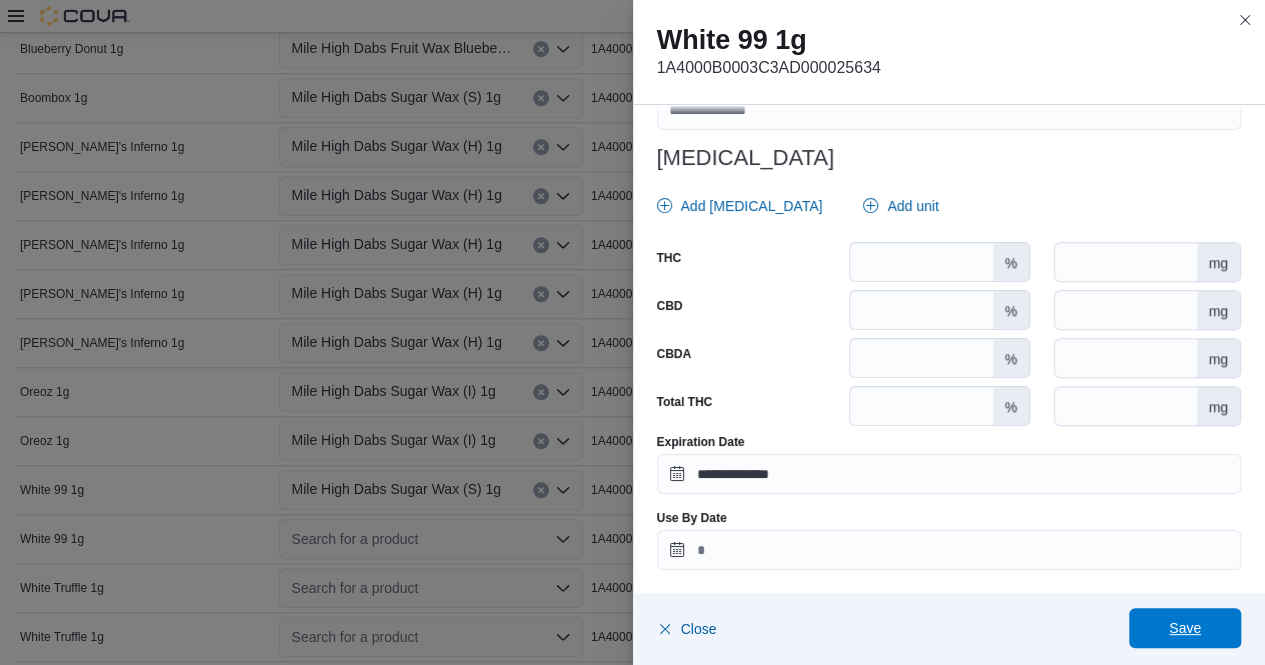 click on "Save" at bounding box center [1185, 628] 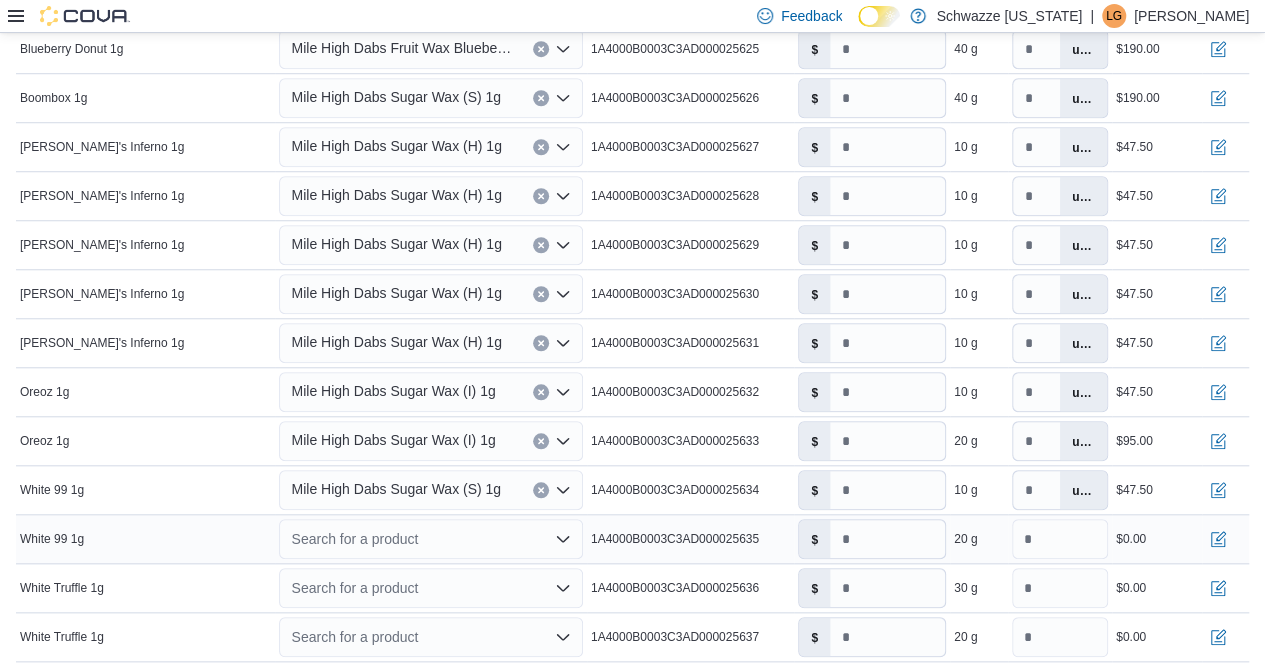 click on "Search for a product" at bounding box center [430, 539] 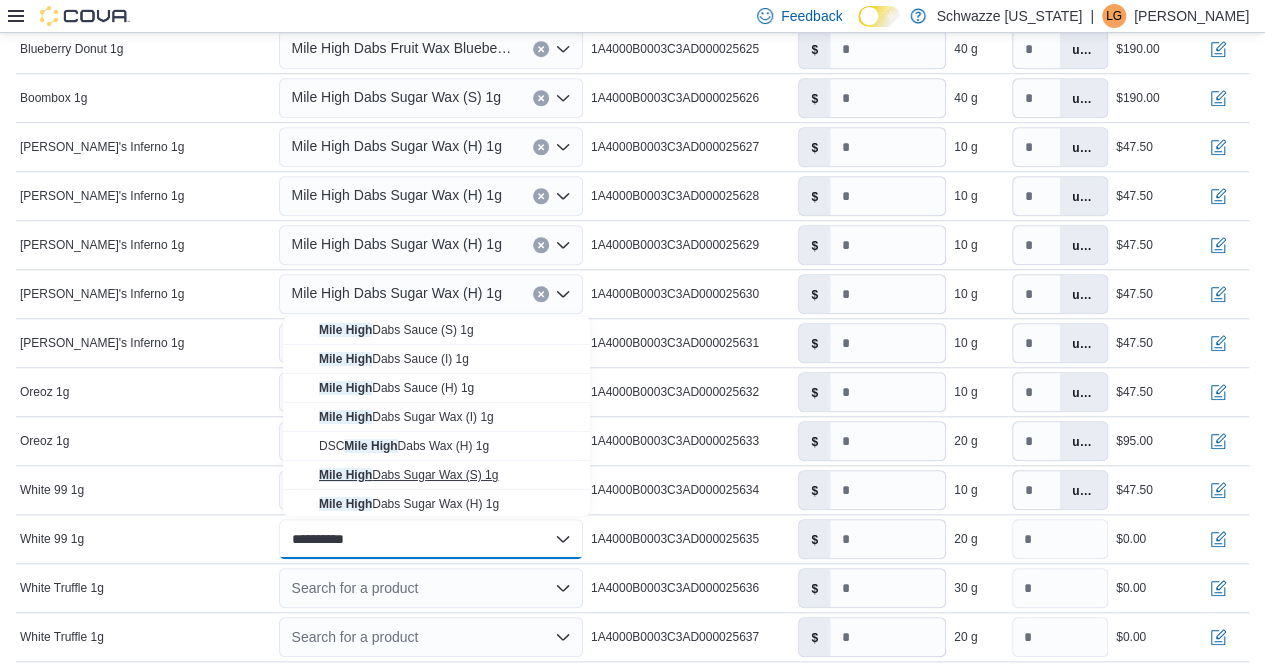 type on "*********" 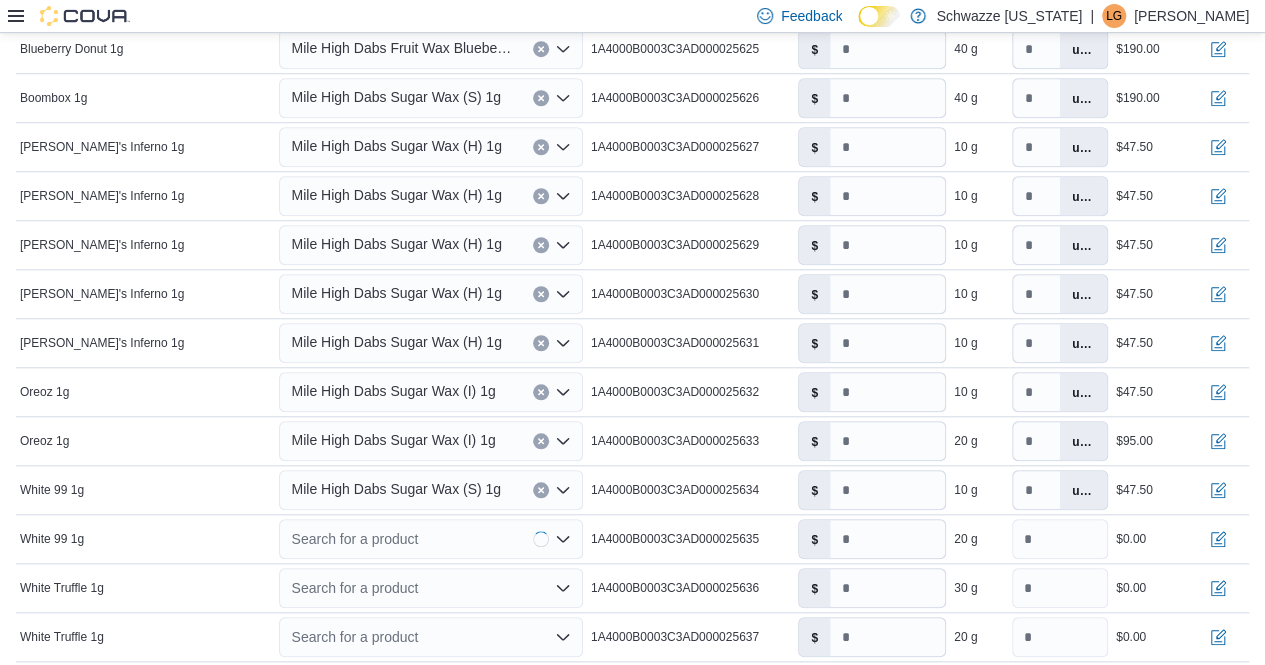 type on "****" 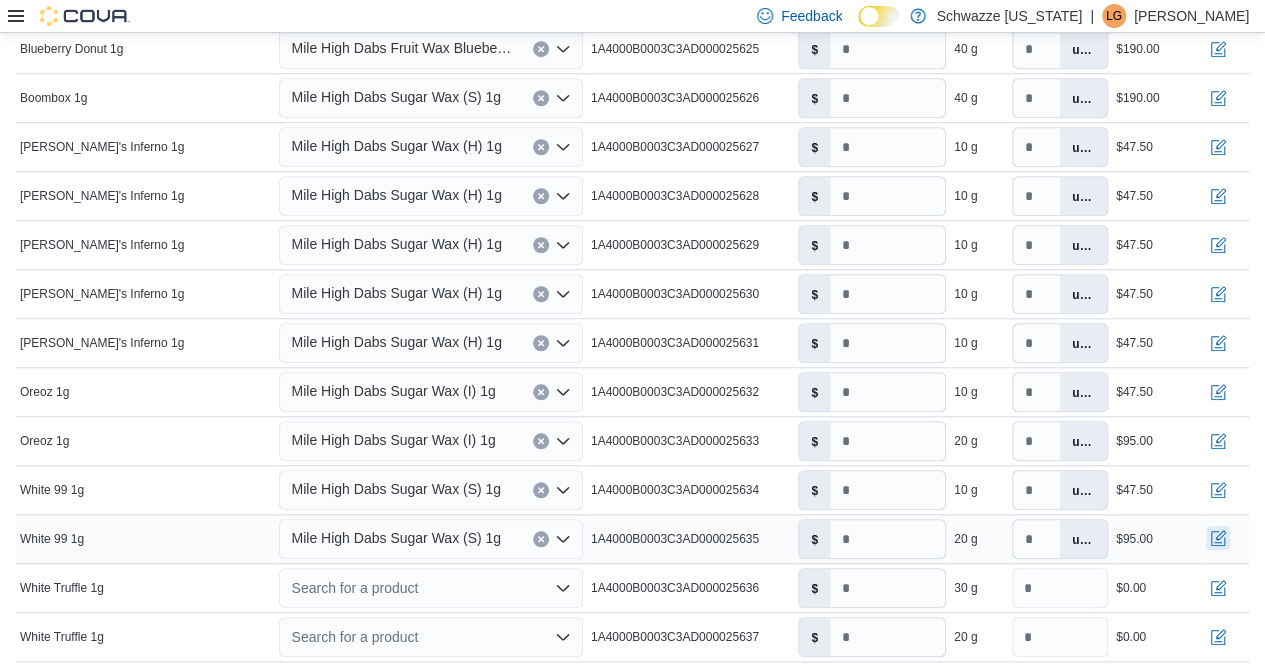 click at bounding box center (1218, 538) 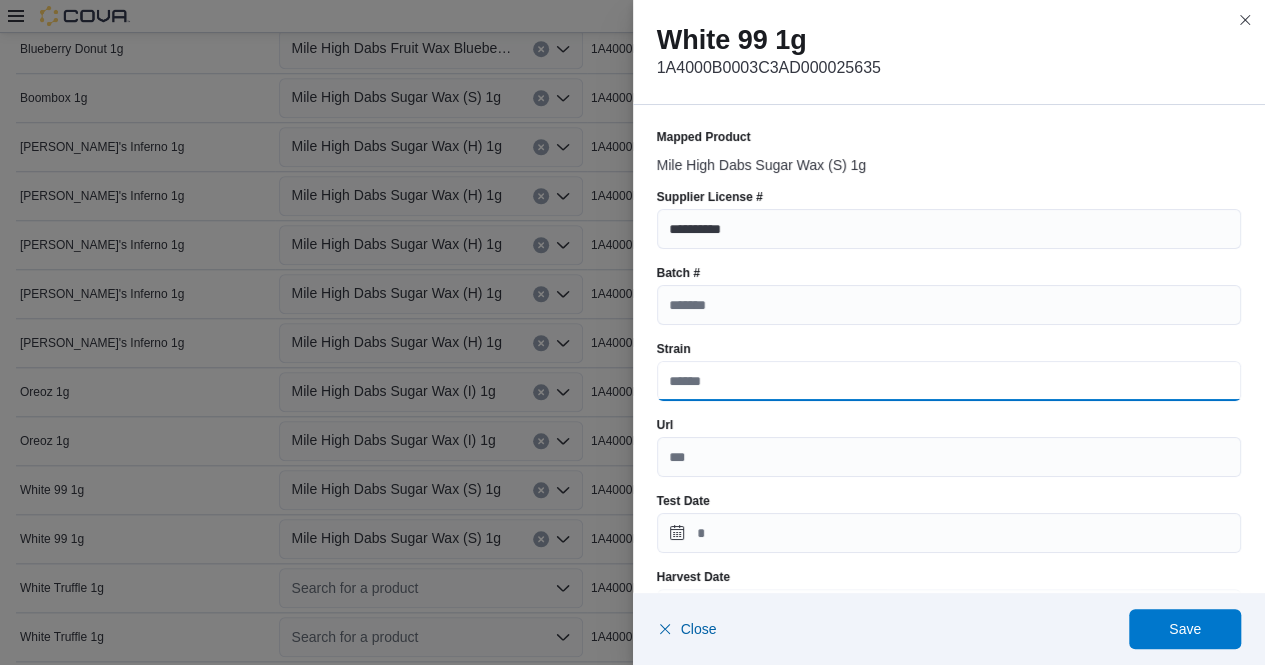 click on "Strain" at bounding box center (949, 381) 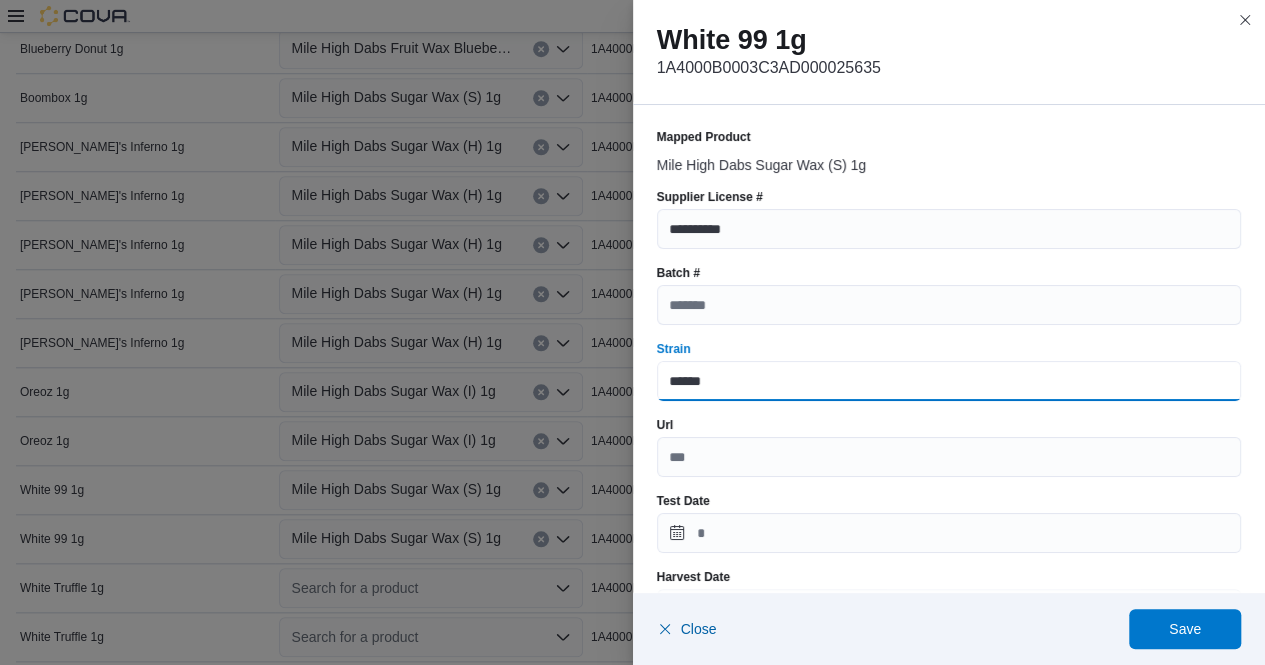 type on "********" 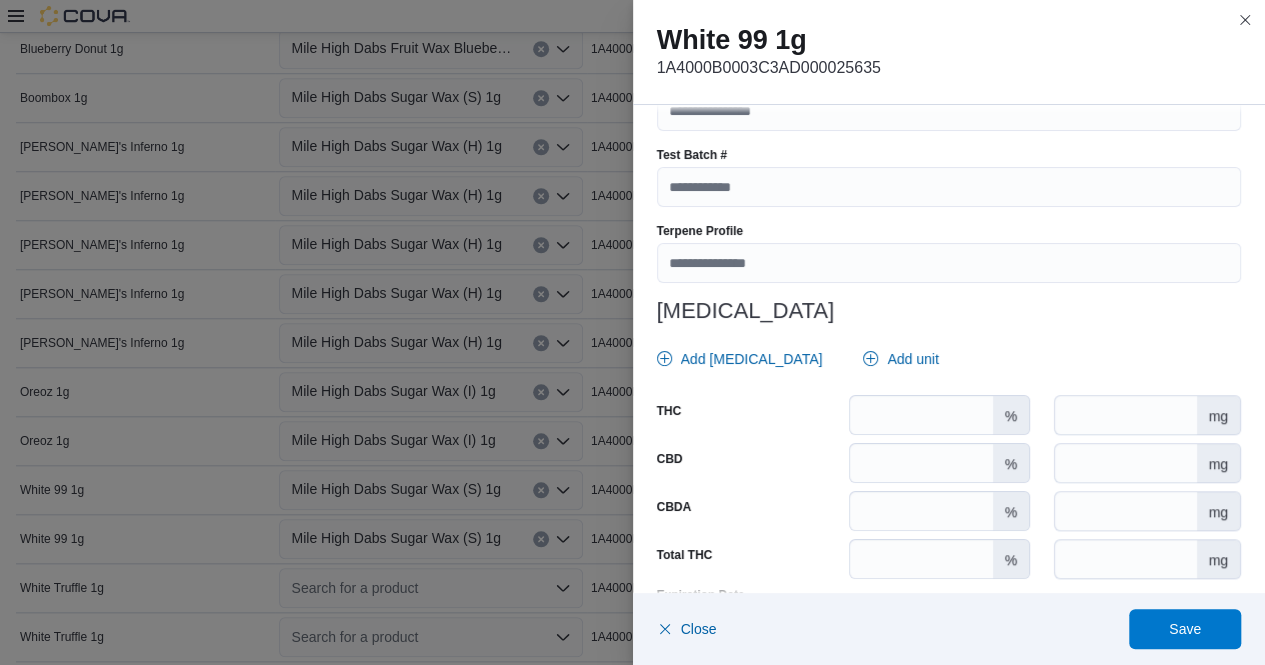 scroll, scrollTop: 749, scrollLeft: 0, axis: vertical 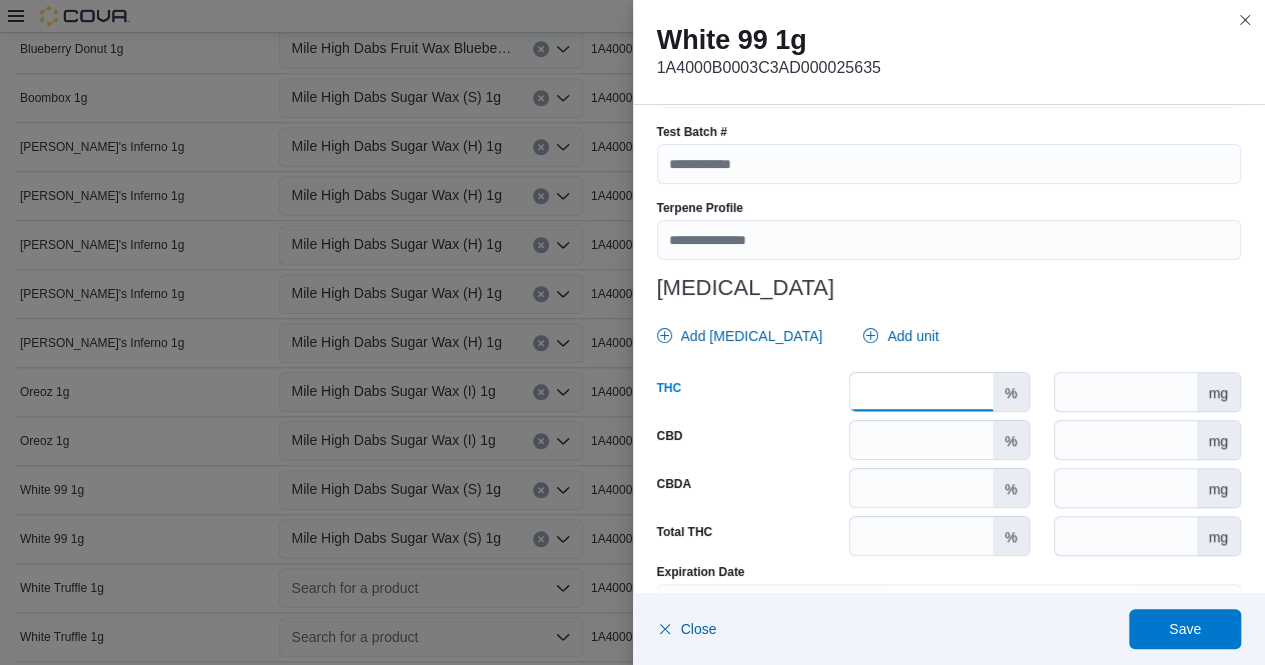 click at bounding box center [921, 392] 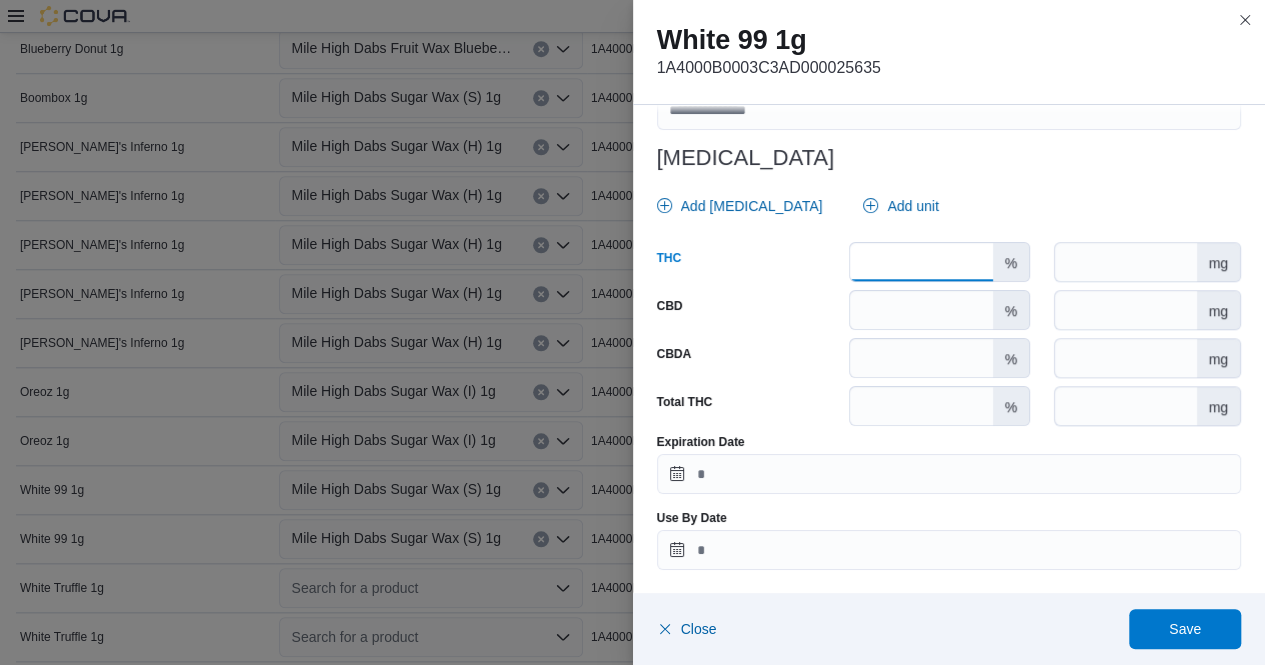 scroll, scrollTop: 879, scrollLeft: 0, axis: vertical 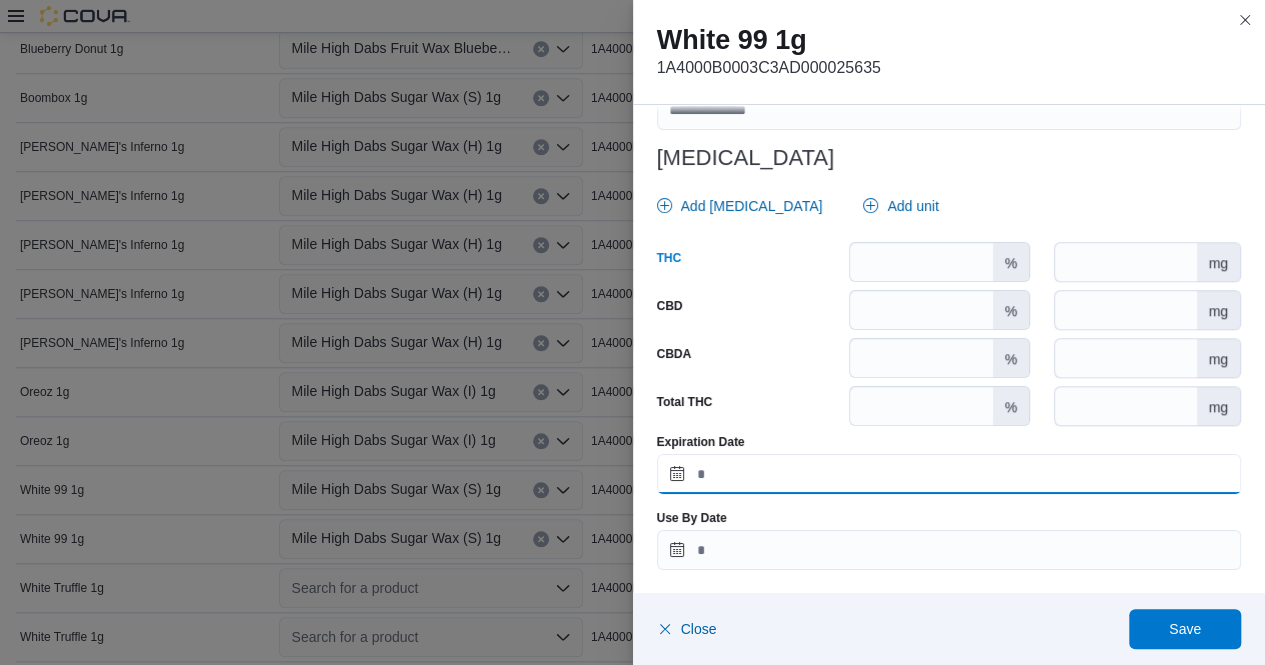 click on "Expiration Date" at bounding box center [949, 474] 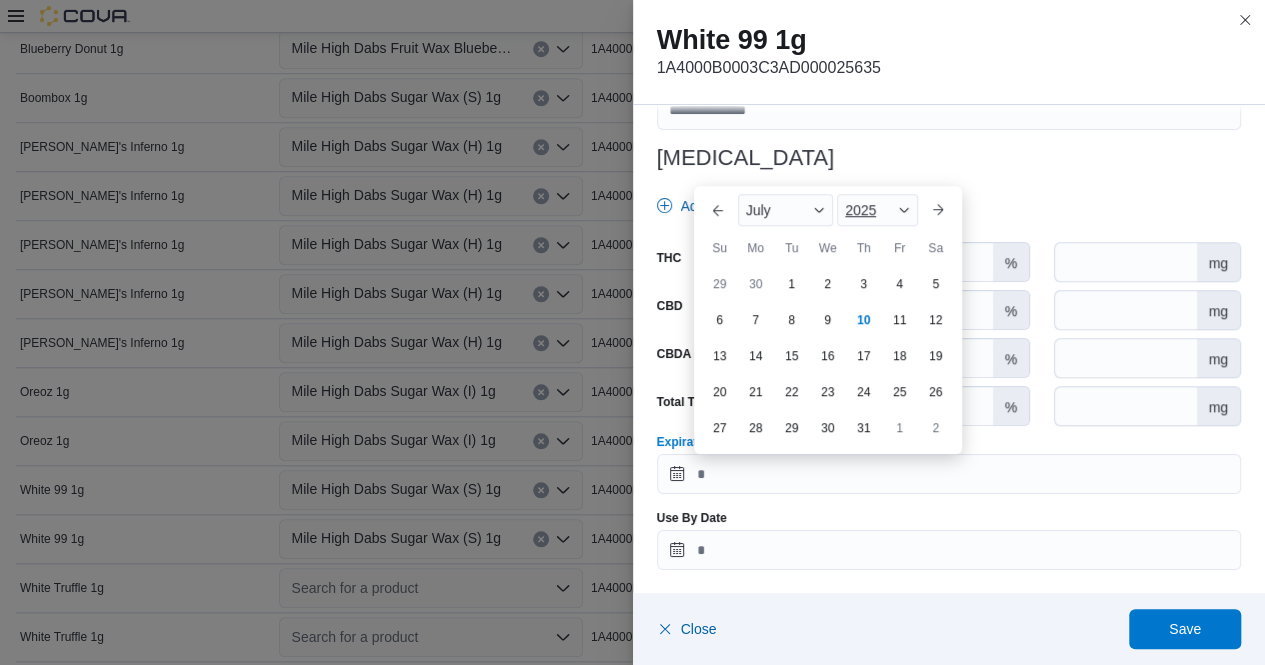 click at bounding box center [904, 210] 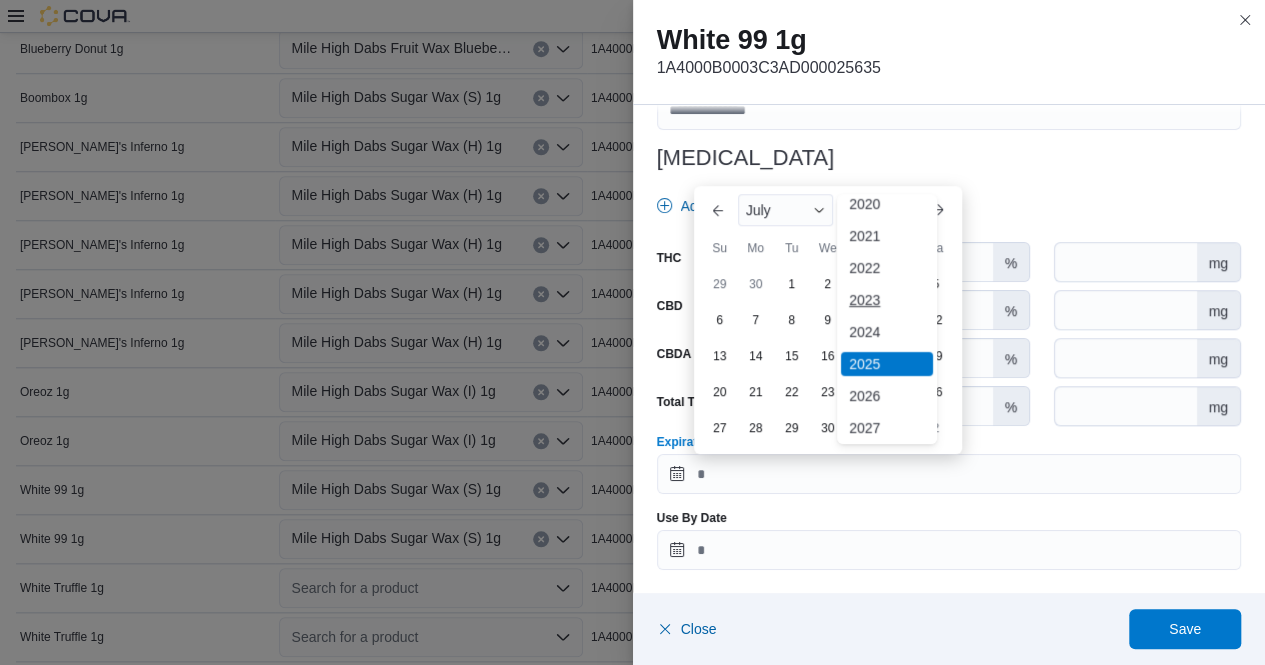 scroll, scrollTop: 78, scrollLeft: 0, axis: vertical 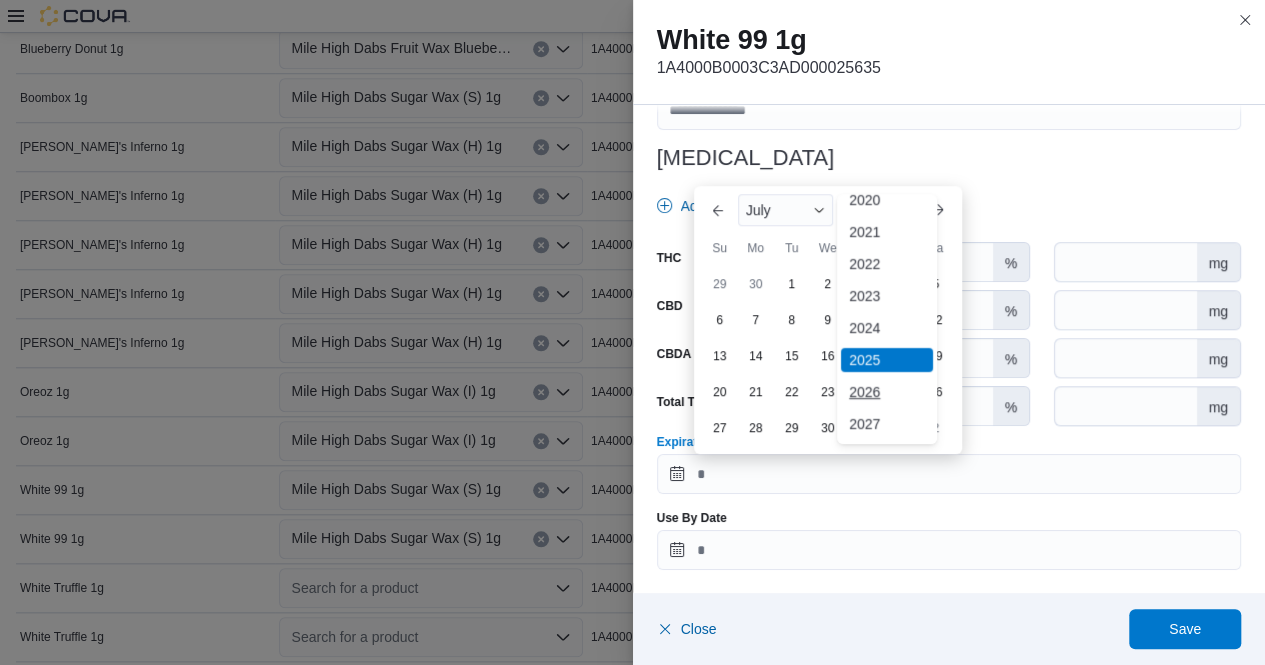click on "2026" at bounding box center (887, 392) 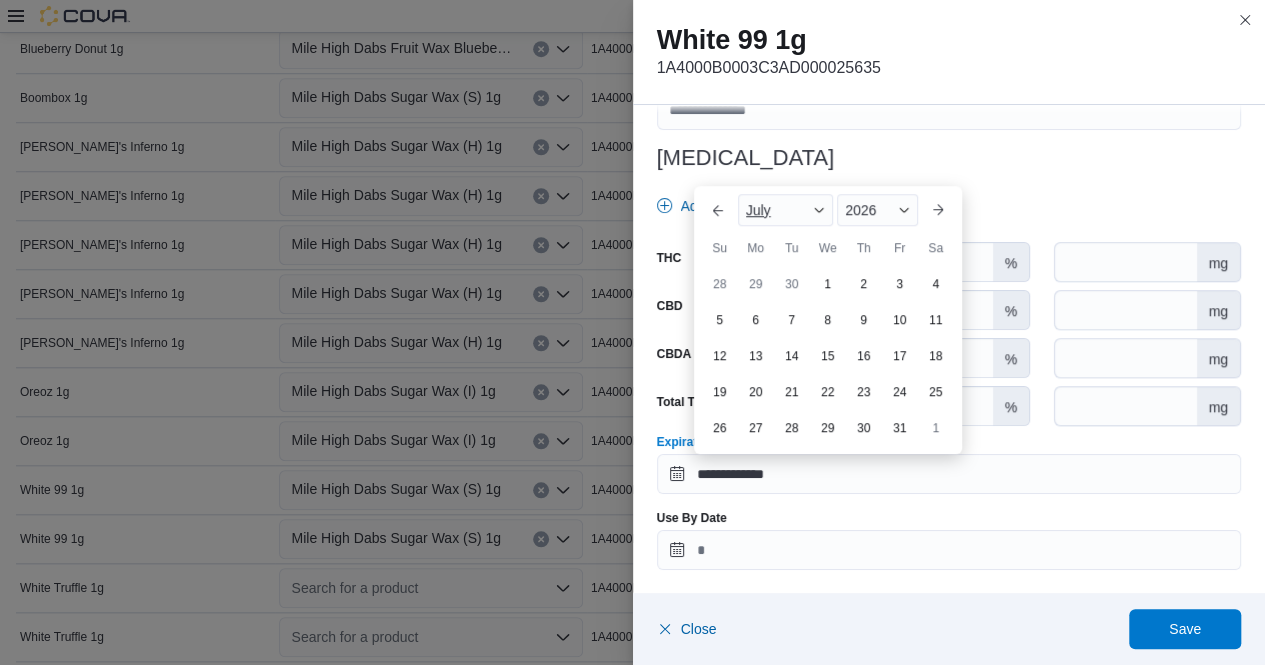 click at bounding box center [819, 210] 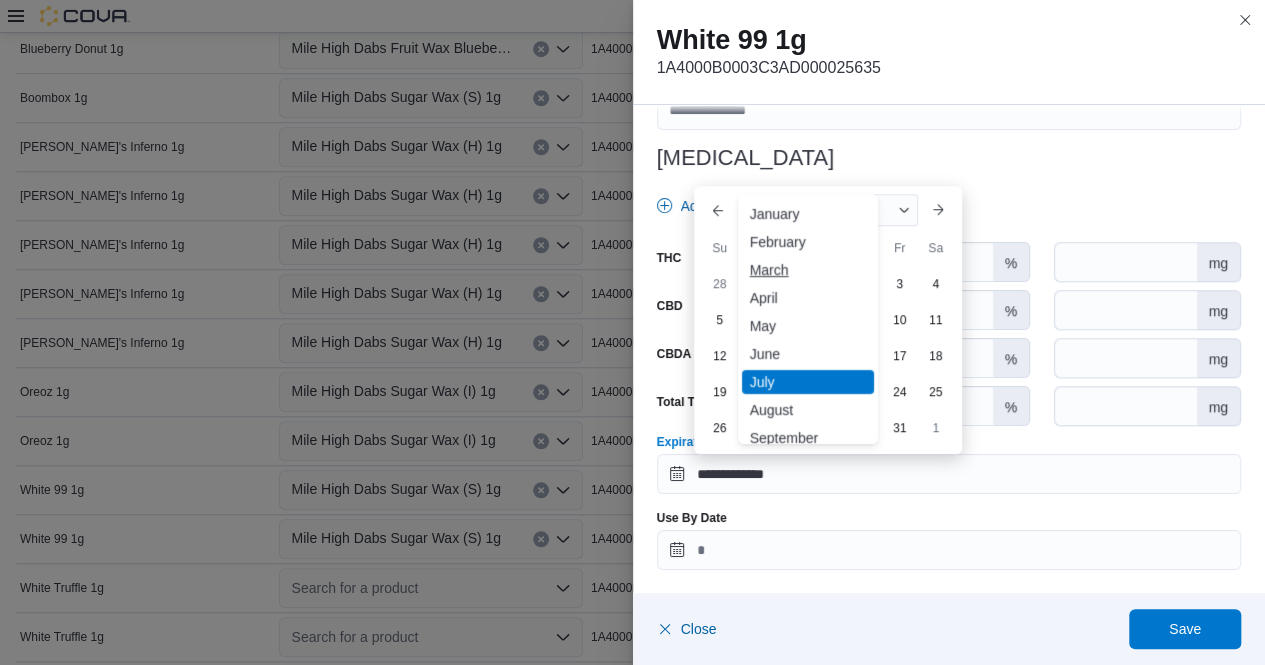click on "March" at bounding box center [808, 270] 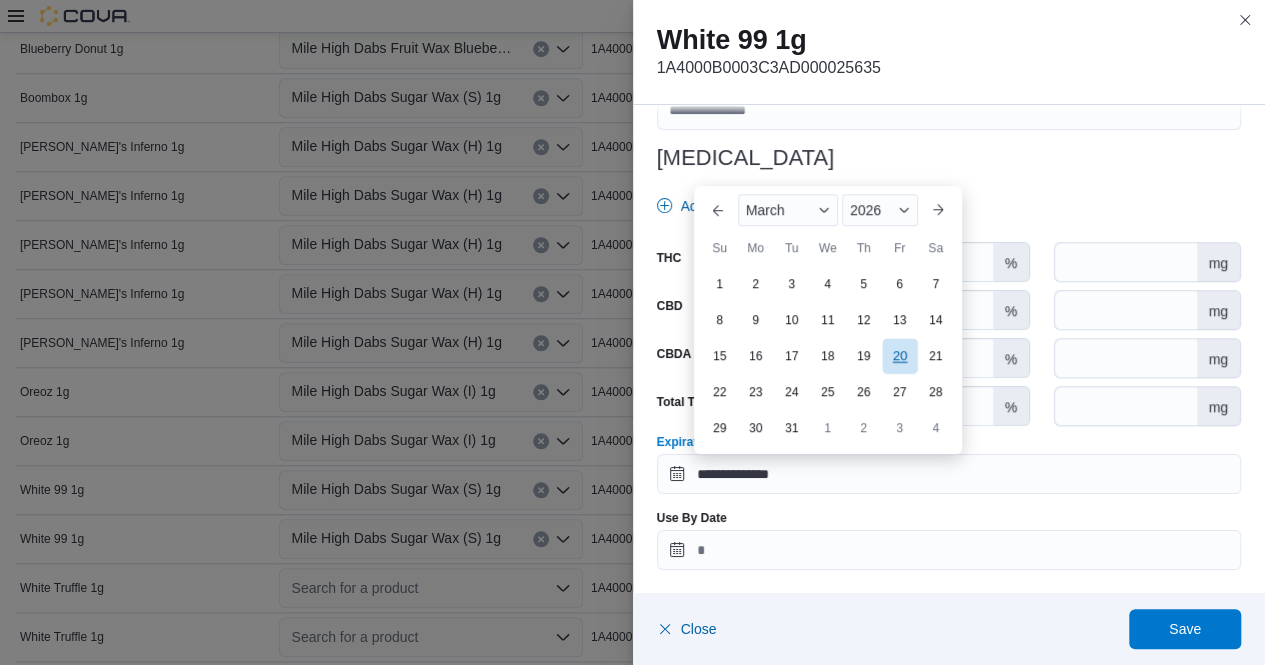click on "20" at bounding box center (899, 355) 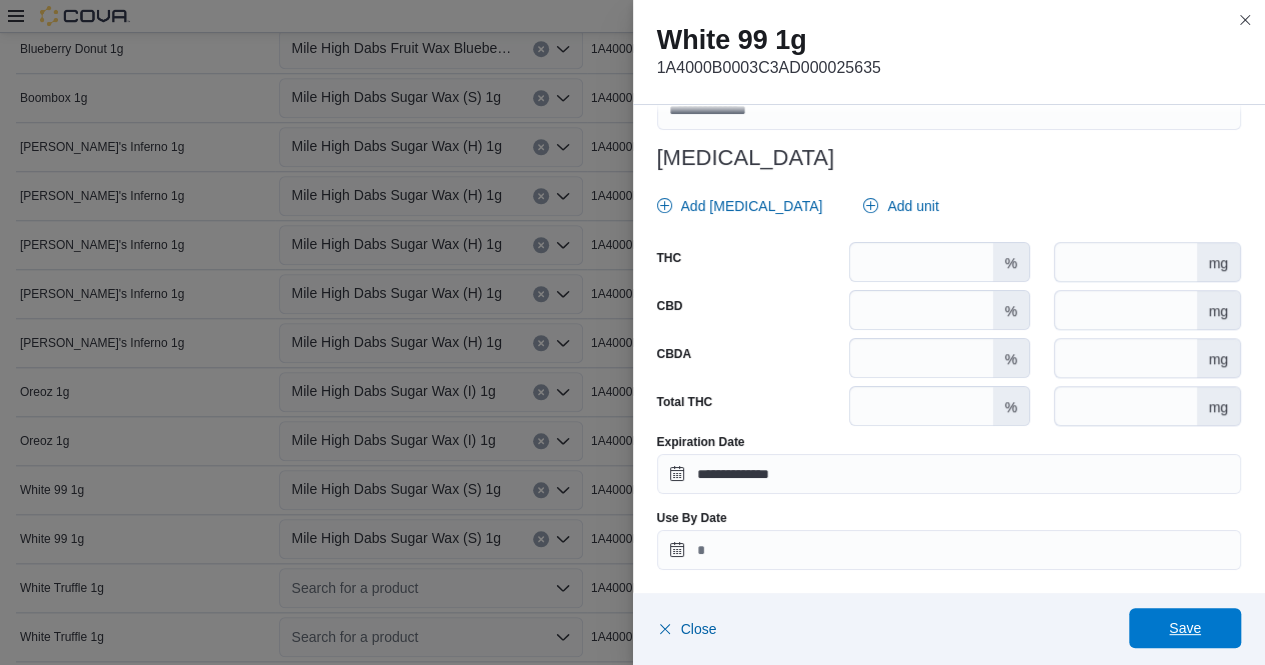 click on "Save" at bounding box center [1185, 628] 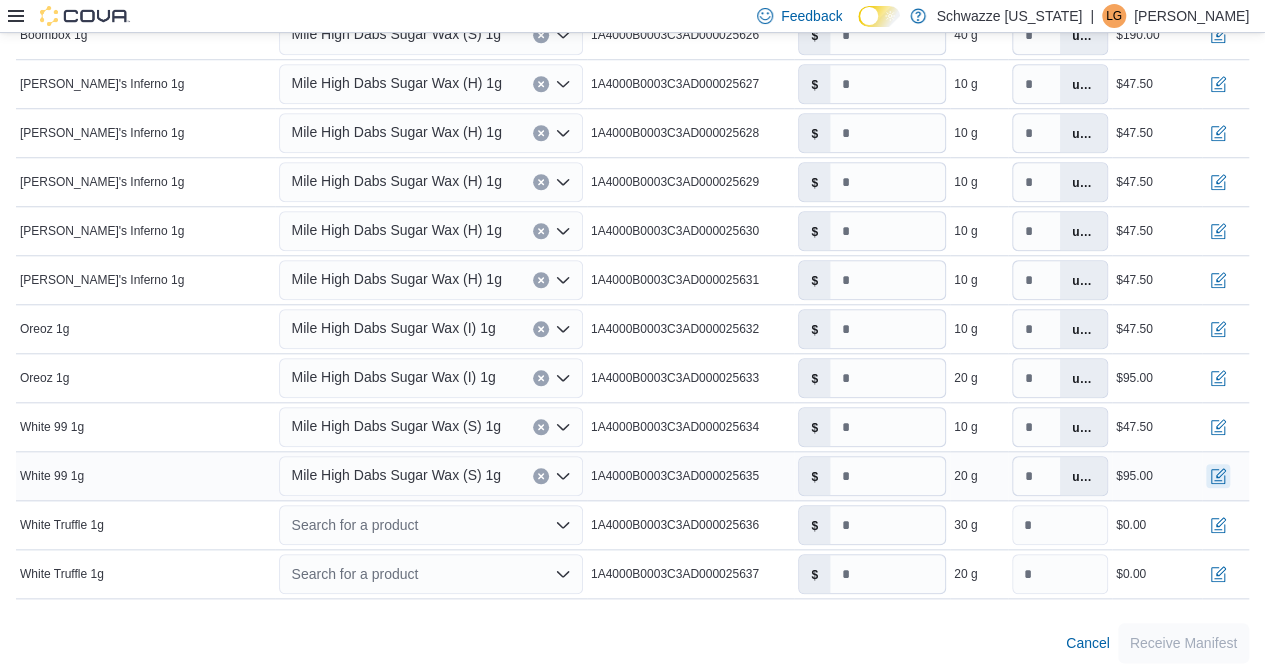 scroll, scrollTop: 803, scrollLeft: 0, axis: vertical 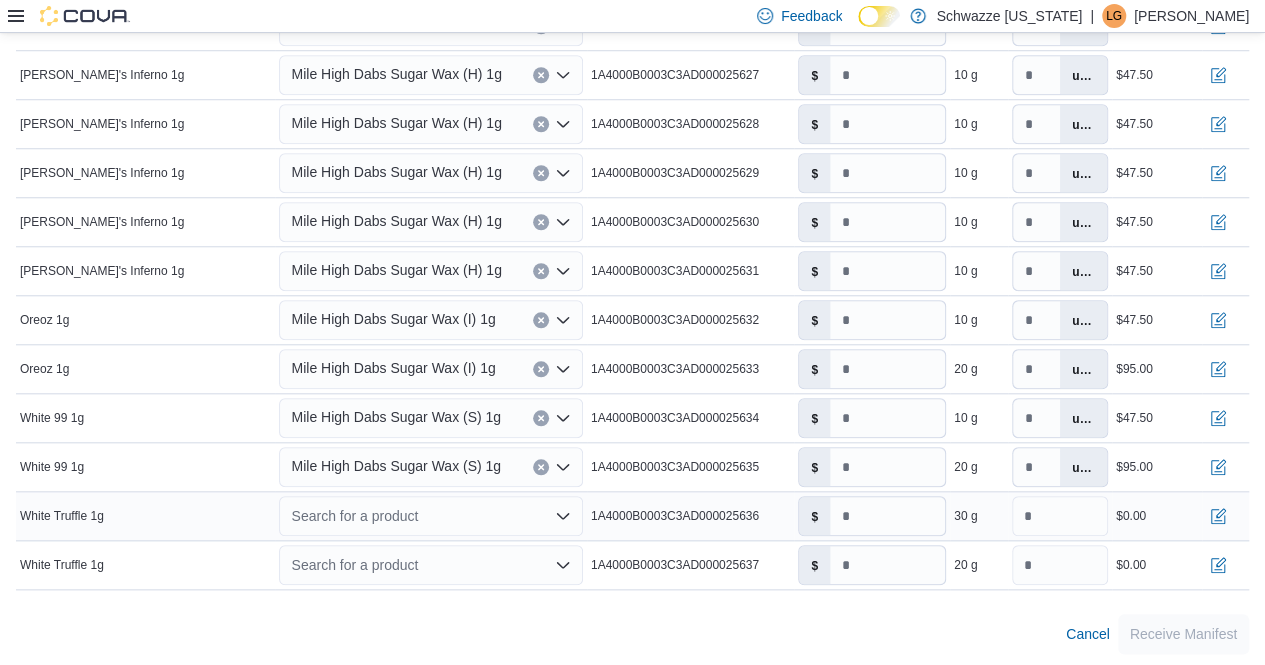 click on "Search for a product" at bounding box center [430, 516] 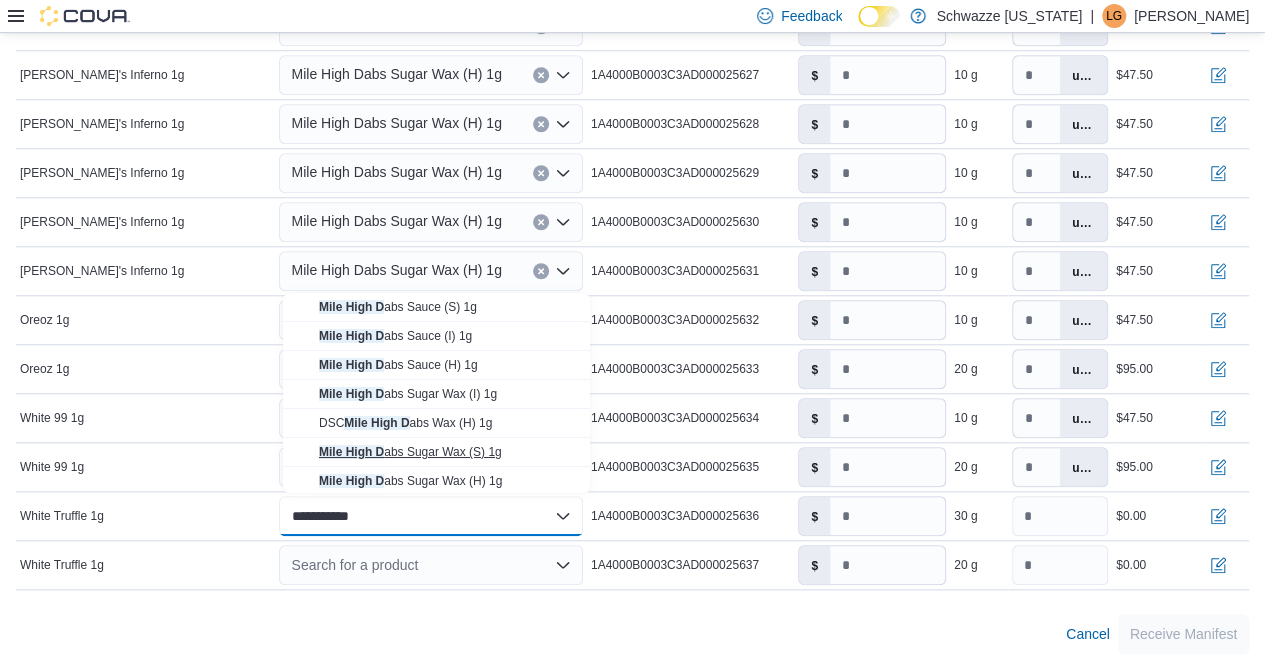 type on "**********" 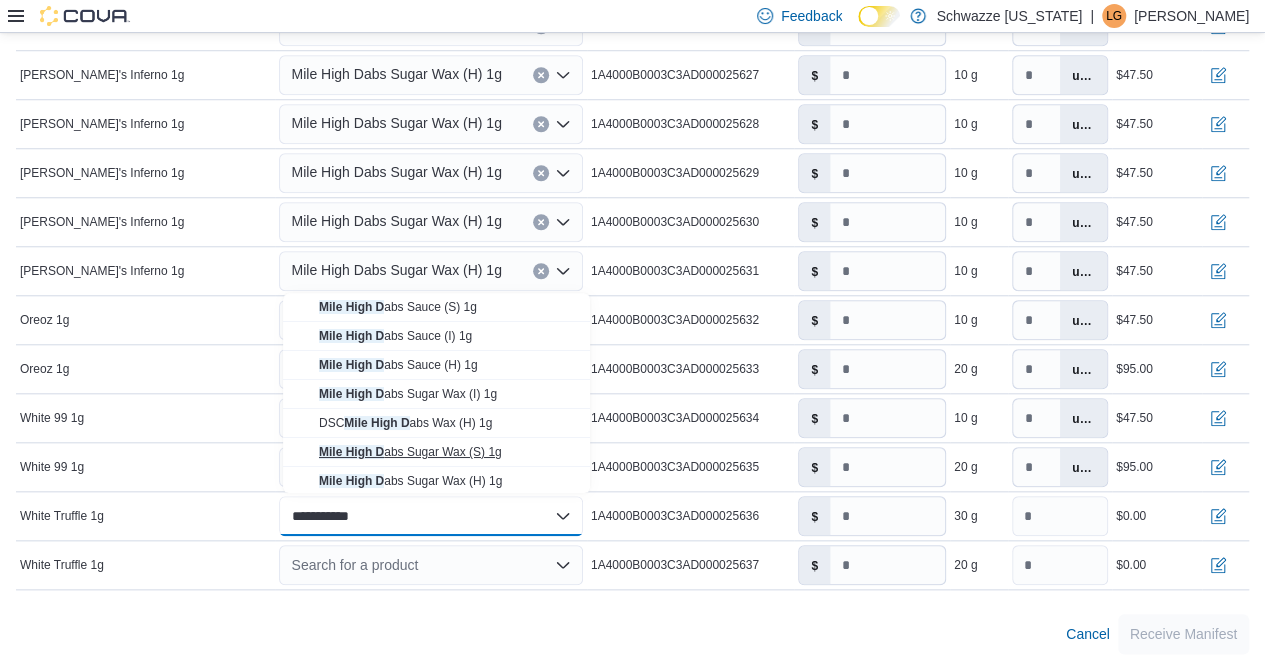 click on "Mile High D abs Sugar Wax (S) 1g" at bounding box center (410, 452) 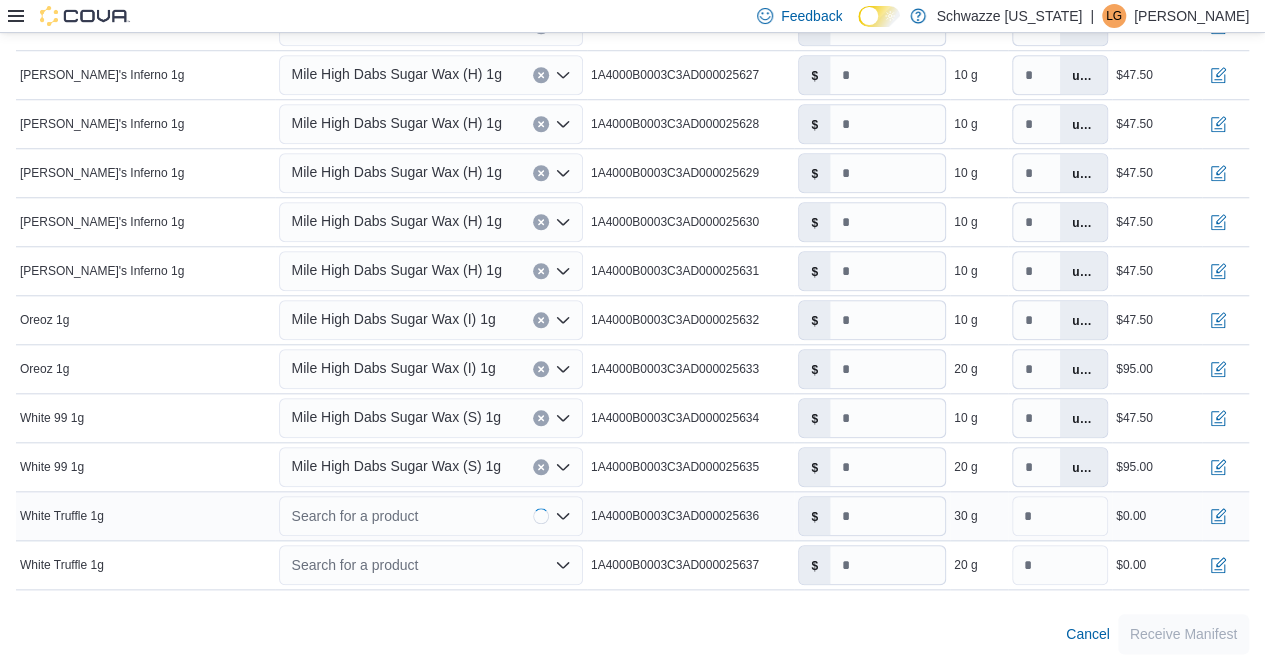 type on "****" 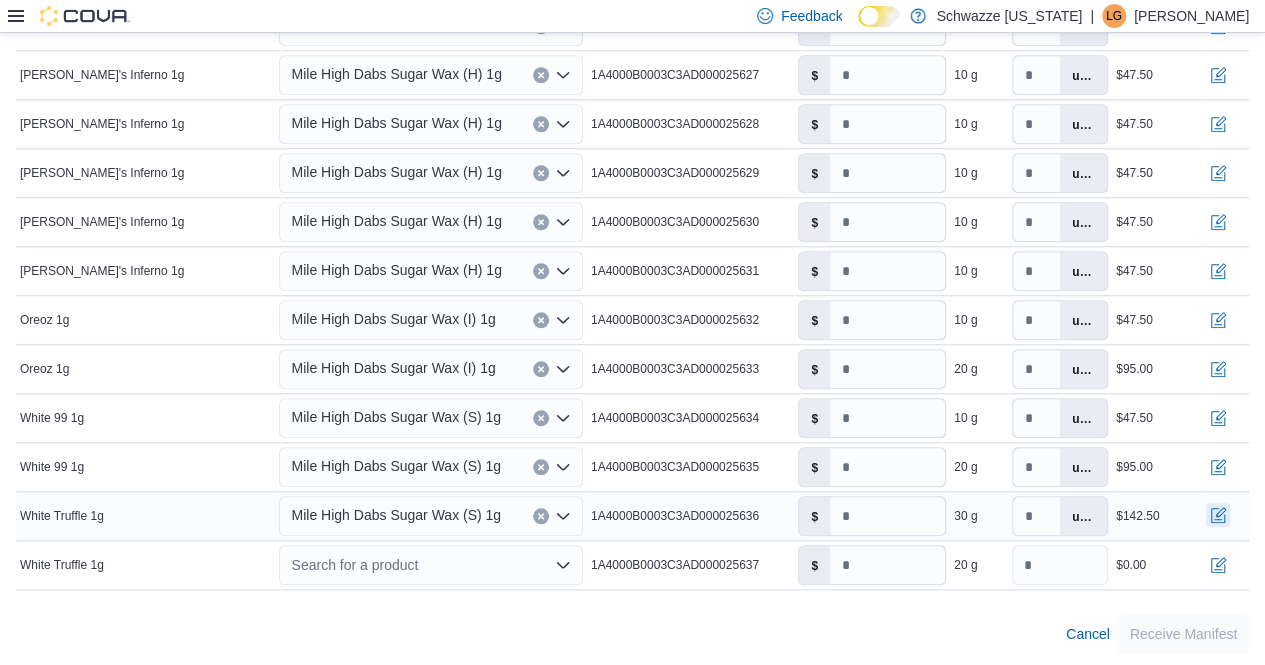 click at bounding box center (1218, 515) 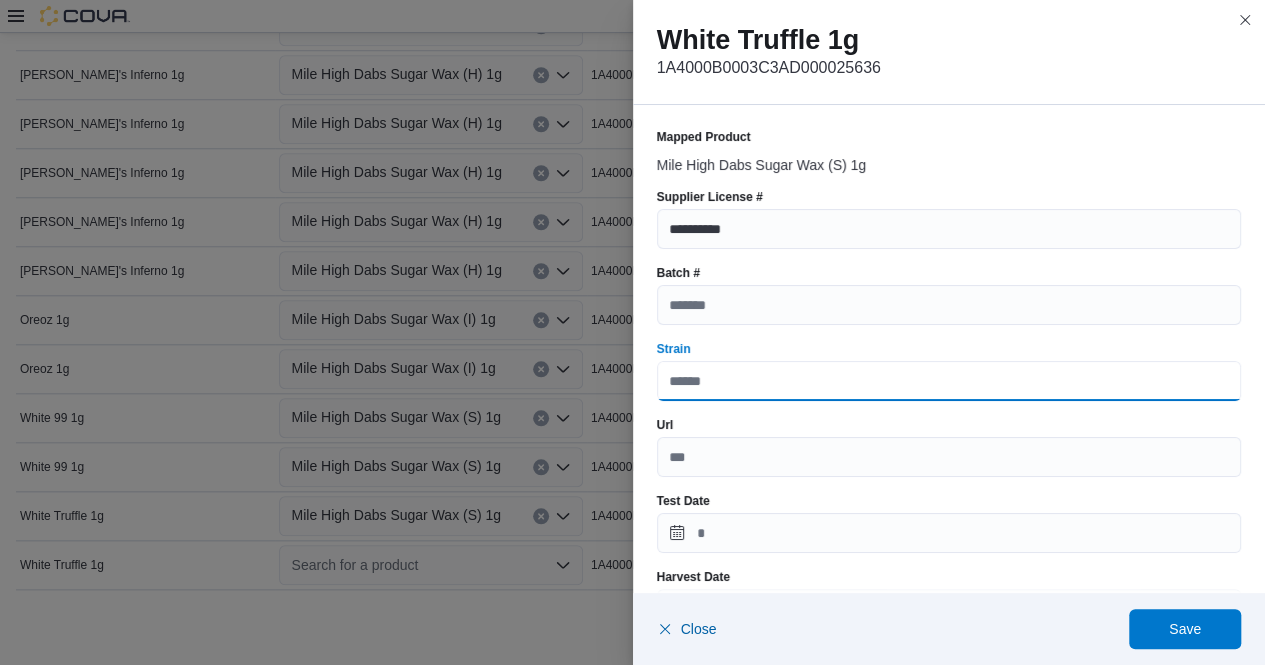 click on "Strain" at bounding box center [949, 381] 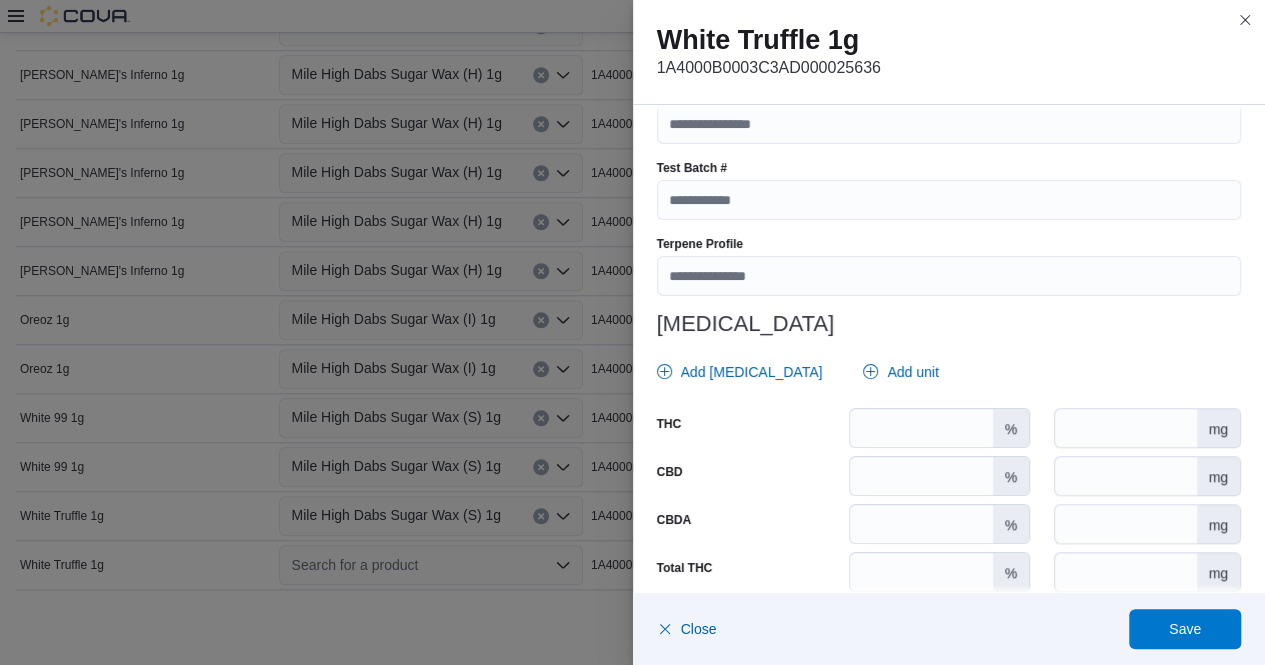 scroll, scrollTop: 714, scrollLeft: 0, axis: vertical 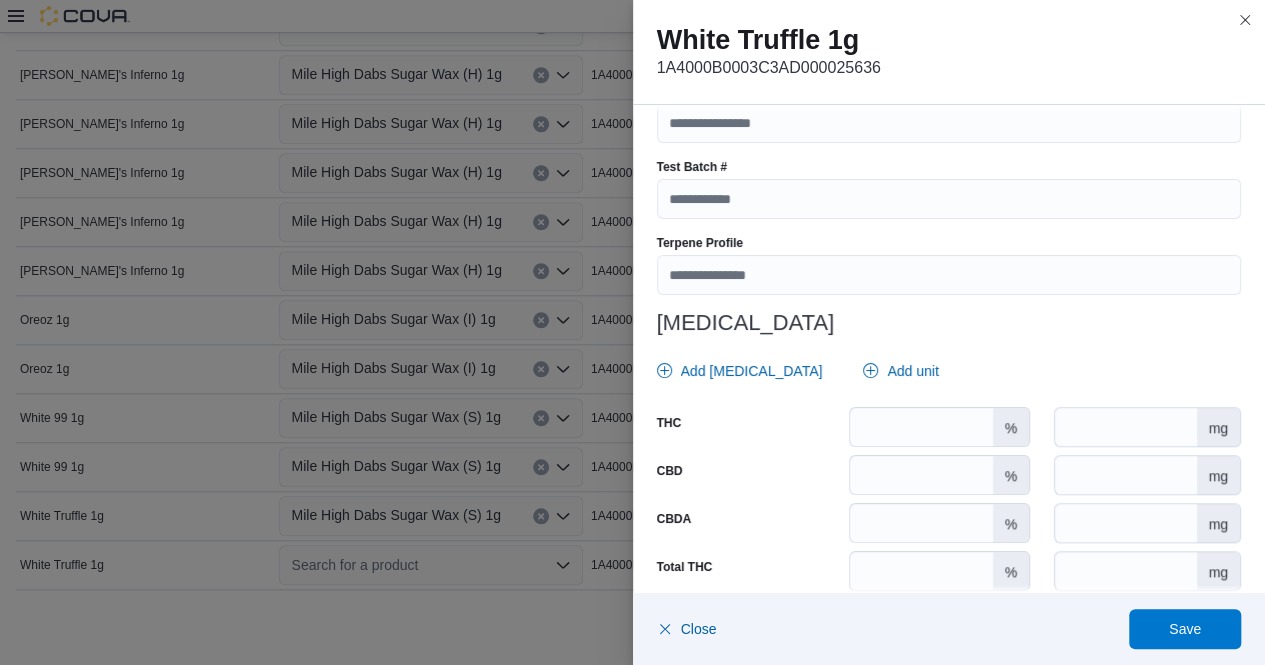 type on "**********" 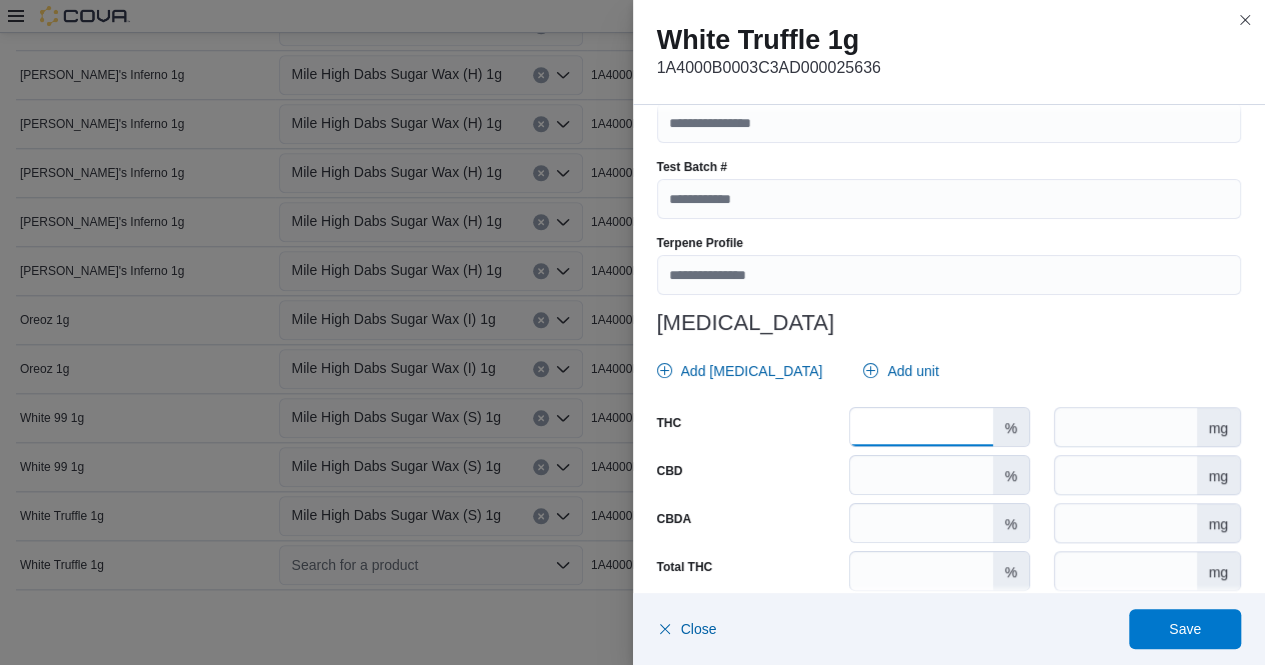 click at bounding box center (921, 427) 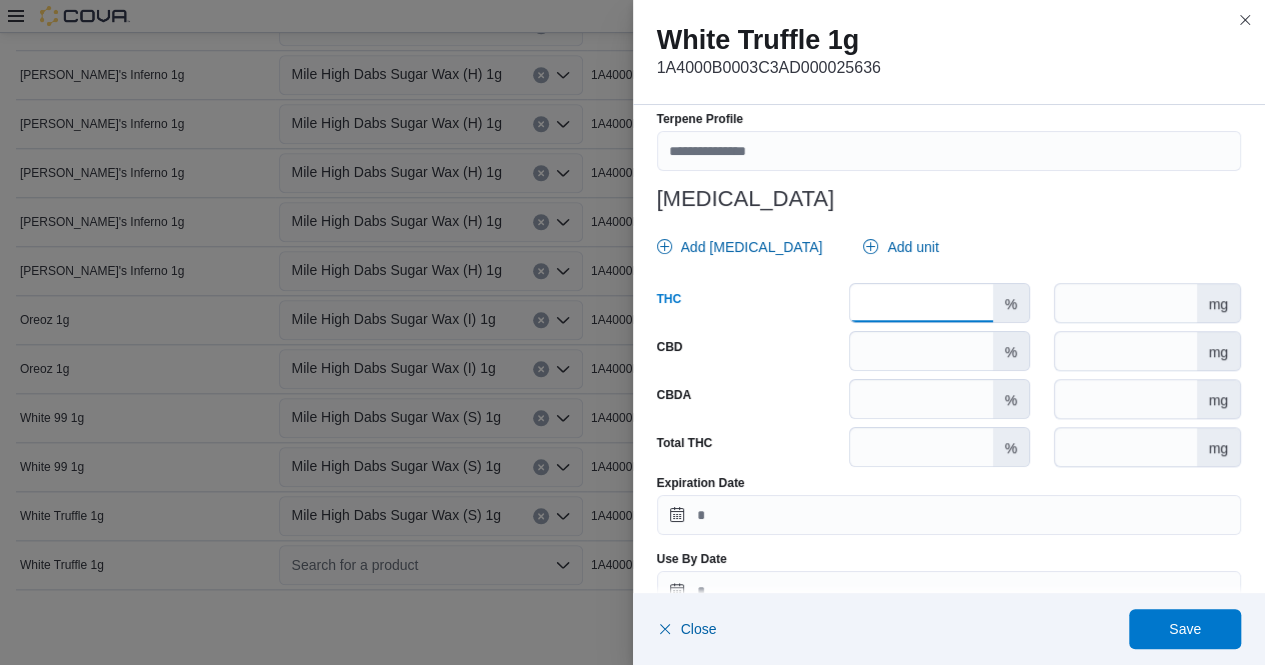 scroll, scrollTop: 879, scrollLeft: 0, axis: vertical 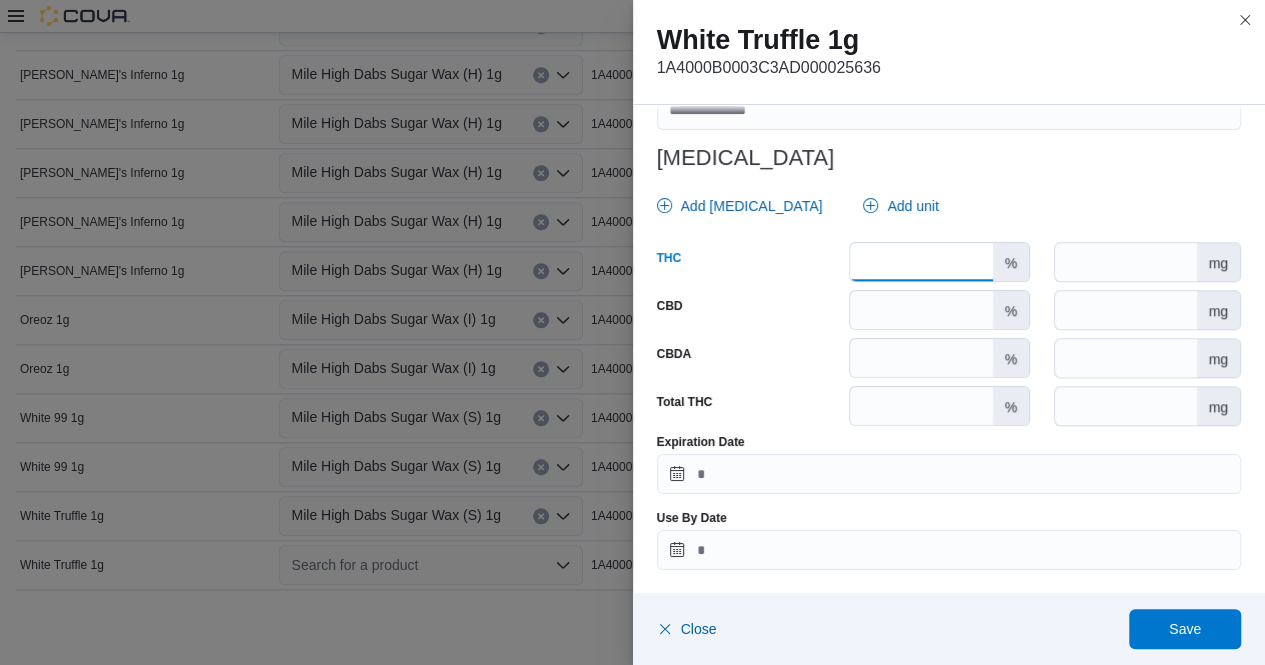 type on "*****" 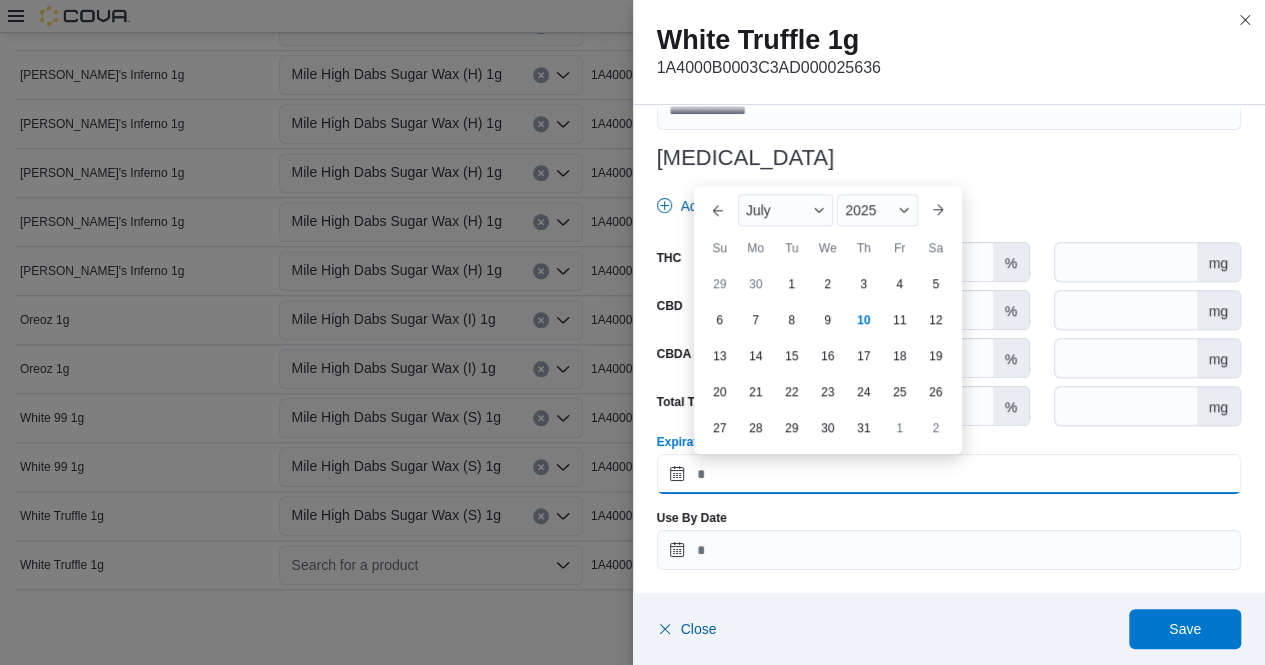 click on "Expiration Date" at bounding box center [949, 474] 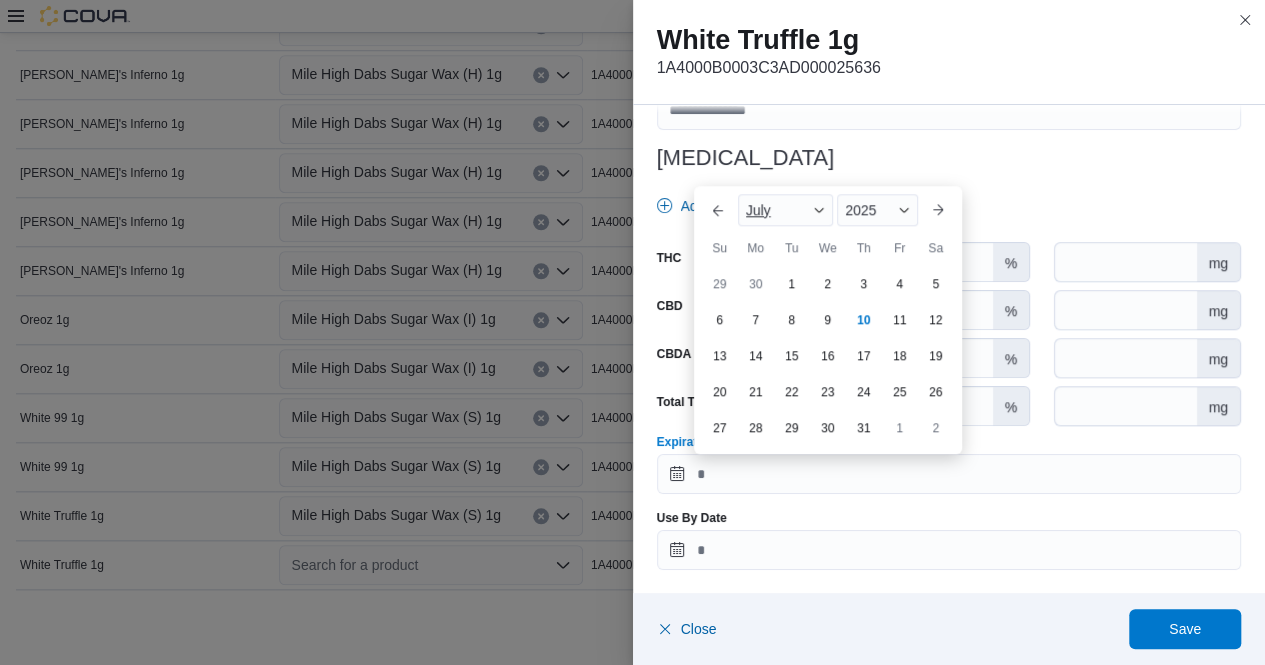 click at bounding box center (819, 210) 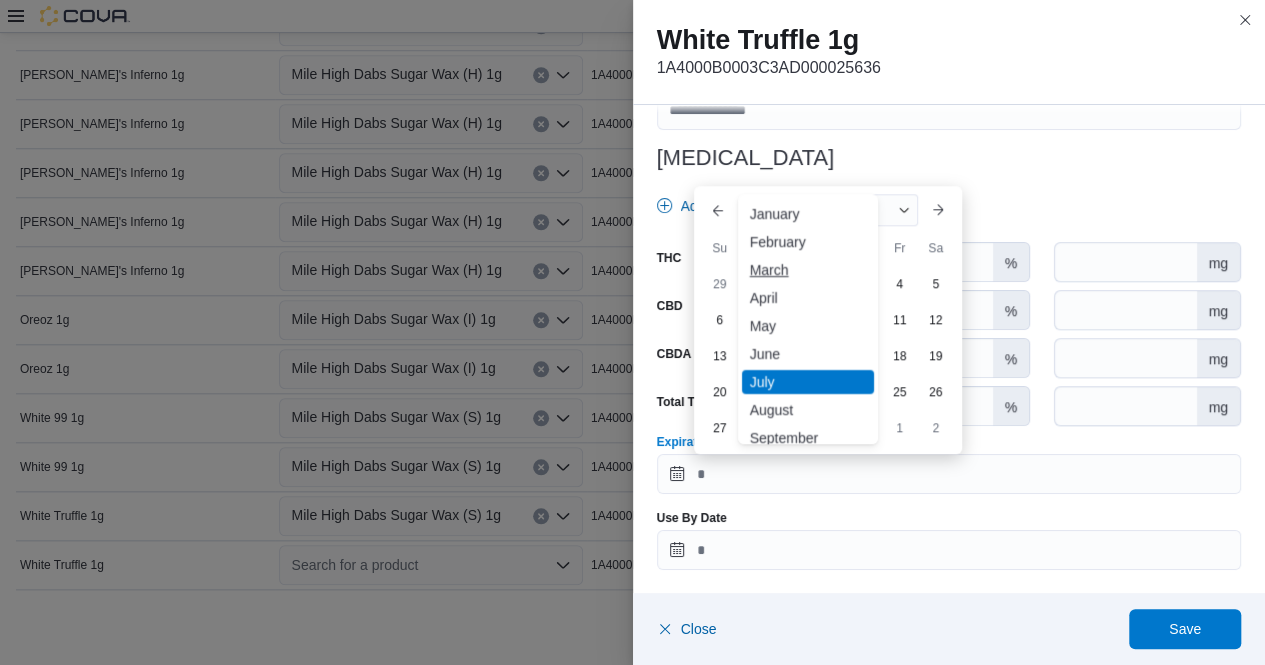 click on "March" at bounding box center (808, 270) 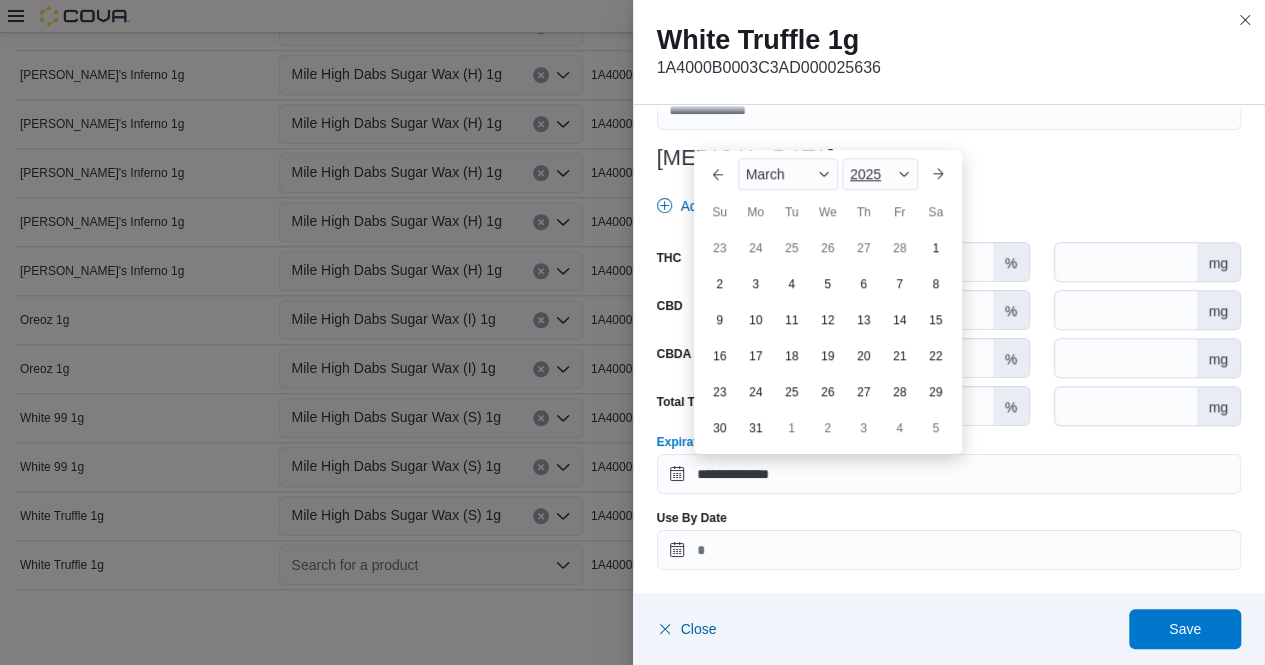click on "2025" at bounding box center (880, 174) 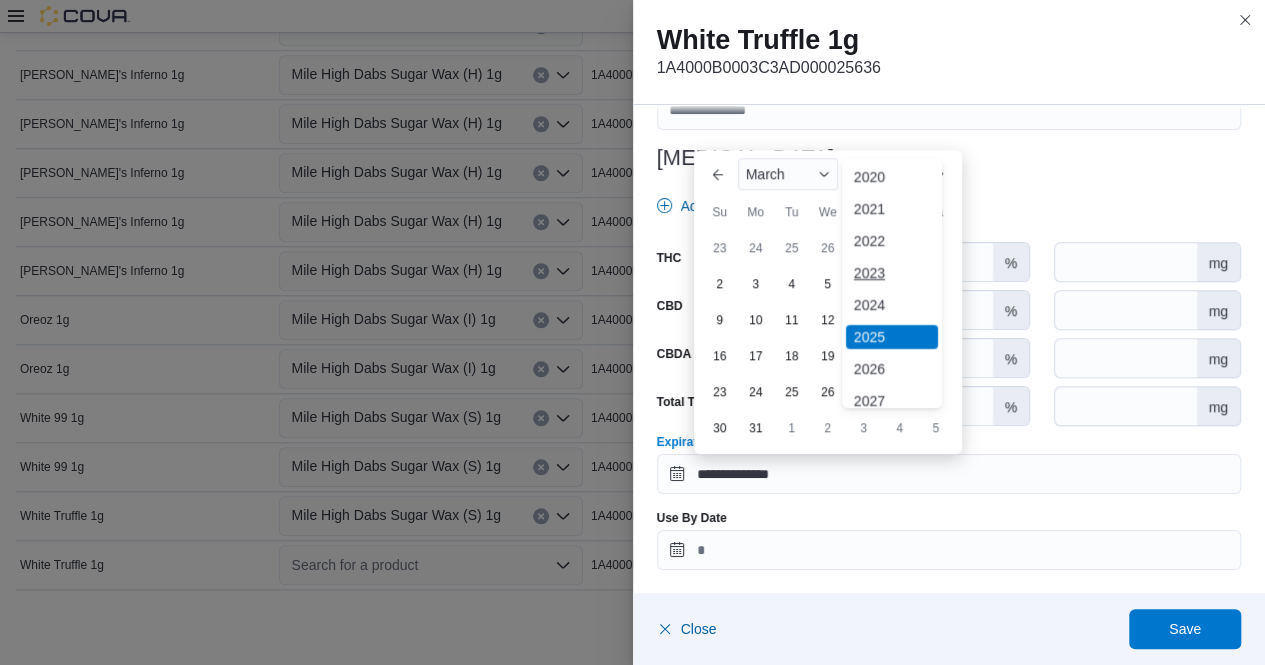 scroll, scrollTop: 68, scrollLeft: 0, axis: vertical 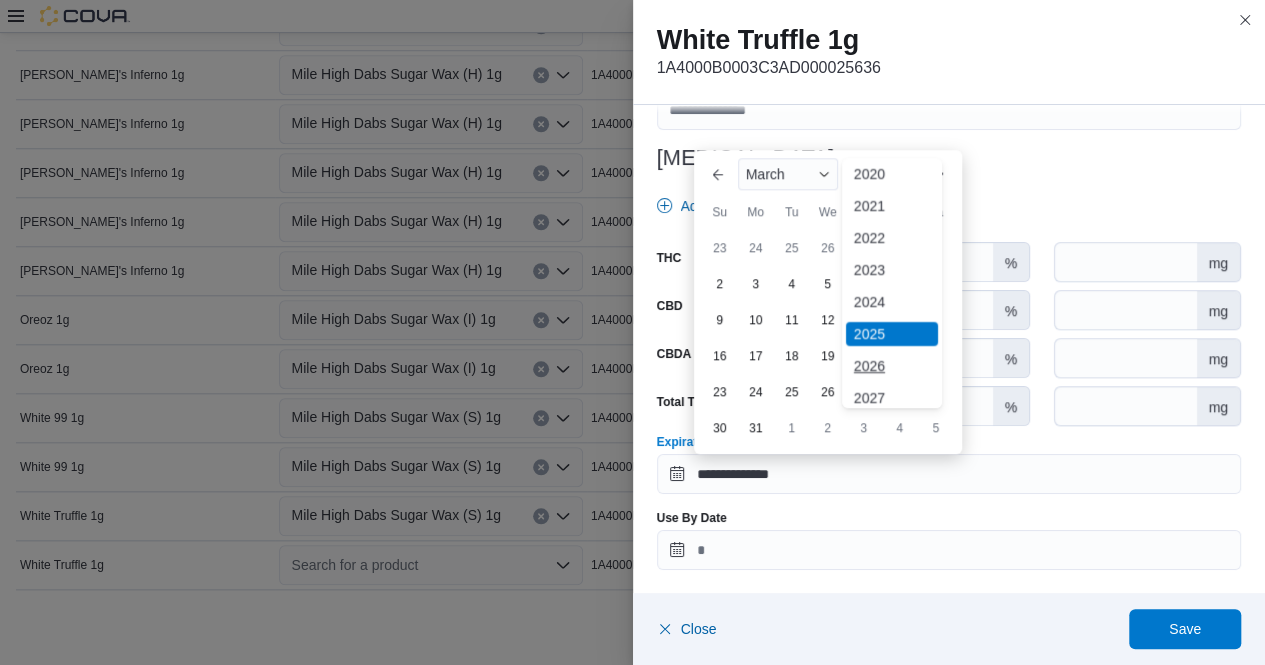 click on "2026" at bounding box center [892, 366] 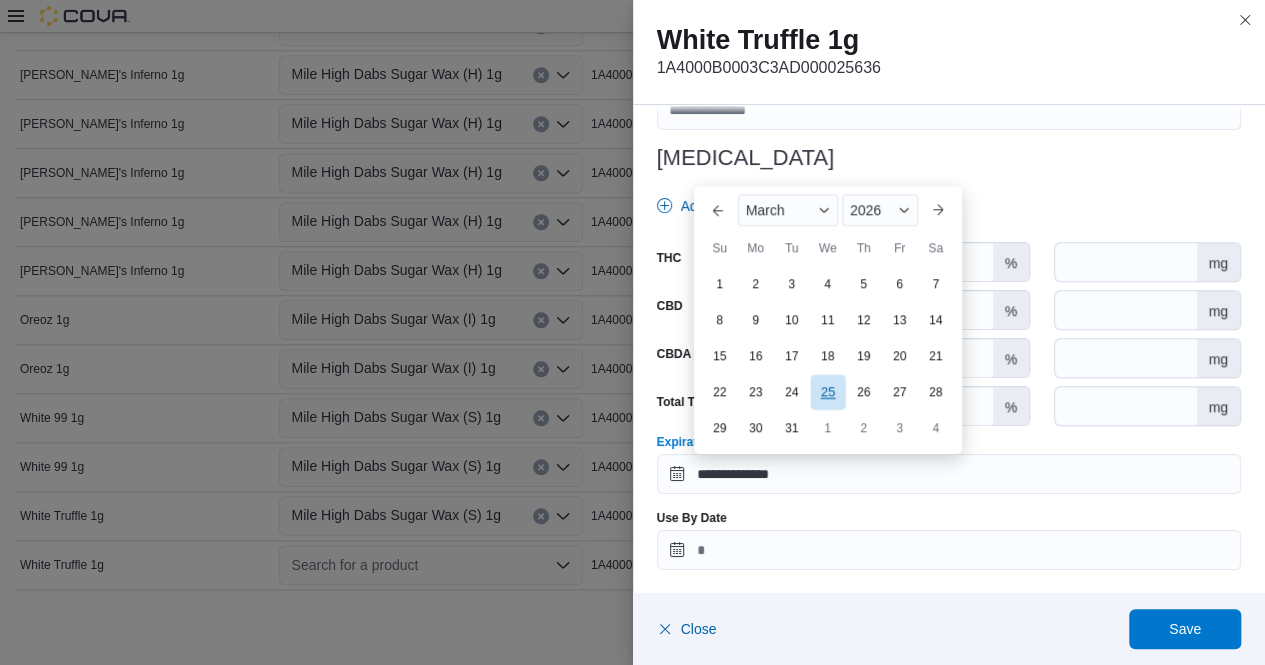 click on "25" at bounding box center (827, 391) 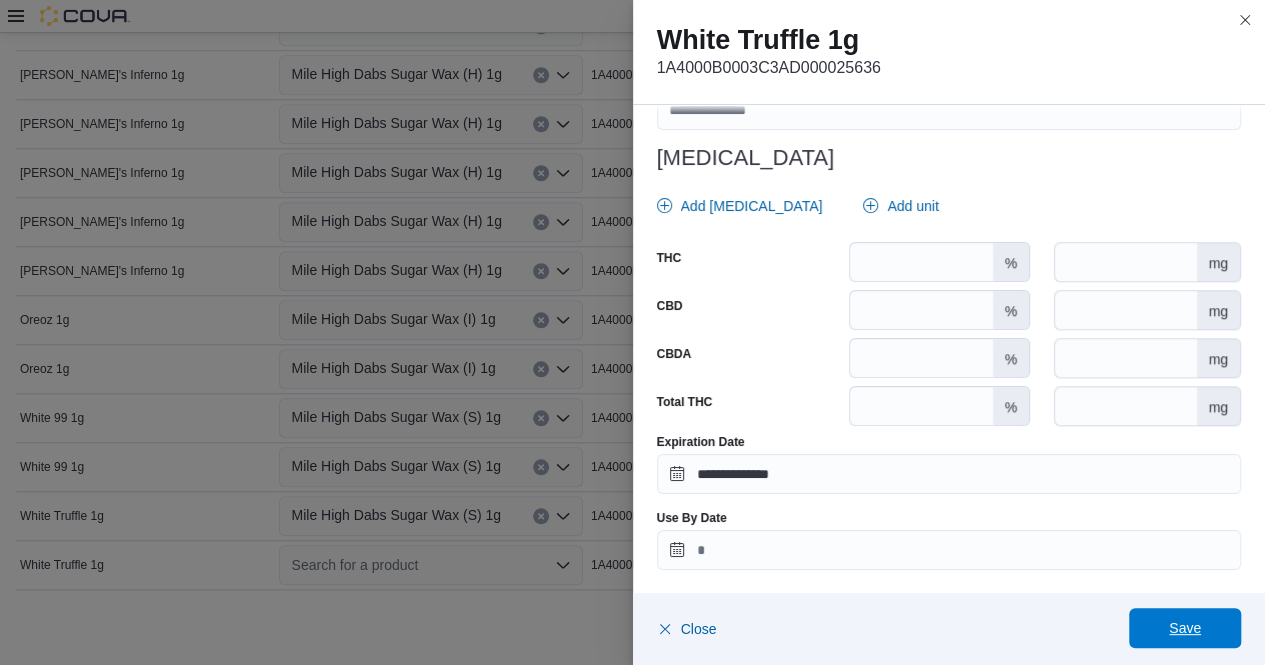 click on "Save" at bounding box center (1185, 628) 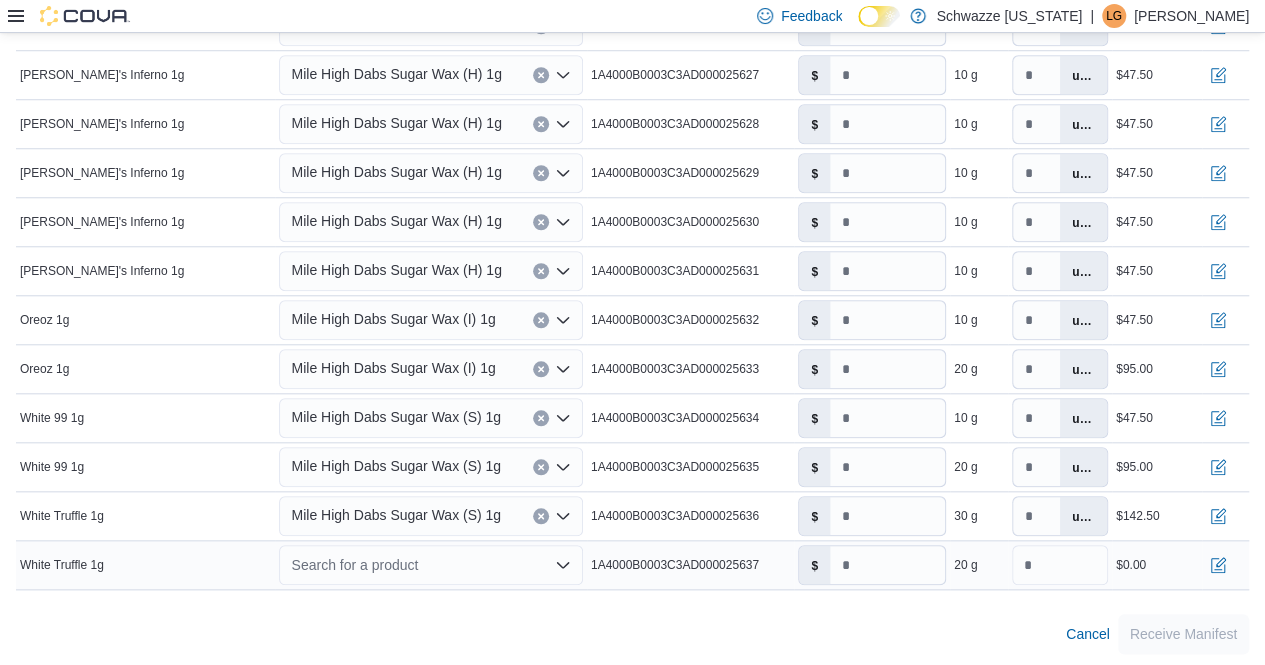 click on "Search for a product" at bounding box center (430, 565) 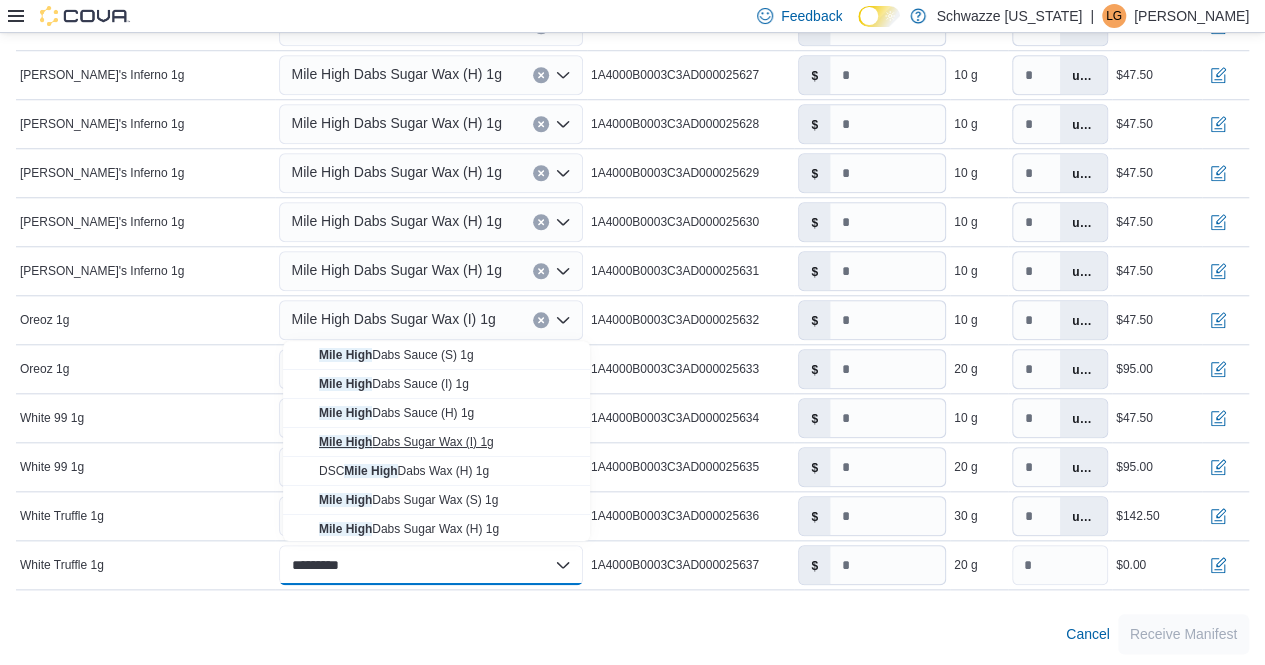 type on "*********" 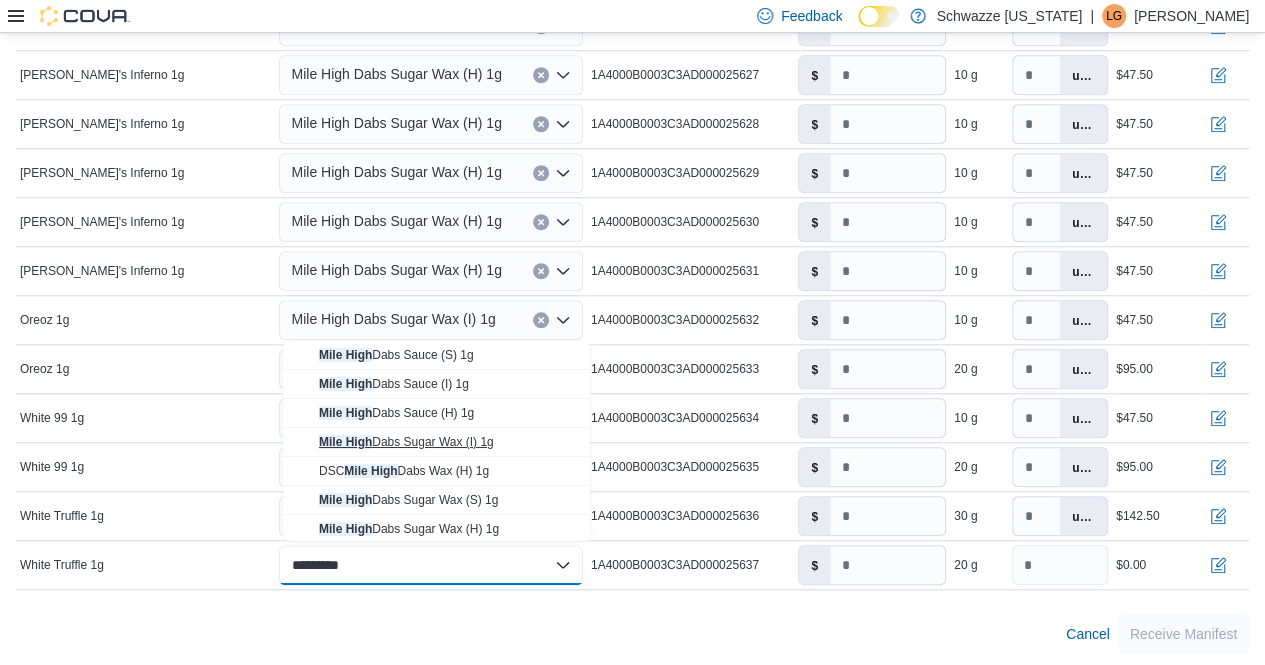 click on "Mile High  Dabs Sugar Wax (I) 1g" at bounding box center (406, 442) 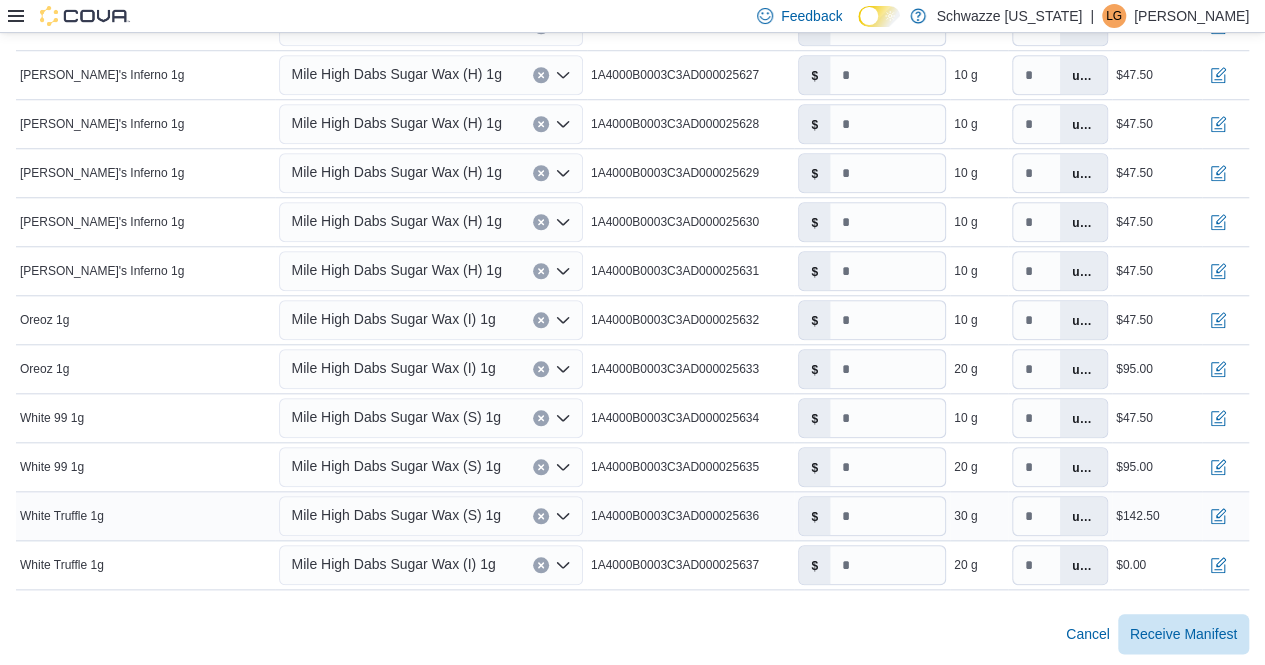 click on "Mile High Dabs Sugar Wax (S) 1g" at bounding box center [396, 515] 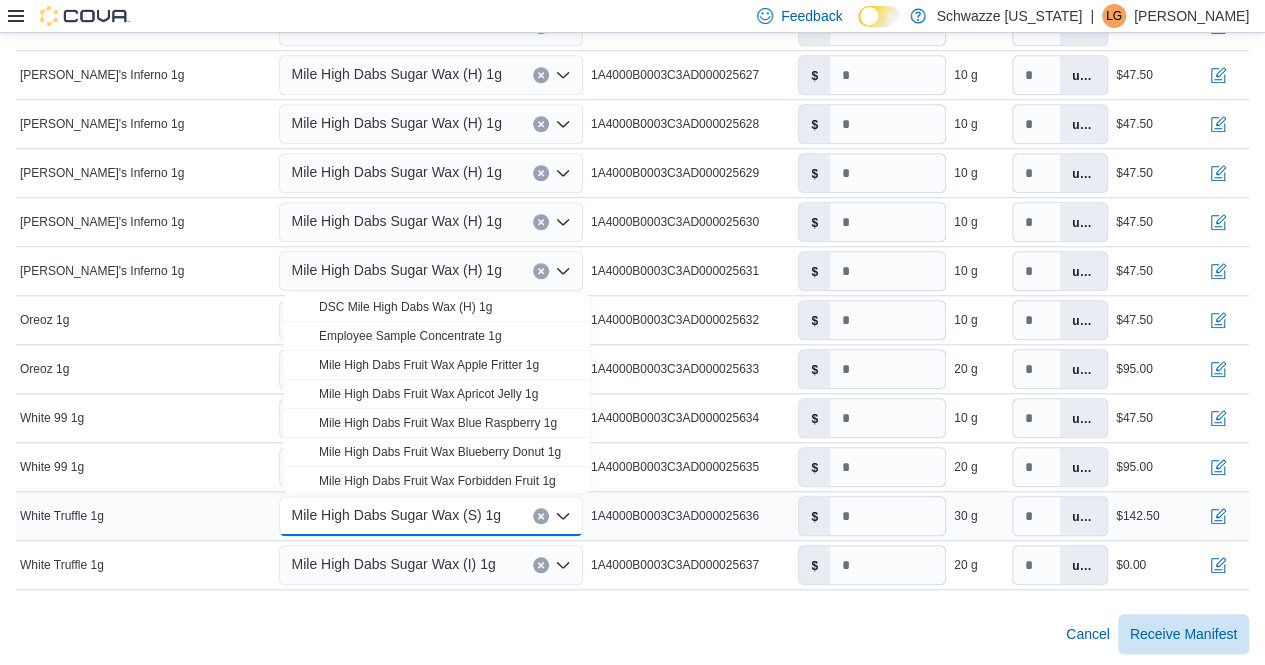 click 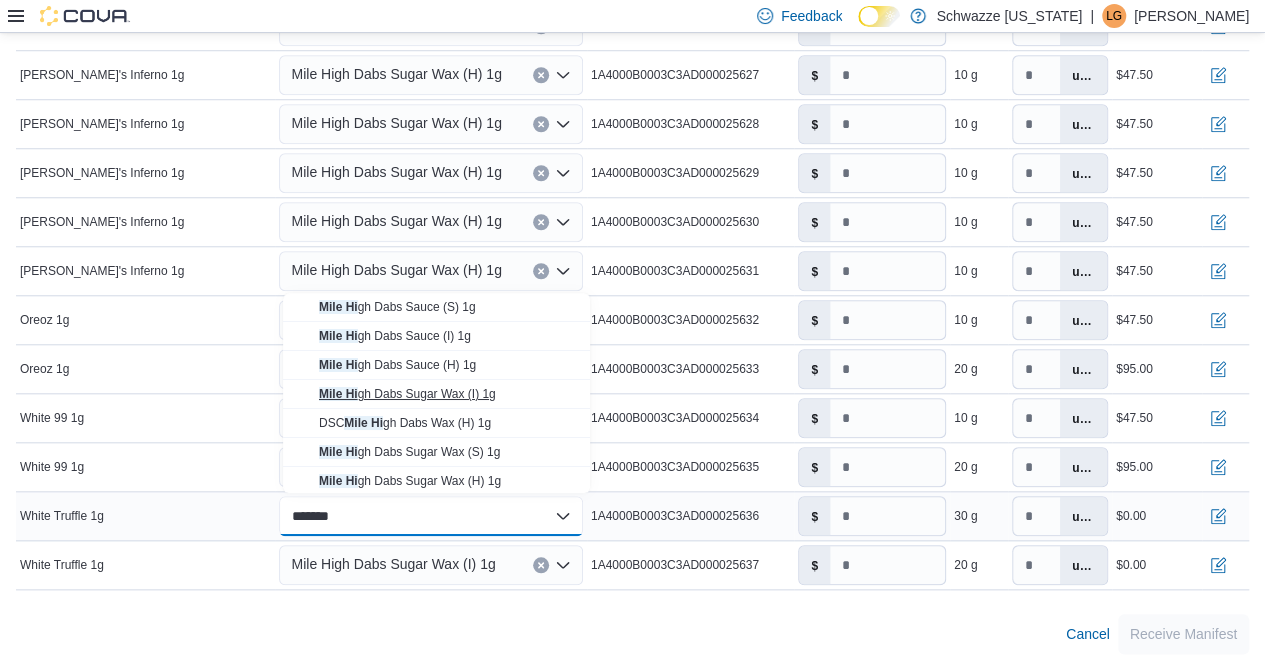 type on "*******" 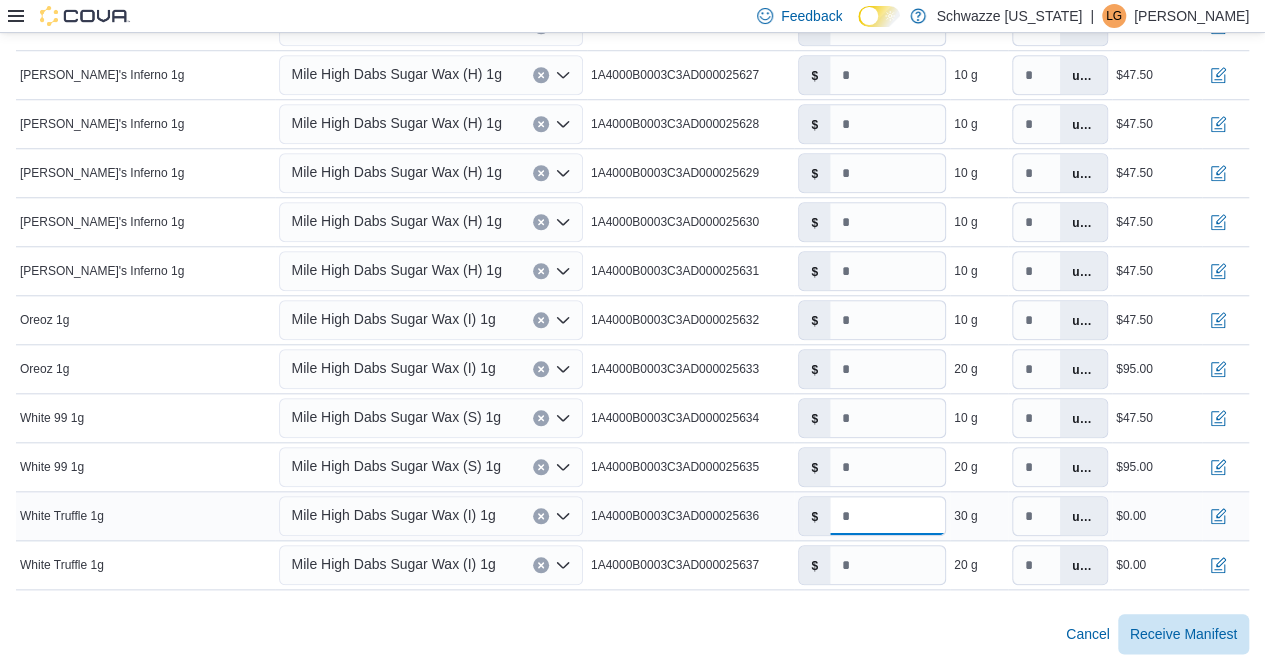 click on "*" at bounding box center [887, 516] 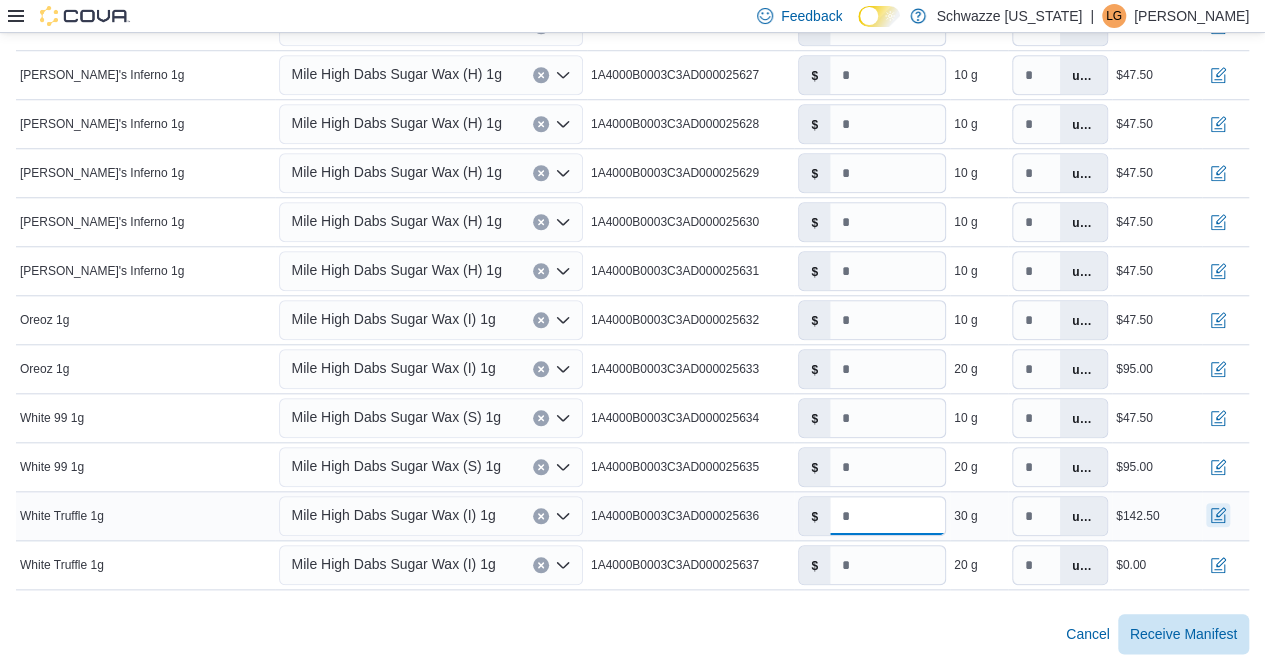 type on "****" 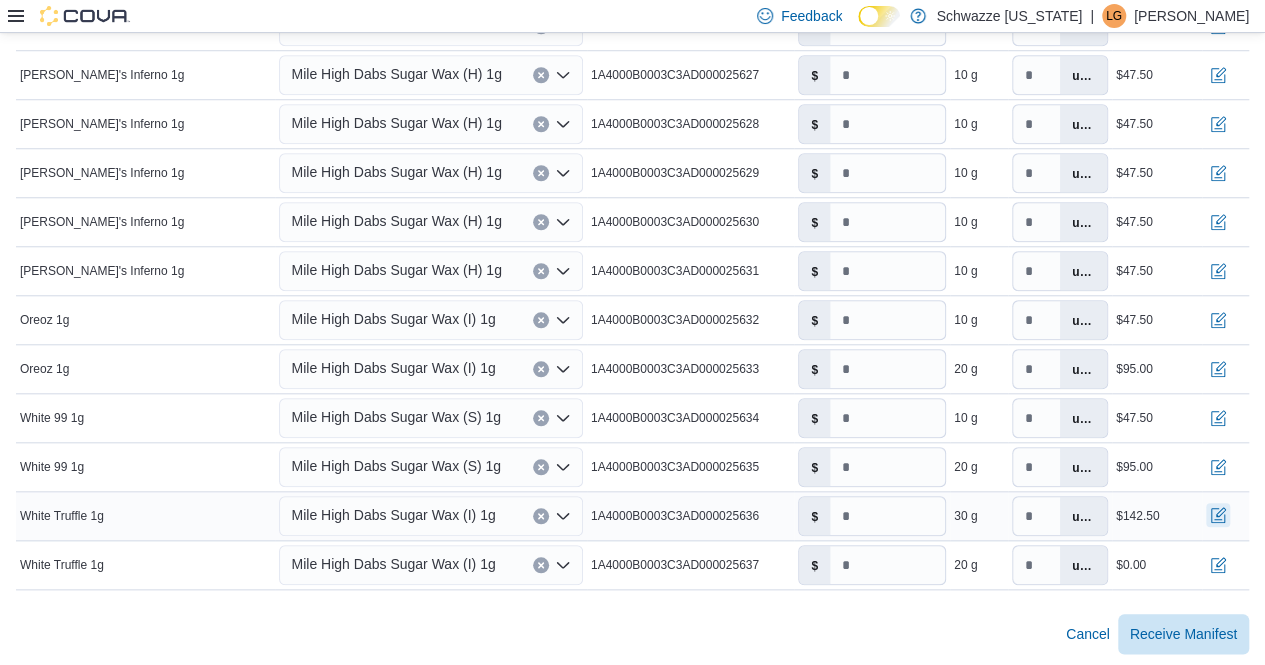 click at bounding box center (1218, 515) 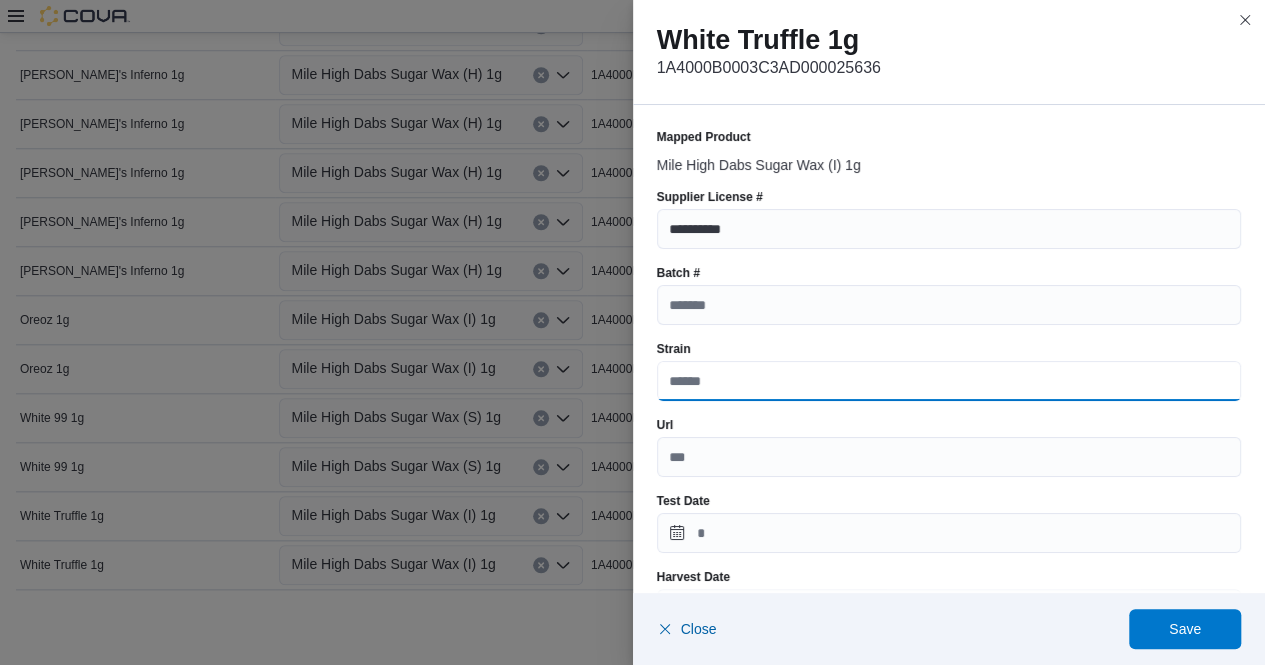 click on "Strain" at bounding box center (949, 381) 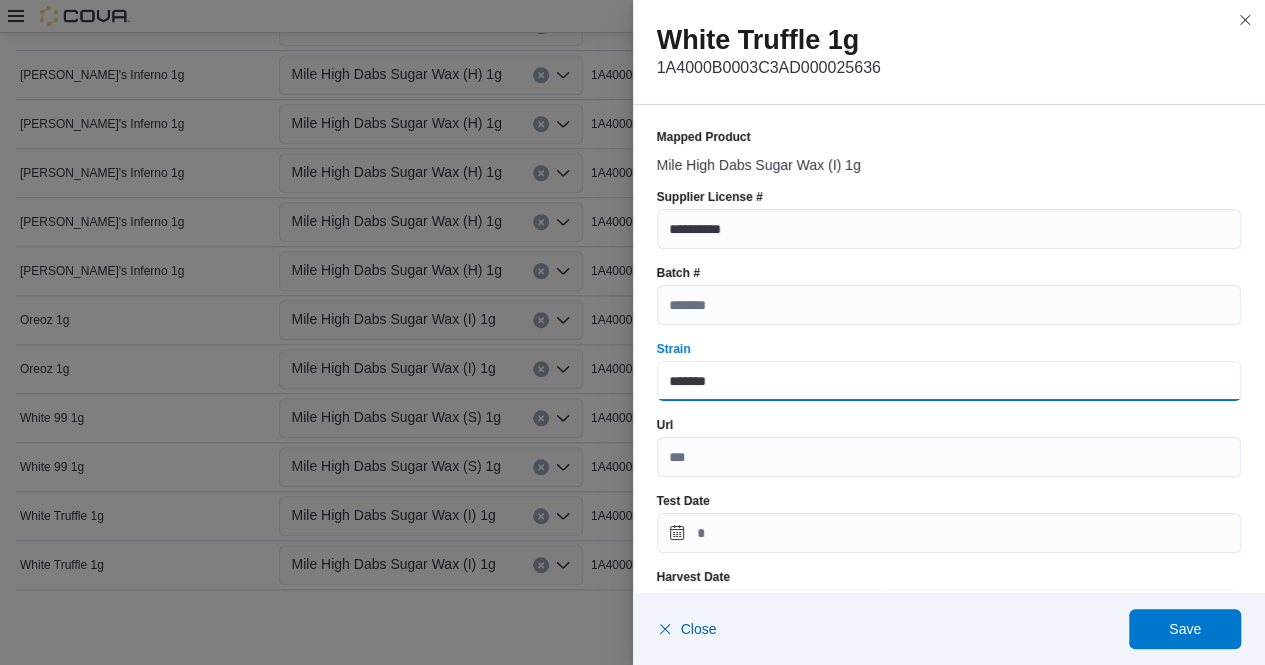 type on "**********" 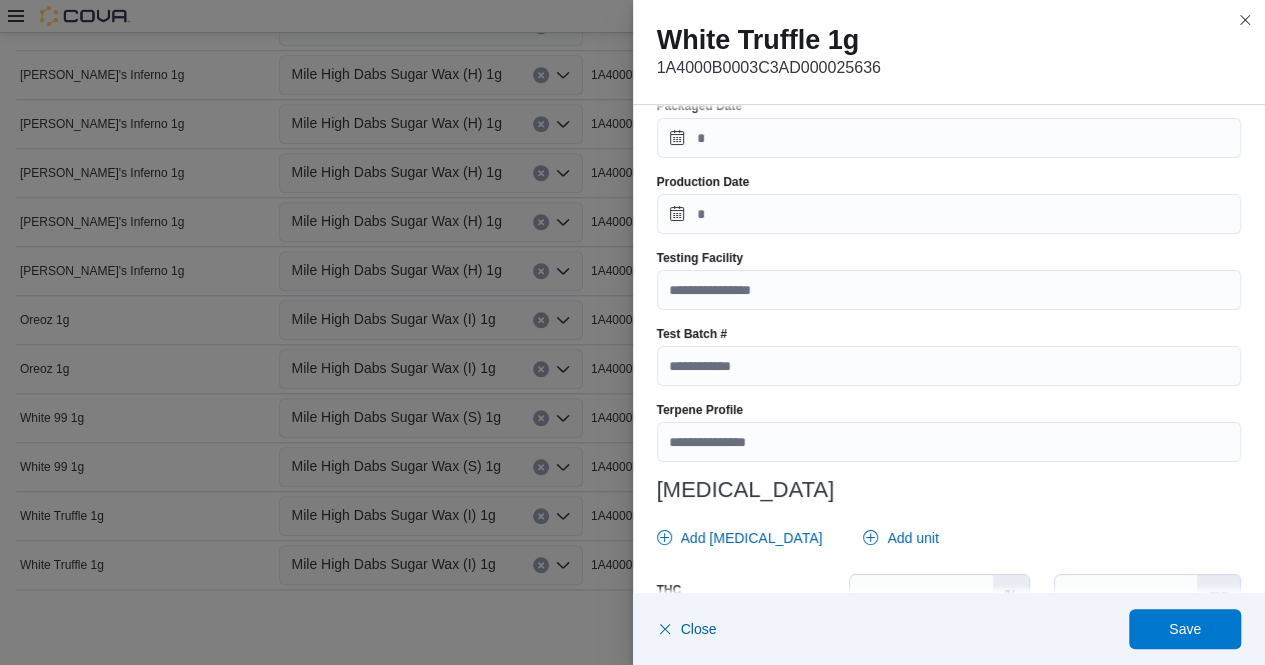 scroll, scrollTop: 781, scrollLeft: 0, axis: vertical 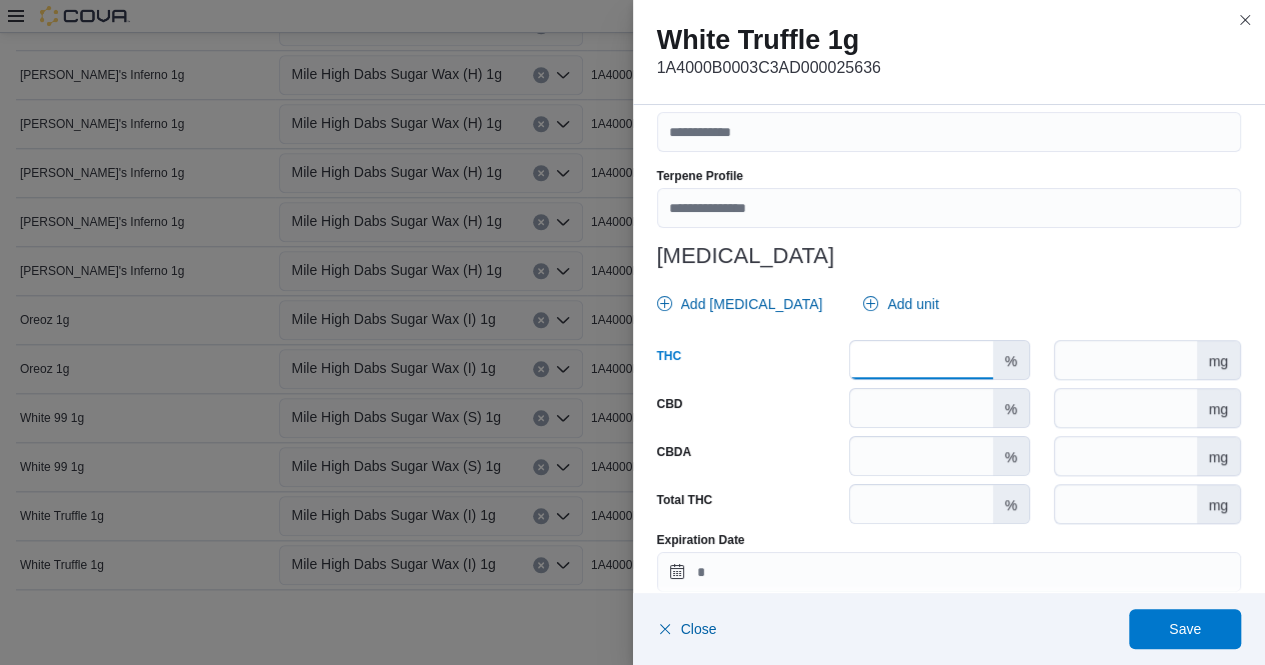 click at bounding box center (921, 360) 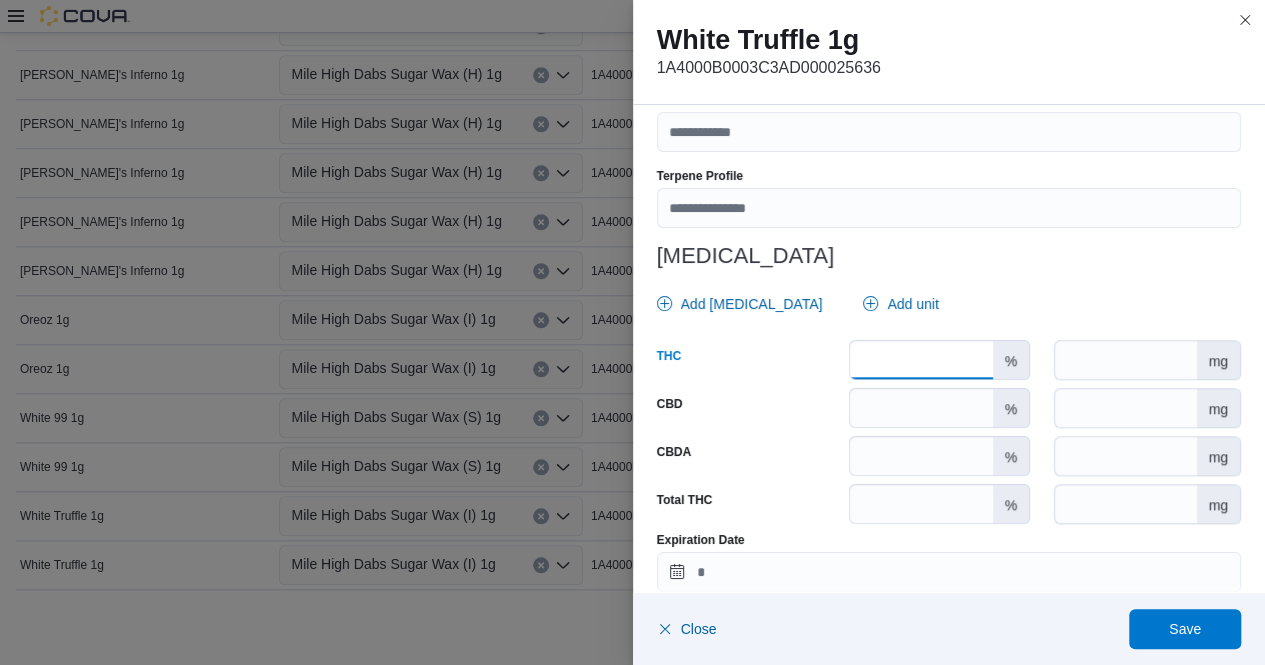 type on "*****" 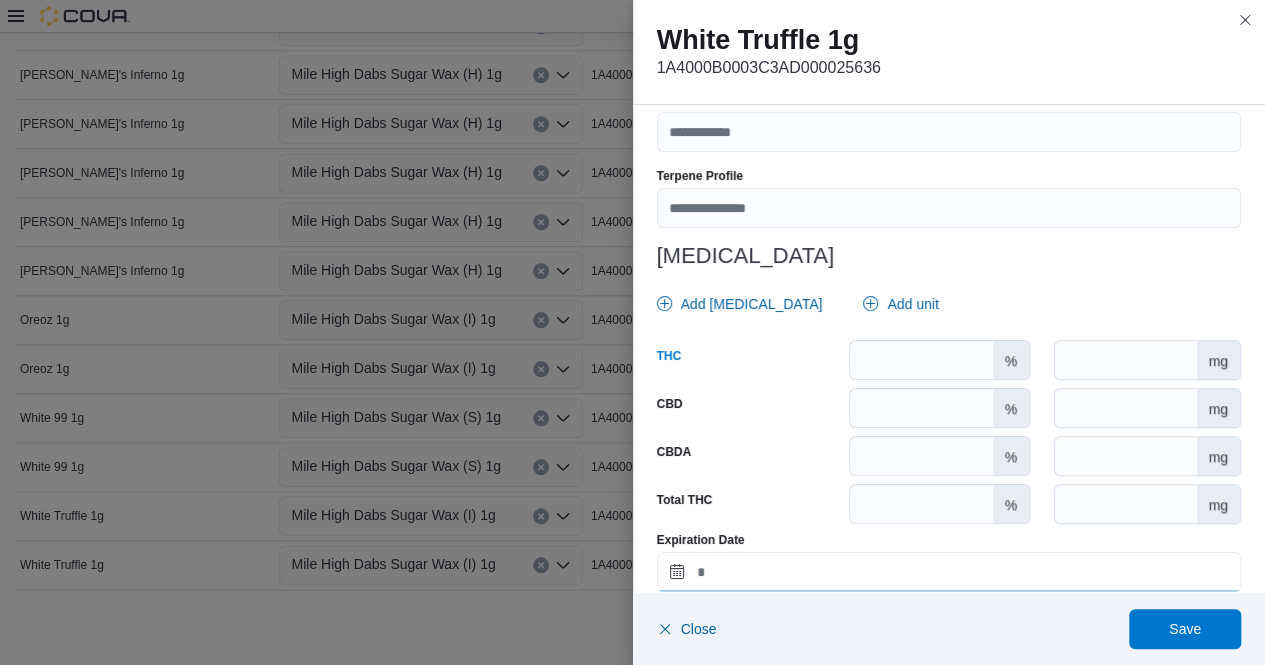click on "Expiration Date" at bounding box center (949, 572) 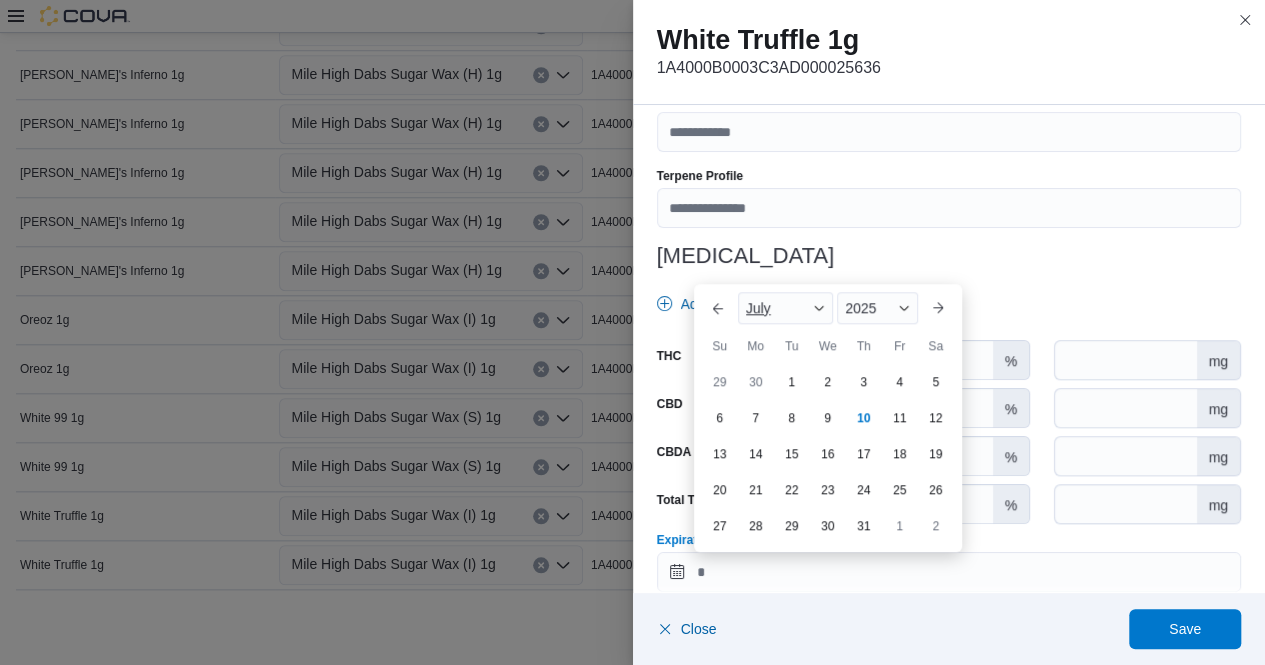 click at bounding box center (819, 308) 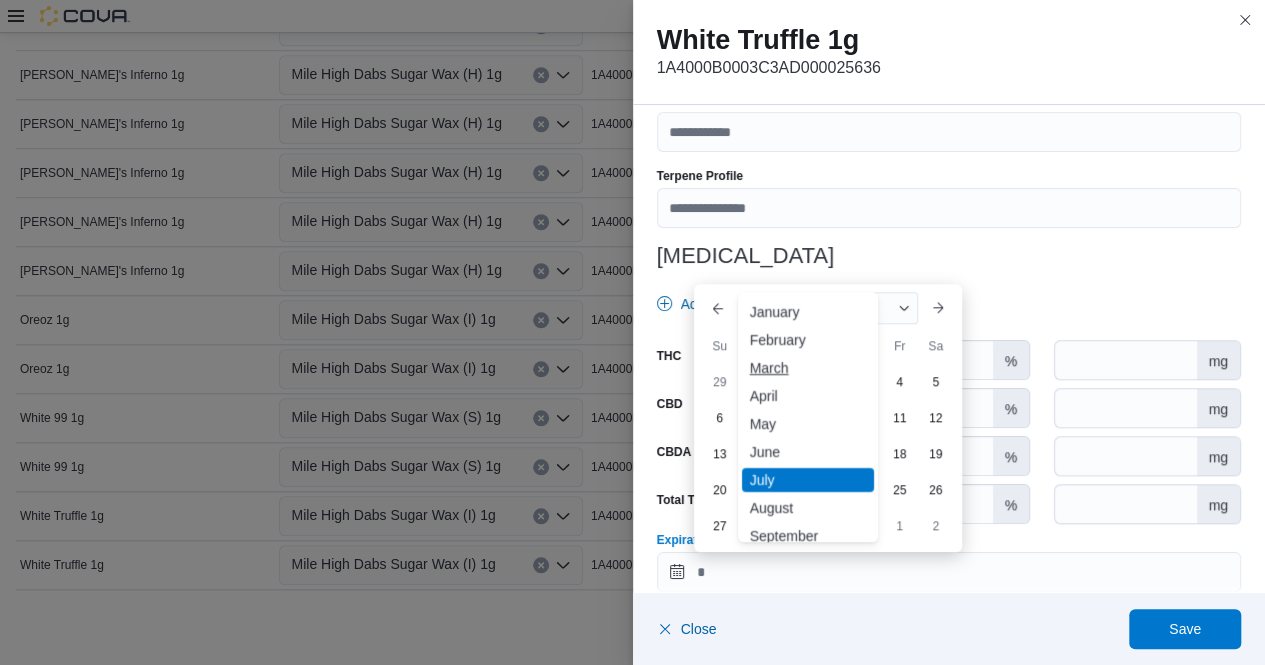 click on "March" at bounding box center [808, 368] 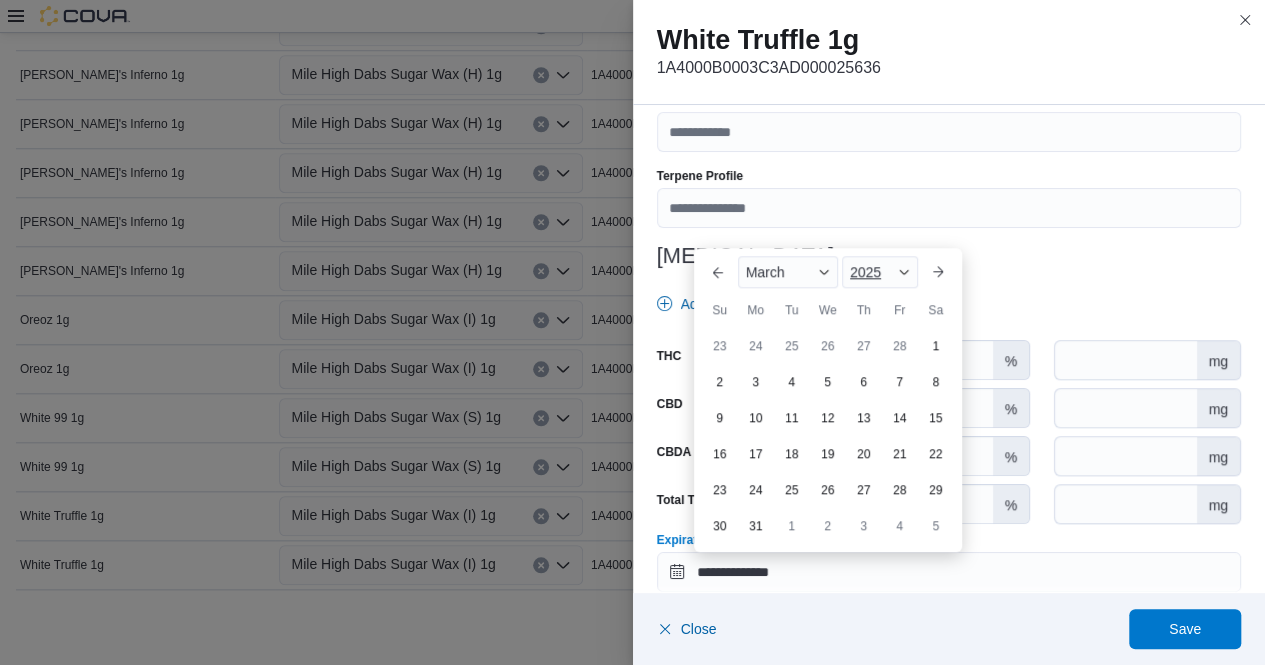 click at bounding box center (904, 272) 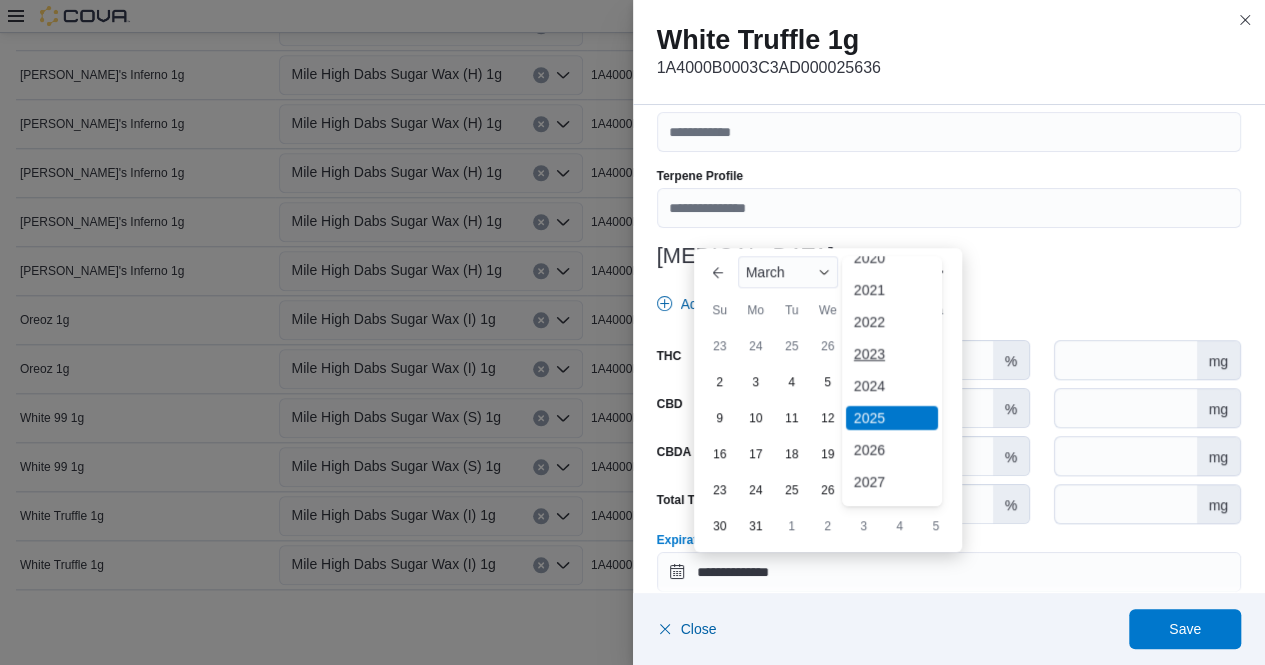 scroll, scrollTop: 88, scrollLeft: 0, axis: vertical 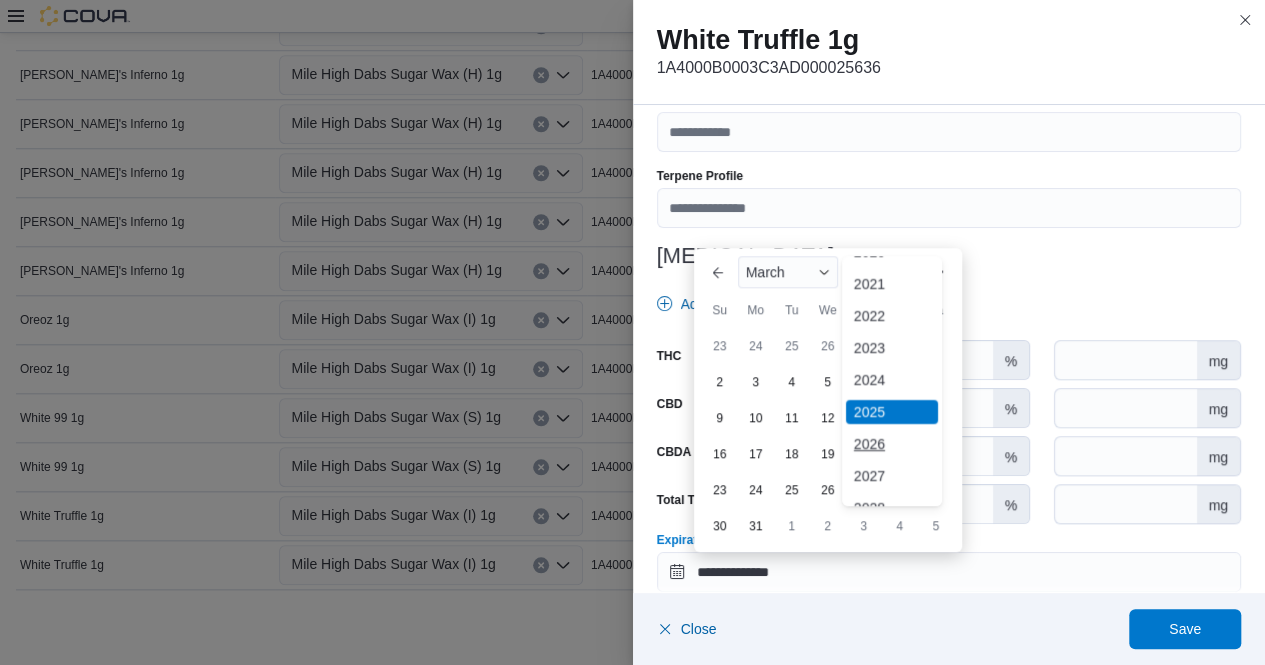 click on "2026" at bounding box center (892, 444) 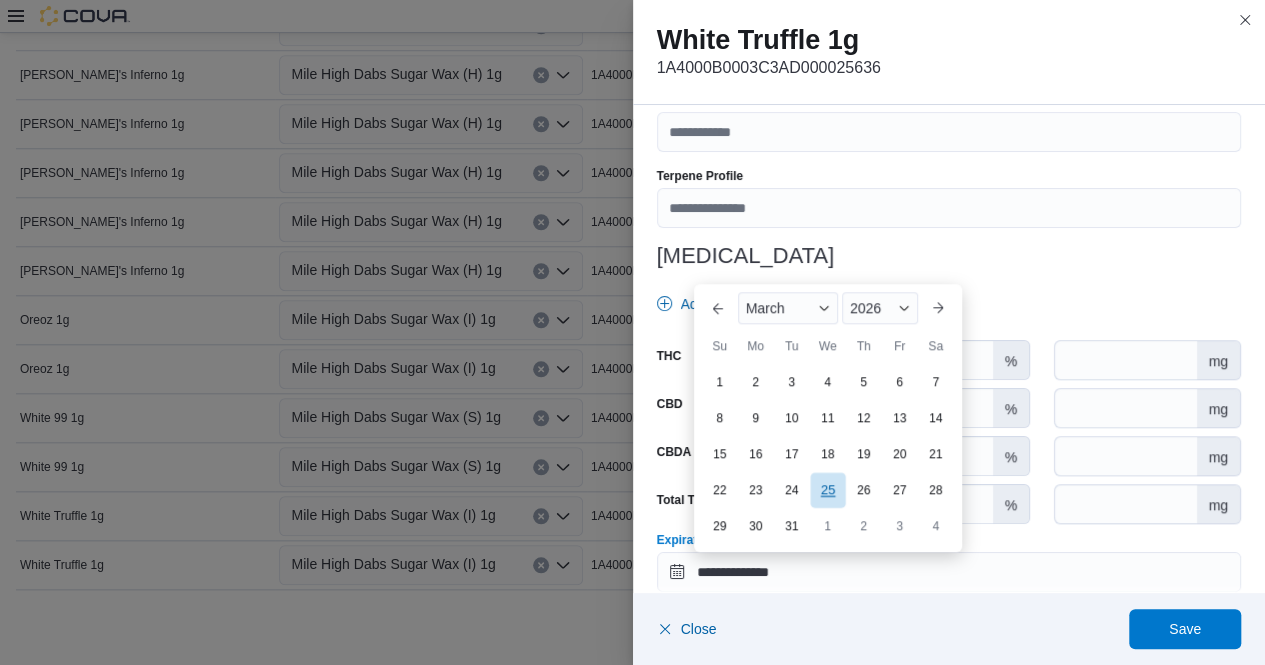 click on "25" at bounding box center (827, 489) 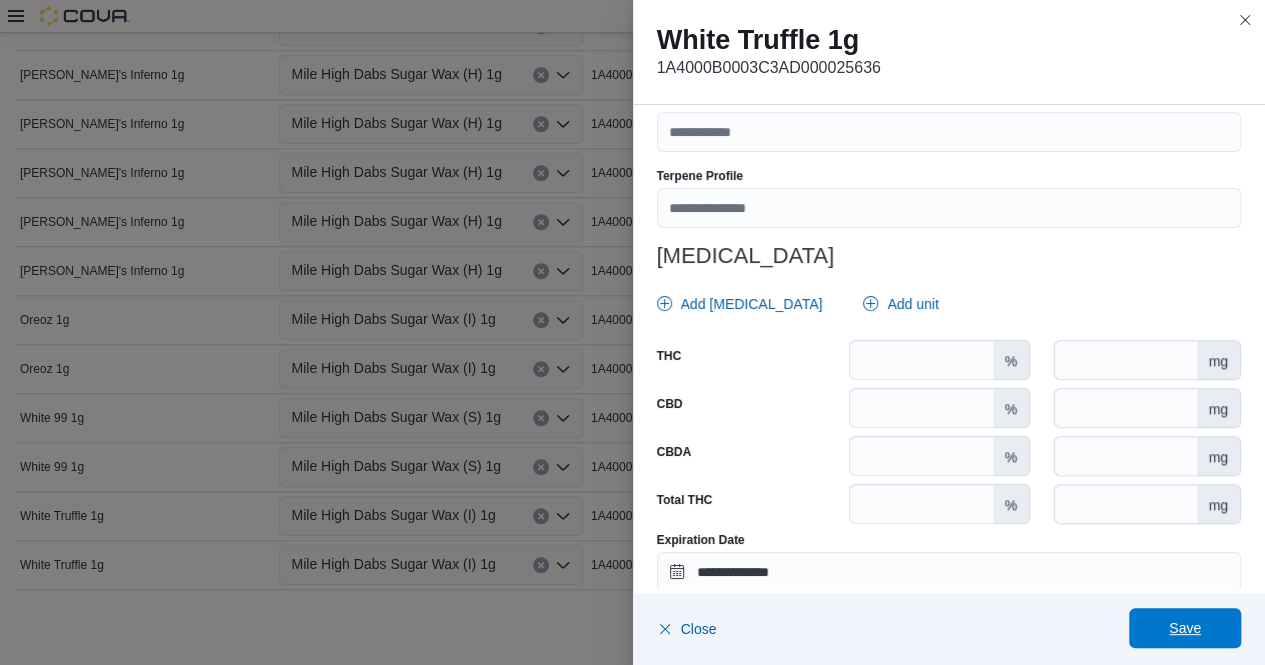 click on "Save" at bounding box center [1185, 628] 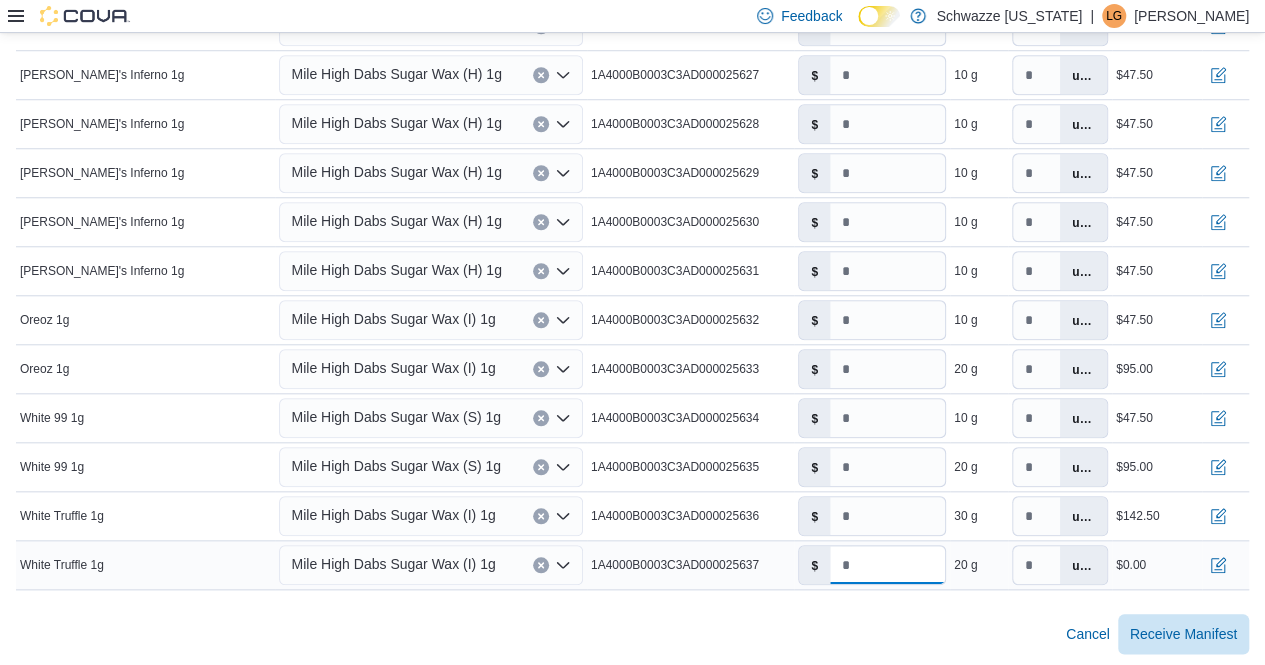 click on "*" at bounding box center [887, 565] 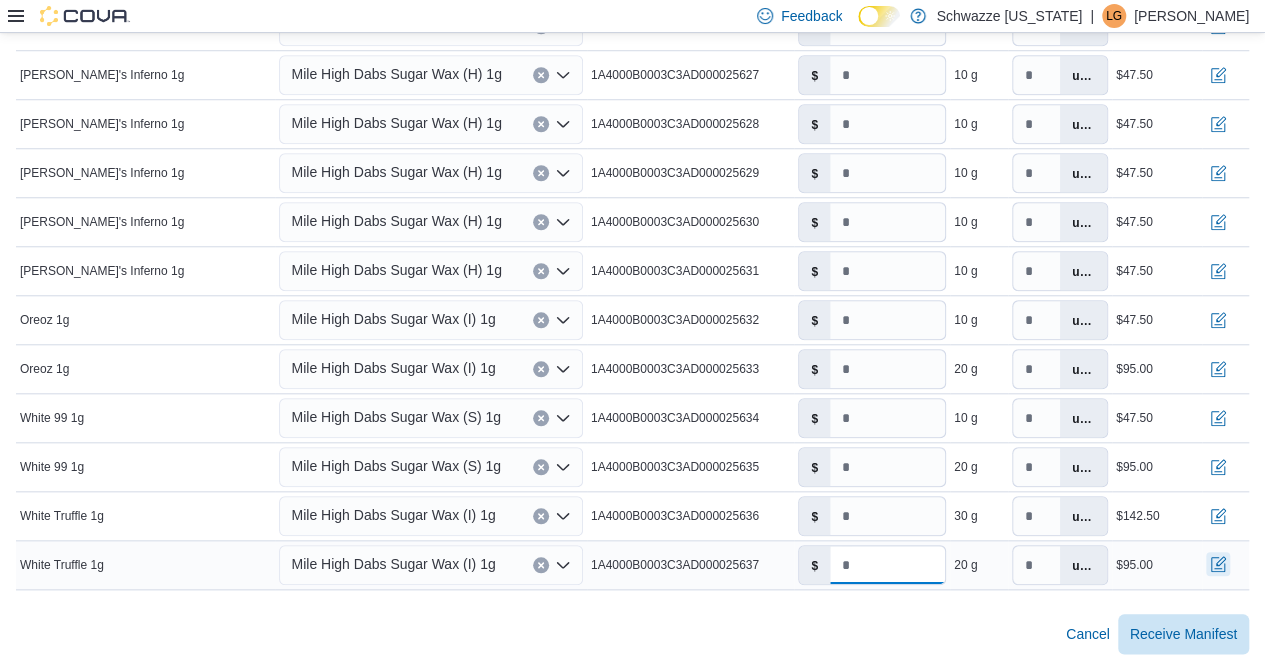 type on "****" 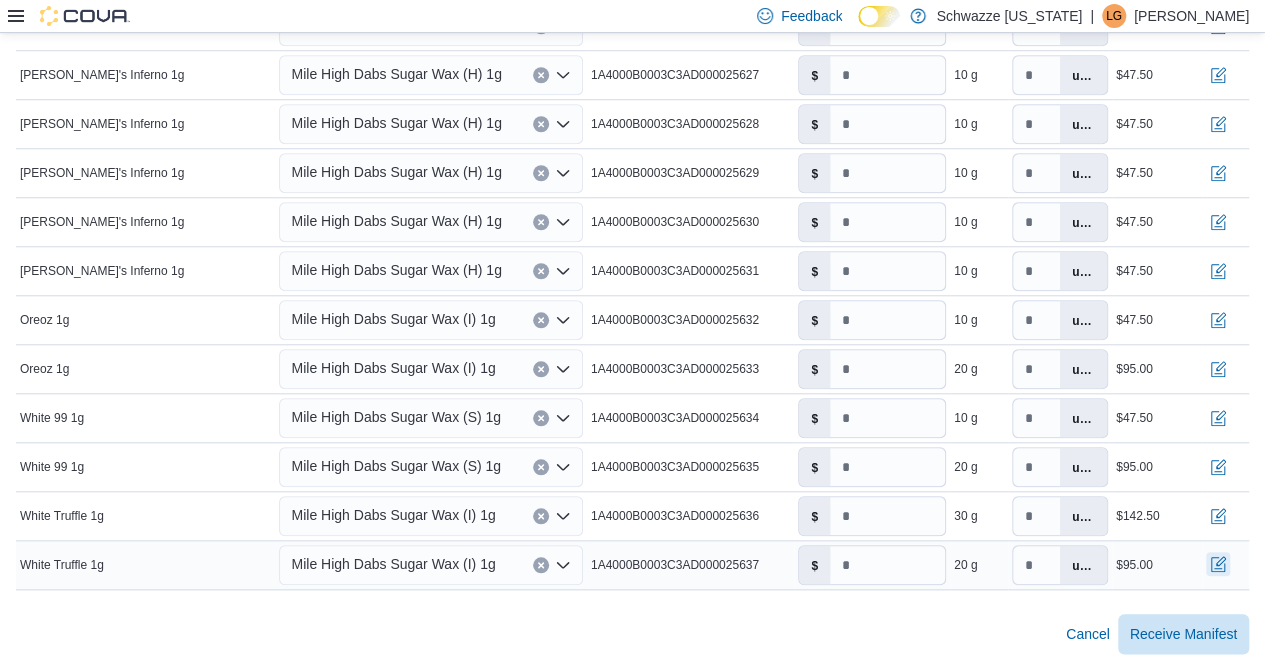 click at bounding box center [1218, 564] 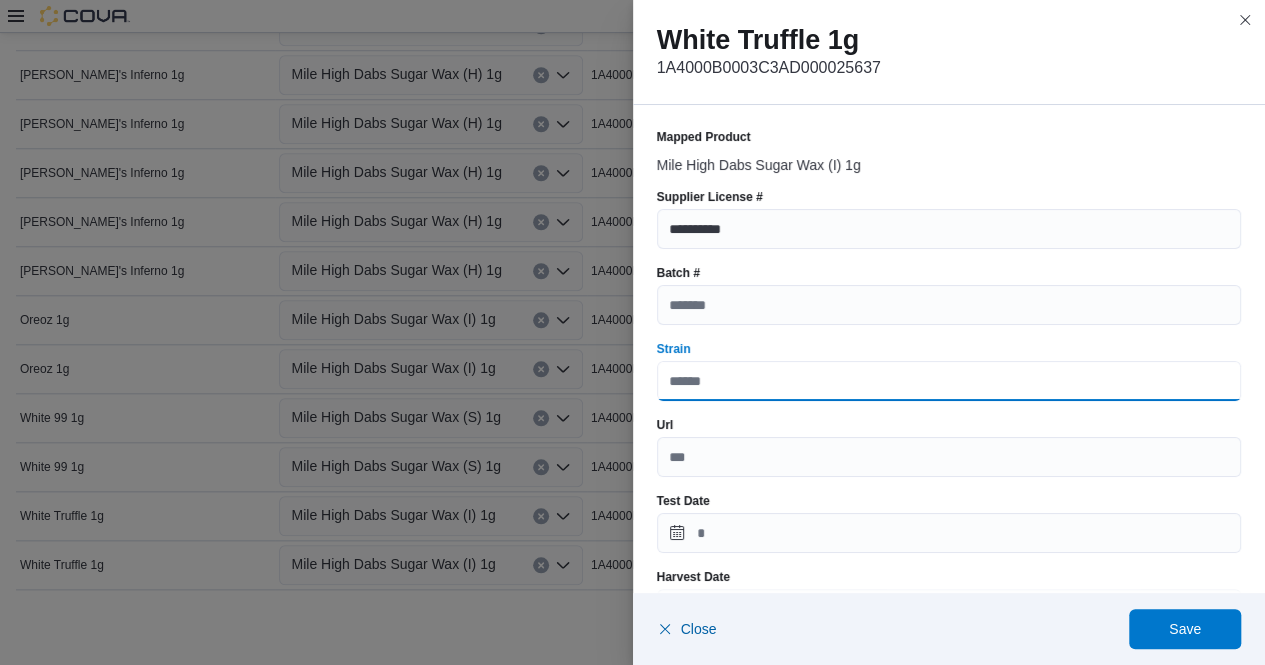 click on "Strain" at bounding box center (949, 381) 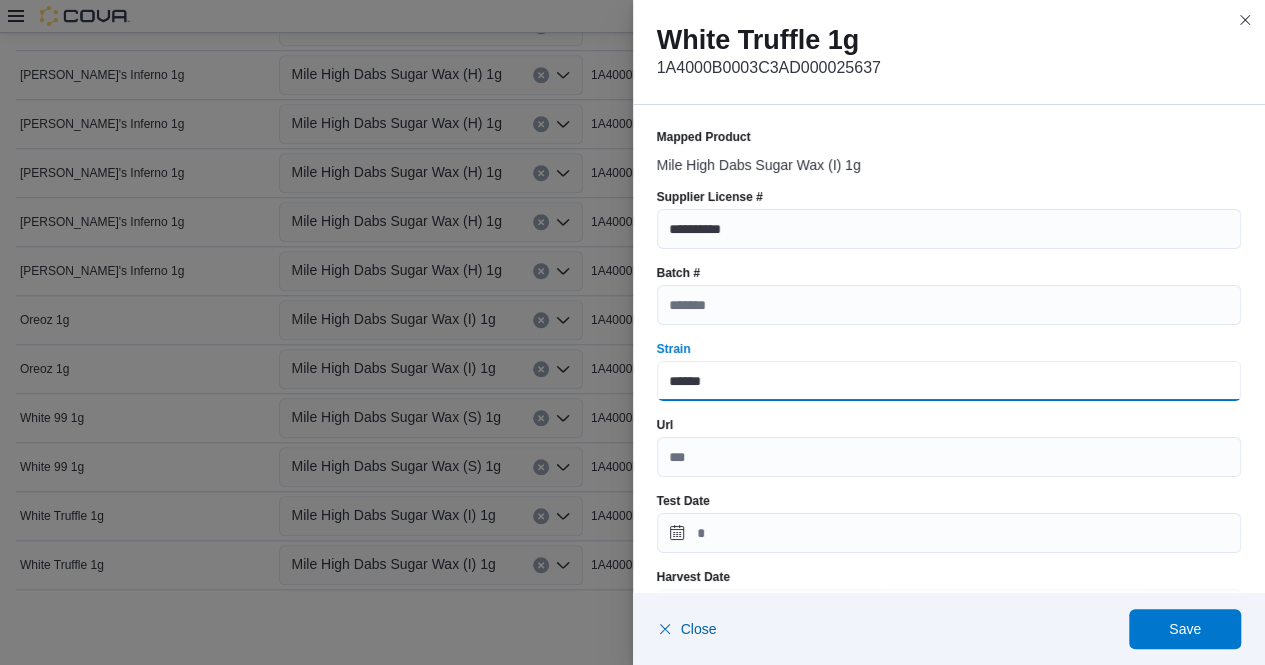 type on "**********" 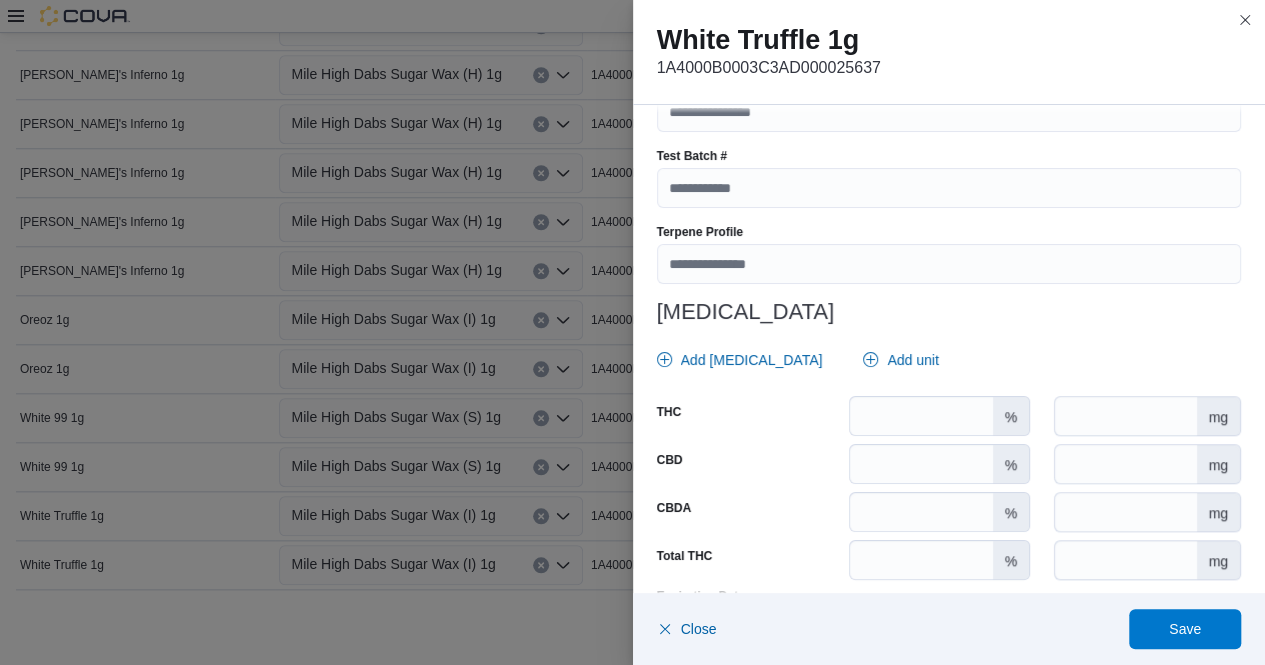 scroll, scrollTop: 726, scrollLeft: 0, axis: vertical 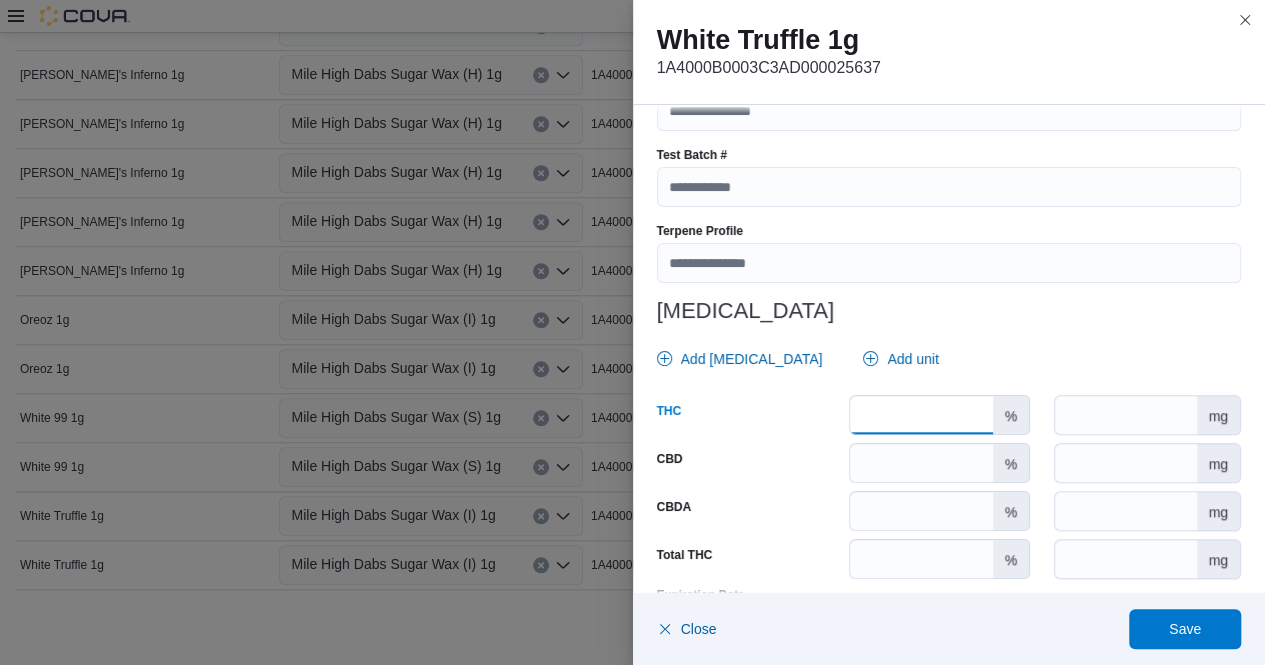 click at bounding box center (921, 415) 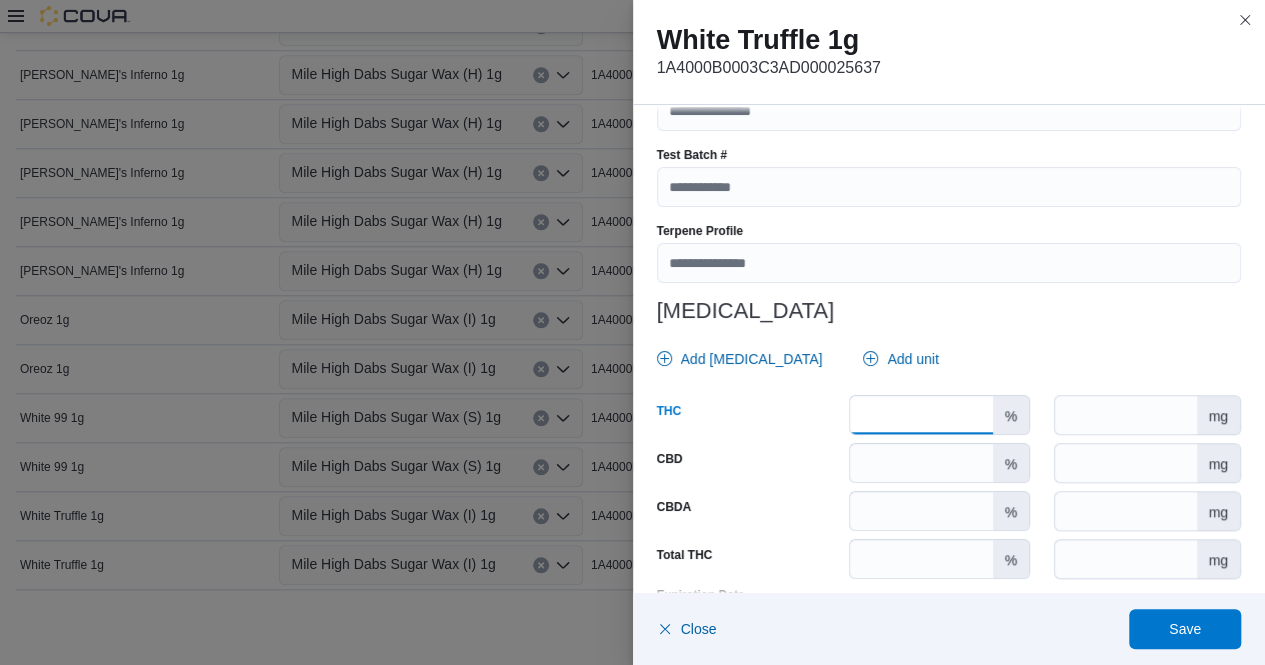 scroll, scrollTop: 879, scrollLeft: 0, axis: vertical 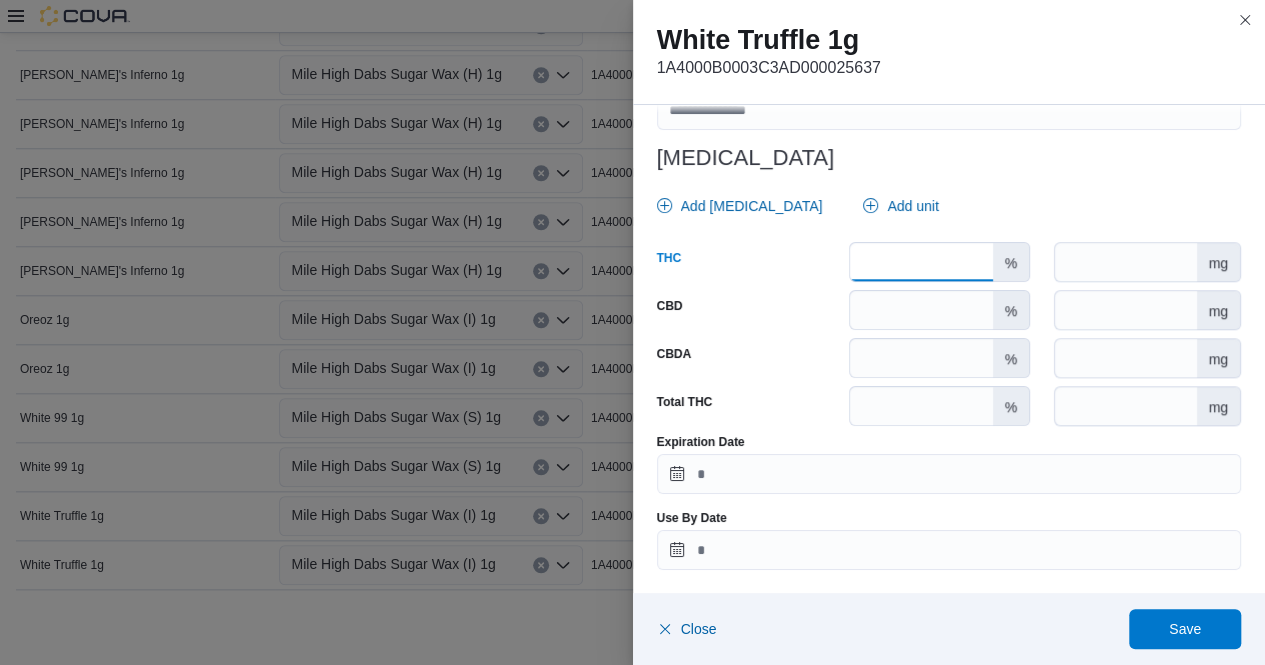 type on "*****" 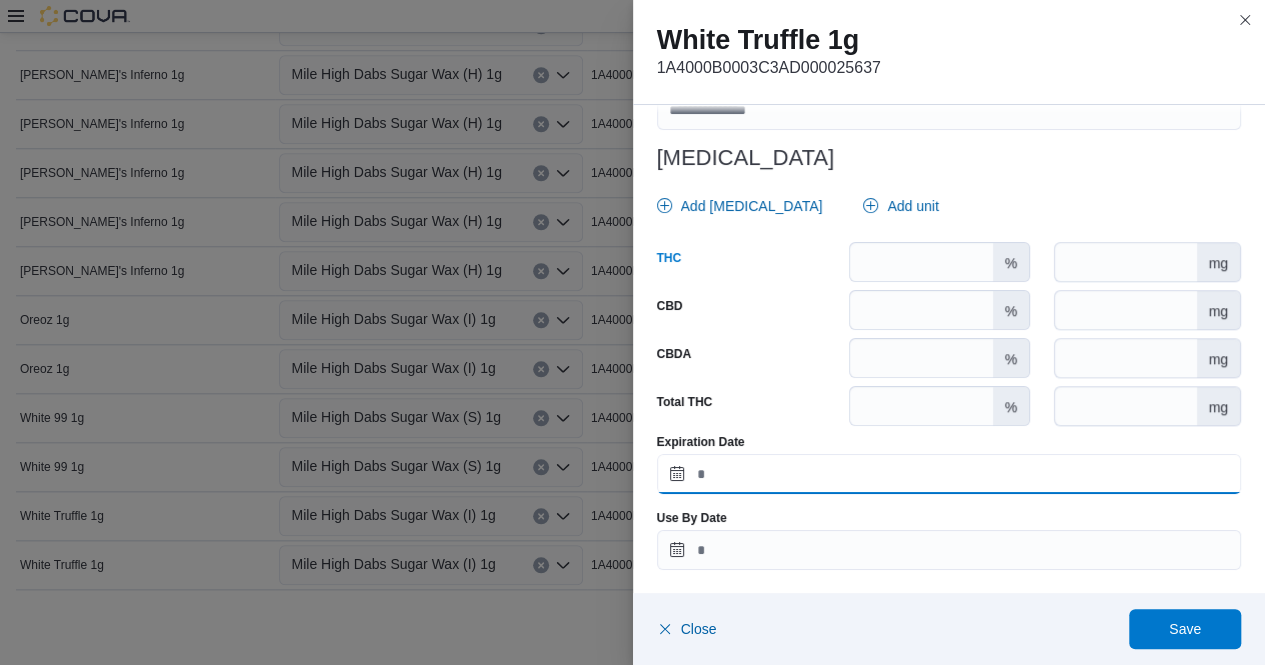 click on "Expiration Date" at bounding box center [949, 474] 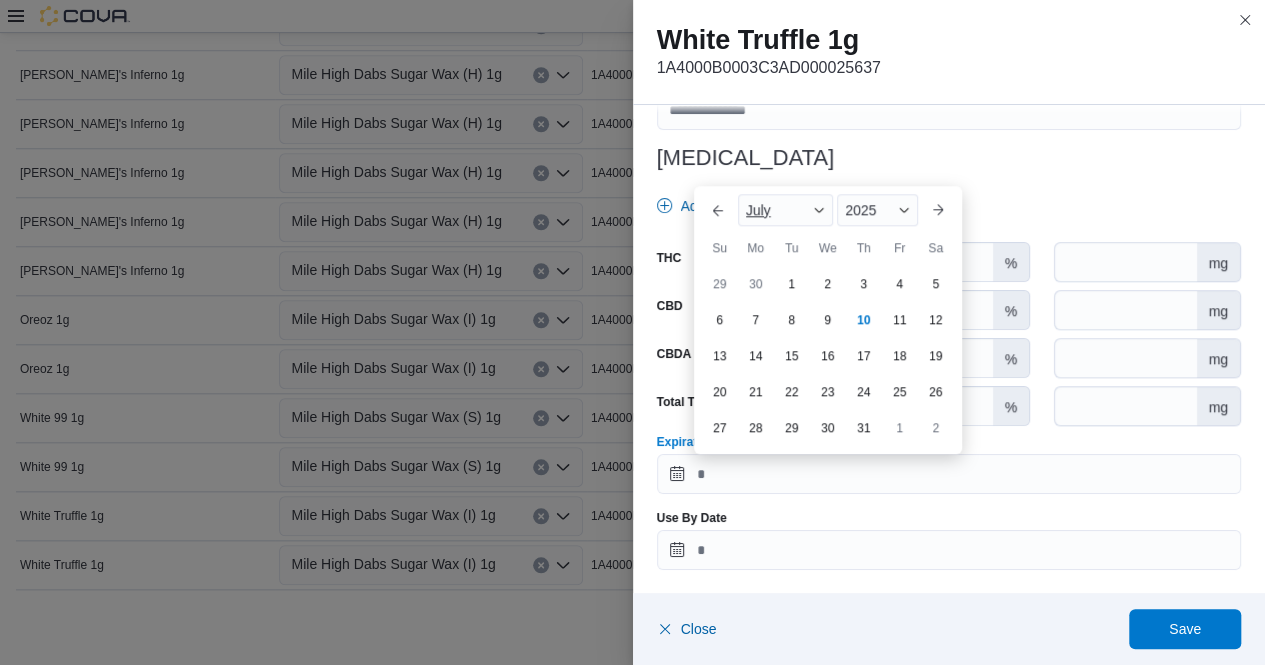 click at bounding box center [819, 210] 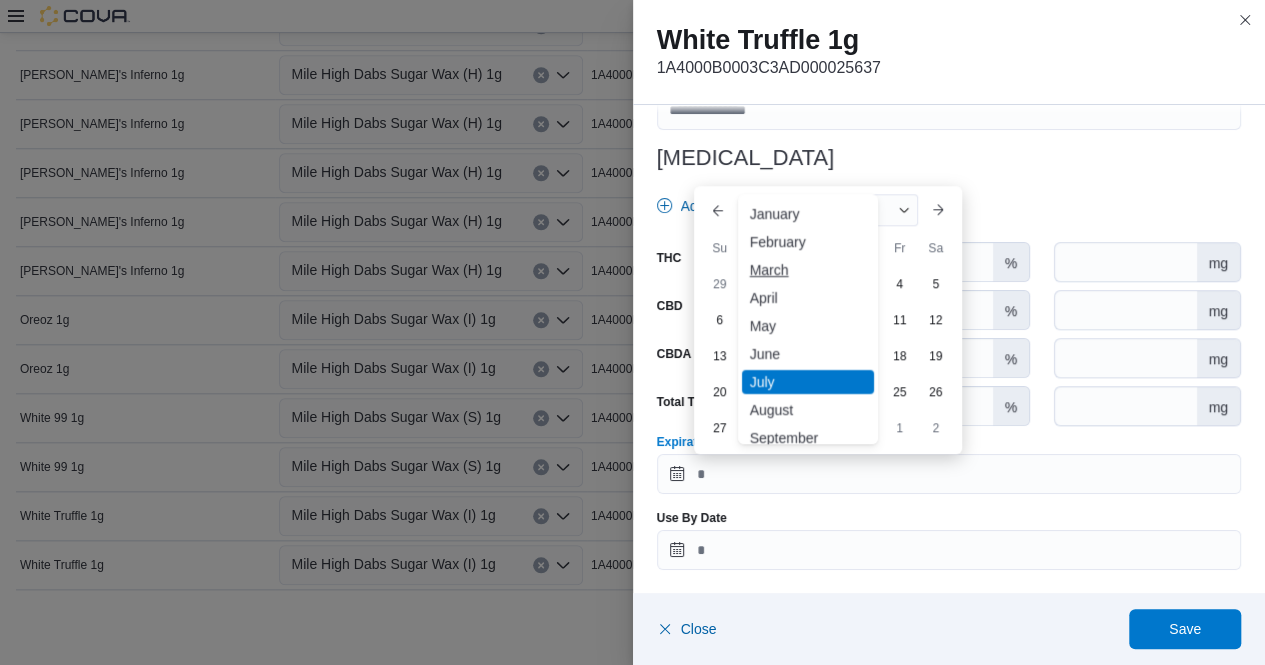click on "March" at bounding box center (808, 270) 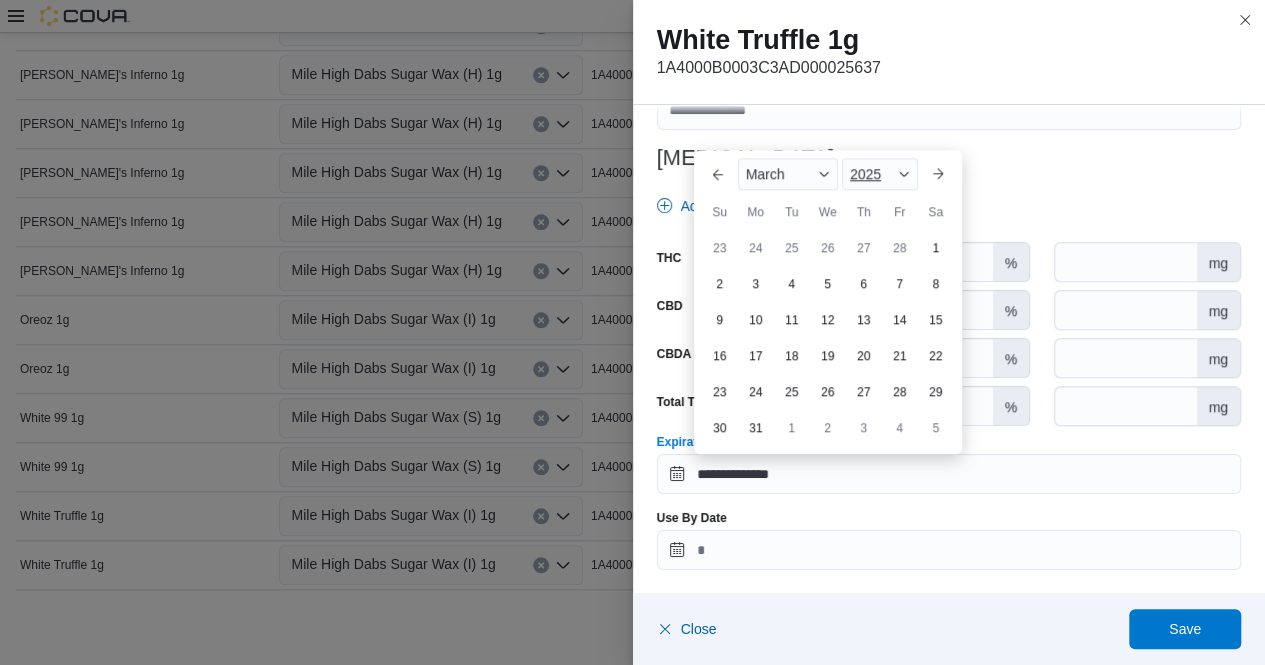 click on "2025" at bounding box center (880, 174) 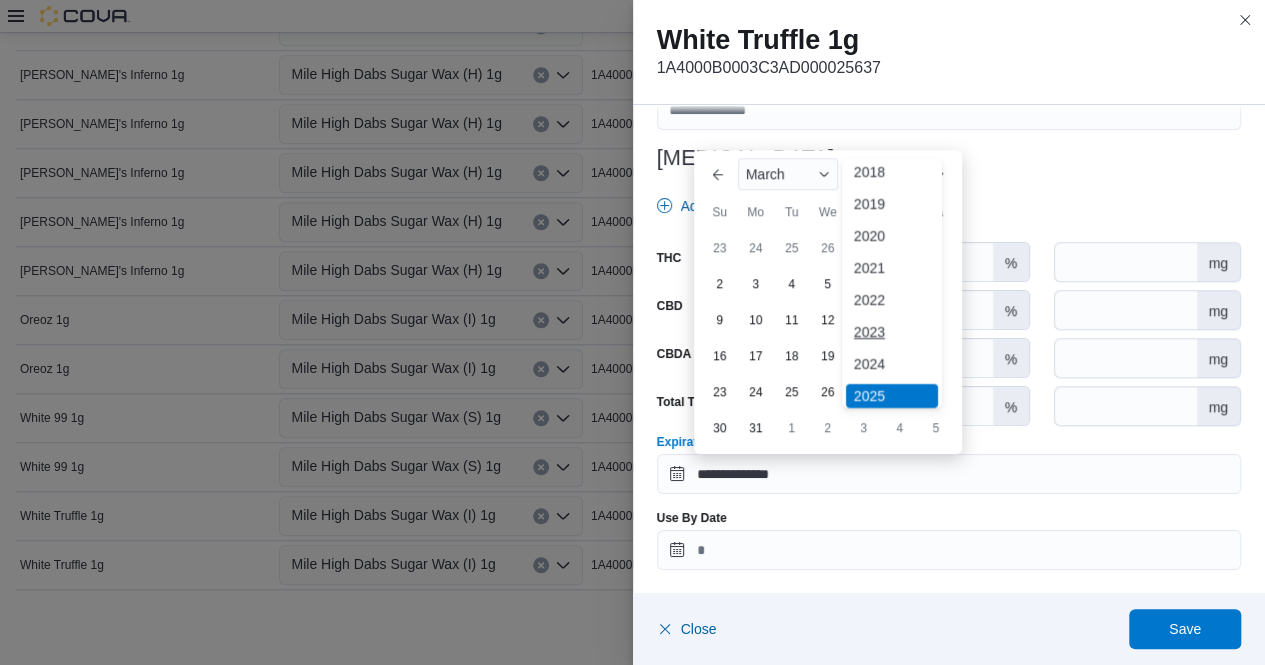 scroll, scrollTop: 91, scrollLeft: 0, axis: vertical 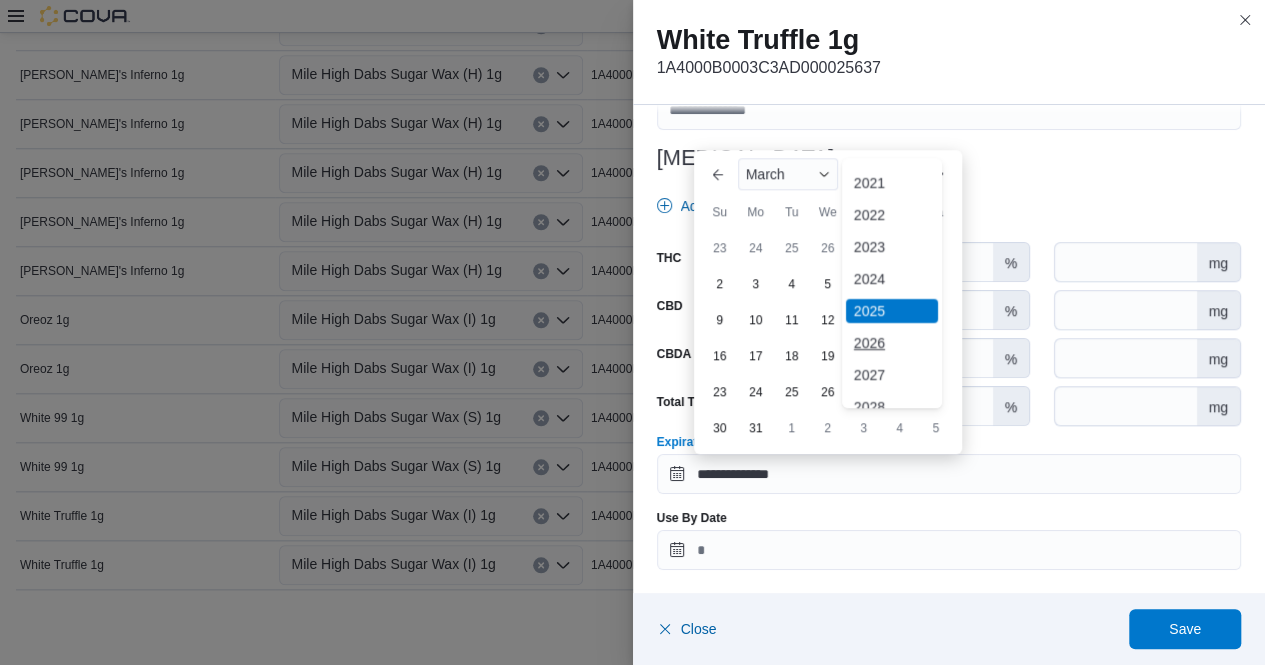 click on "2026" at bounding box center [892, 343] 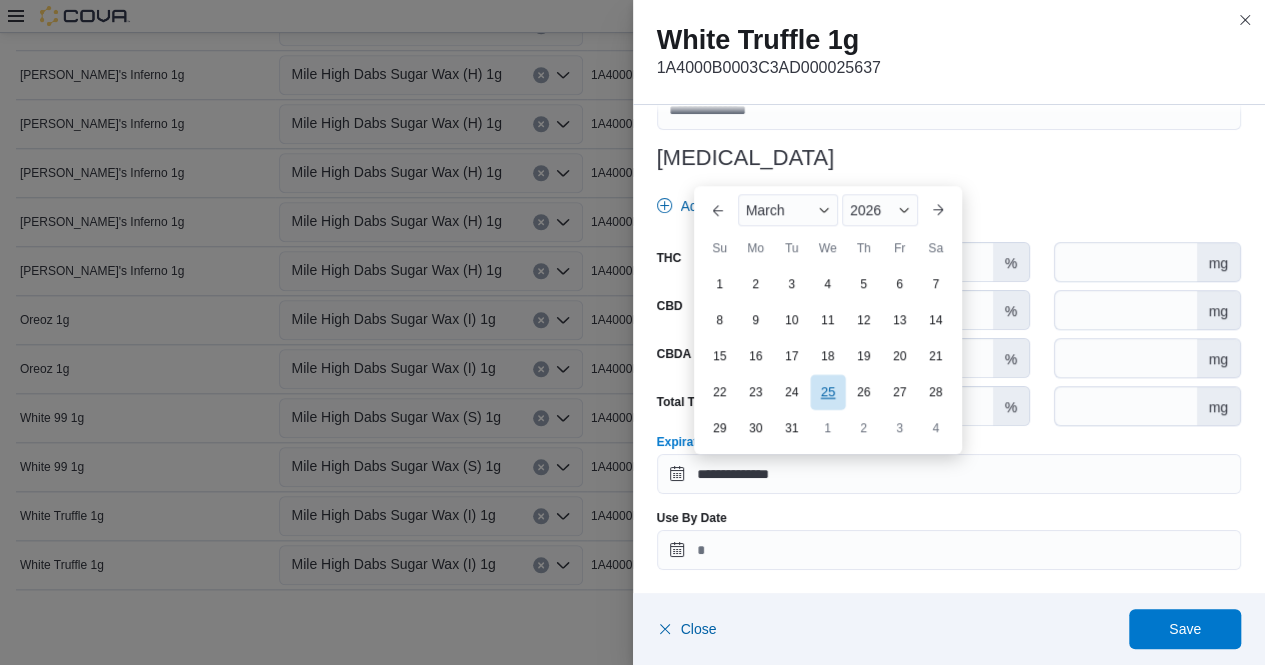 click on "25" at bounding box center [827, 391] 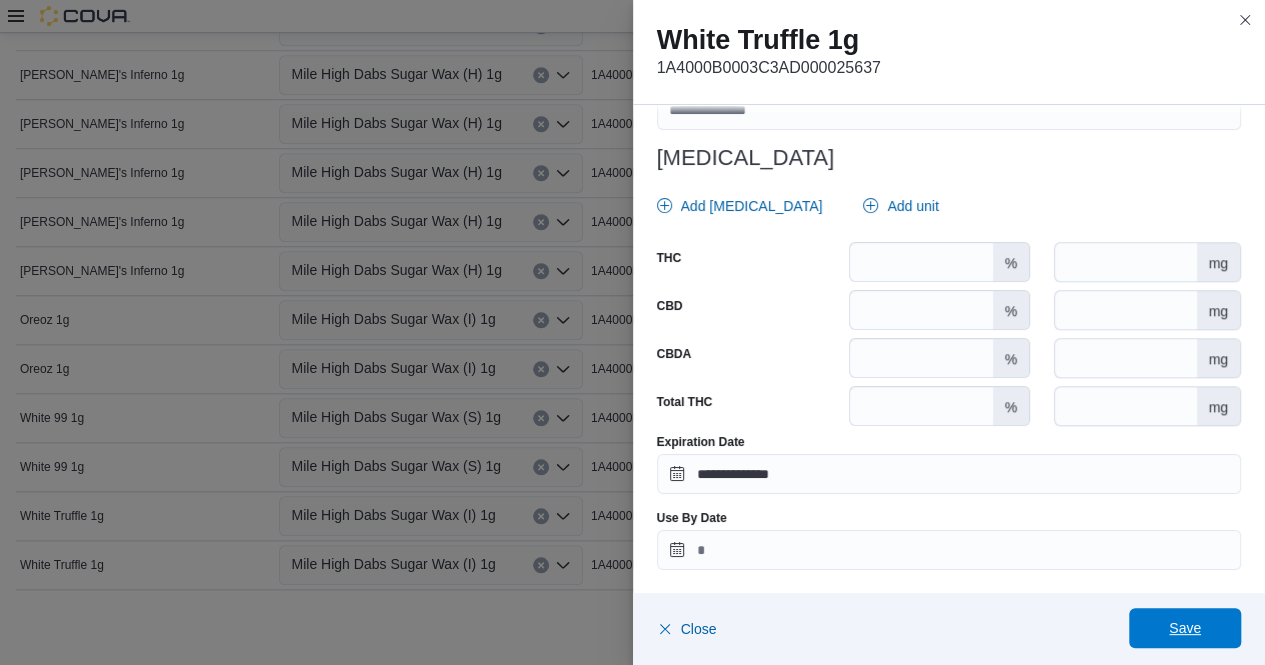 click on "Save" at bounding box center (1185, 628) 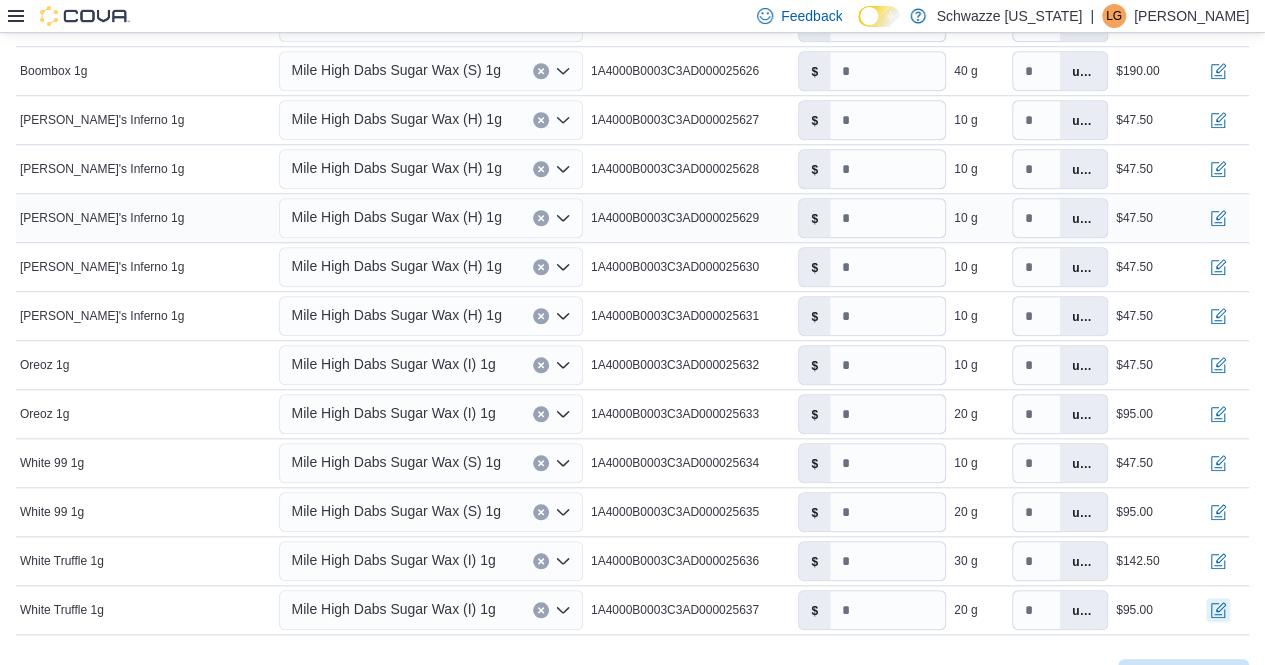 scroll, scrollTop: 803, scrollLeft: 0, axis: vertical 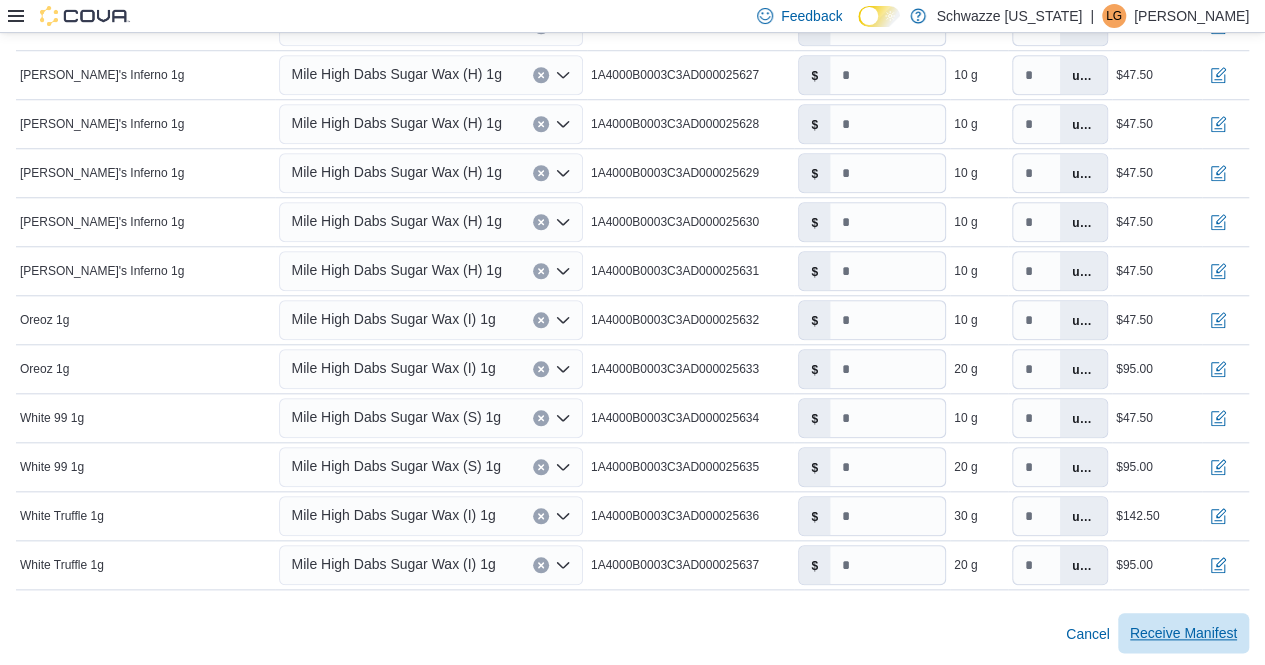 click on "Receive Manifest" at bounding box center [1183, 633] 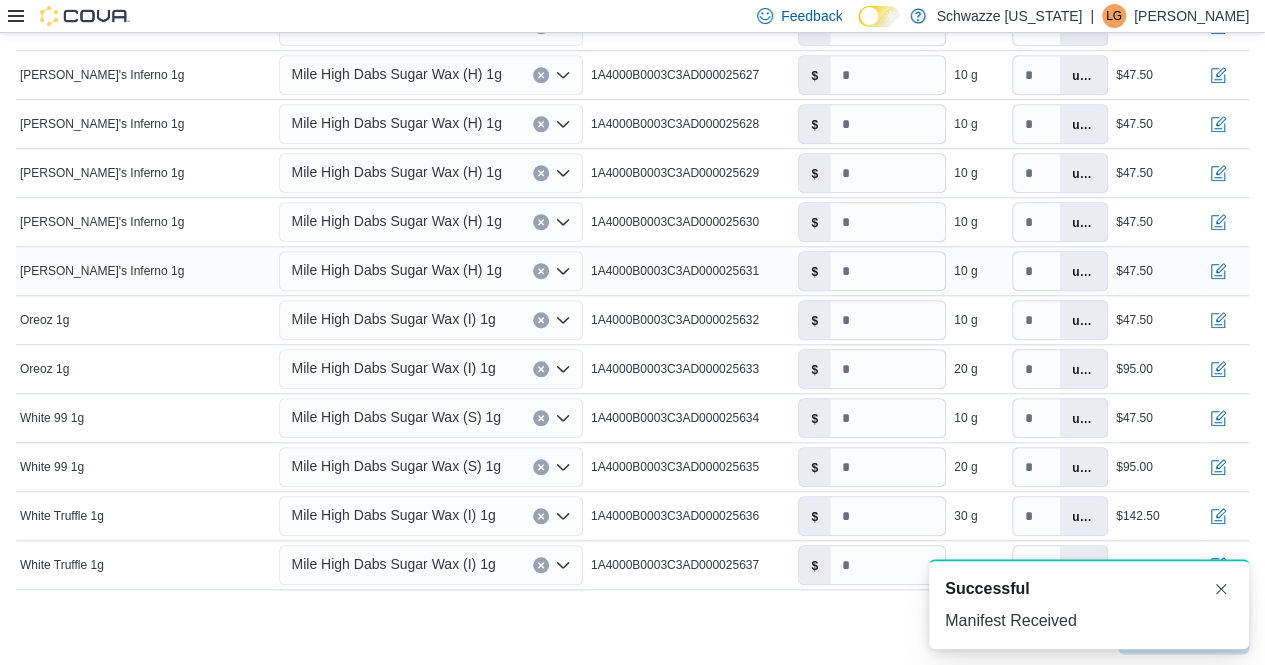 scroll, scrollTop: 0, scrollLeft: 0, axis: both 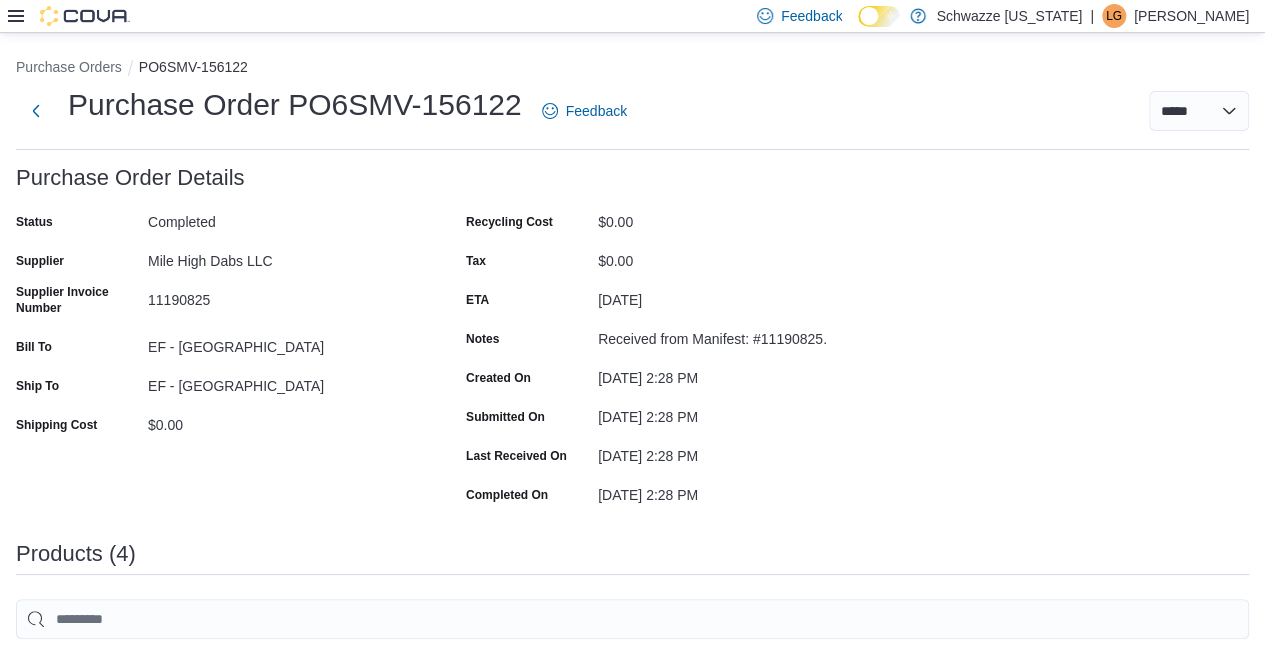 click 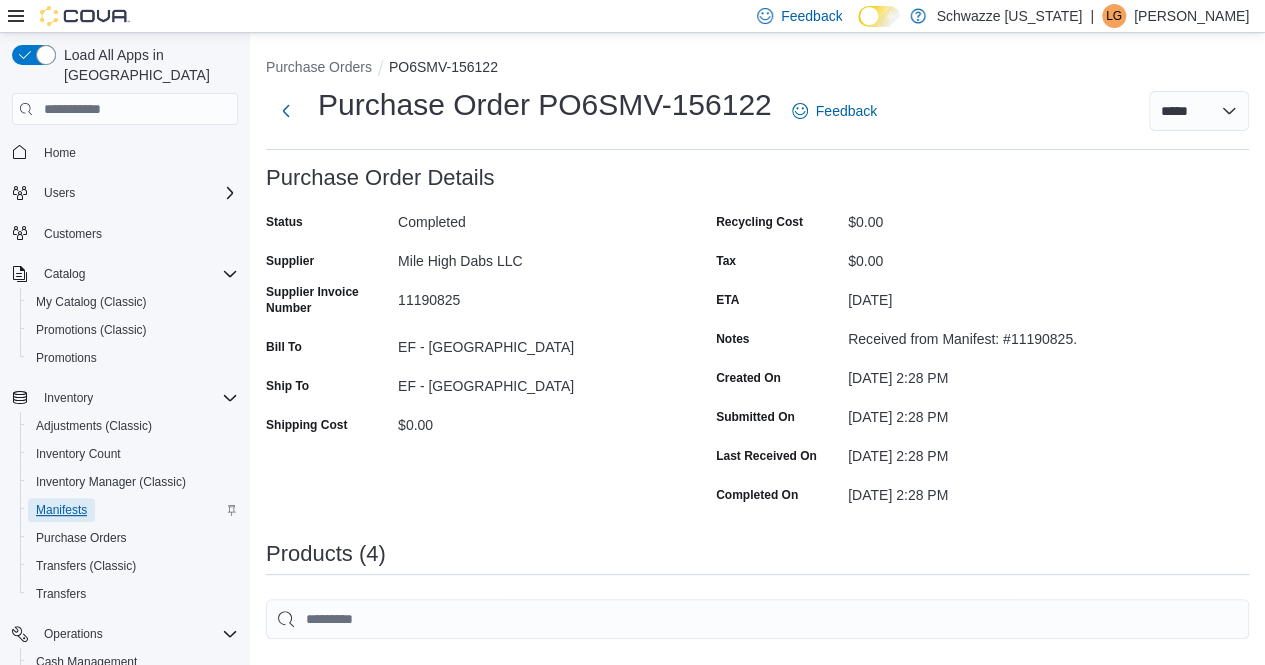 click on "Manifests" at bounding box center [61, 510] 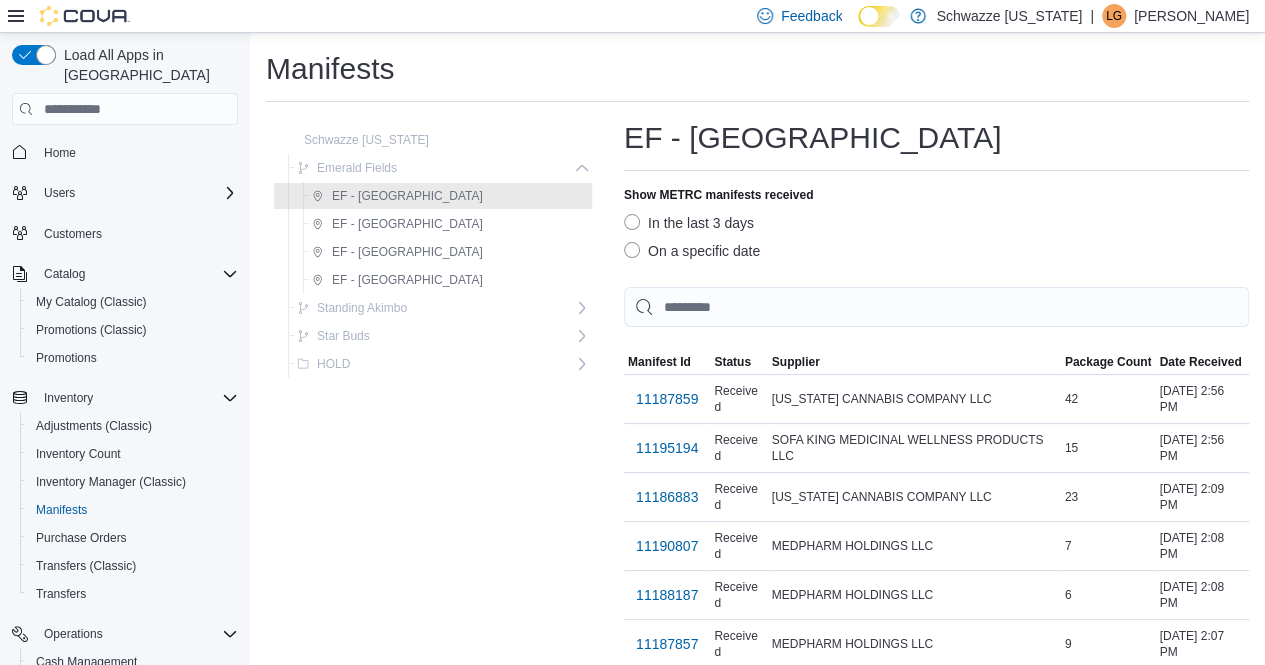 click on "On a specific date" at bounding box center (692, 251) 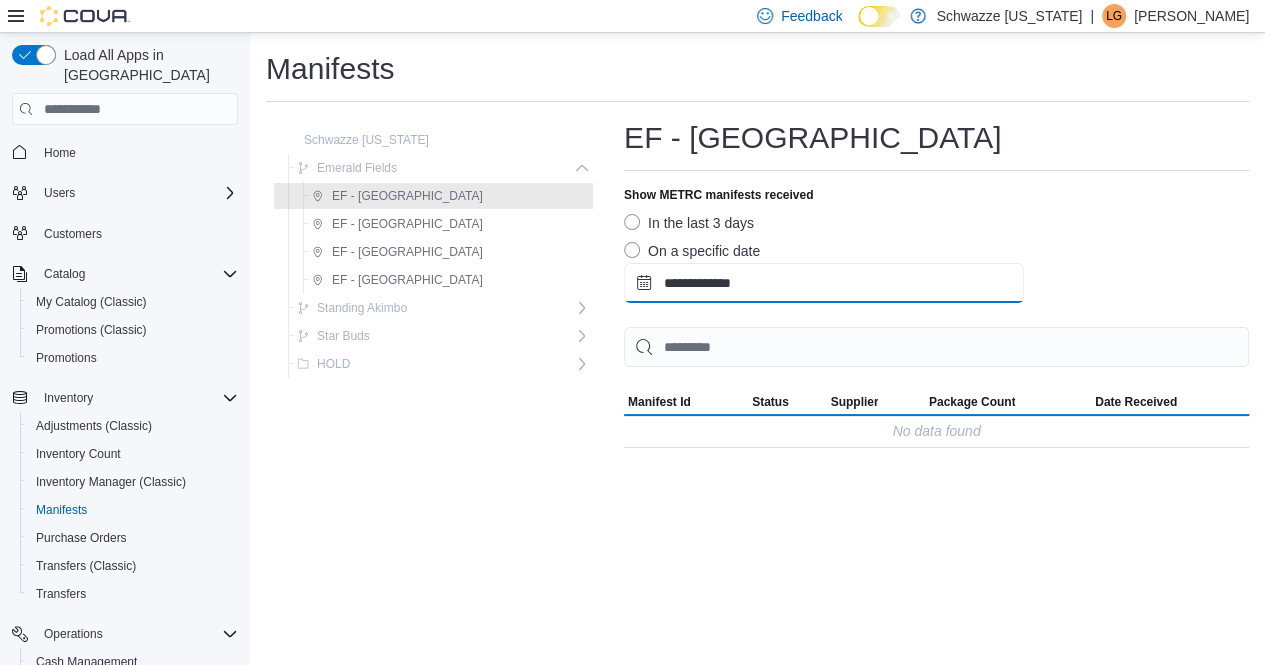 click on "**********" at bounding box center [824, 283] 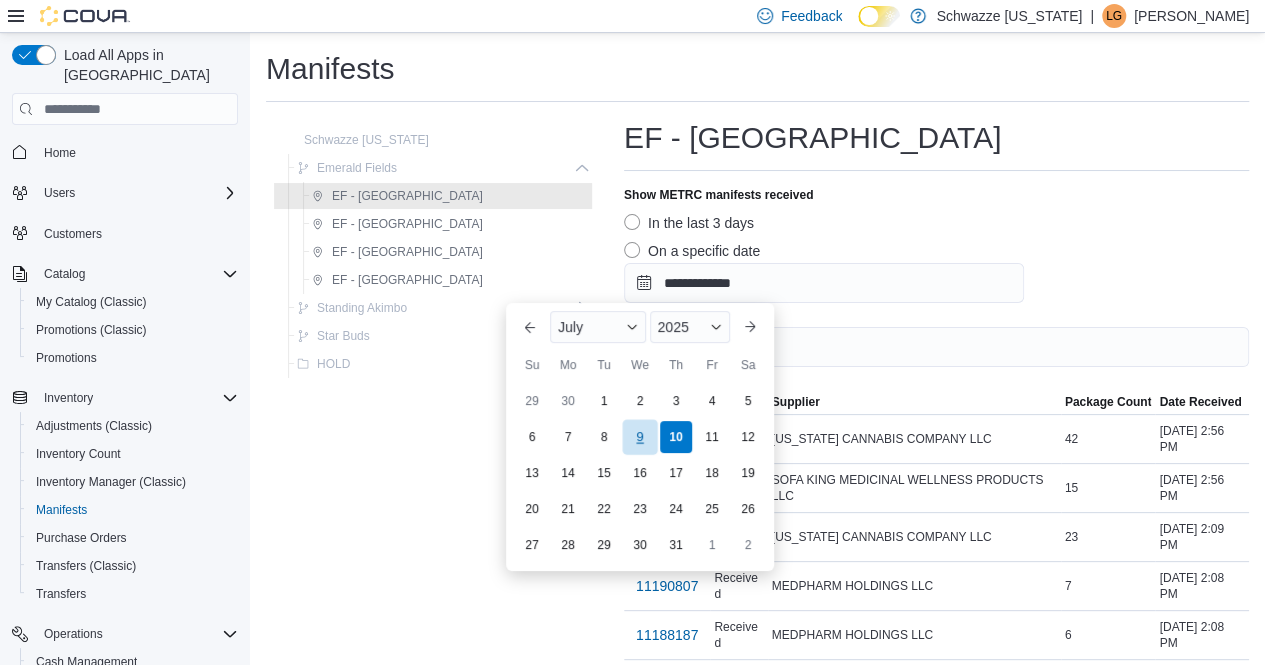 click on "9" at bounding box center [639, 437] 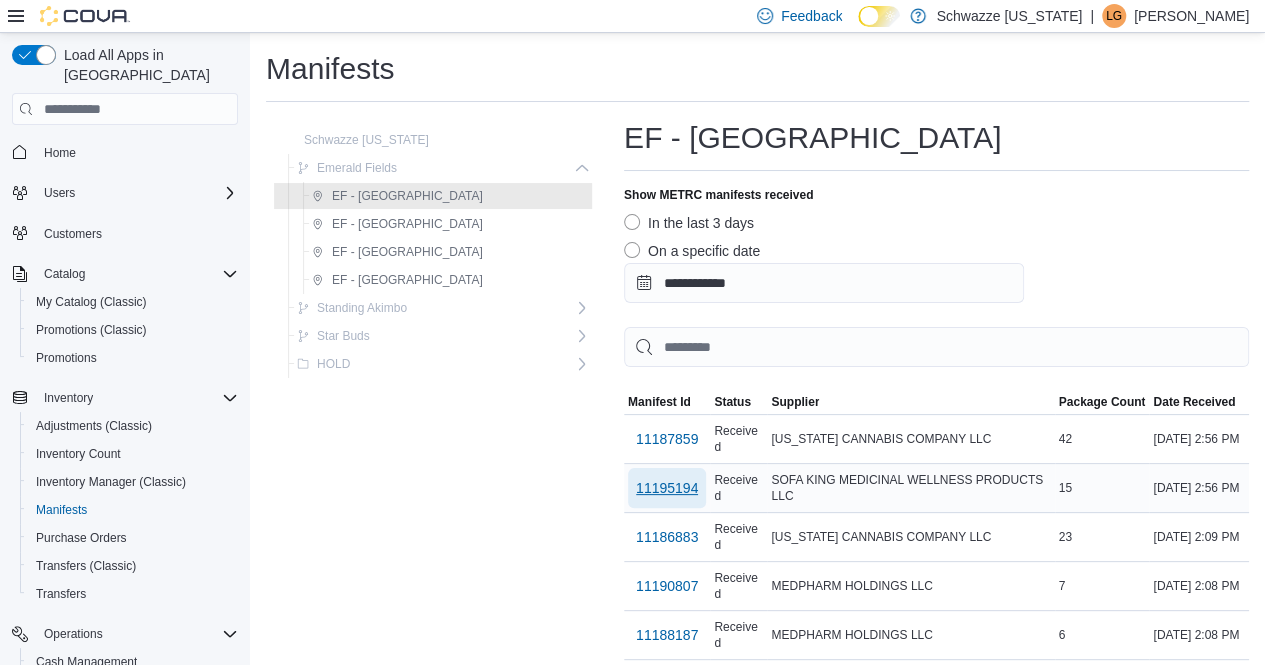 click on "11195194" at bounding box center [667, 488] 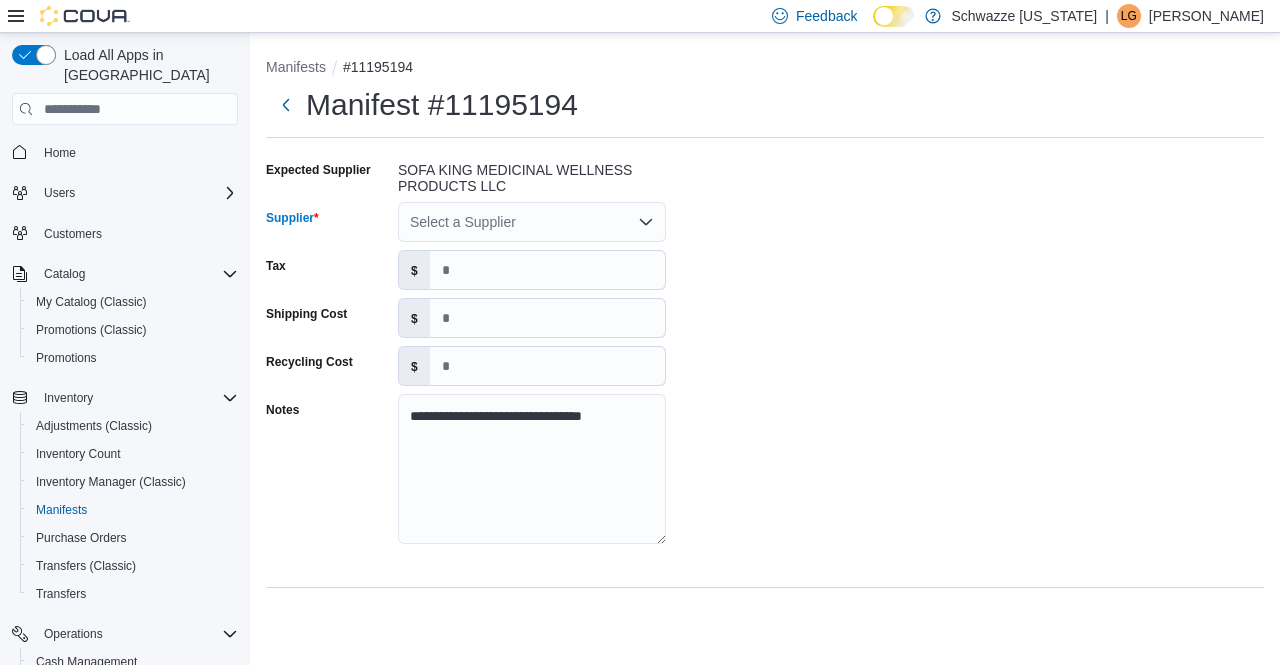 click on "Select a Supplier" at bounding box center [532, 222] 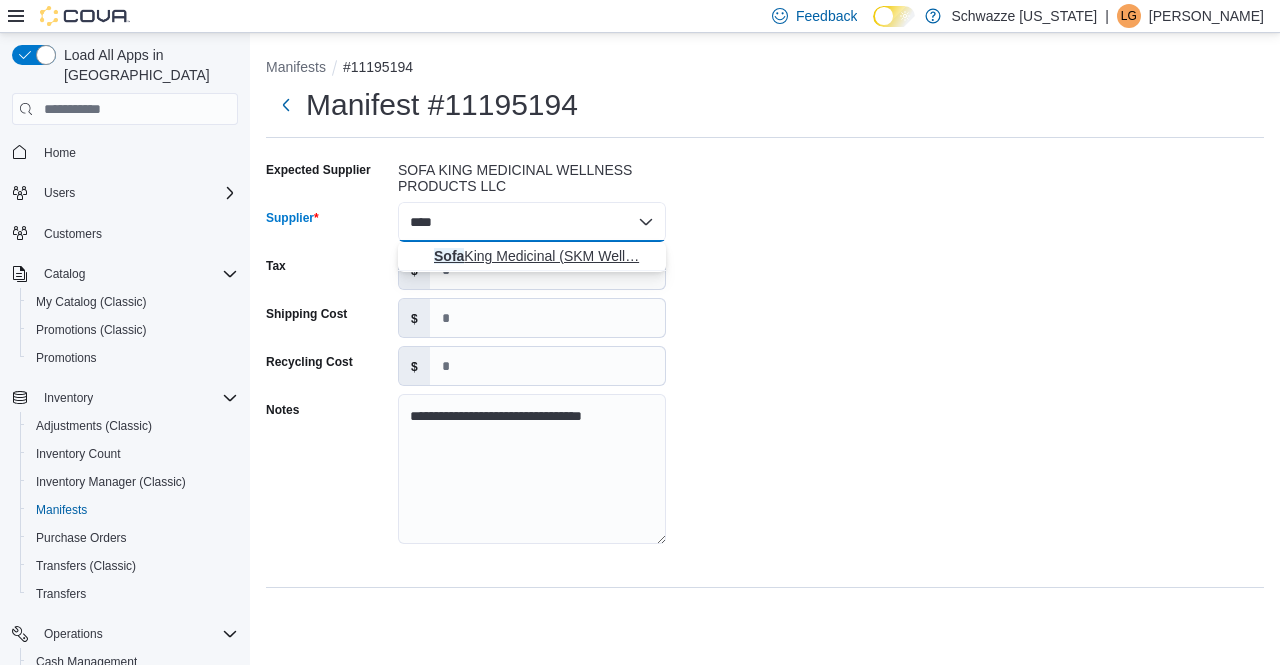 type on "****" 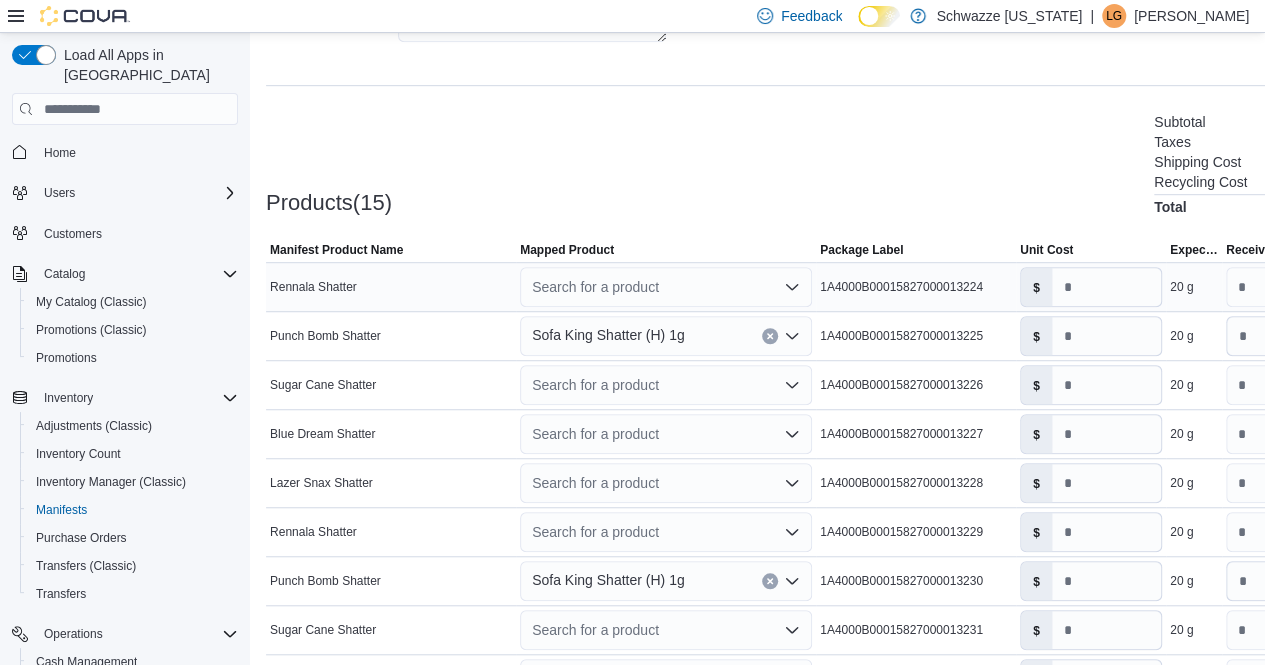 scroll, scrollTop: 499, scrollLeft: 0, axis: vertical 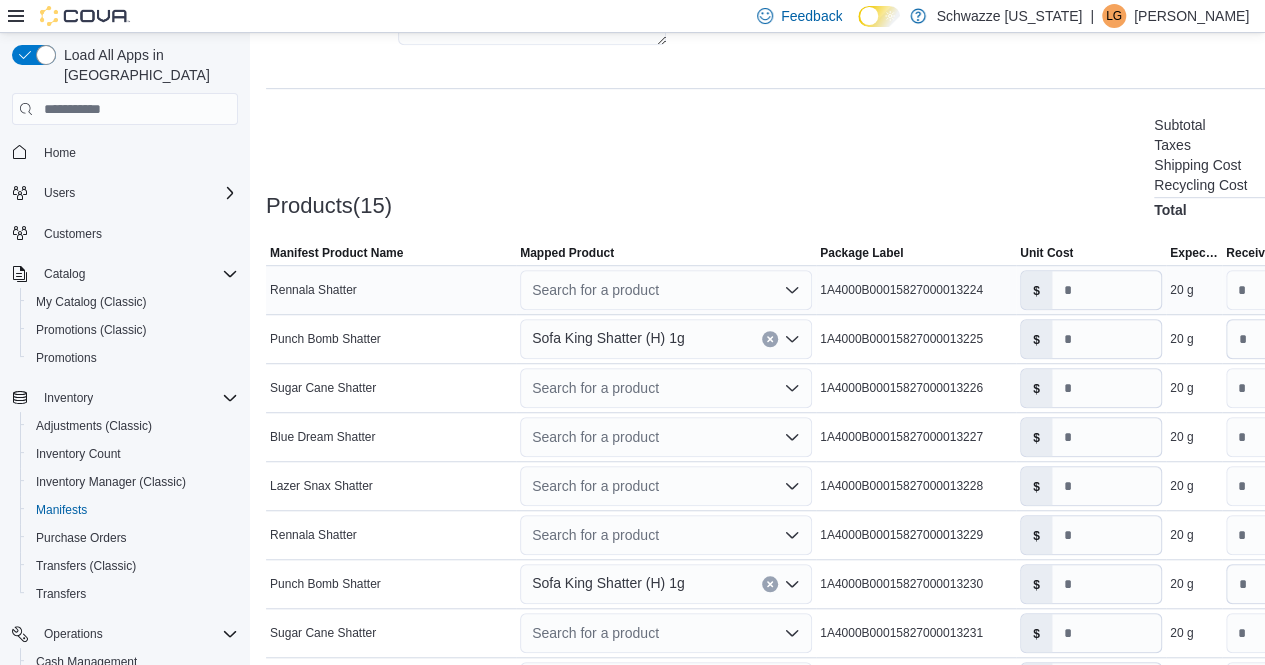 click on "Search for a product" at bounding box center [666, 290] 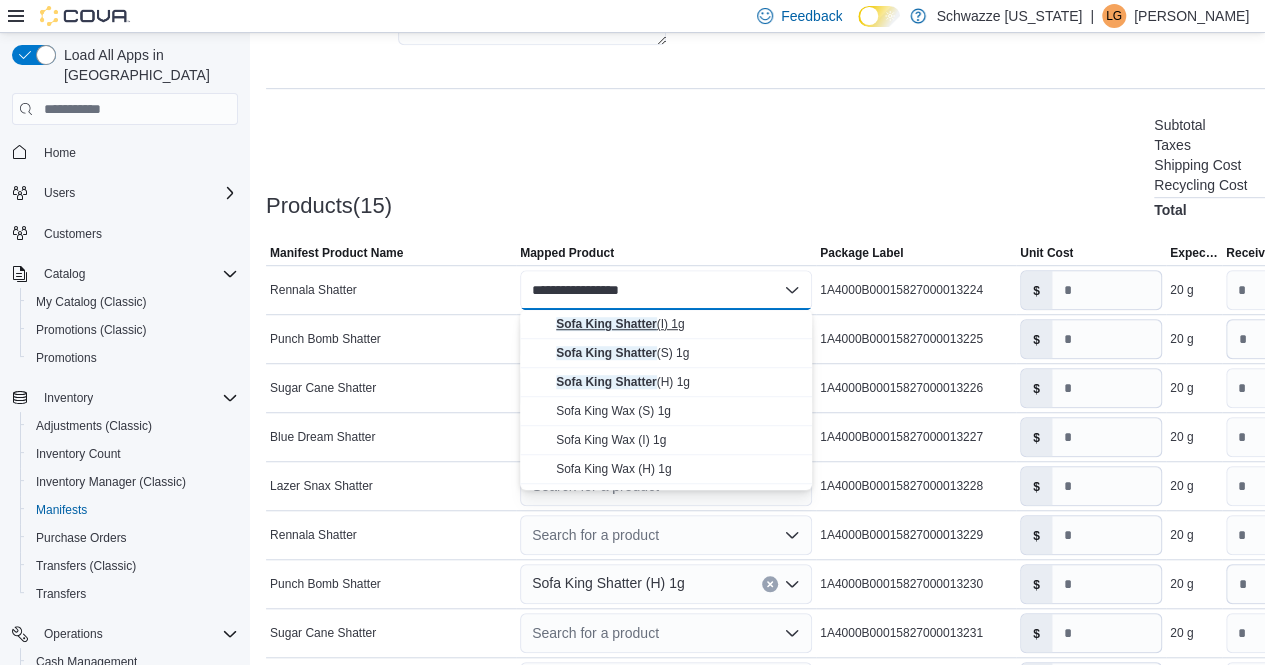 type on "**********" 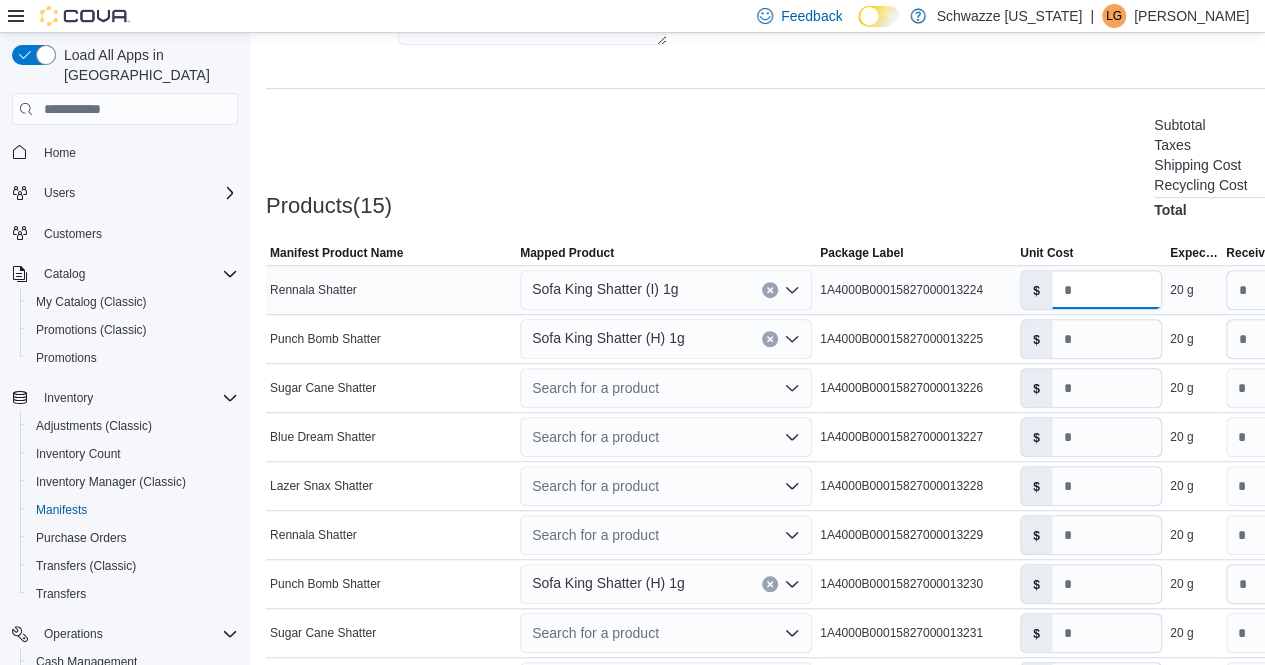click on "*" at bounding box center (1106, 290) 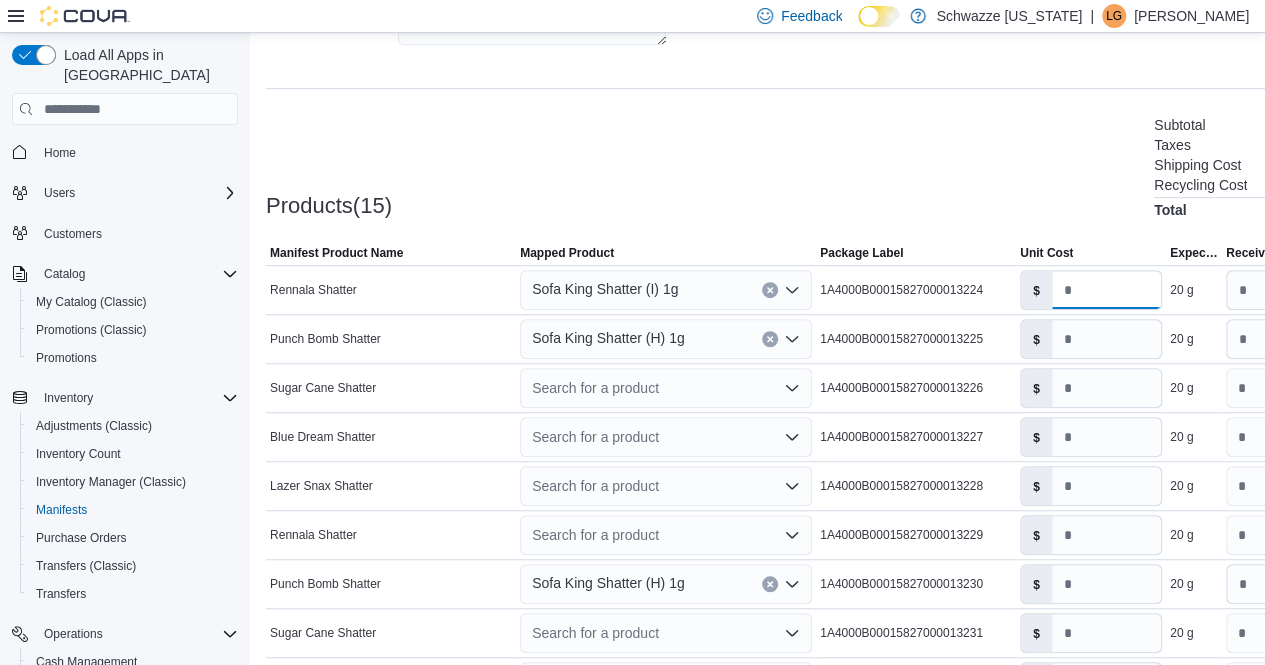 type on "****" 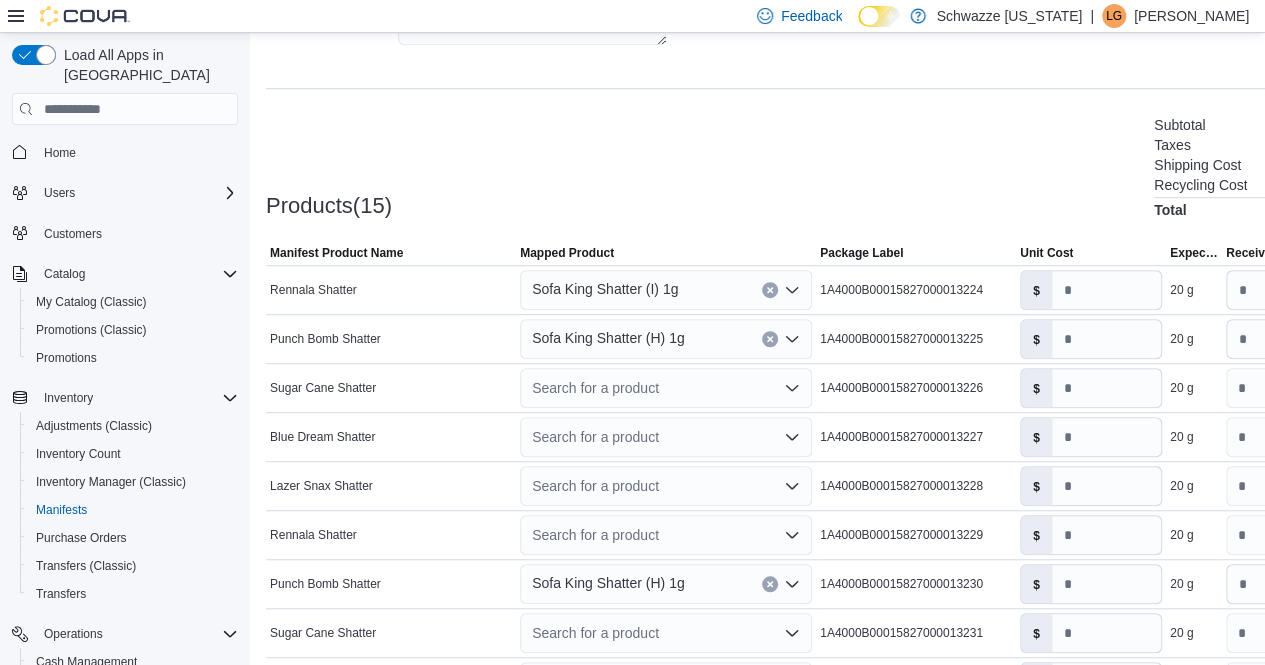 click 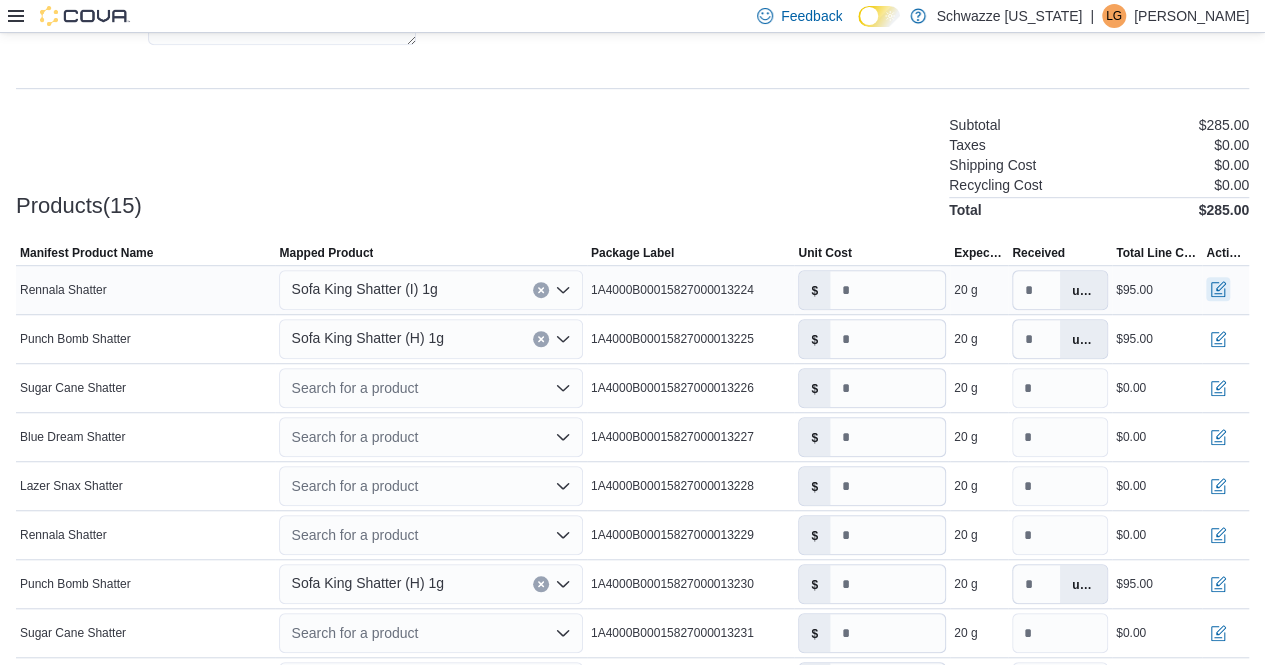 click at bounding box center (1218, 289) 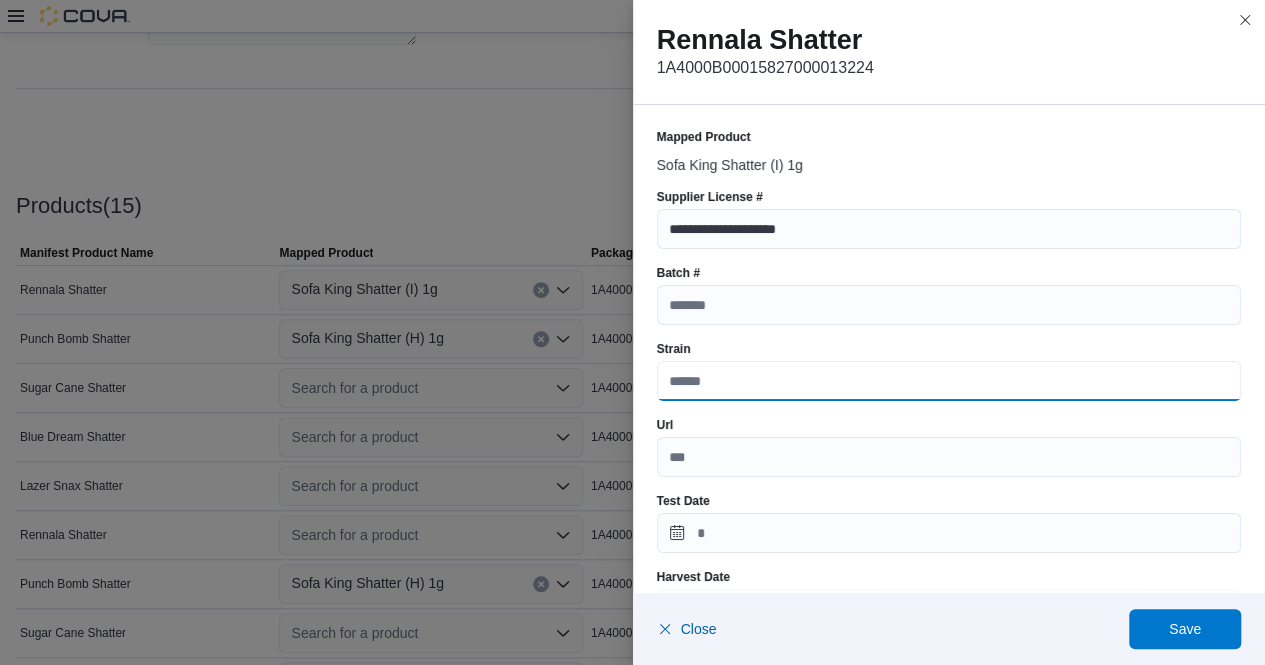 click on "Strain" at bounding box center [949, 381] 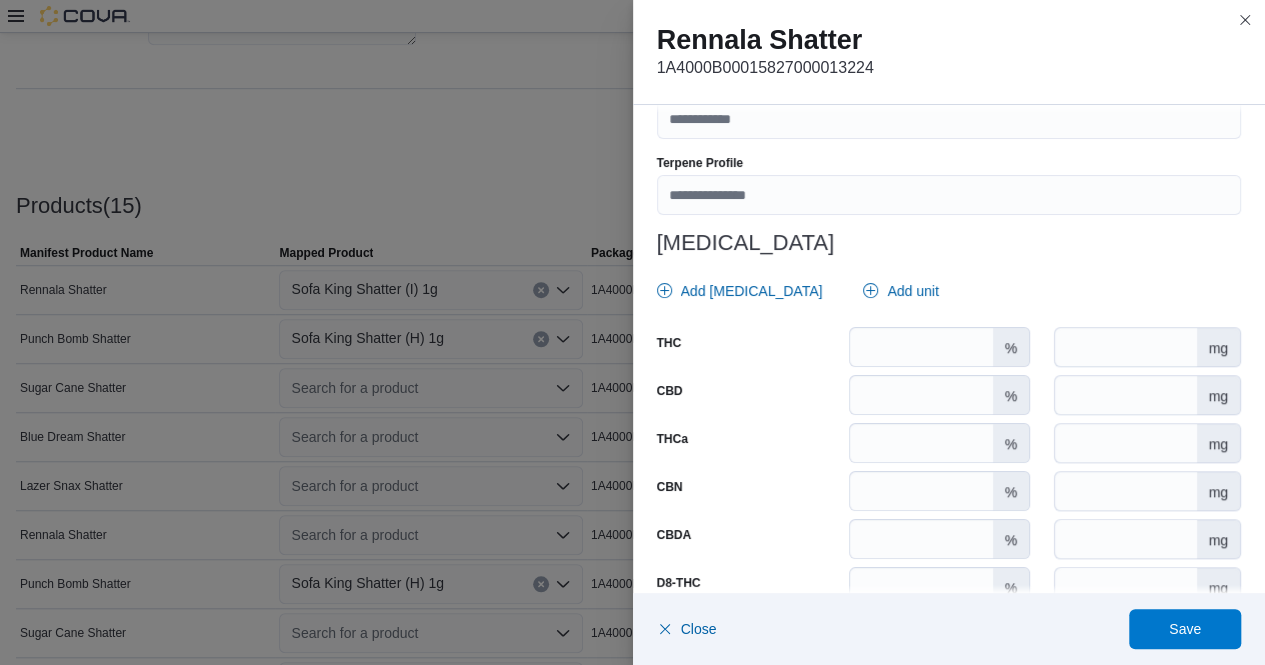 scroll, scrollTop: 795, scrollLeft: 0, axis: vertical 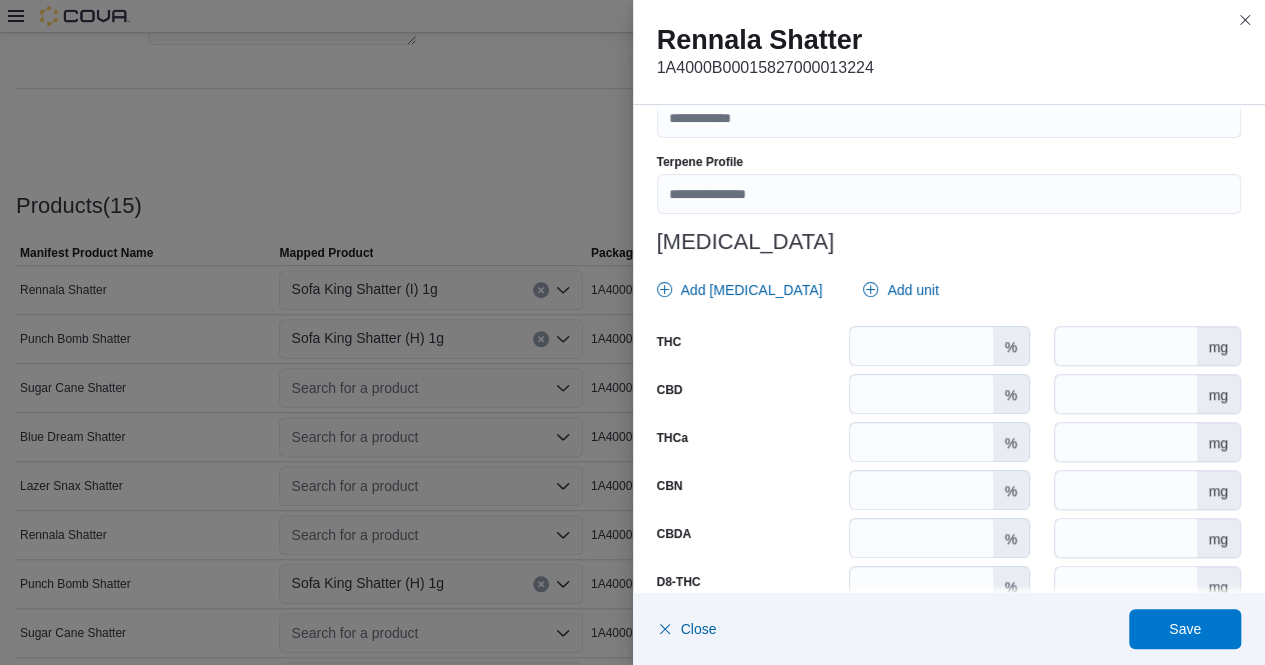type on "*******" 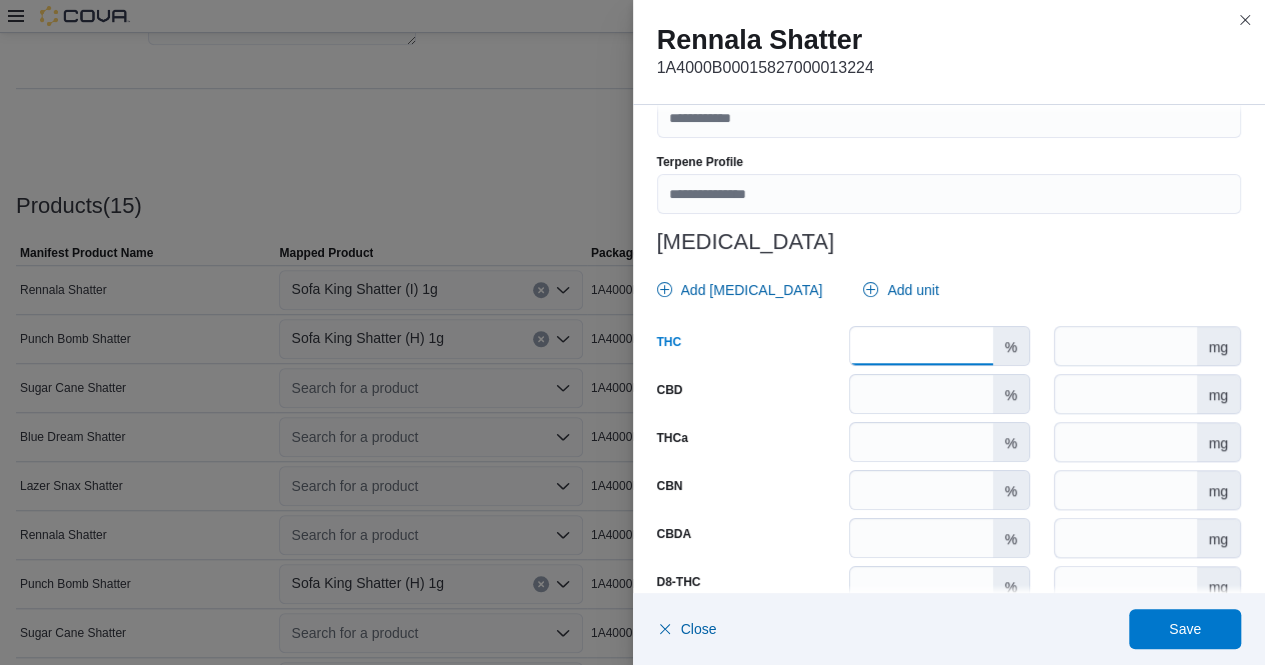 click on "****" at bounding box center [921, 346] 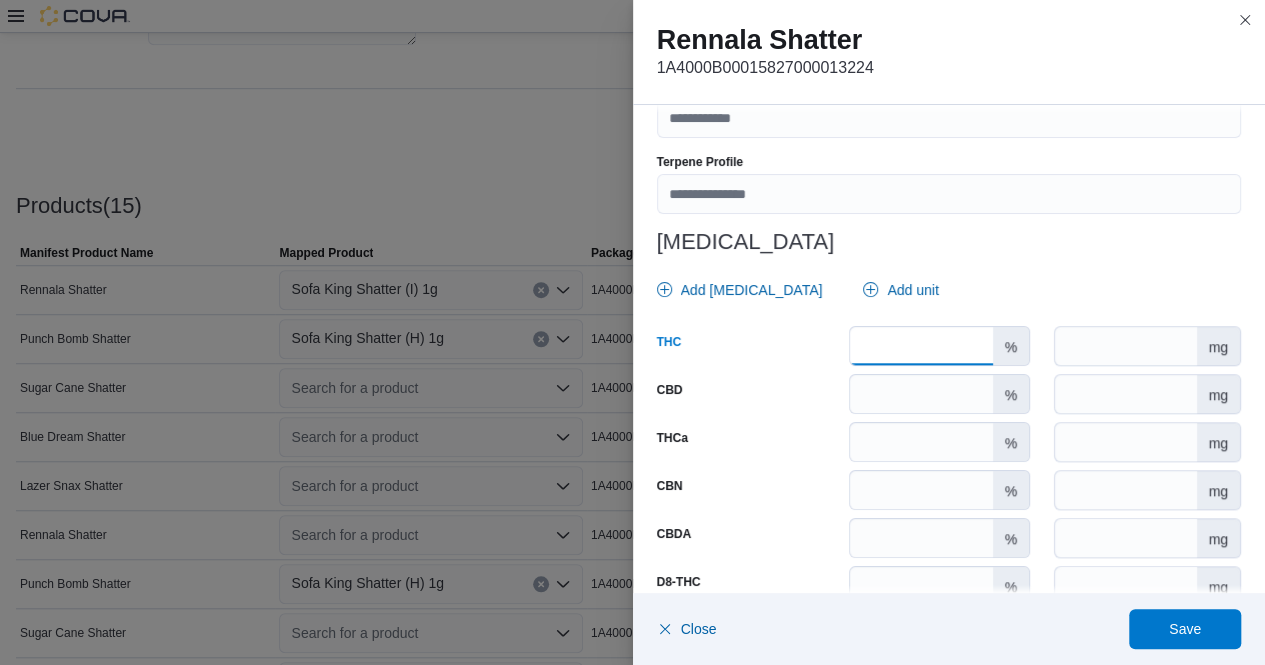 type on "*" 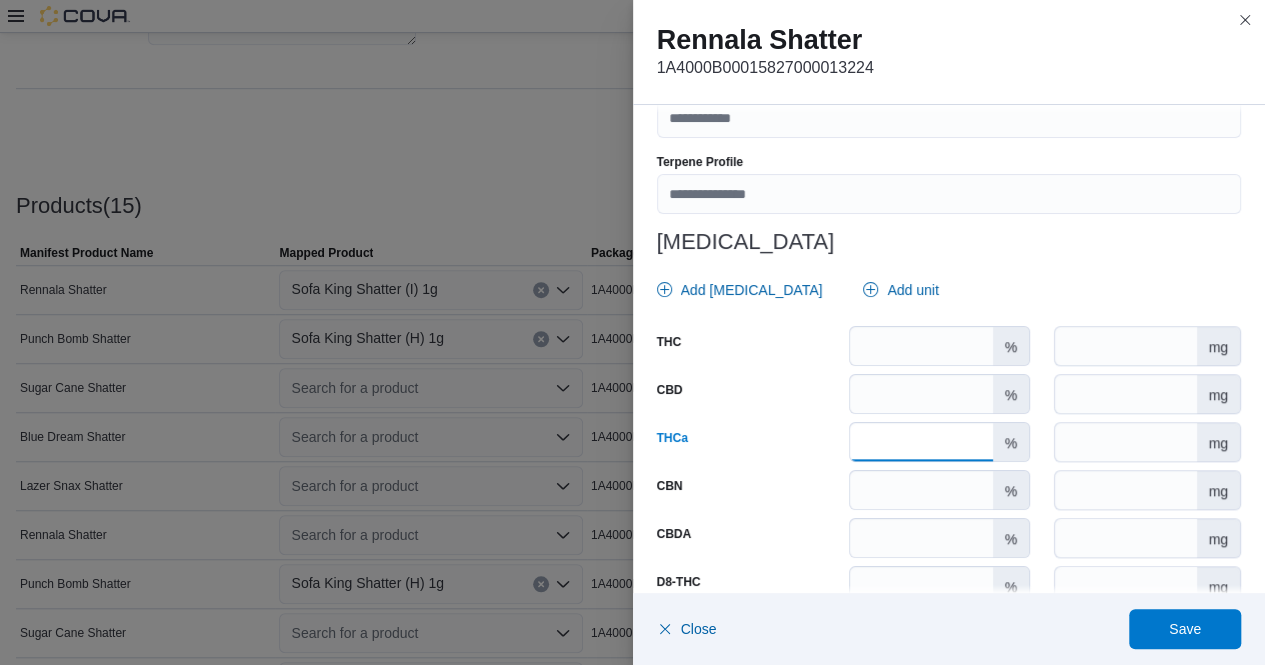 click on "****" at bounding box center (921, 442) 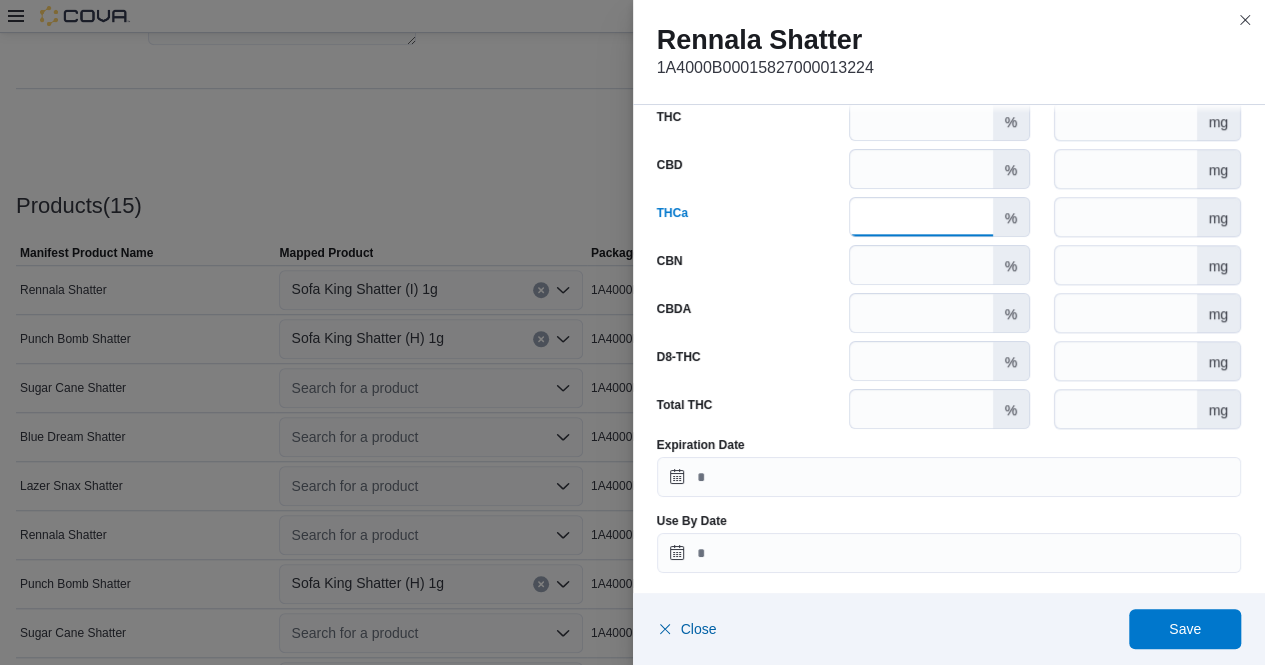 scroll, scrollTop: 1023, scrollLeft: 0, axis: vertical 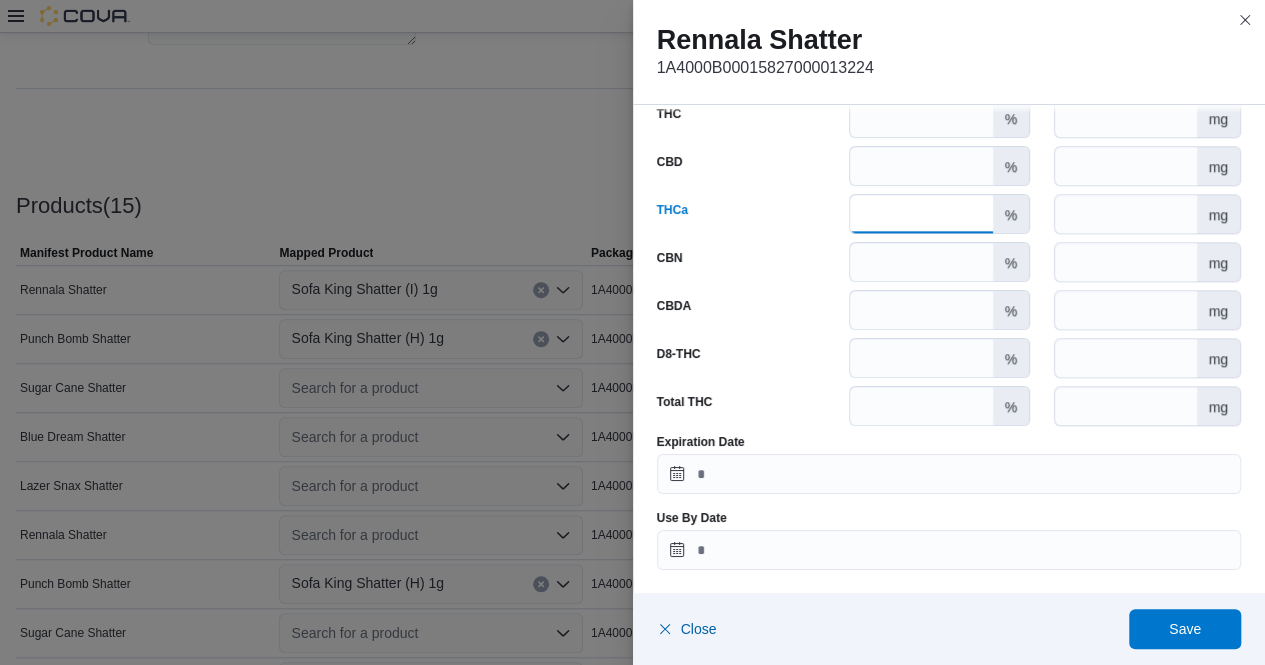 type on "*" 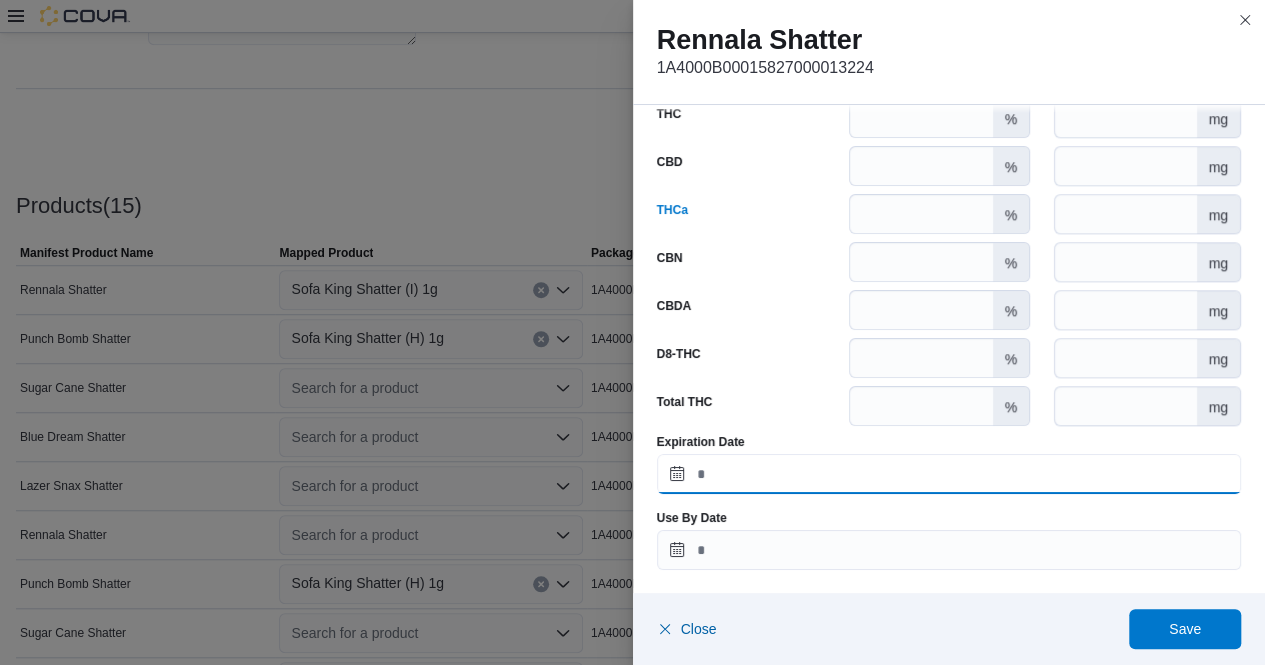 click on "Expiration Date" at bounding box center [949, 474] 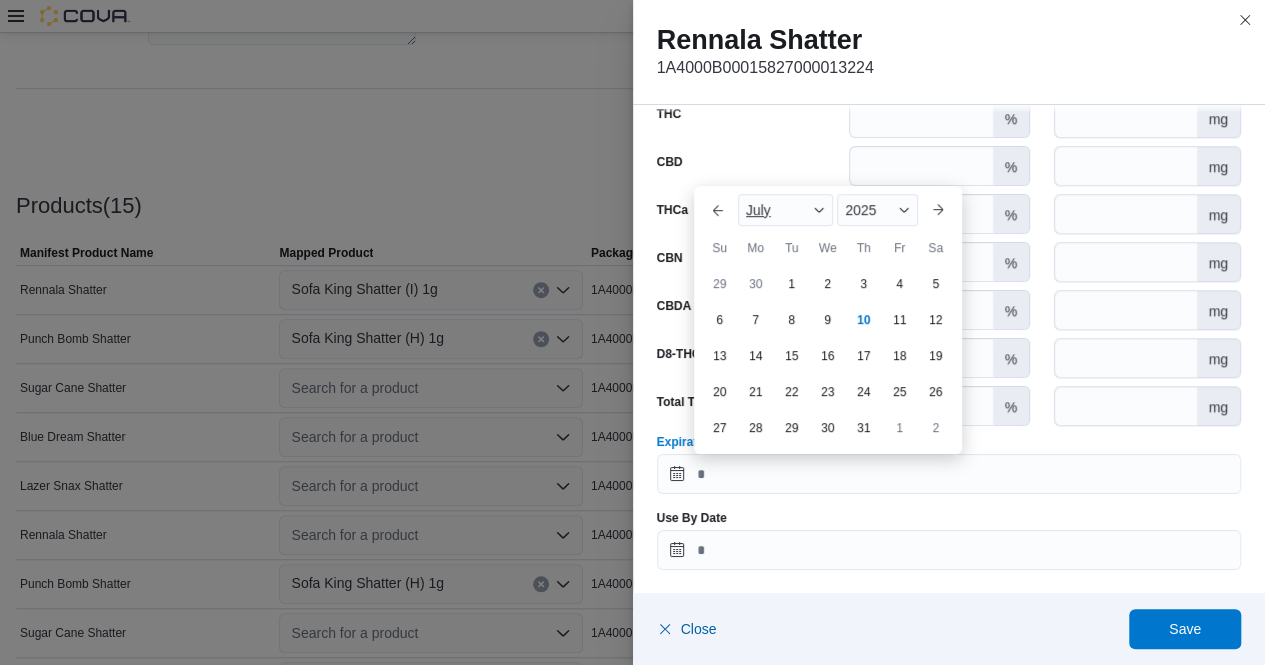 click at bounding box center (819, 210) 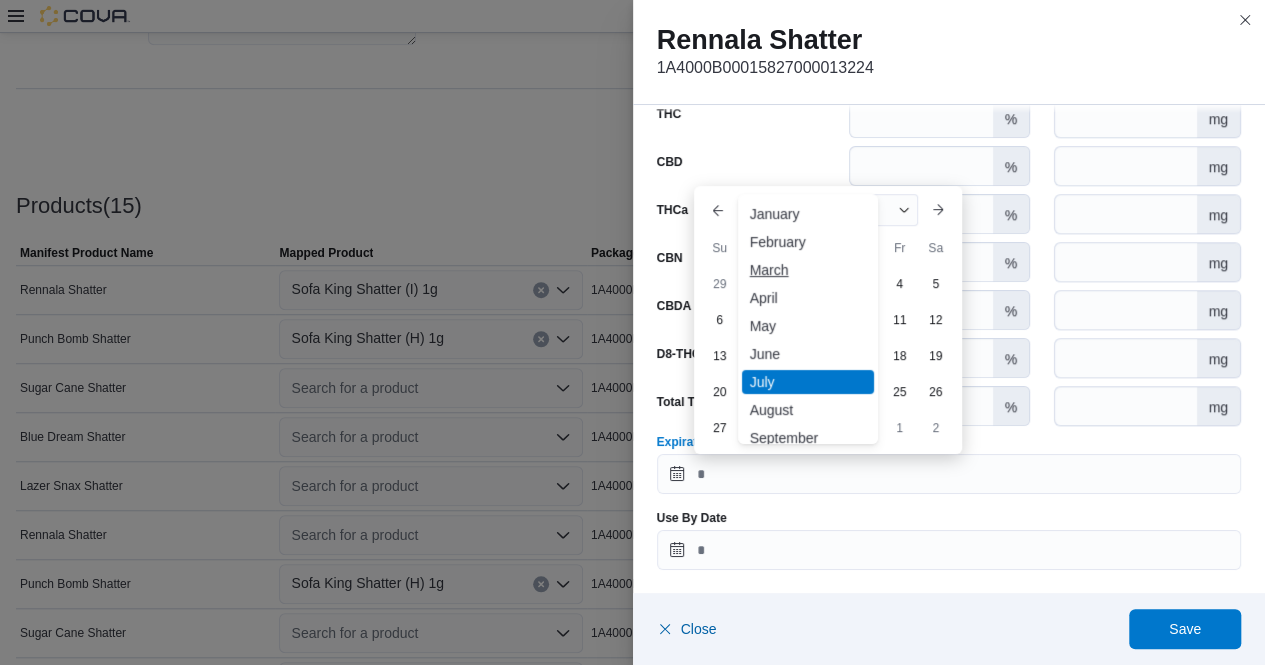 click on "March" at bounding box center [808, 270] 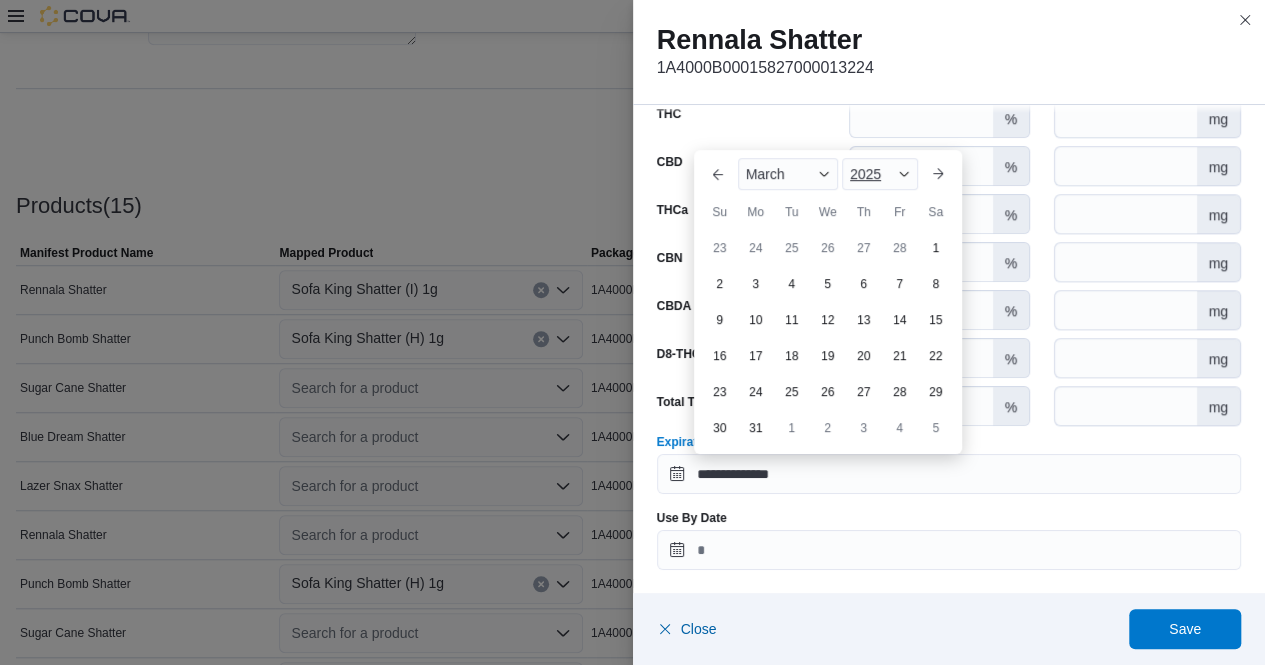 click at bounding box center (904, 174) 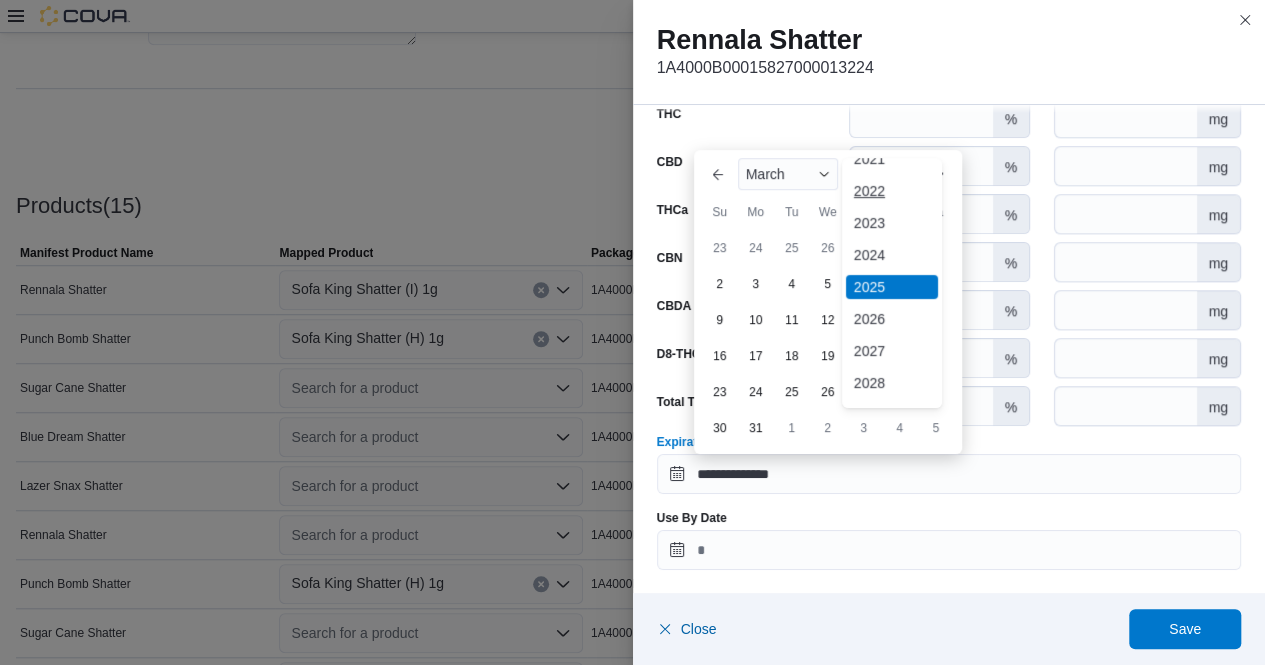 scroll, scrollTop: 120, scrollLeft: 0, axis: vertical 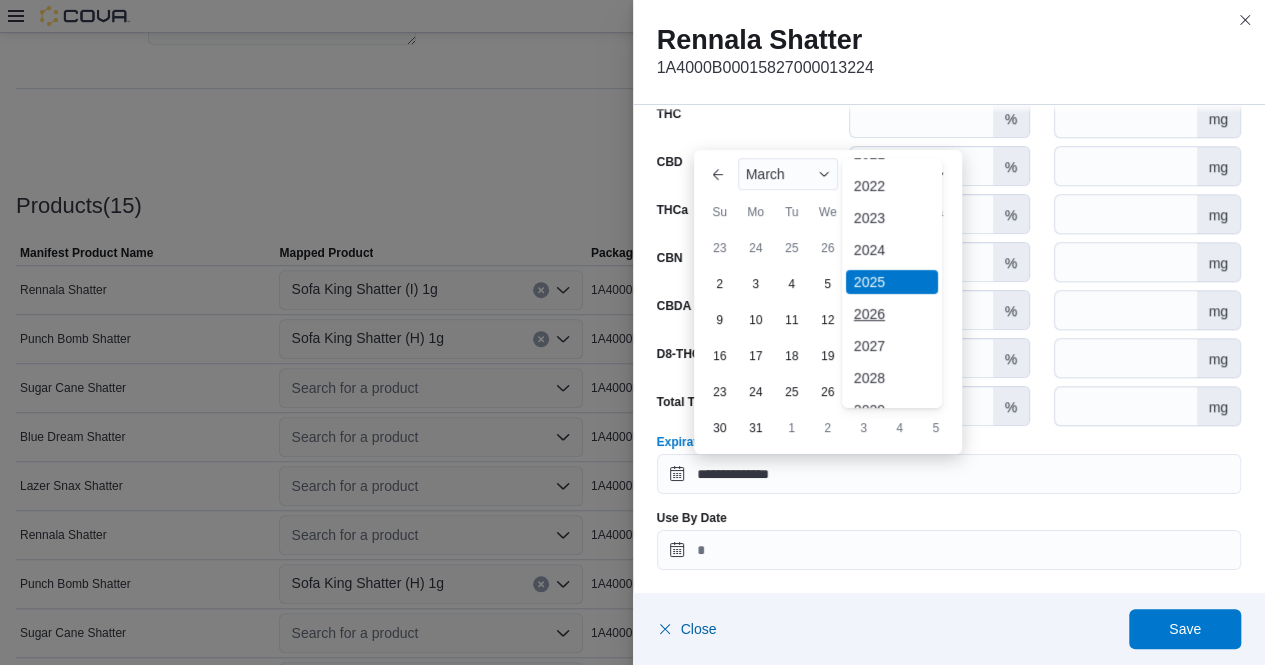 click on "2026" at bounding box center (892, 314) 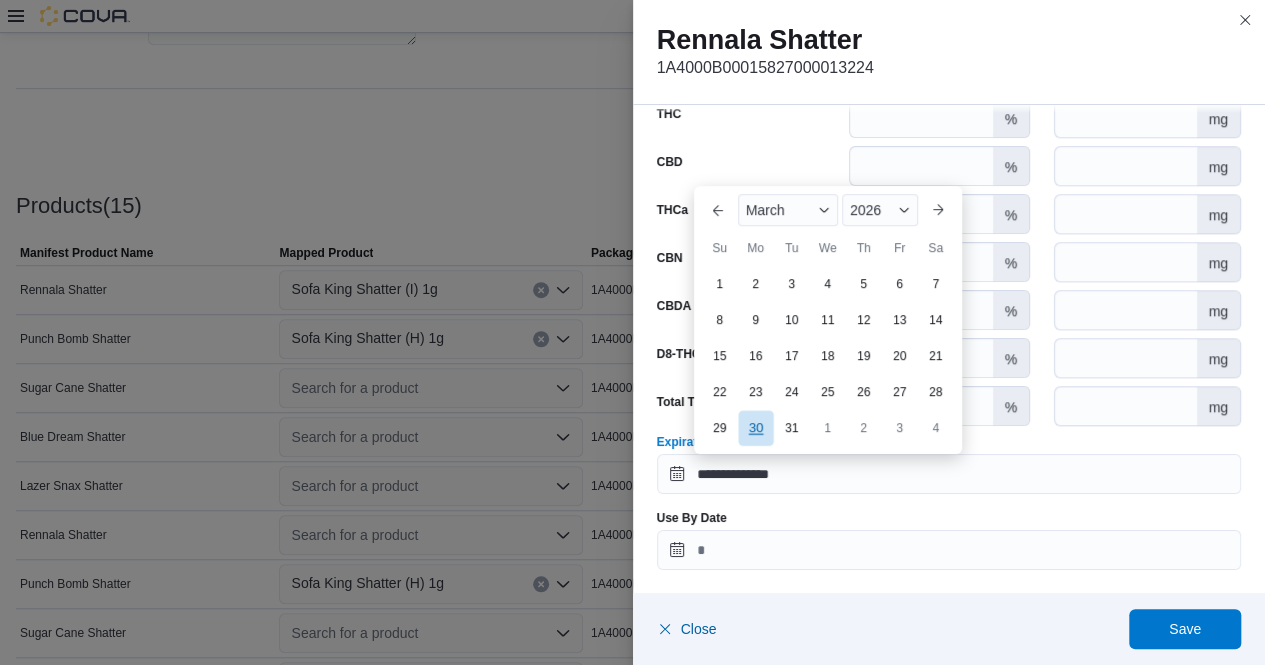 click on "30" at bounding box center (755, 427) 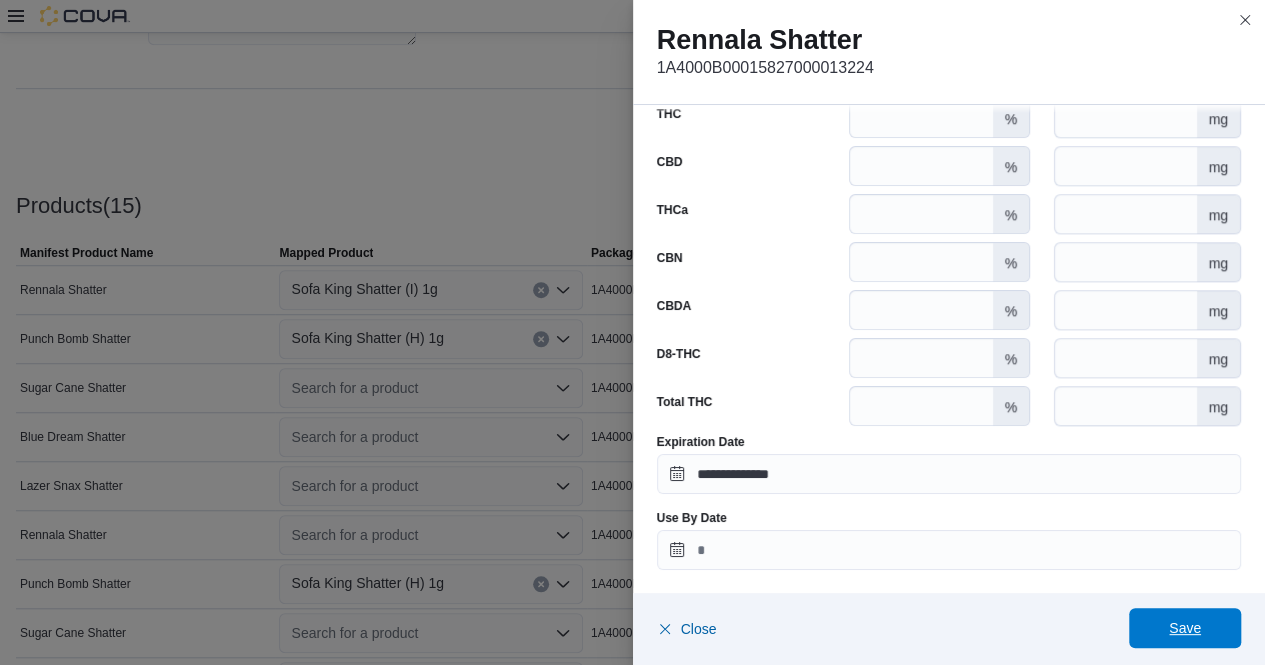 click on "Save" at bounding box center (1185, 628) 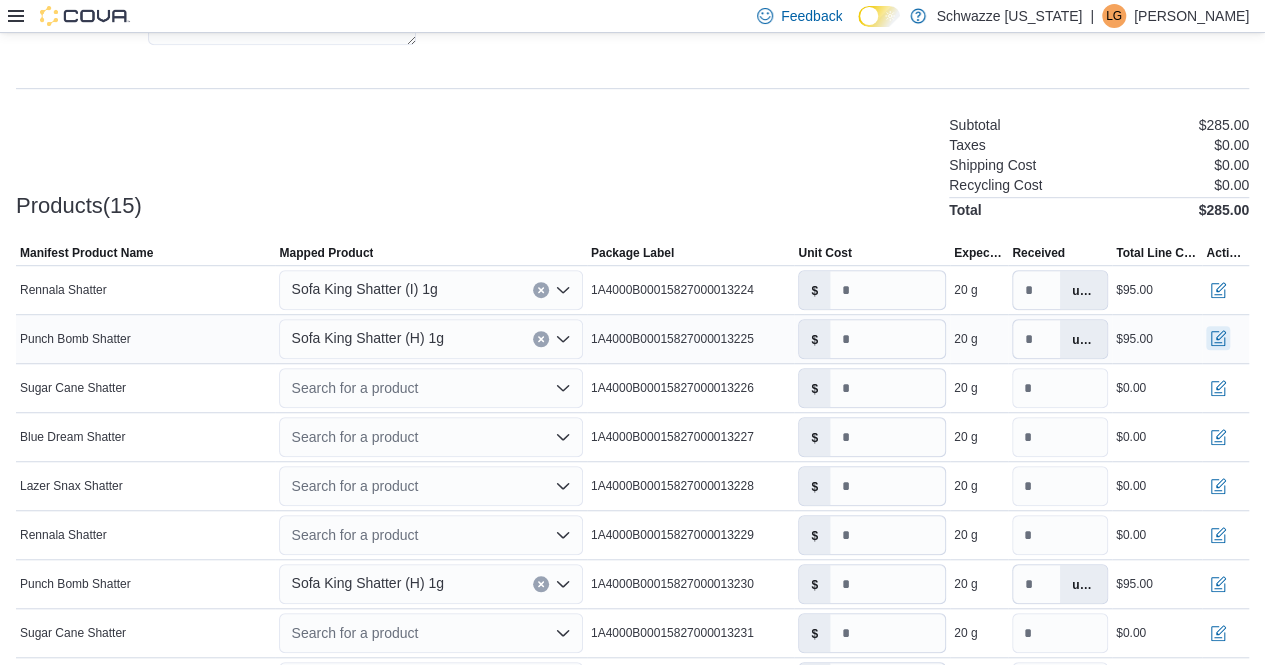 click at bounding box center (1218, 338) 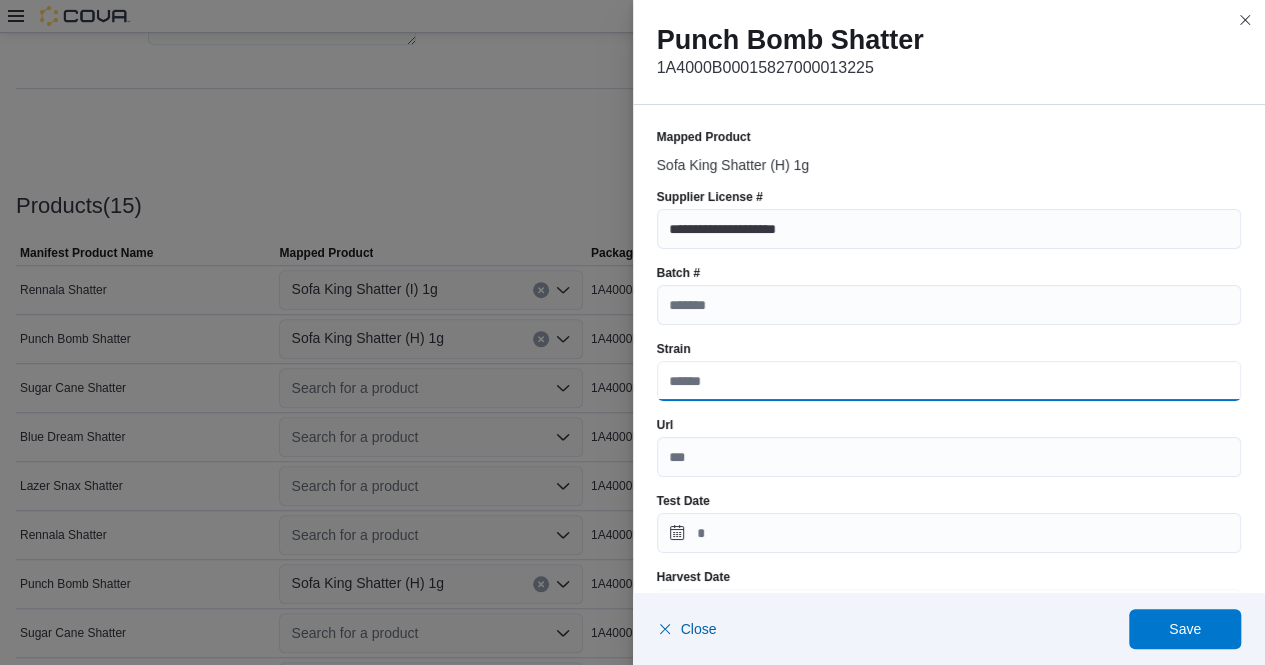 click on "Strain" at bounding box center [949, 381] 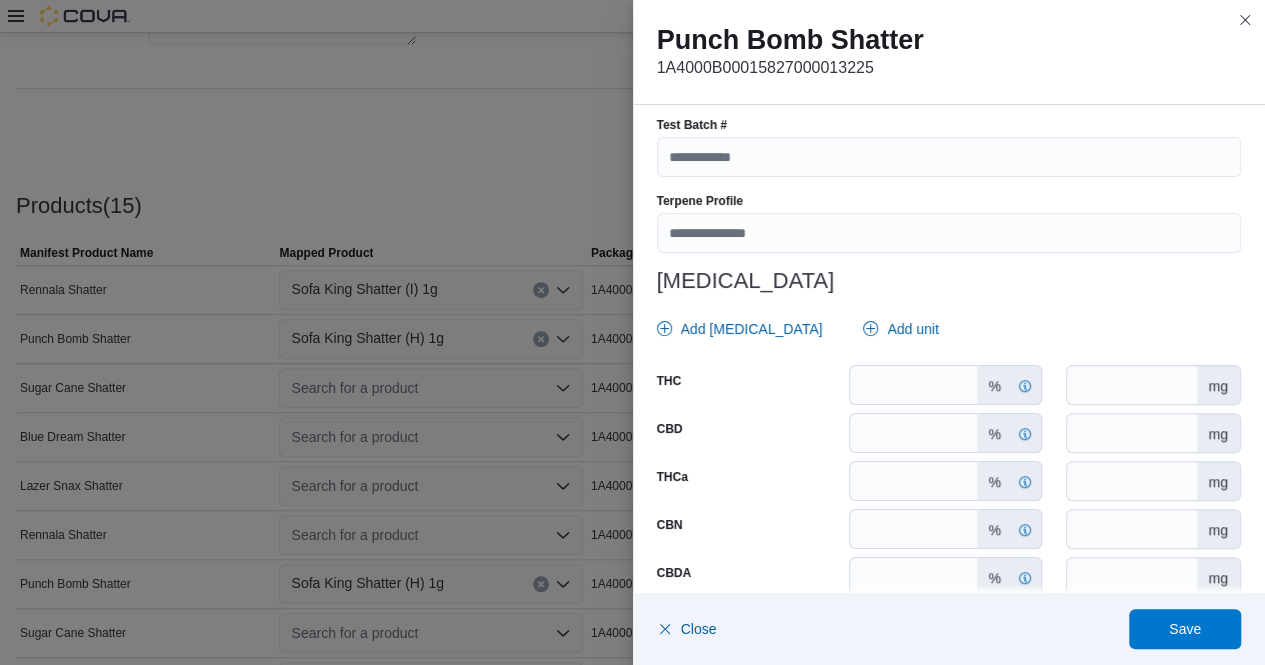 scroll, scrollTop: 757, scrollLeft: 0, axis: vertical 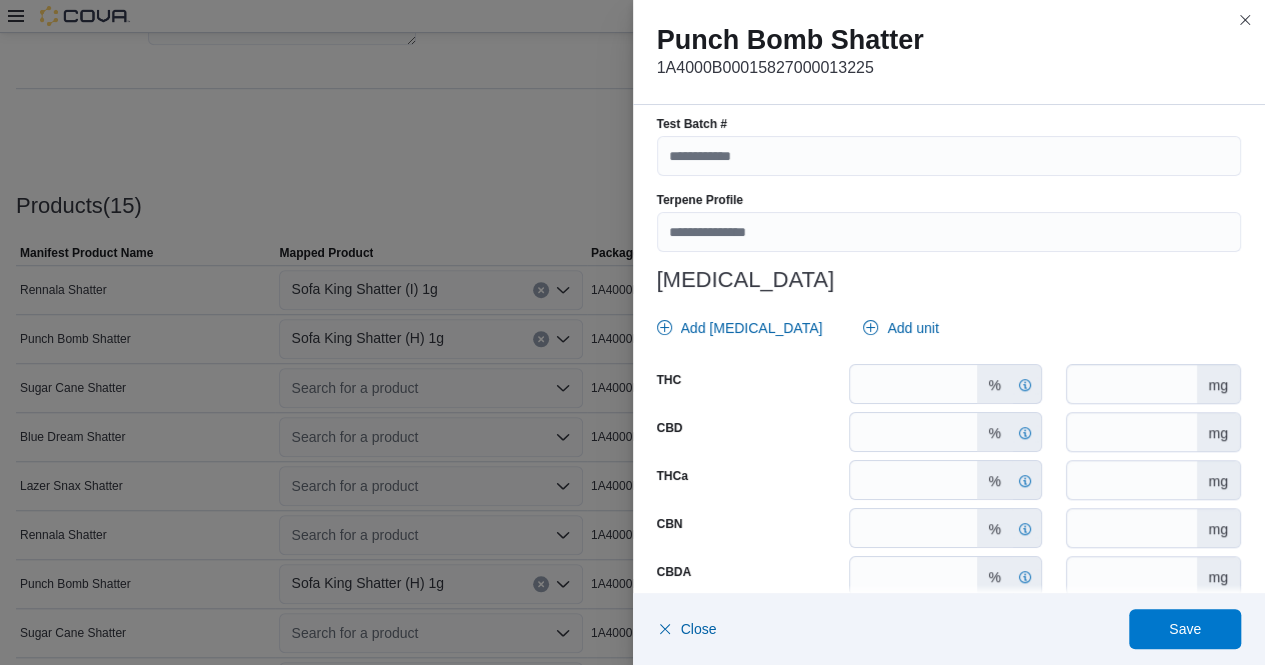 type on "**********" 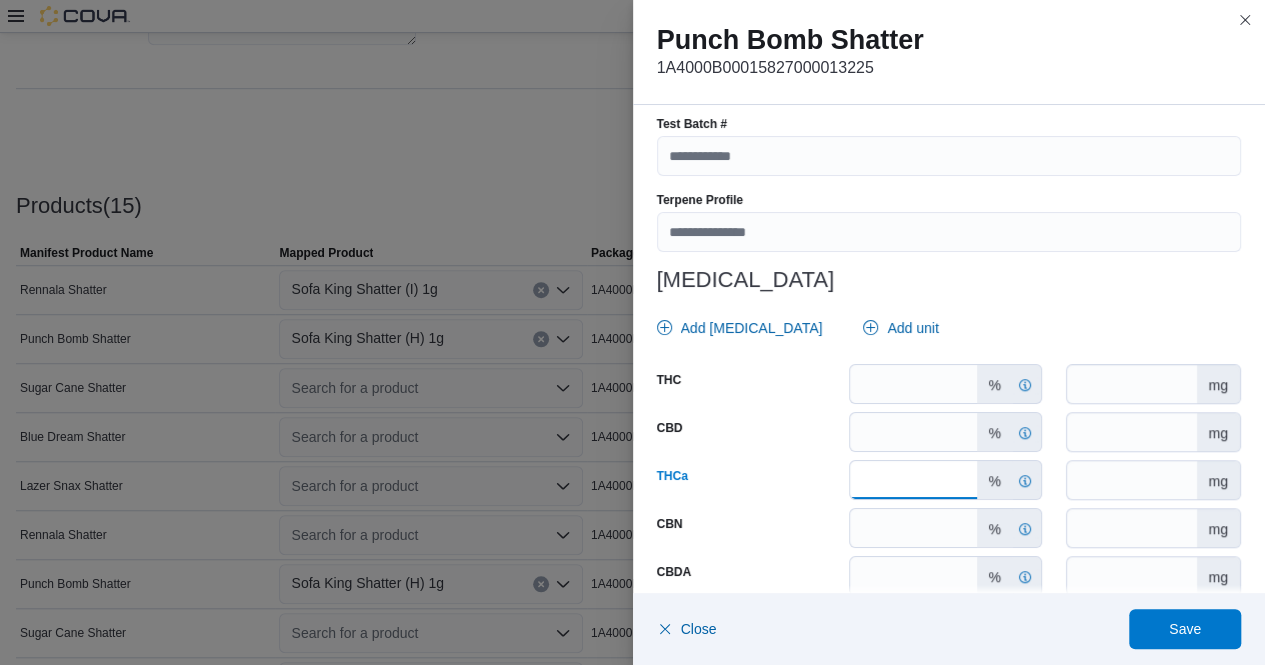 click on "******" at bounding box center [913, 480] 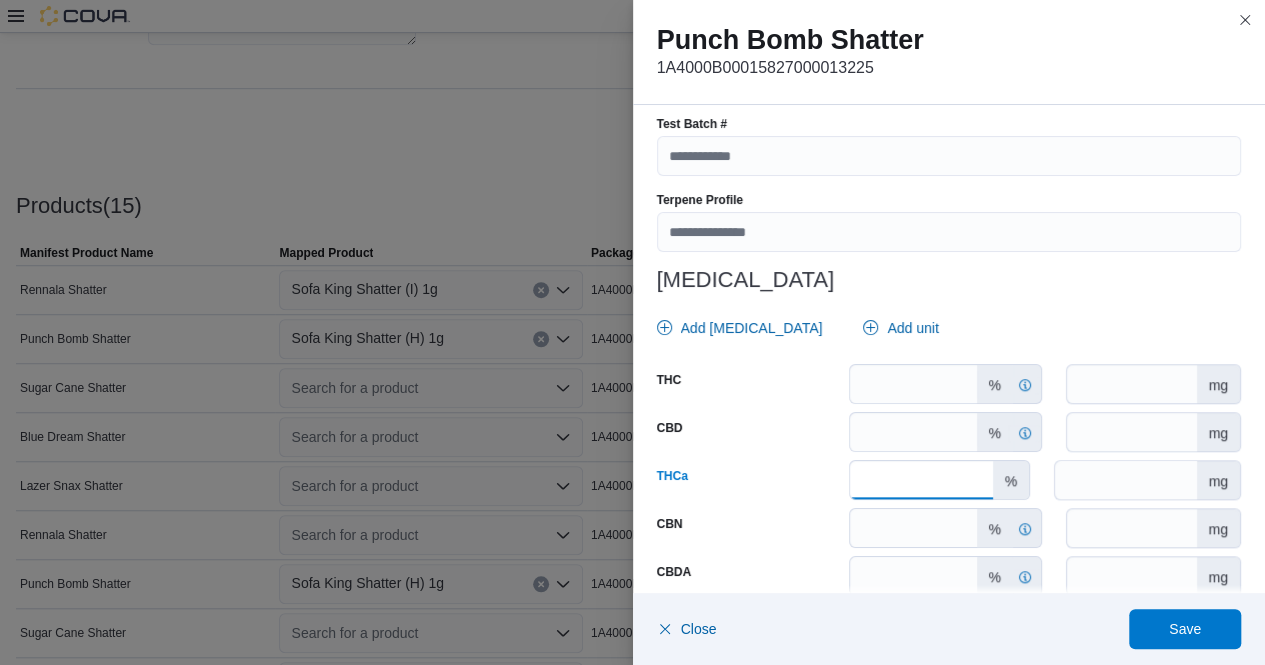 type on "*****" 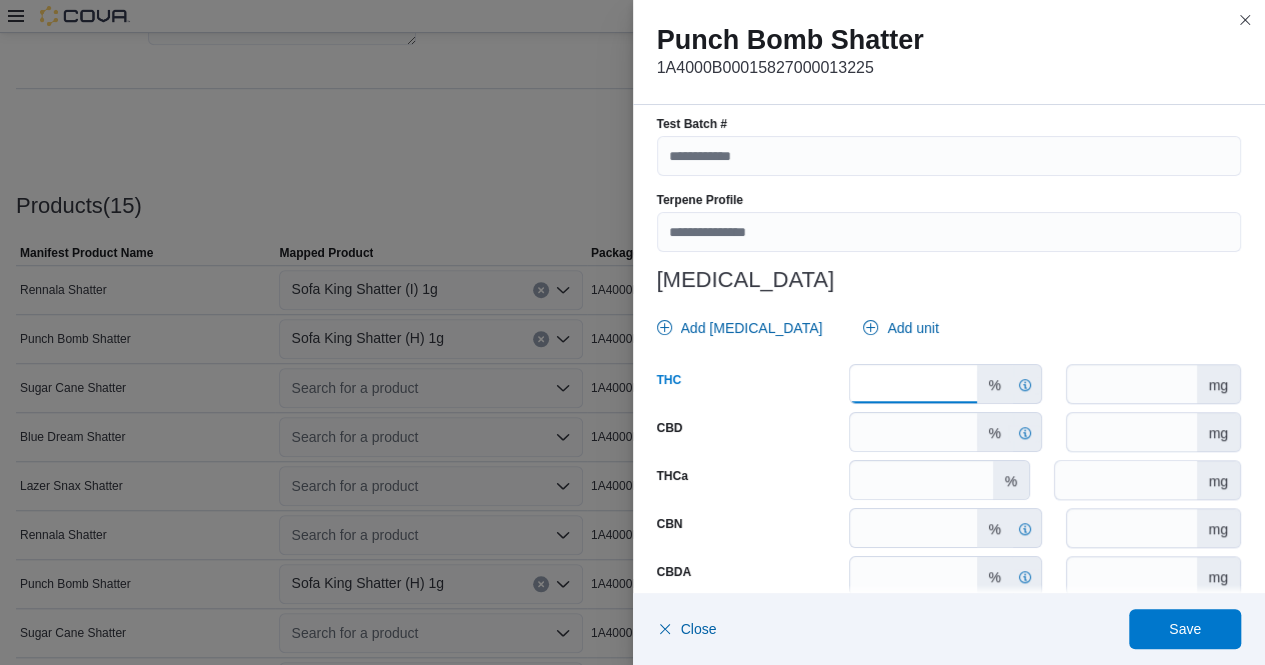 click on "*****" at bounding box center (913, 384) 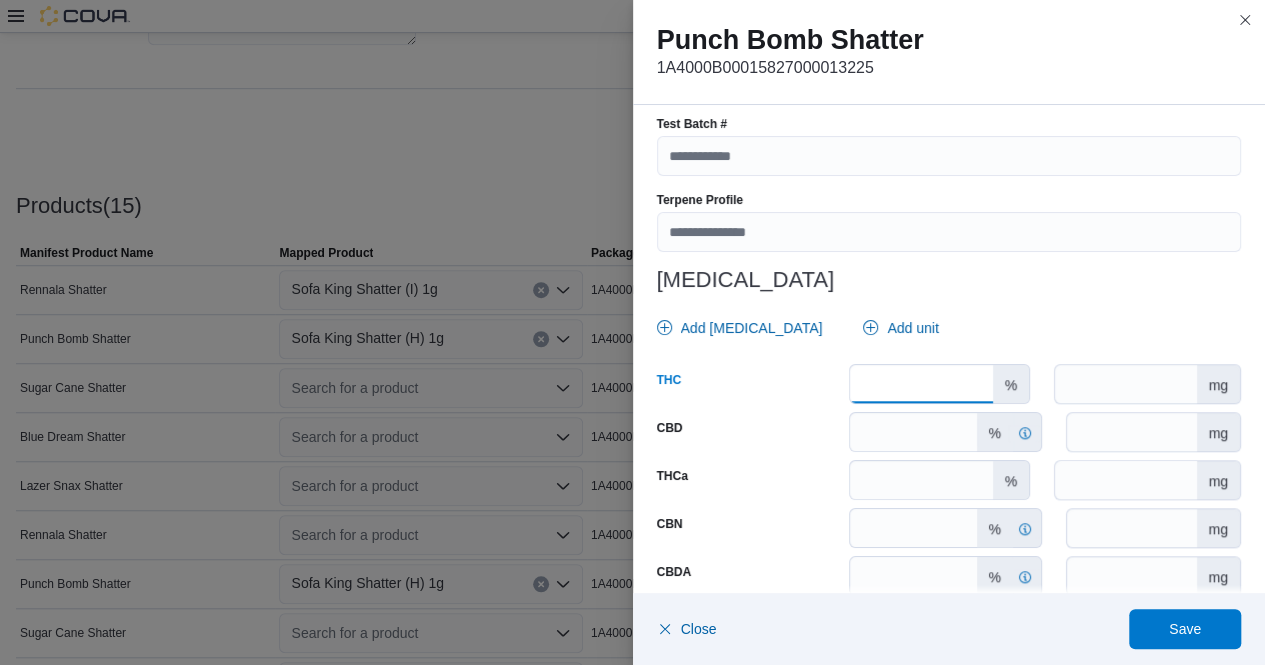 type on "*" 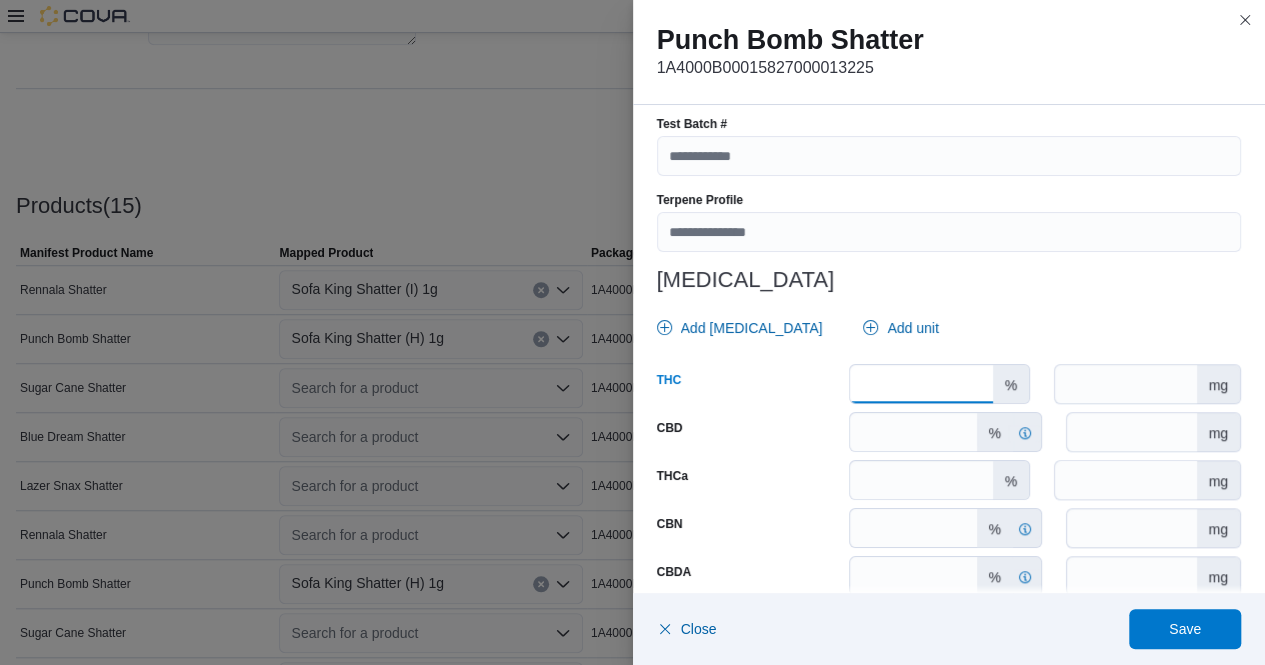 type 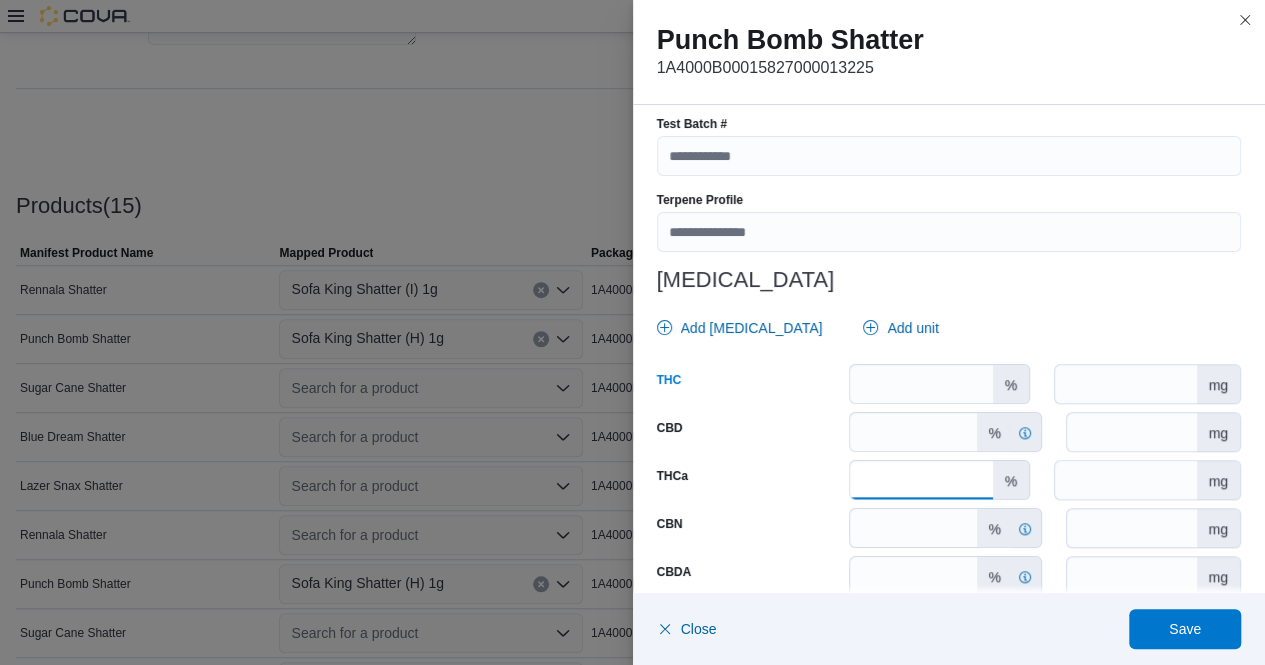 click on "*****" at bounding box center [921, 480] 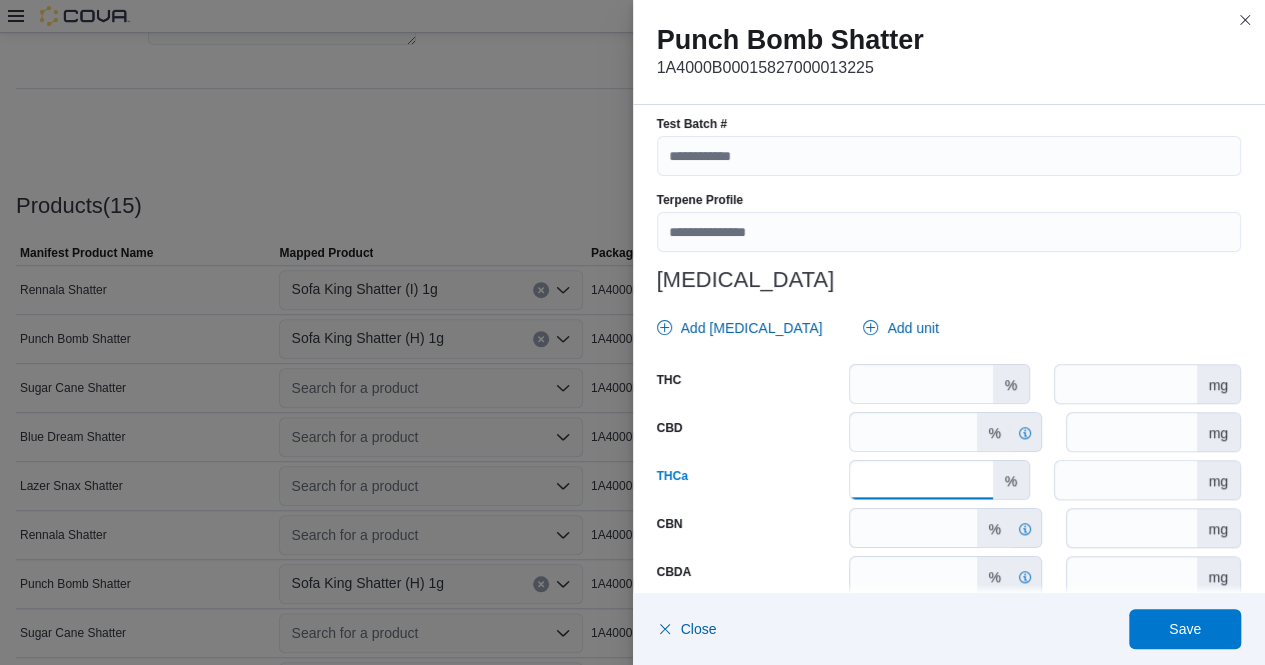 type on "*" 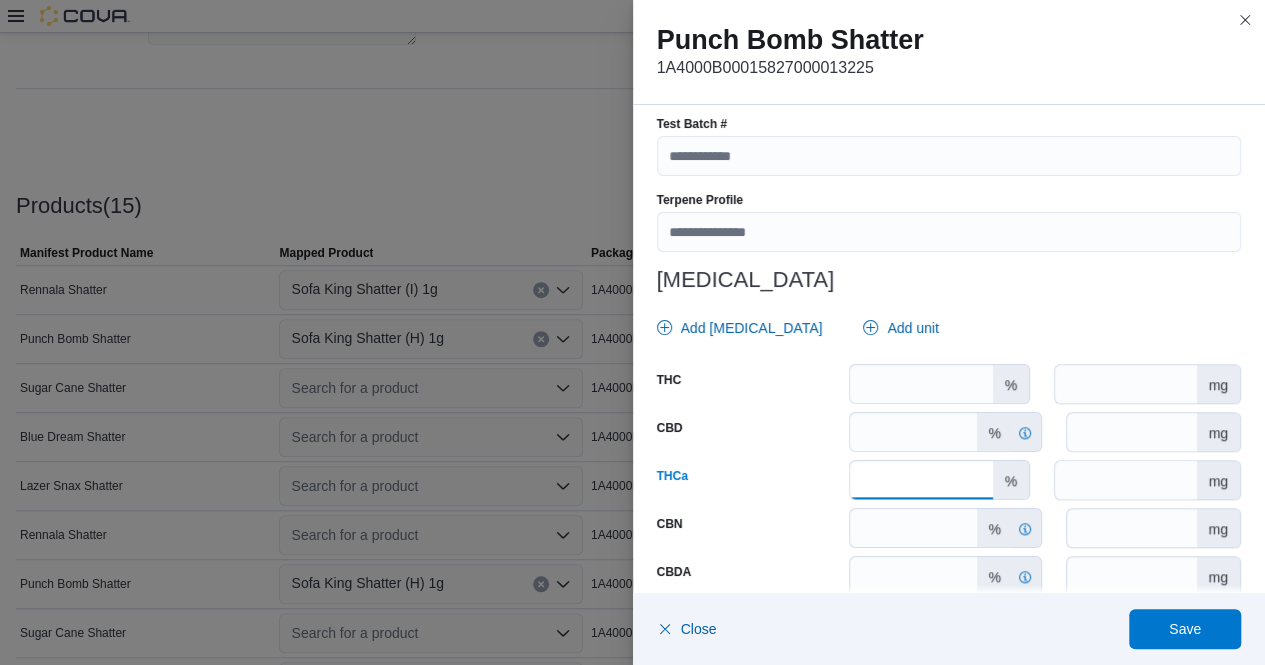 type 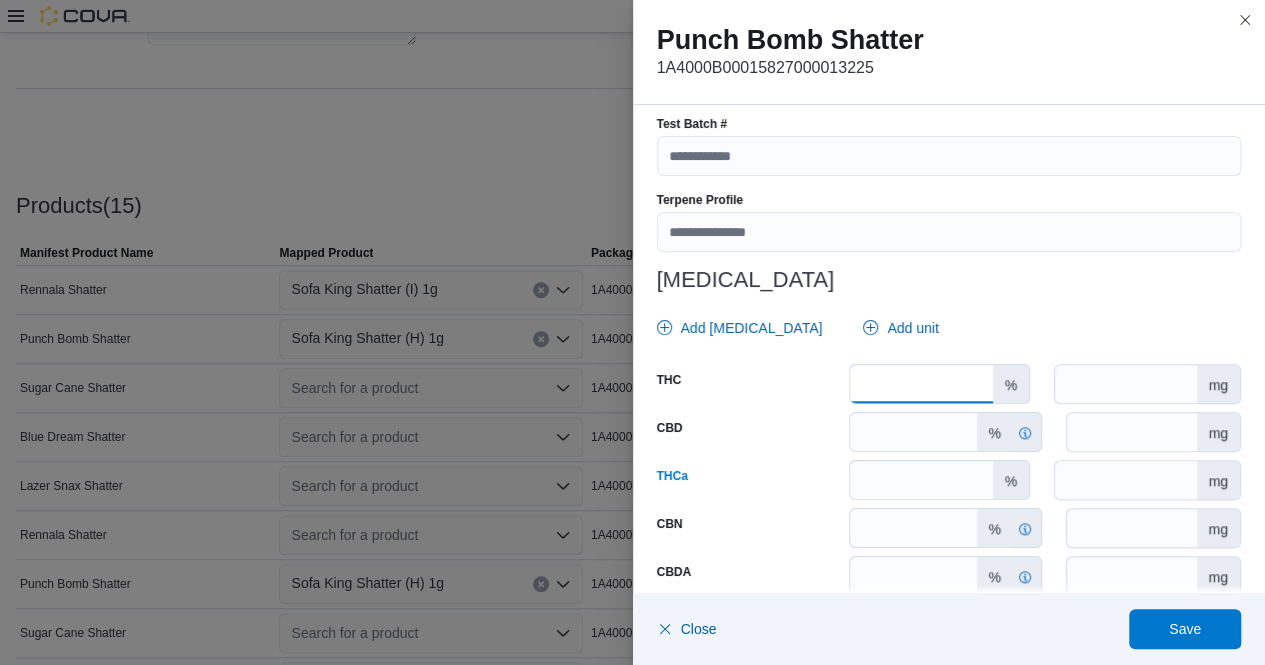 click at bounding box center (921, 384) 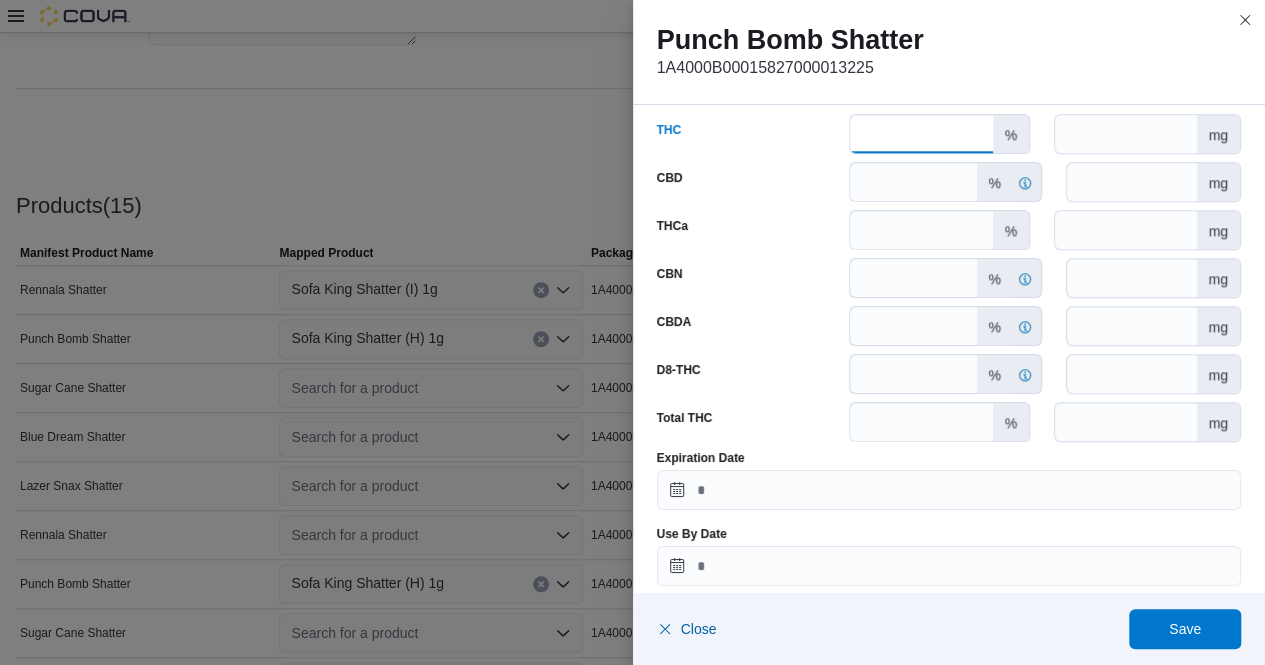 scroll, scrollTop: 1023, scrollLeft: 0, axis: vertical 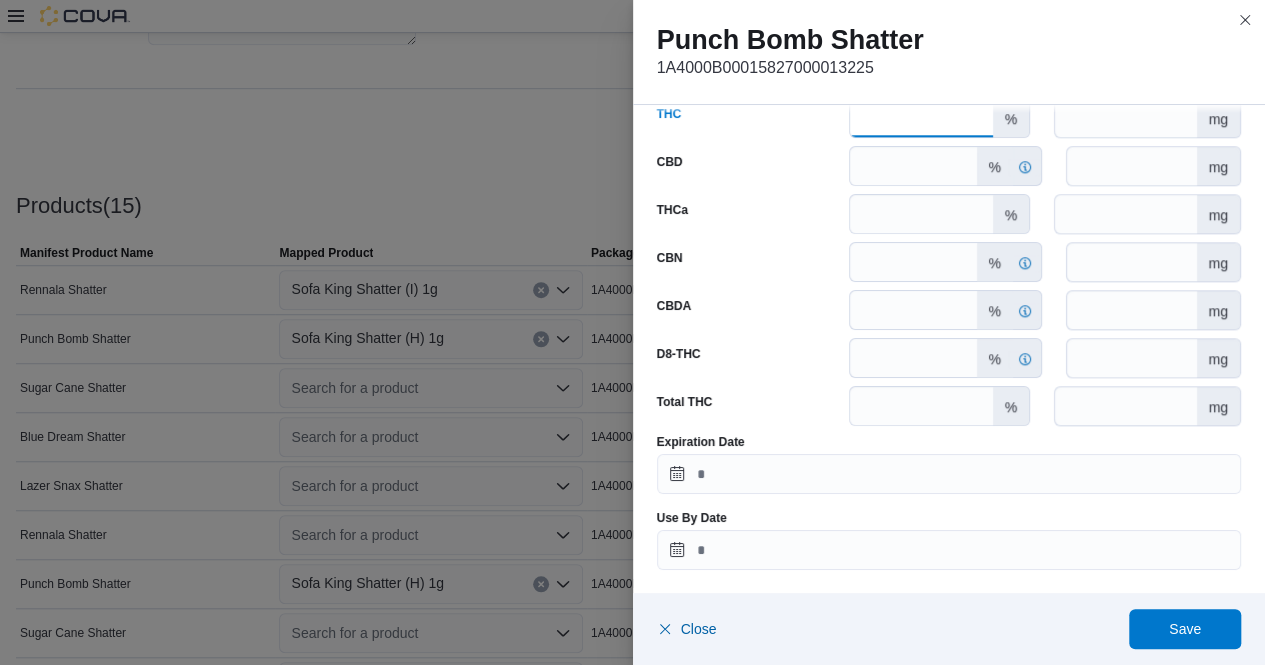 type on "*****" 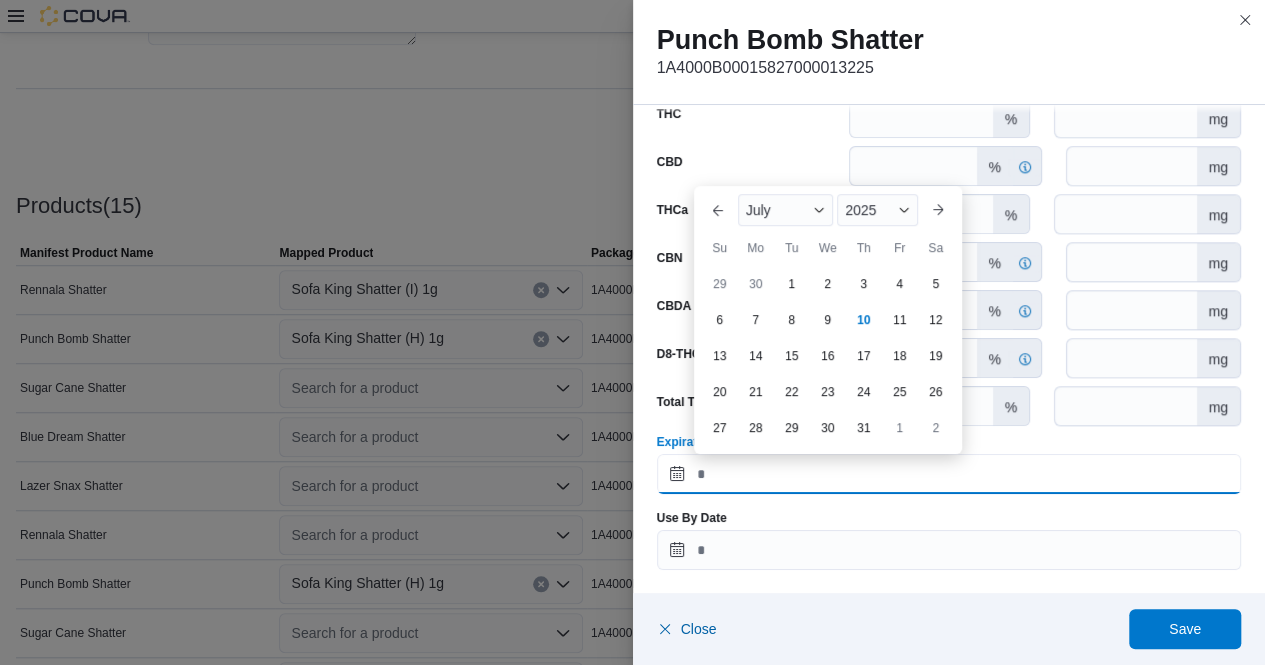 click on "Expiration Date" at bounding box center (949, 474) 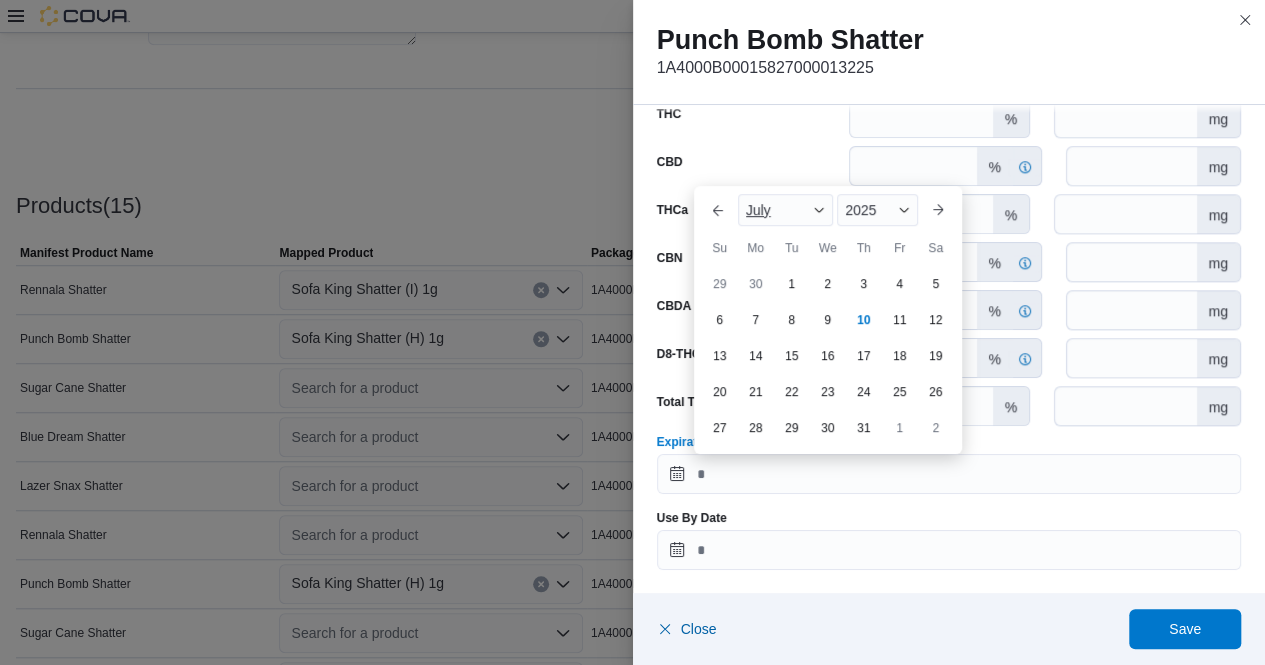 click at bounding box center [819, 210] 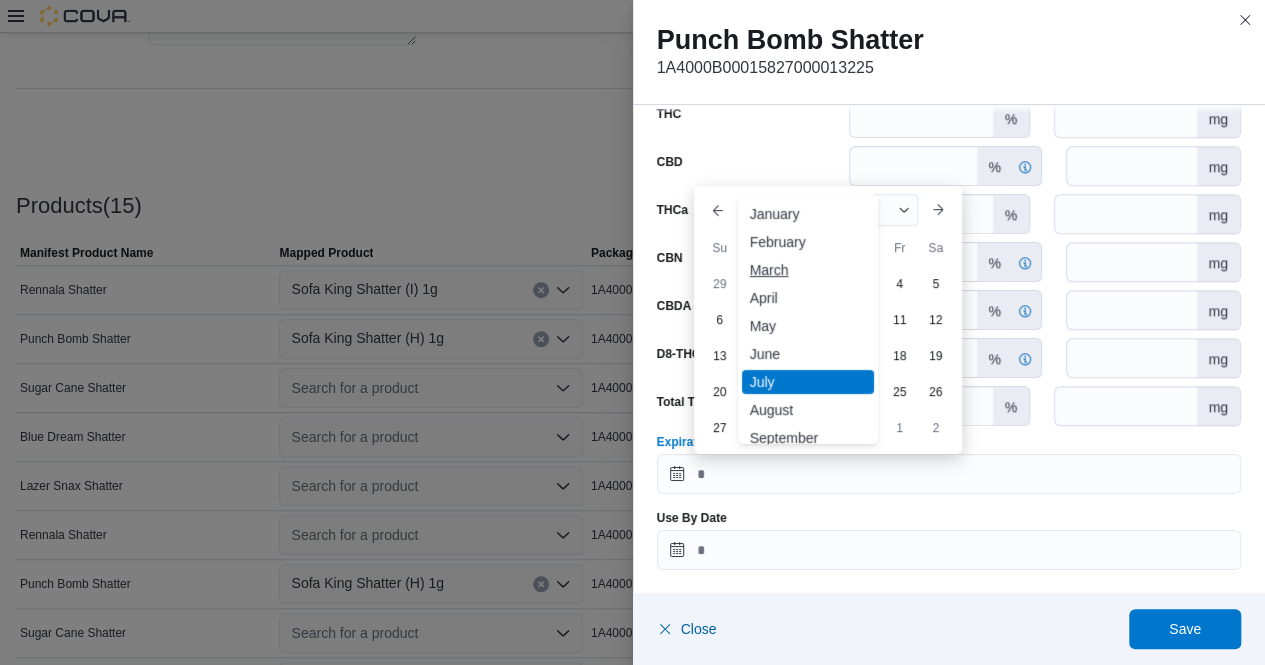 click on "March" at bounding box center (808, 270) 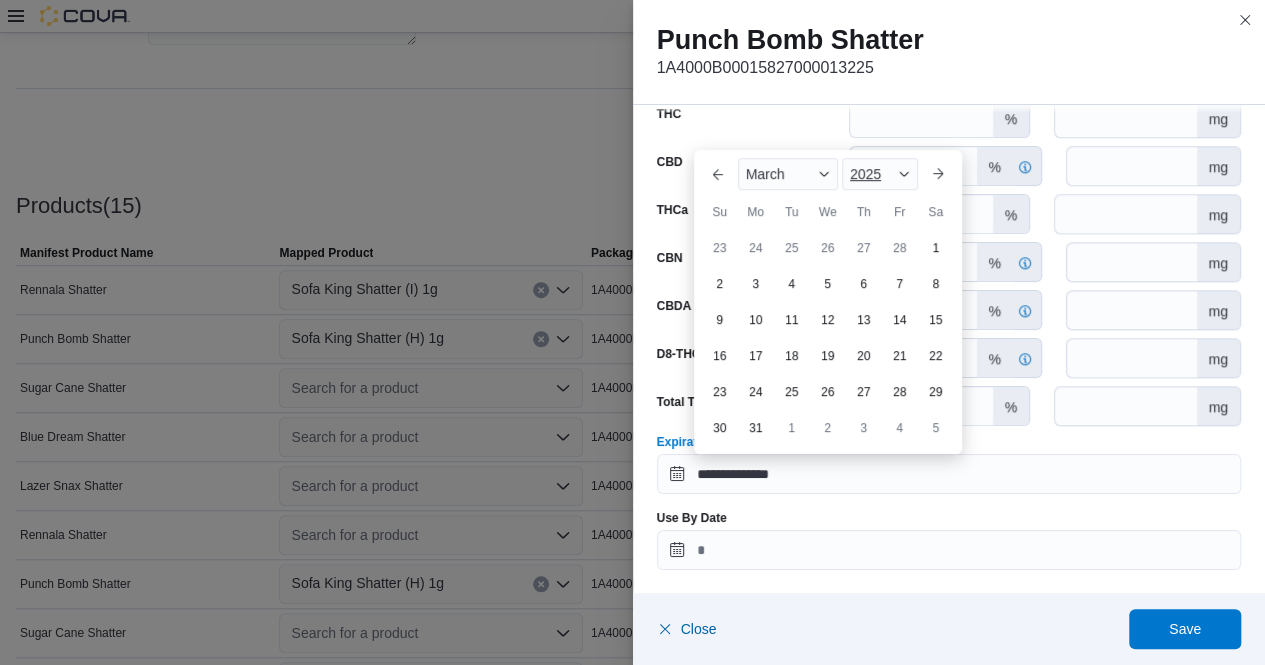 click at bounding box center [904, 174] 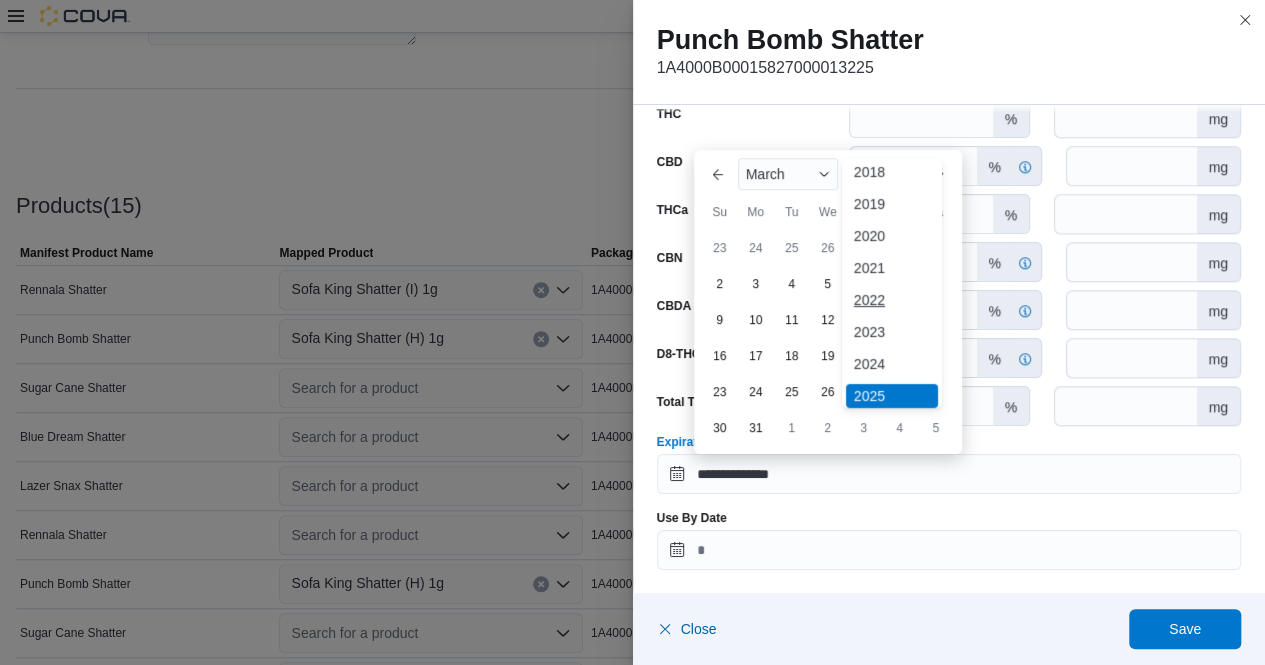scroll, scrollTop: 83, scrollLeft: 0, axis: vertical 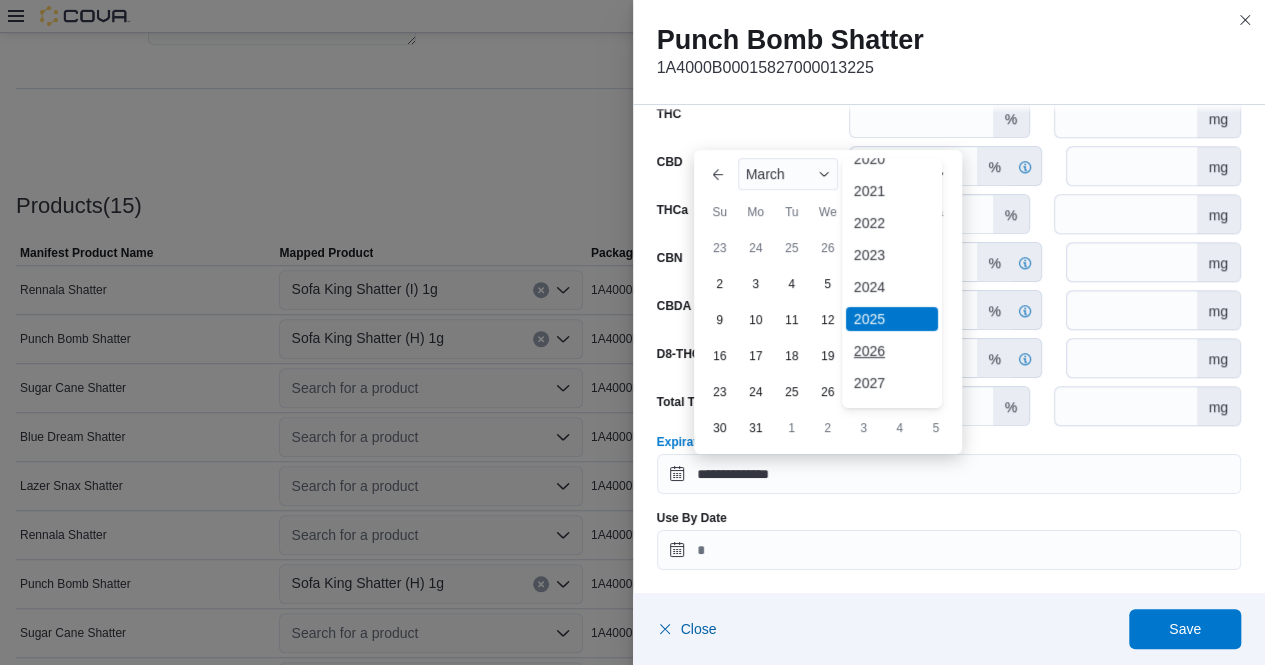 click on "2026" at bounding box center (892, 351) 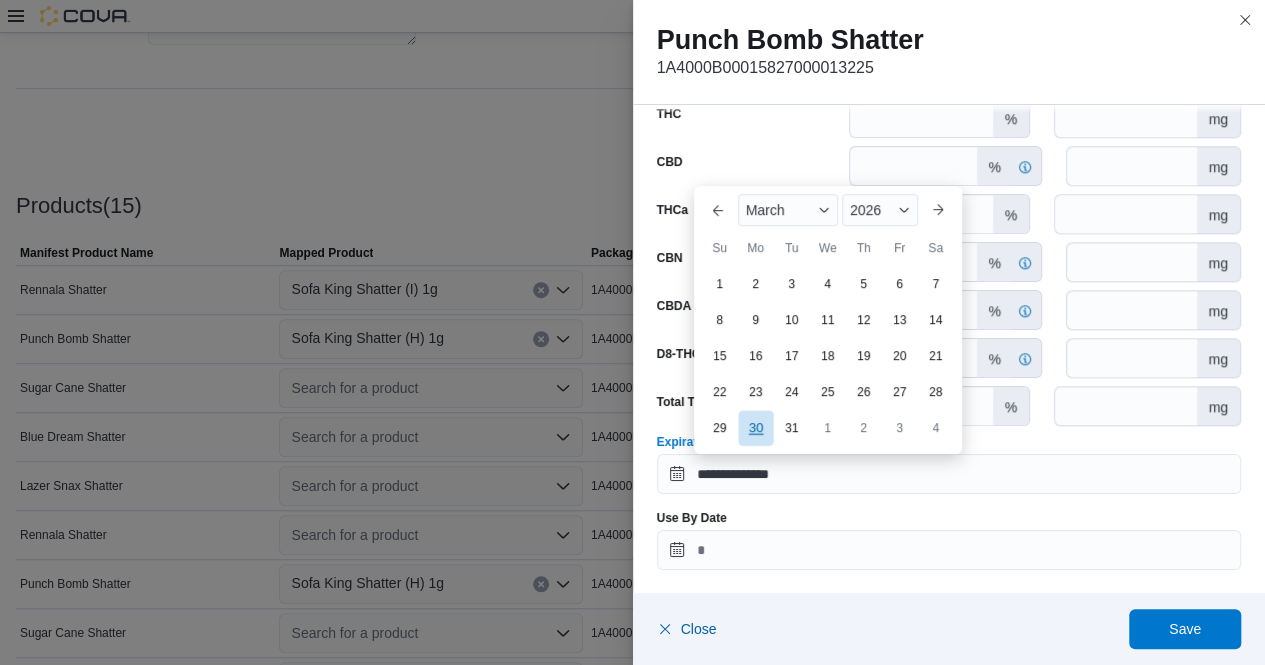 click on "30" at bounding box center (755, 427) 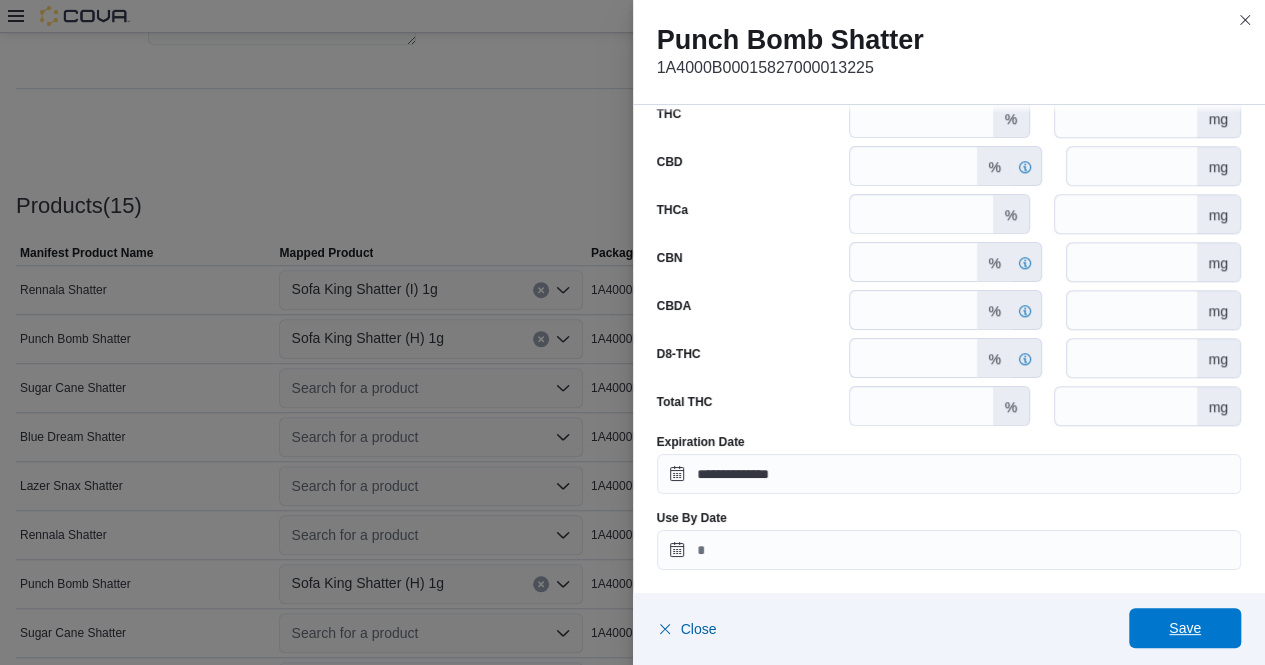 click on "Save" at bounding box center (1185, 628) 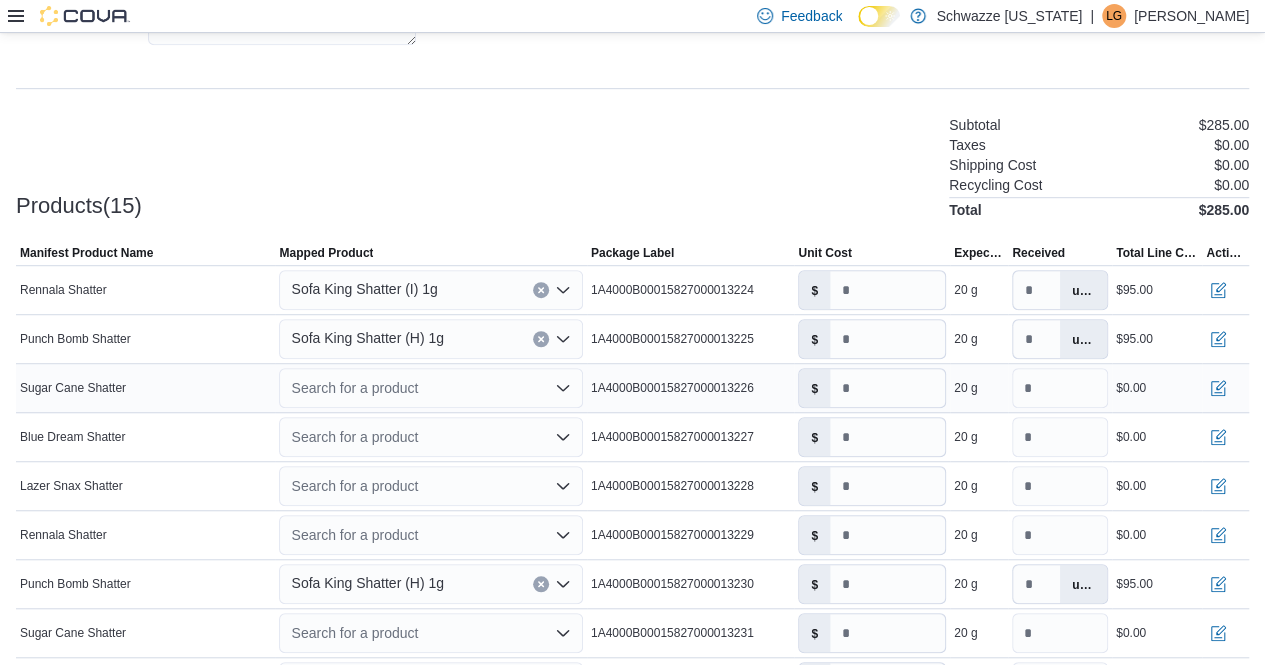 click on "Search for a product" at bounding box center [430, 388] 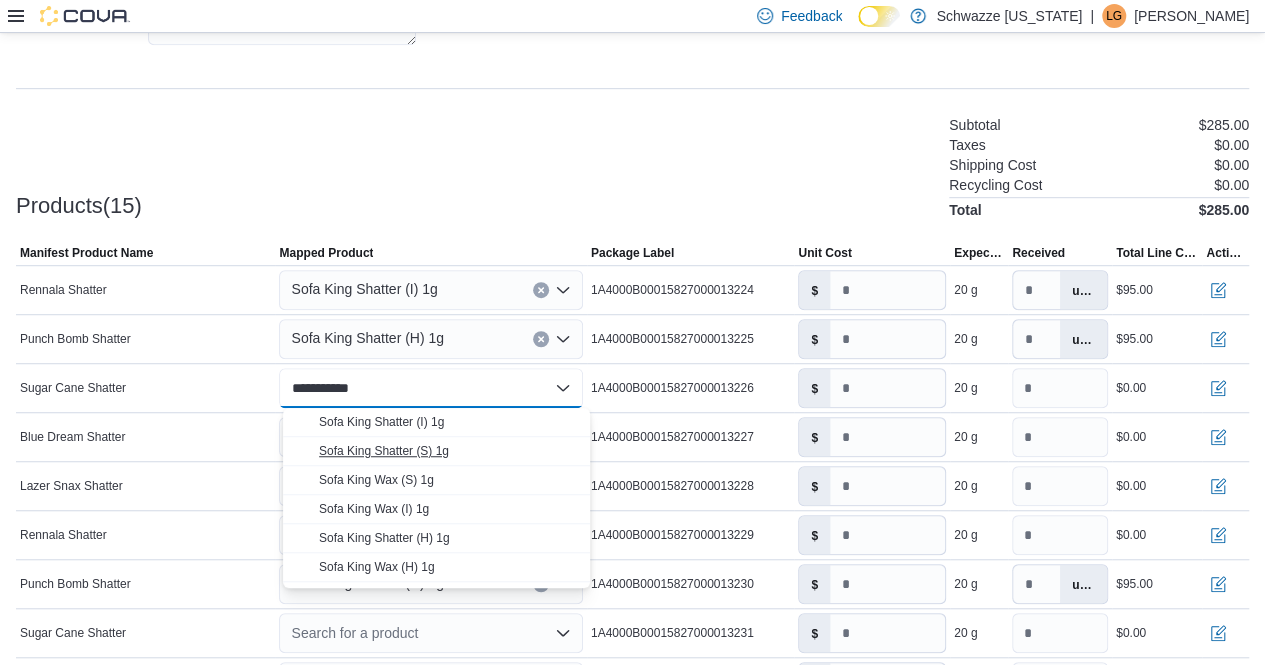 type on "**********" 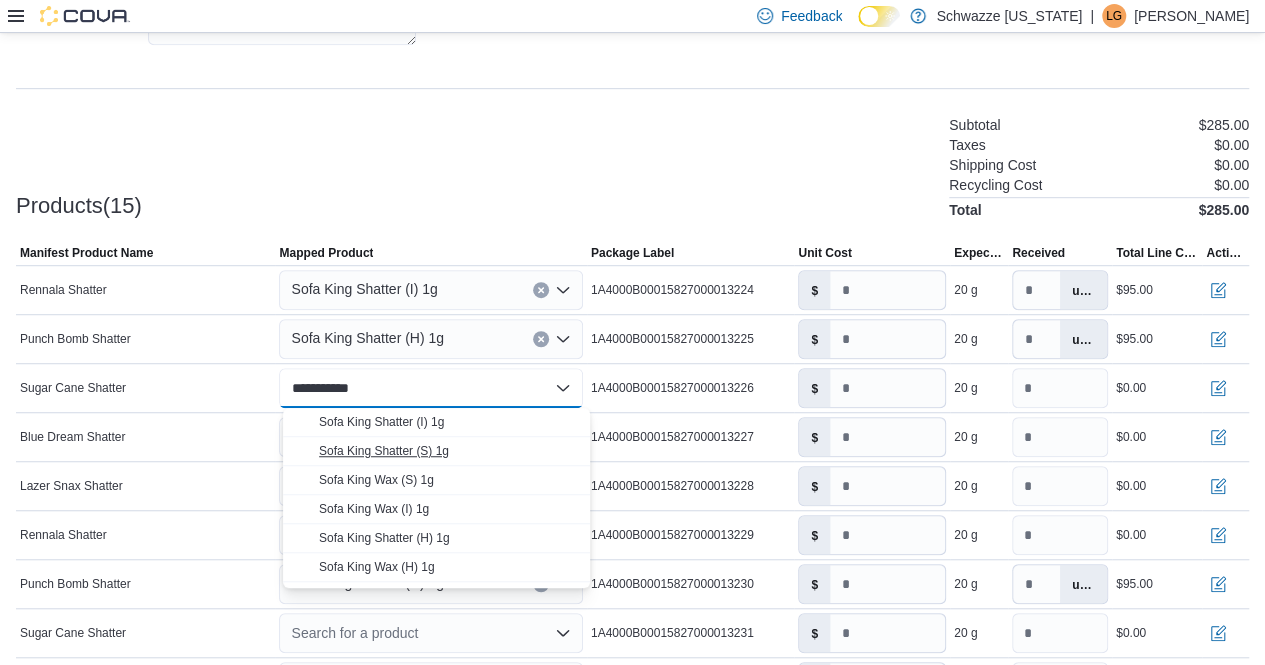 click on "Sofa King Shatter (S) 1g" at bounding box center [384, 451] 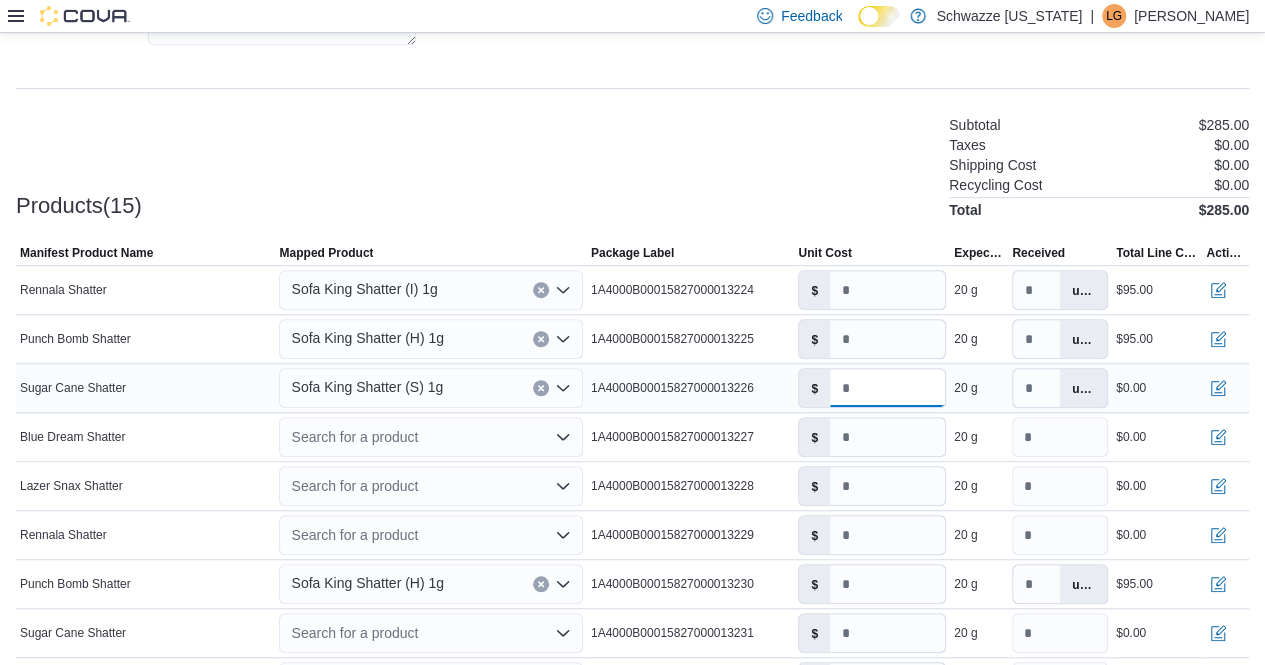 click on "*" at bounding box center [887, 388] 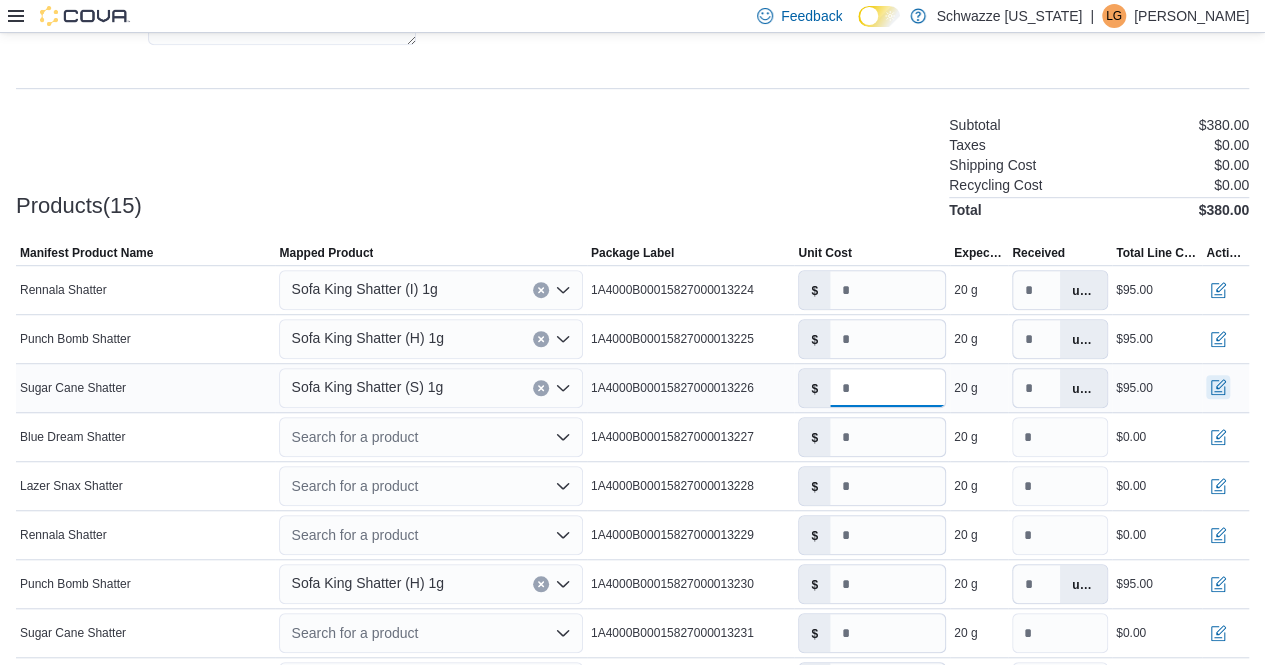type on "****" 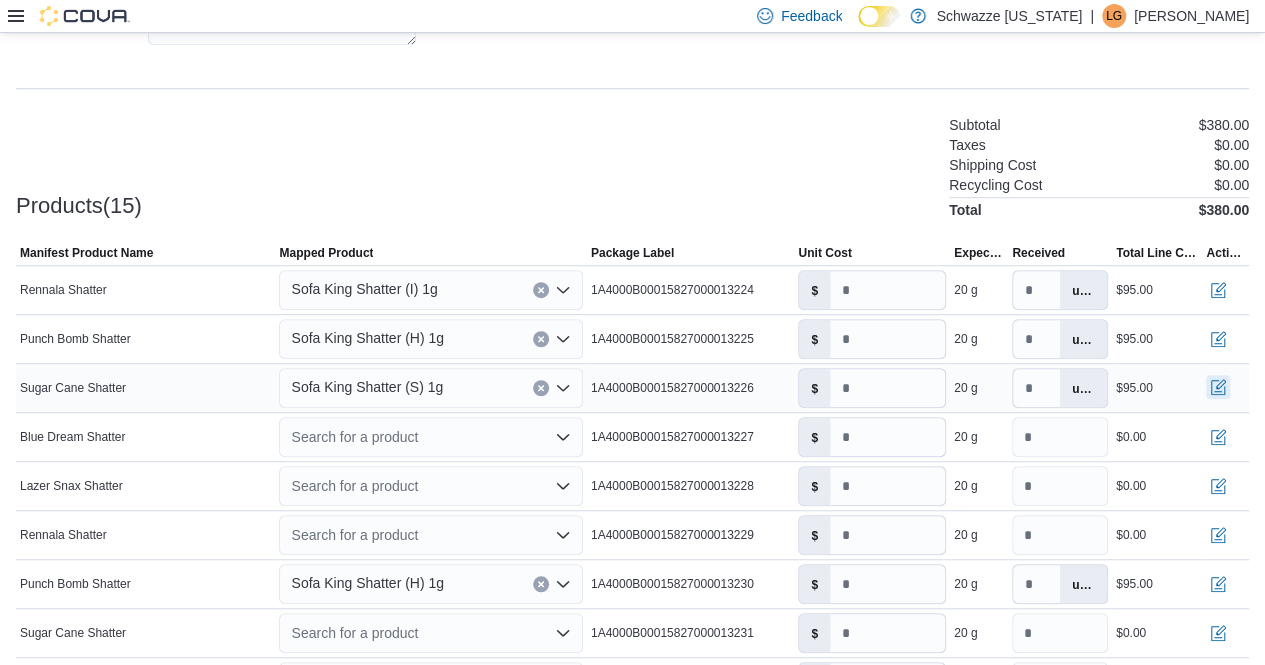 click at bounding box center [1218, 387] 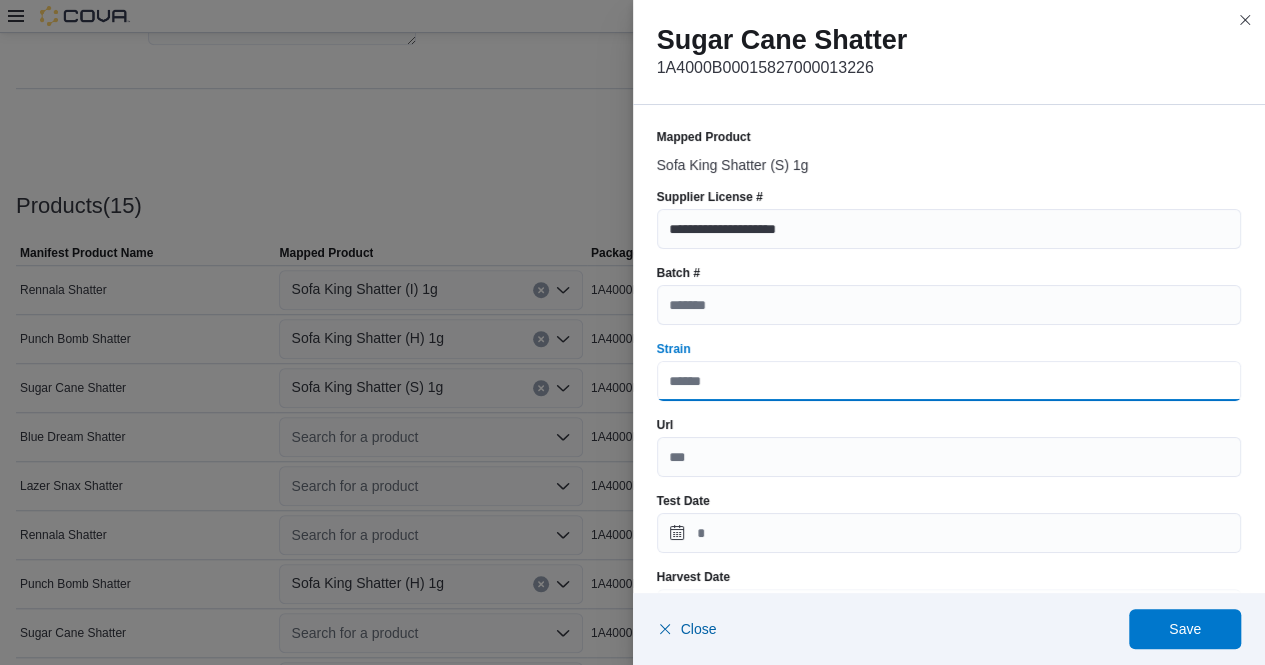 click on "Strain" at bounding box center [949, 381] 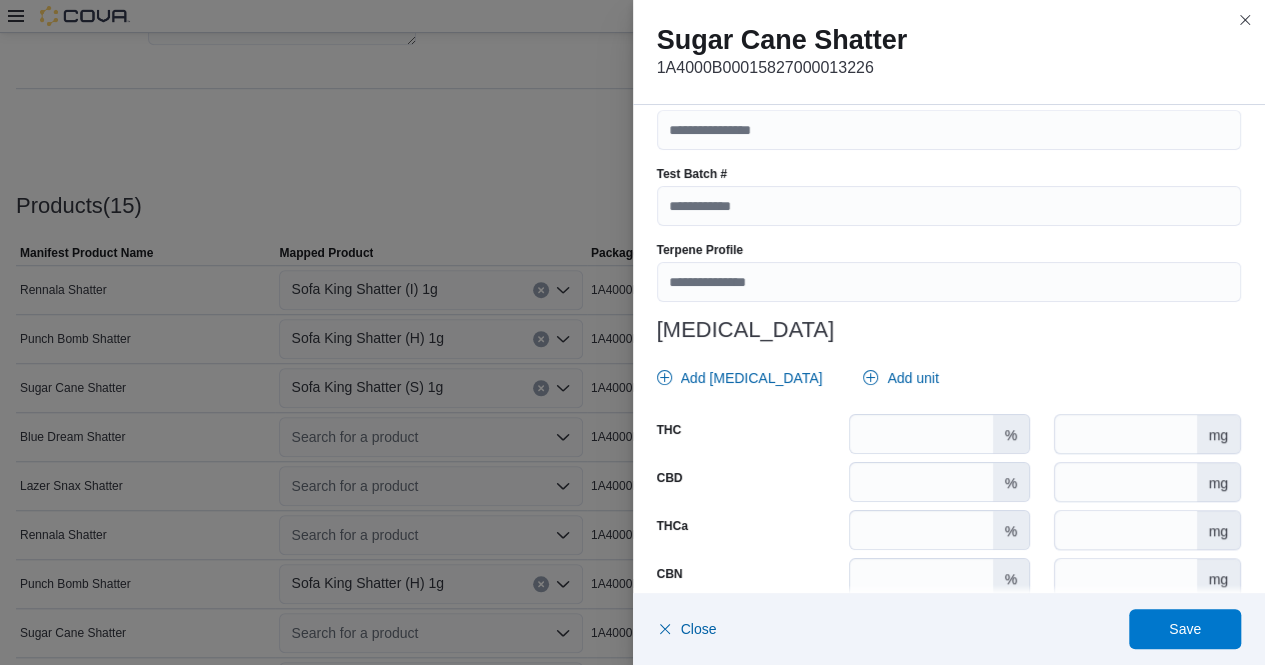 scroll, scrollTop: 708, scrollLeft: 0, axis: vertical 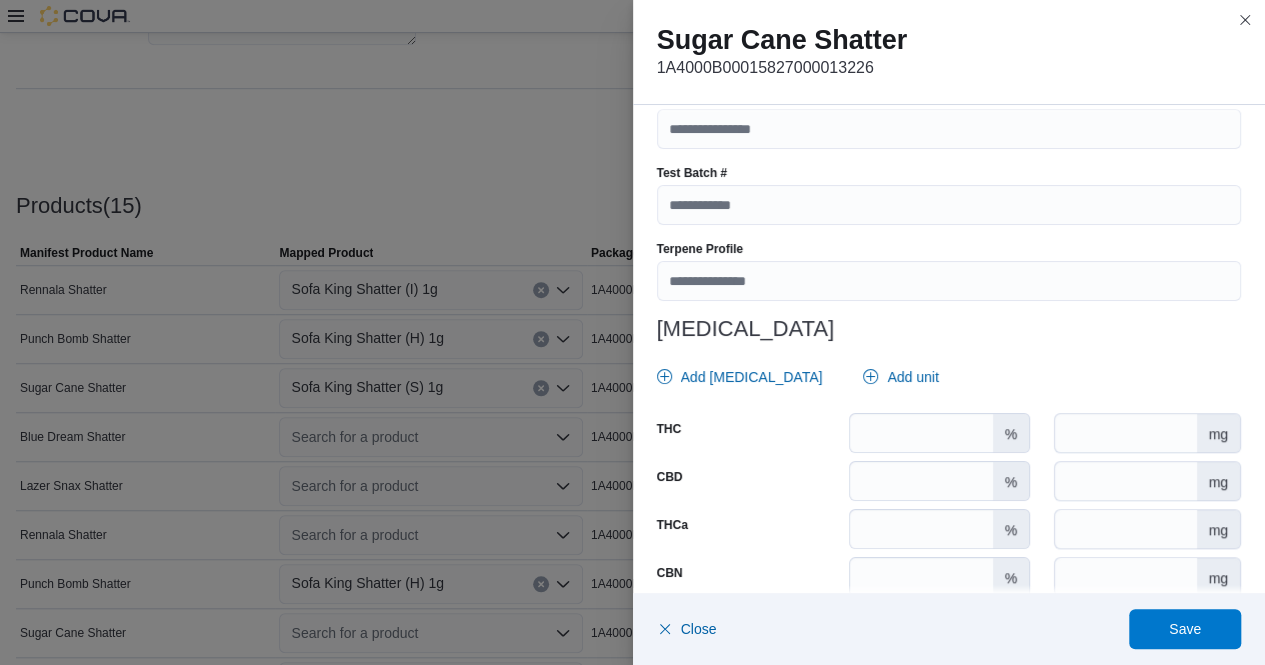 type on "**********" 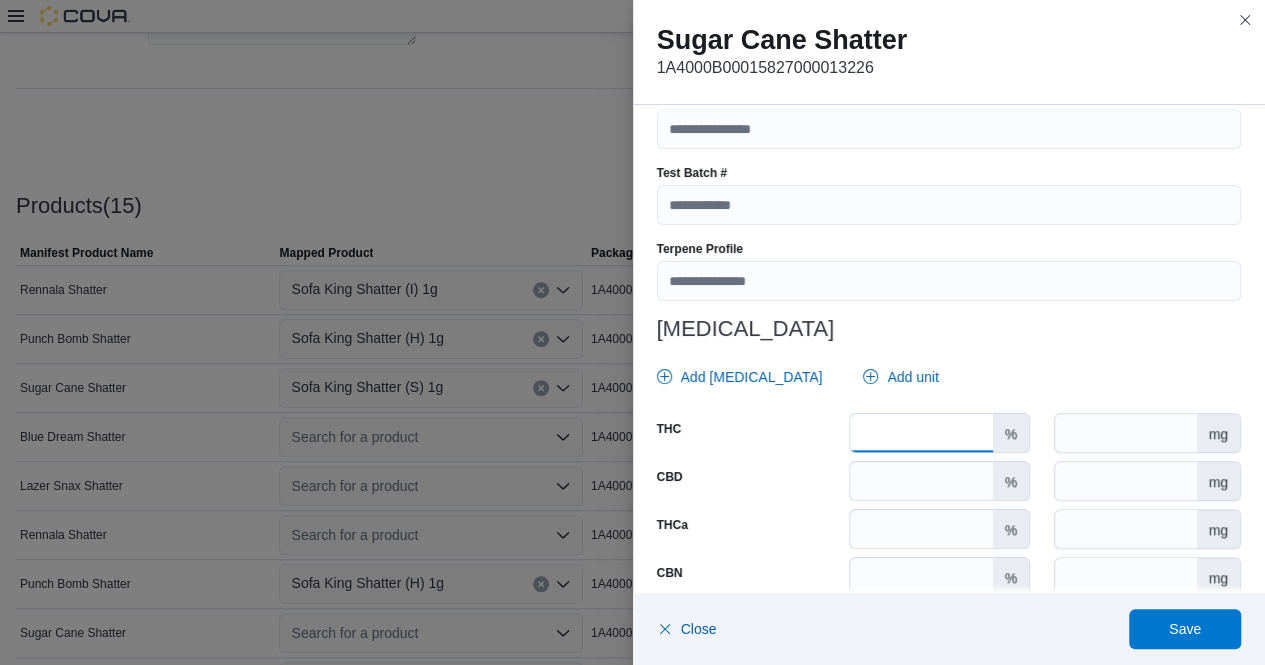 click on "****" at bounding box center (921, 433) 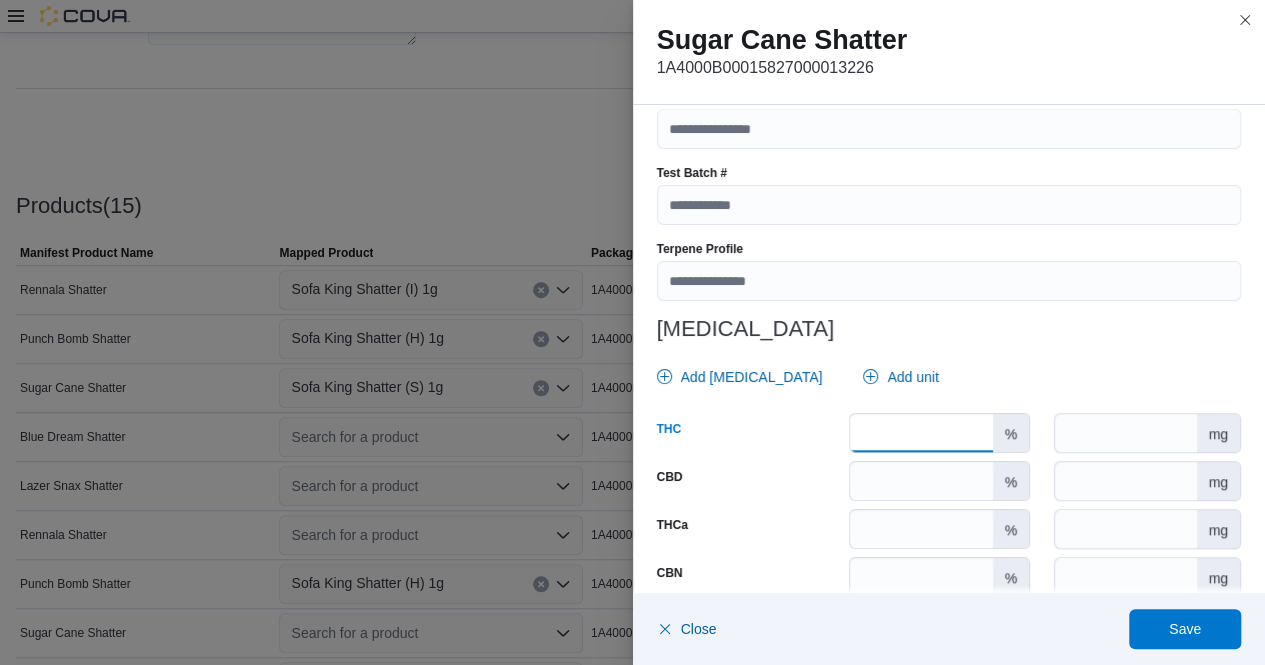 type on "*" 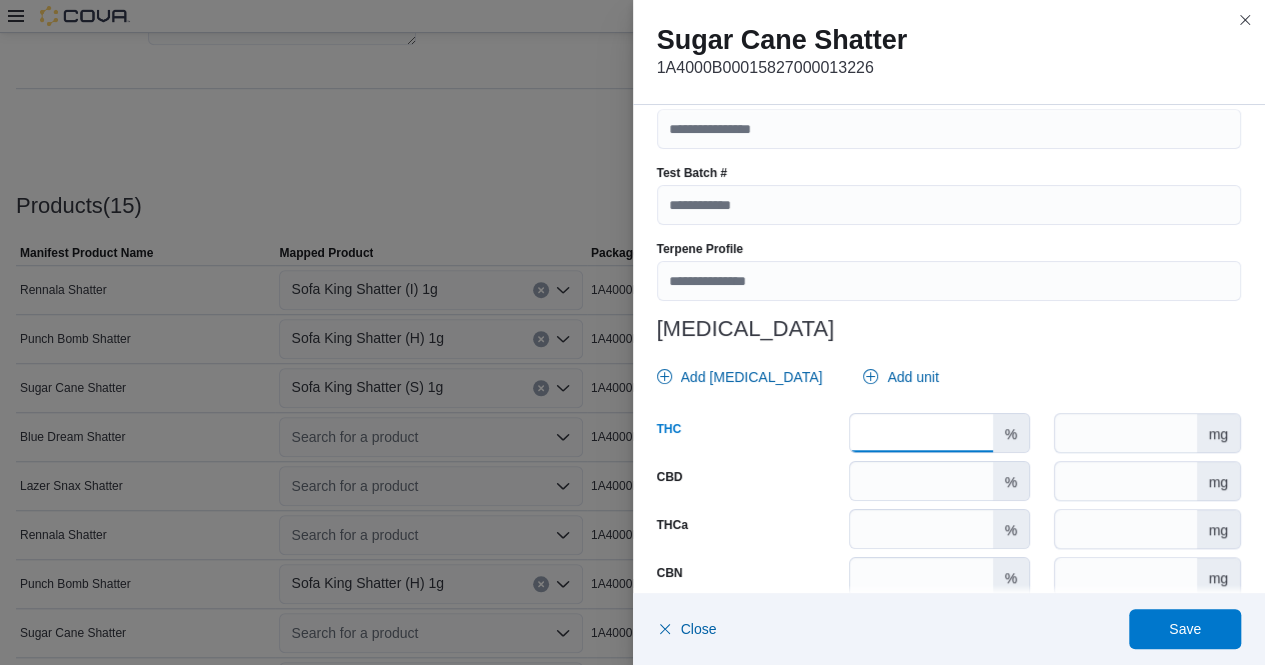 type on "*****" 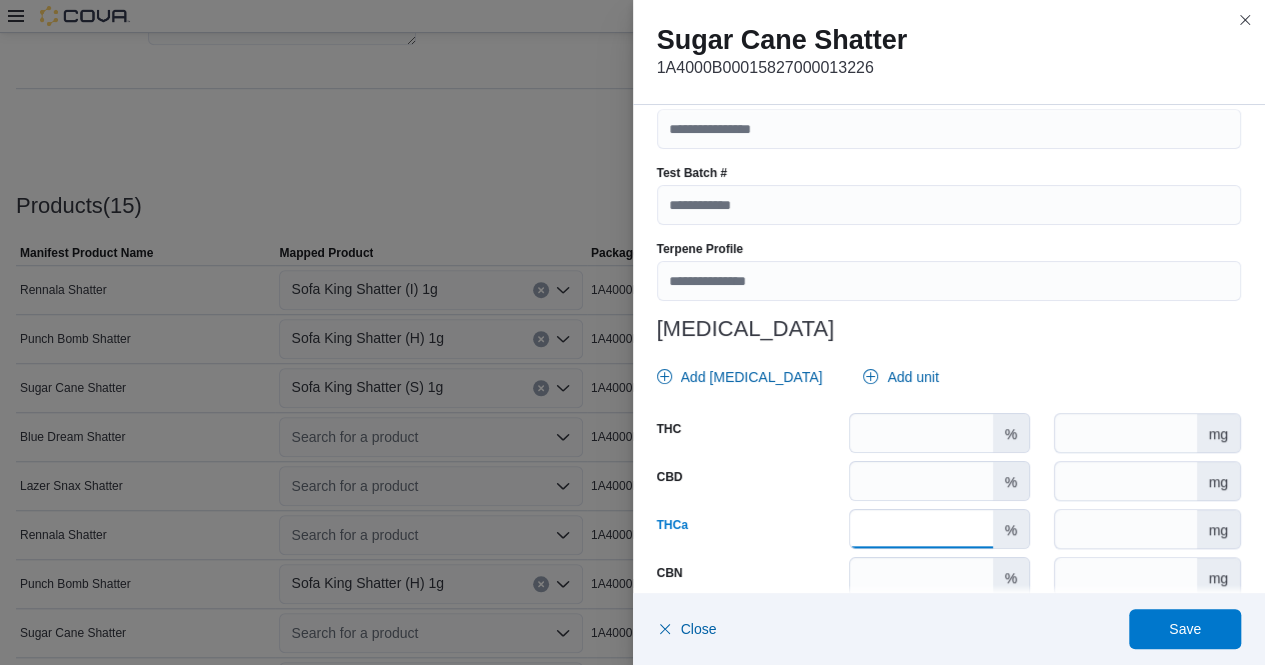 click on "****" at bounding box center [921, 529] 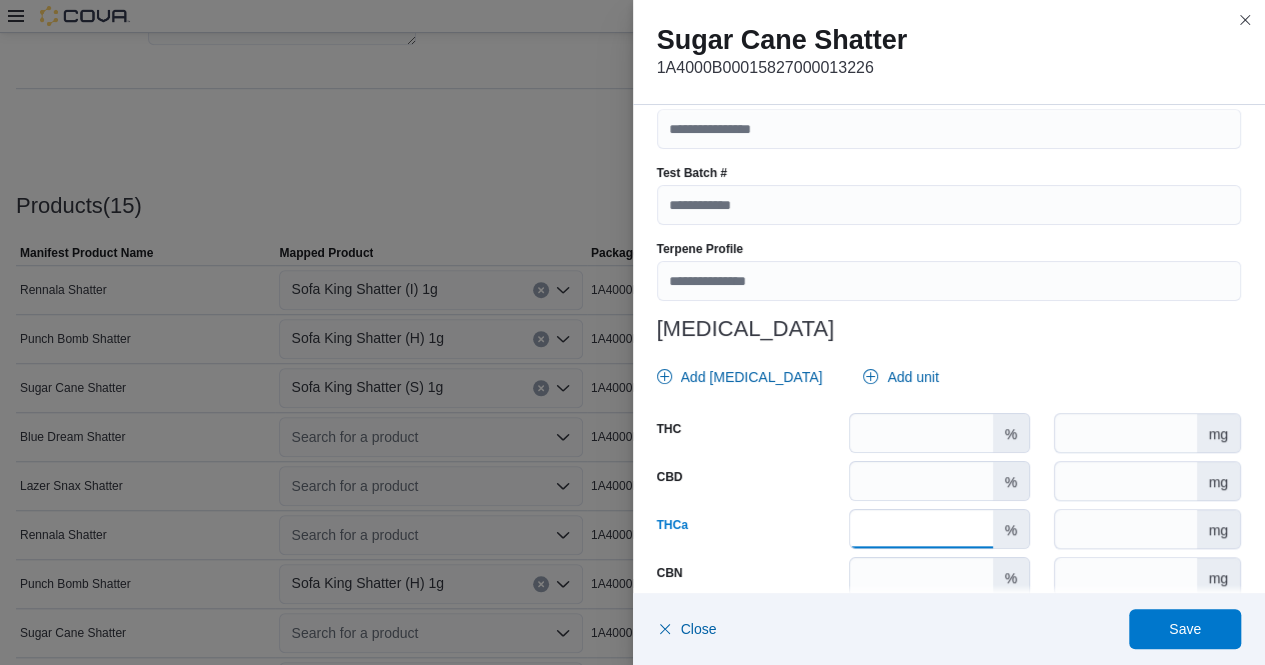 type on "*" 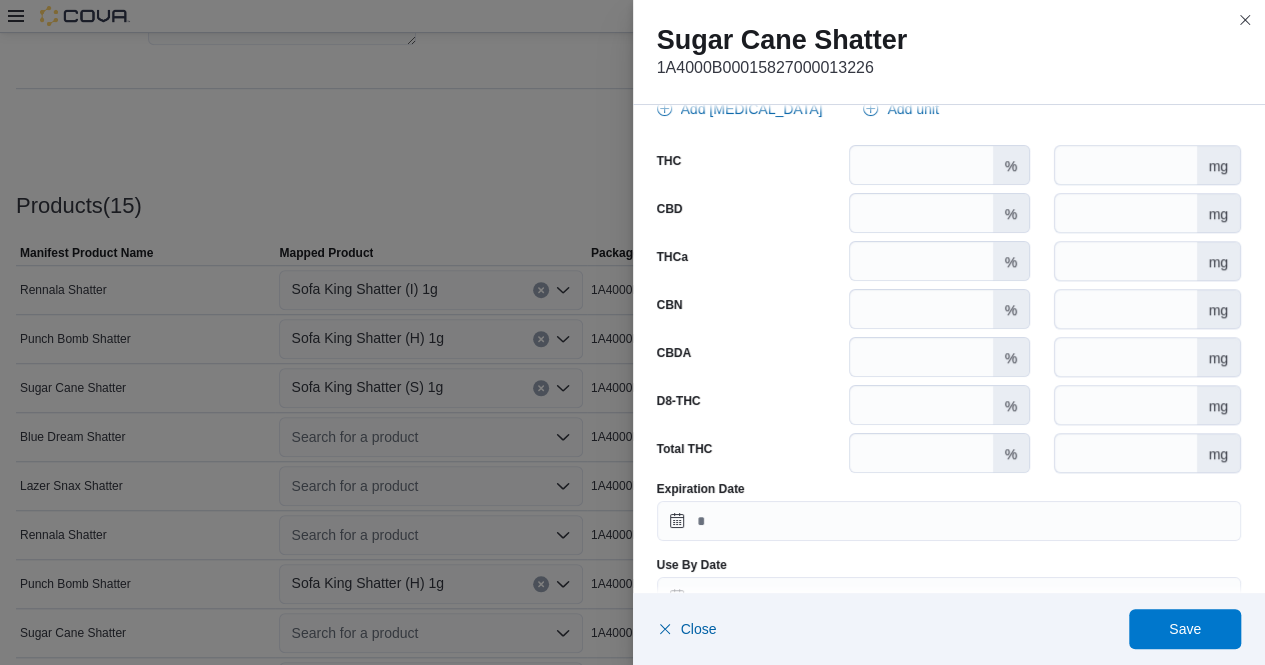 scroll, scrollTop: 1023, scrollLeft: 0, axis: vertical 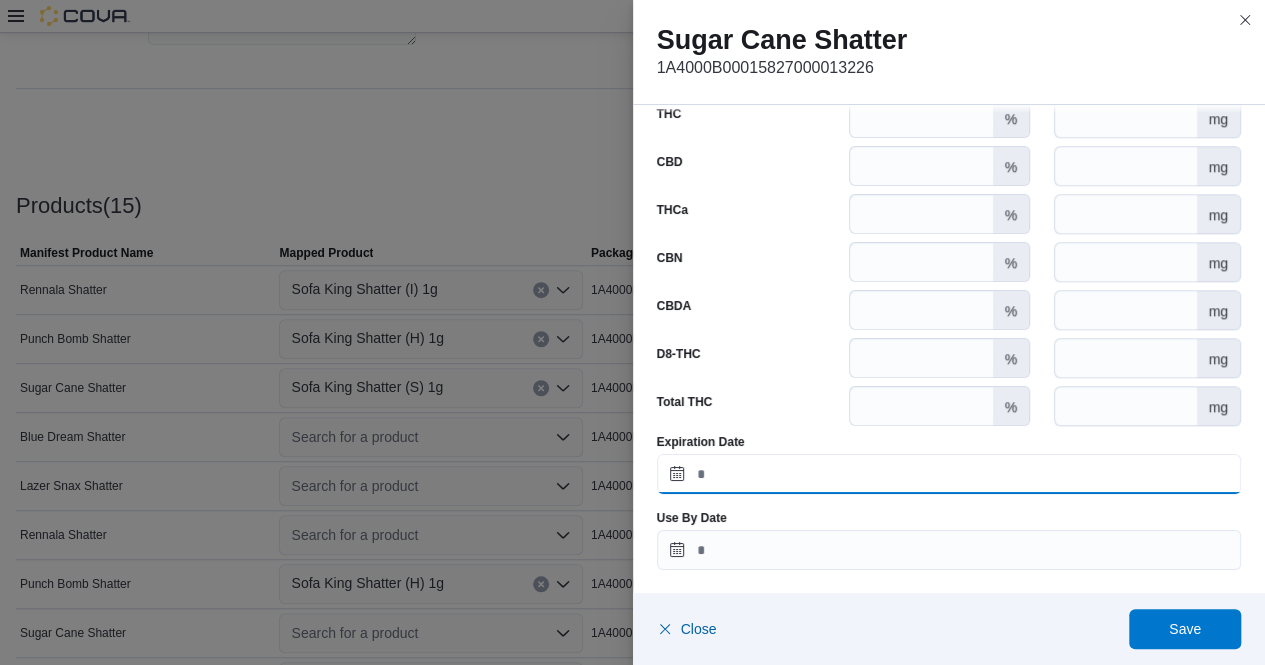 click on "Expiration Date" at bounding box center [949, 474] 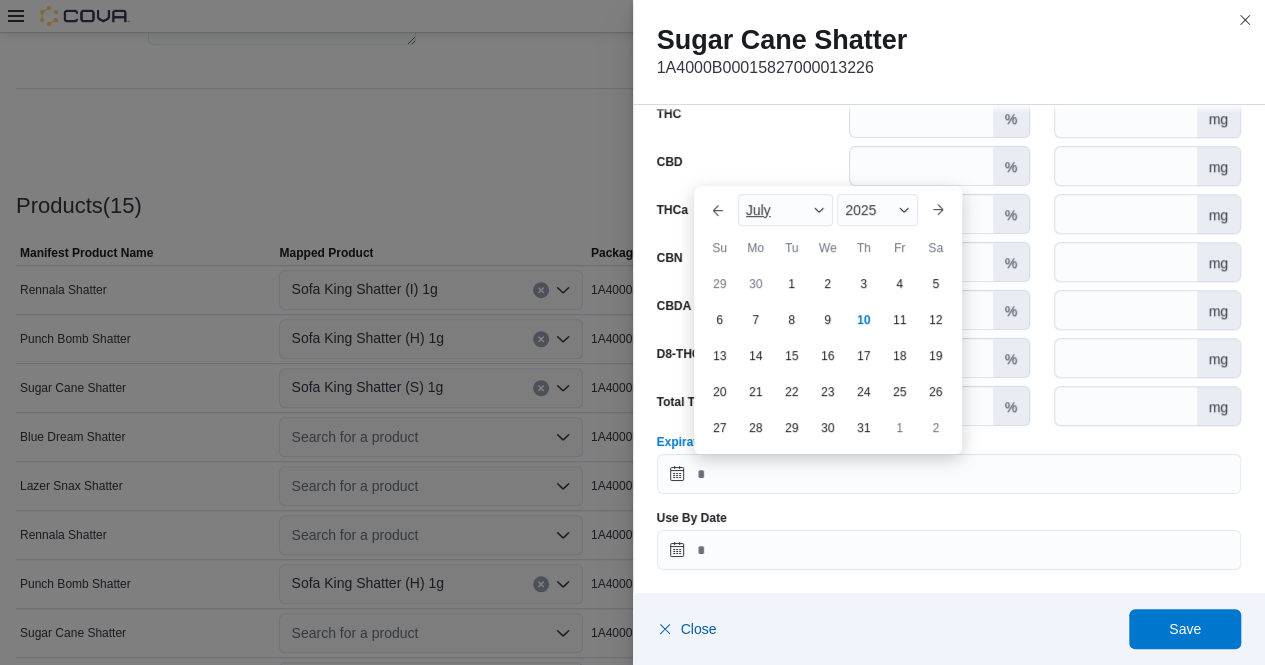 click at bounding box center (819, 210) 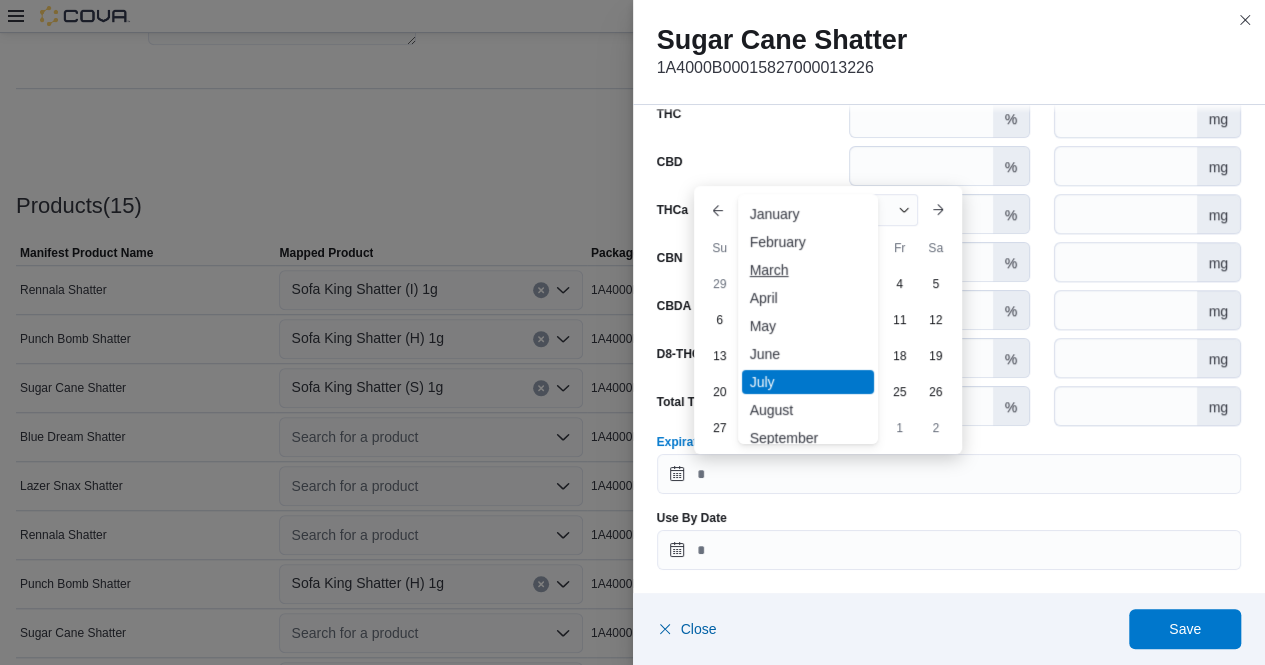 click on "March" at bounding box center (808, 270) 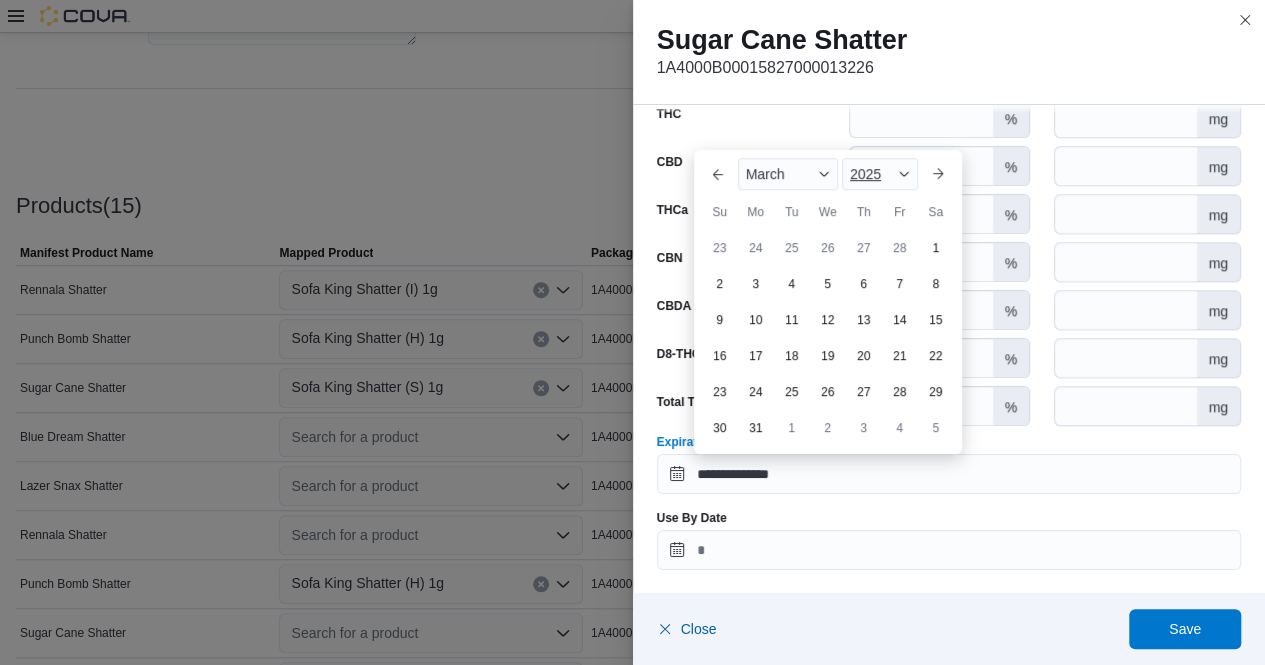 click on "2025" at bounding box center [880, 174] 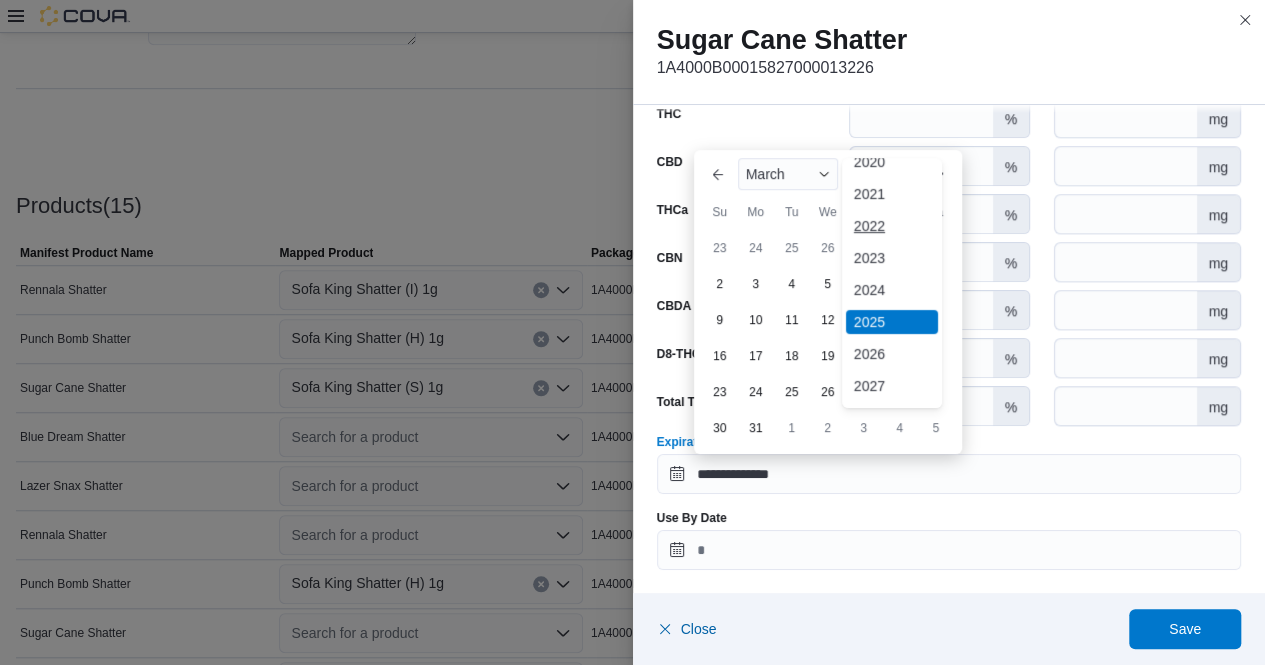 scroll, scrollTop: 92, scrollLeft: 0, axis: vertical 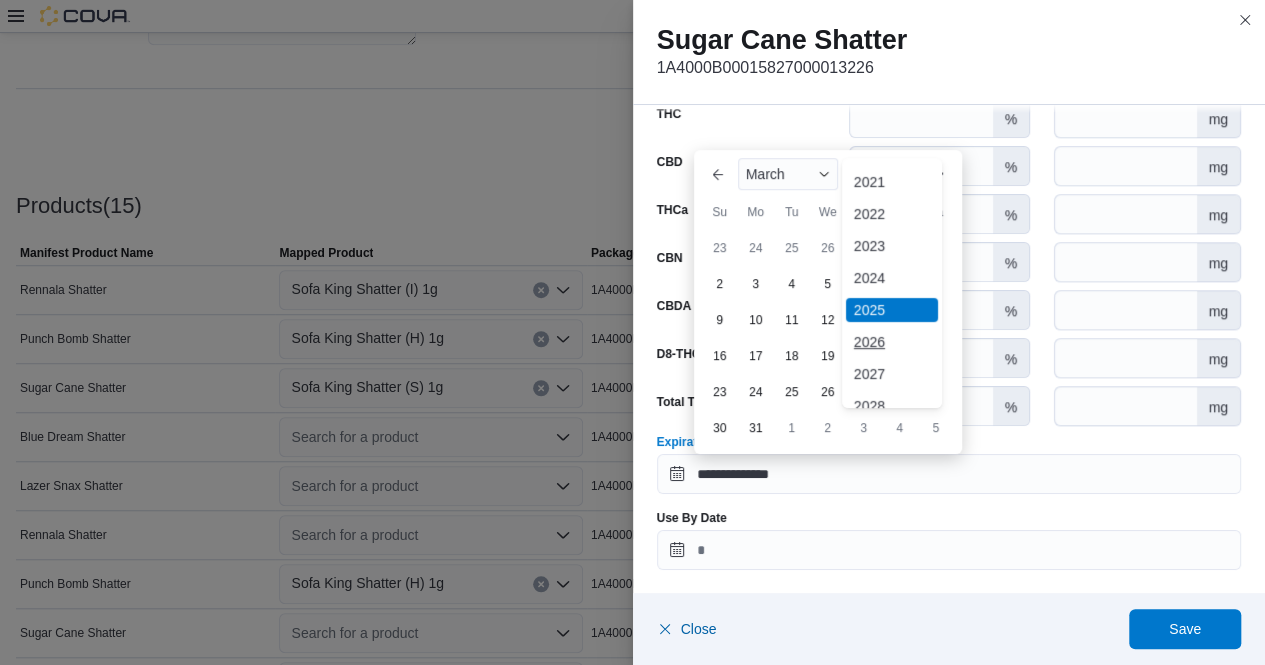click on "2026" at bounding box center [892, 342] 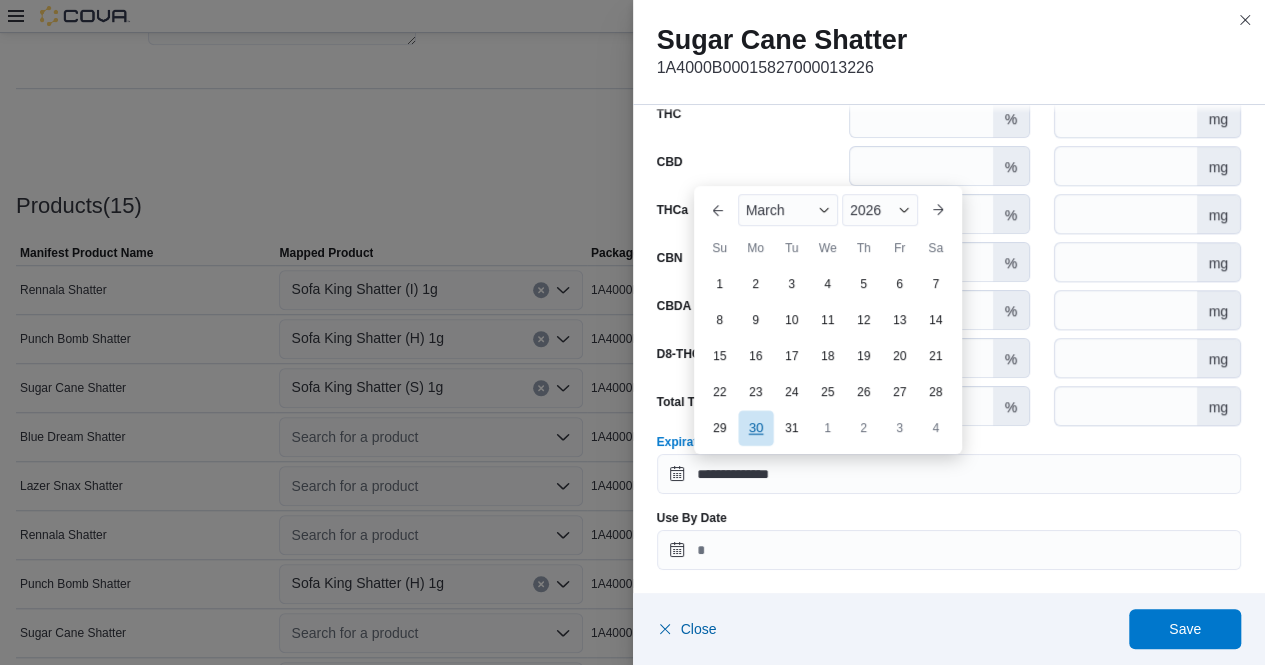 click on "30" at bounding box center [755, 427] 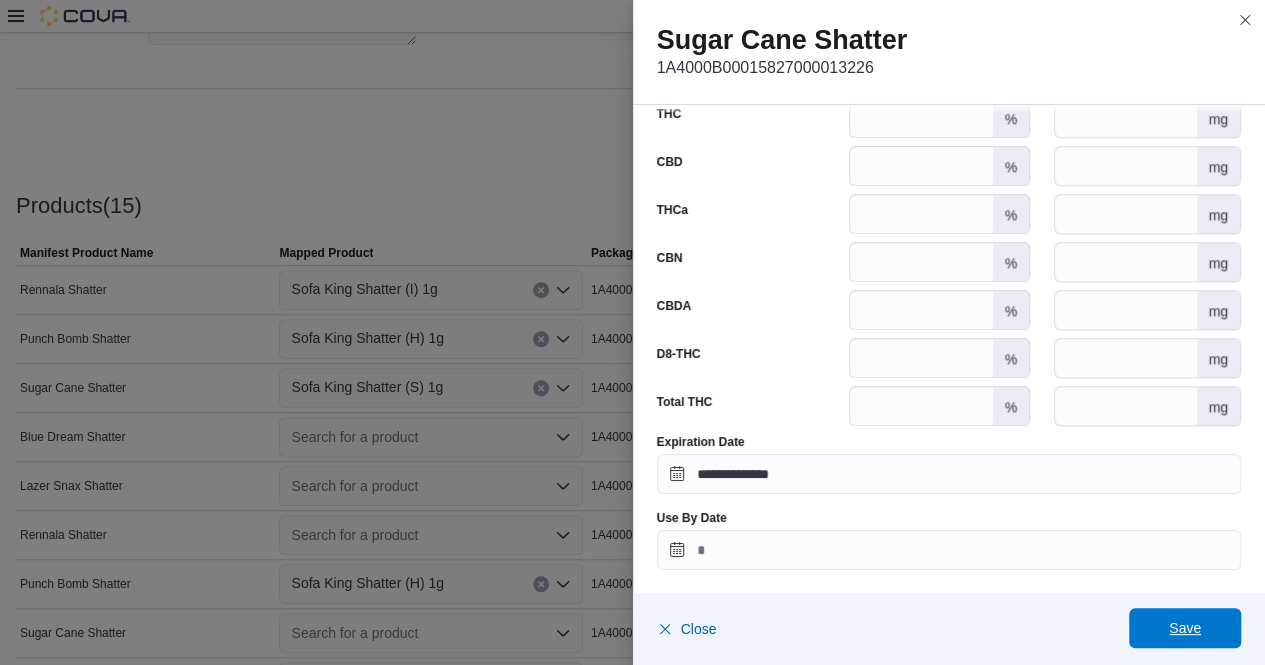click on "Save" at bounding box center (1185, 628) 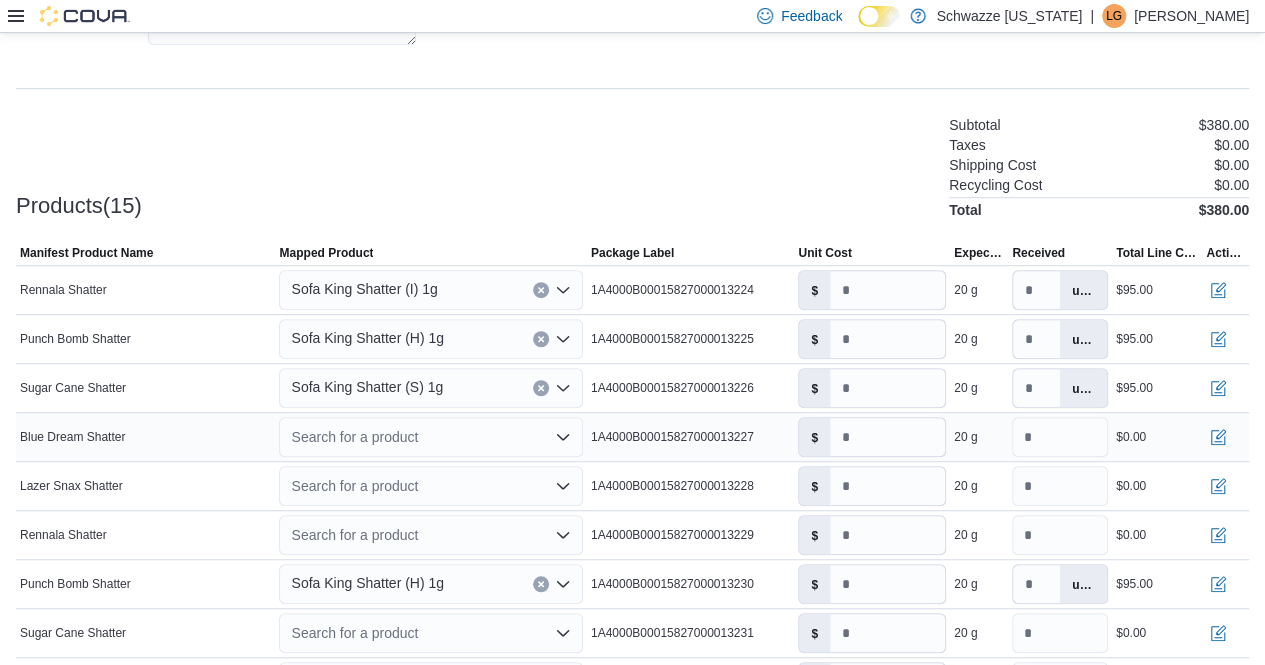 click on "Search for a product" at bounding box center (430, 437) 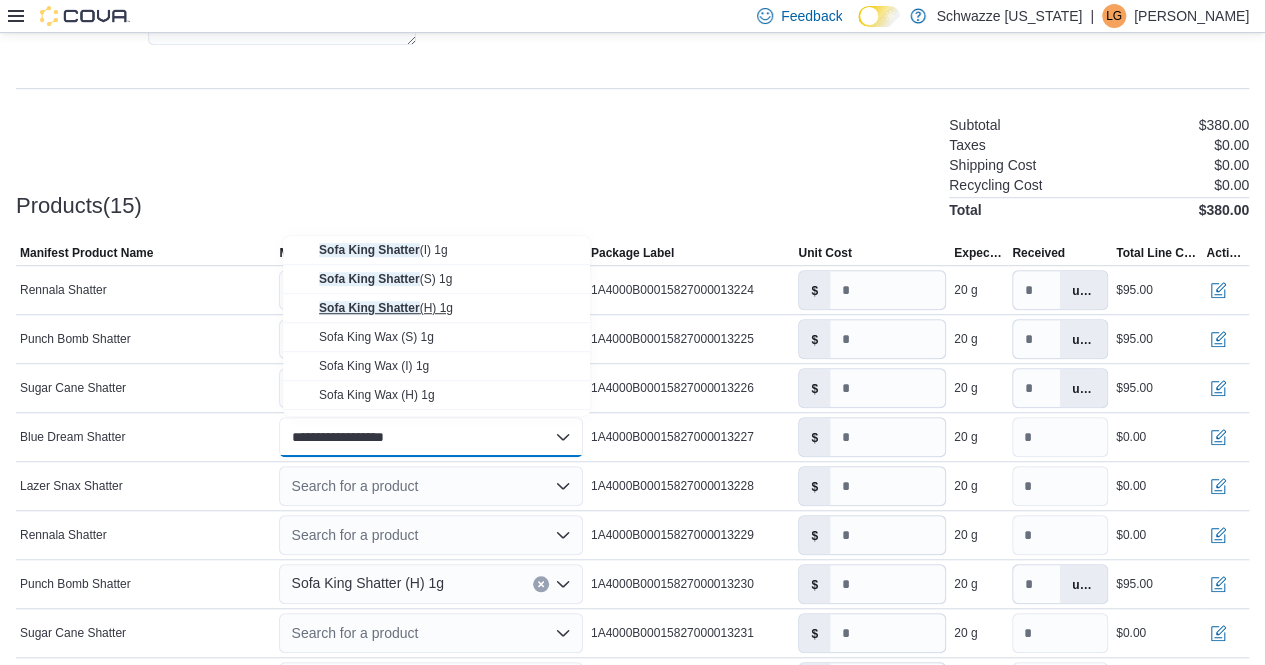 type on "**********" 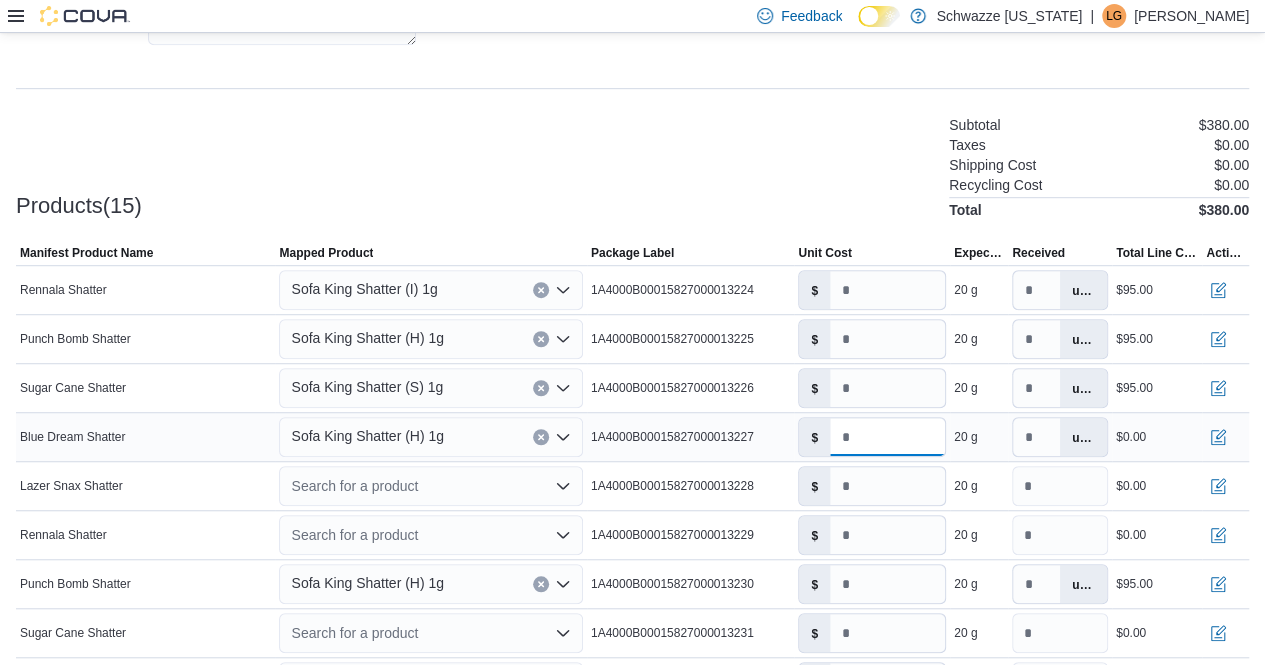 click on "*" at bounding box center (887, 437) 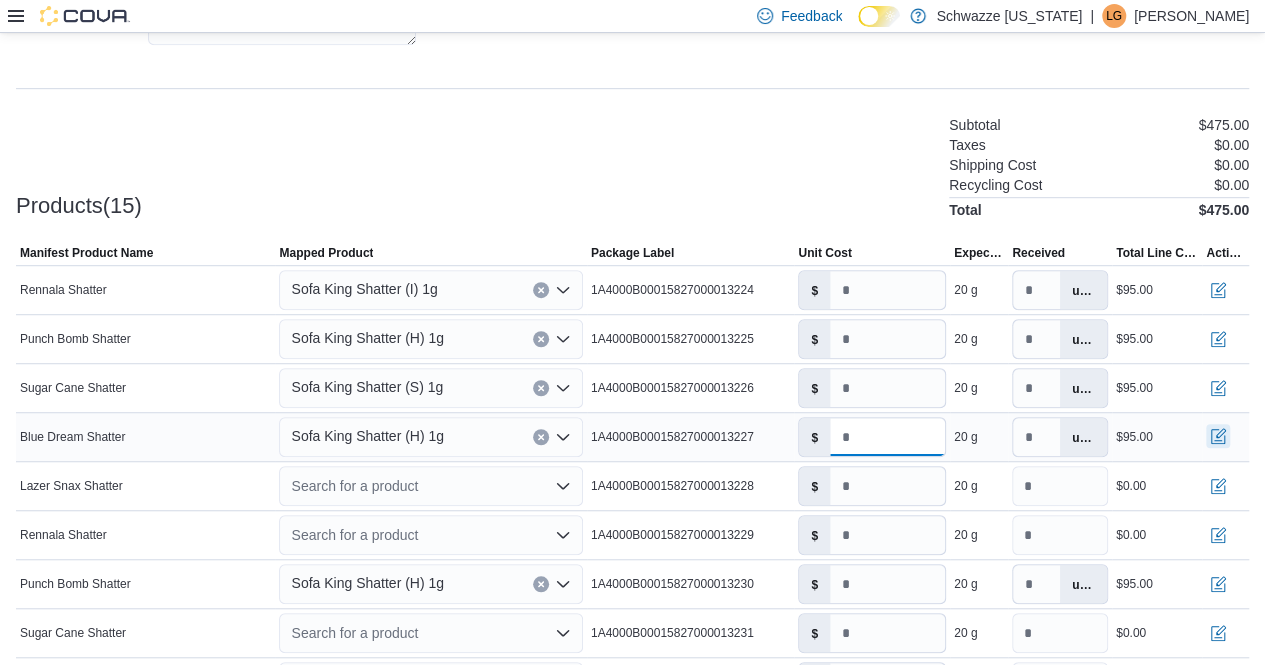 type on "****" 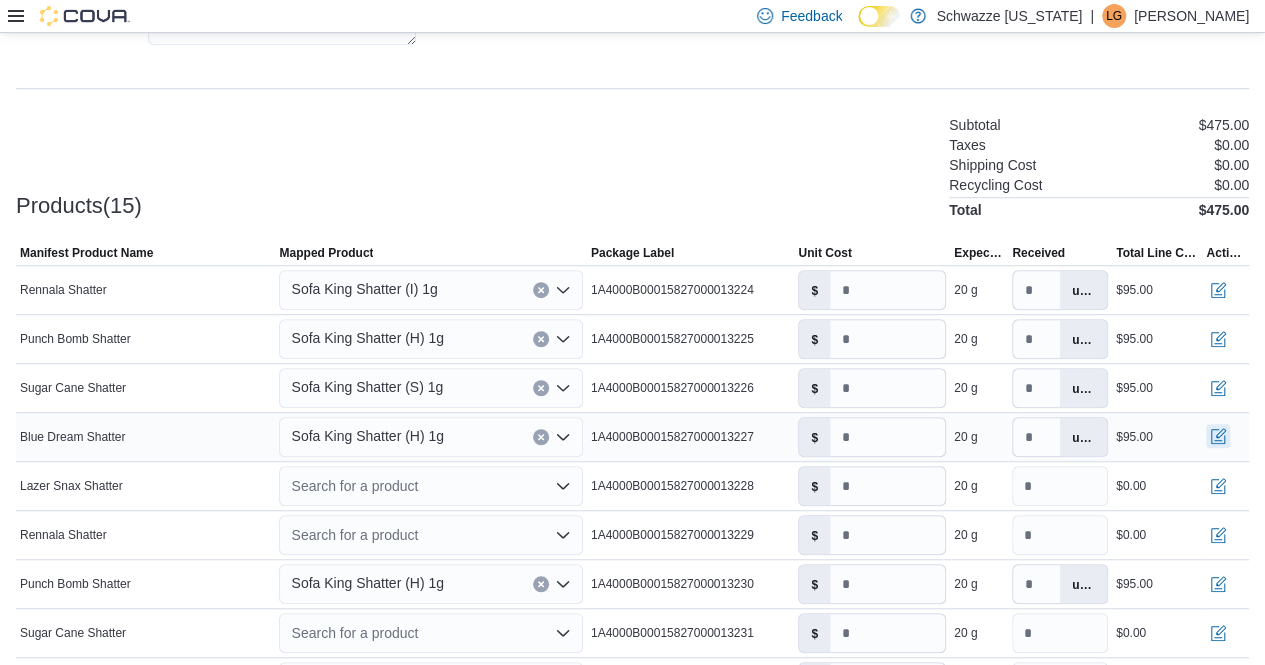 click at bounding box center [1218, 436] 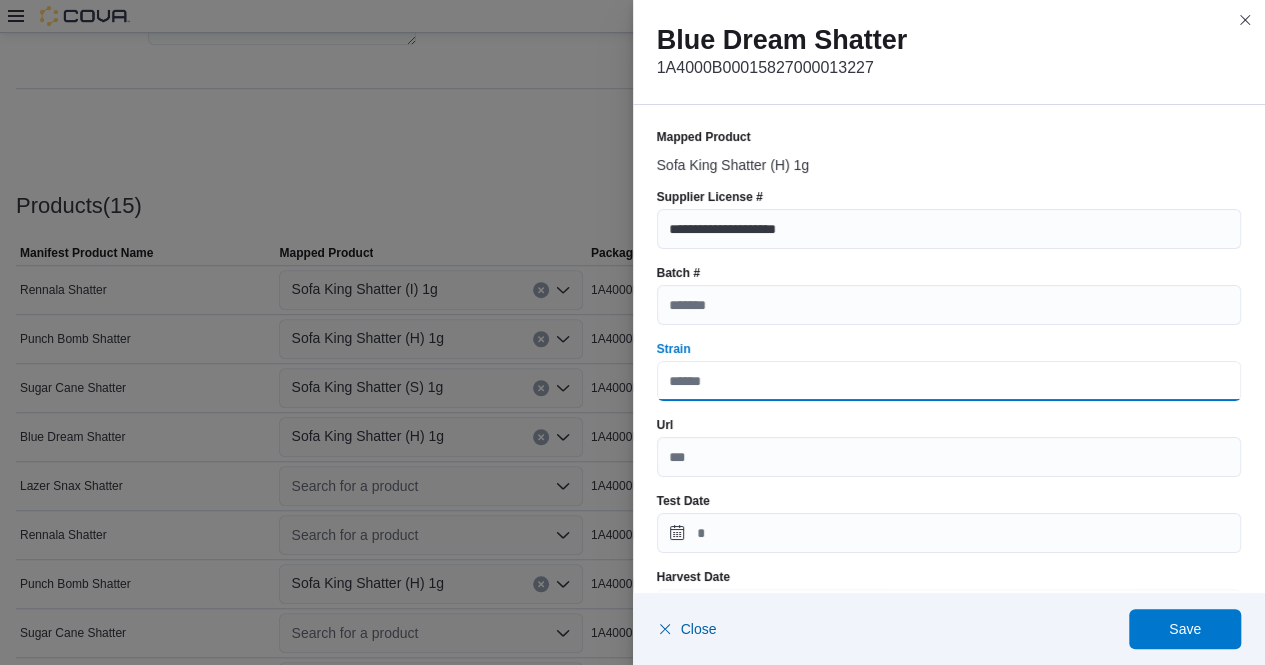click on "Strain" at bounding box center [949, 381] 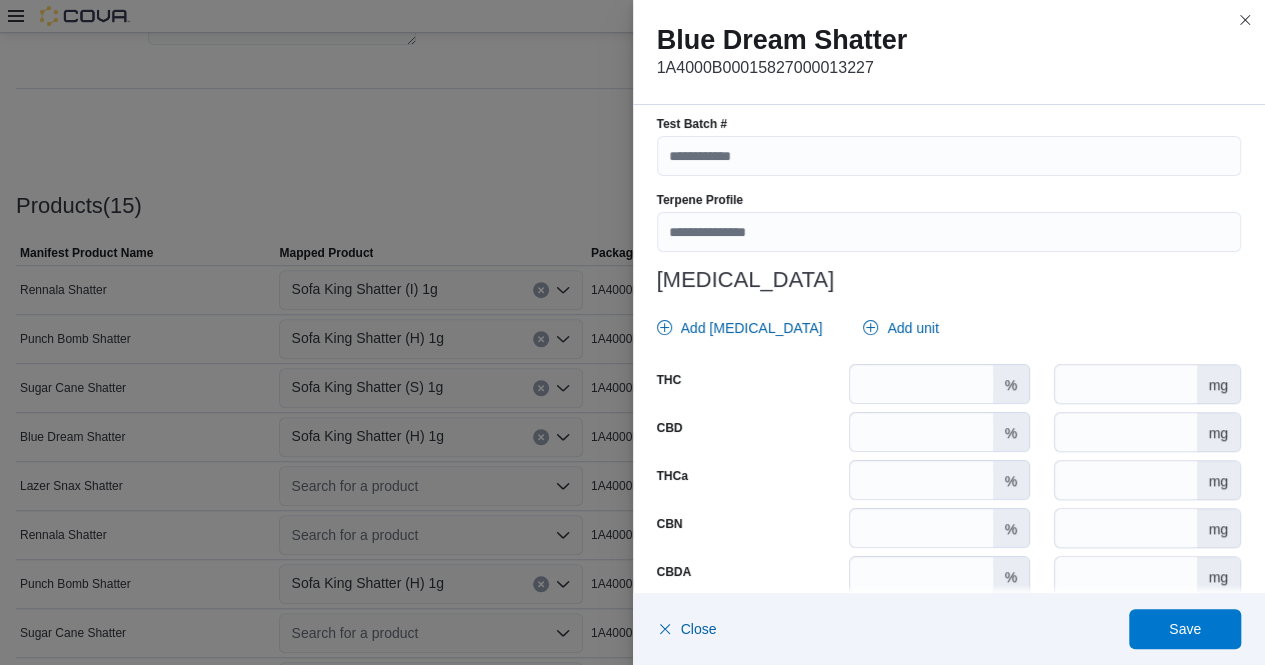 scroll, scrollTop: 786, scrollLeft: 0, axis: vertical 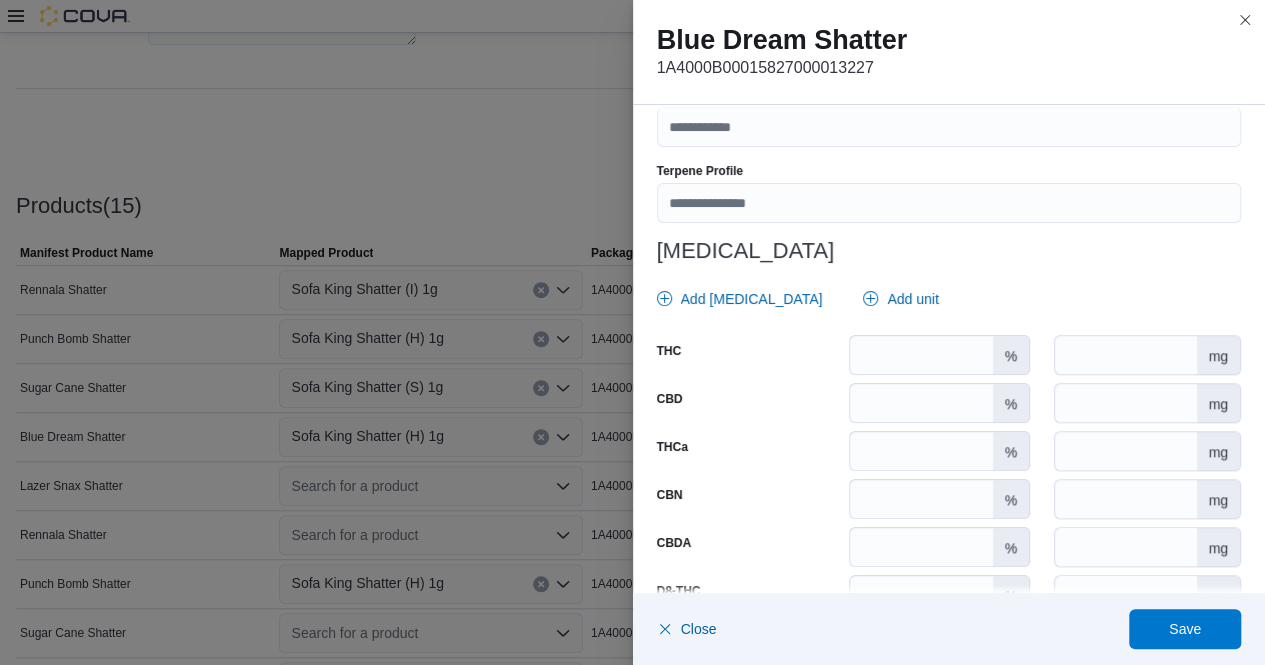 type on "**********" 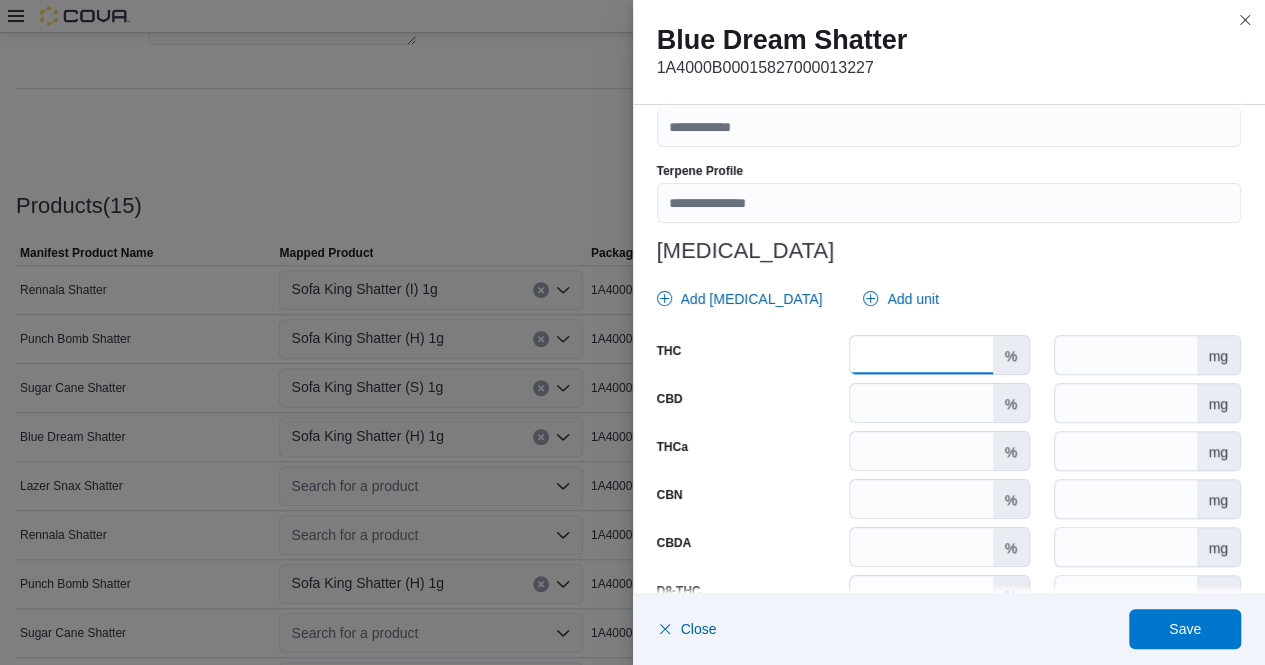 click on "*" at bounding box center (921, 355) 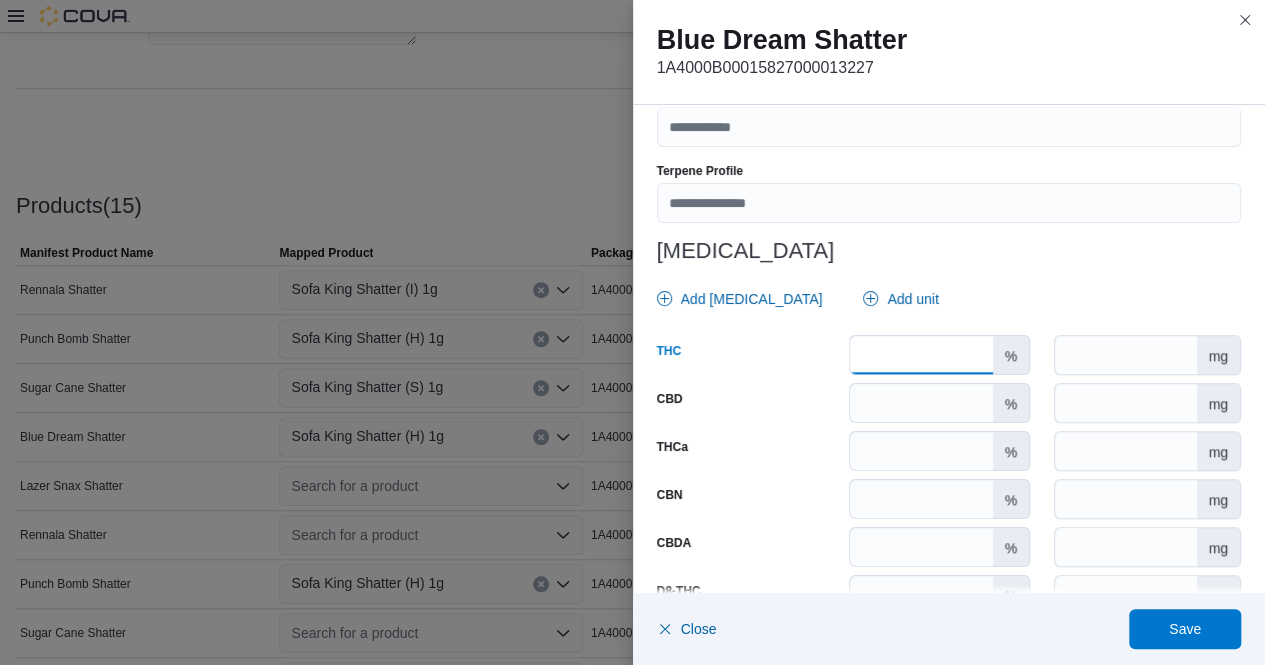 type on "*****" 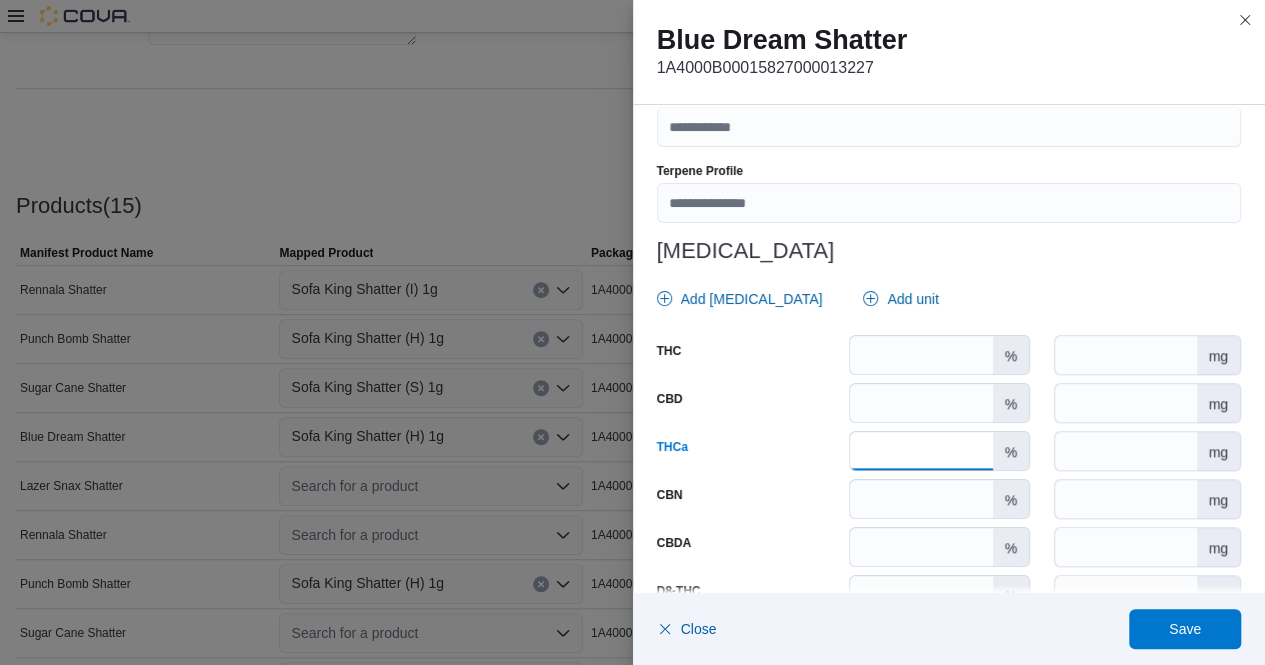 click on "****" at bounding box center (921, 451) 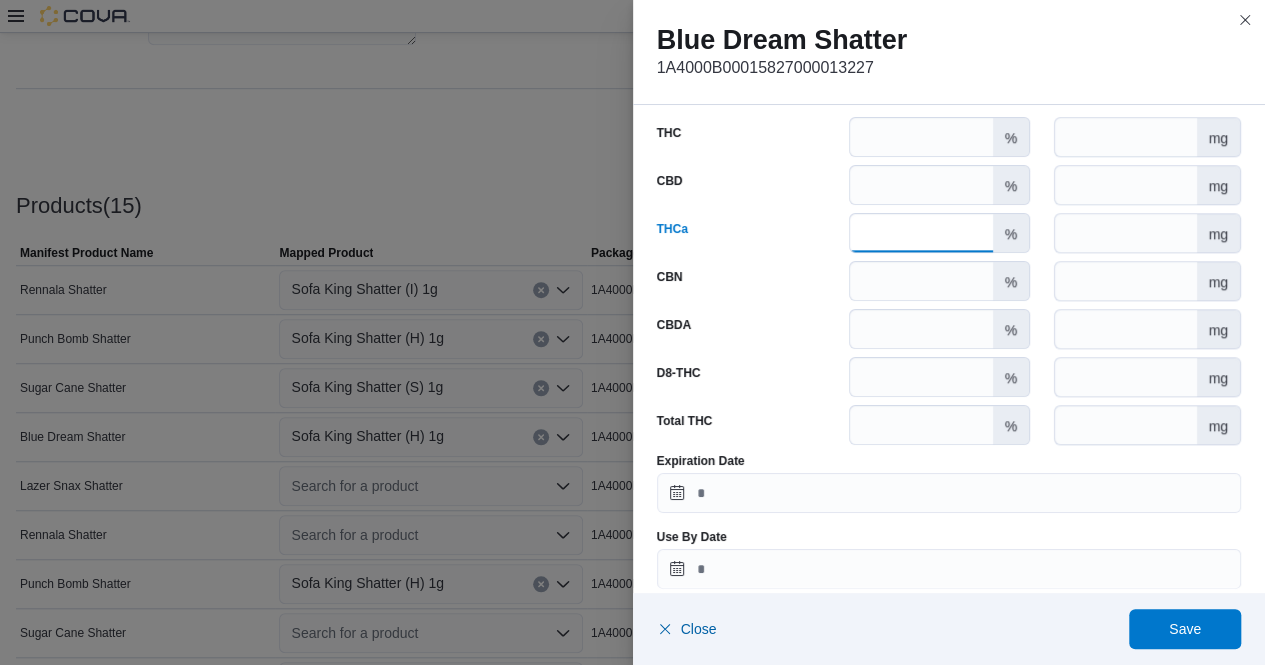 scroll, scrollTop: 1023, scrollLeft: 0, axis: vertical 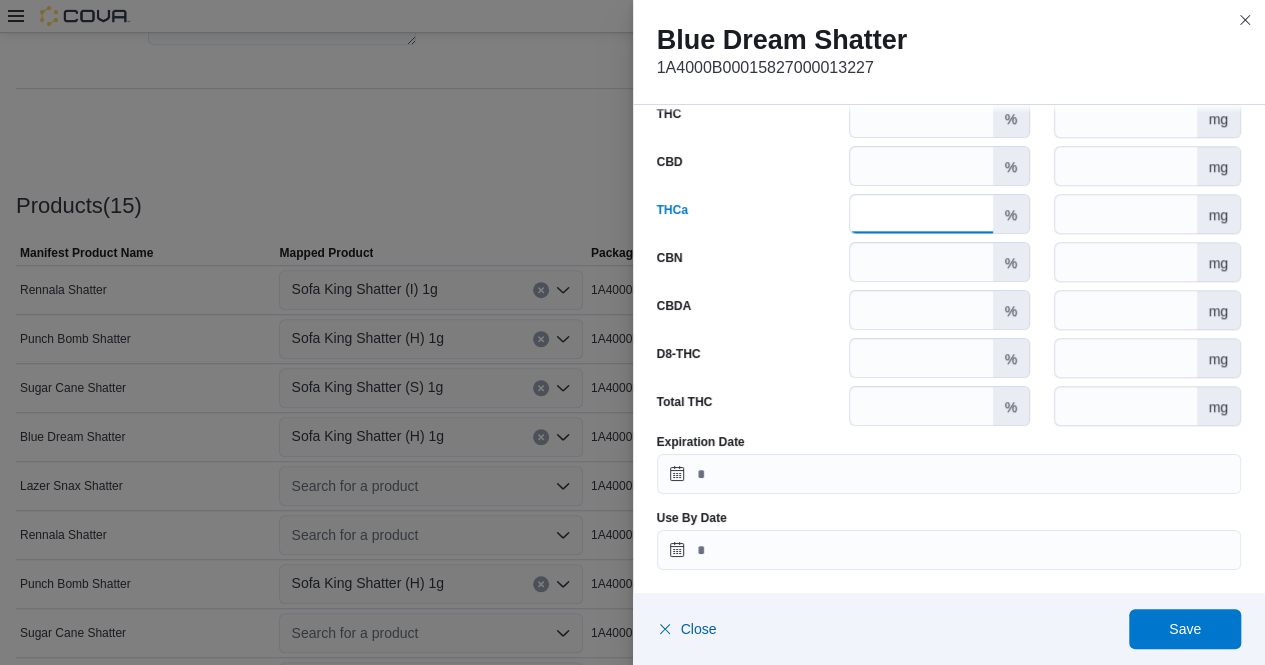 type on "*" 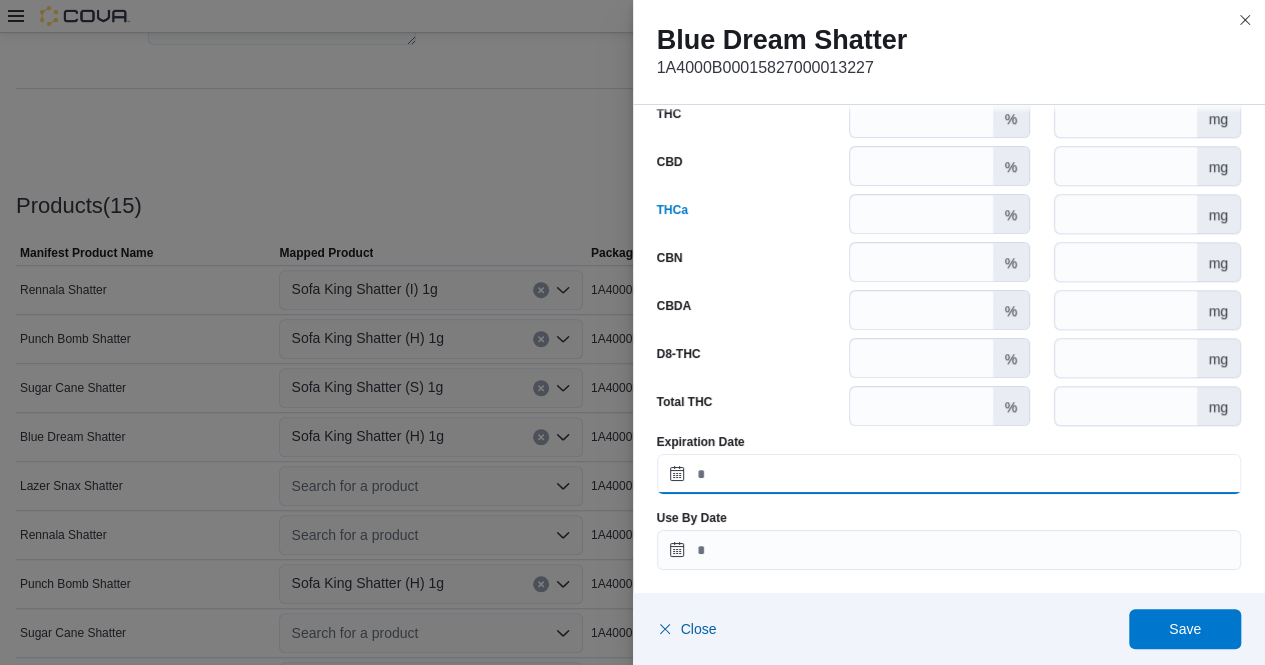 click on "Expiration Date" at bounding box center [949, 474] 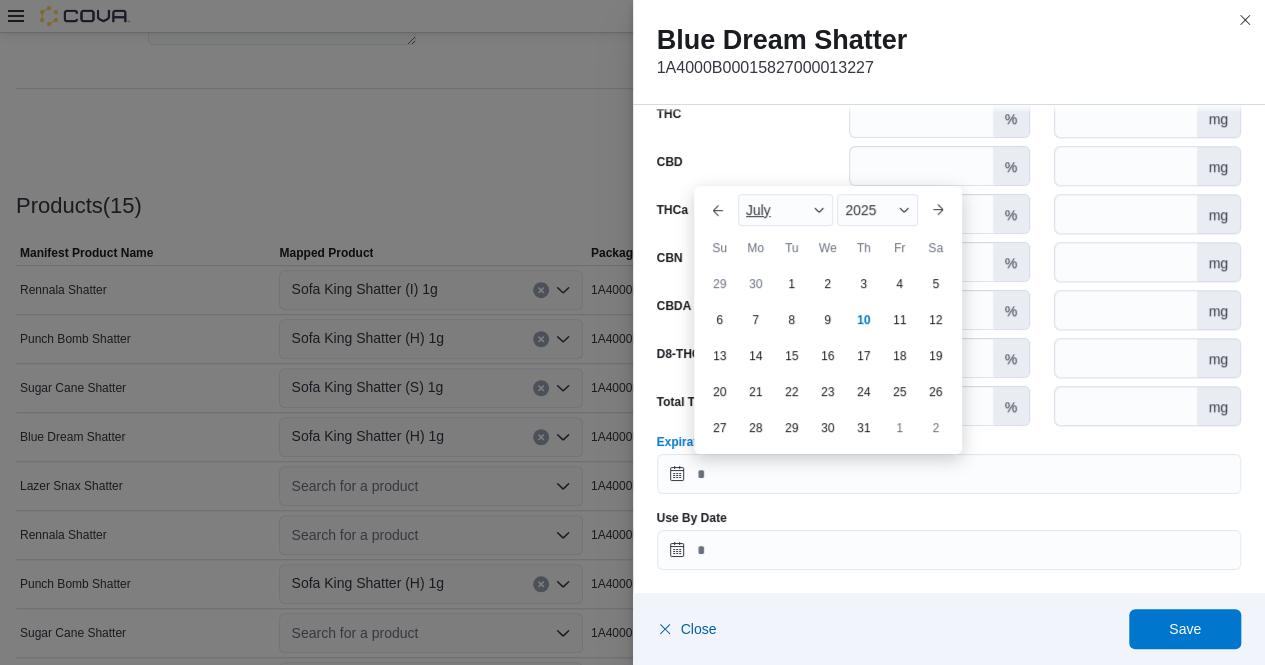 click at bounding box center (819, 210) 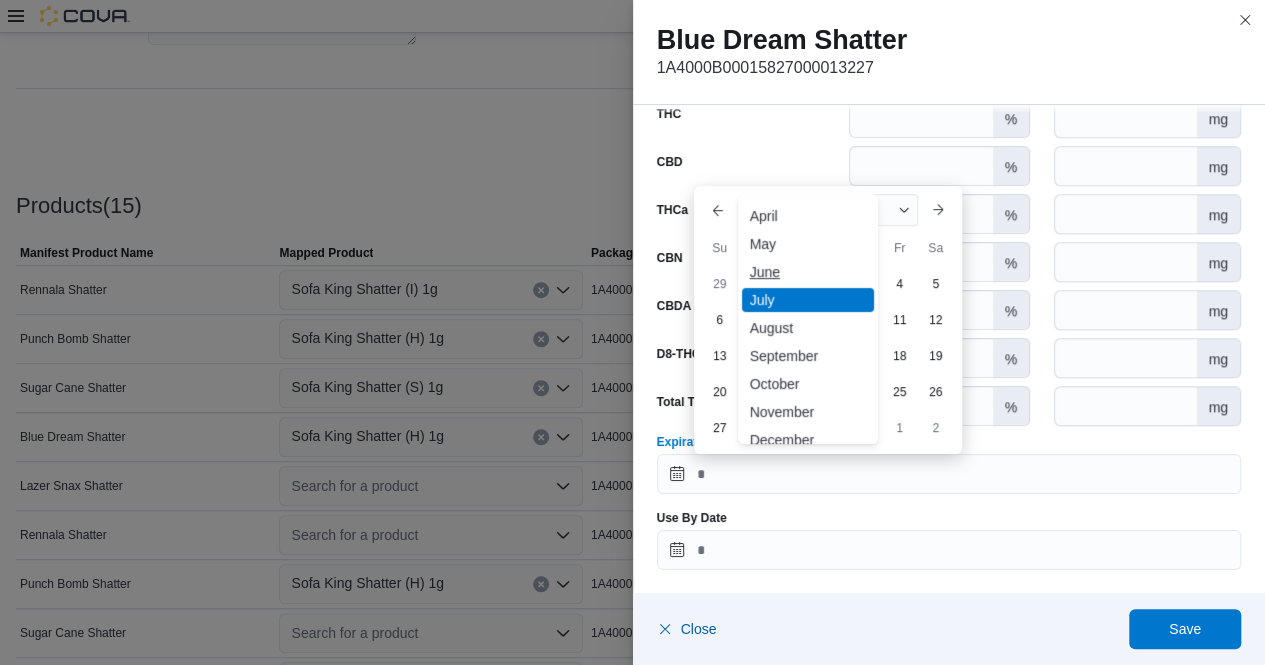 scroll, scrollTop: 83, scrollLeft: 0, axis: vertical 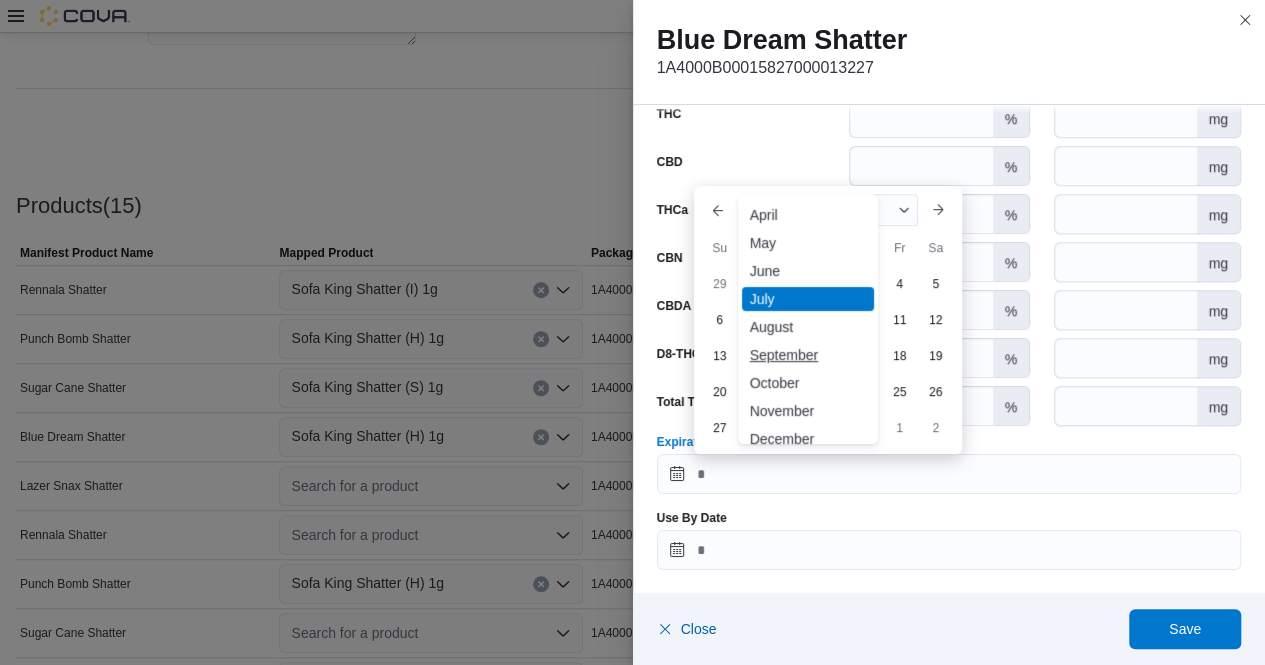 click on "September" at bounding box center (808, 355) 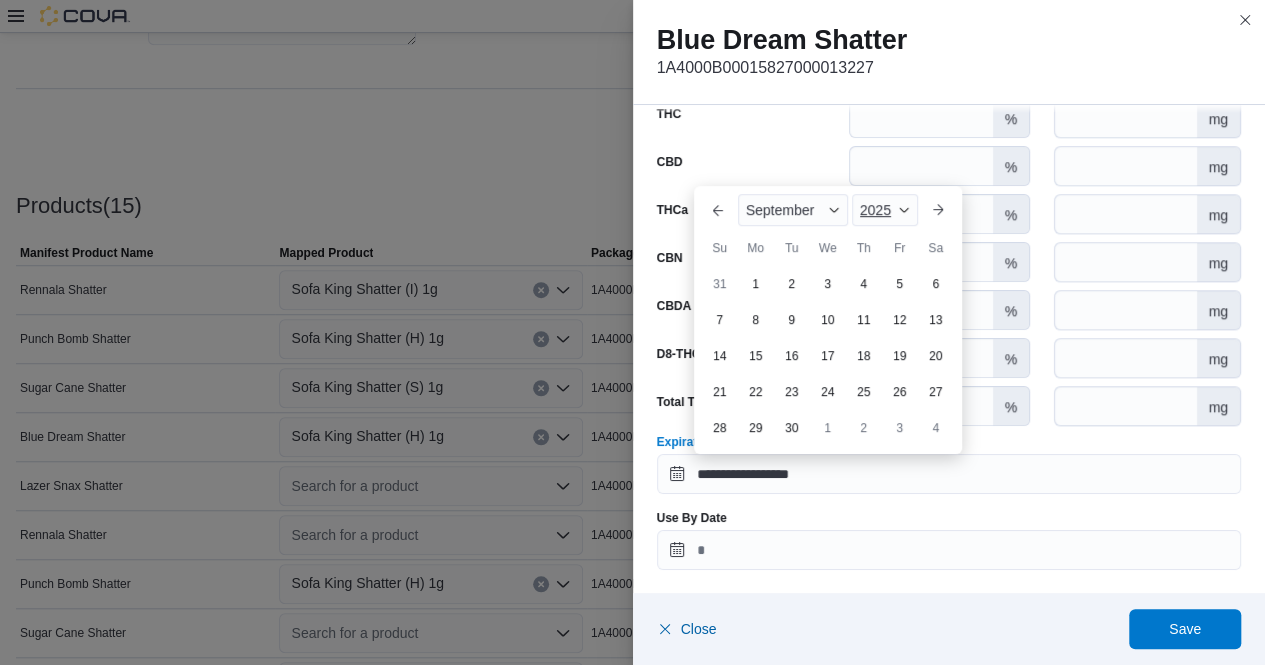 click on "2025" at bounding box center (885, 210) 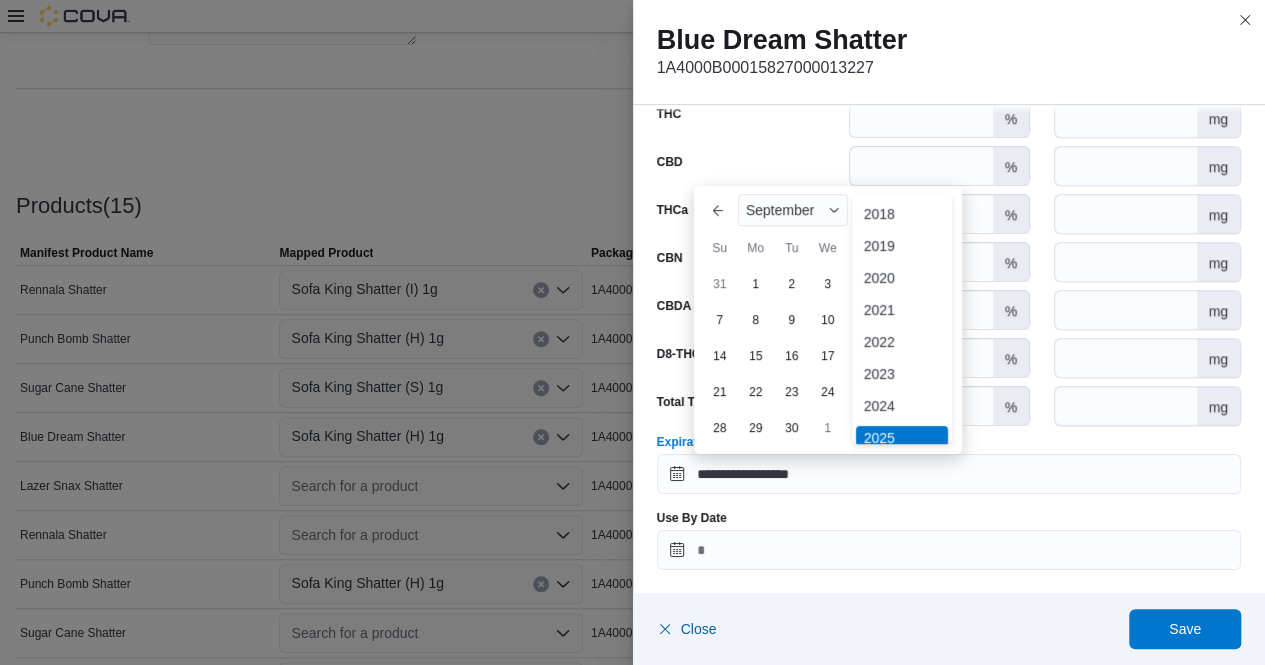 scroll, scrollTop: 6, scrollLeft: 0, axis: vertical 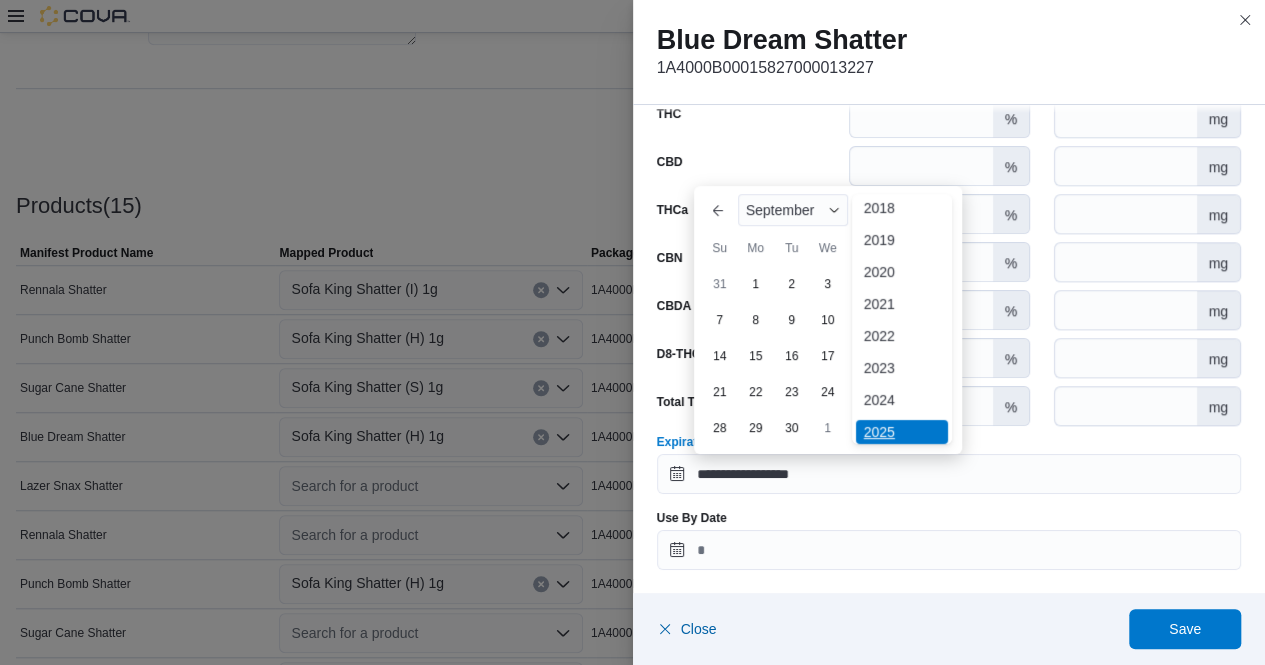 click on "✓ 2025" at bounding box center [902, 432] 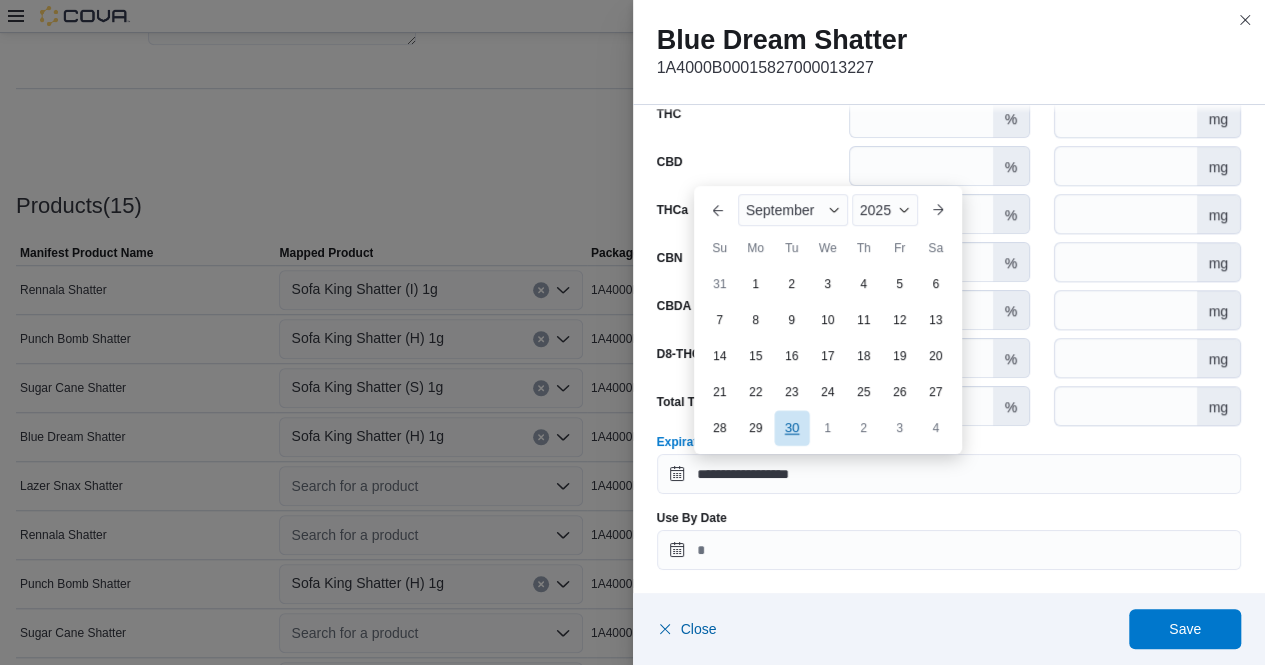 click on "30" at bounding box center (791, 427) 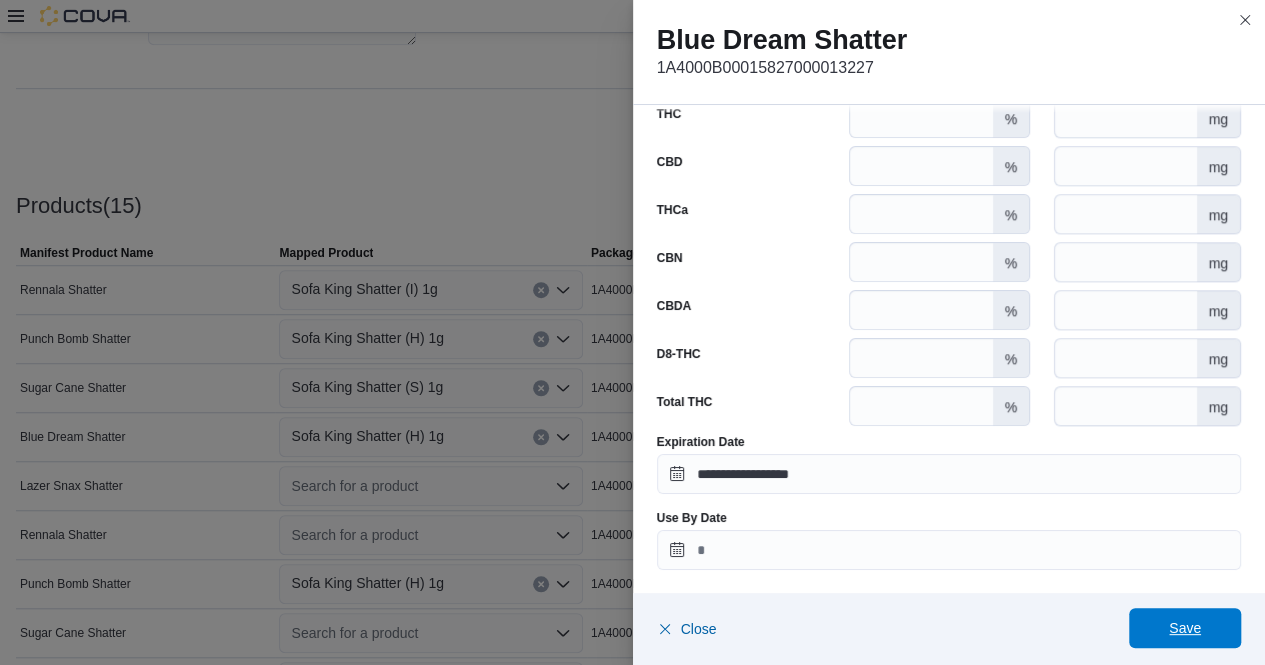 click on "Save" at bounding box center (1185, 628) 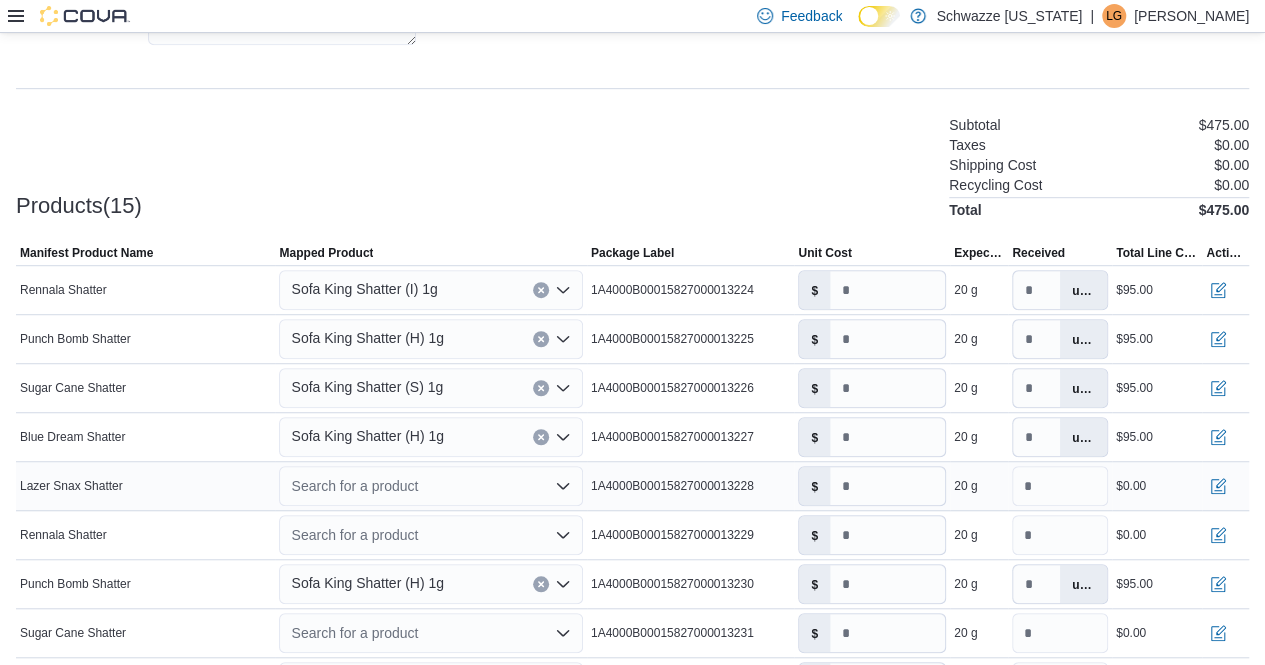 click on "Search for a product" at bounding box center [430, 486] 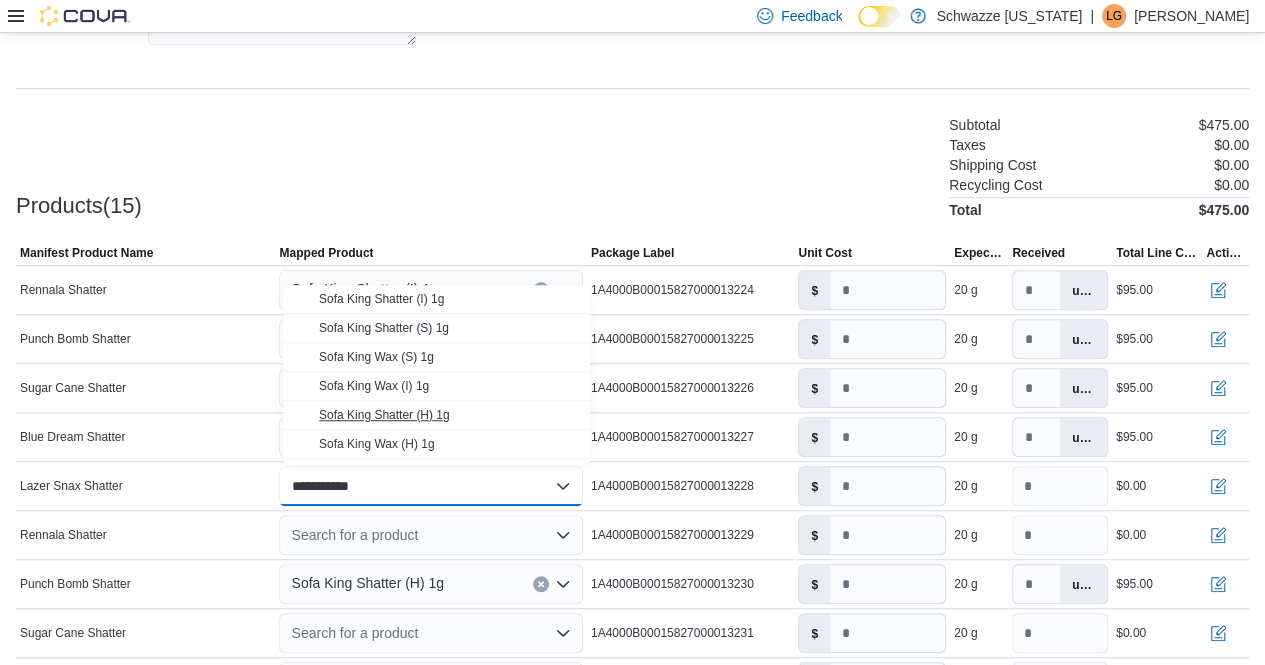 type on "**********" 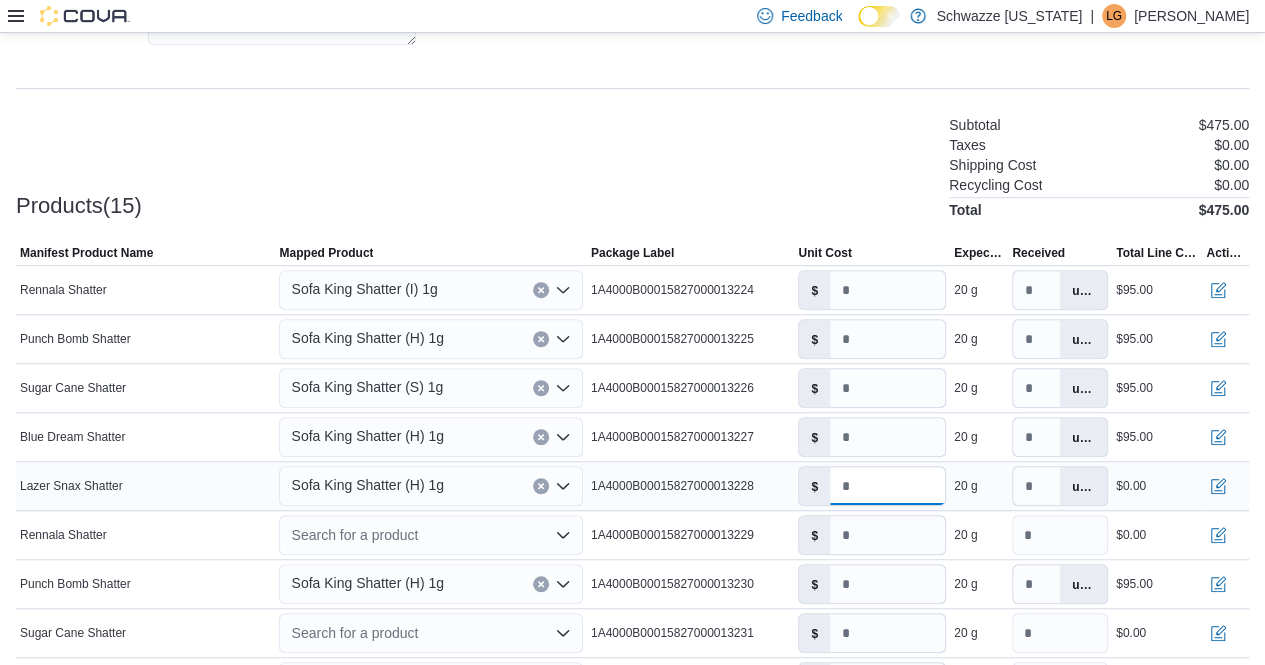 click on "*" at bounding box center [887, 486] 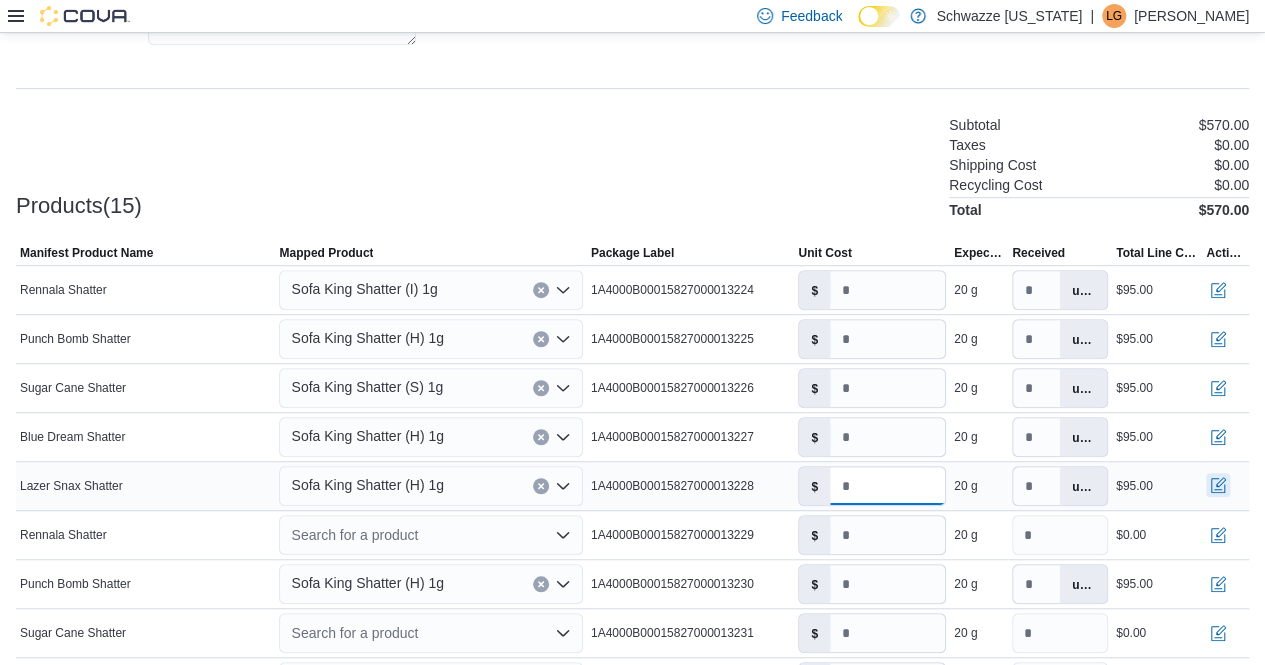 type on "****" 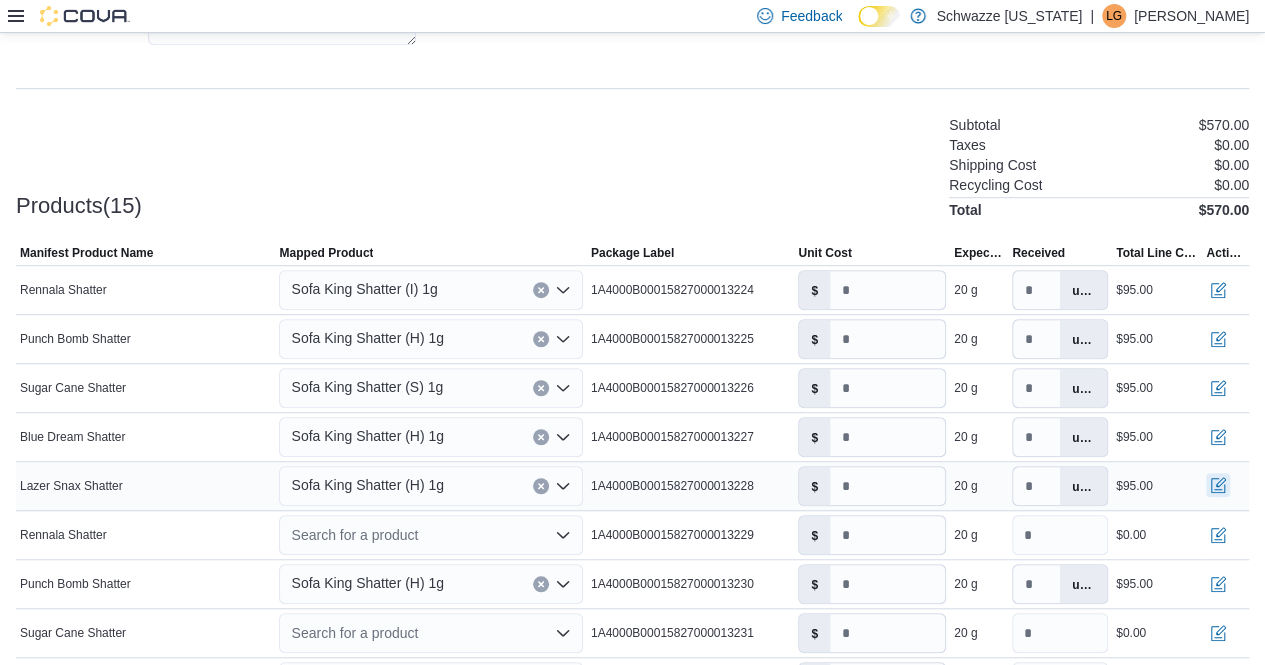 click at bounding box center [1218, 485] 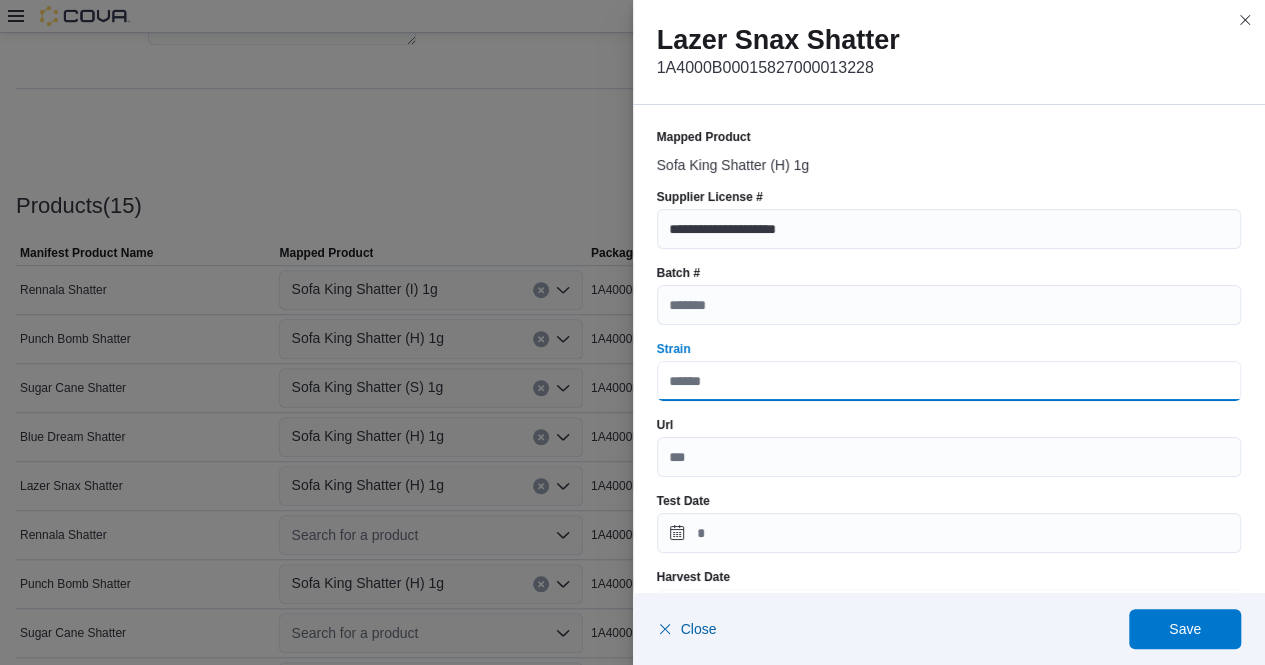 click on "Strain" at bounding box center (949, 381) 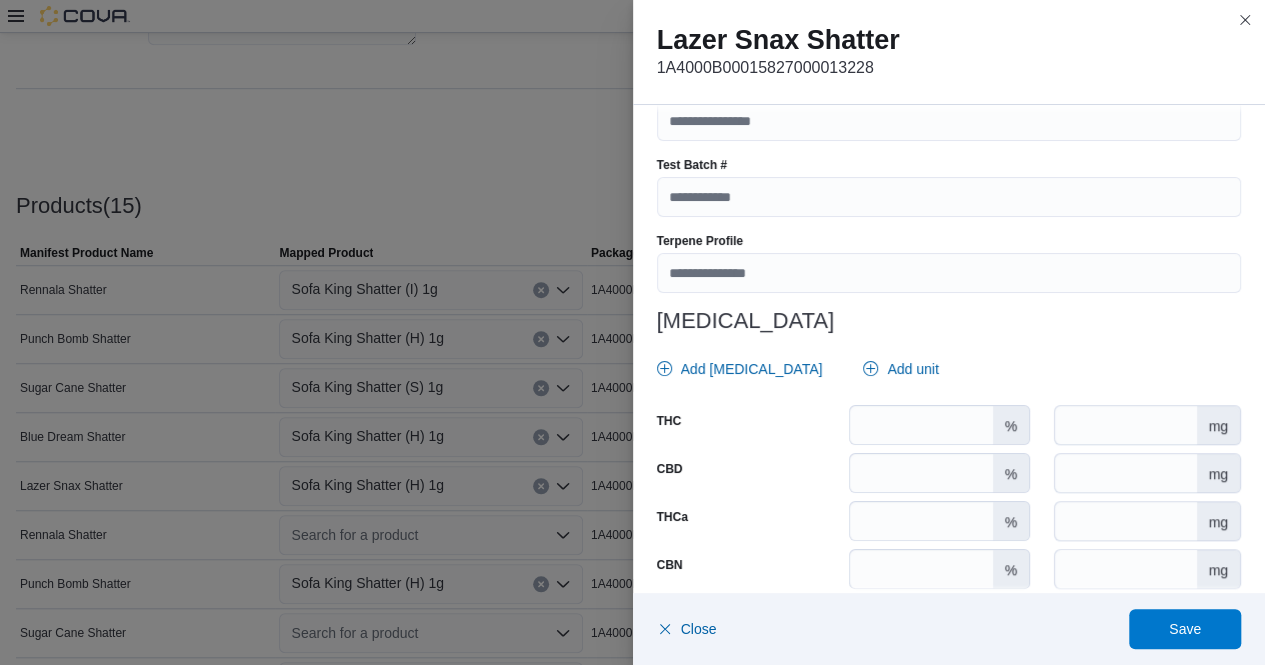 scroll, scrollTop: 749, scrollLeft: 0, axis: vertical 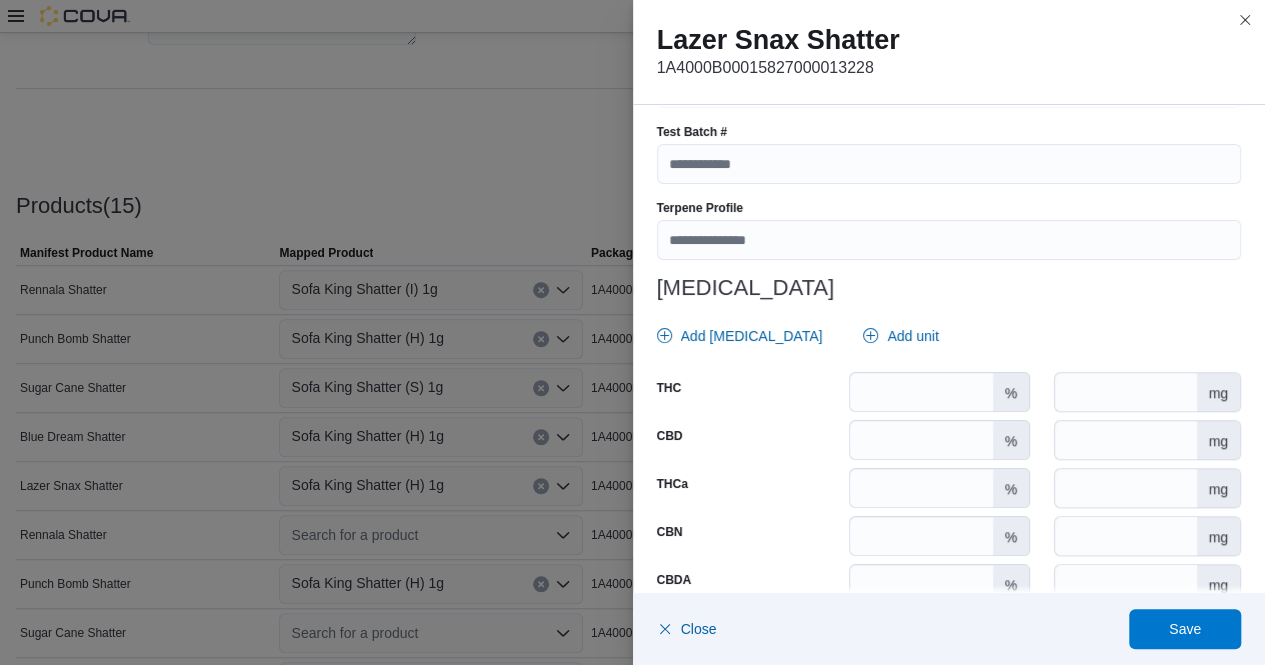 type on "**********" 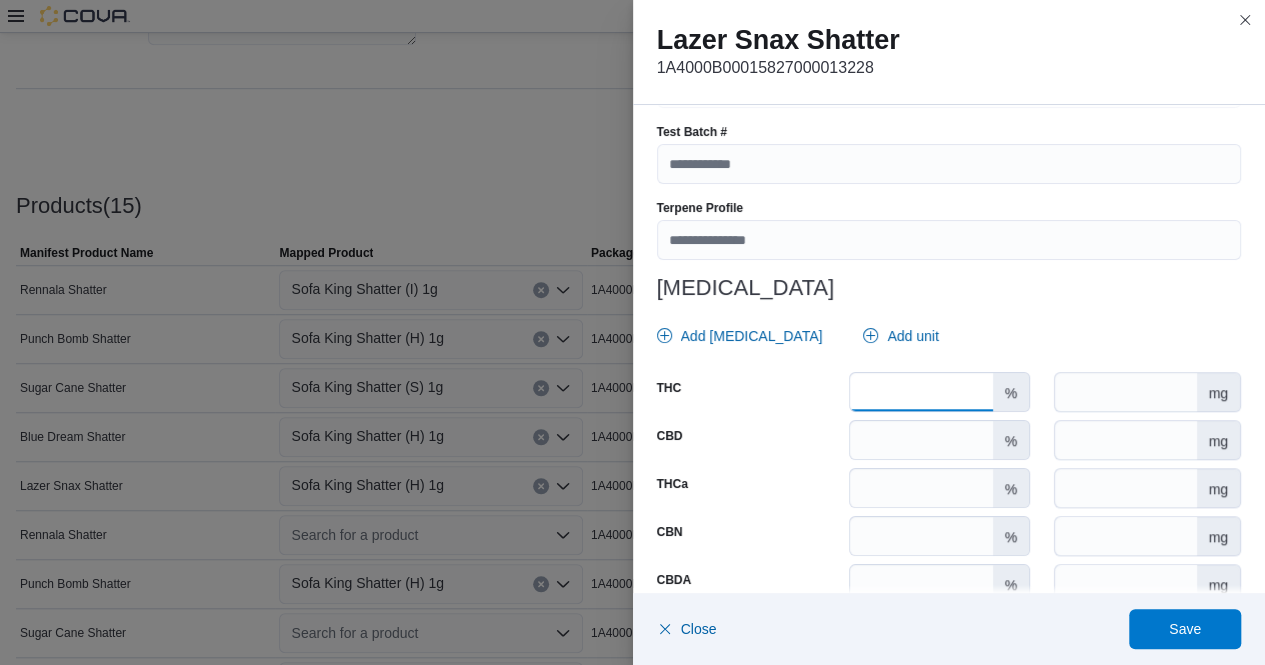 click on "*" at bounding box center [921, 392] 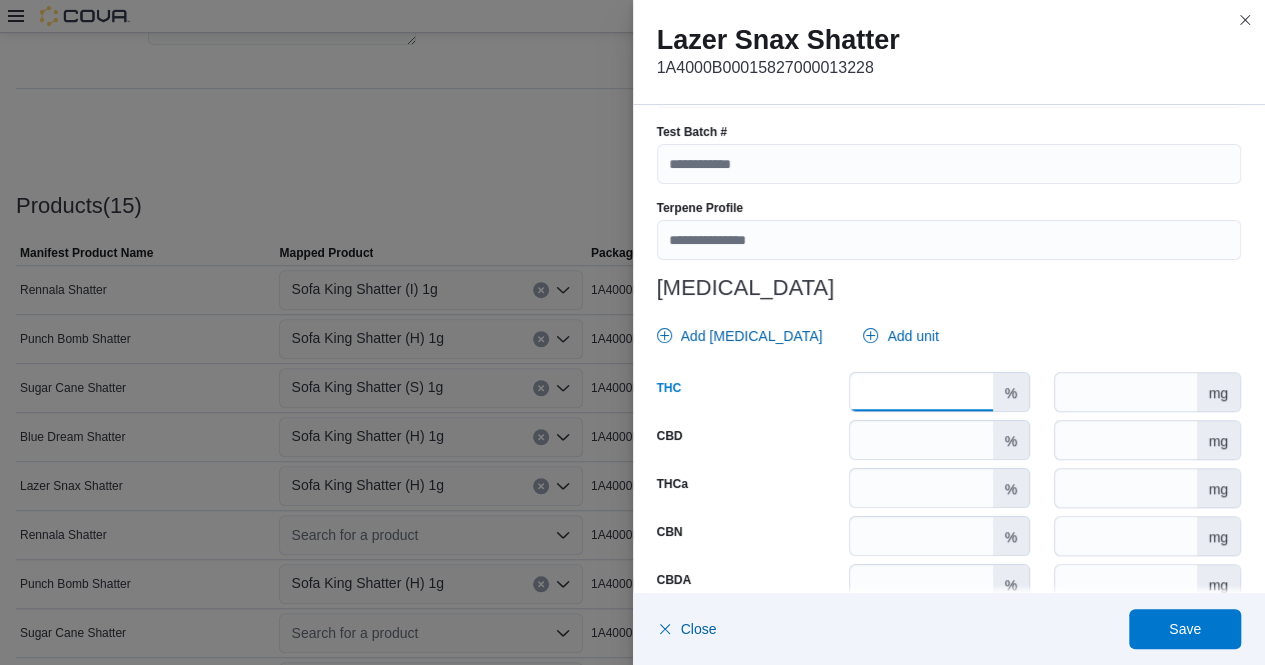 type on "*****" 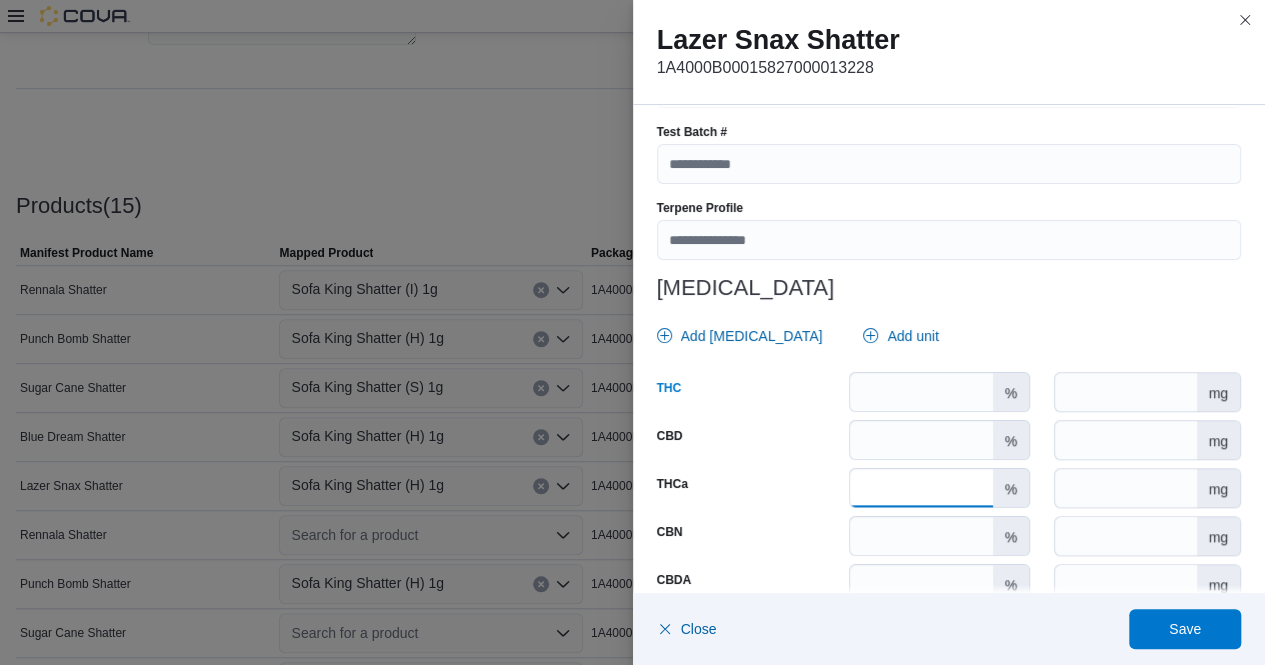 click on "****" at bounding box center [921, 488] 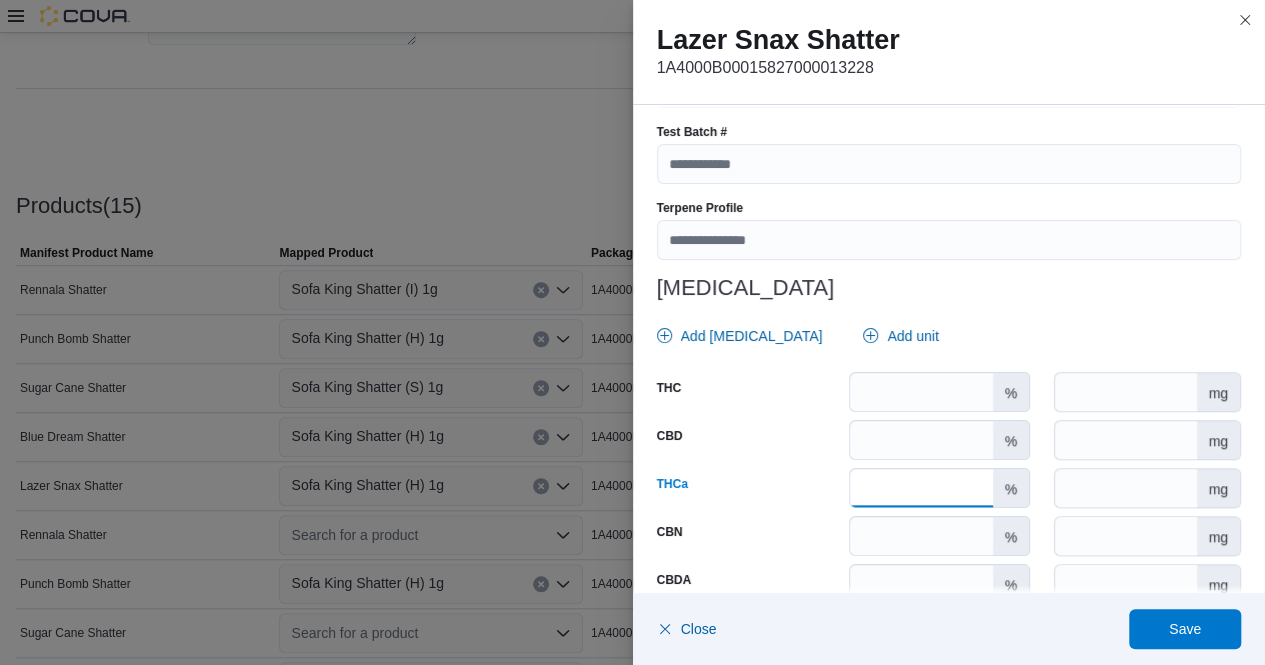 type on "*" 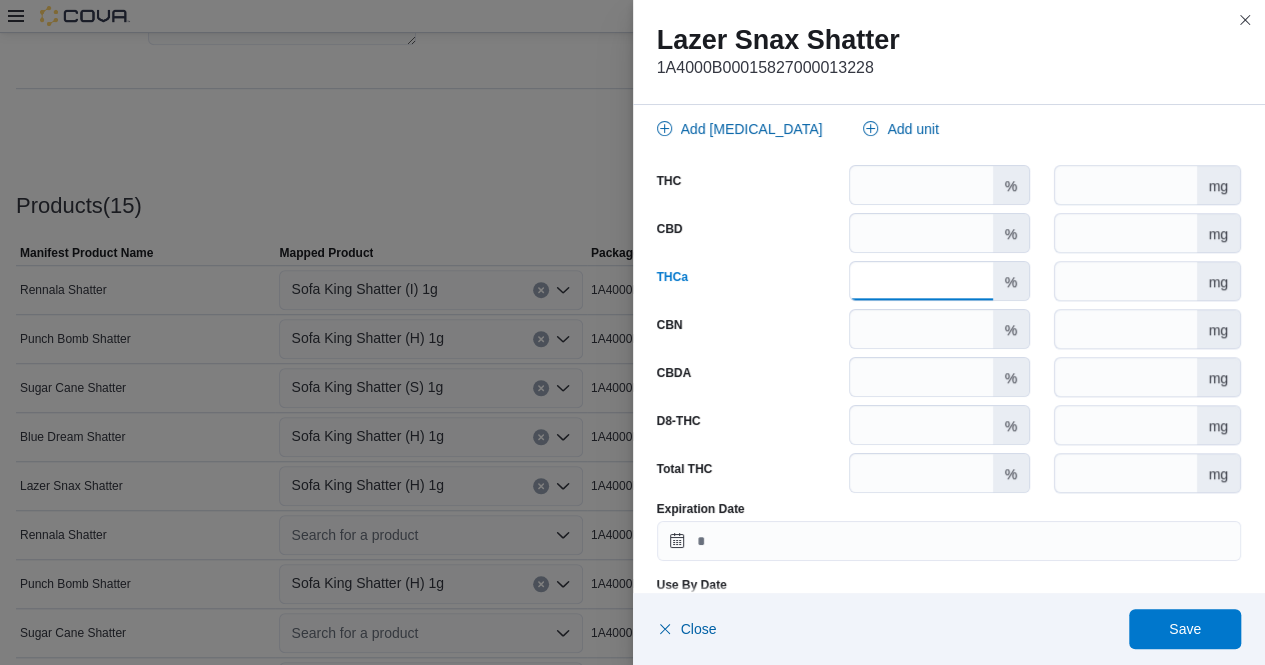 scroll, scrollTop: 1023, scrollLeft: 0, axis: vertical 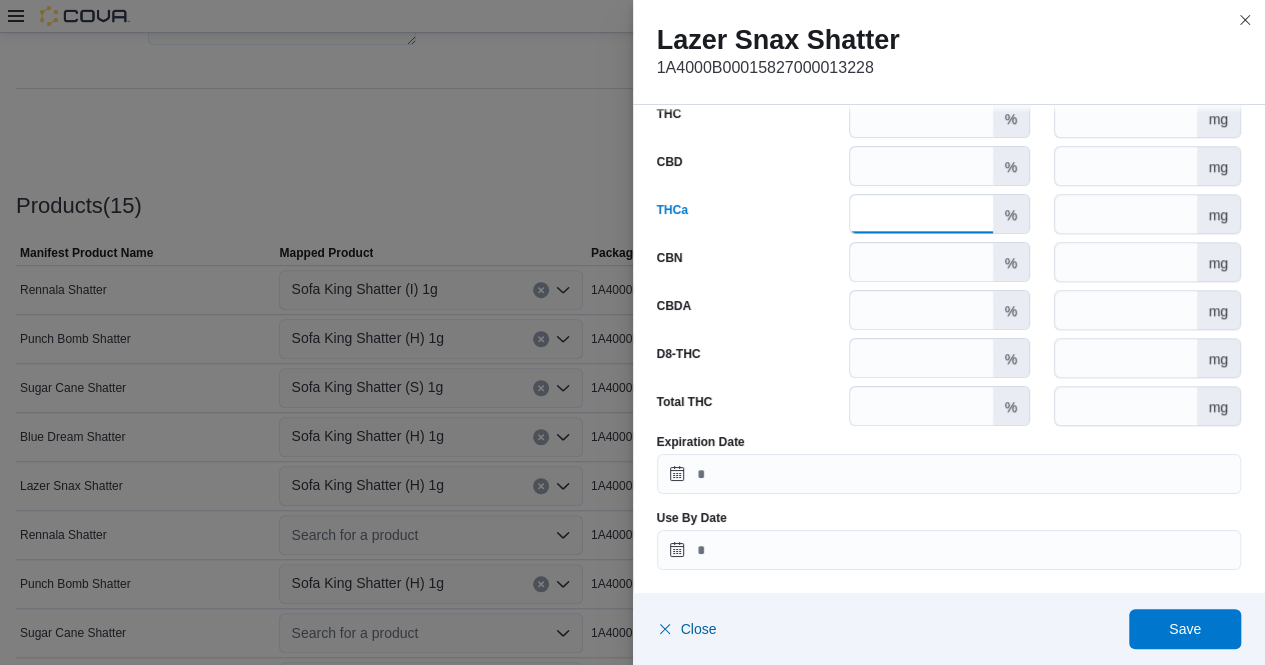 type on "*" 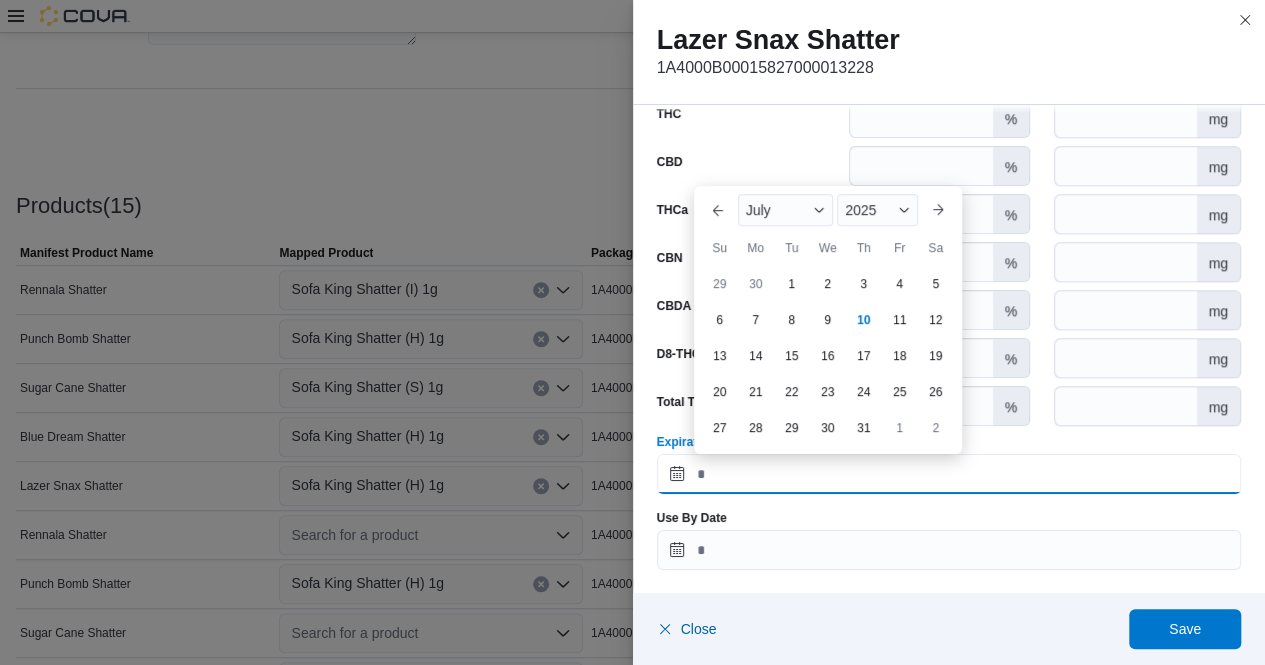 click on "Expiration Date" at bounding box center (949, 474) 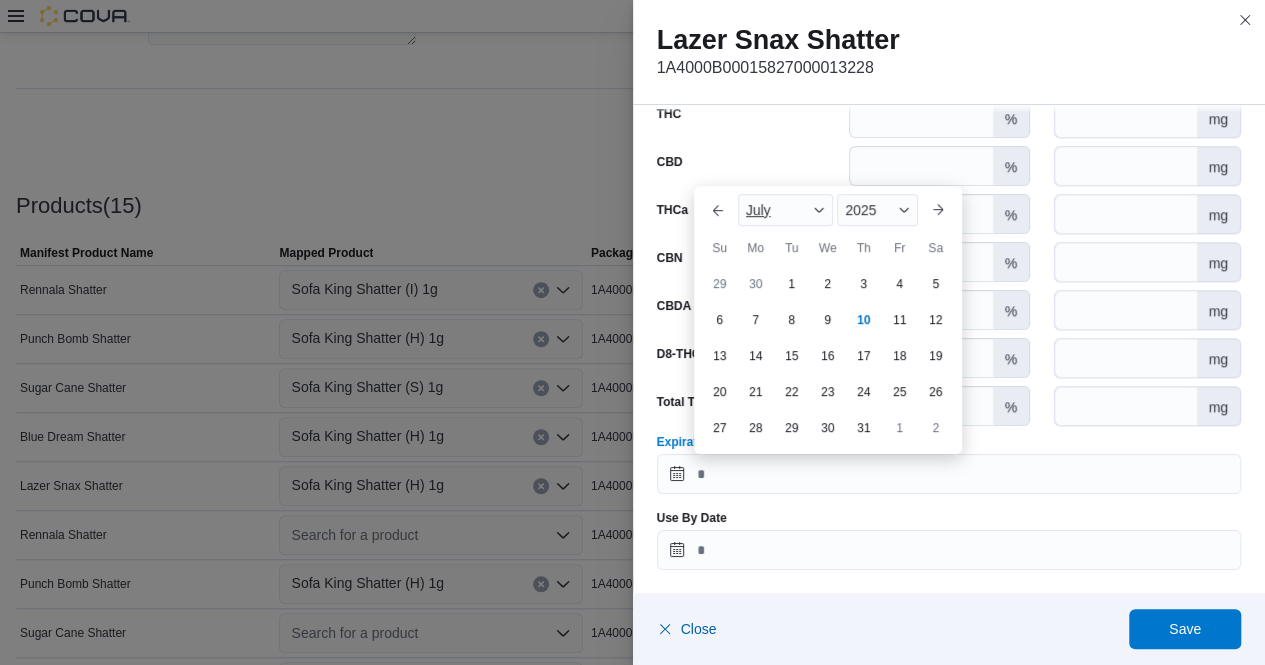click at bounding box center (819, 210) 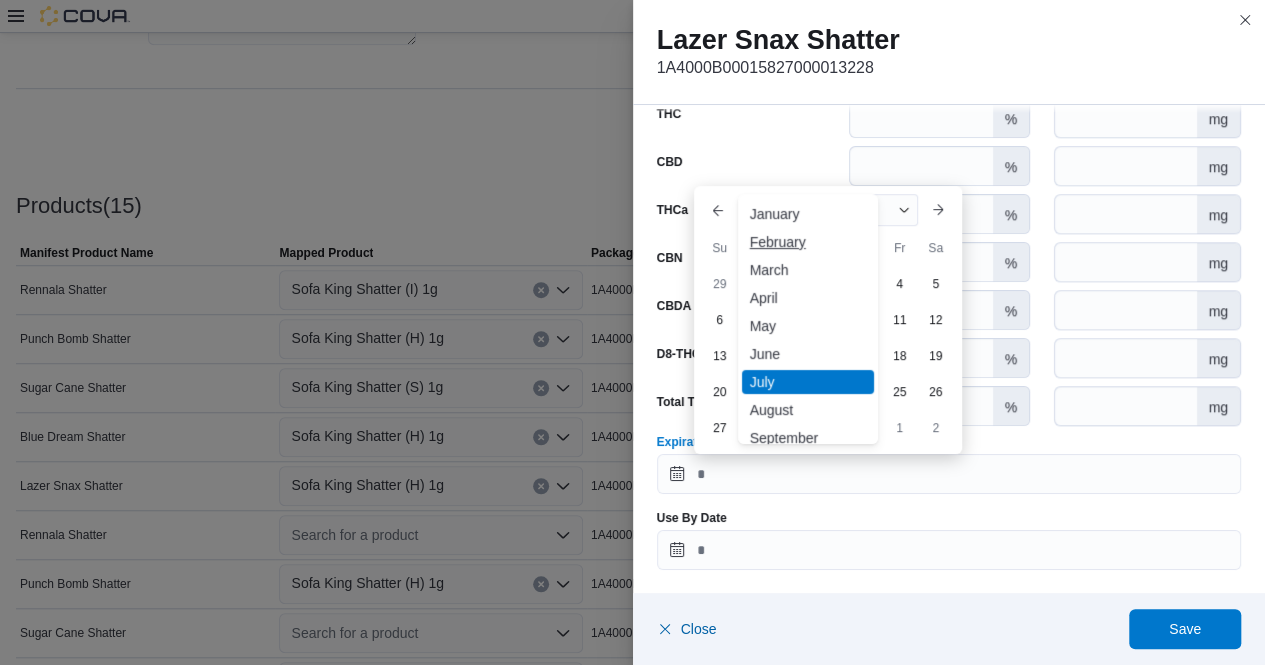 click on "February" at bounding box center (808, 242) 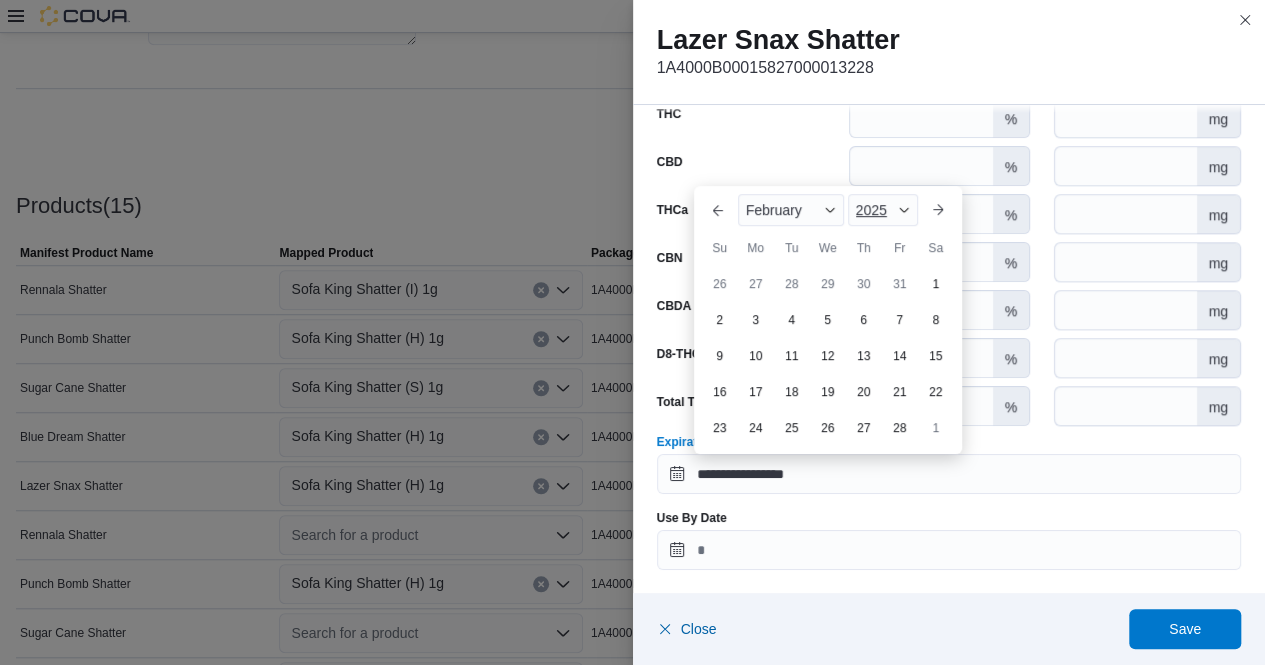 click at bounding box center (904, 210) 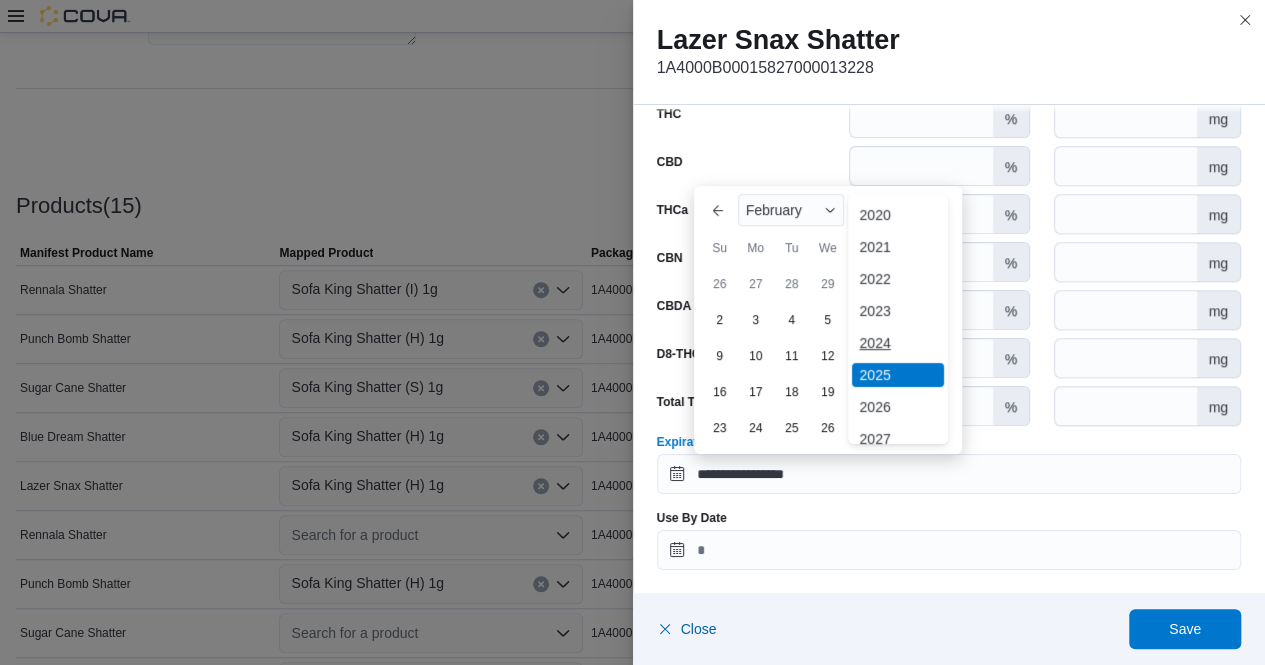 scroll, scrollTop: 64, scrollLeft: 0, axis: vertical 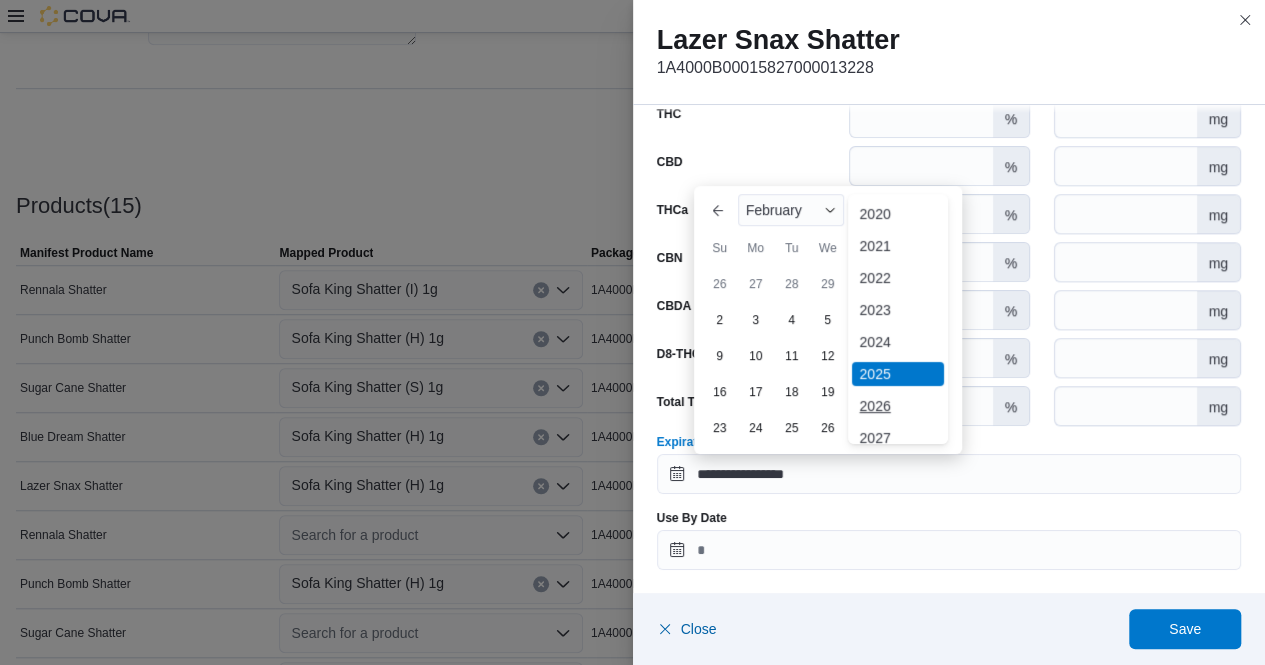 click on "2026" at bounding box center (898, 406) 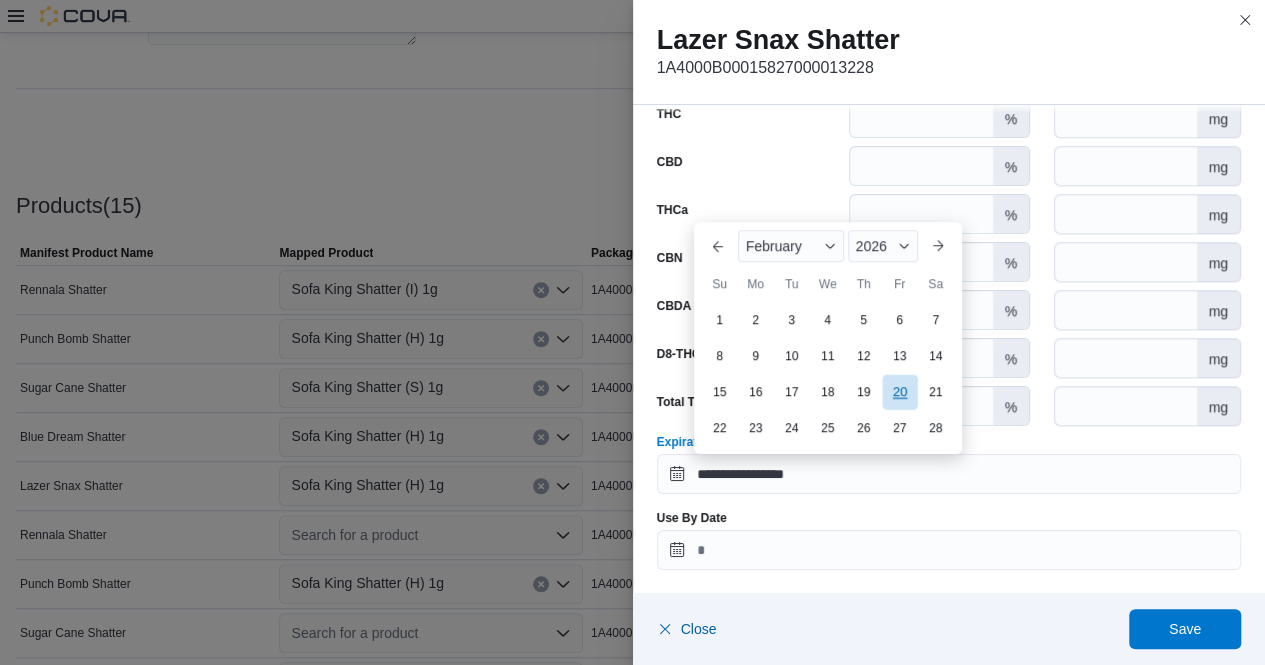 click on "20" at bounding box center [899, 391] 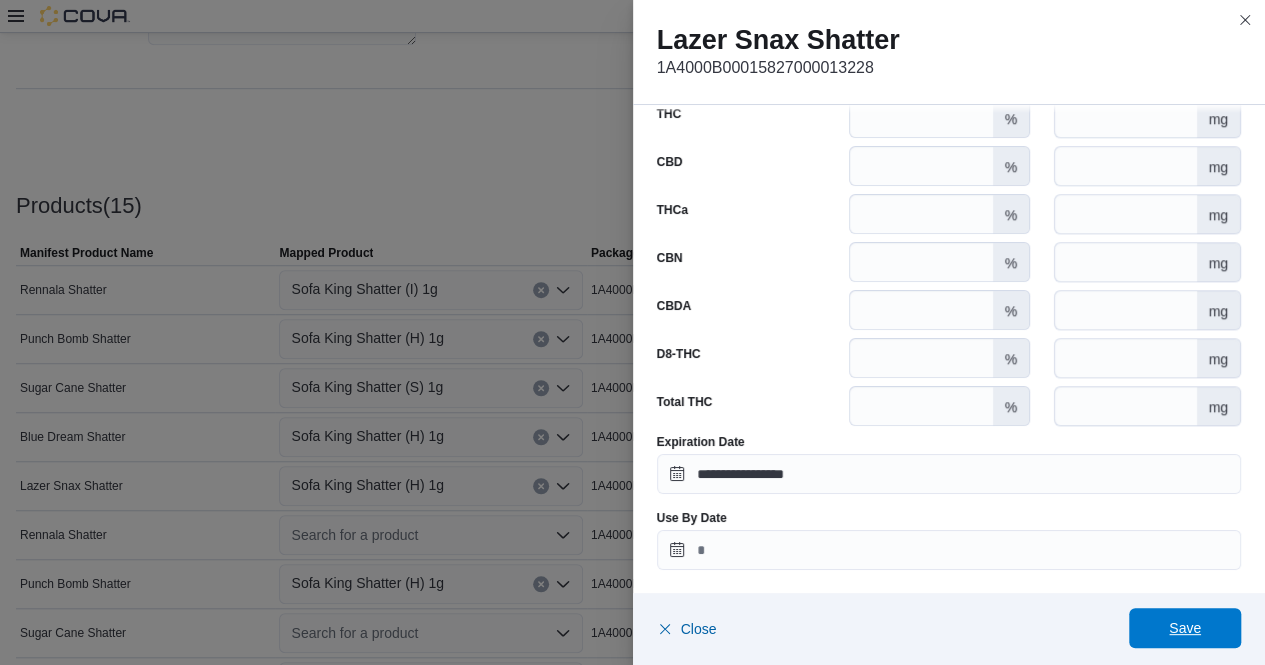 click on "Save" at bounding box center (1185, 628) 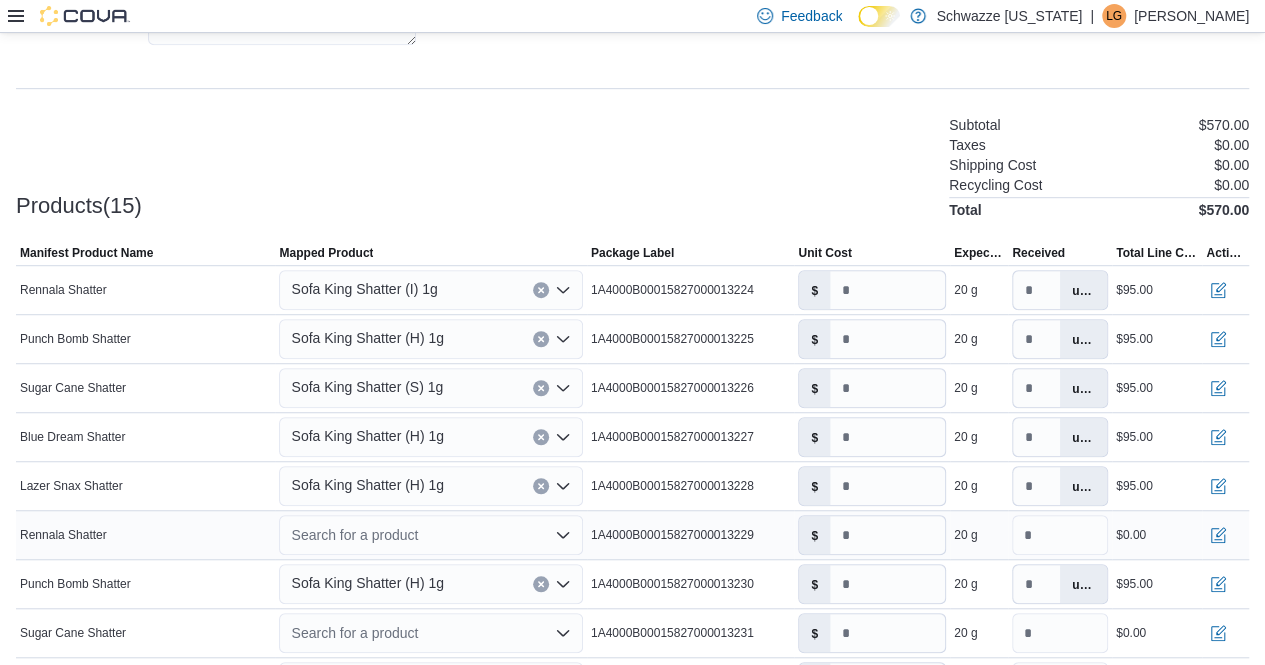 click on "Search for a product" at bounding box center [430, 535] 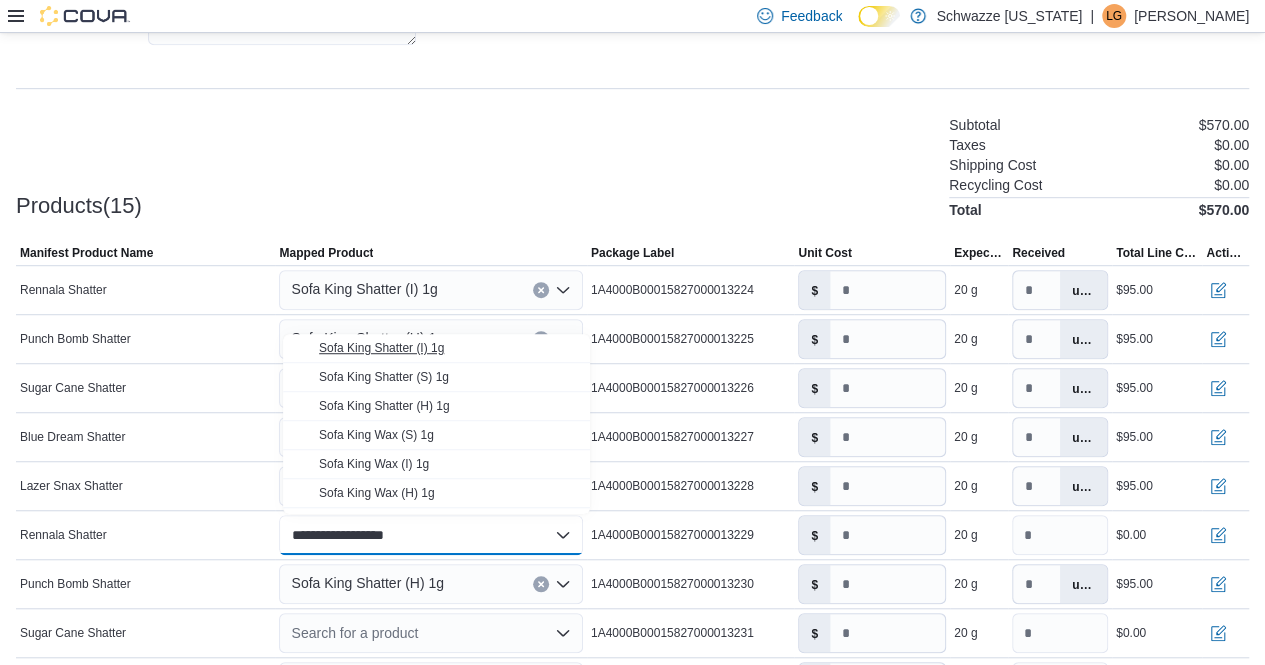 type on "**********" 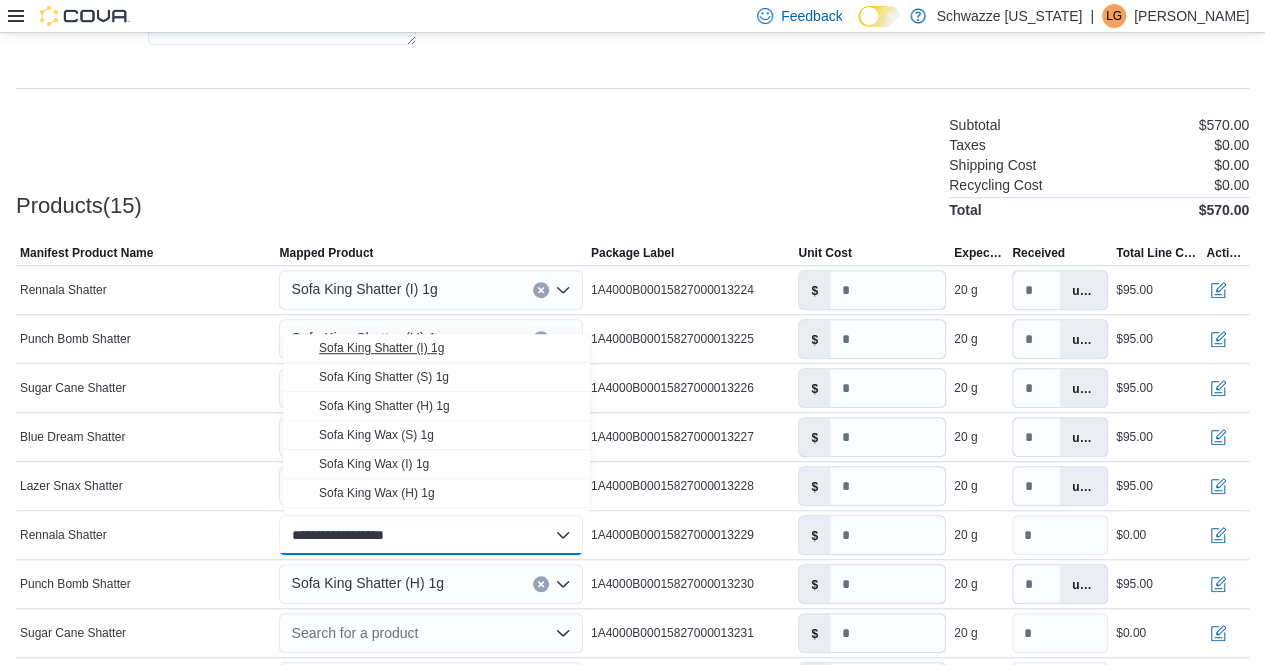 click on "Sofa King Shatter (I) 1g" at bounding box center [381, 348] 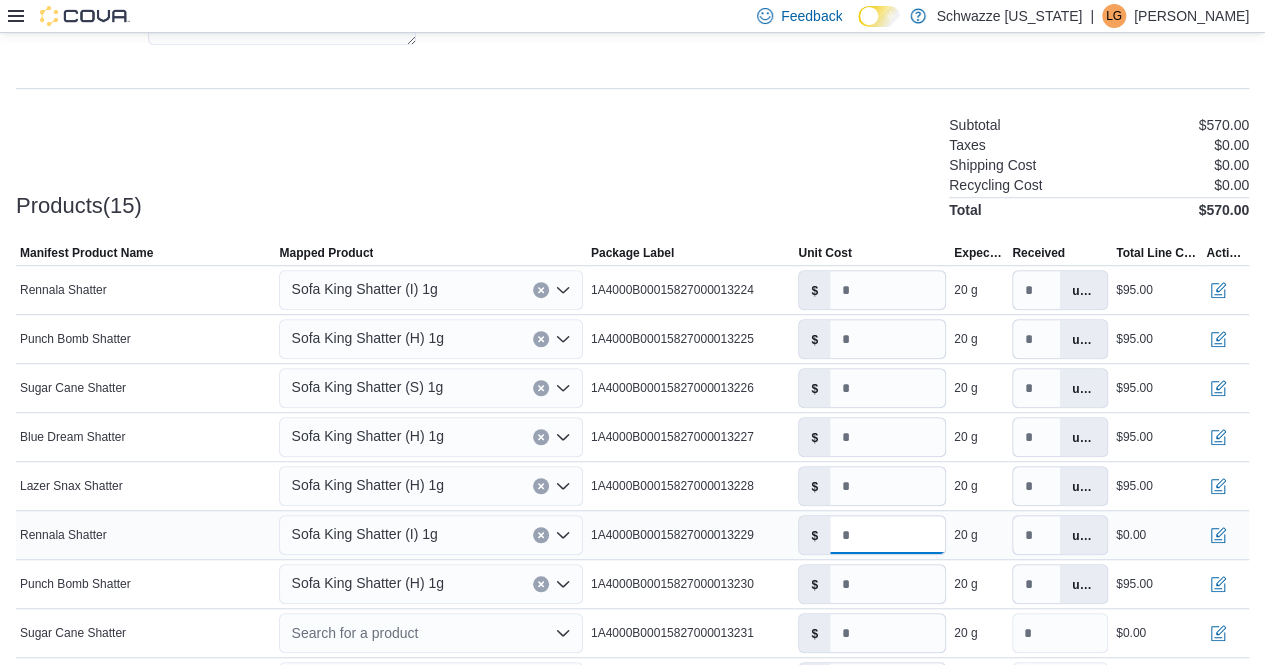 click on "*" at bounding box center (887, 535) 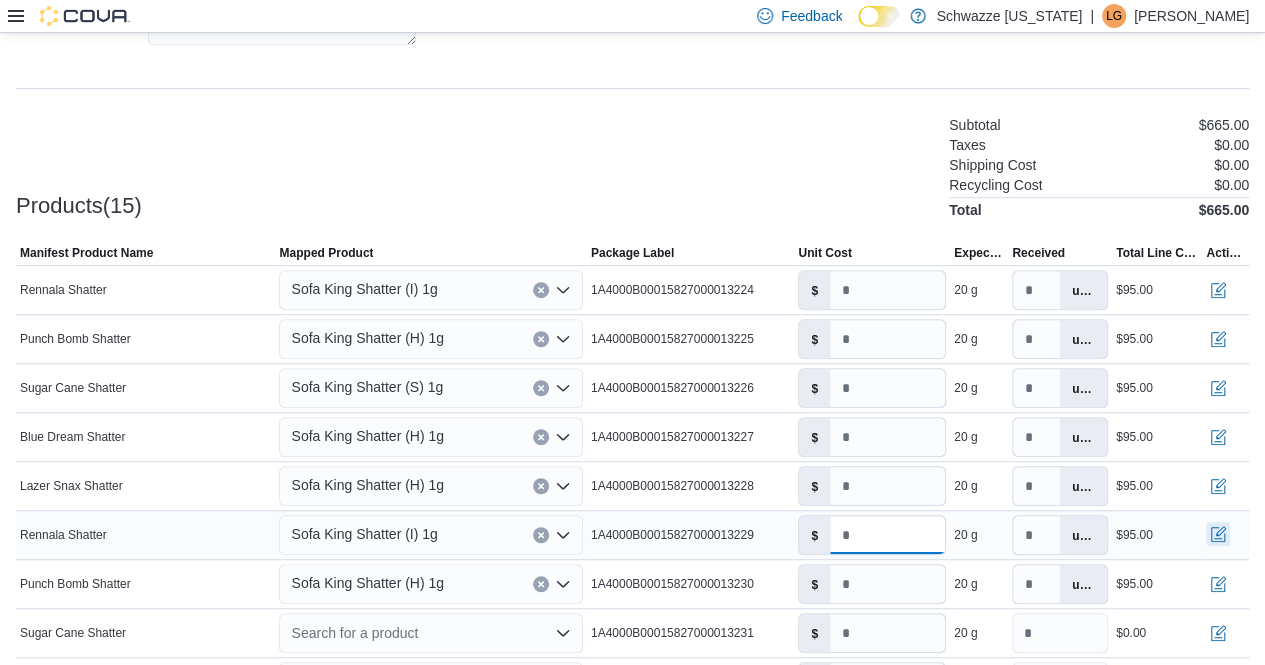 type on "****" 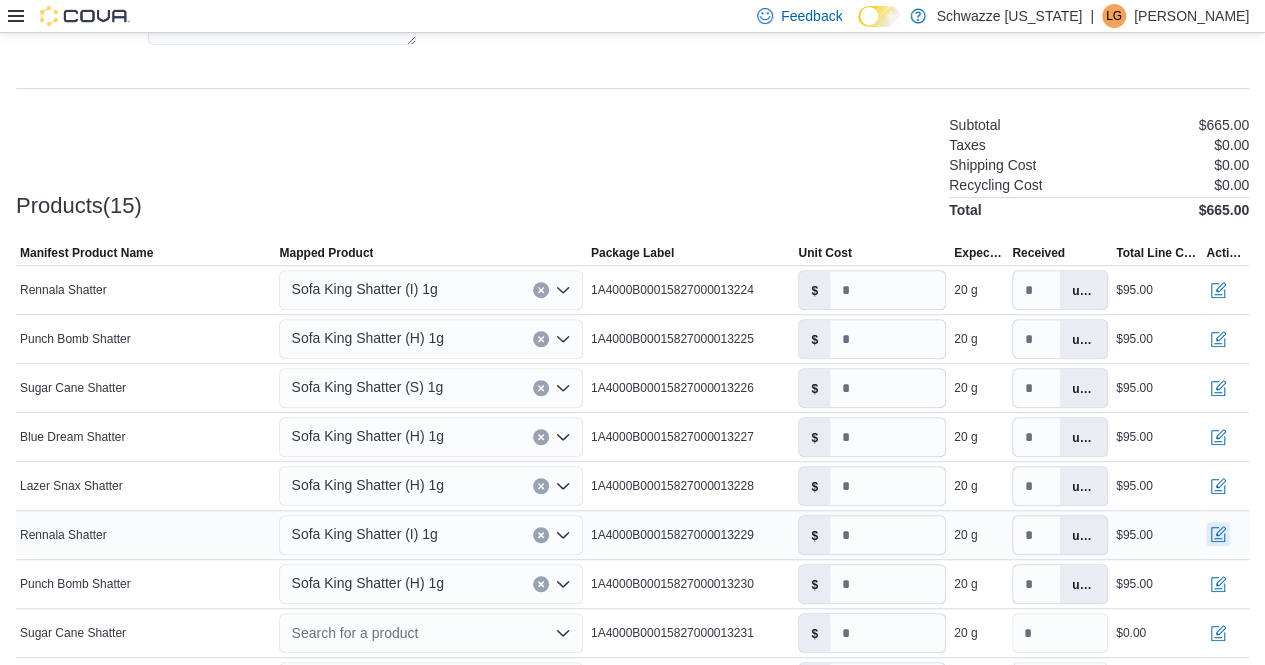 click at bounding box center [1218, 534] 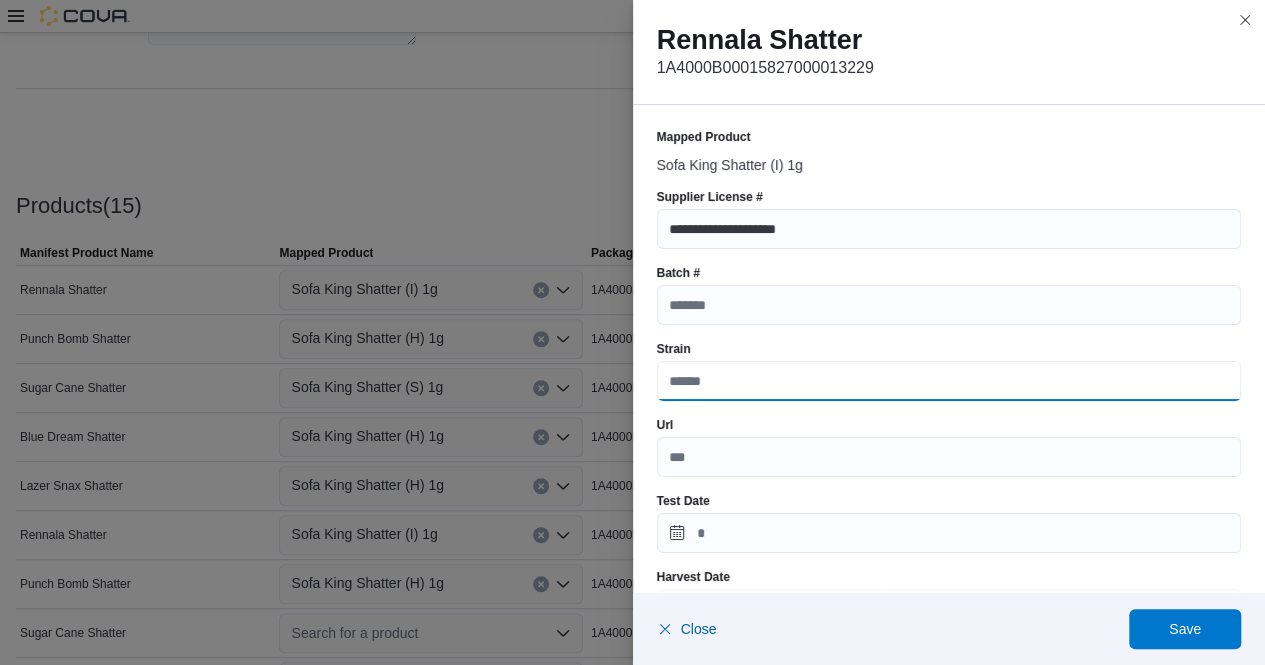 click on "Strain" at bounding box center (949, 381) 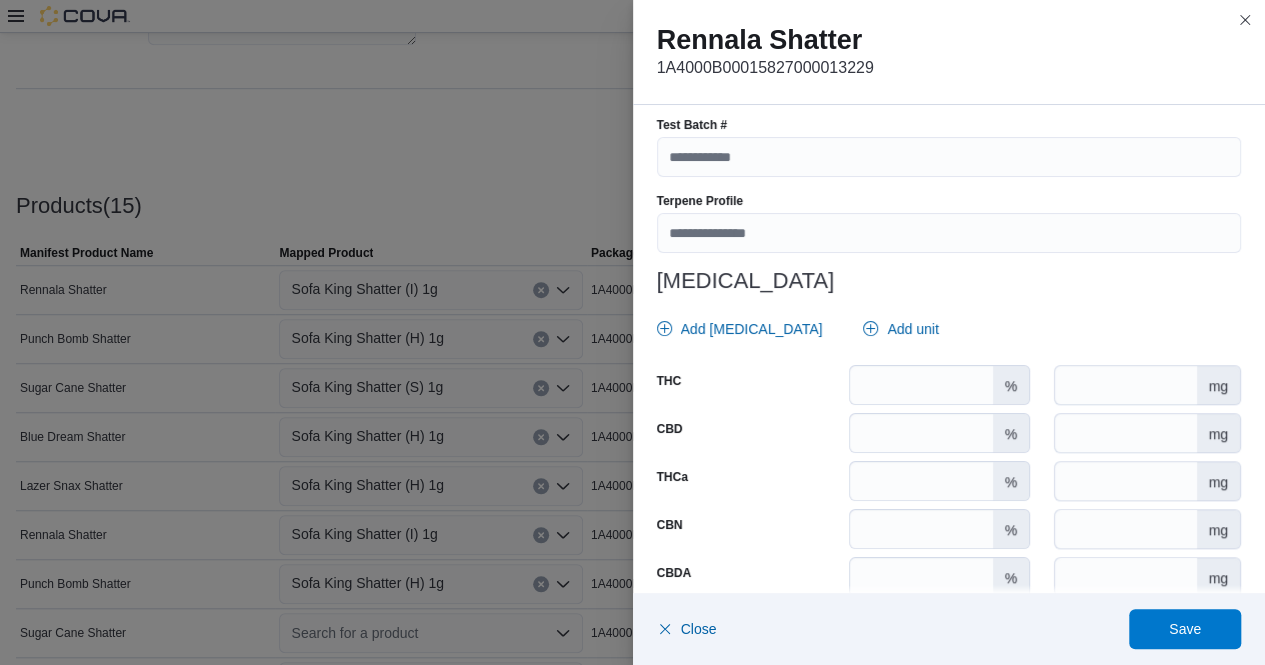 scroll, scrollTop: 758, scrollLeft: 0, axis: vertical 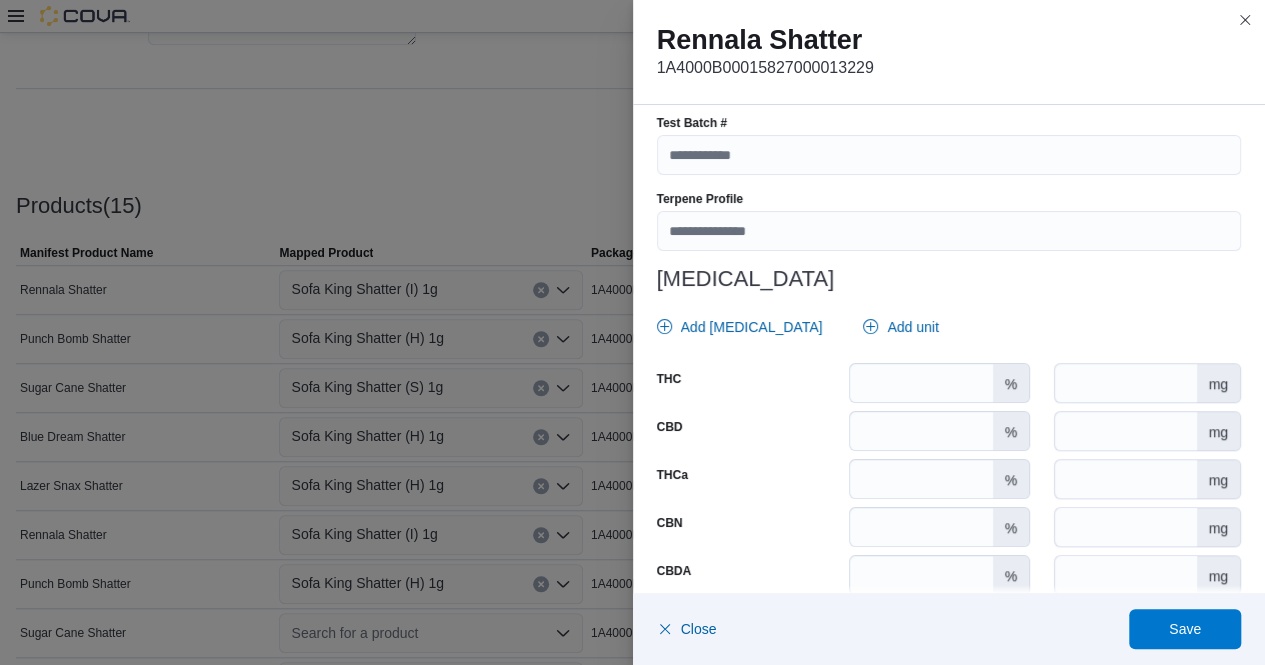 type on "*******" 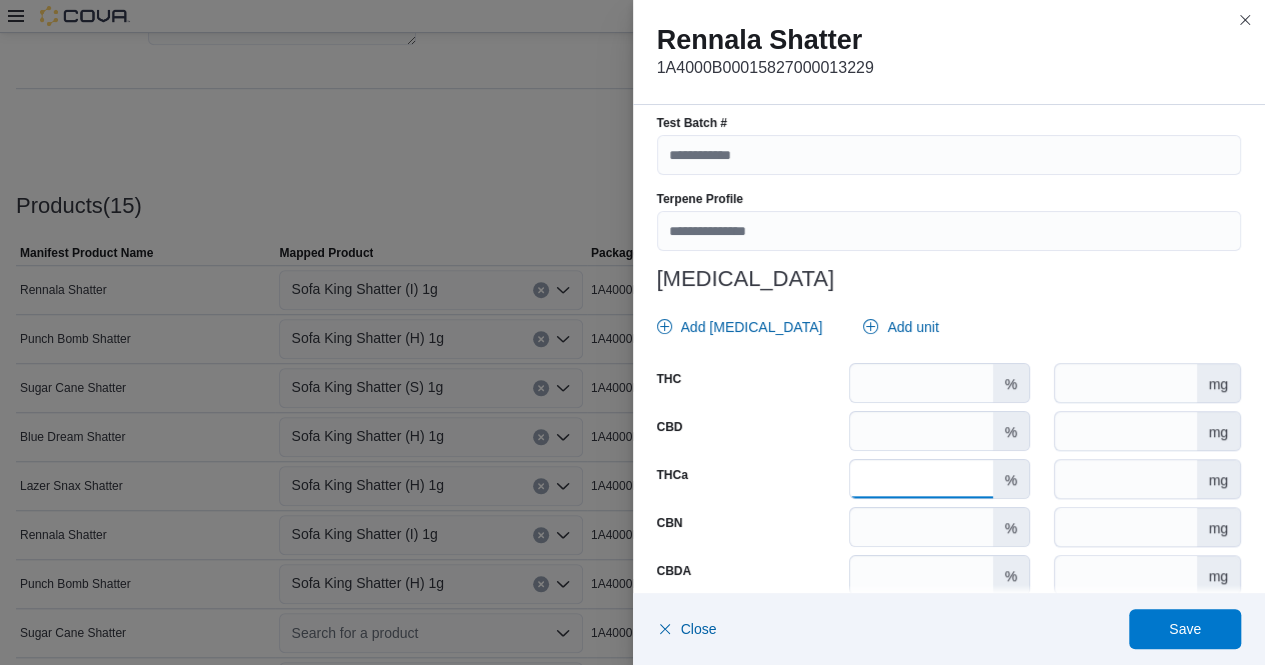 click on "****" at bounding box center (921, 479) 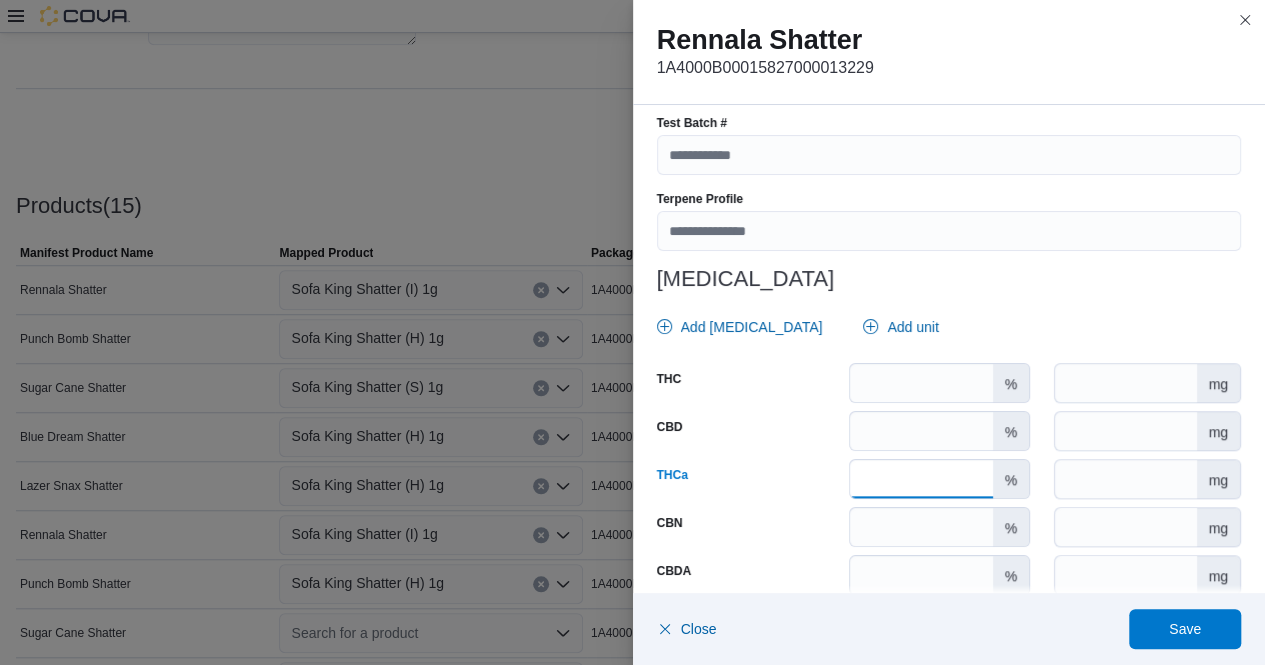 type on "*" 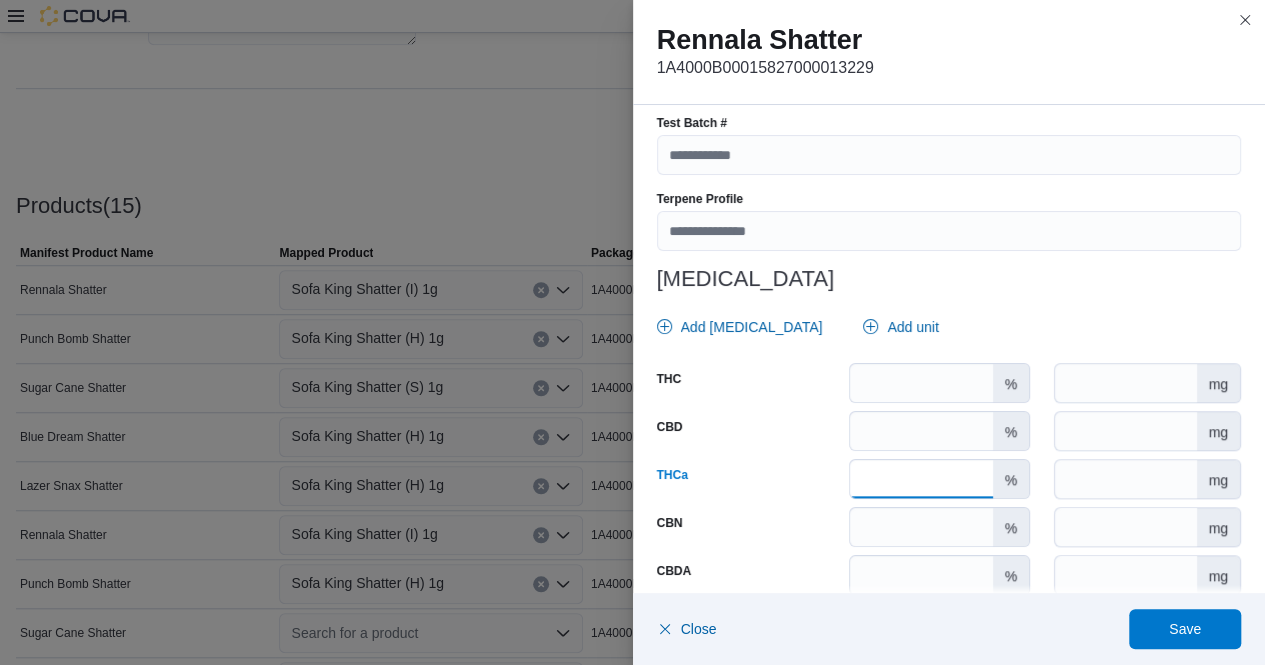 type 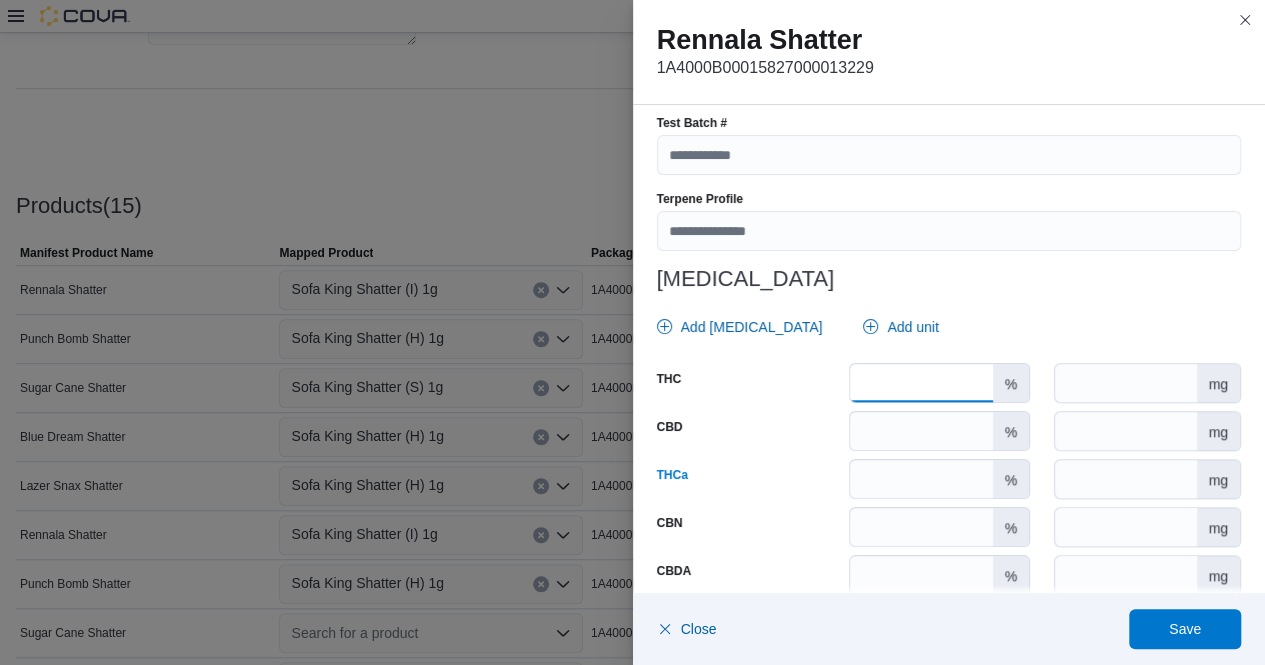 click on "*" at bounding box center [921, 383] 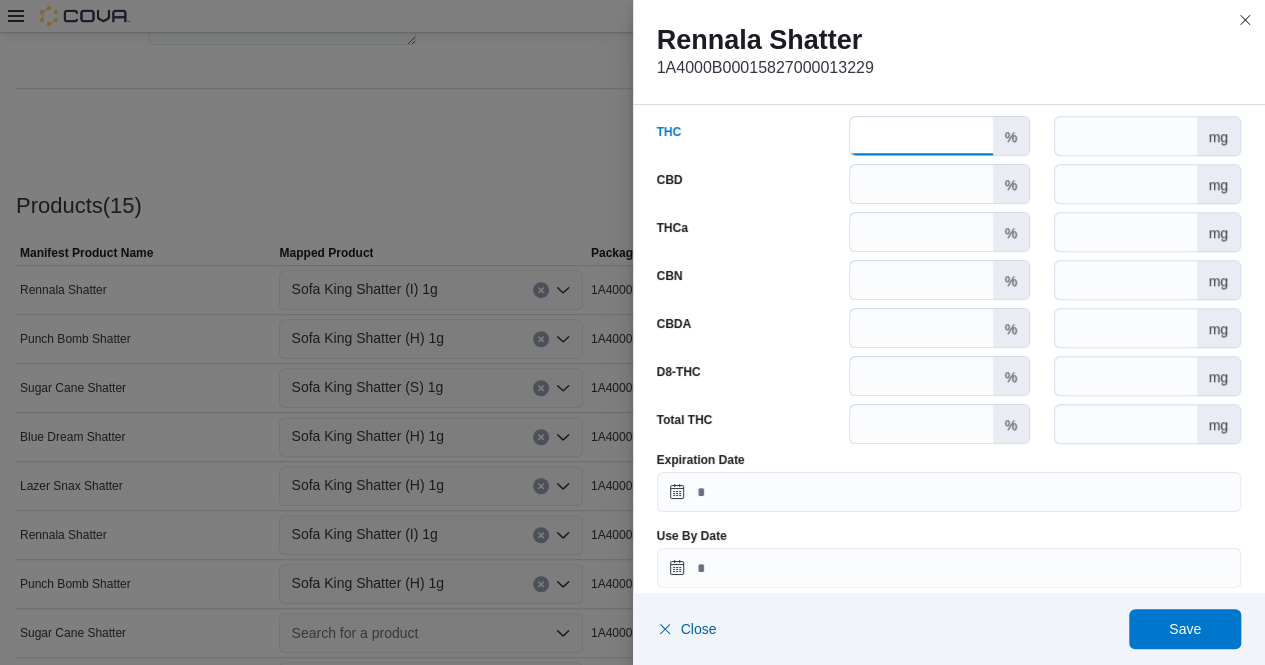 scroll, scrollTop: 1009, scrollLeft: 0, axis: vertical 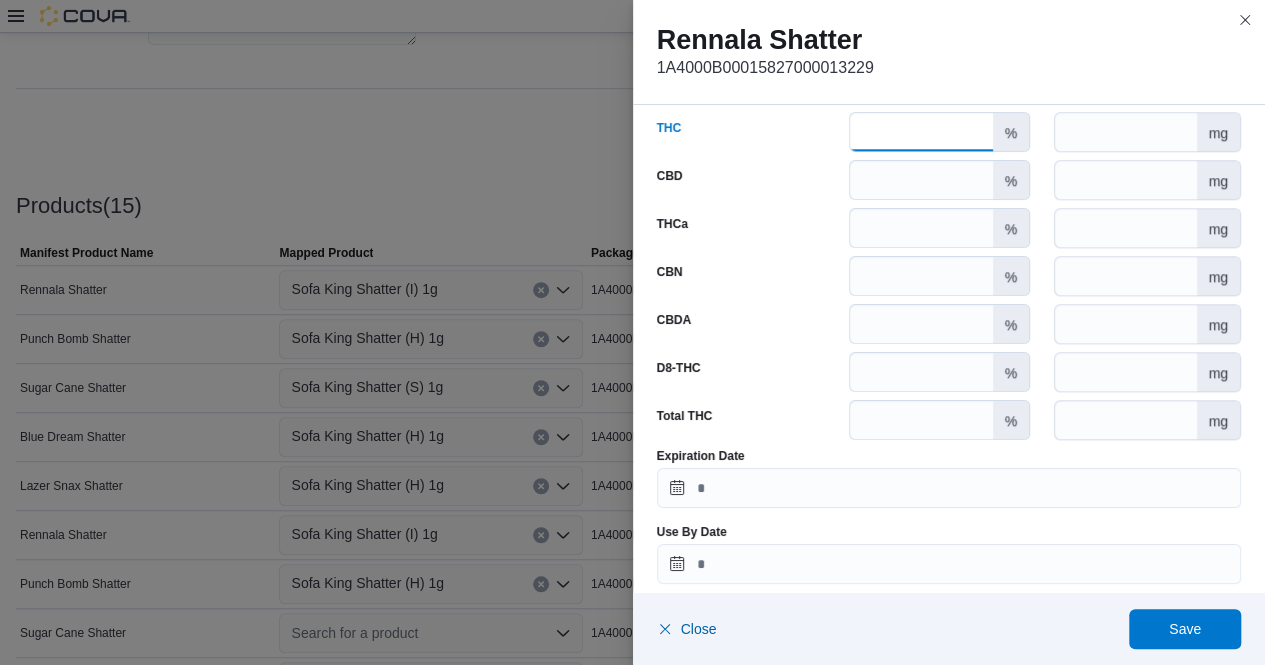 type on "**" 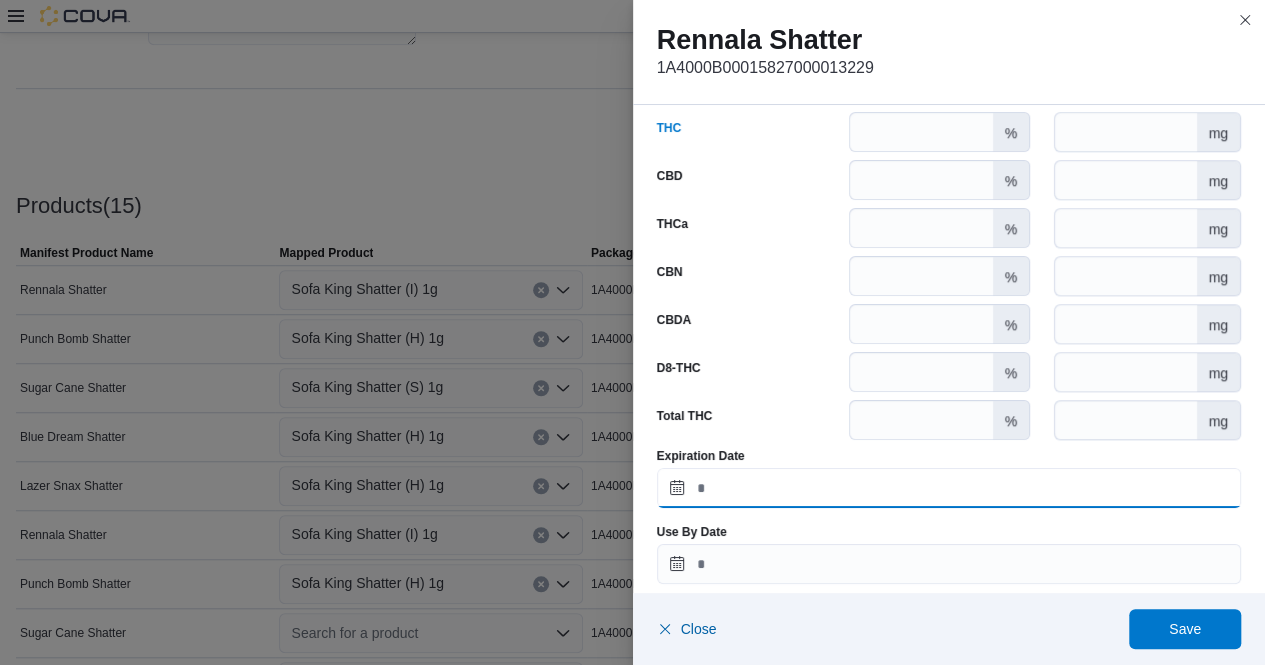 click on "Expiration Date" at bounding box center [949, 488] 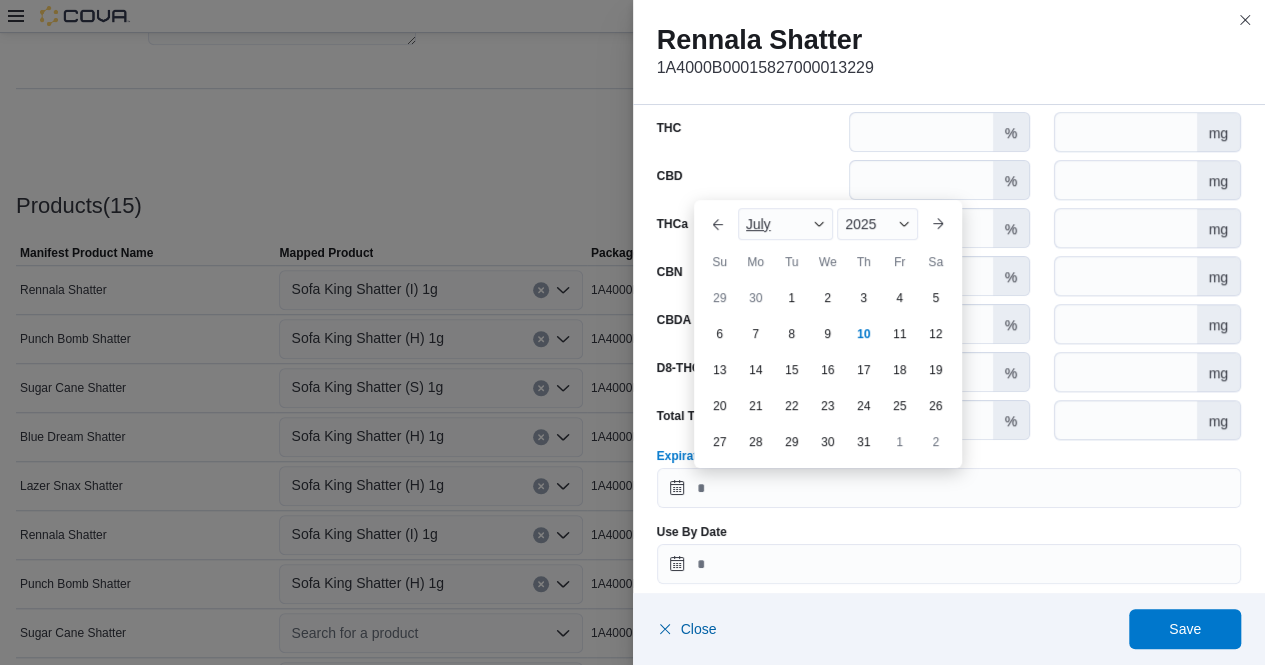 click at bounding box center (819, 224) 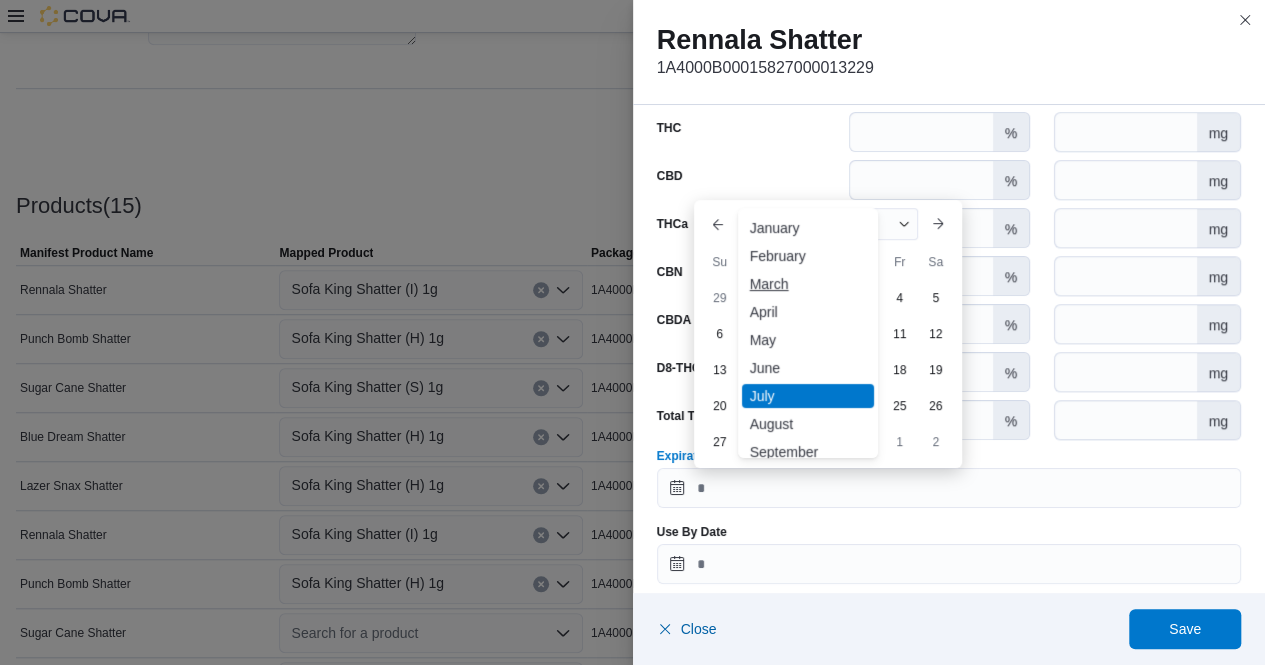 click on "March" at bounding box center [808, 284] 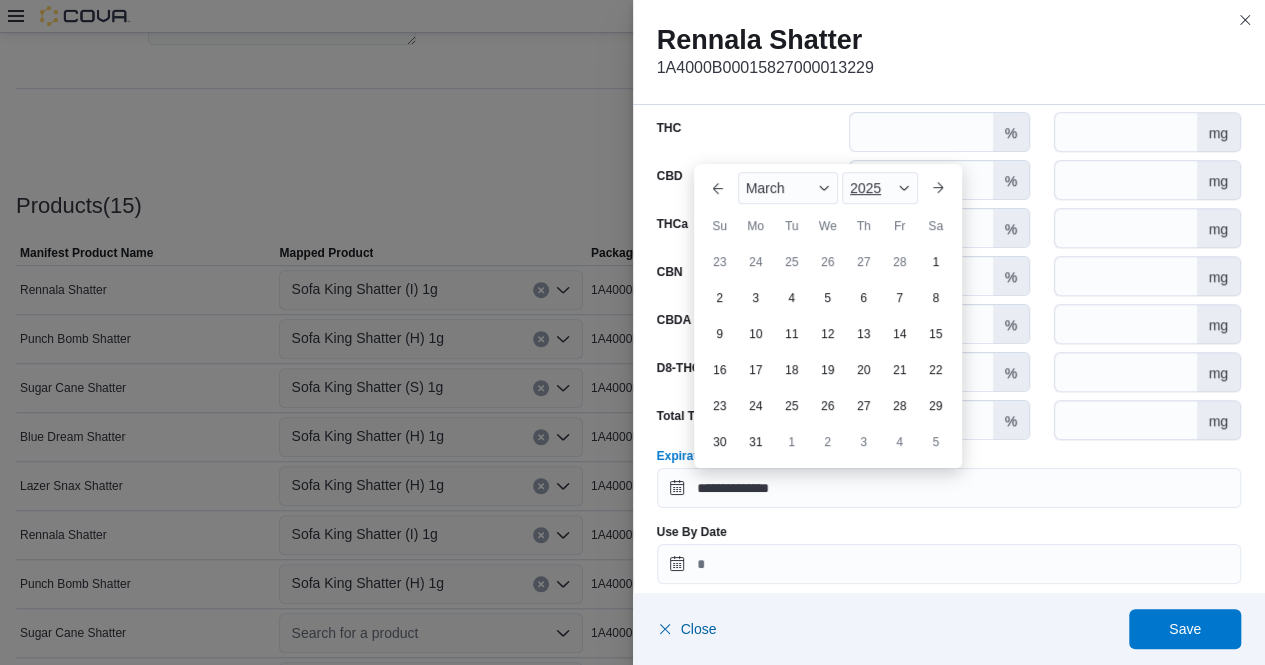 click on "2025" at bounding box center [880, 188] 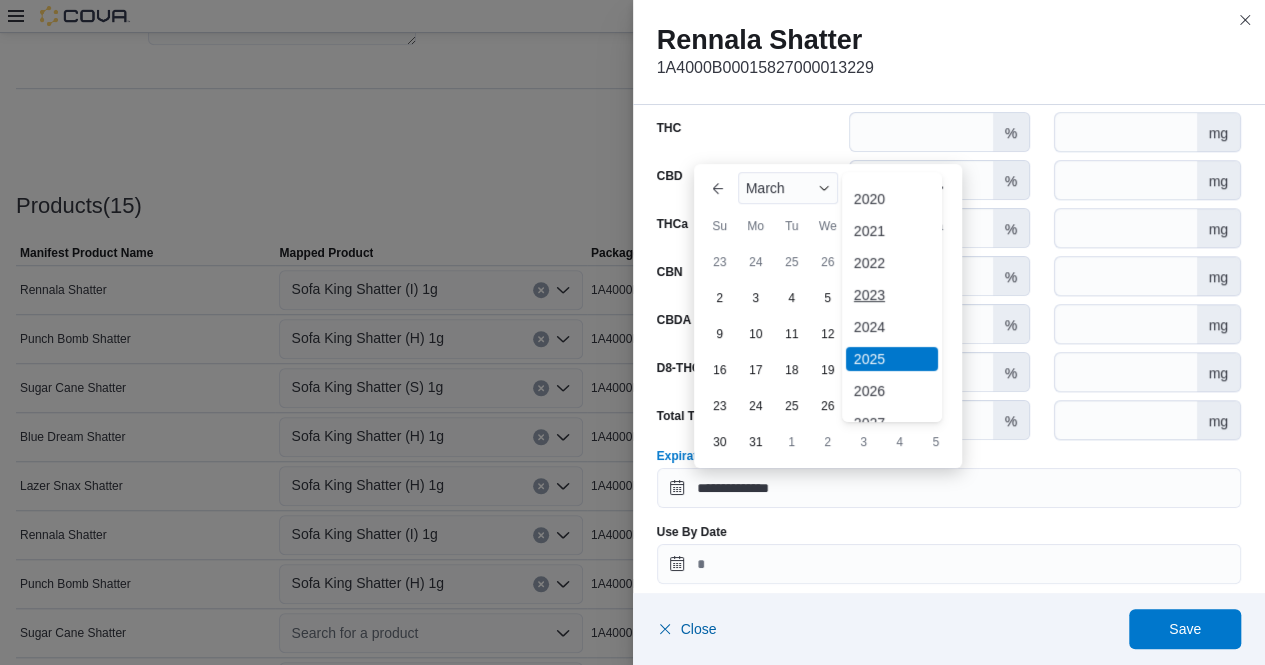 scroll, scrollTop: 59, scrollLeft: 0, axis: vertical 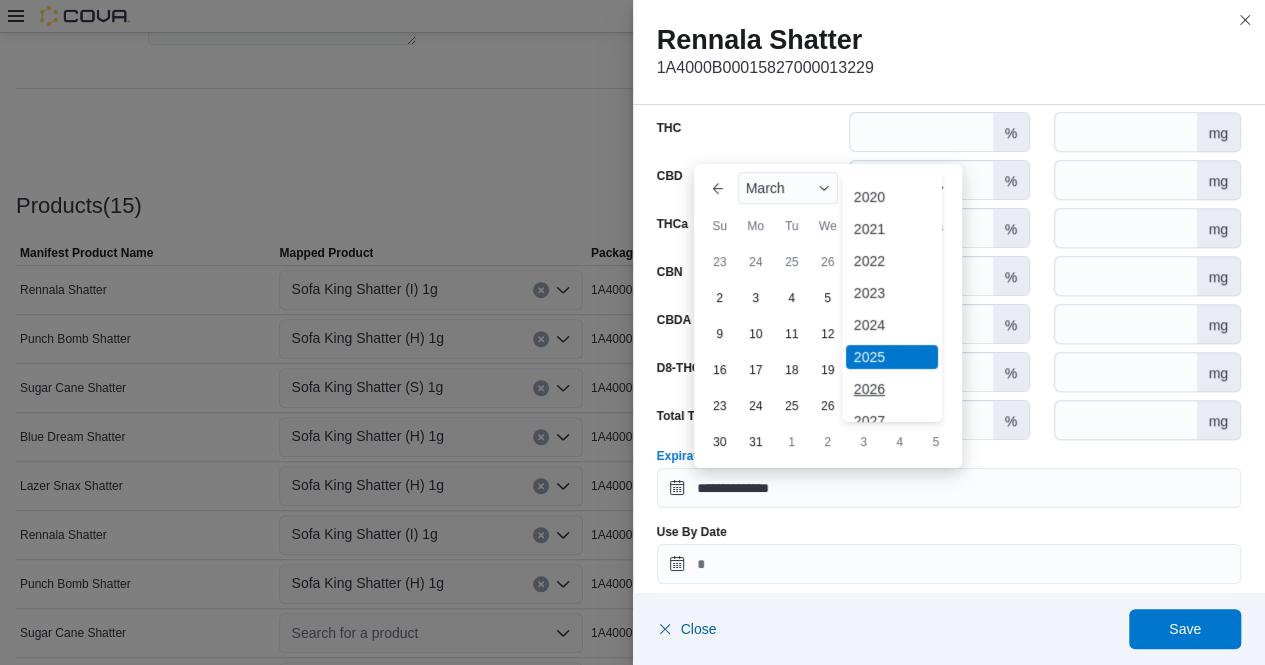 click on "2026" at bounding box center [892, 389] 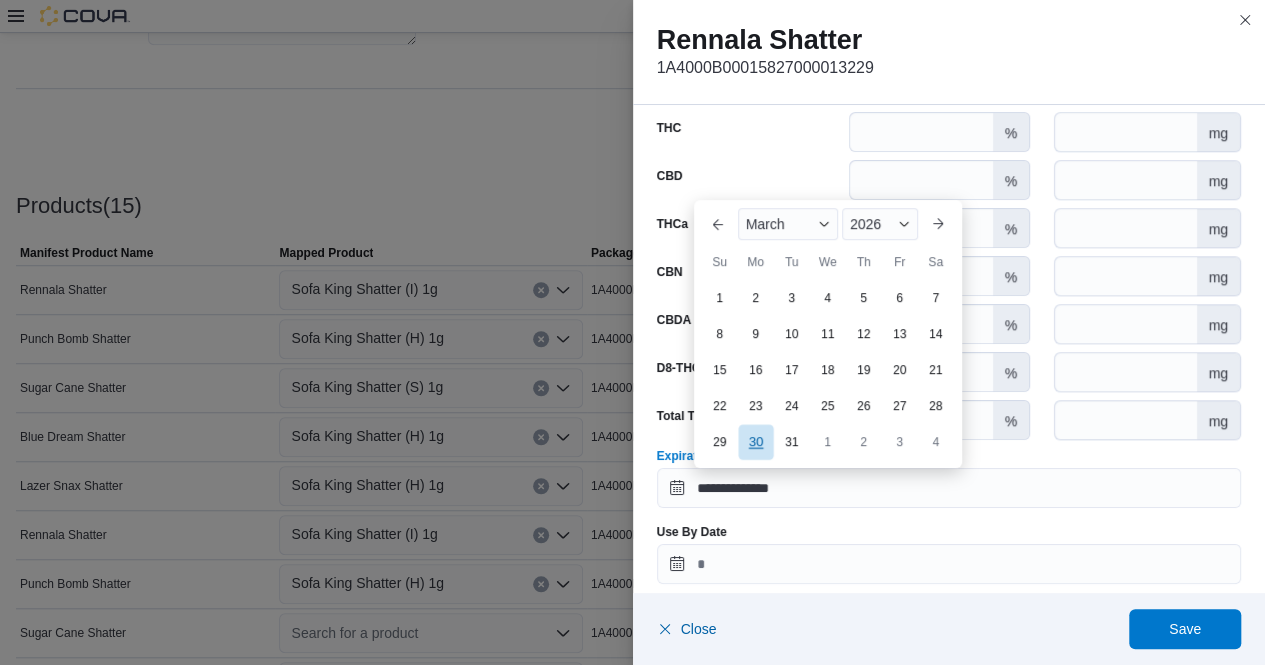 click on "30" at bounding box center (755, 441) 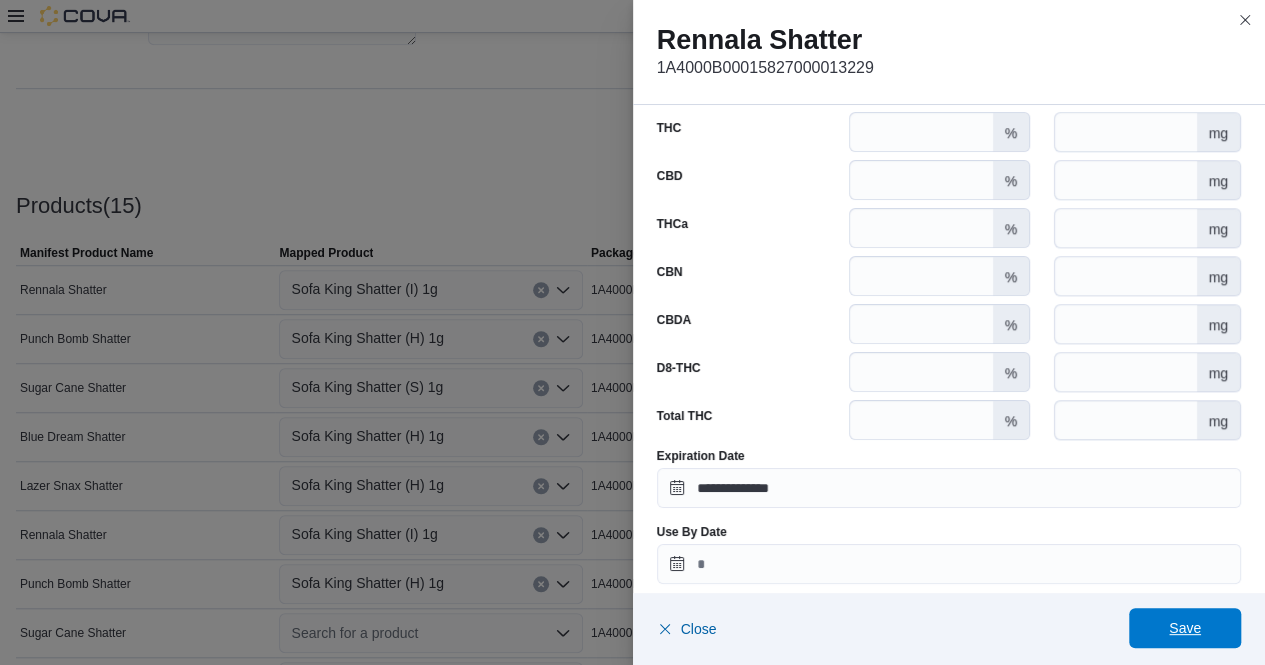 click on "Save" at bounding box center [1185, 628] 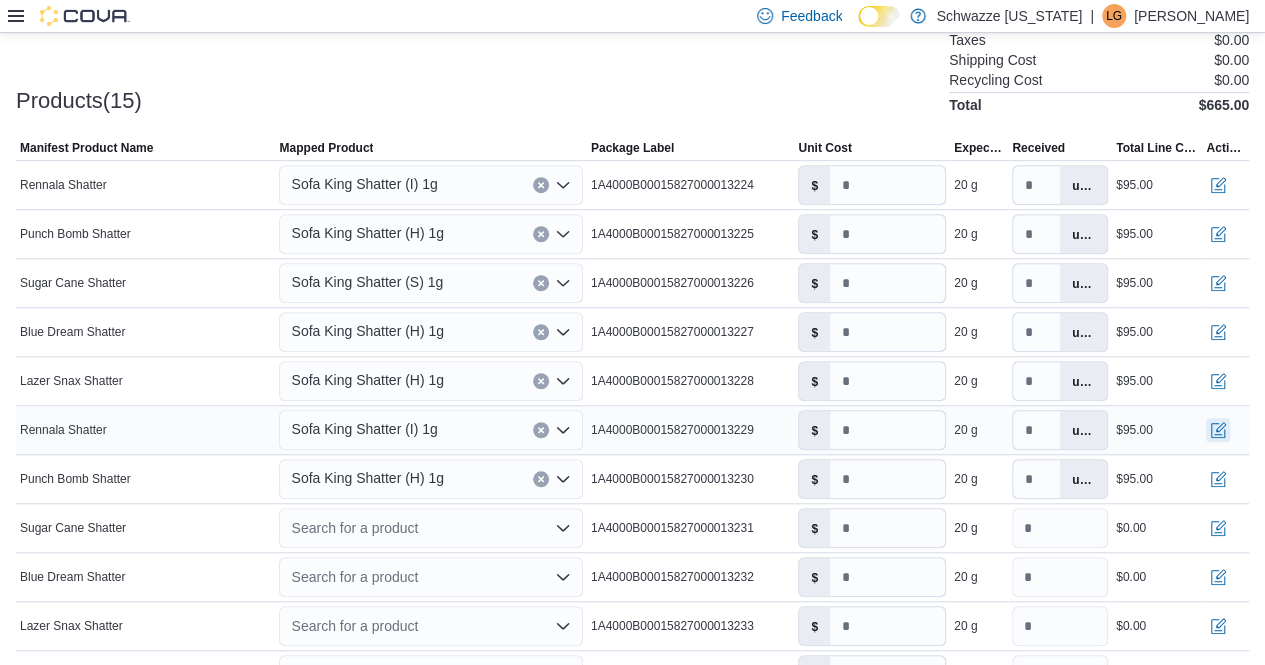 scroll, scrollTop: 663, scrollLeft: 0, axis: vertical 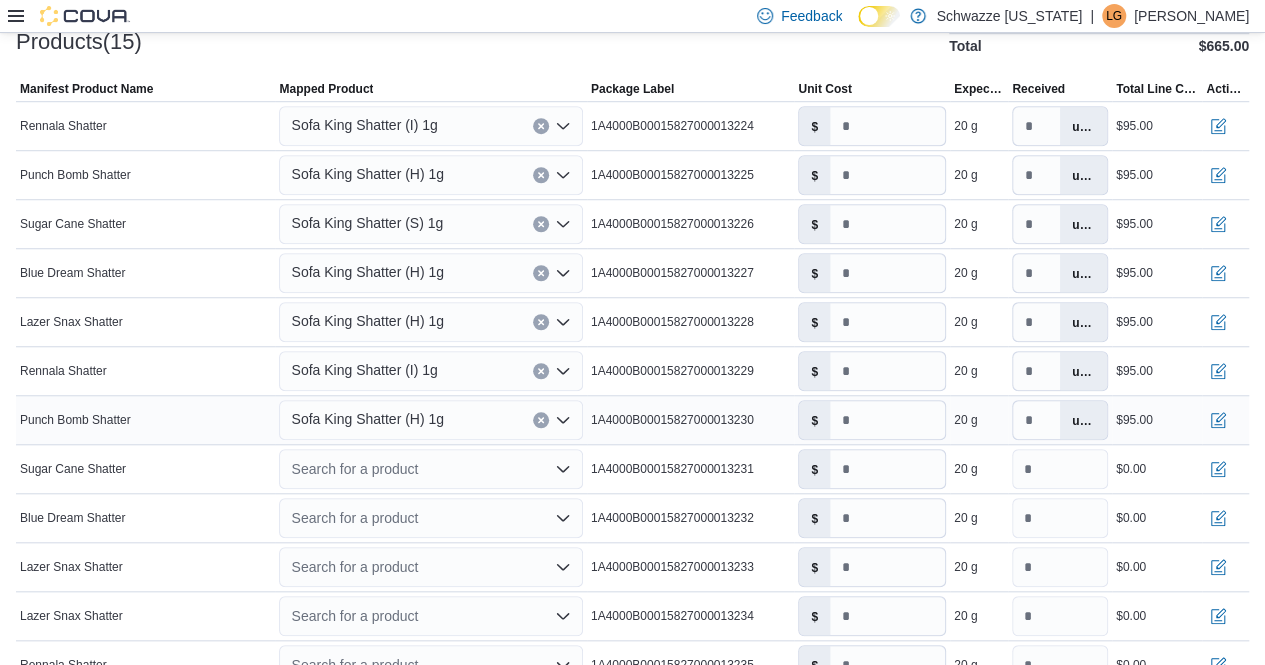 click 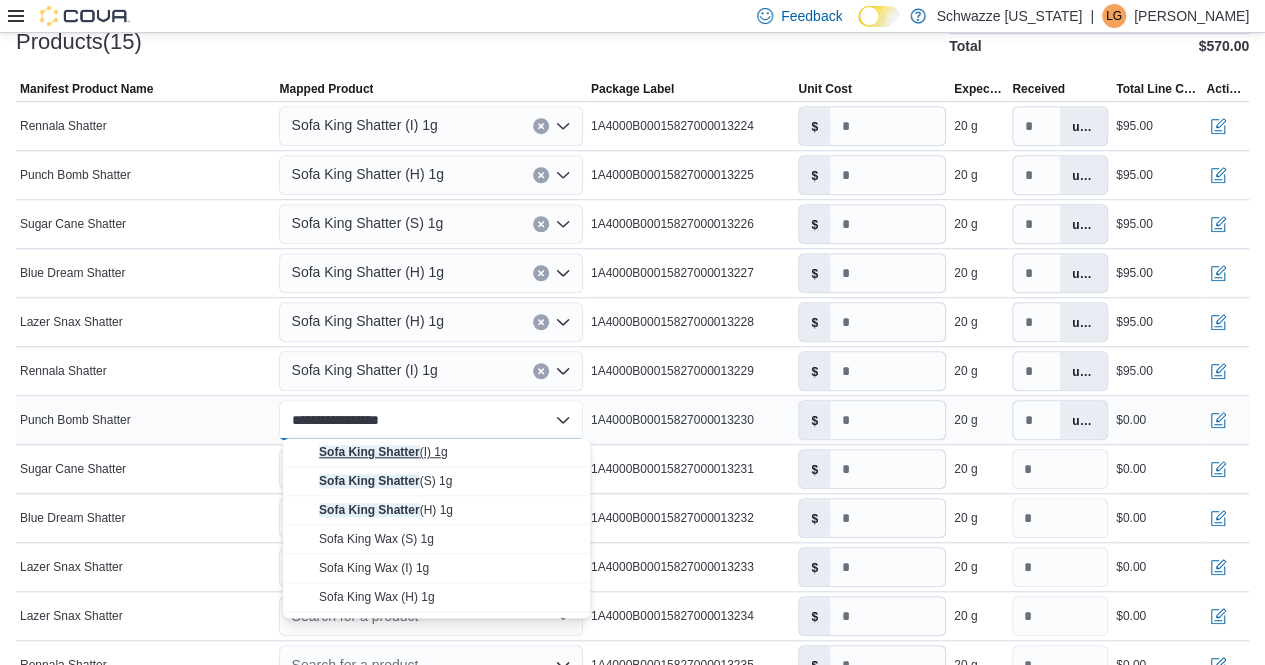 click on "Sofa King Shatter  (I) 1g" at bounding box center [383, 452] 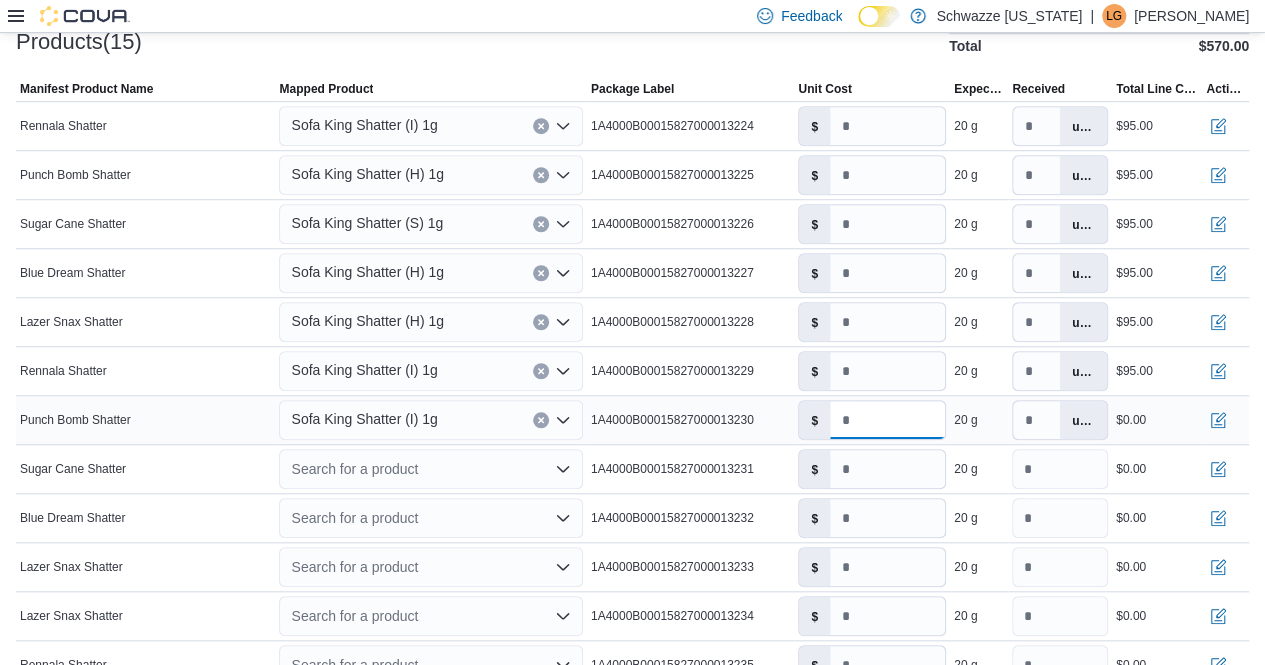 click on "*" at bounding box center [887, 420] 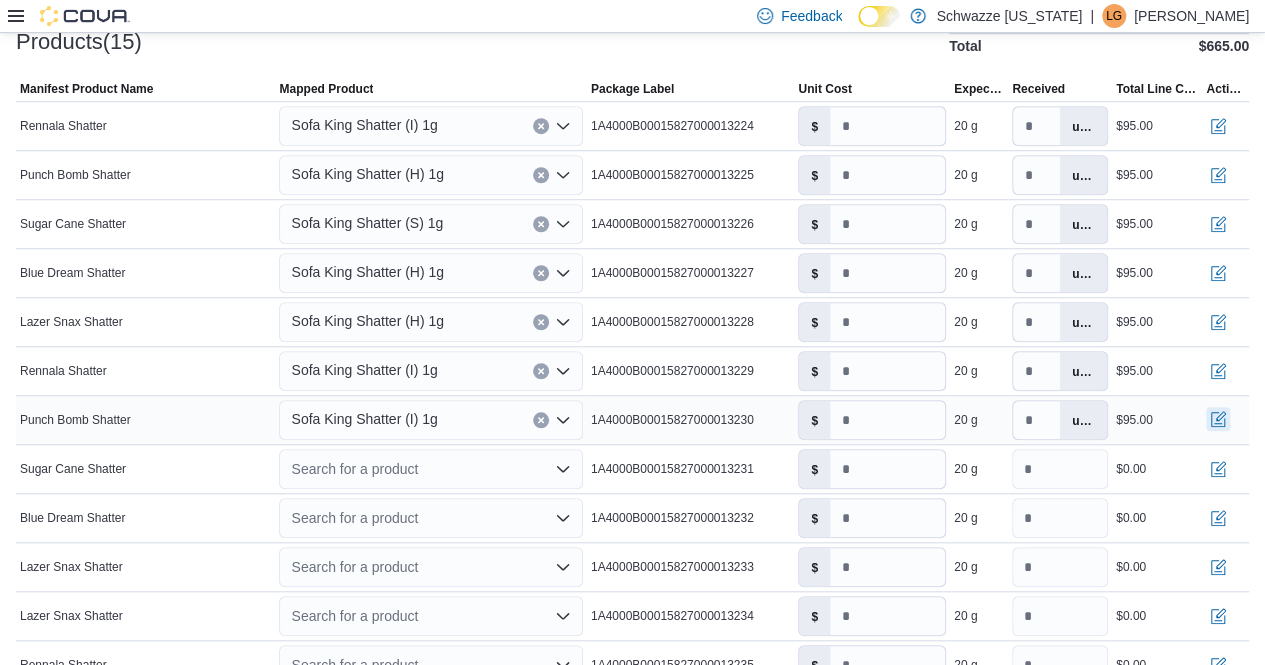 click at bounding box center (1218, 419) 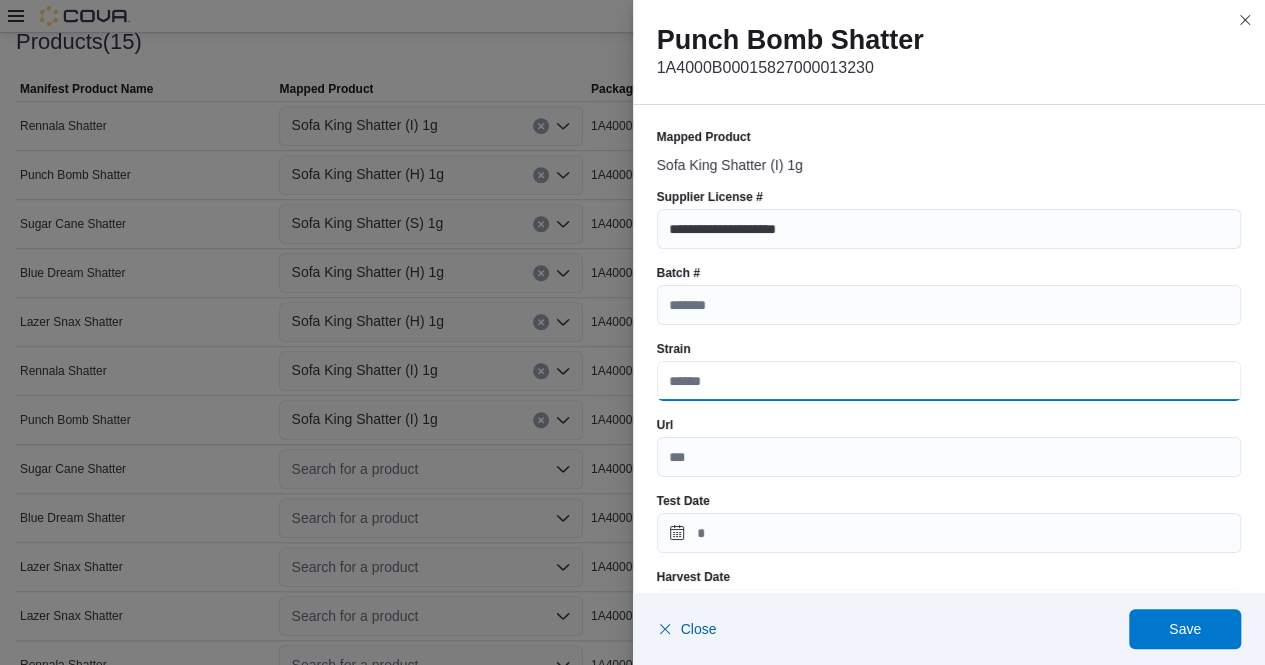 click on "Strain" at bounding box center (949, 381) 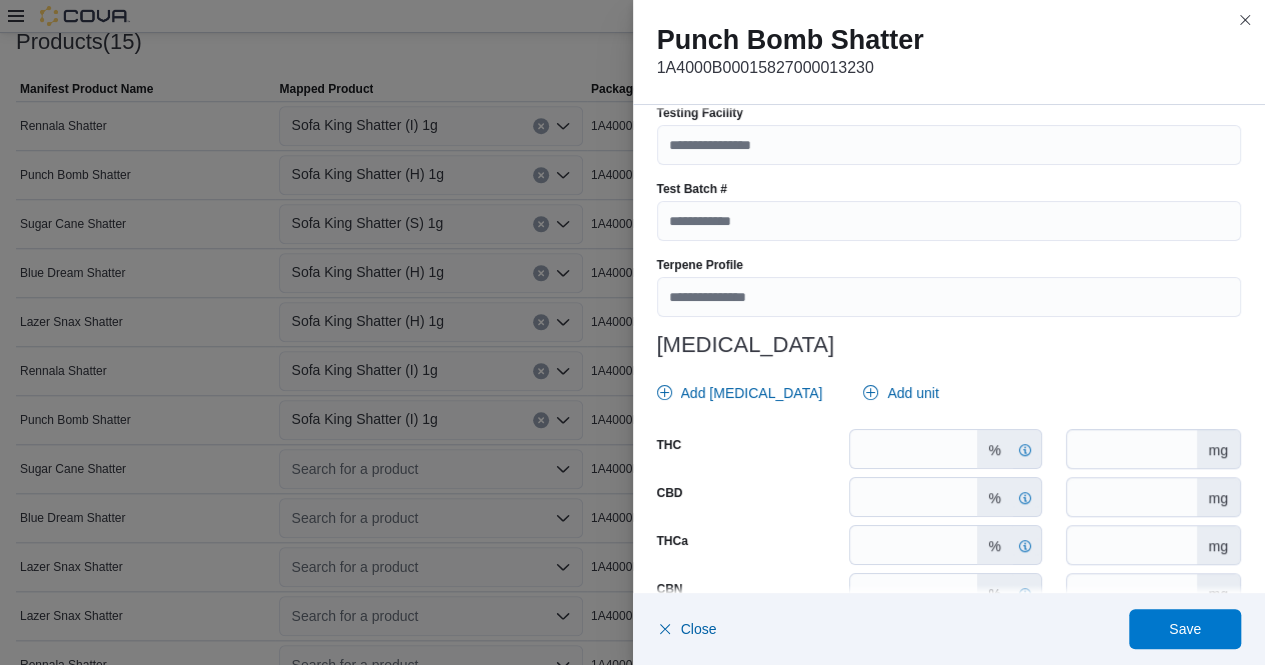 scroll, scrollTop: 695, scrollLeft: 0, axis: vertical 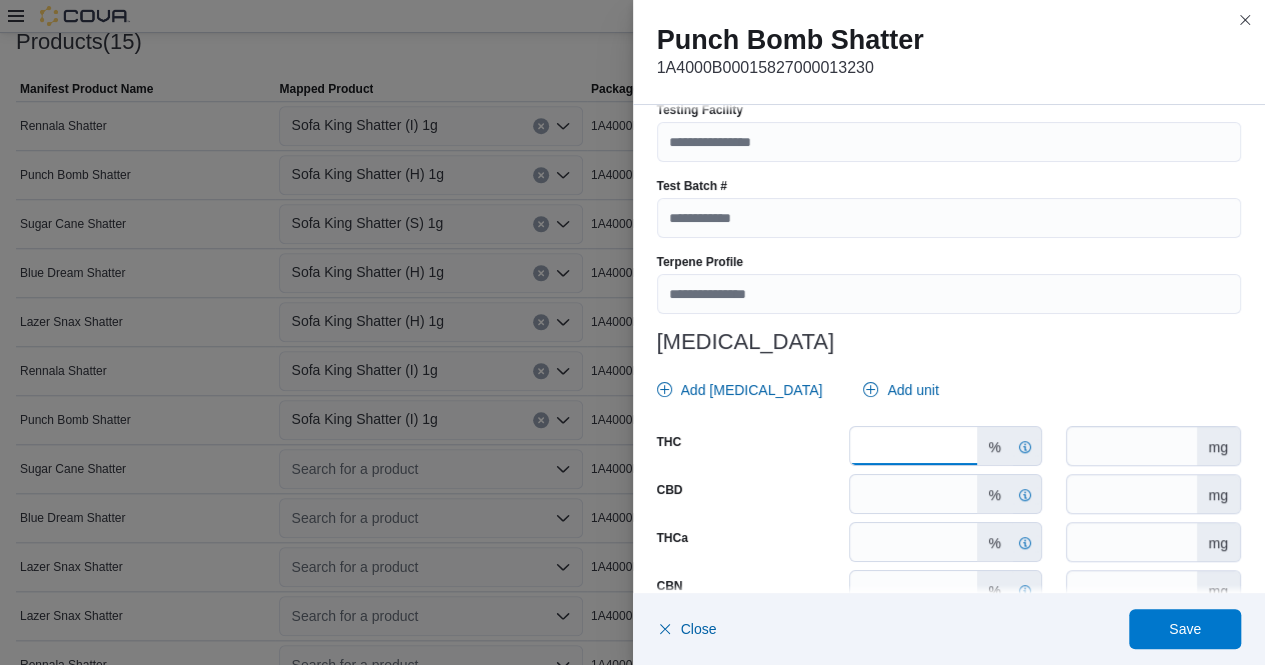 click on "*****" at bounding box center [913, 446] 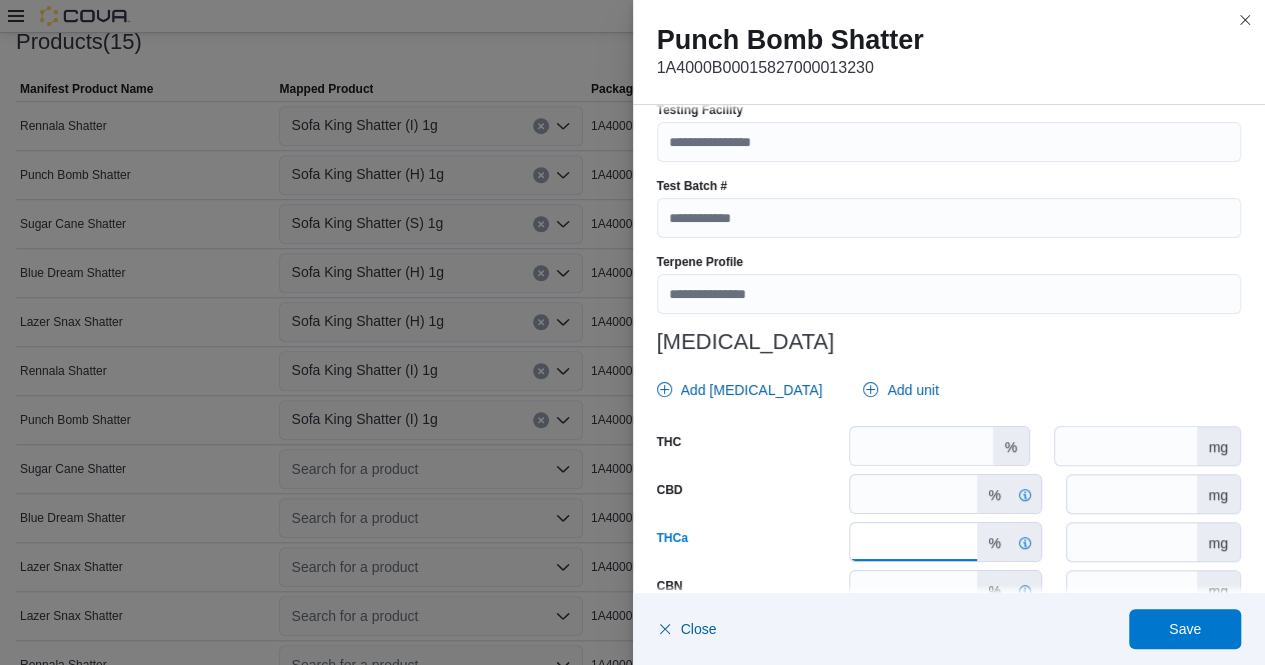 click on "******" at bounding box center (913, 542) 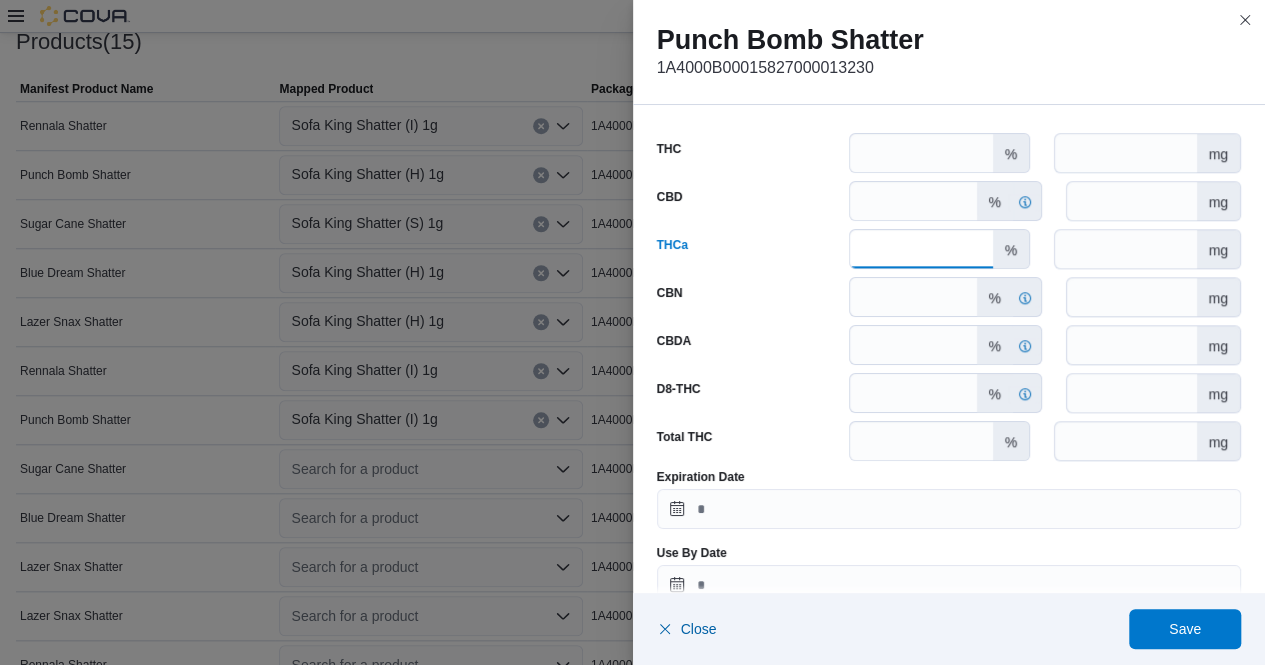 scroll, scrollTop: 1023, scrollLeft: 0, axis: vertical 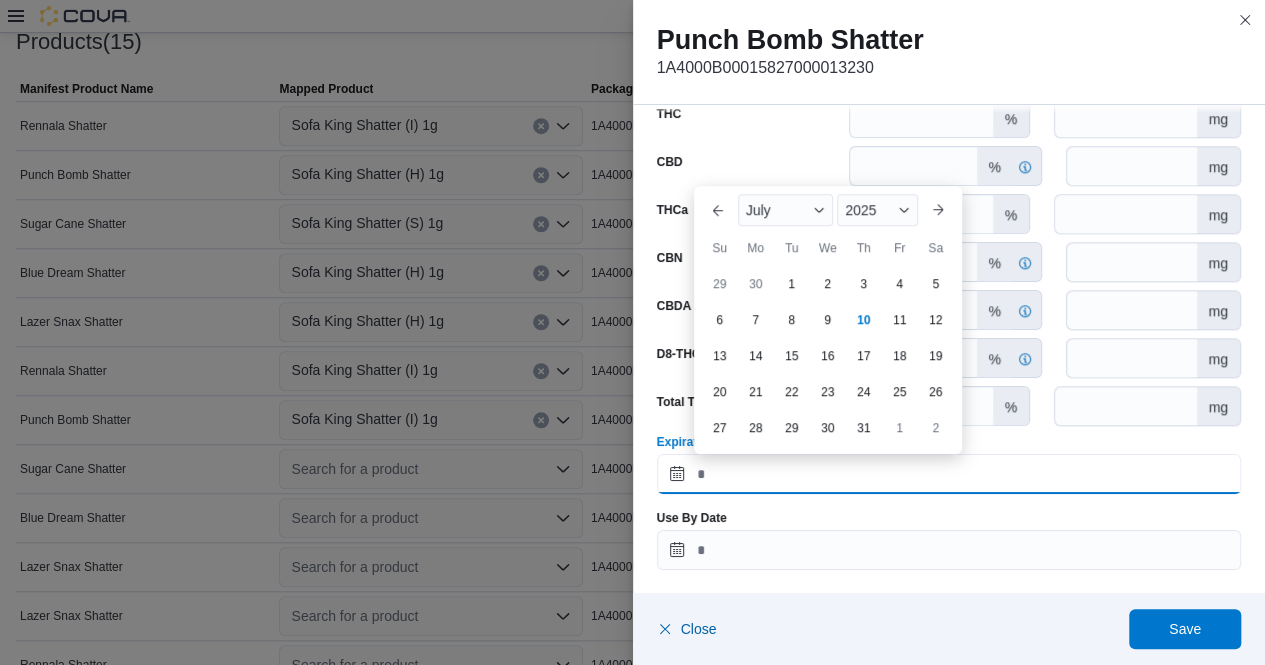 click on "Expiration Date" at bounding box center (949, 474) 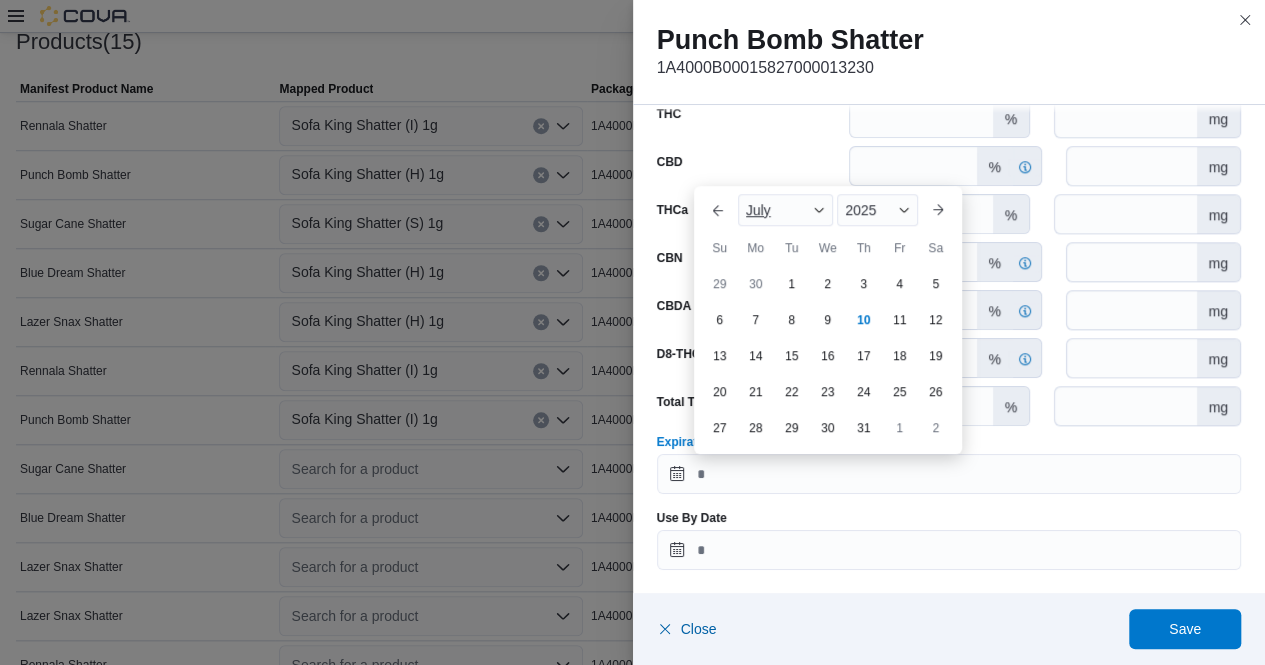 click at bounding box center [819, 210] 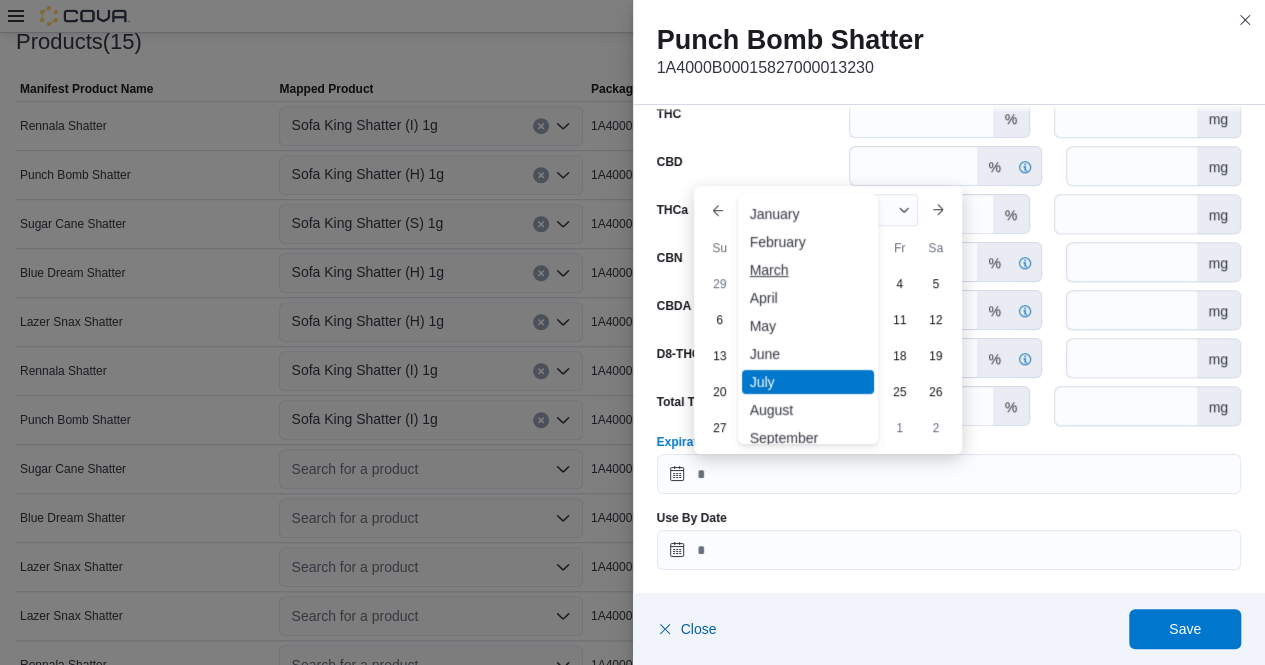 click on "March" at bounding box center (808, 270) 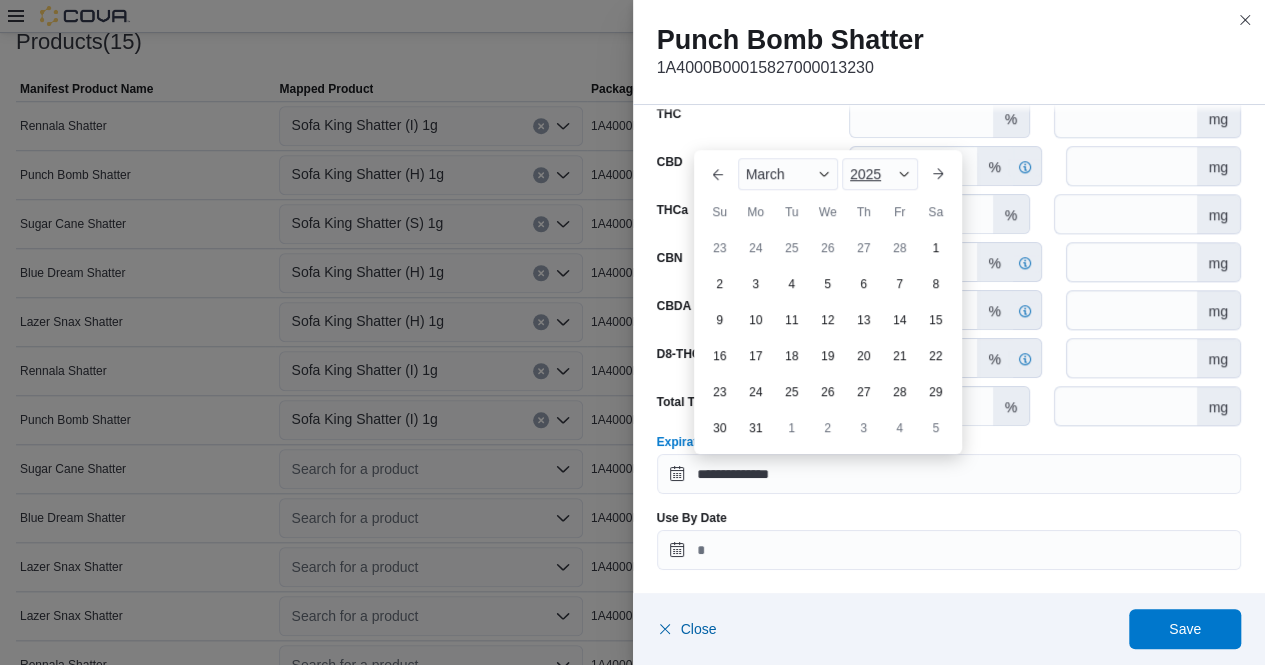 click at bounding box center (904, 174) 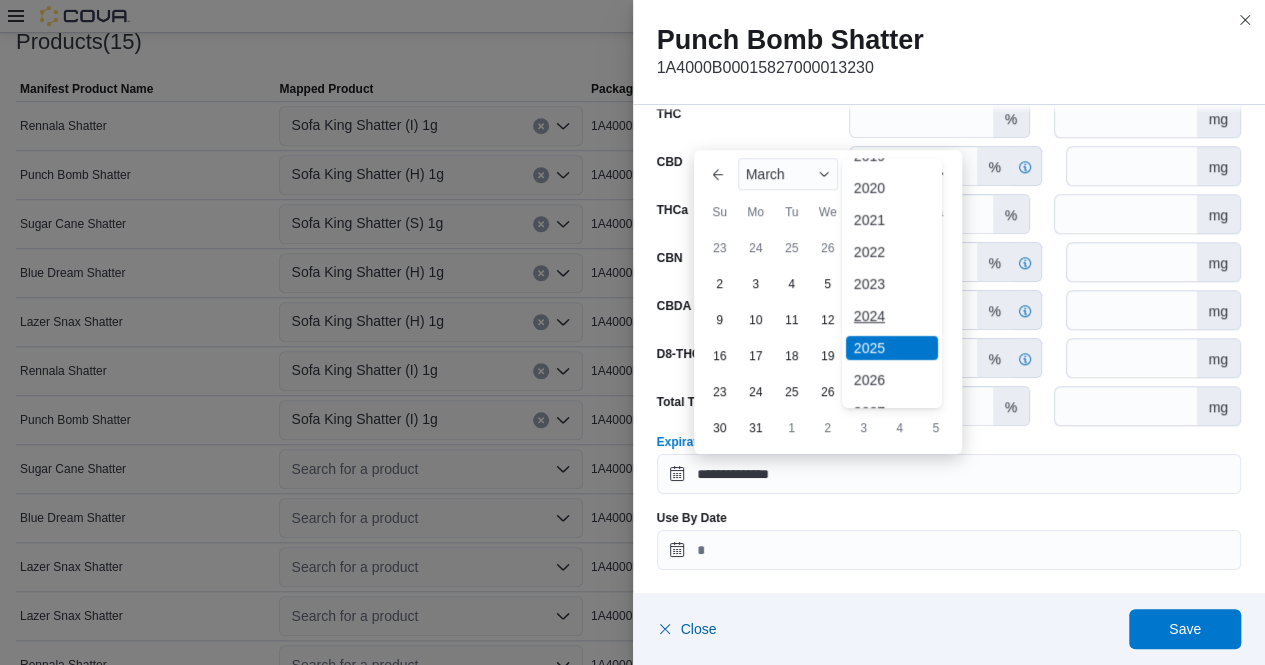 scroll, scrollTop: 56, scrollLeft: 0, axis: vertical 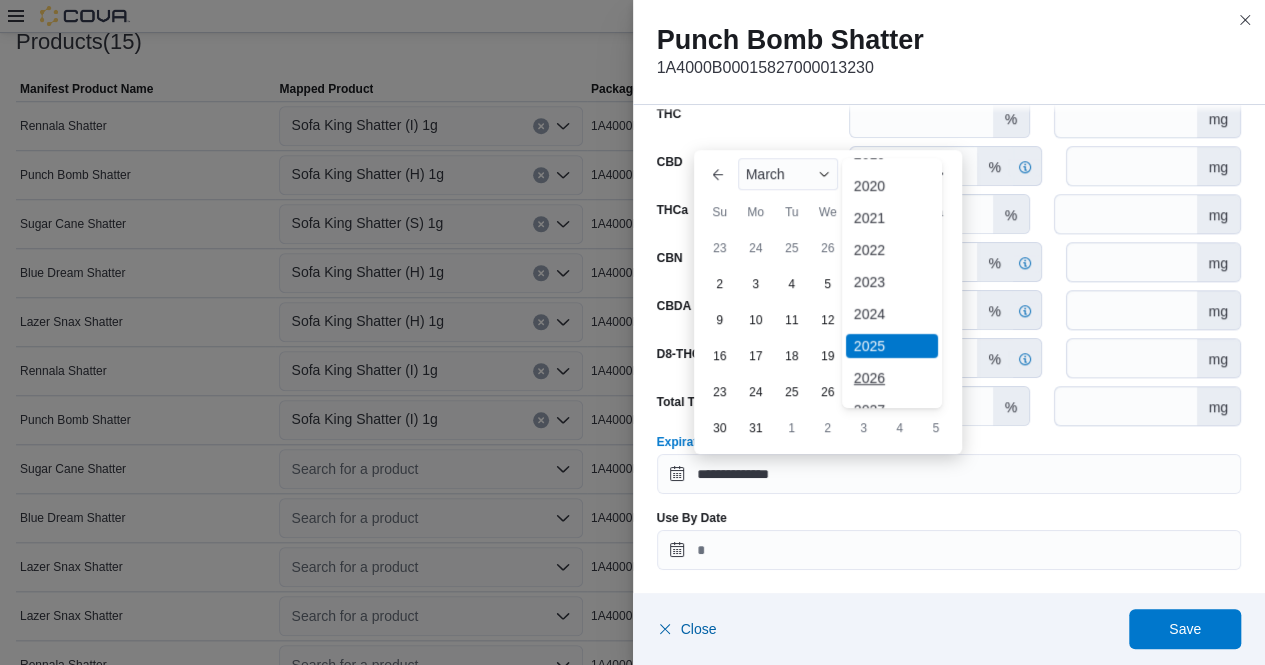 click on "2026" at bounding box center (892, 378) 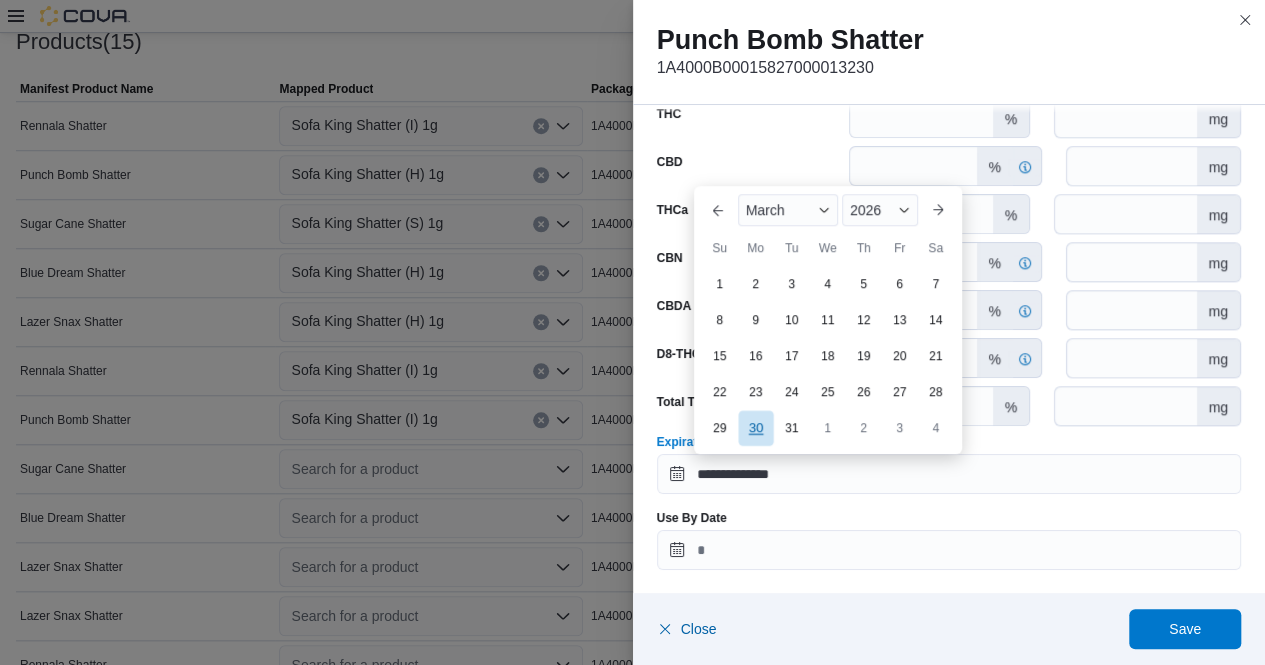 click on "30" at bounding box center (755, 427) 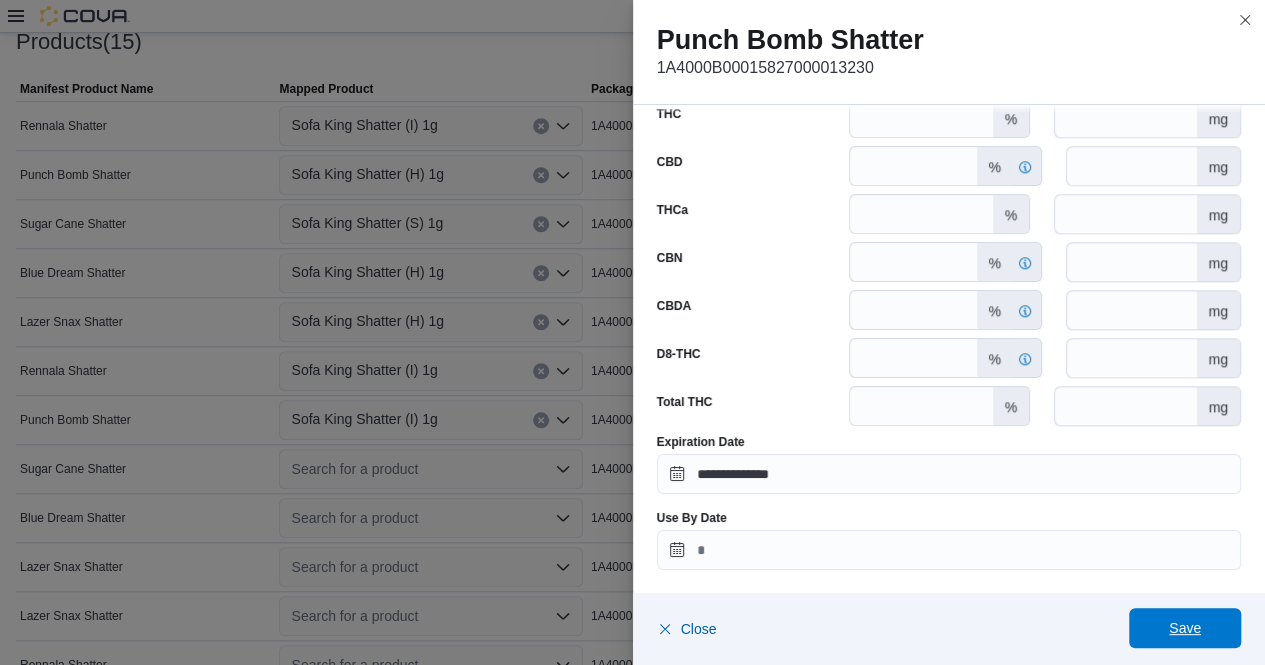 click on "Save" at bounding box center [1185, 628] 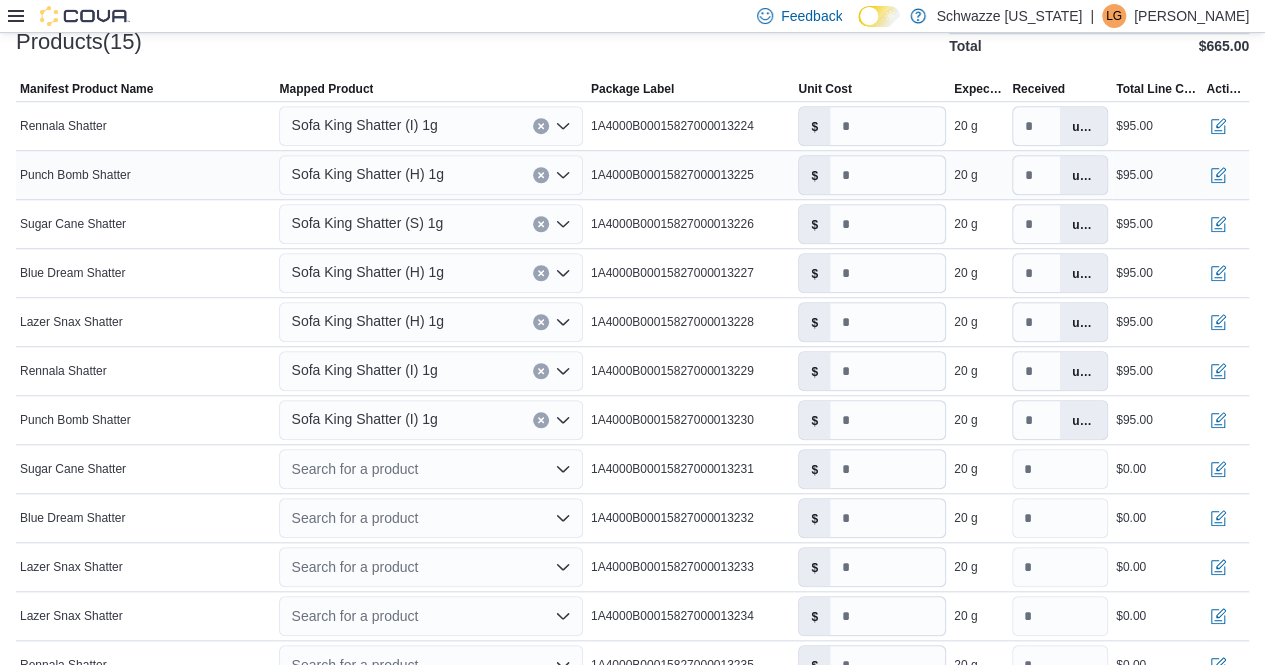 click 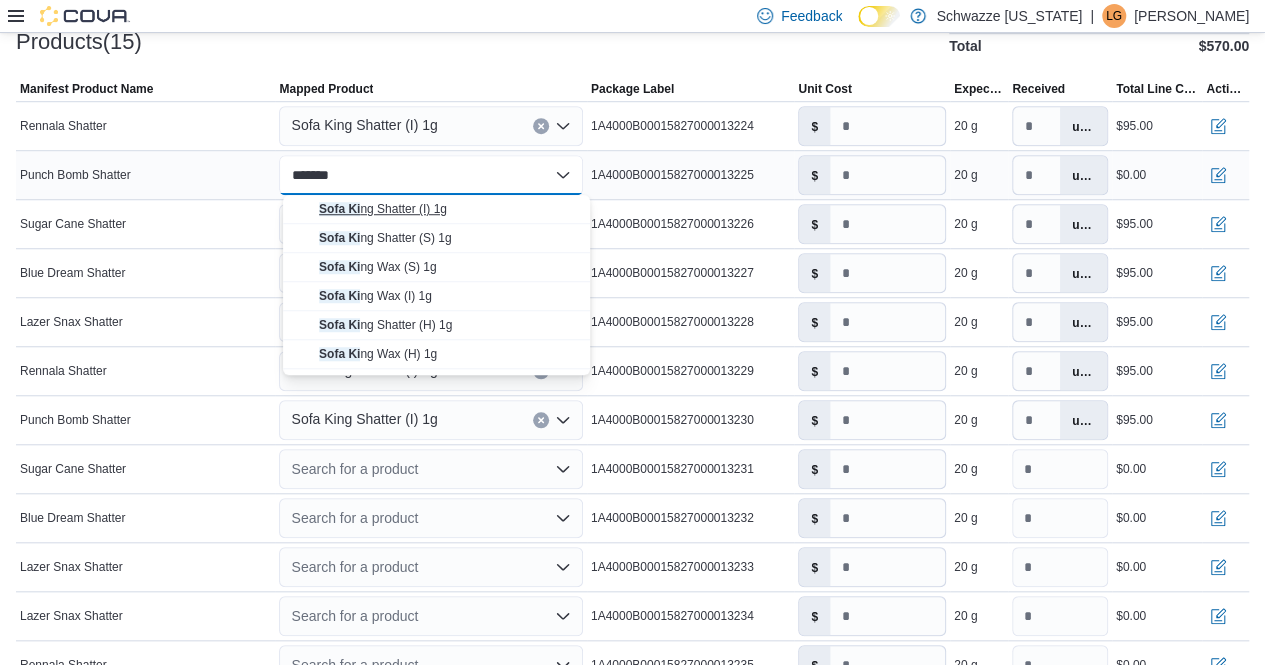 click on "Sofa Ki ng Shatter (I) 1g" at bounding box center [383, 209] 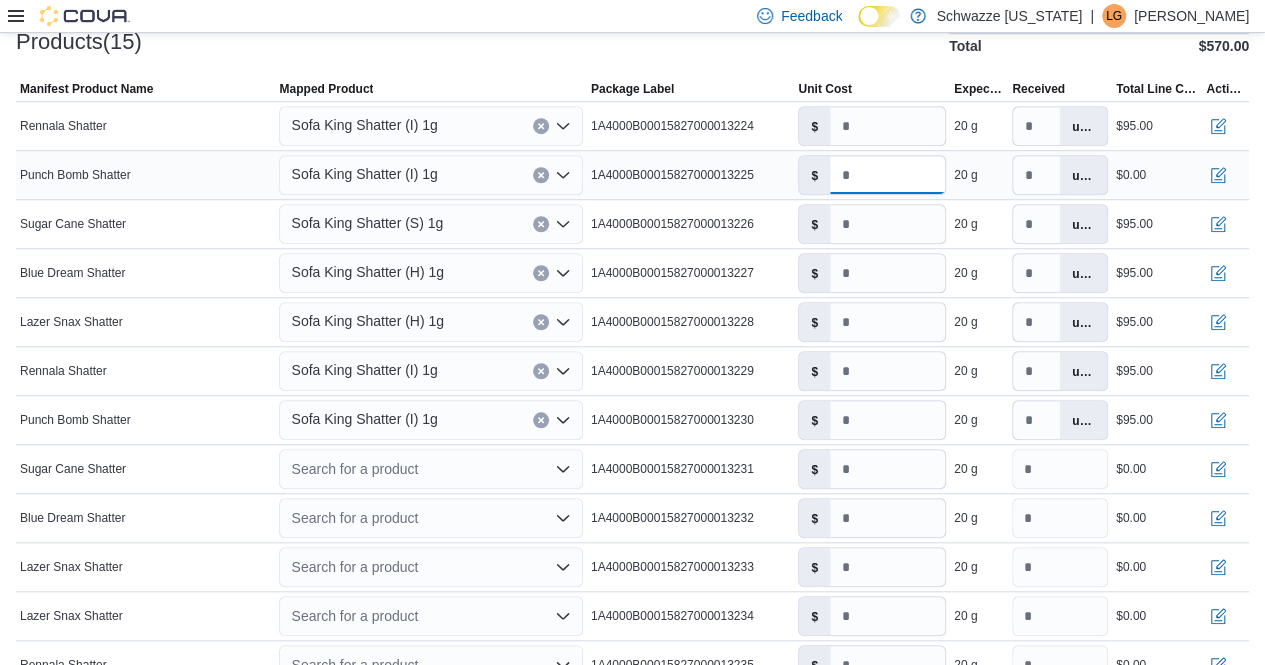 click on "*" at bounding box center (887, 175) 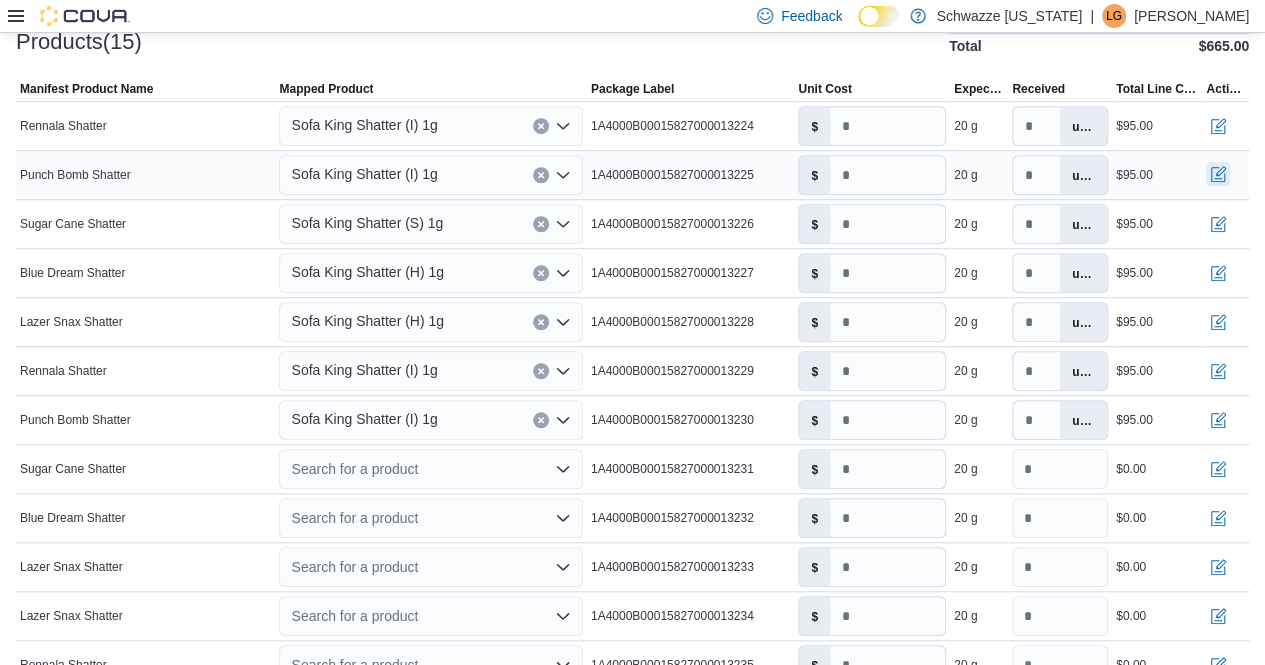 click at bounding box center (1218, 174) 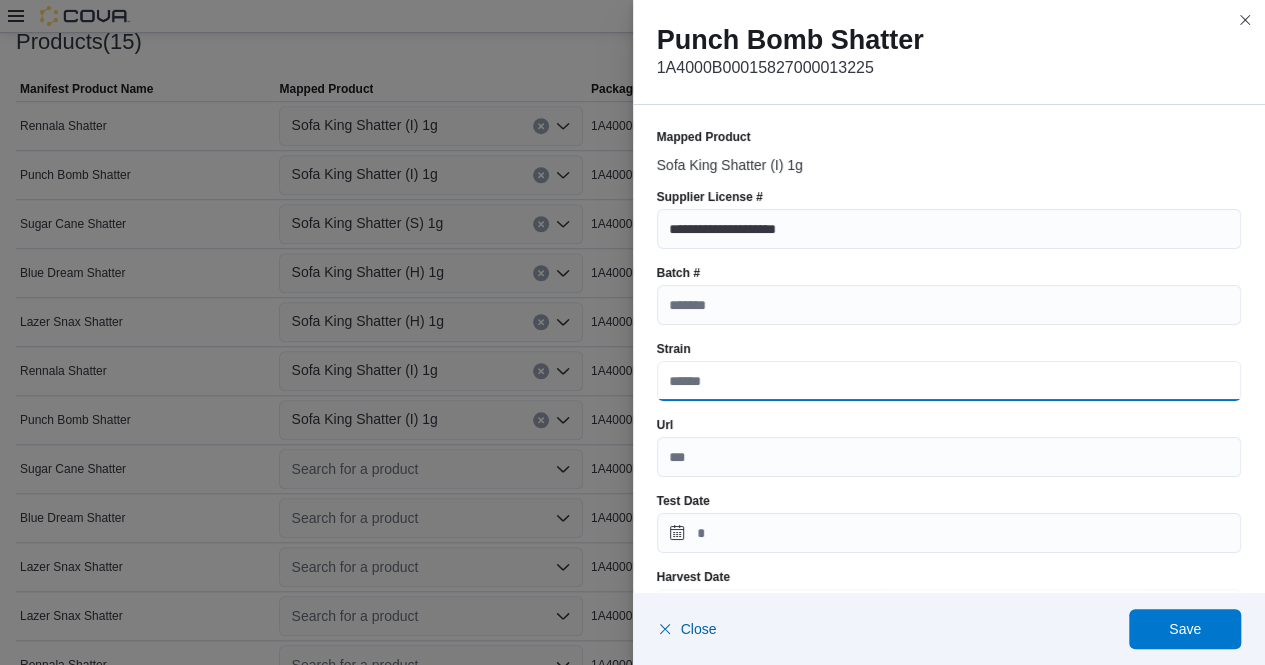 click on "Strain" at bounding box center (949, 381) 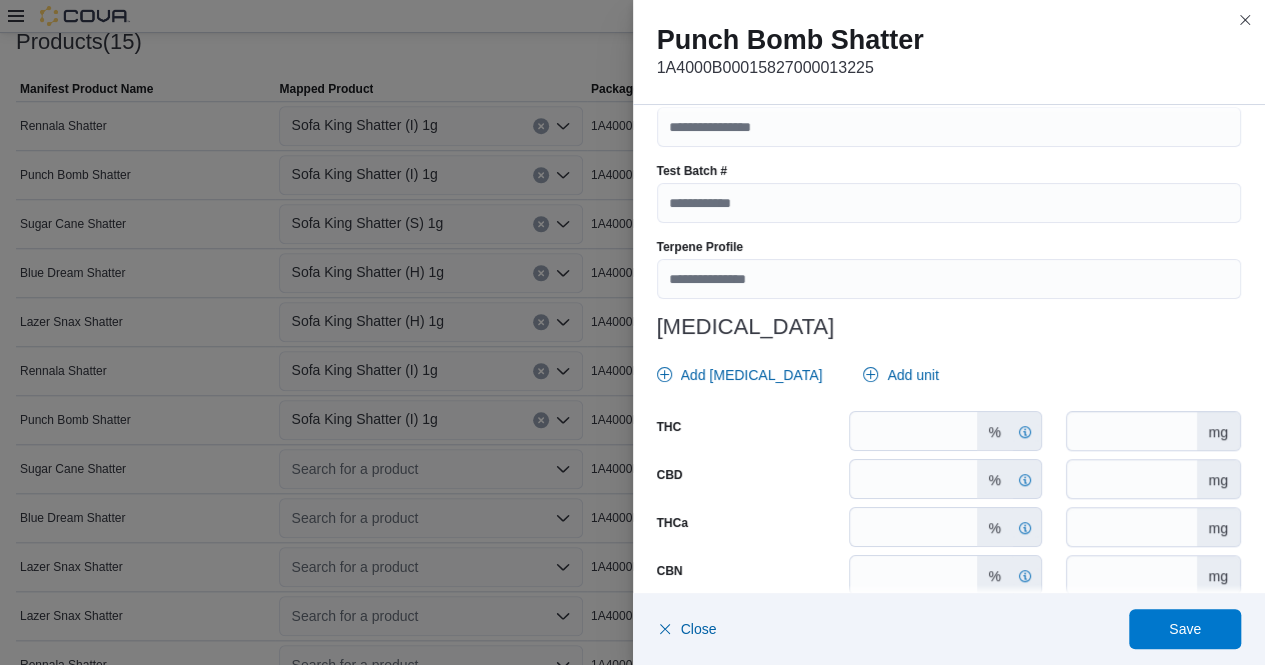 scroll, scrollTop: 787, scrollLeft: 0, axis: vertical 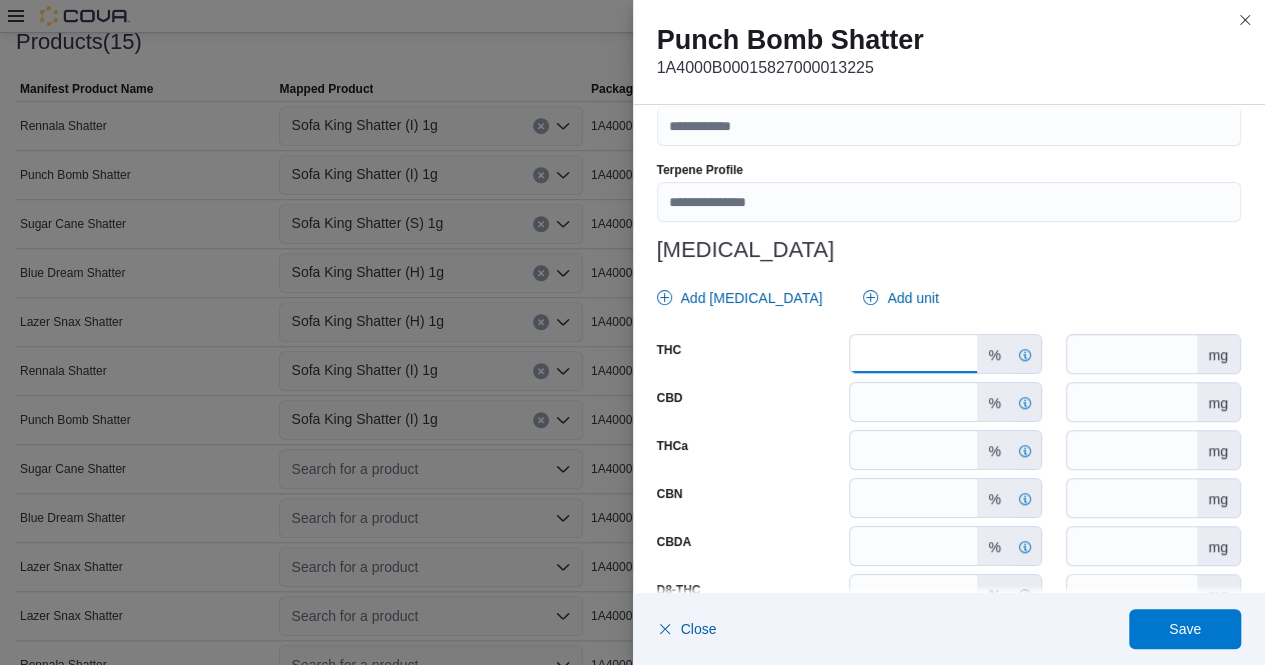 click on "*****" at bounding box center (913, 354) 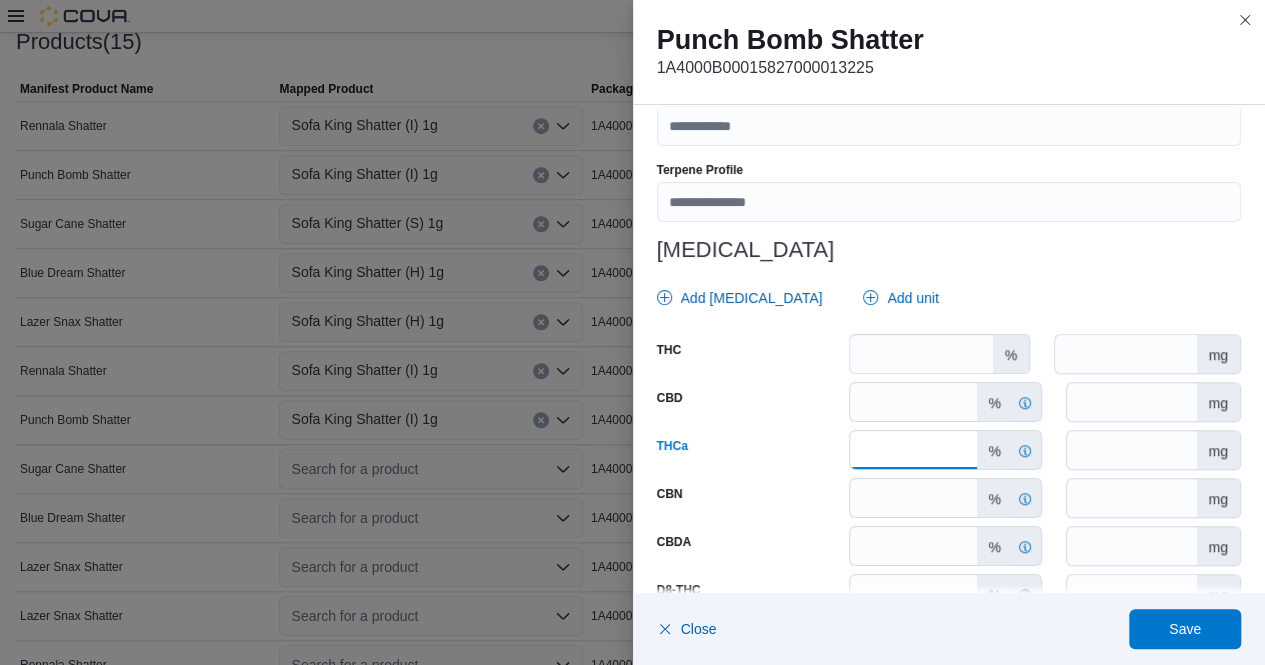 click on "******" at bounding box center (913, 450) 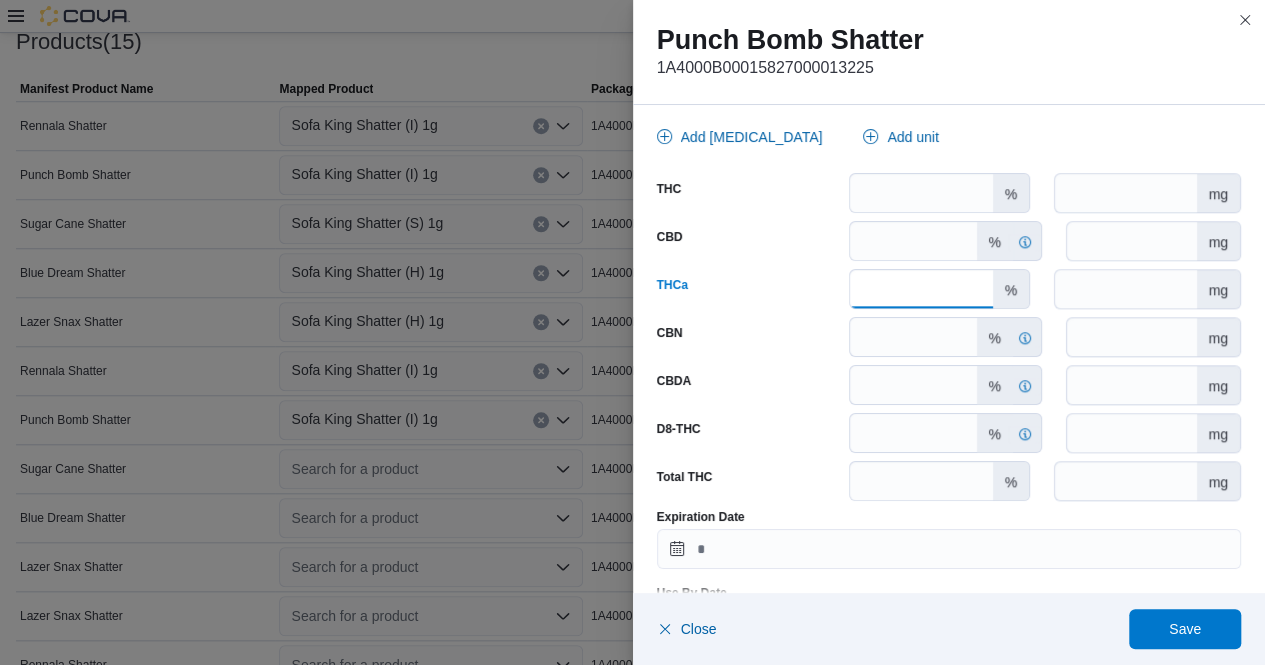 scroll, scrollTop: 1023, scrollLeft: 0, axis: vertical 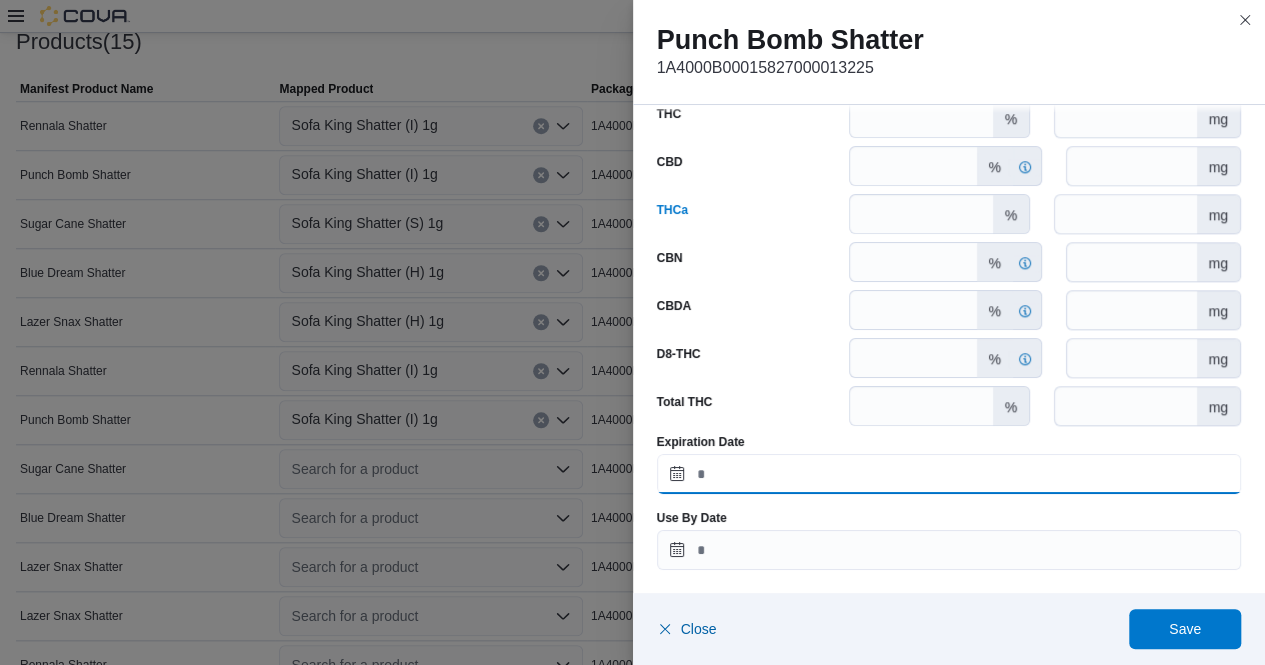 click on "Expiration Date" at bounding box center (949, 474) 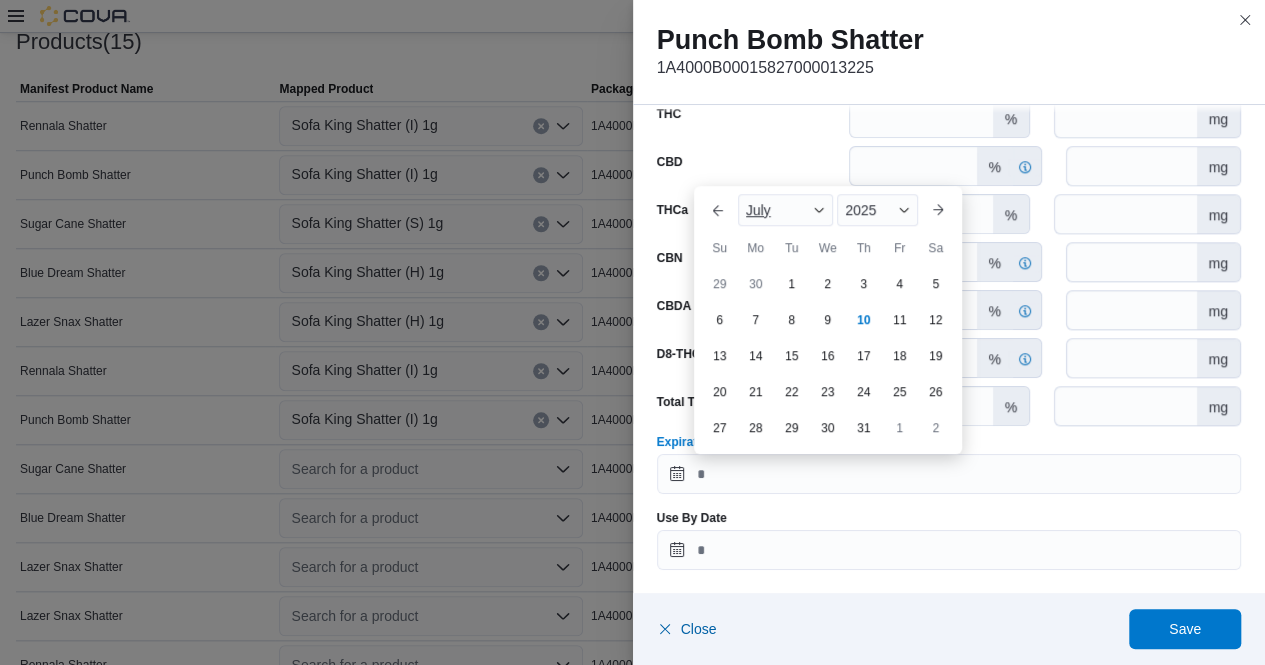 click at bounding box center [819, 210] 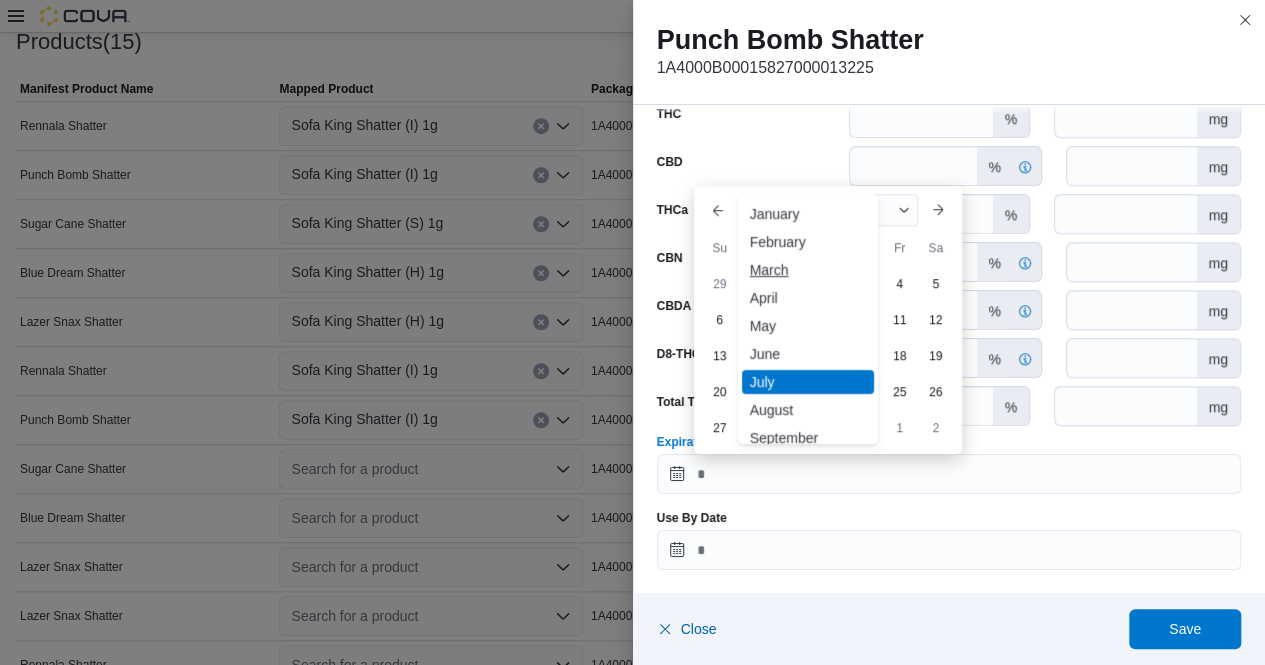 click on "March" at bounding box center [808, 270] 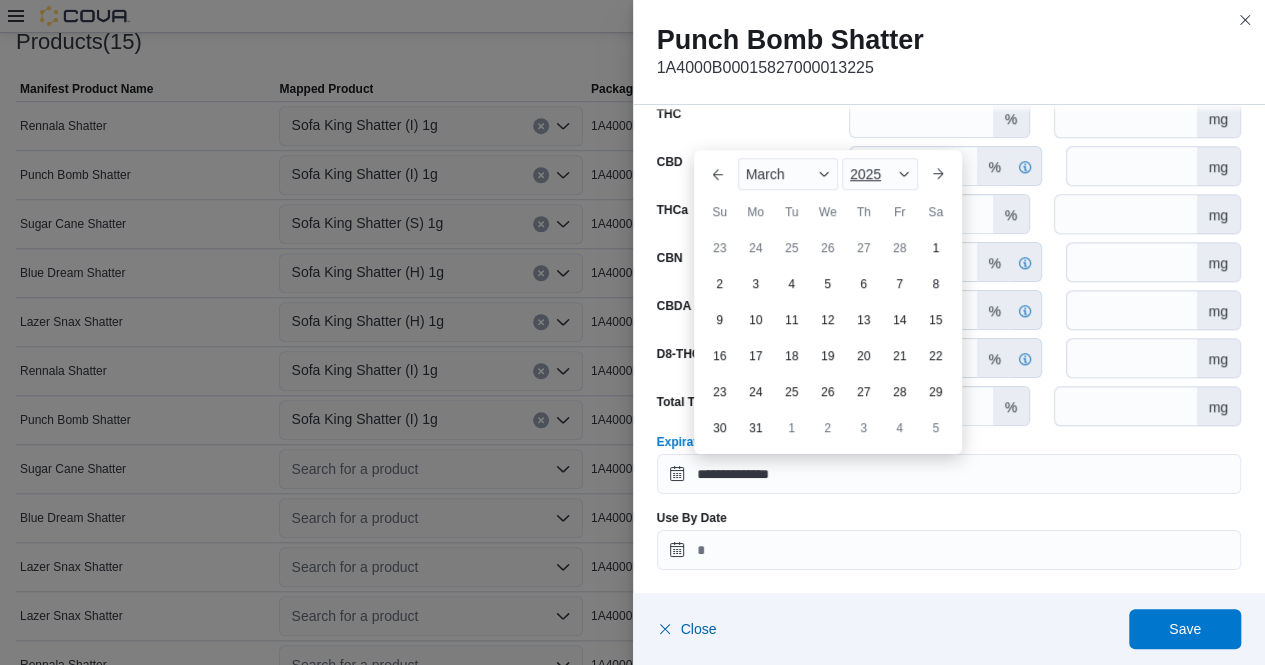 click at bounding box center (904, 174) 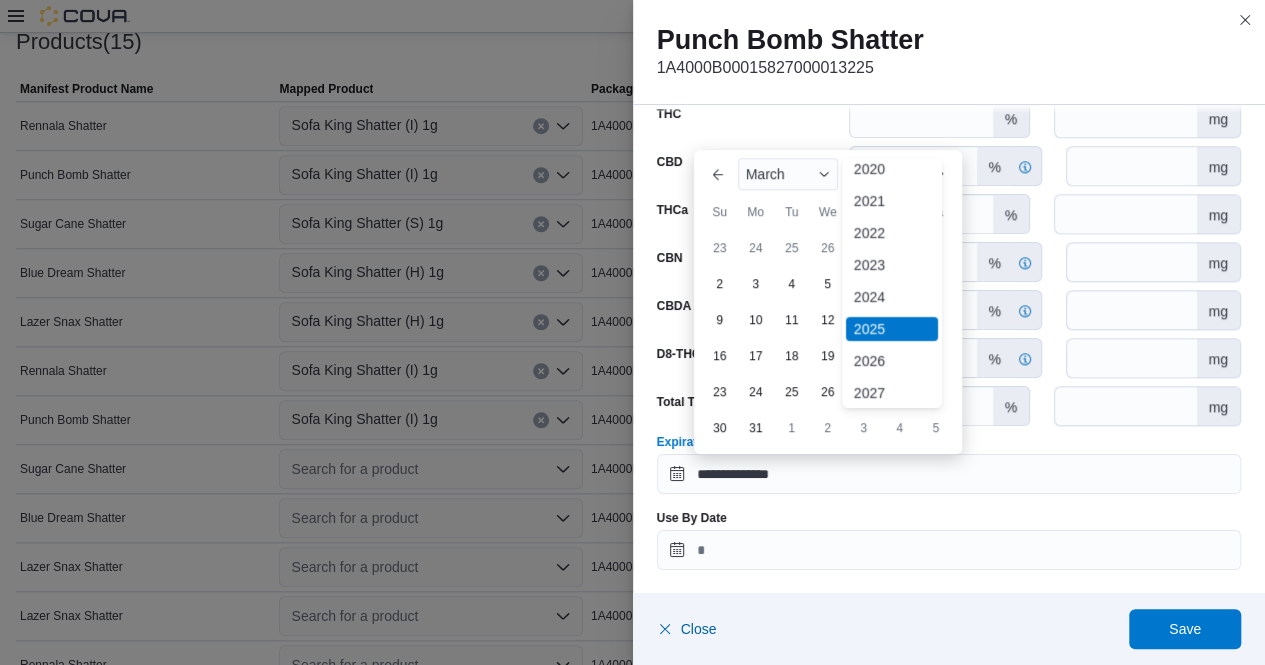 scroll, scrollTop: 77, scrollLeft: 0, axis: vertical 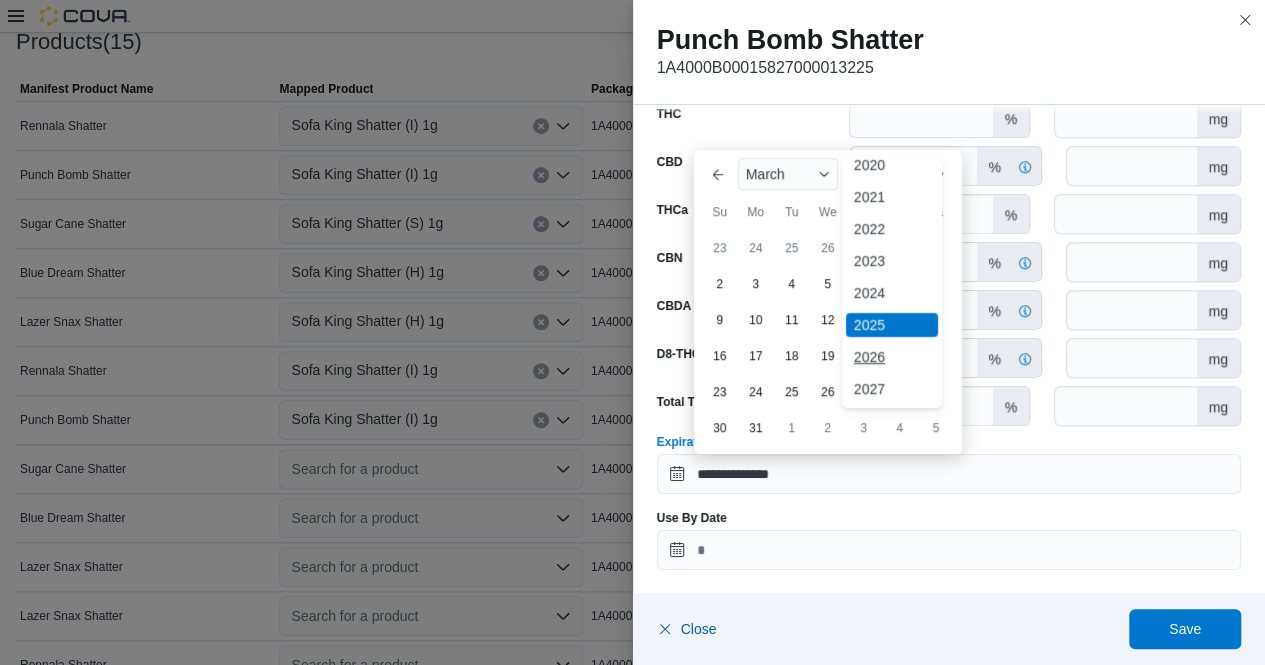 click on "2026" at bounding box center (892, 357) 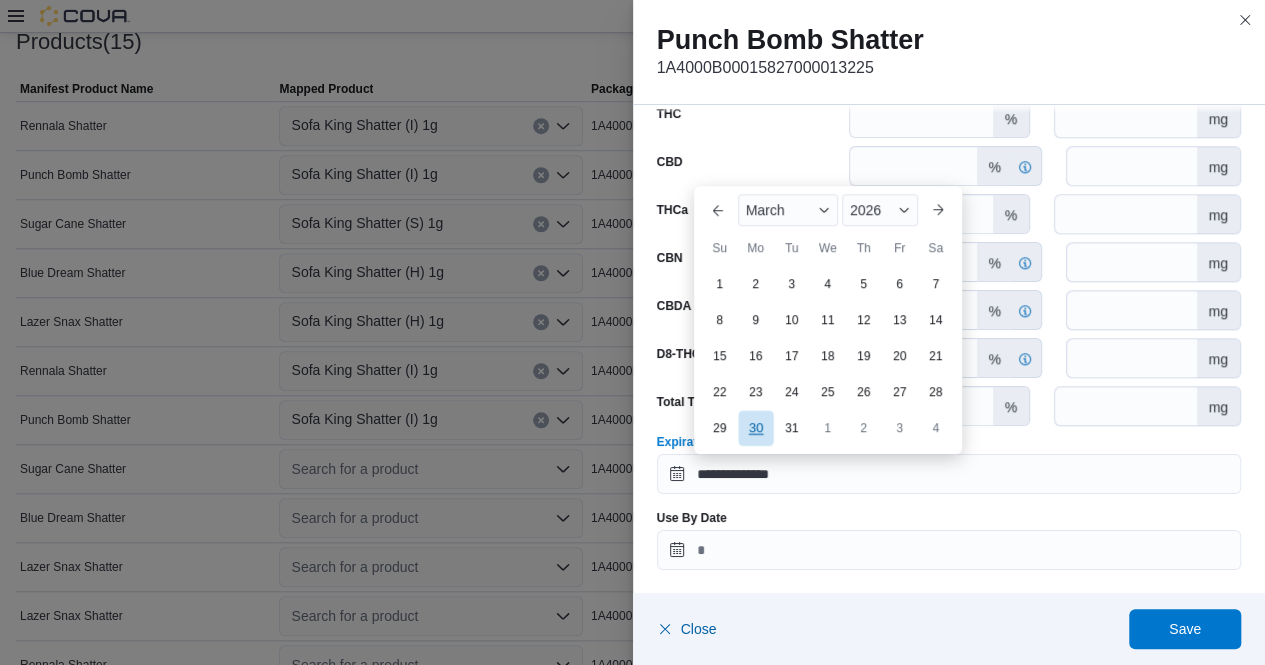 click on "30" at bounding box center (755, 427) 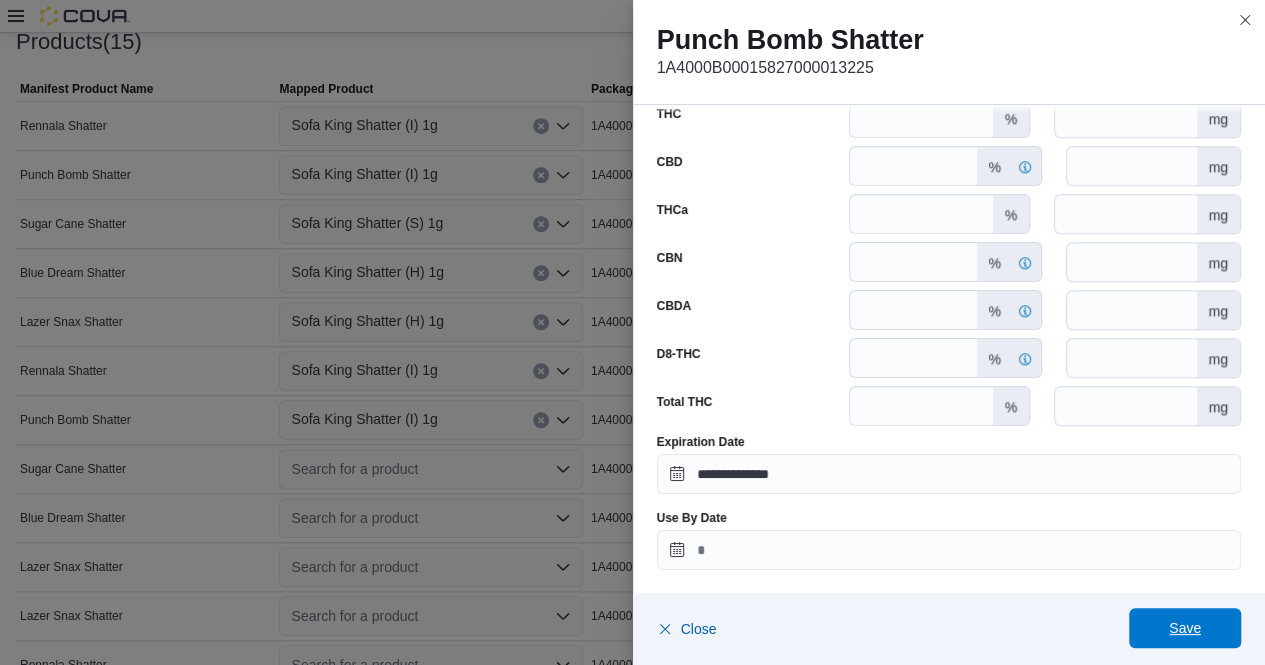 click on "Save" at bounding box center (1185, 628) 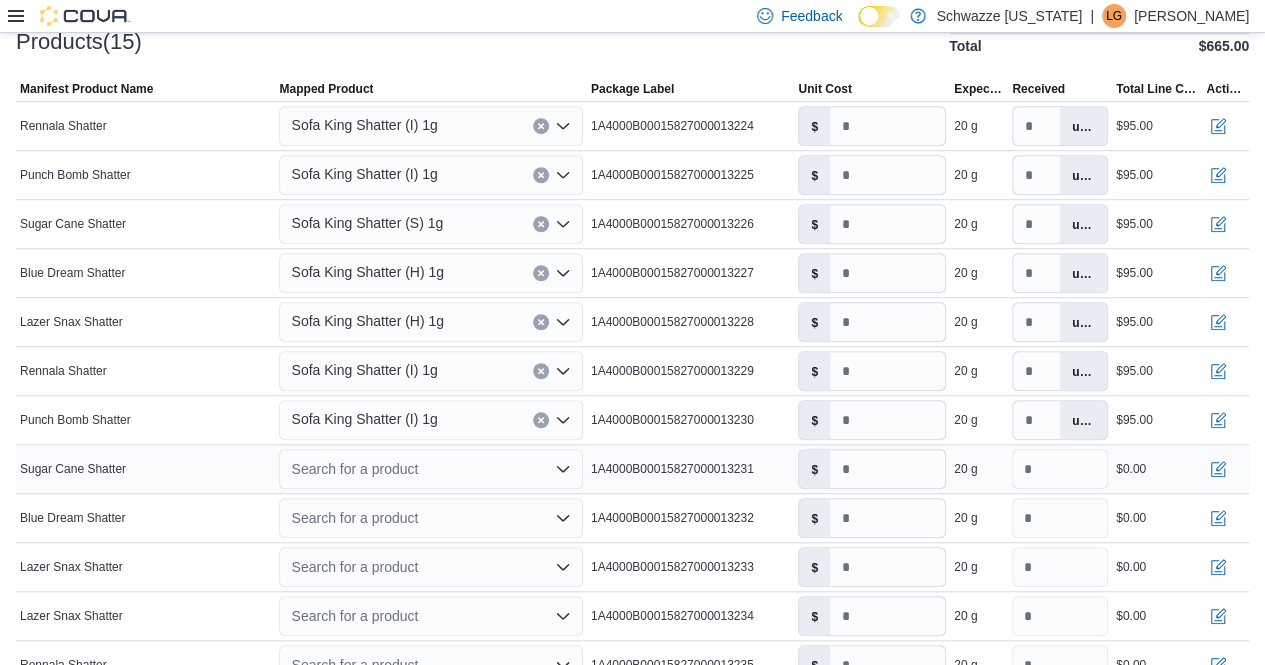 click on "Search for a product" at bounding box center (430, 469) 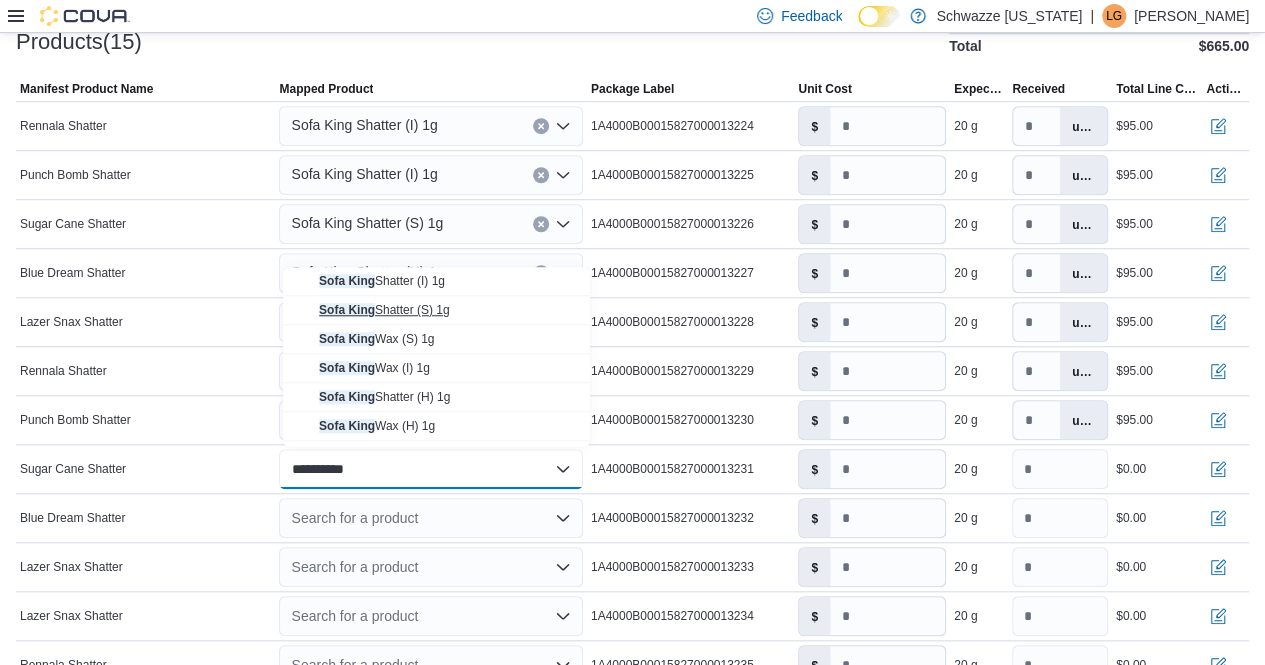 click on "Sofa King  Shatter (S) 1g" at bounding box center (384, 310) 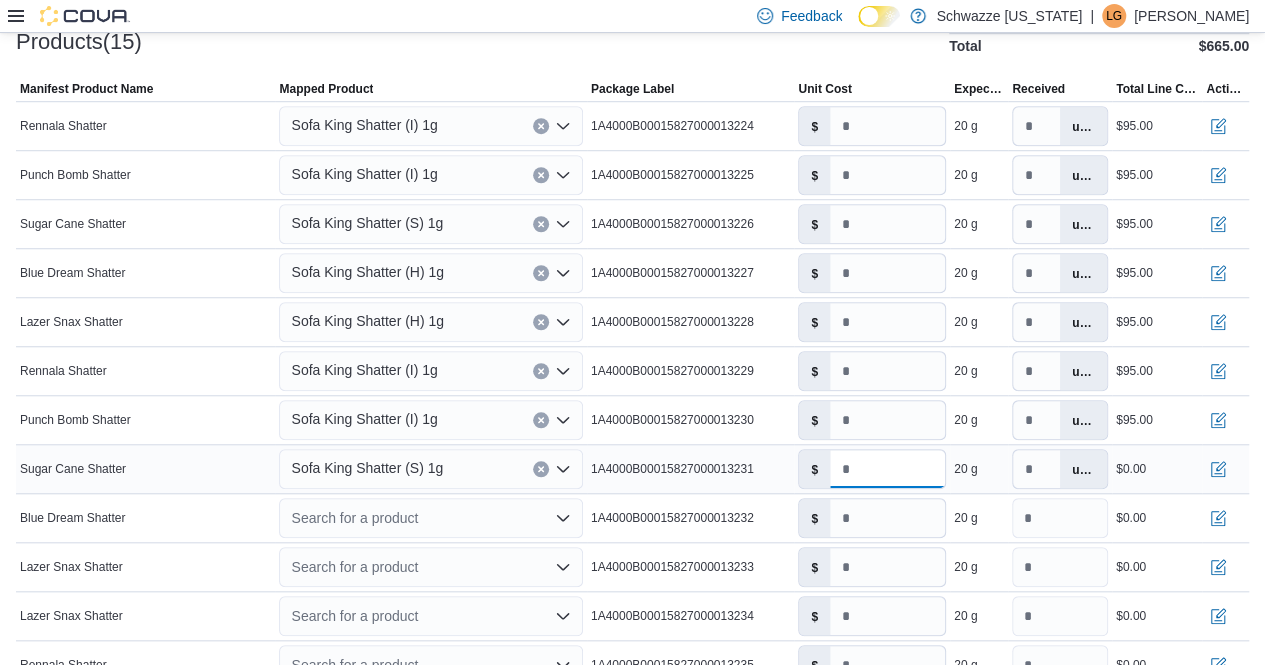 click on "*" at bounding box center [887, 469] 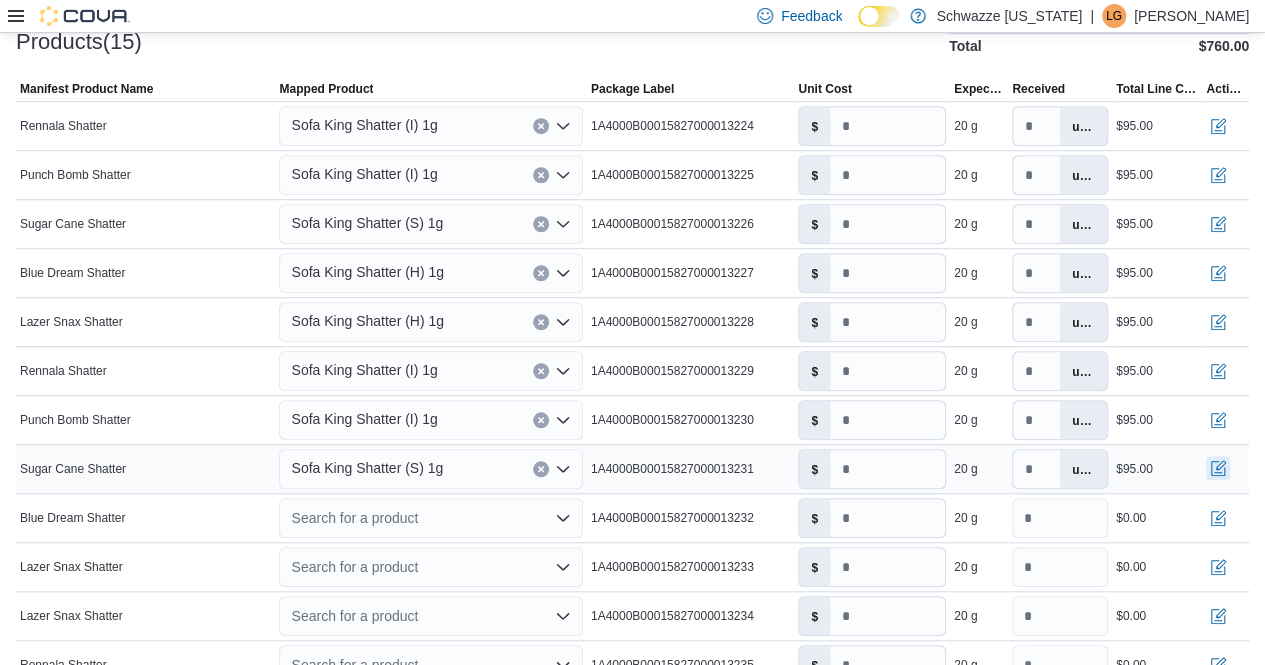 click at bounding box center (1218, 468) 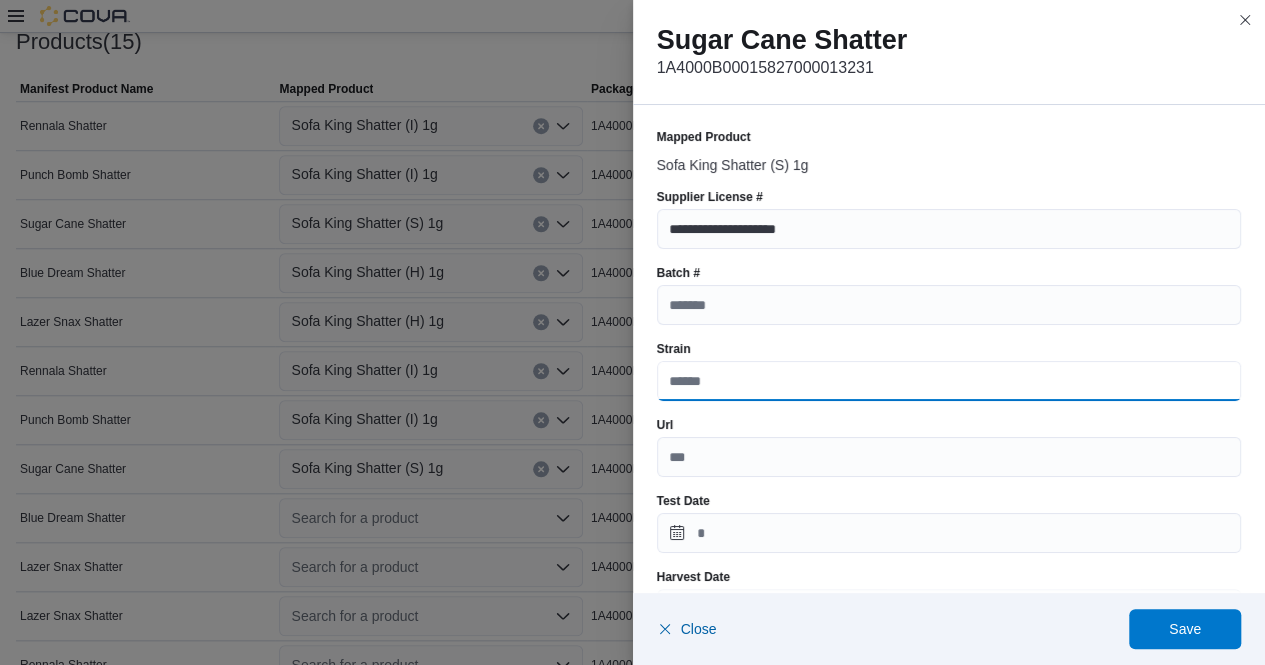 click on "Strain" at bounding box center (949, 381) 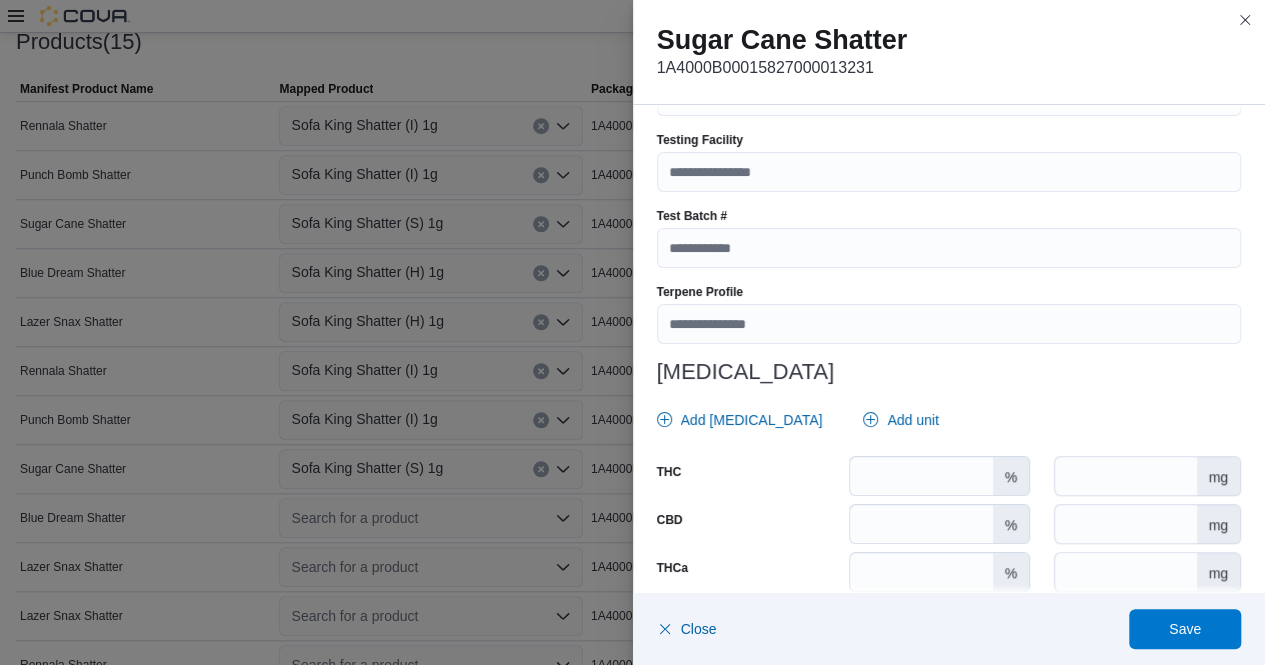 scroll, scrollTop: 668, scrollLeft: 0, axis: vertical 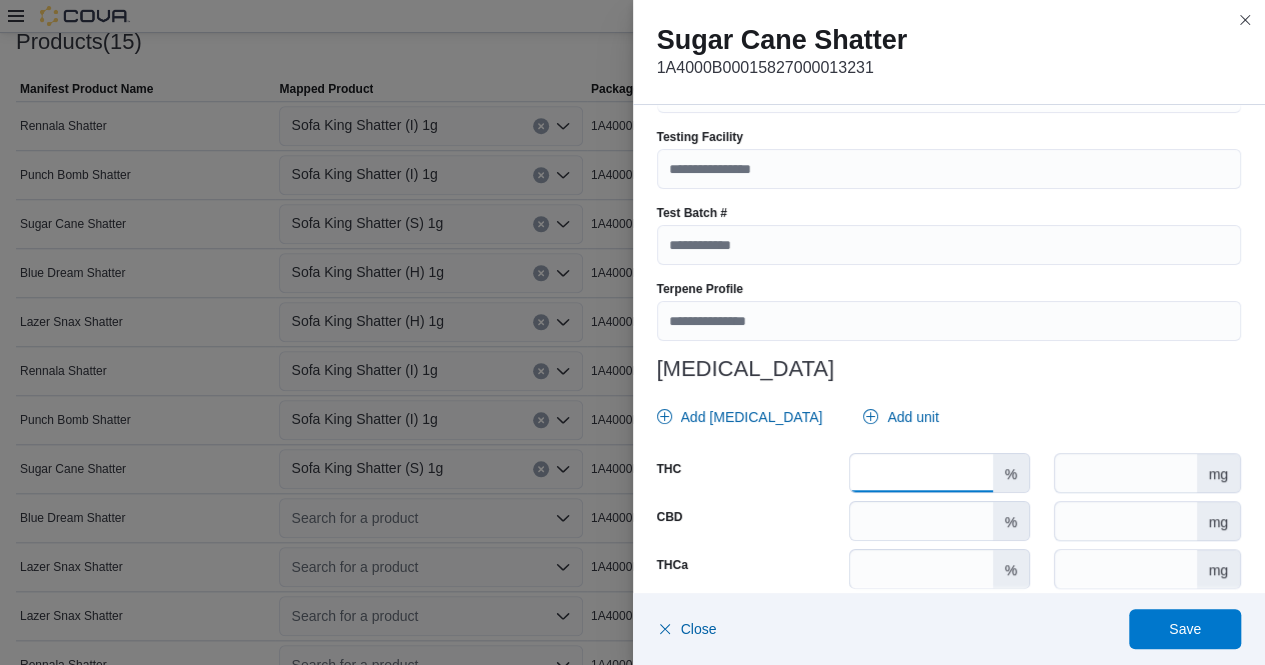 click on "*" at bounding box center (921, 473) 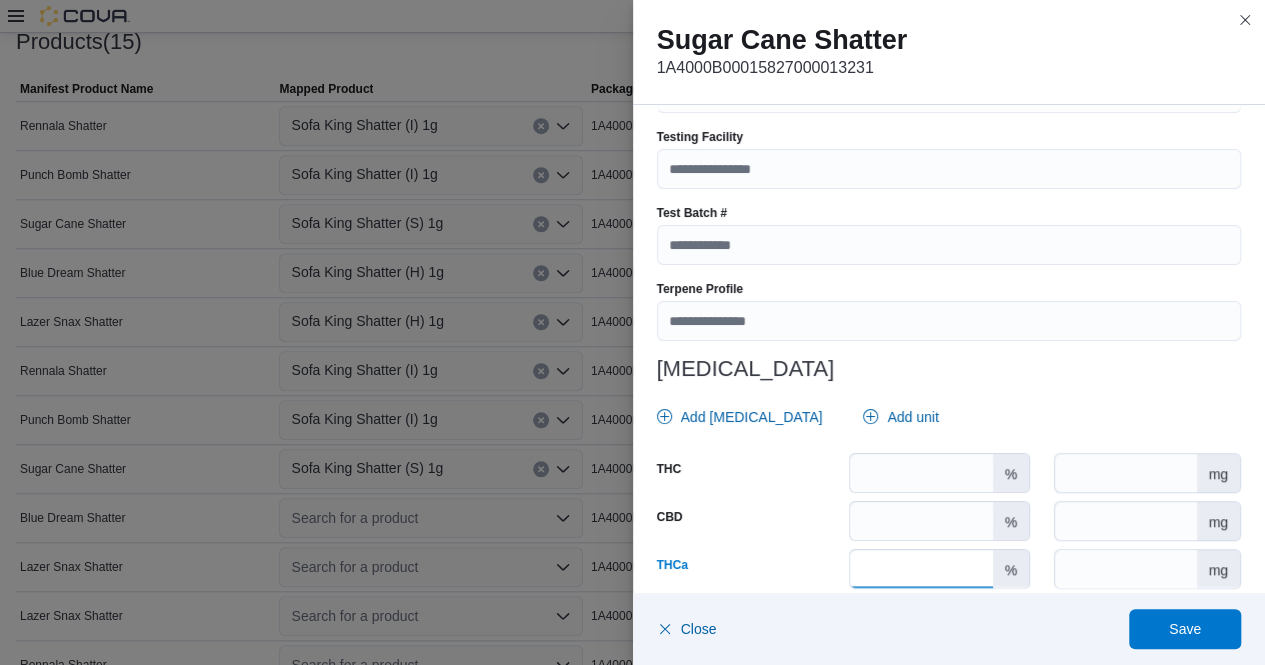 click on "****" at bounding box center [921, 569] 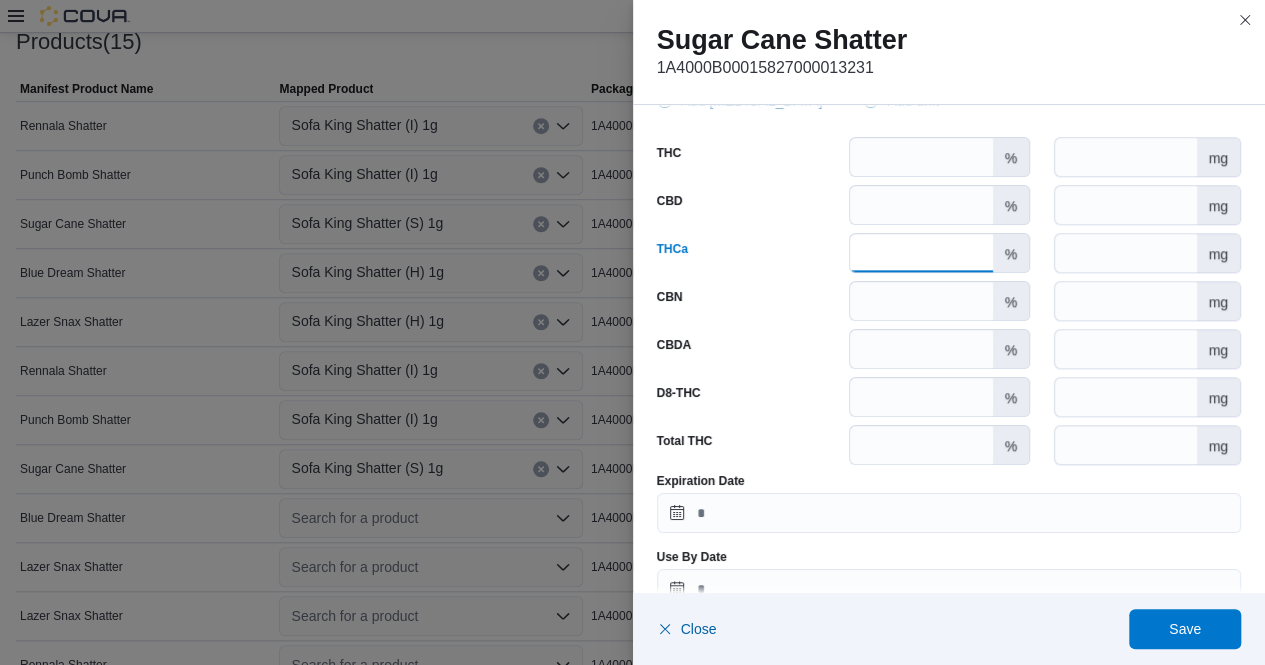 scroll, scrollTop: 1023, scrollLeft: 0, axis: vertical 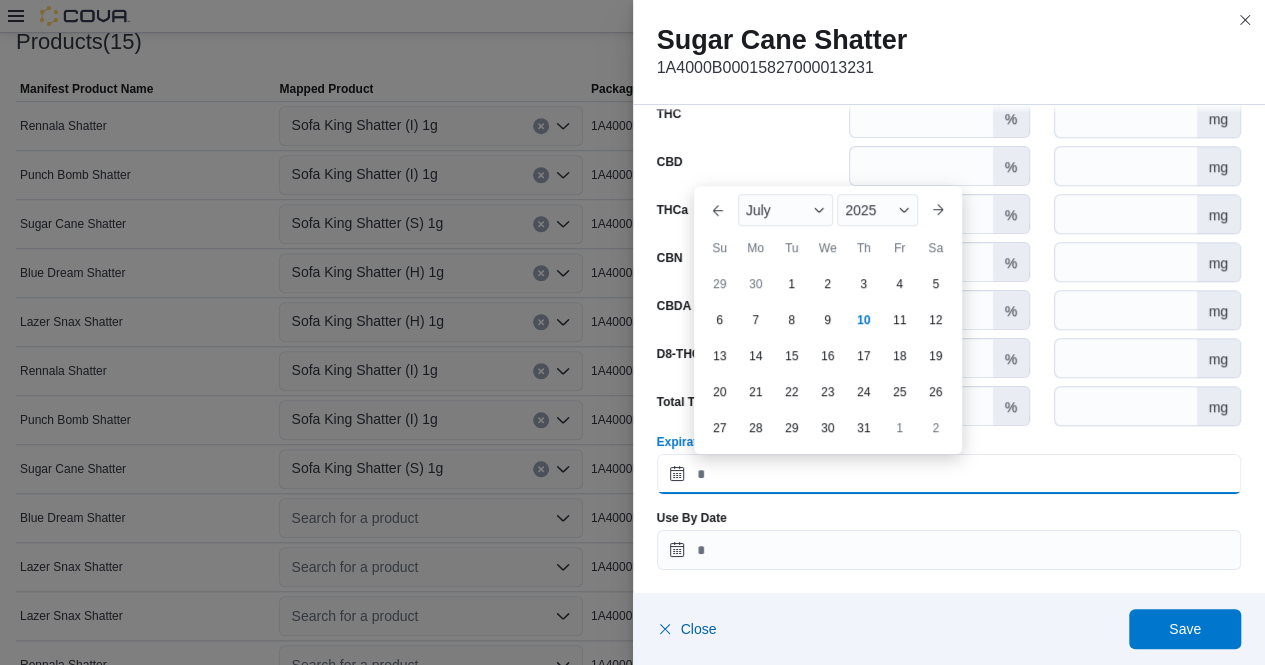 click on "Expiration Date" at bounding box center [949, 474] 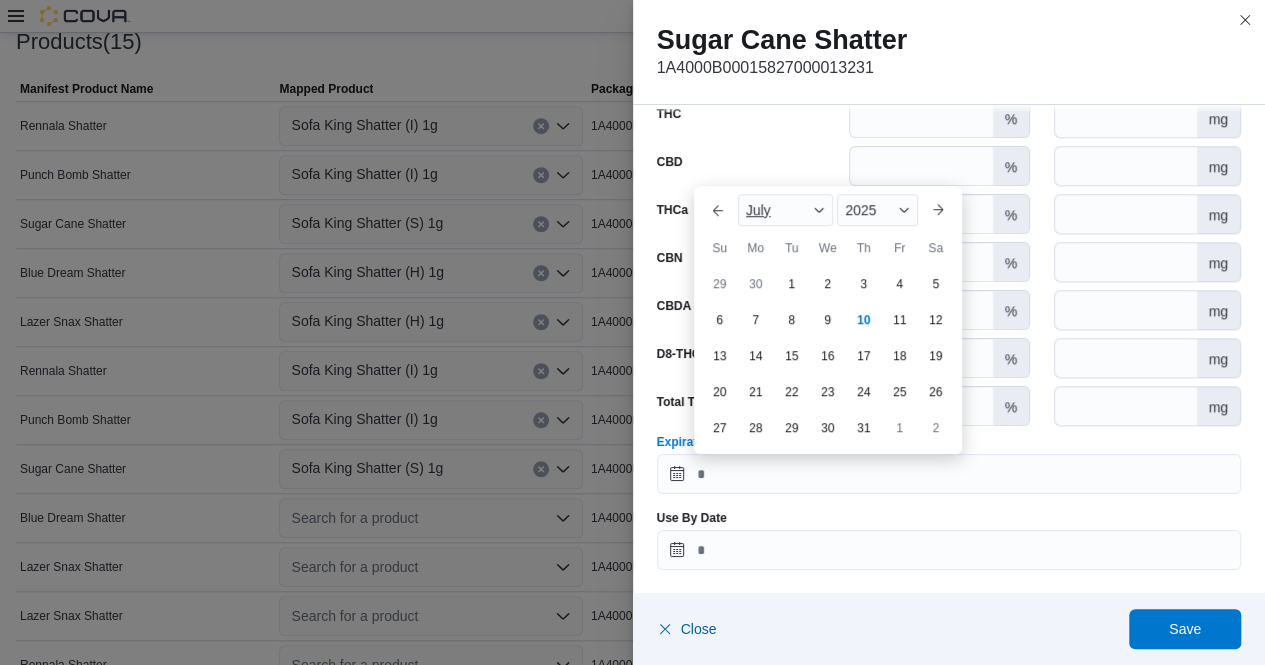 click at bounding box center (819, 210) 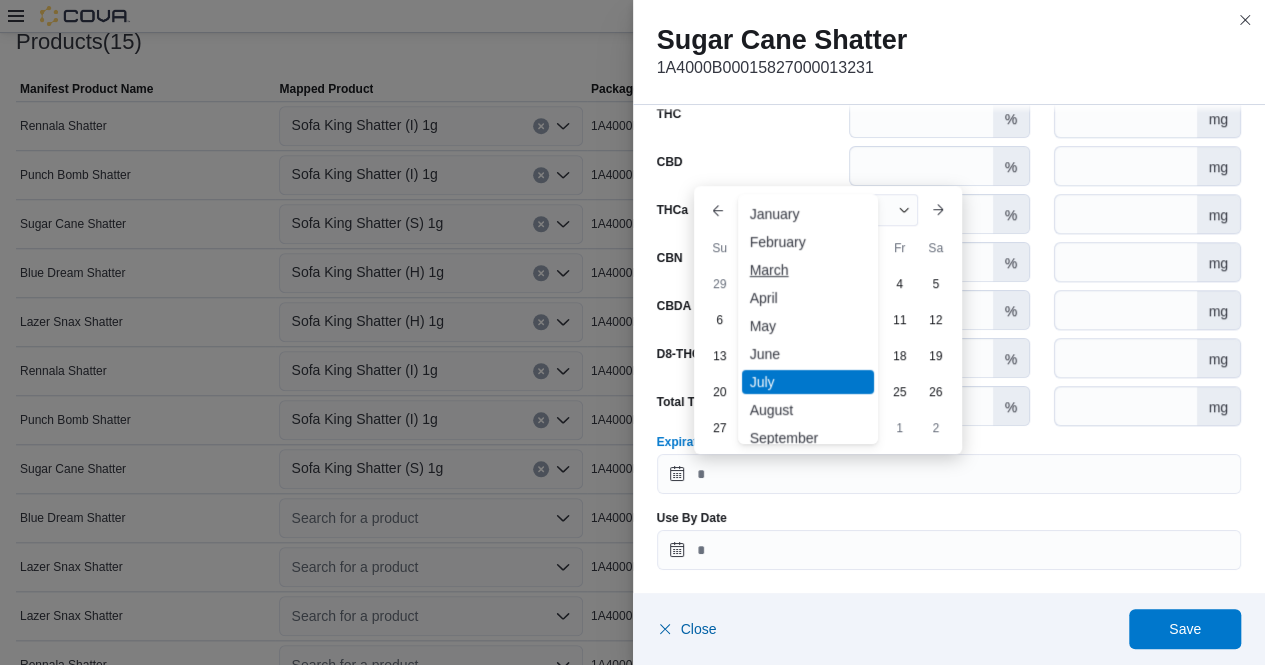 click on "March" at bounding box center (808, 270) 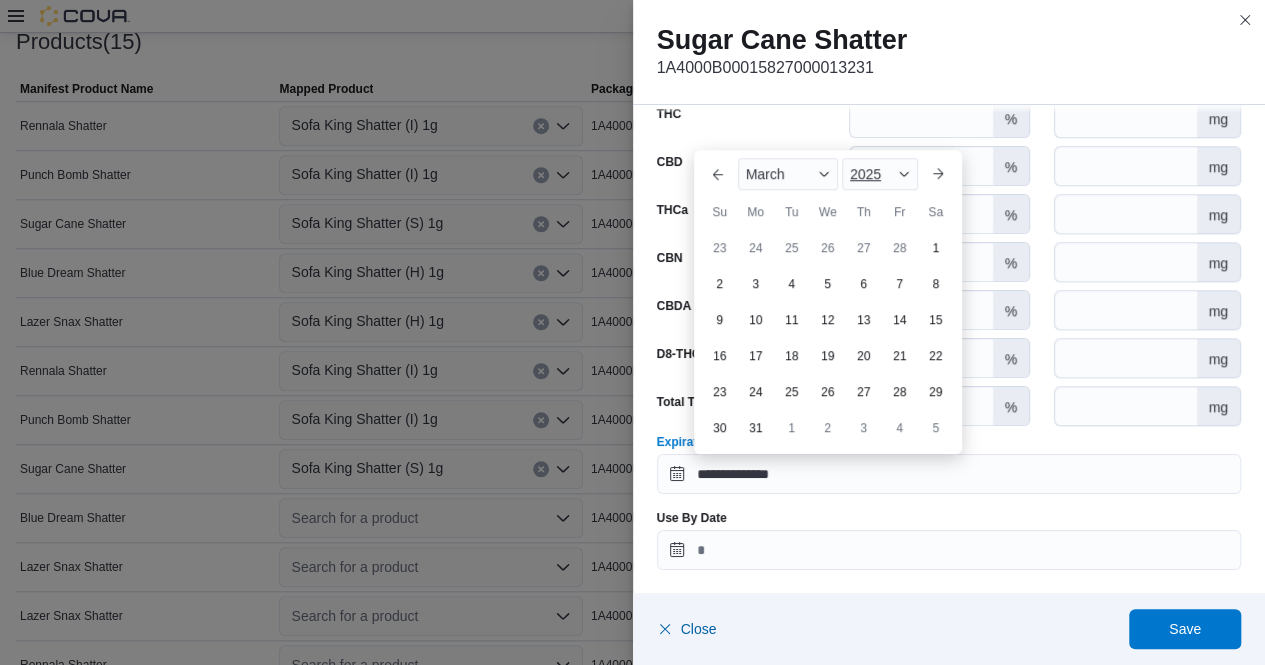click at bounding box center [904, 174] 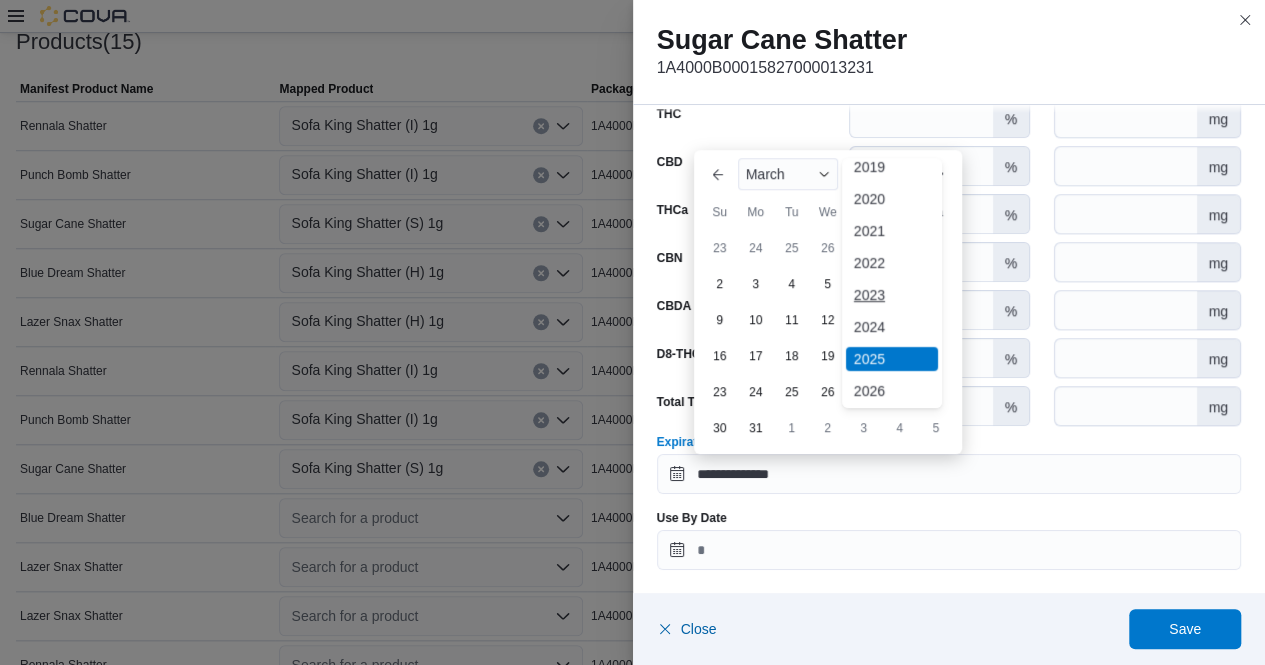 scroll, scrollTop: 44, scrollLeft: 0, axis: vertical 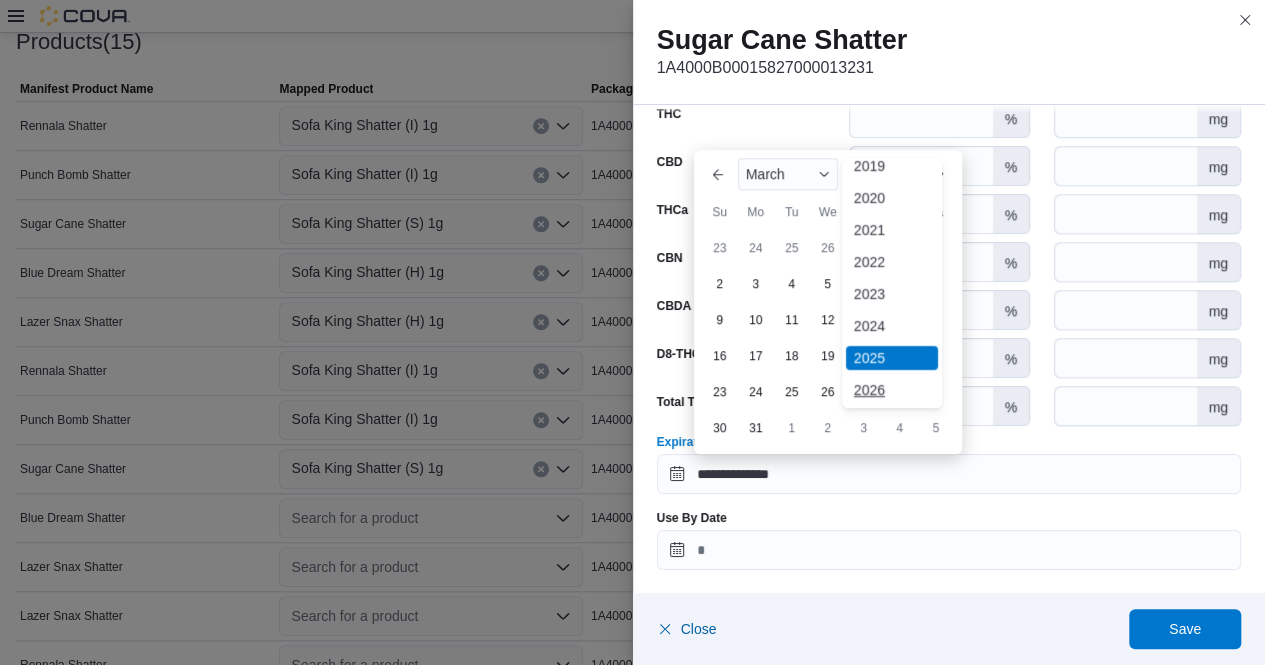 click on "2026" at bounding box center [892, 390] 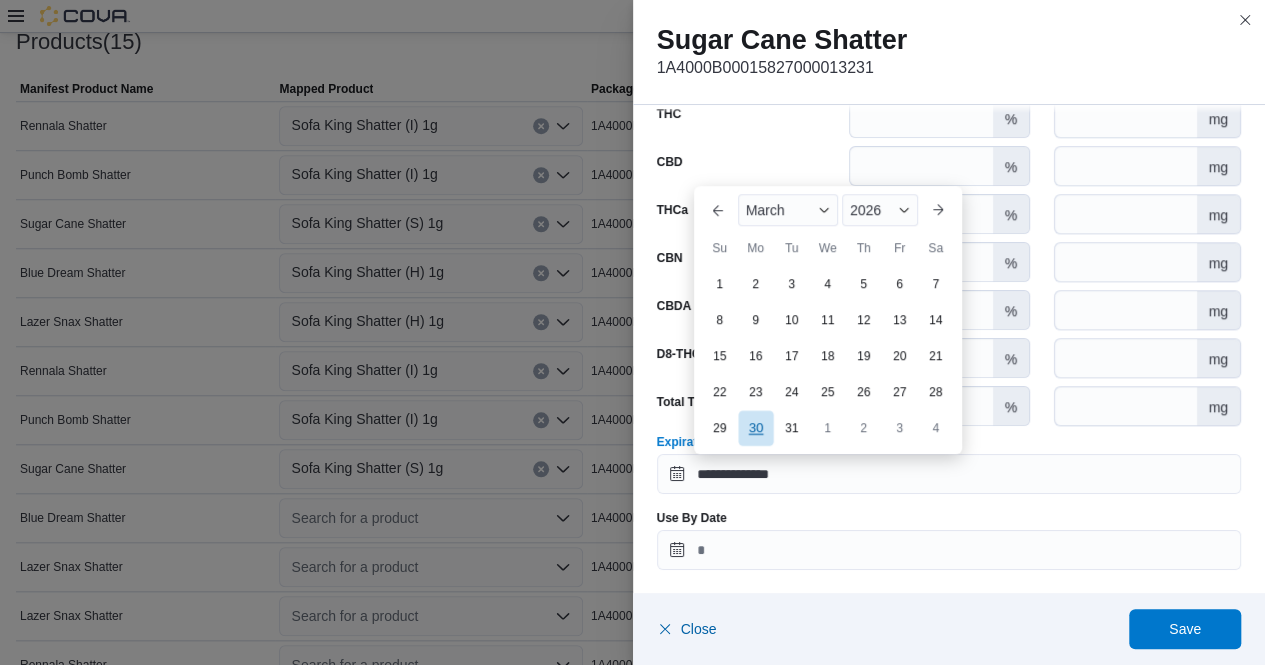 click on "30" at bounding box center [755, 427] 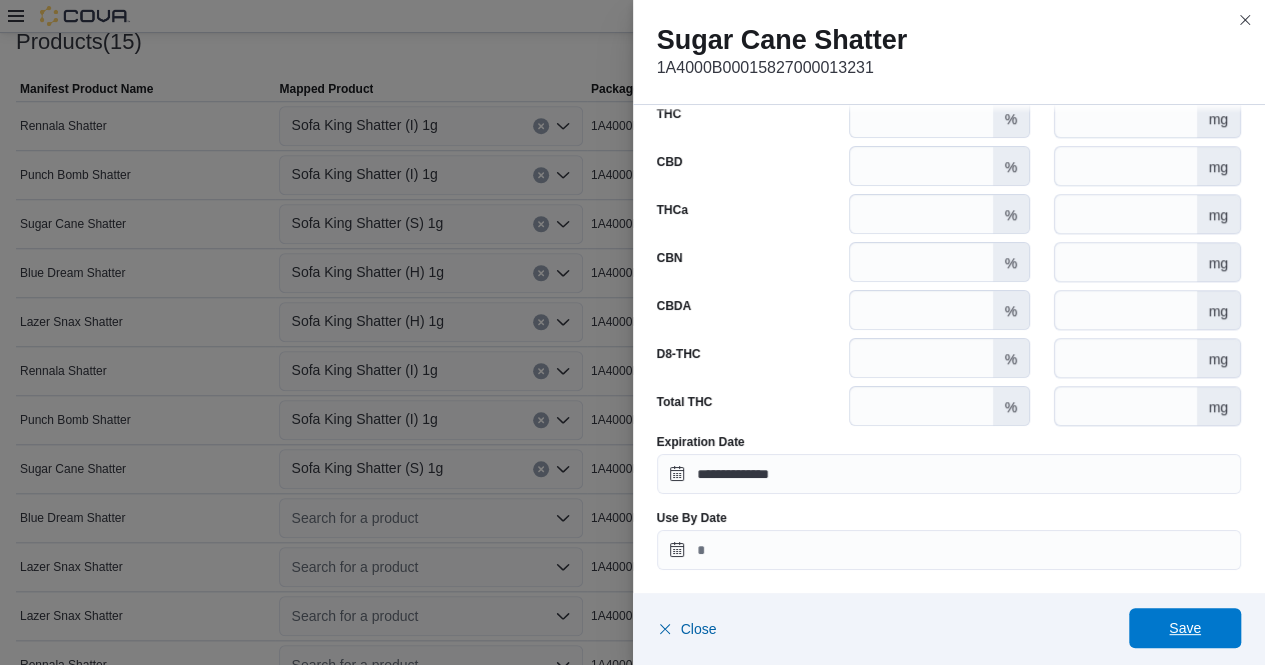 click on "Save" at bounding box center (1185, 628) 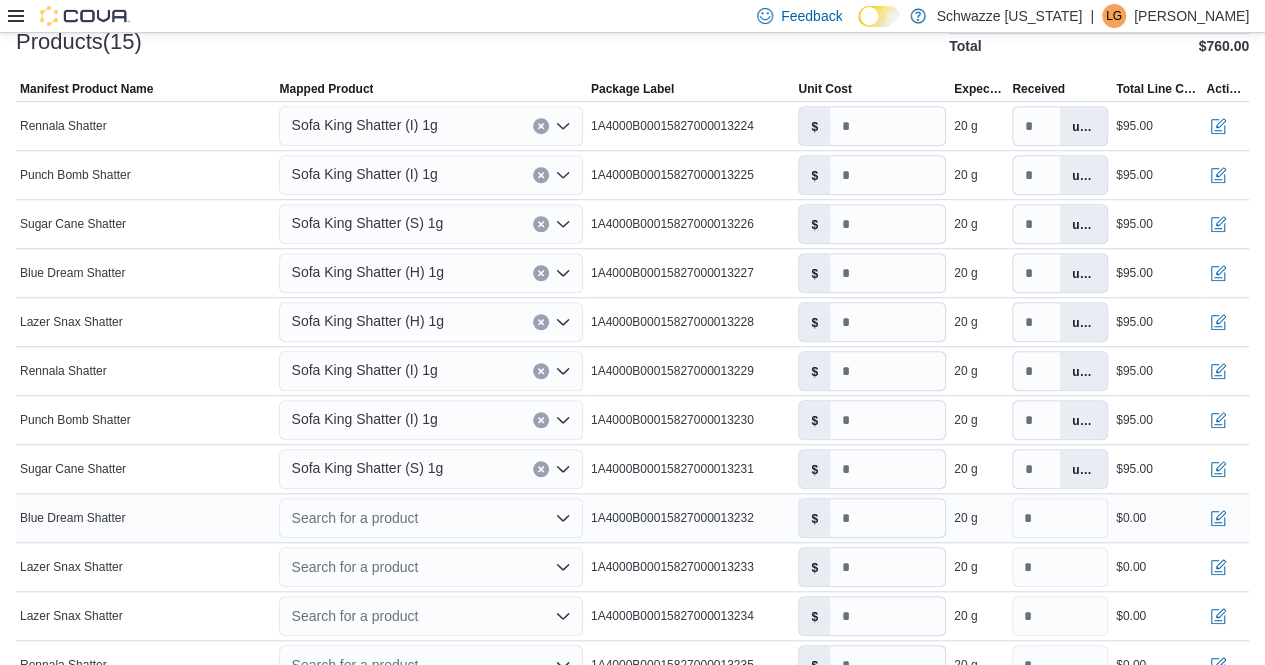click on "Search for a product" at bounding box center [430, 518] 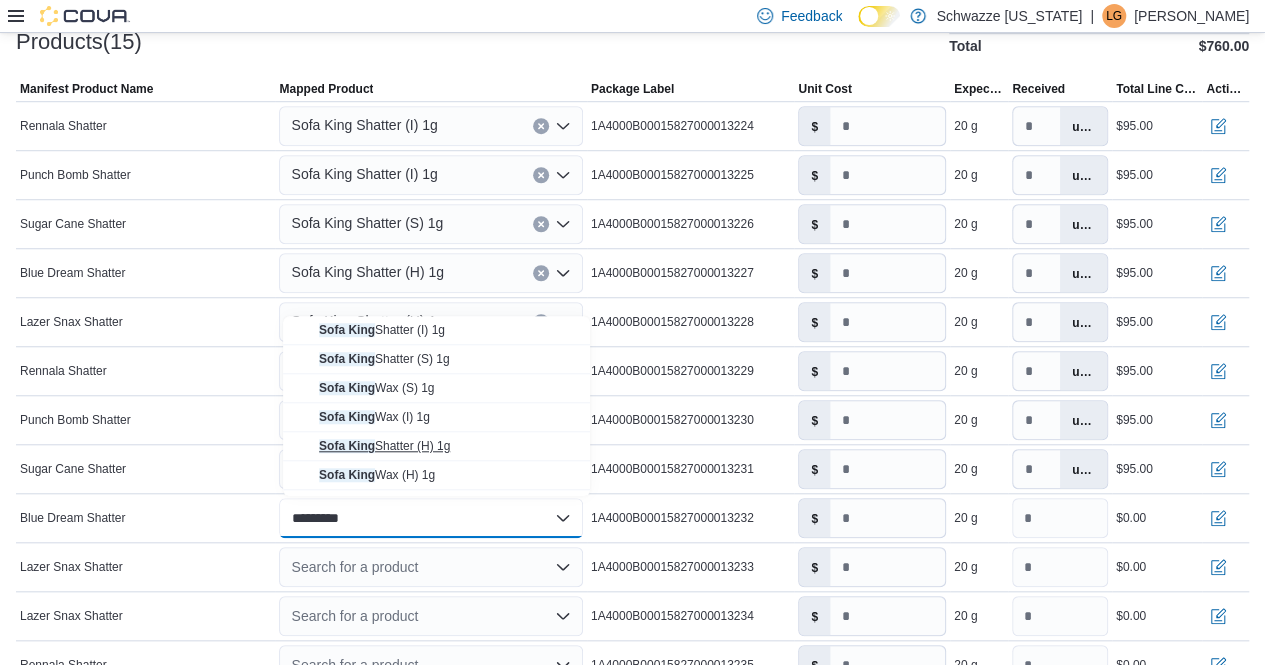 click on "Sofa King  Shatter (H) 1g" at bounding box center [384, 446] 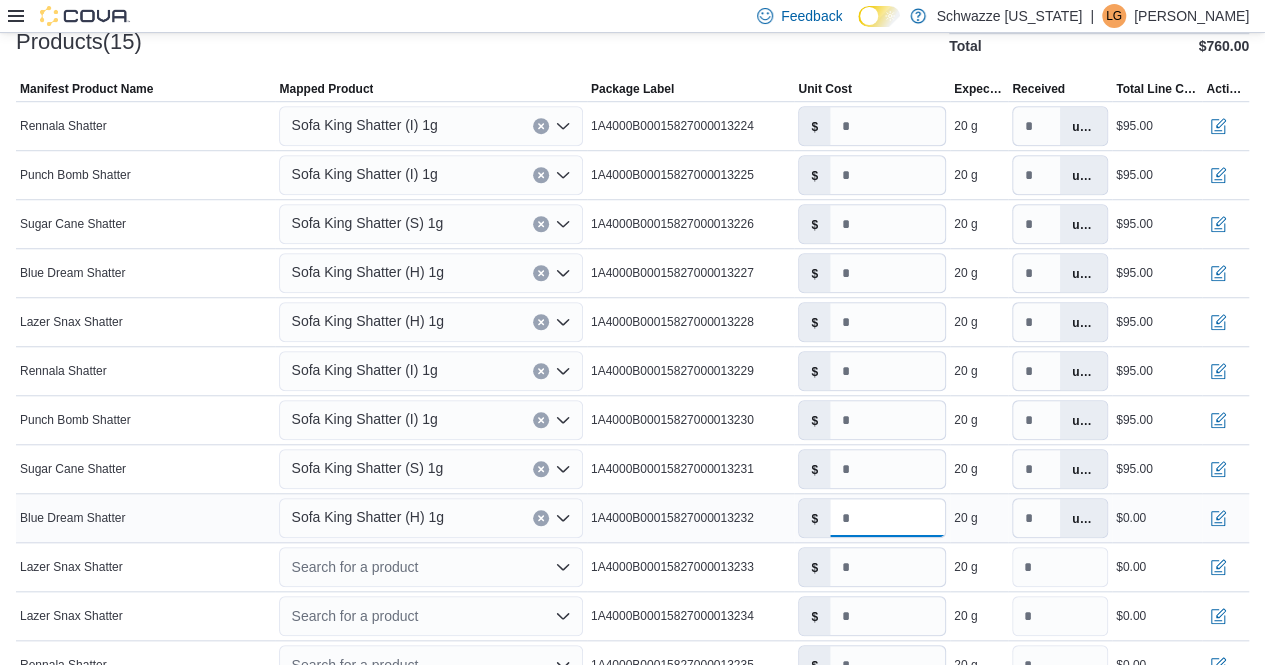 click on "*" at bounding box center [887, 518] 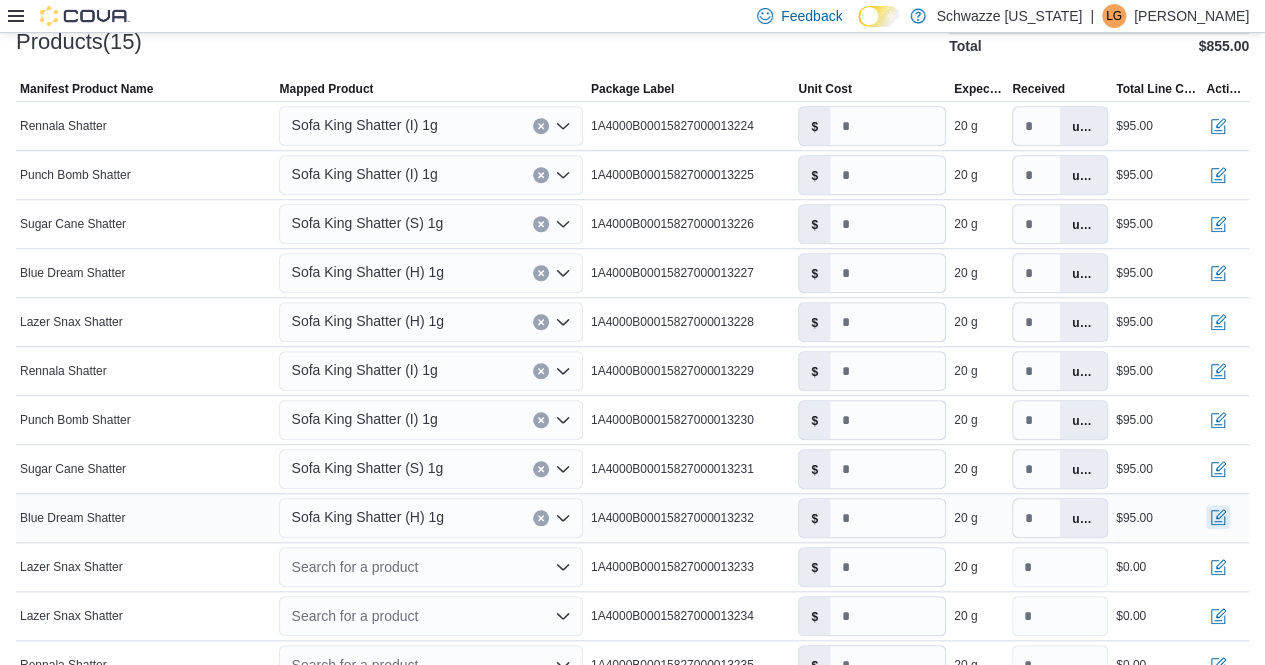 click at bounding box center (1218, 517) 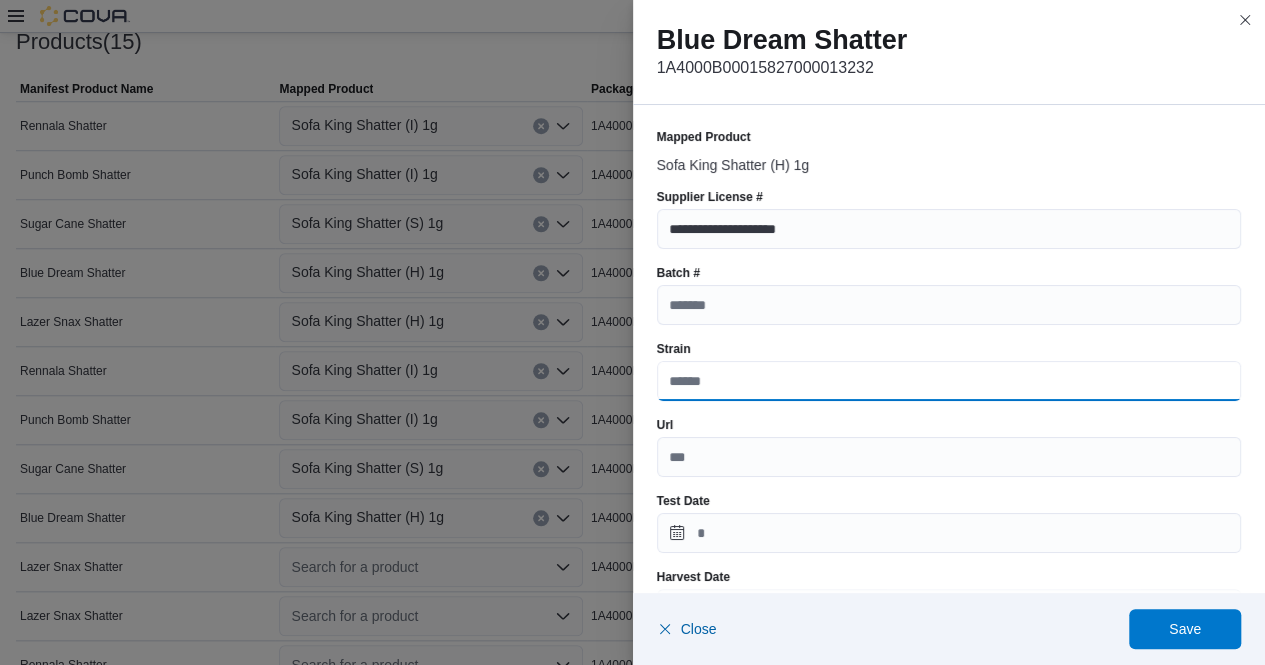 click on "Strain" at bounding box center [949, 381] 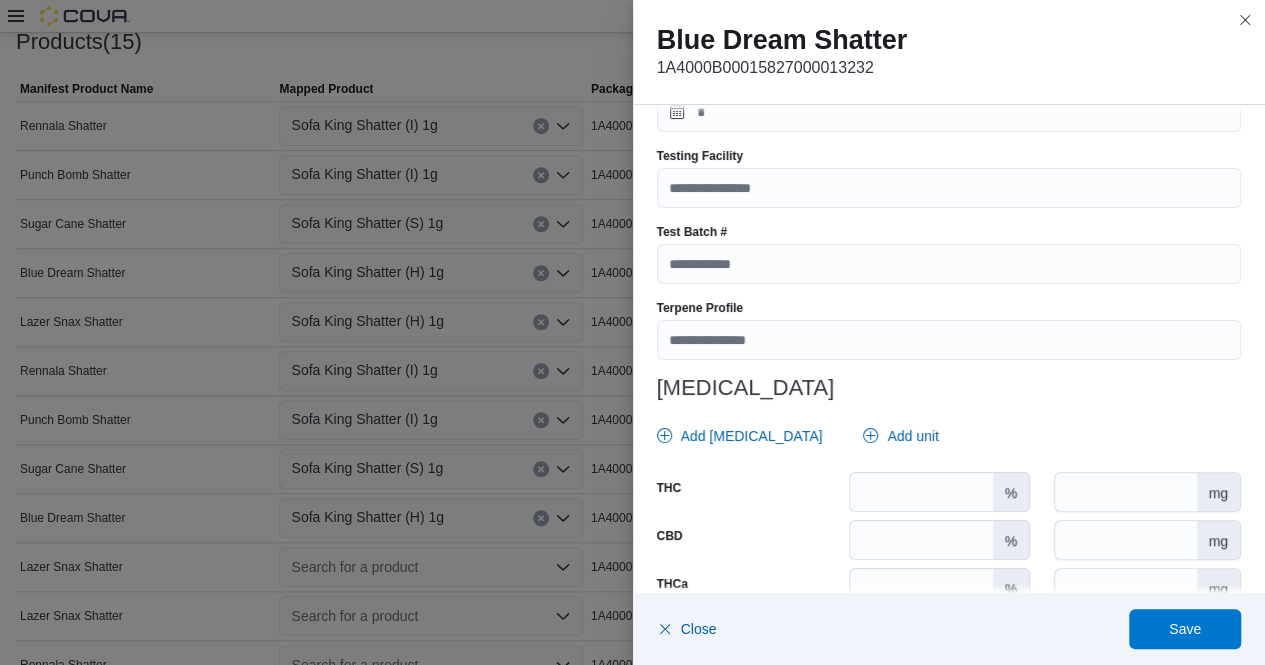 scroll, scrollTop: 650, scrollLeft: 0, axis: vertical 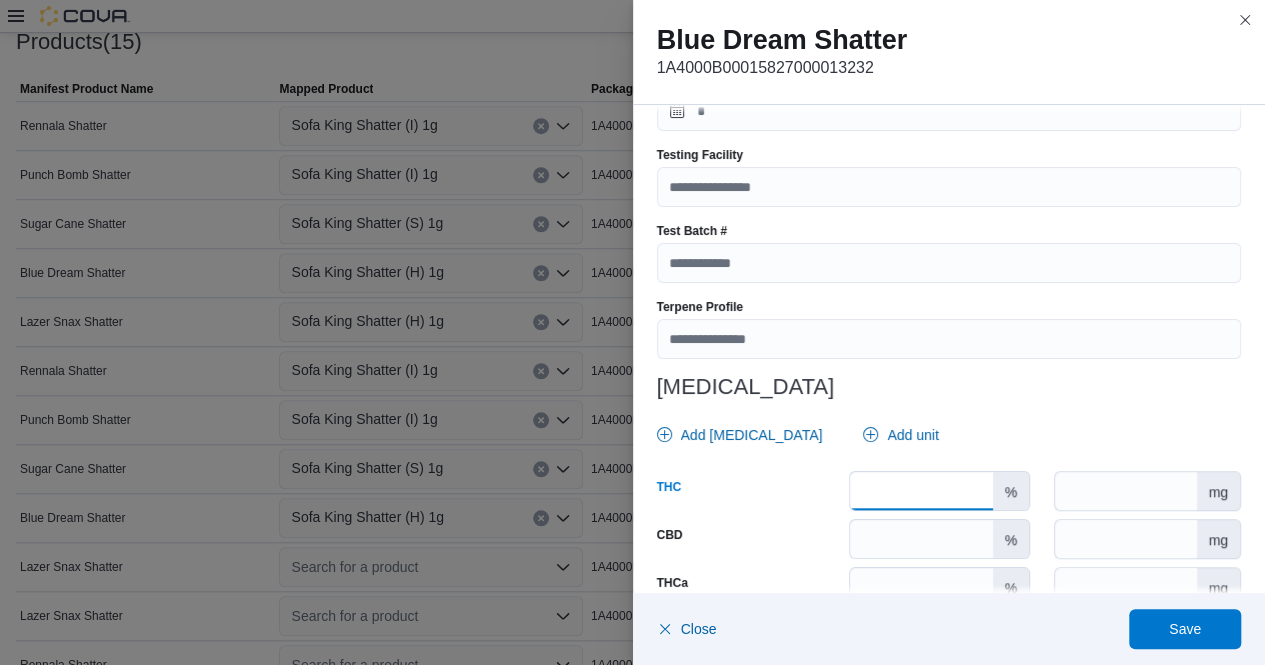 click on "*" at bounding box center [921, 491] 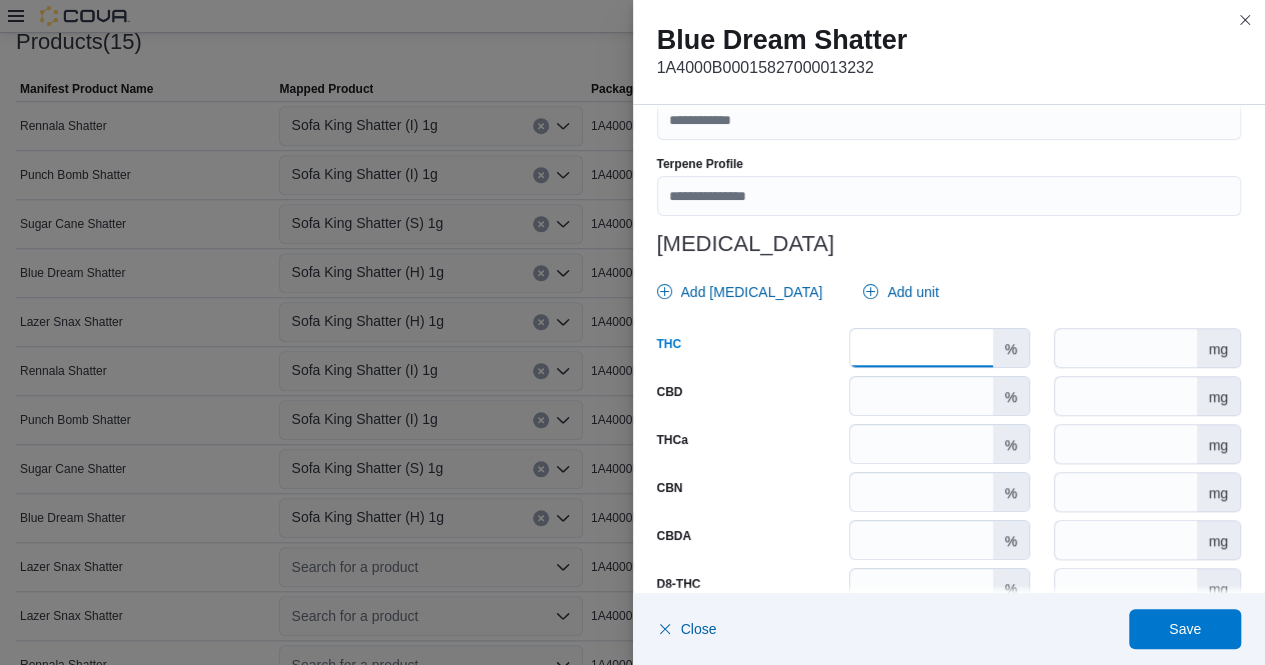 scroll, scrollTop: 799, scrollLeft: 0, axis: vertical 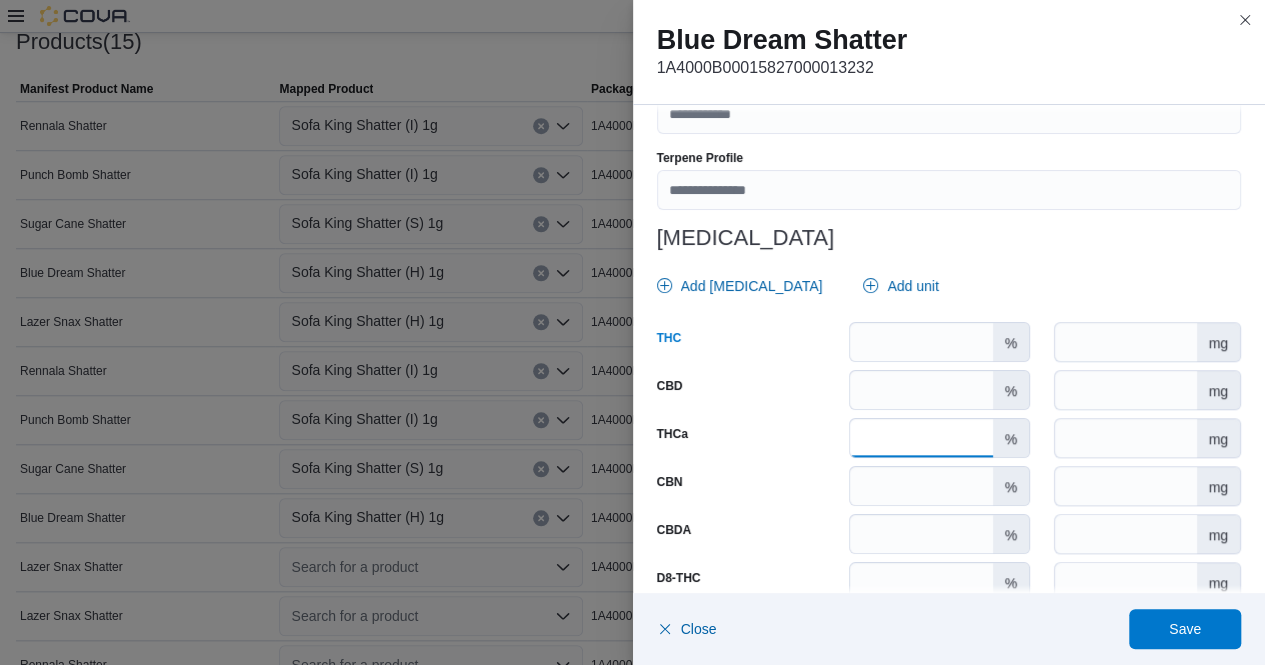 click on "****" at bounding box center (921, 438) 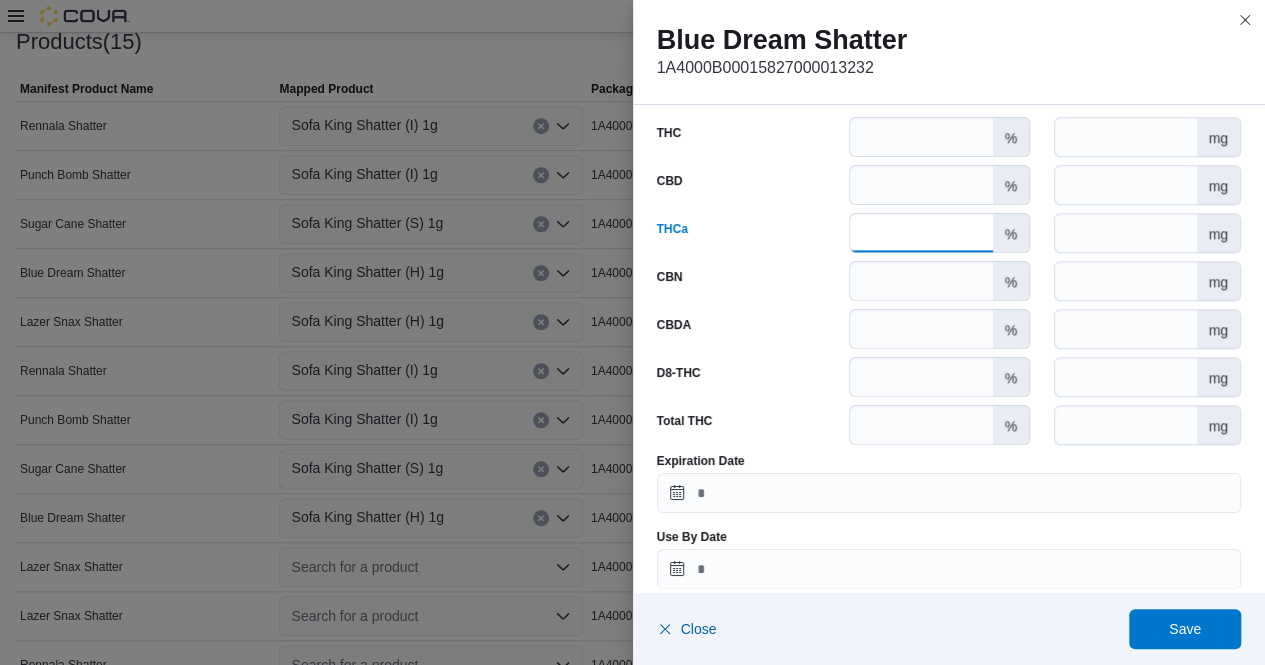 scroll, scrollTop: 1023, scrollLeft: 0, axis: vertical 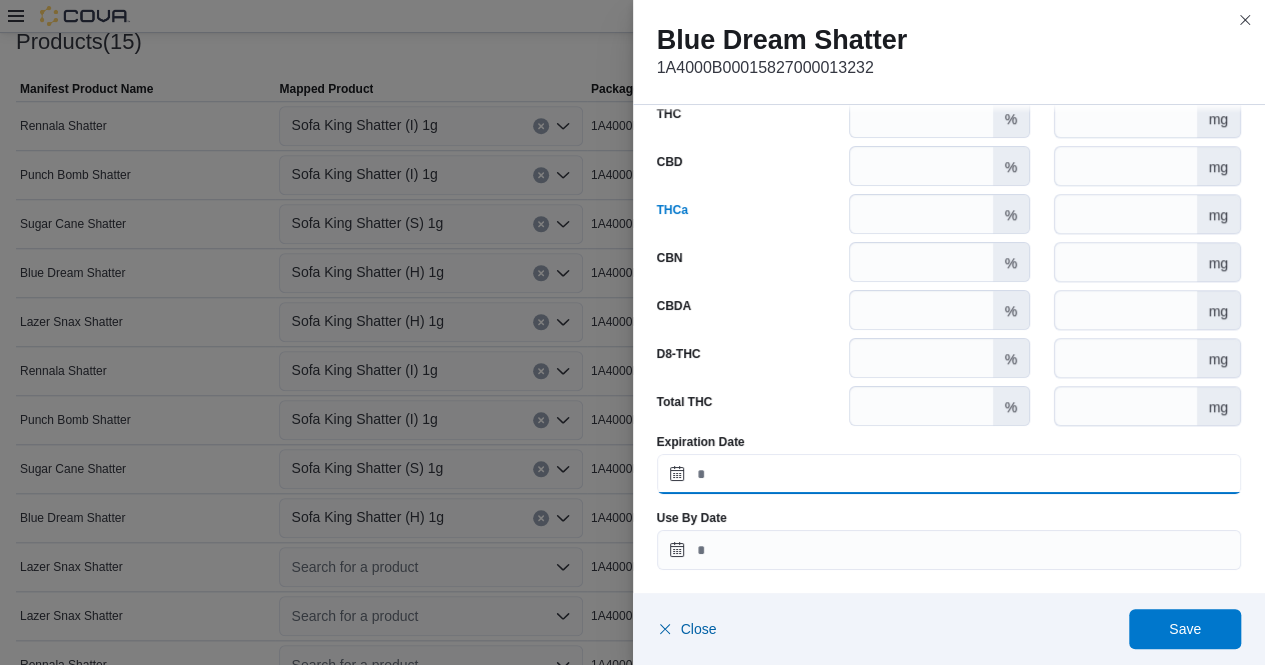 click on "Expiration Date" at bounding box center [949, 474] 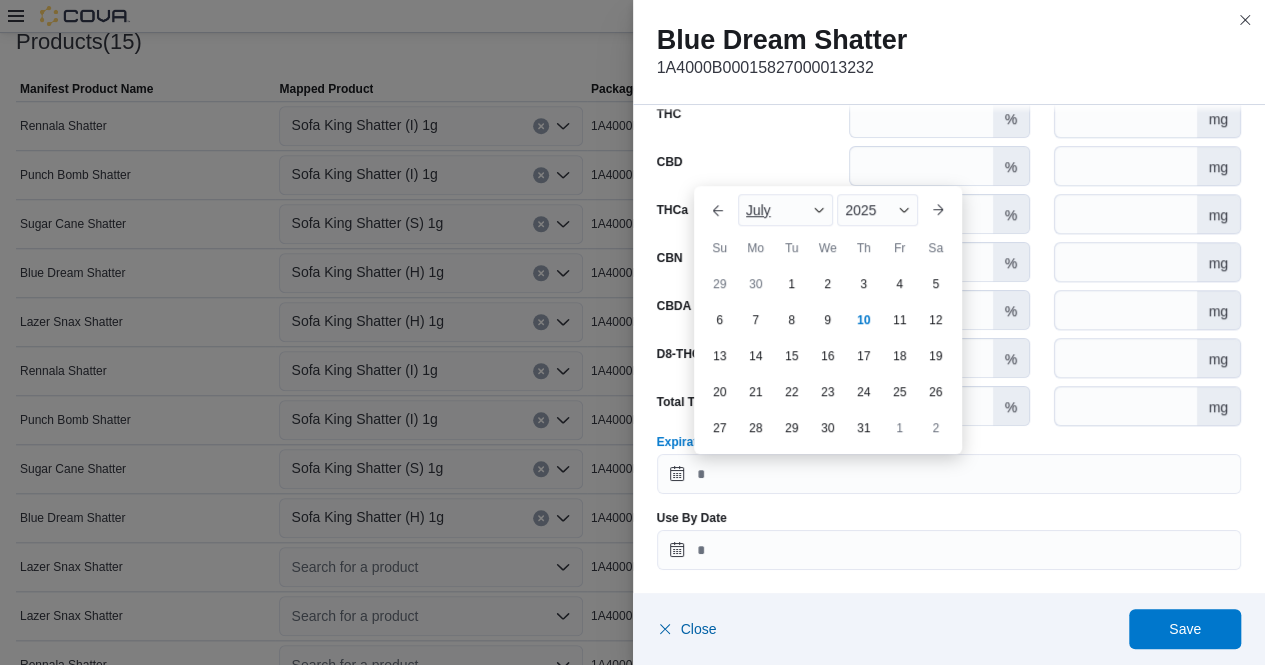 click at bounding box center [819, 210] 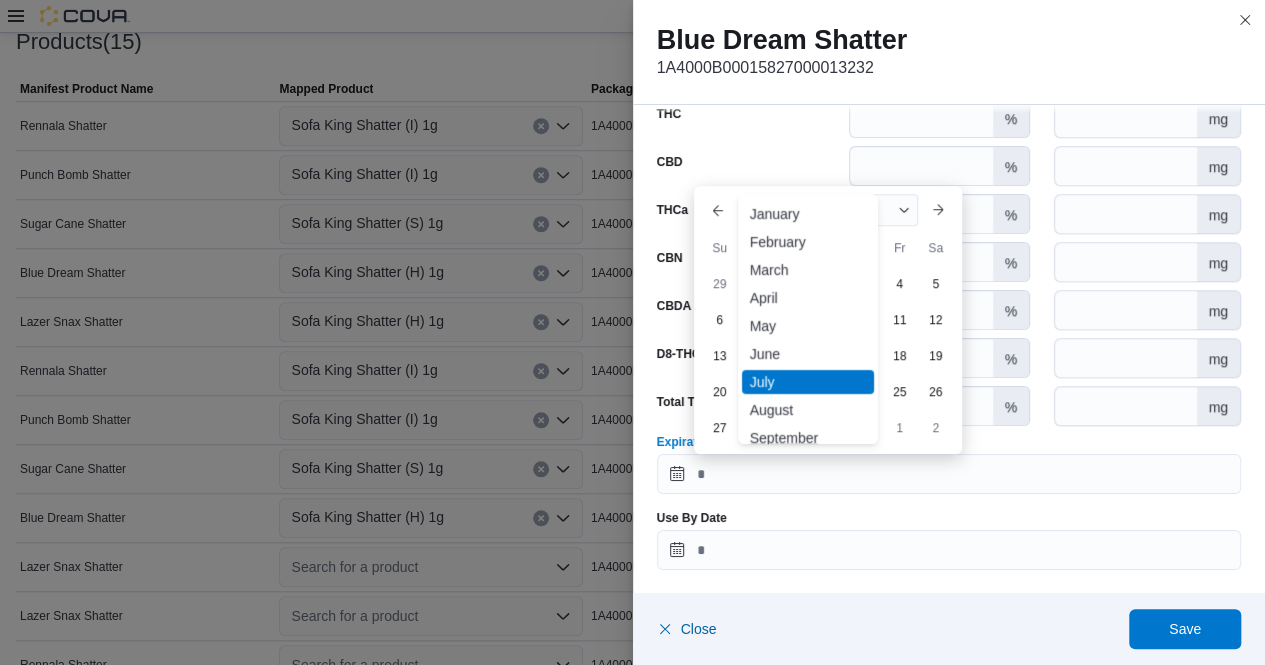 click on "September" at bounding box center [808, 438] 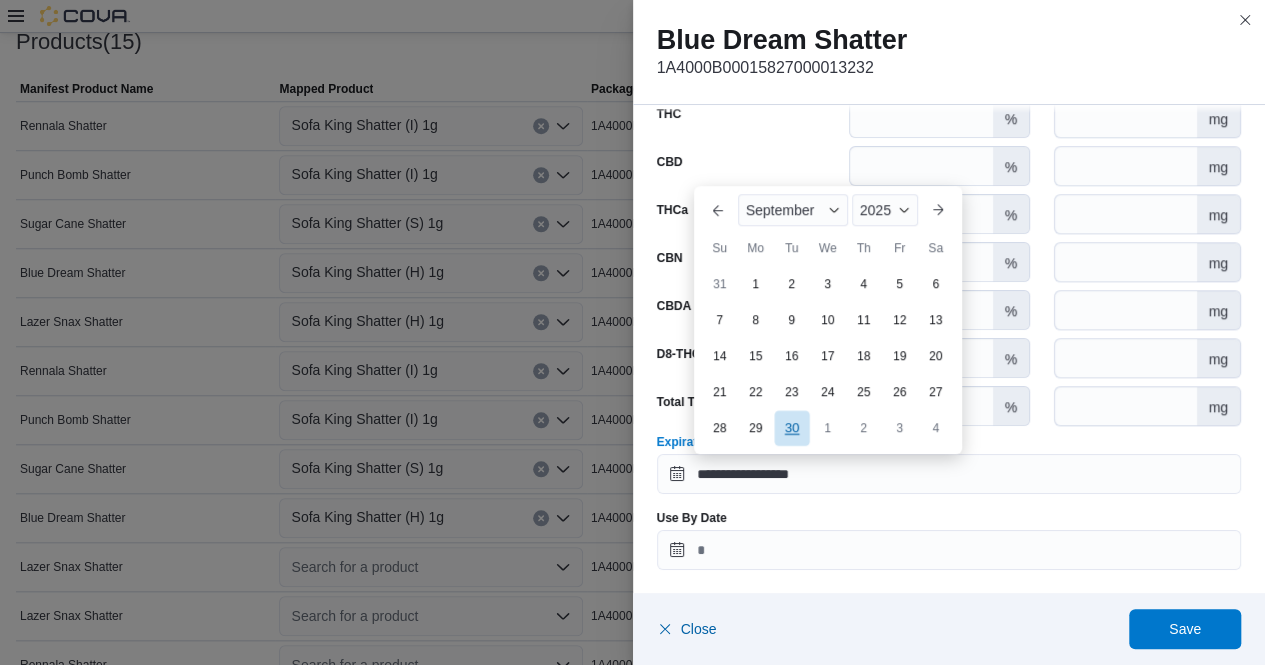 click on "30" at bounding box center [791, 427] 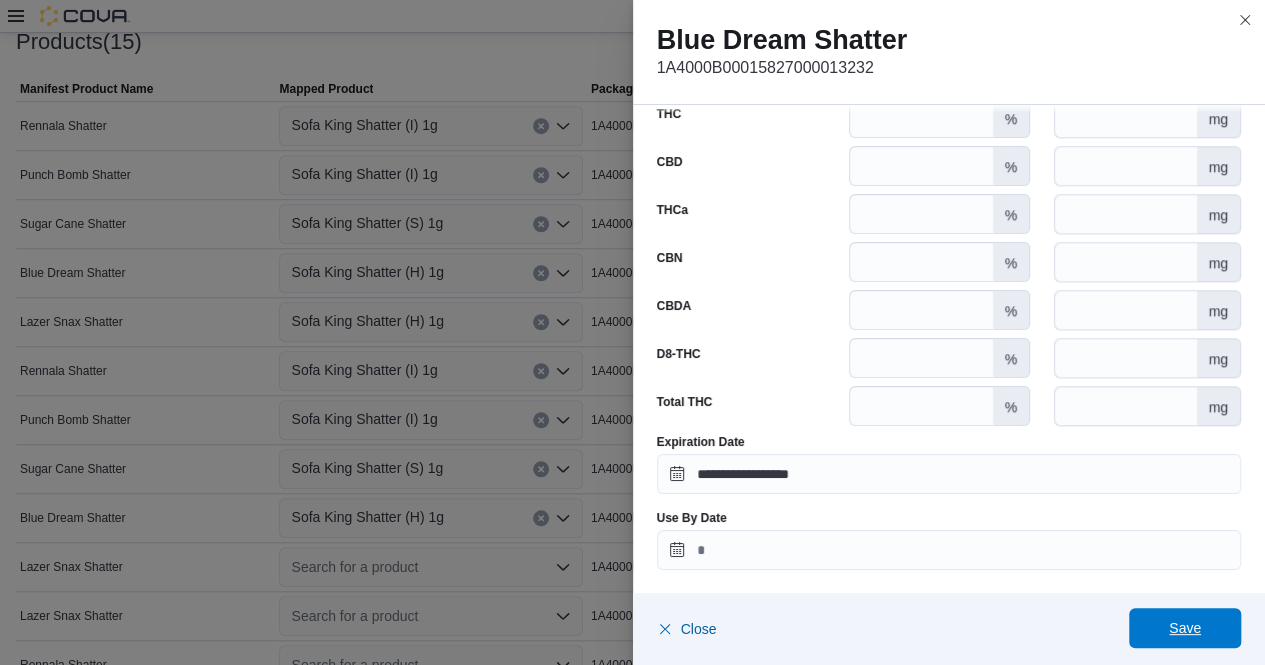 click on "Save" at bounding box center (1185, 628) 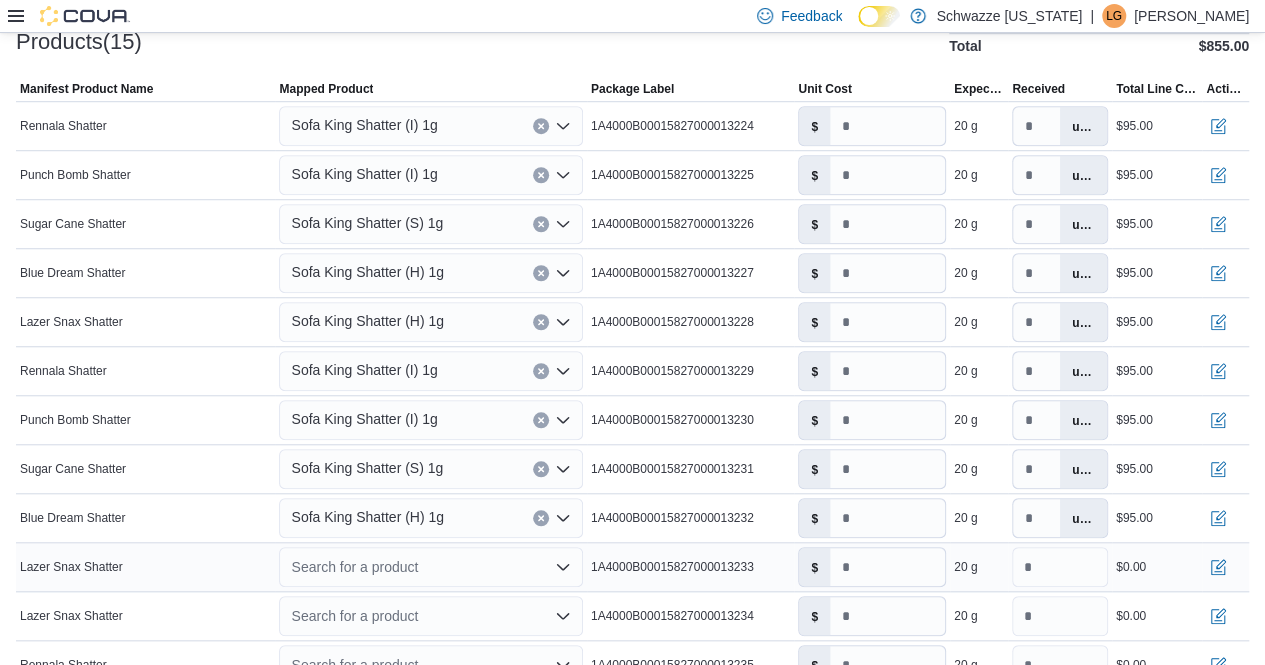 click on "Search for a product" at bounding box center (430, 567) 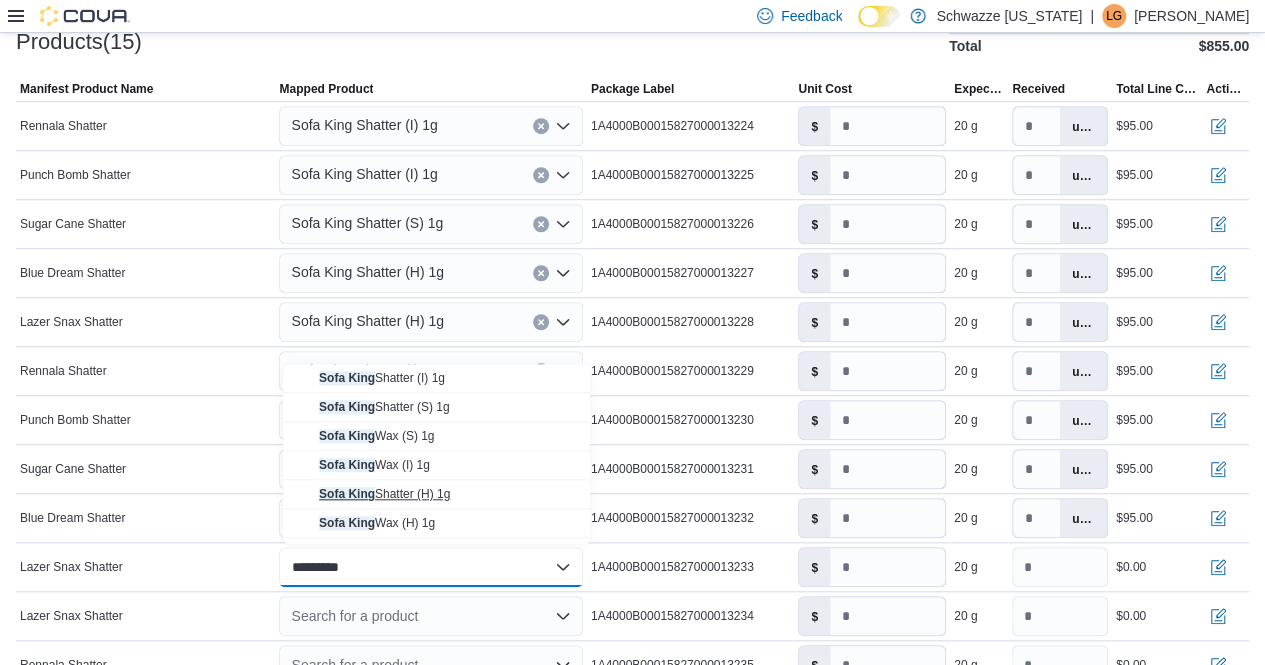 click on "Sofa King  Shatter (H) 1g" at bounding box center [384, 494] 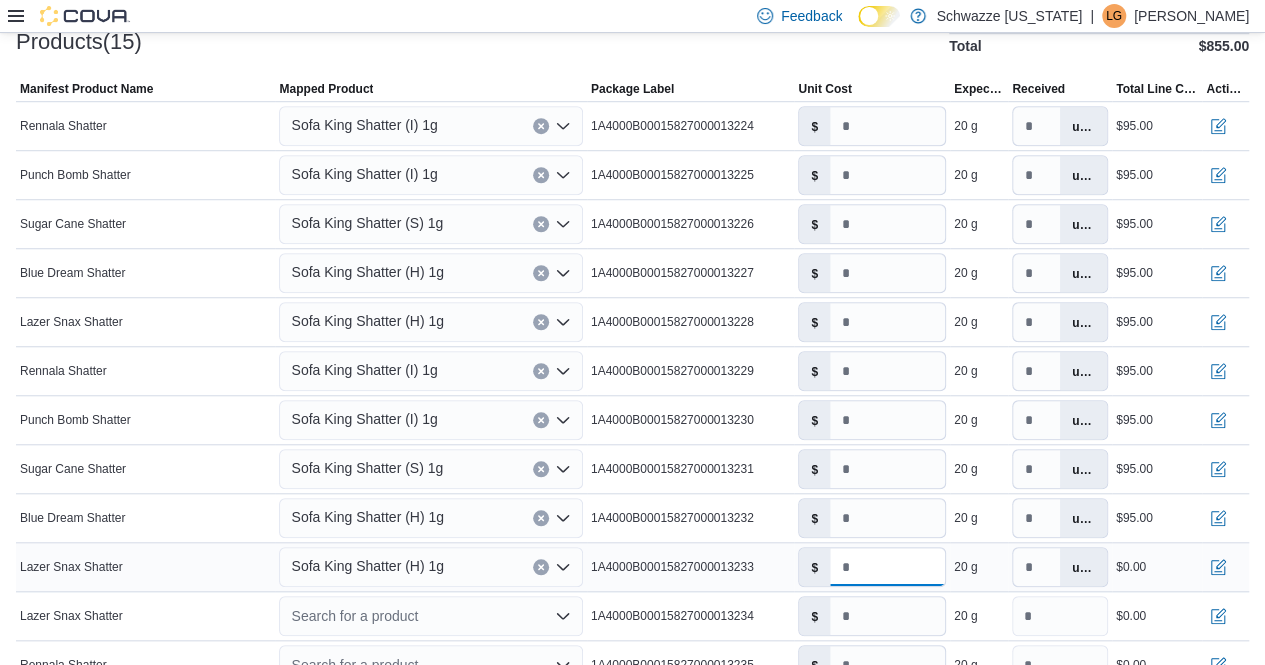 click on "*" at bounding box center (887, 567) 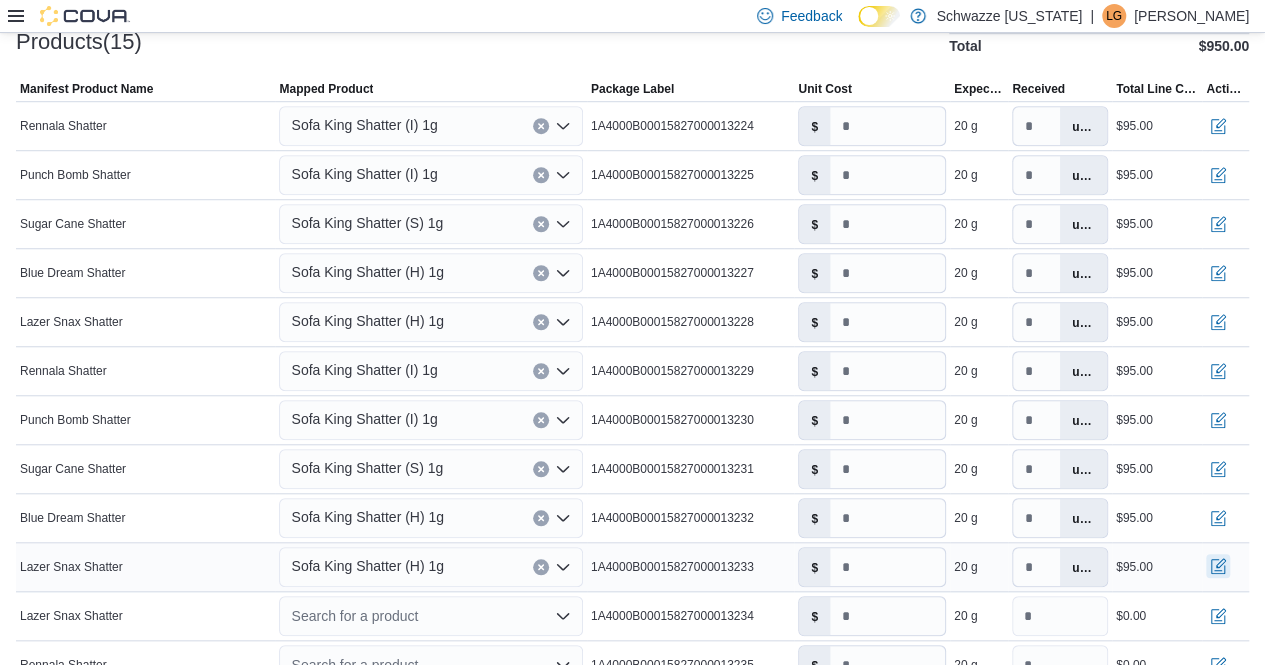 click at bounding box center [1218, 566] 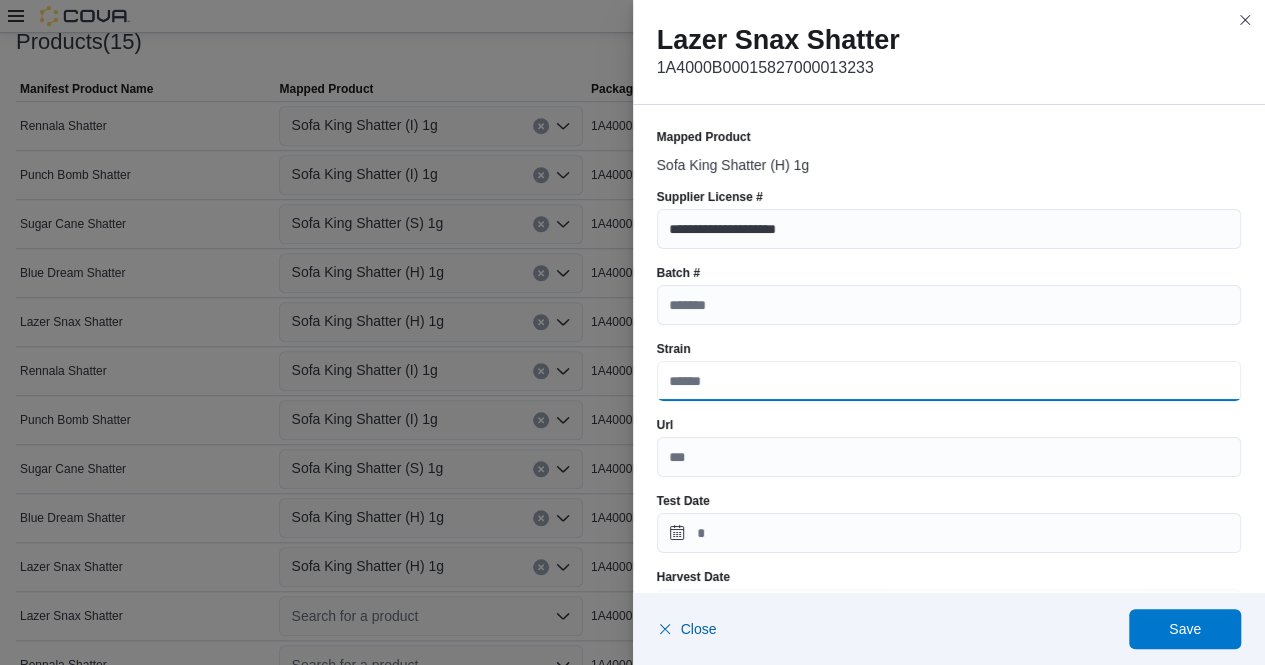 click on "Strain" at bounding box center [949, 381] 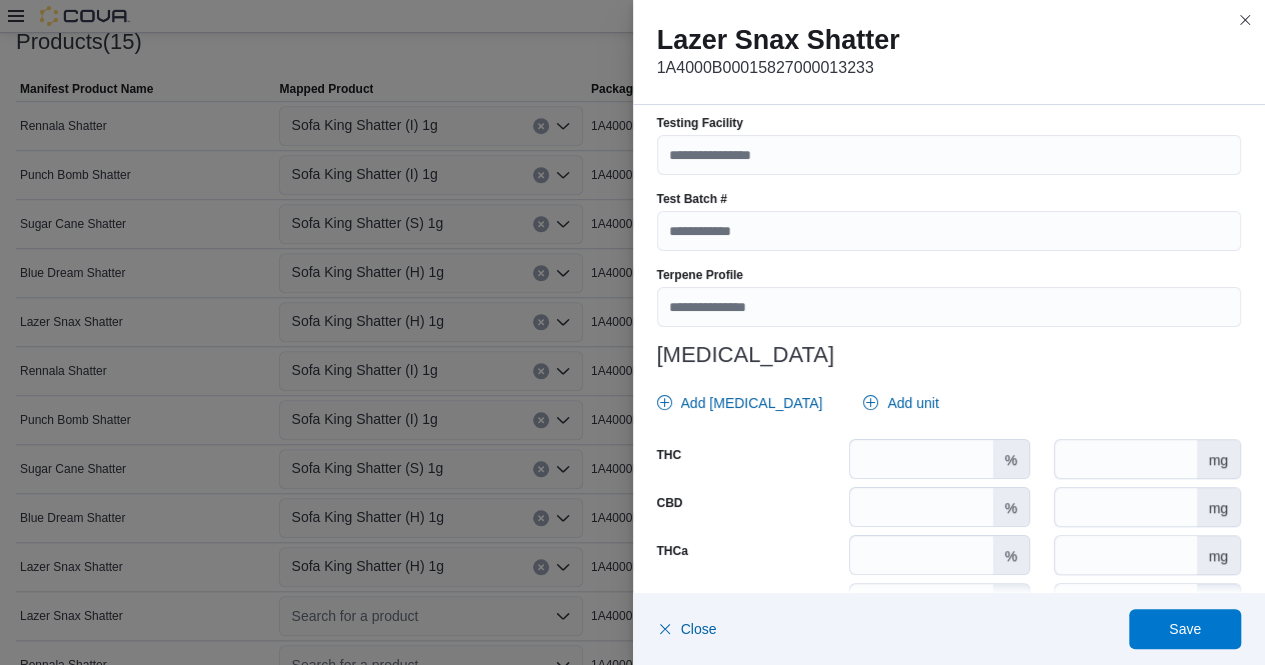 scroll, scrollTop: 683, scrollLeft: 0, axis: vertical 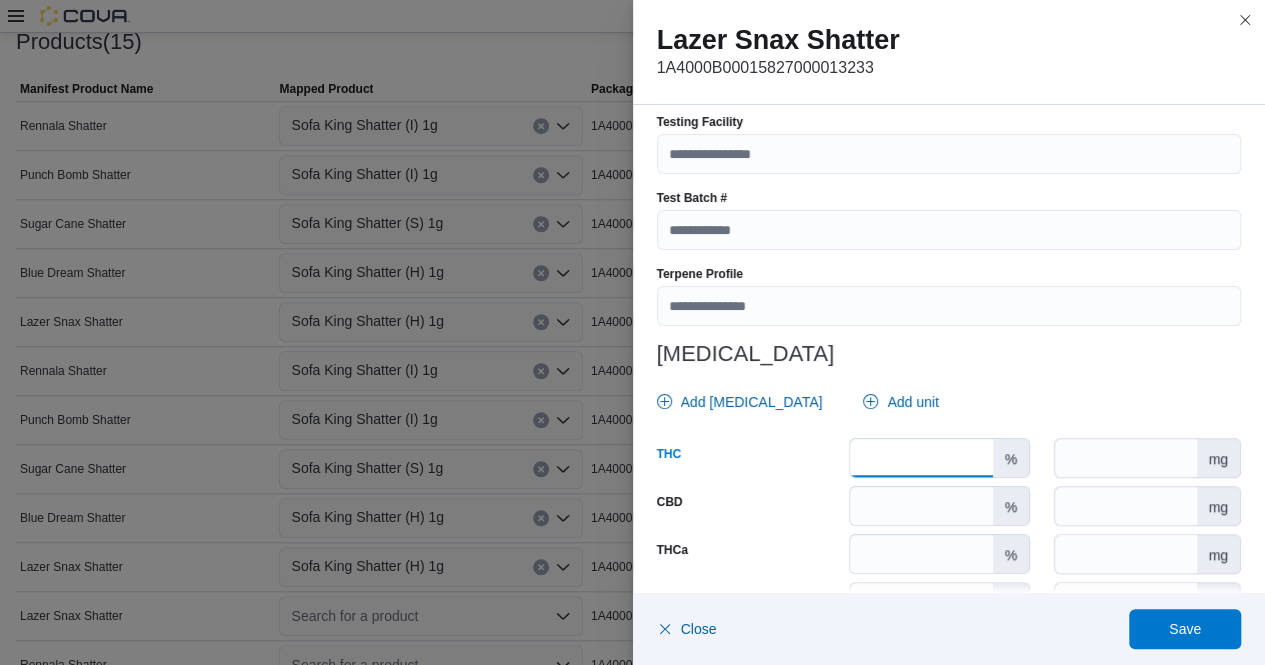 click on "*" at bounding box center (921, 458) 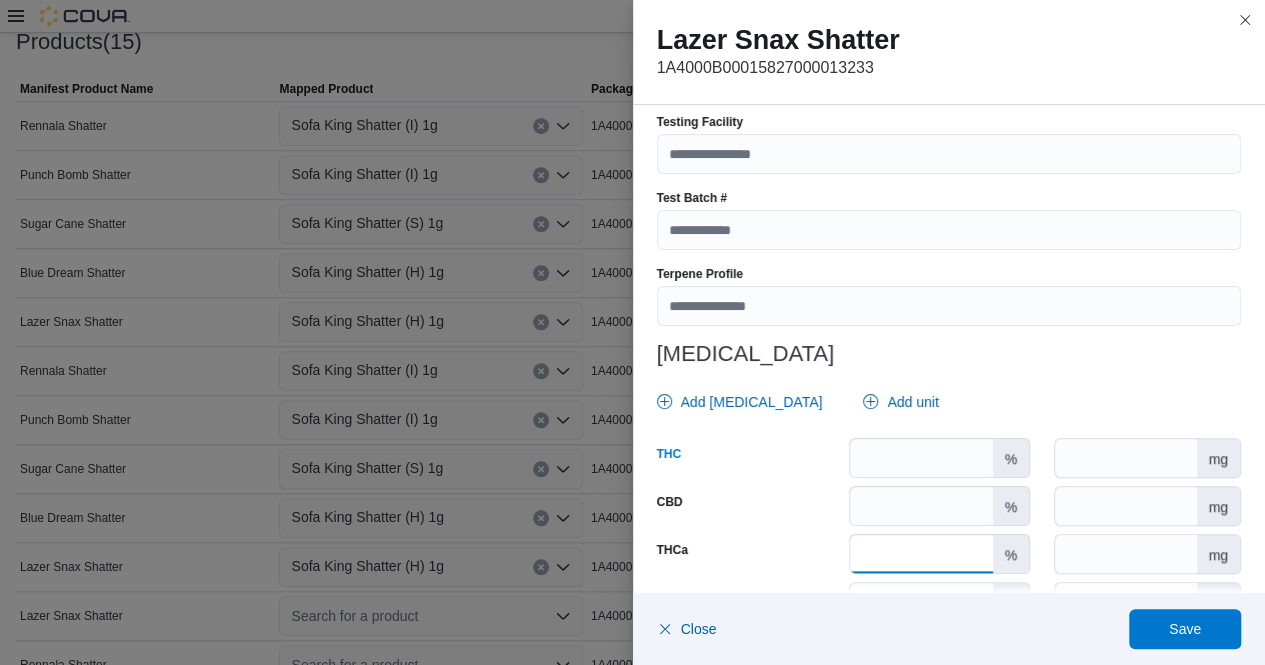 click on "****" at bounding box center [921, 554] 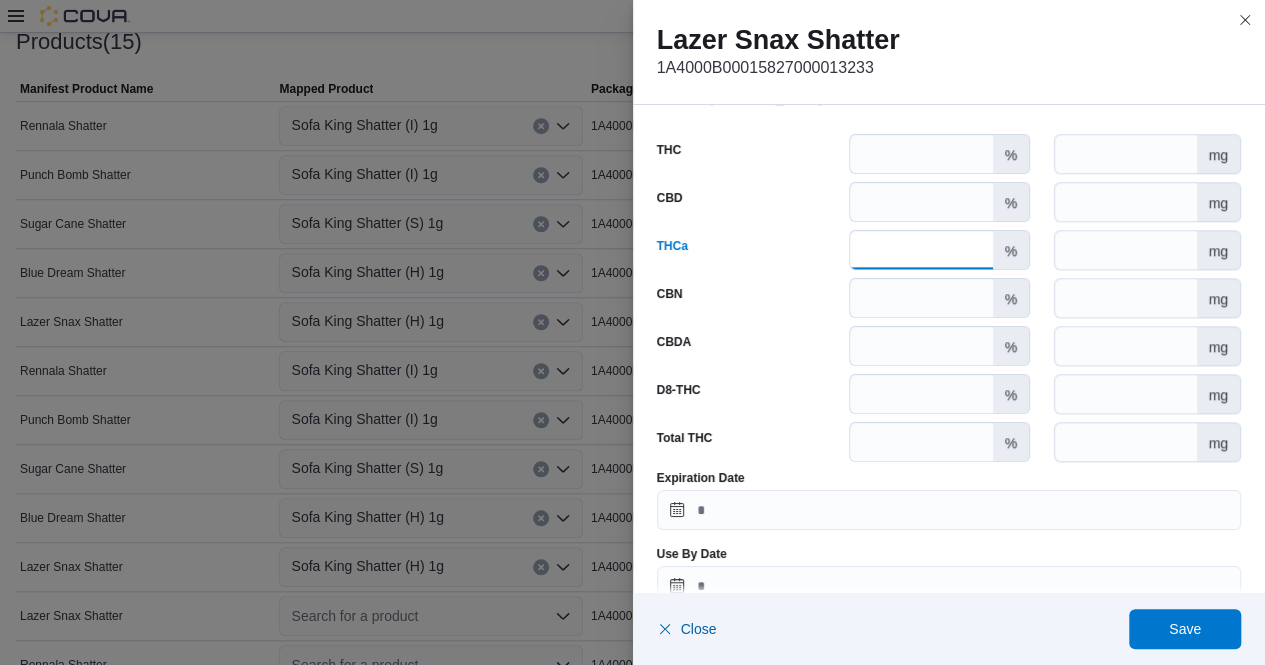 scroll, scrollTop: 988, scrollLeft: 0, axis: vertical 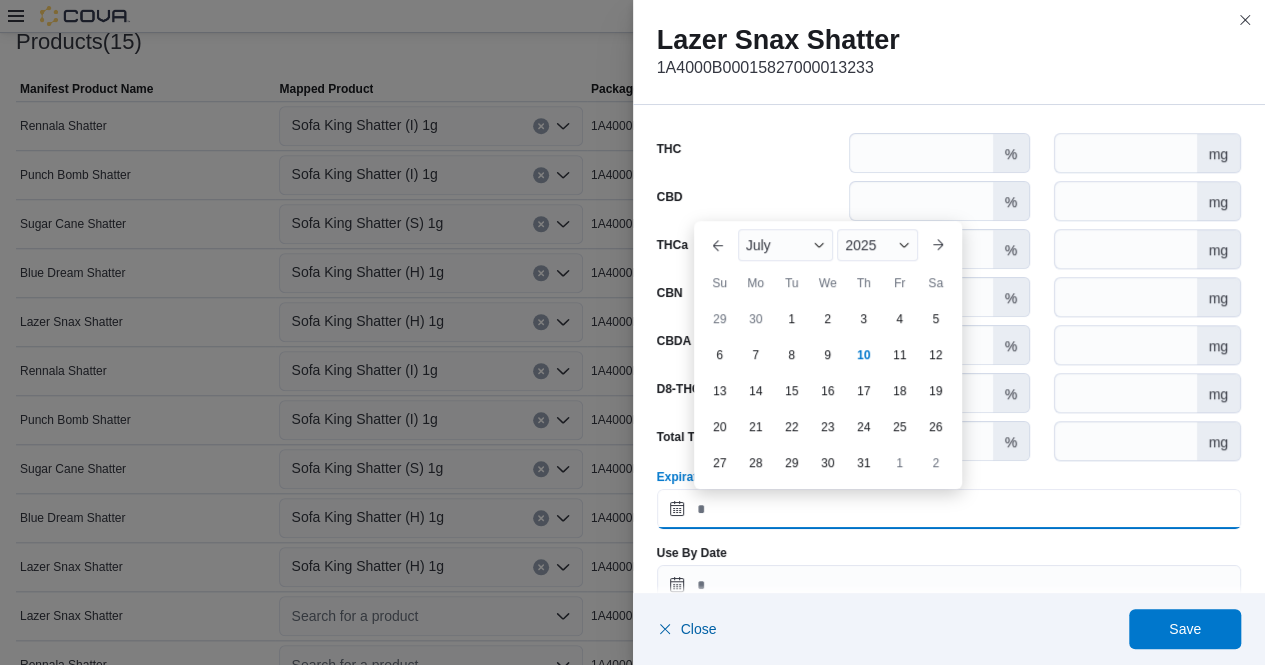 click on "Expiration Date" at bounding box center (949, 509) 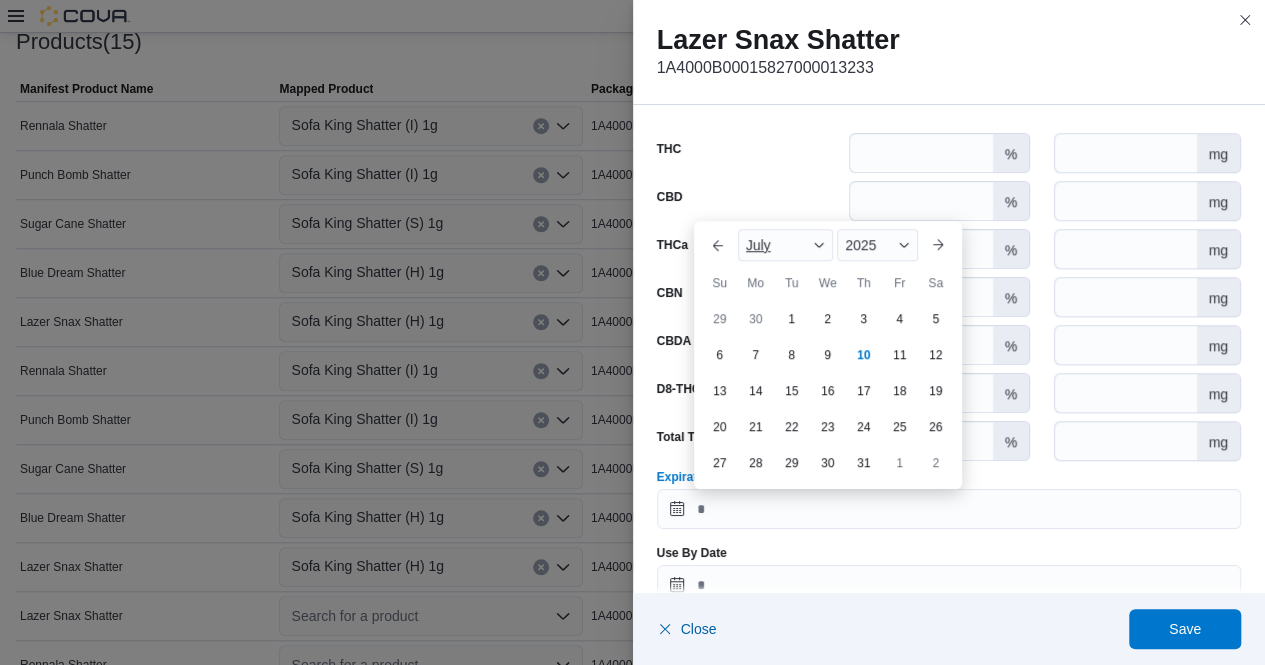 click at bounding box center (819, 245) 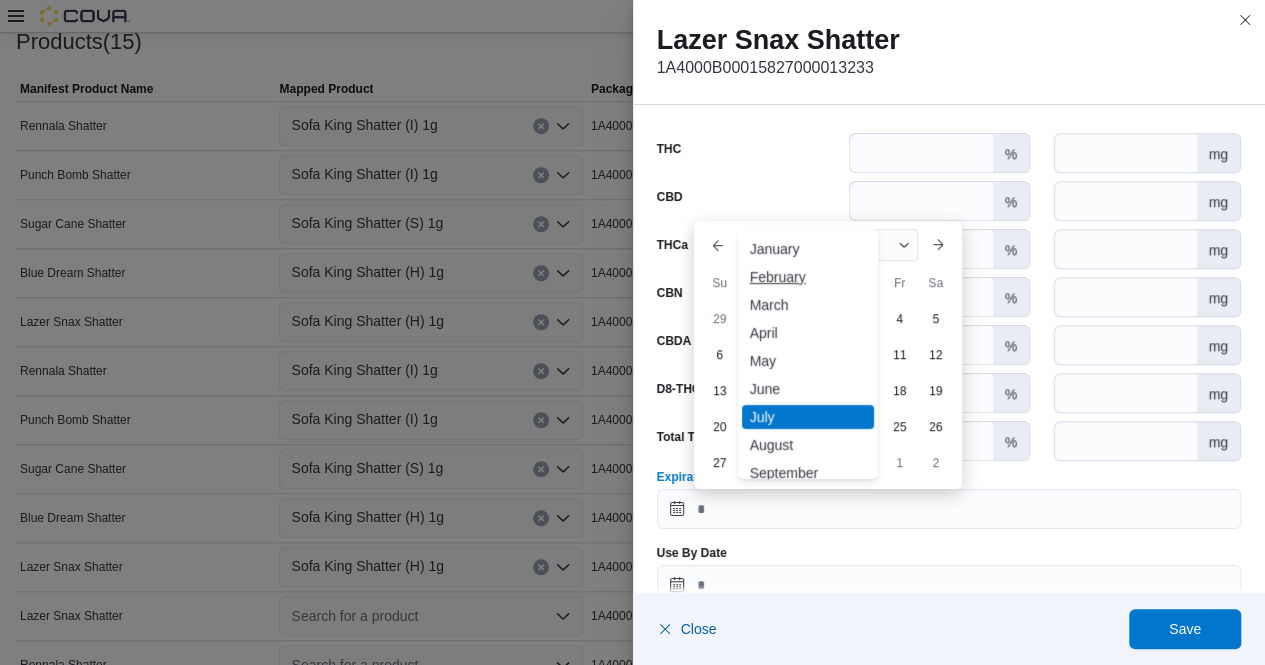 click on "February" at bounding box center (808, 277) 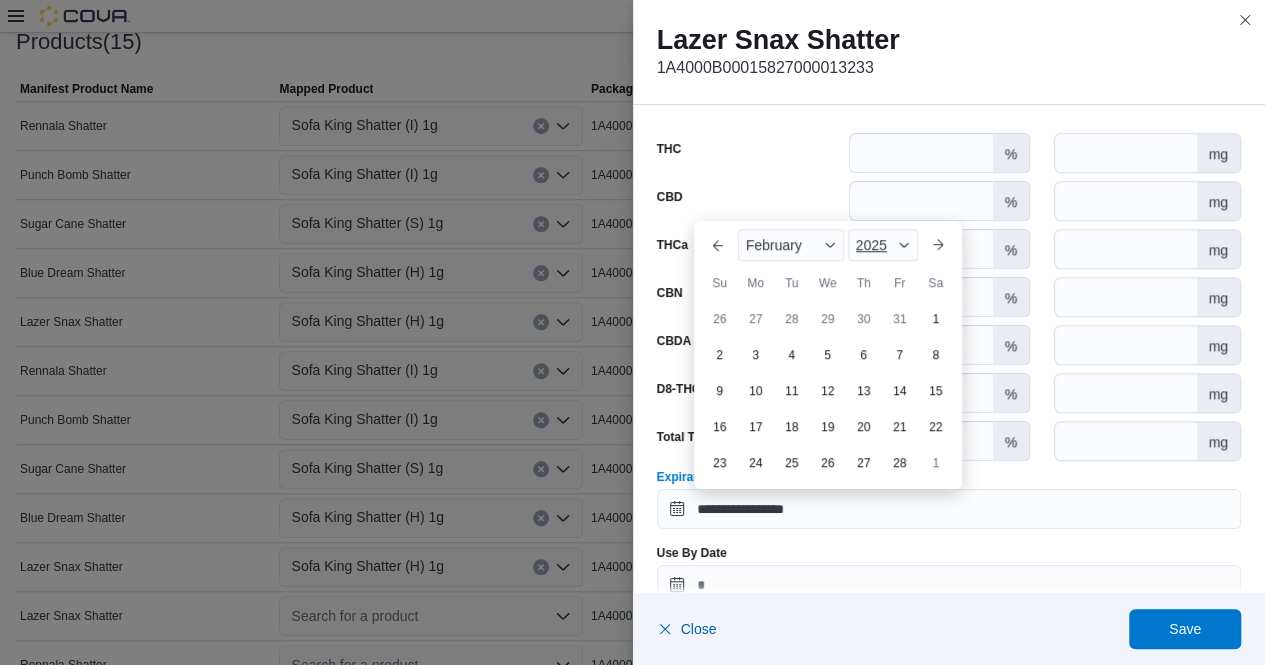 click on "2025" at bounding box center (883, 245) 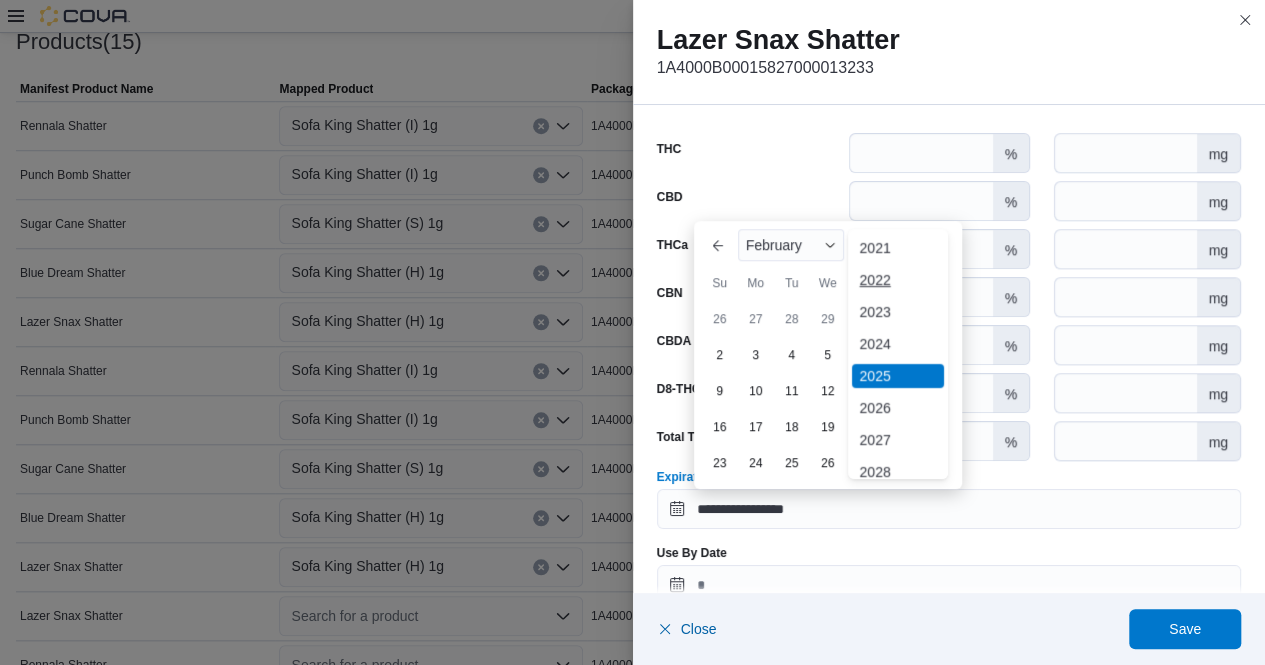 scroll, scrollTop: 102, scrollLeft: 0, axis: vertical 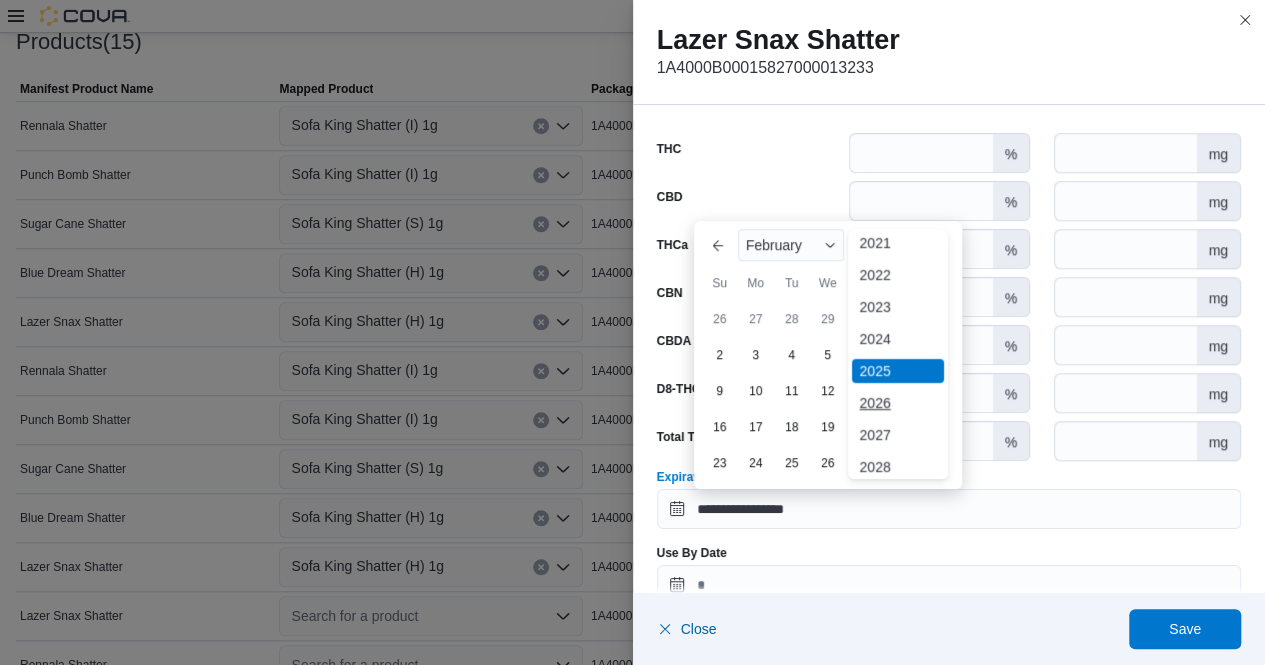 click on "2026" at bounding box center (898, 403) 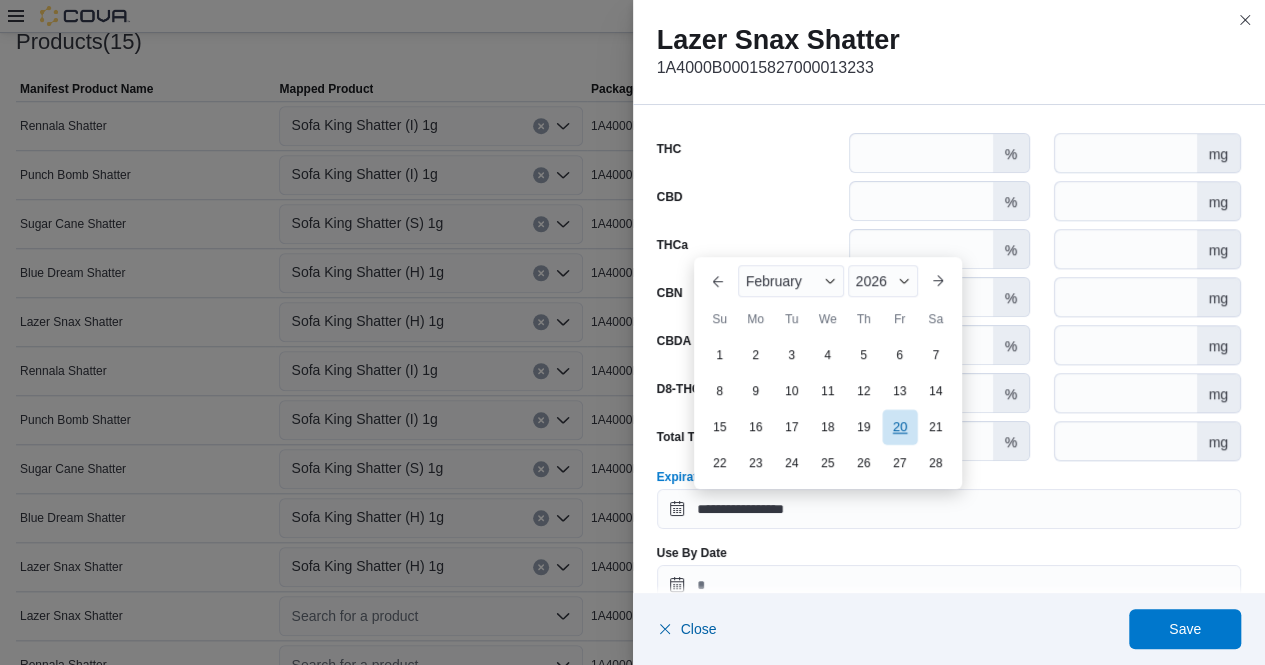 click on "20" at bounding box center [899, 426] 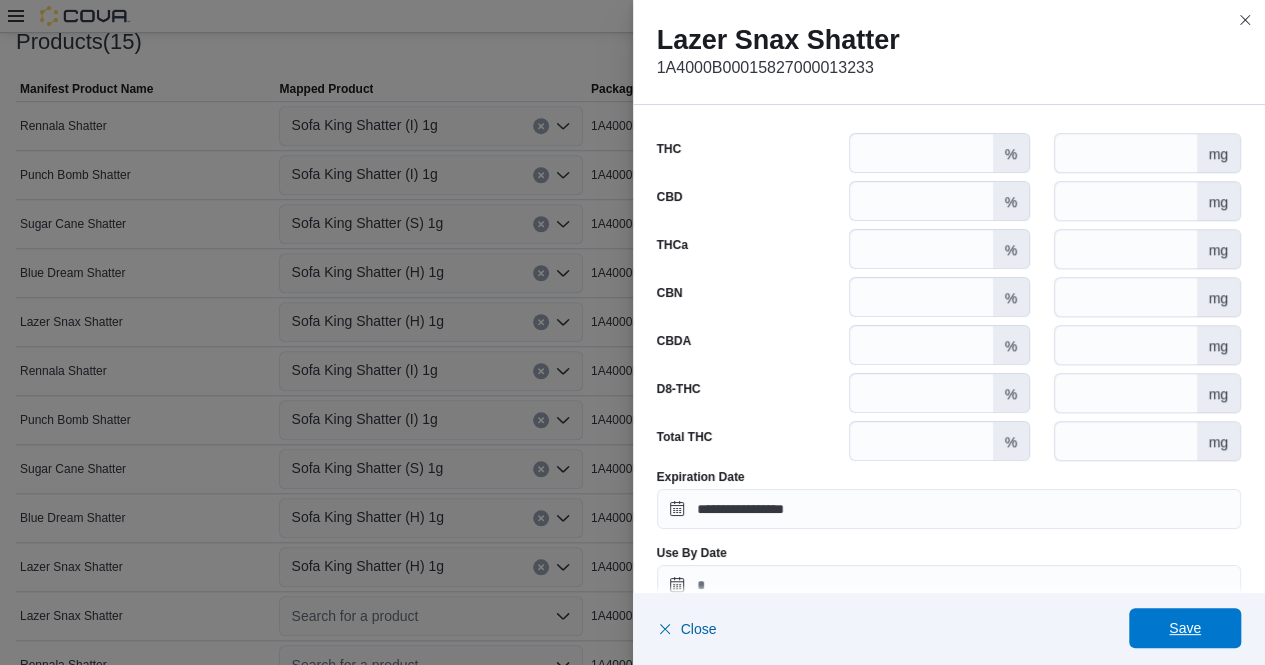 click on "Save" at bounding box center [1185, 628] 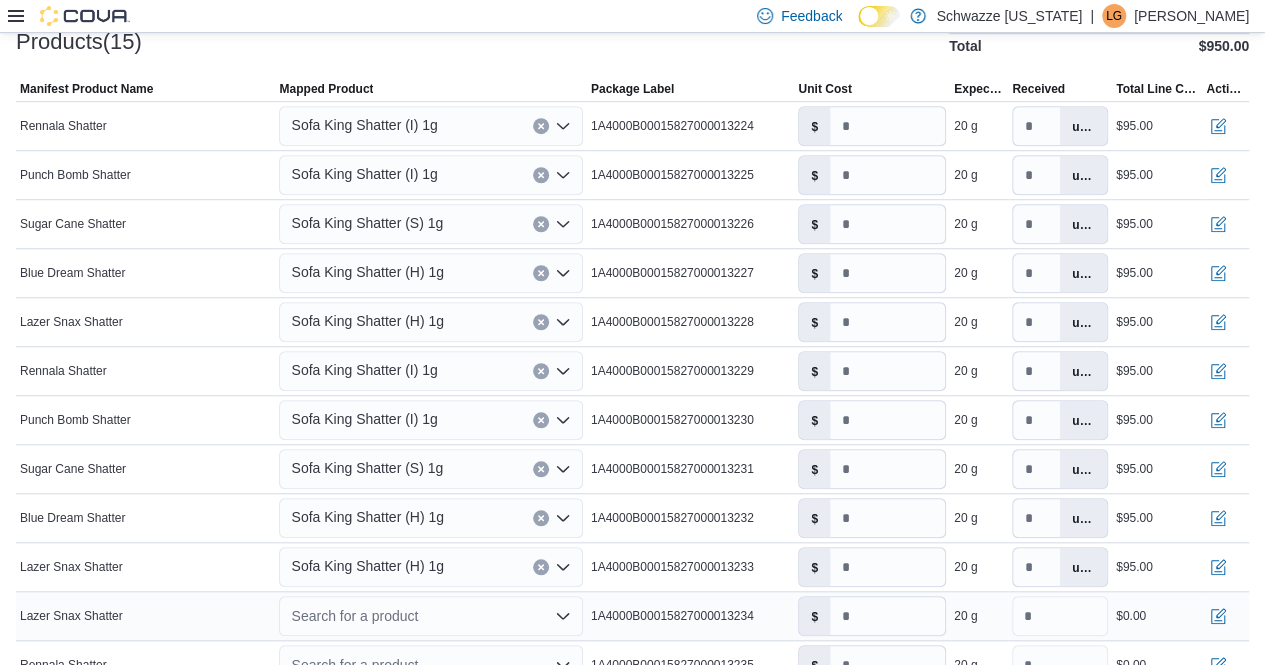 click on "Search for a product" at bounding box center (430, 616) 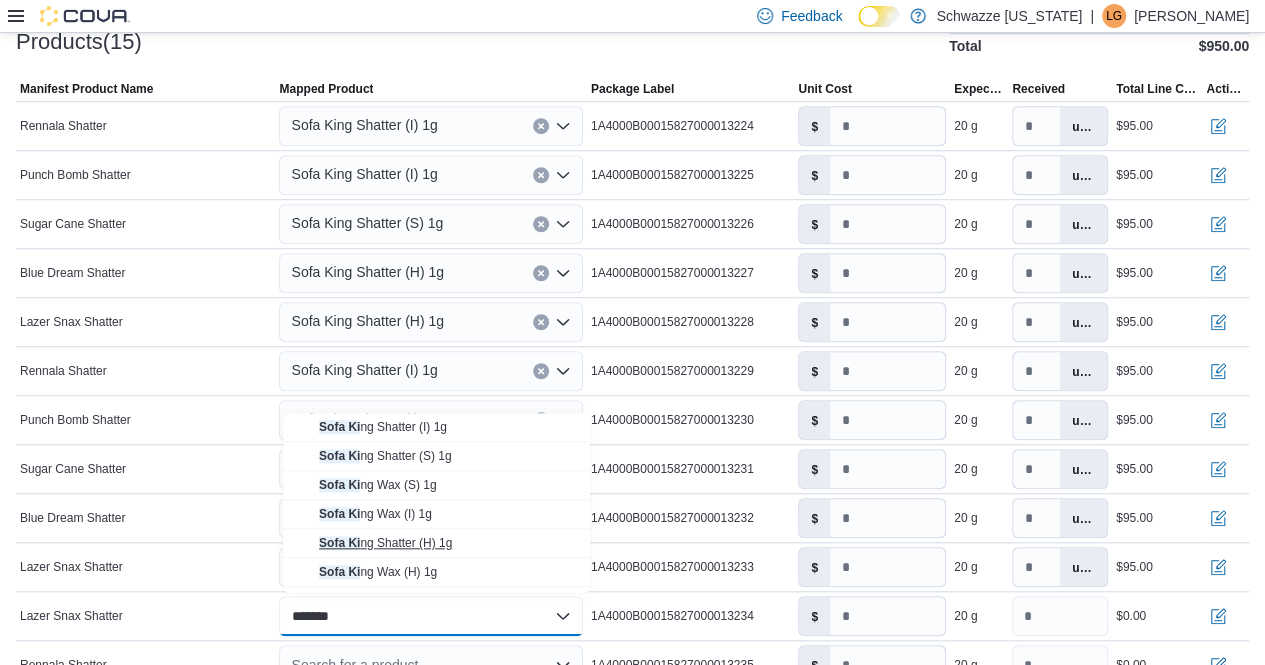 click on "Sofa Ki ng Shatter (H) 1g" at bounding box center (385, 543) 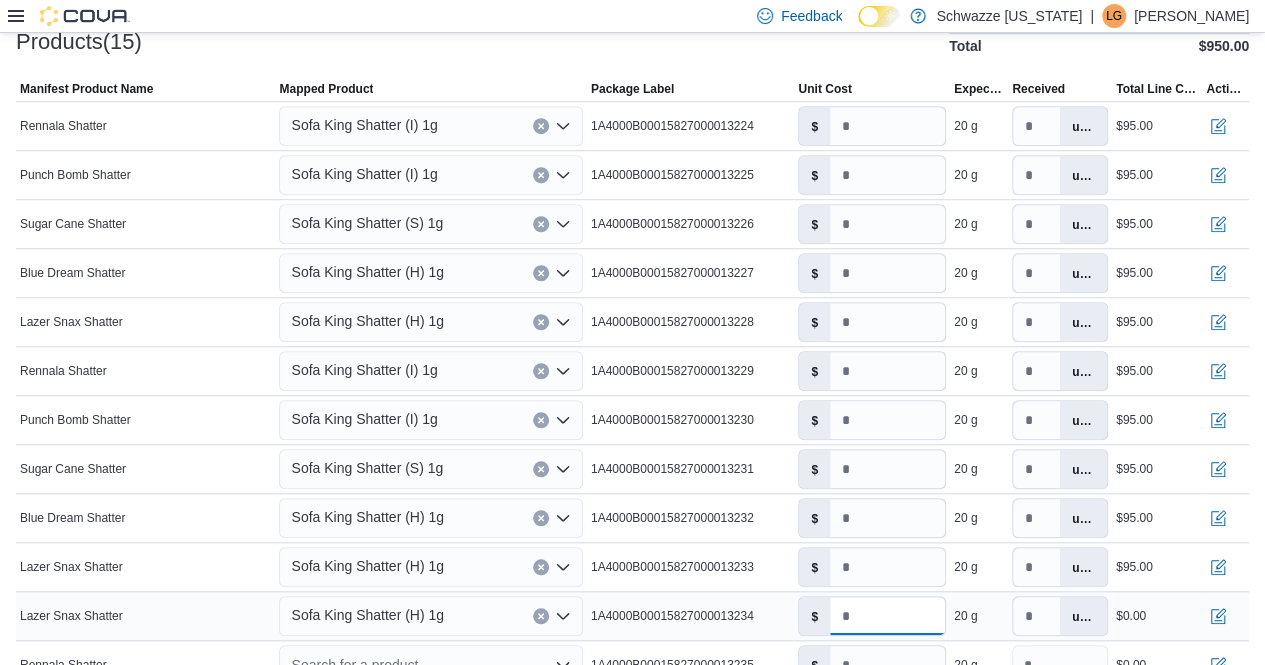 click on "*" at bounding box center (887, 616) 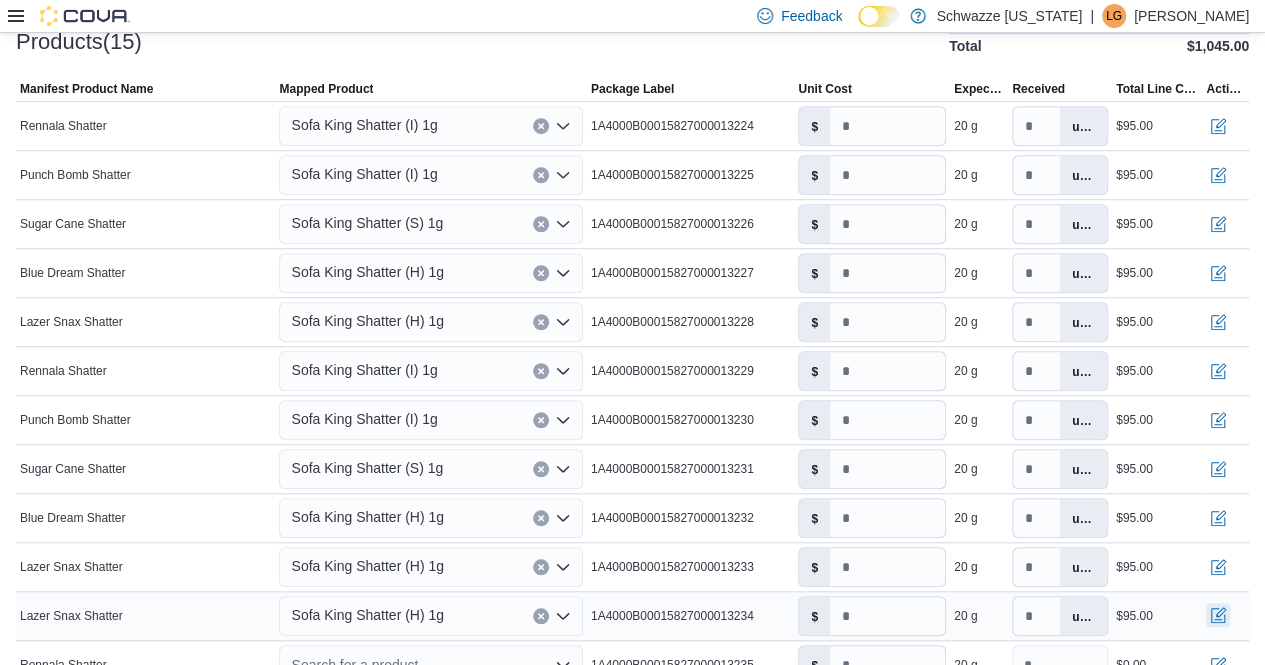 click at bounding box center (1218, 615) 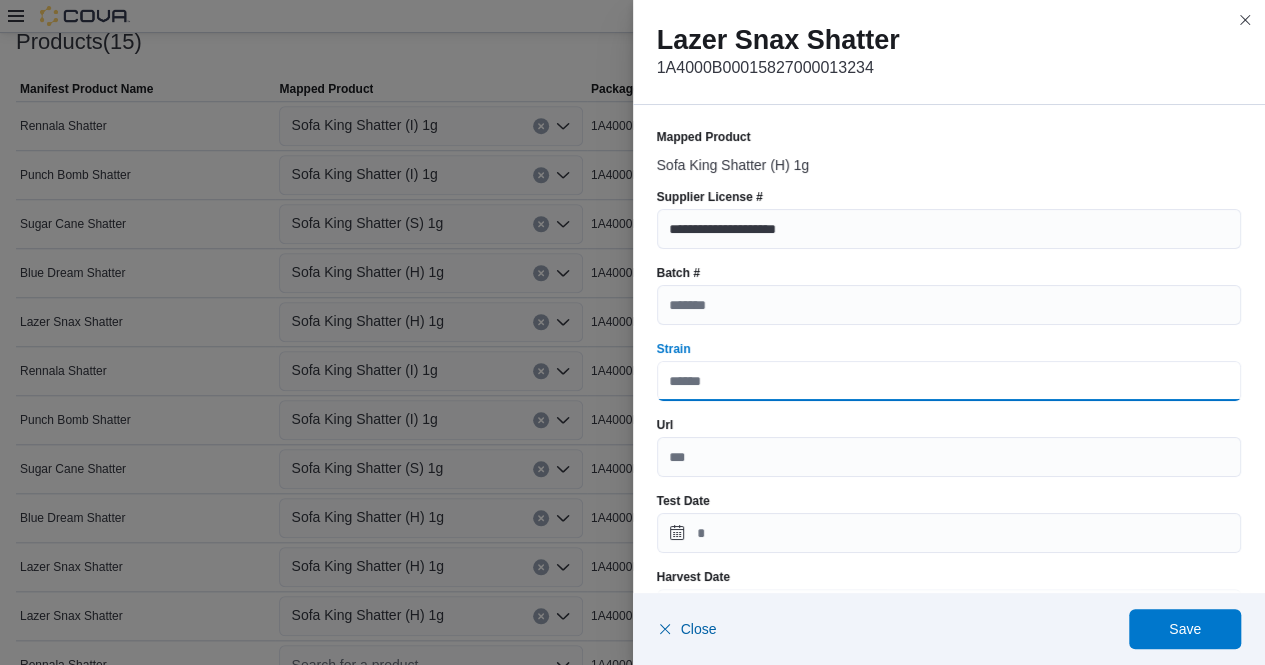 click on "Strain" at bounding box center (949, 381) 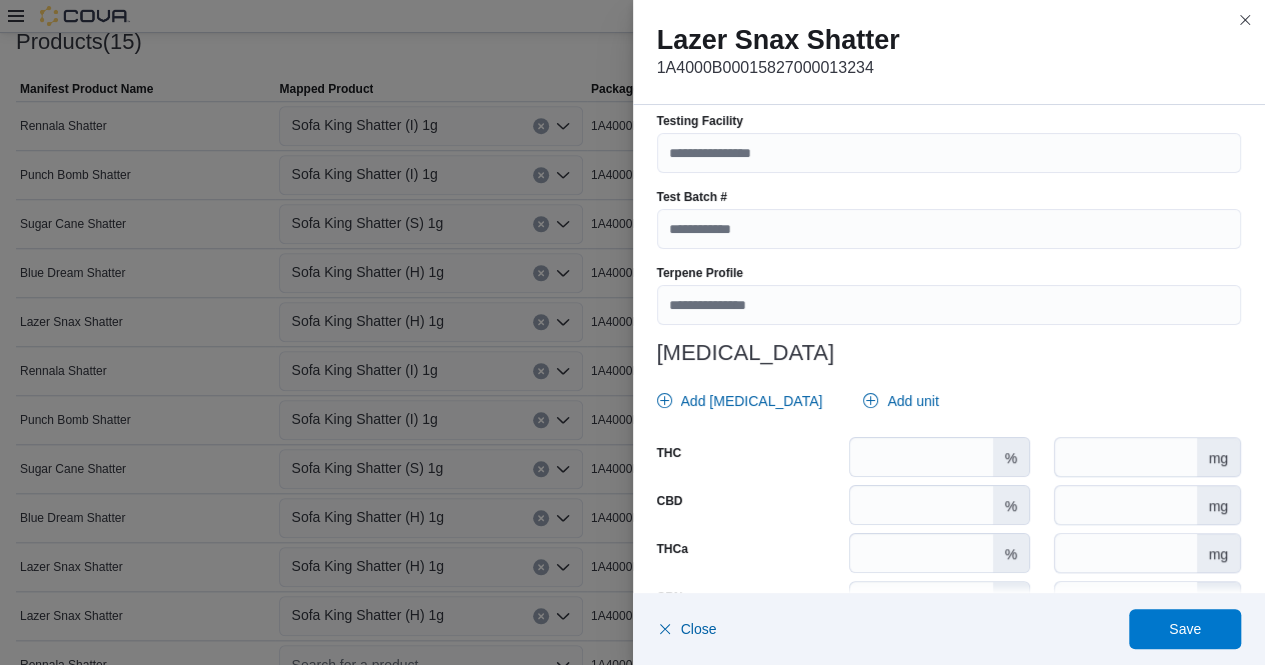 scroll, scrollTop: 686, scrollLeft: 0, axis: vertical 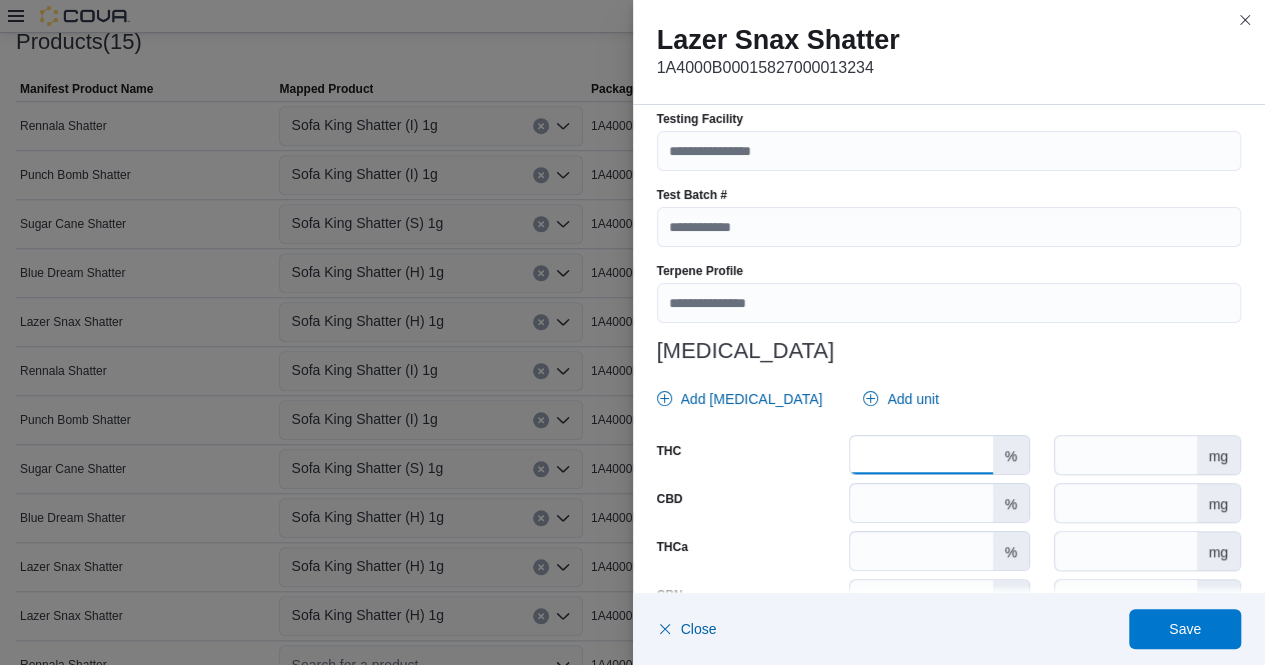 click on "*" at bounding box center [921, 455] 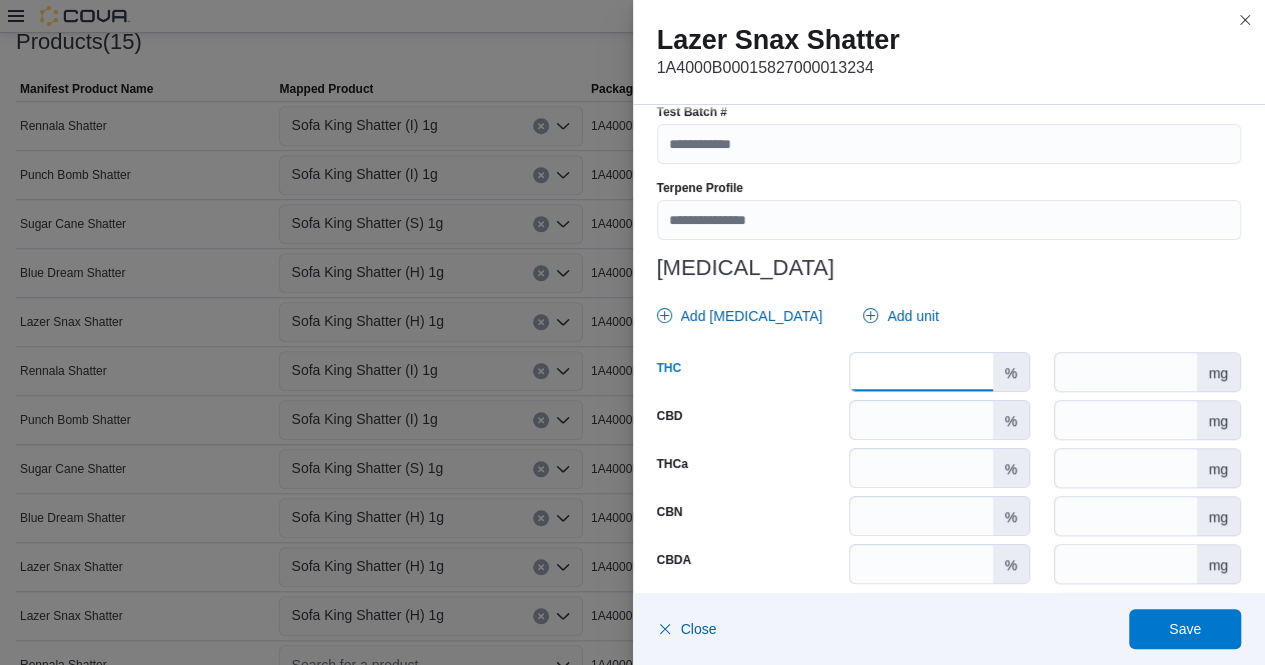 scroll, scrollTop: 771, scrollLeft: 0, axis: vertical 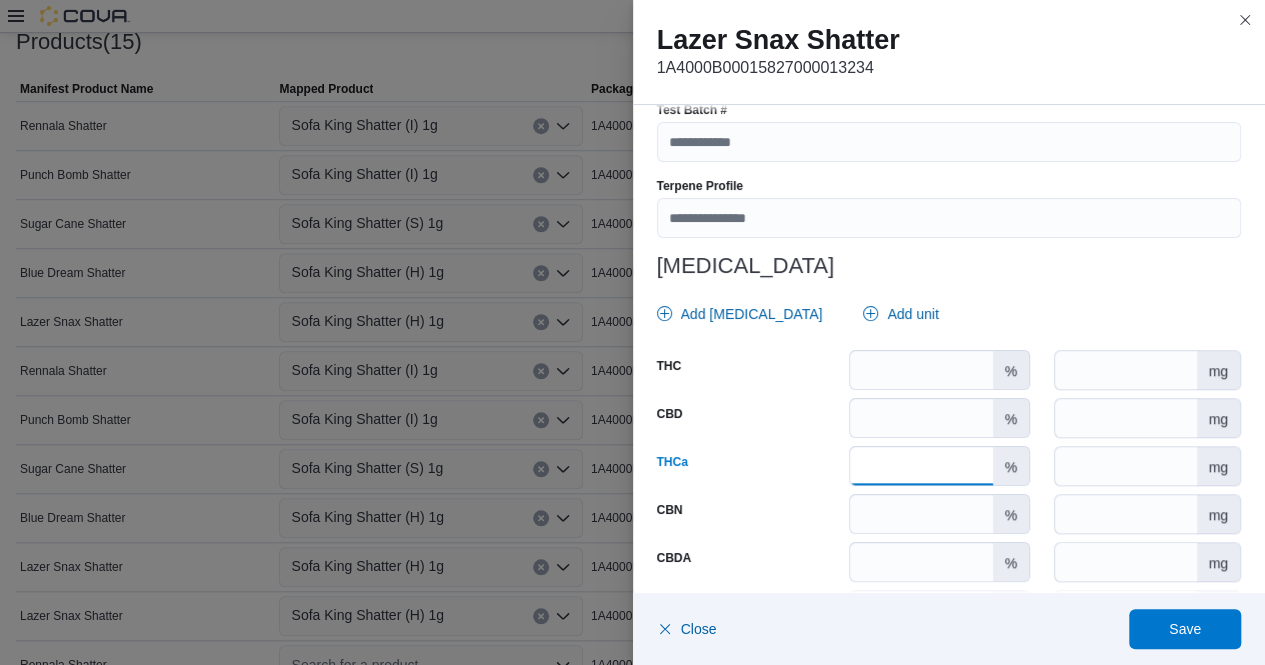 click on "****" at bounding box center (921, 466) 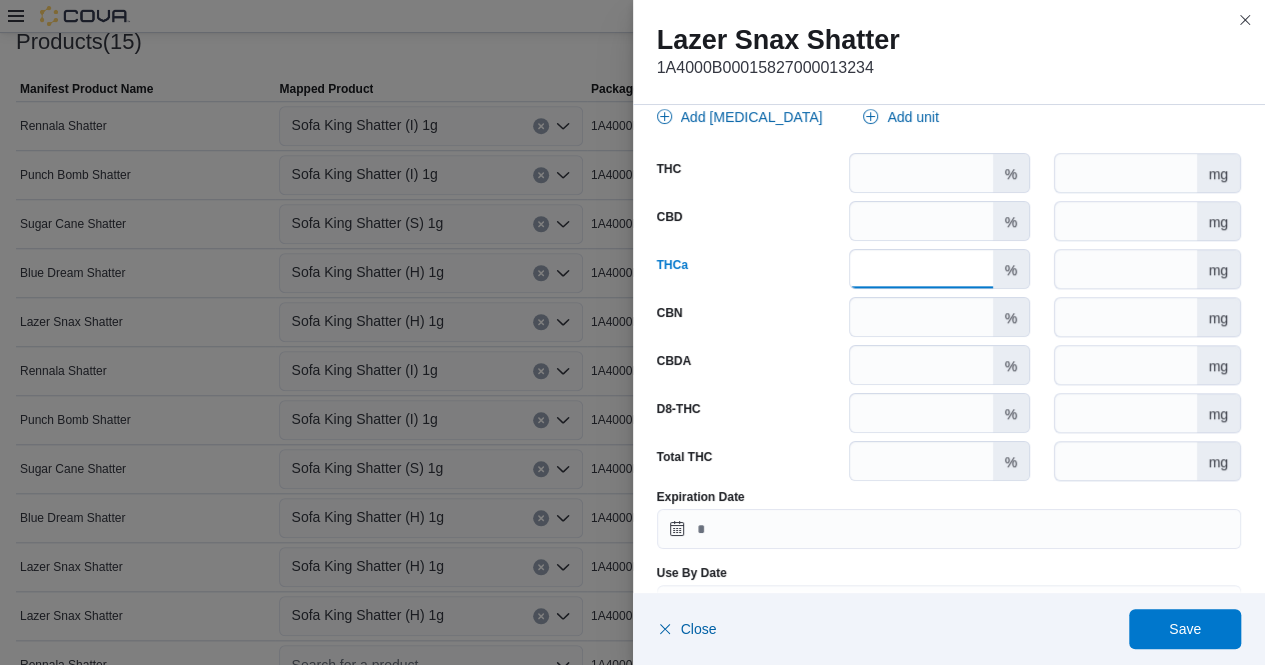 scroll, scrollTop: 969, scrollLeft: 0, axis: vertical 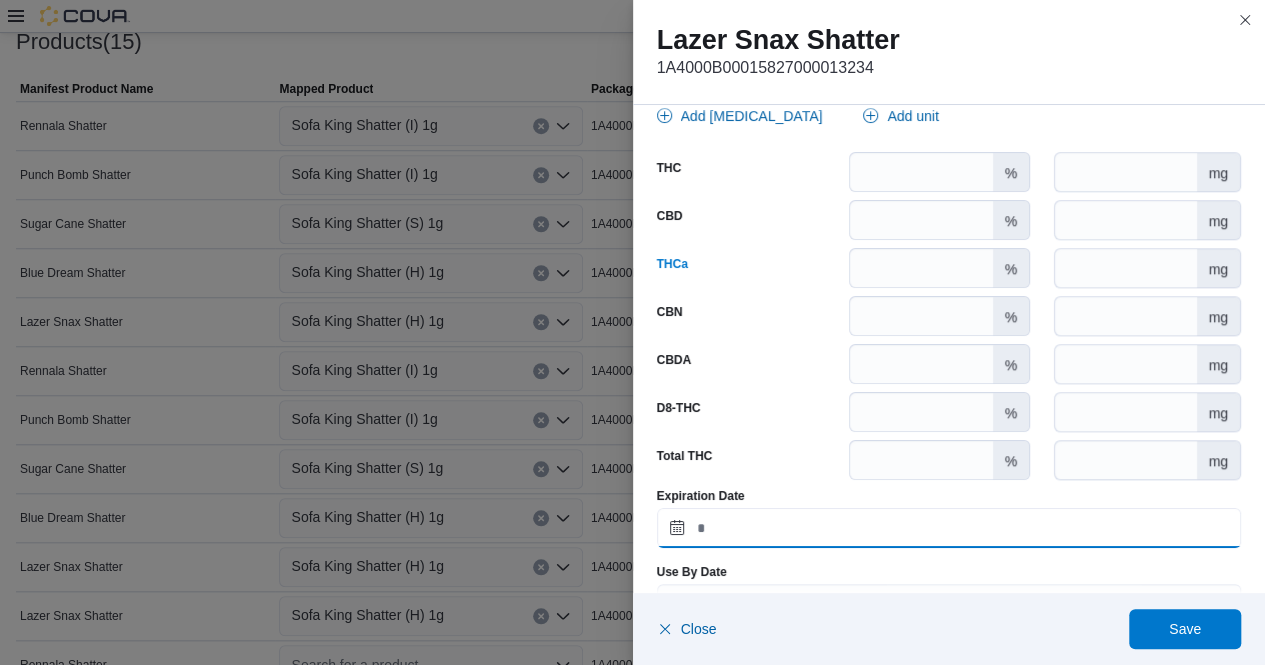 click on "Expiration Date" at bounding box center (949, 528) 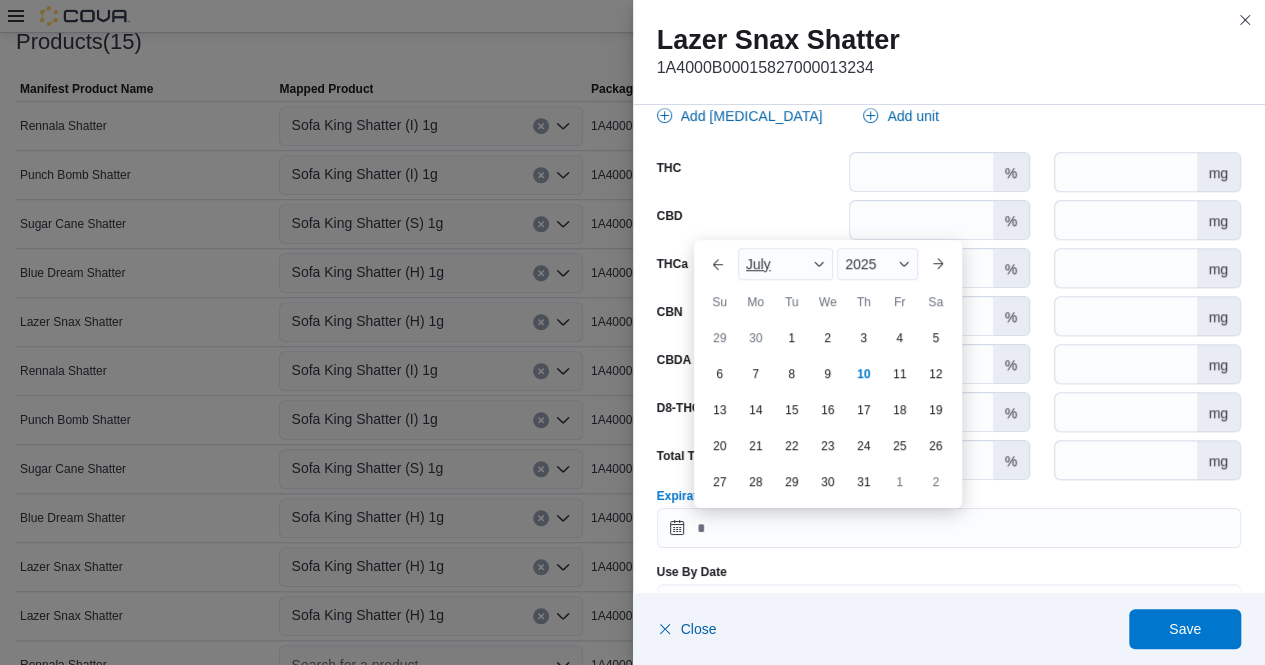 click at bounding box center [819, 264] 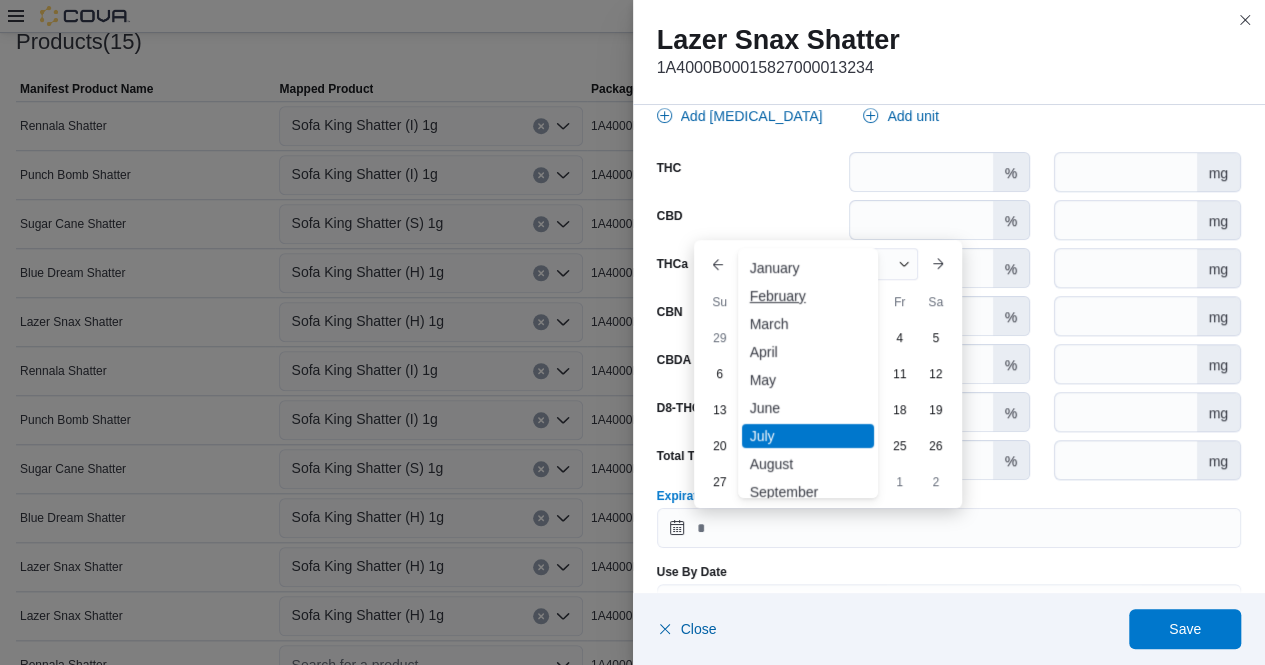 click on "February" at bounding box center (808, 296) 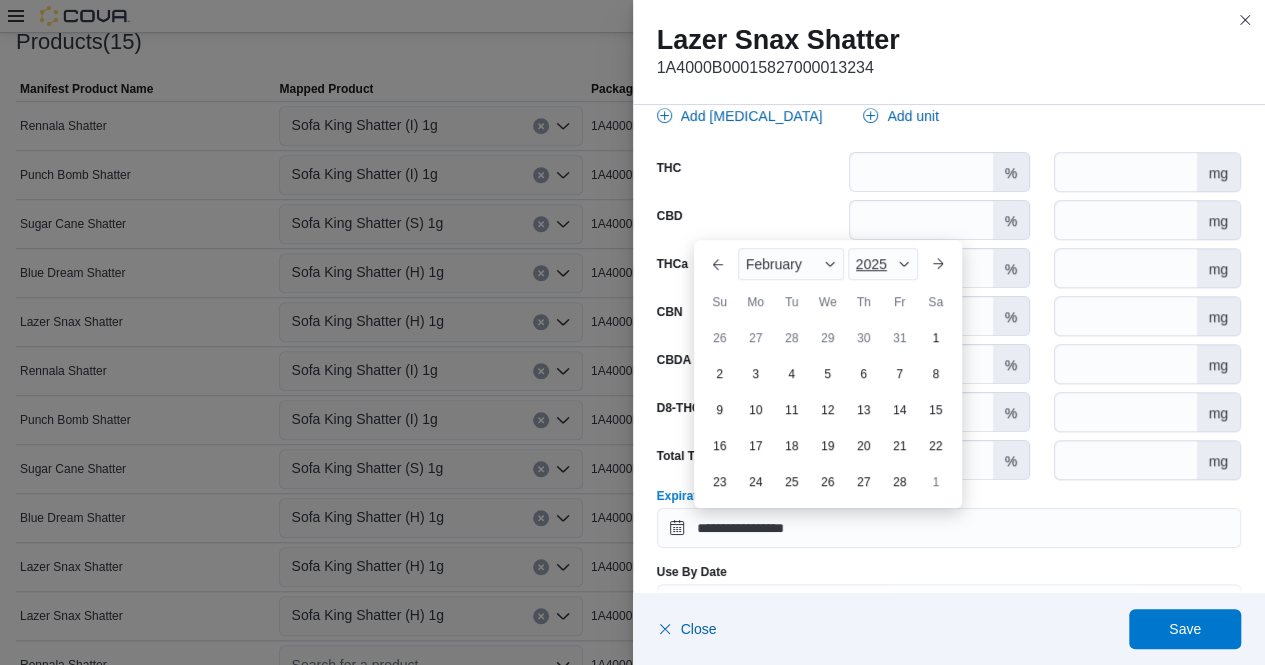 click at bounding box center [904, 264] 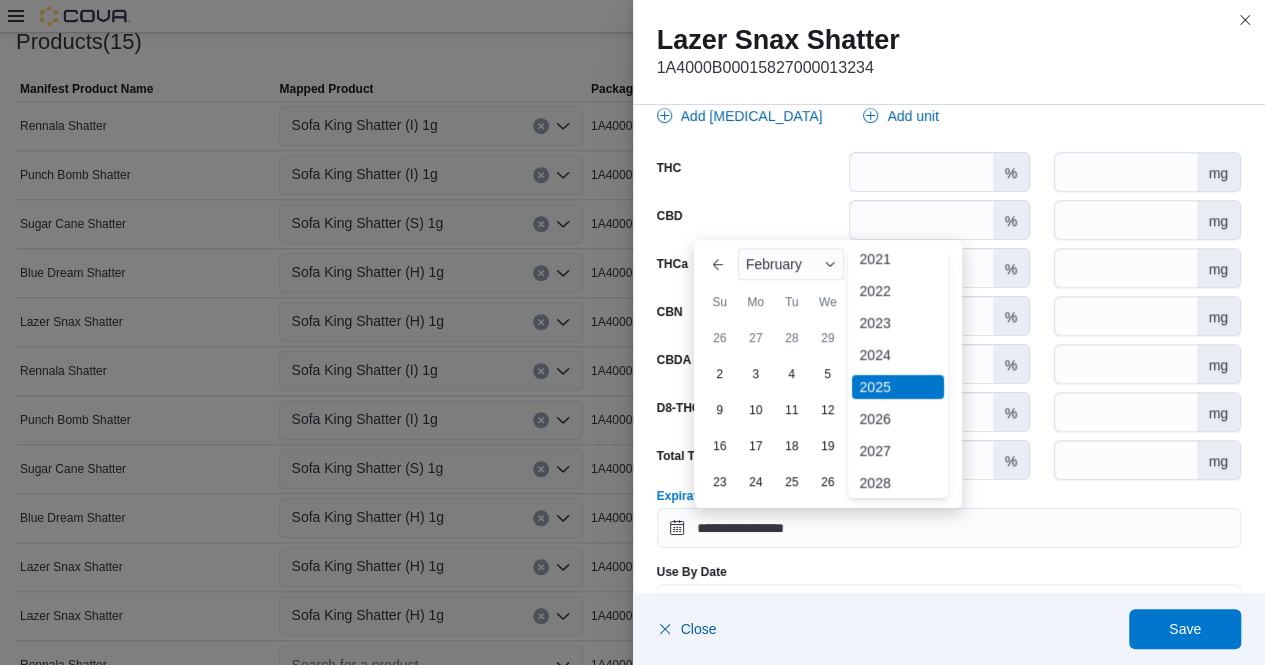 scroll, scrollTop: 108, scrollLeft: 0, axis: vertical 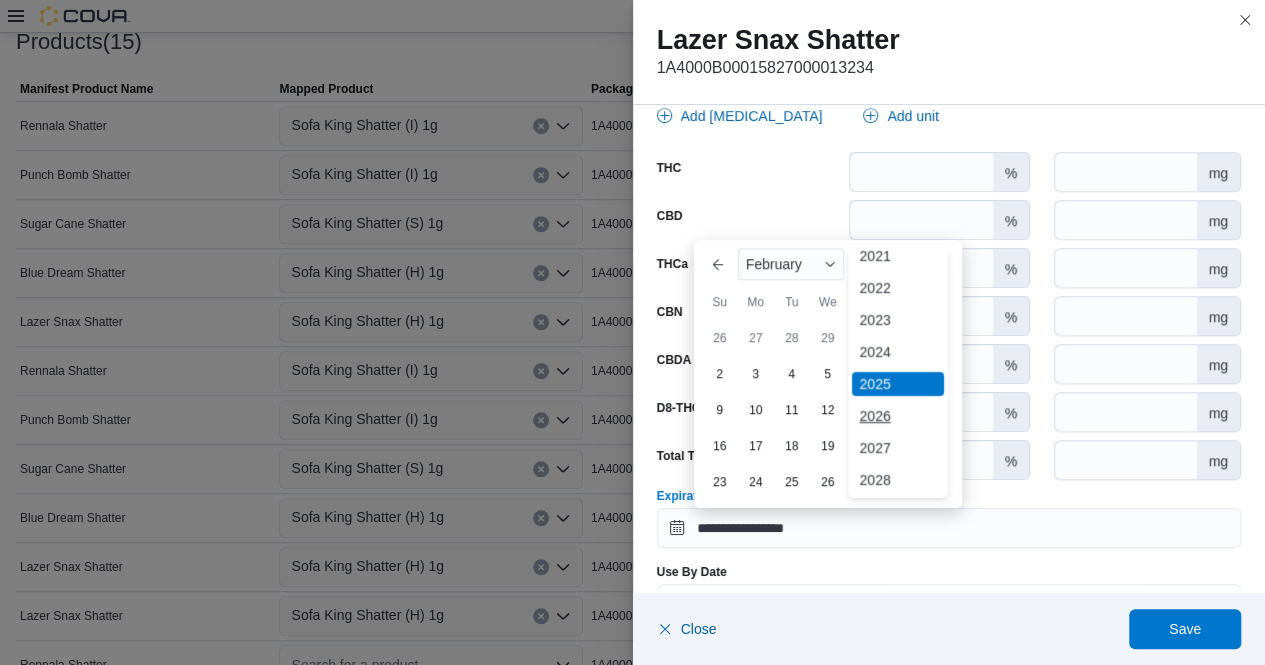 click on "2026" at bounding box center (898, 416) 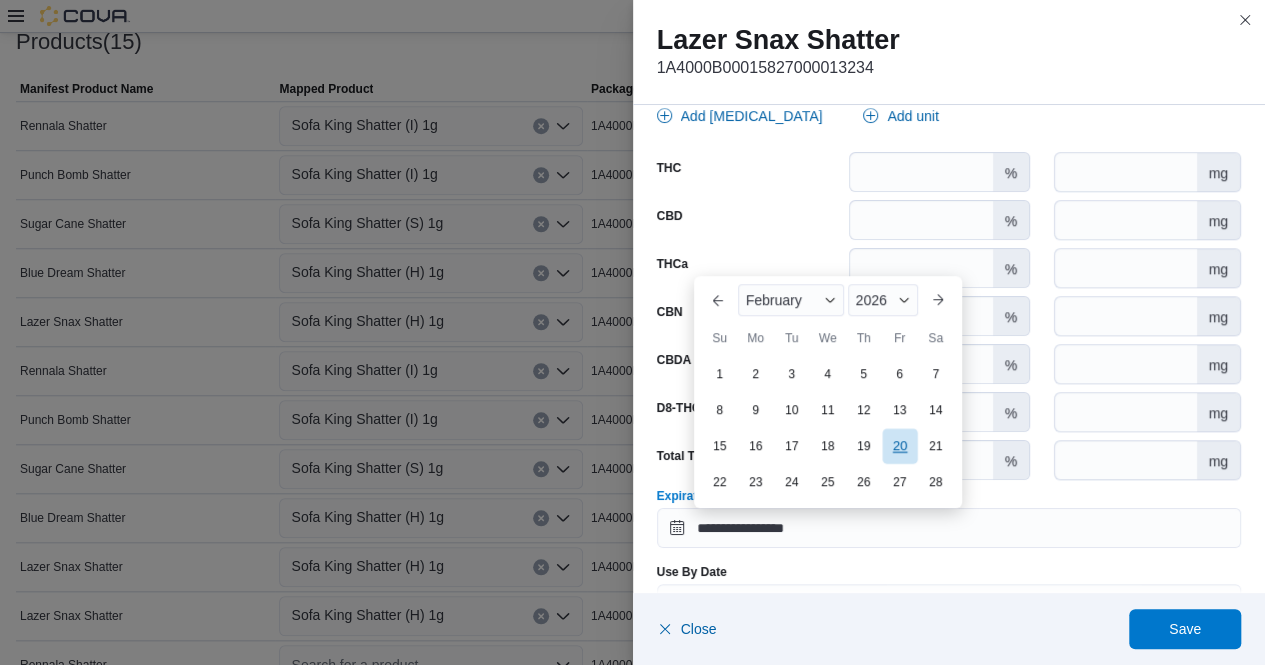 click on "20" at bounding box center [899, 445] 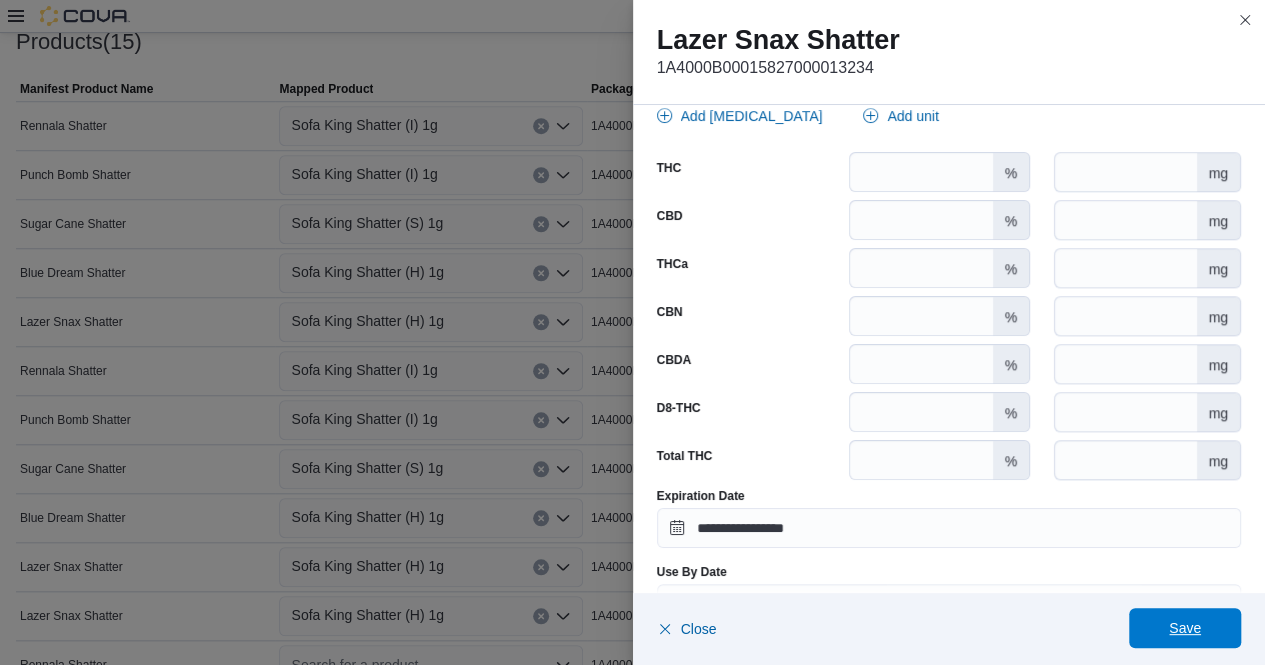 click on "Save" at bounding box center [1185, 628] 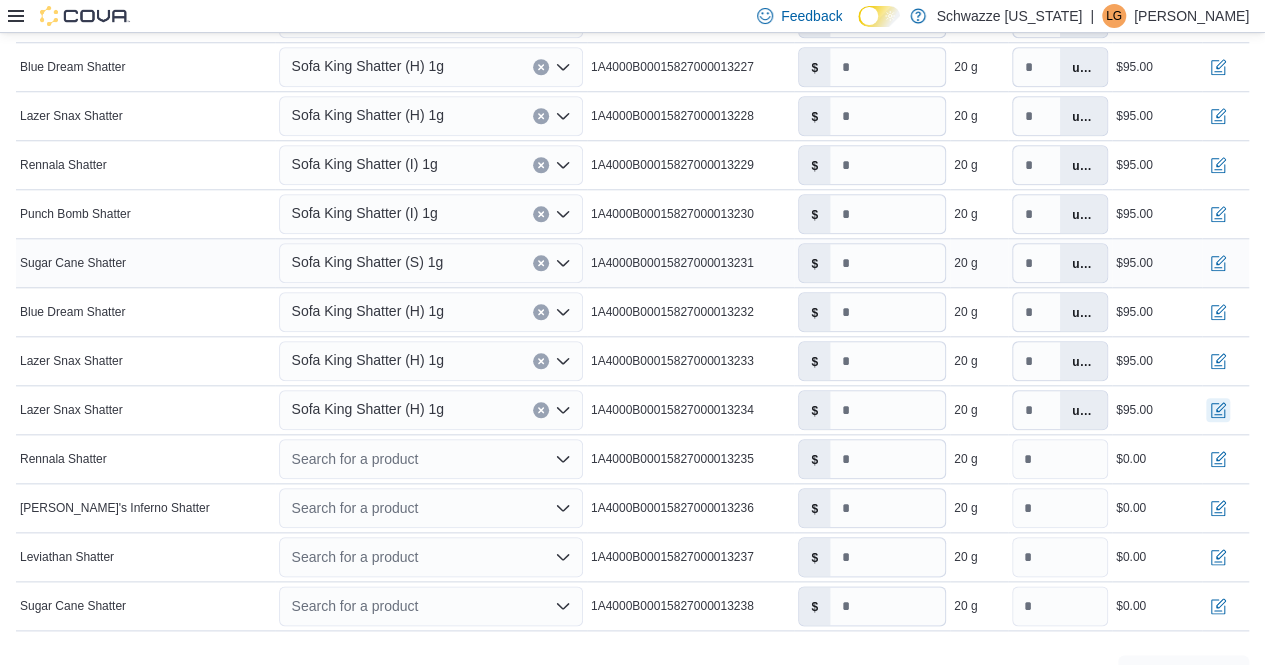 scroll, scrollTop: 910, scrollLeft: 0, axis: vertical 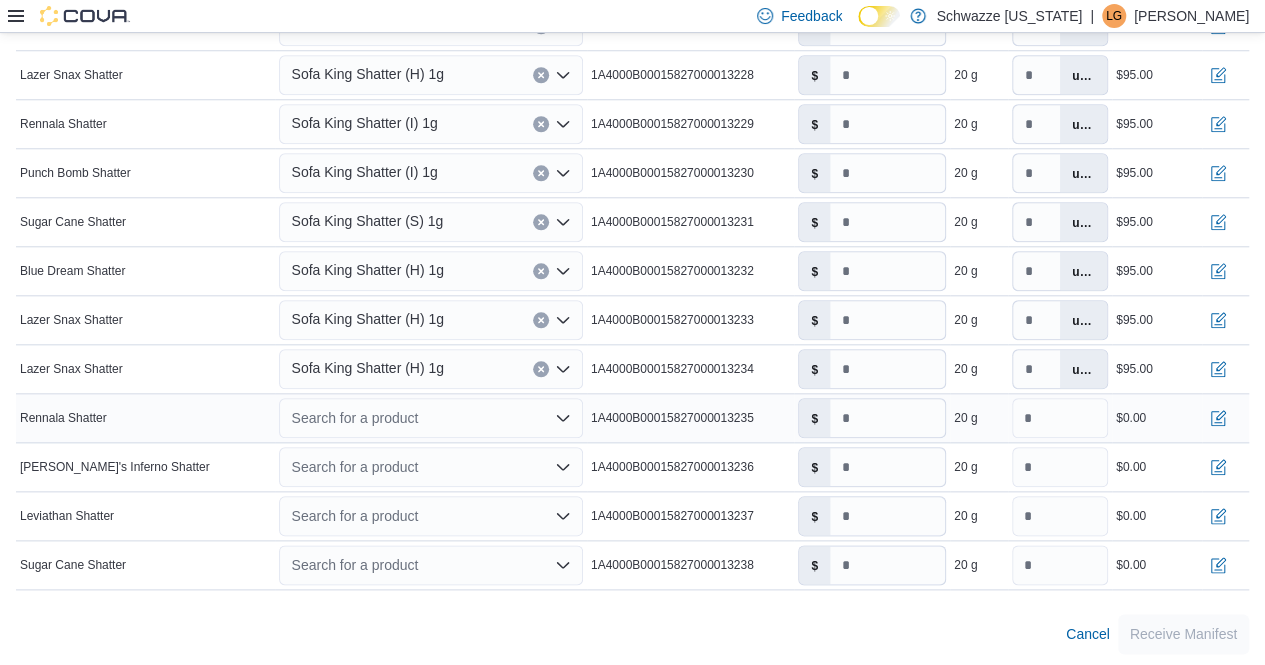 click on "Search for a product" at bounding box center (430, 418) 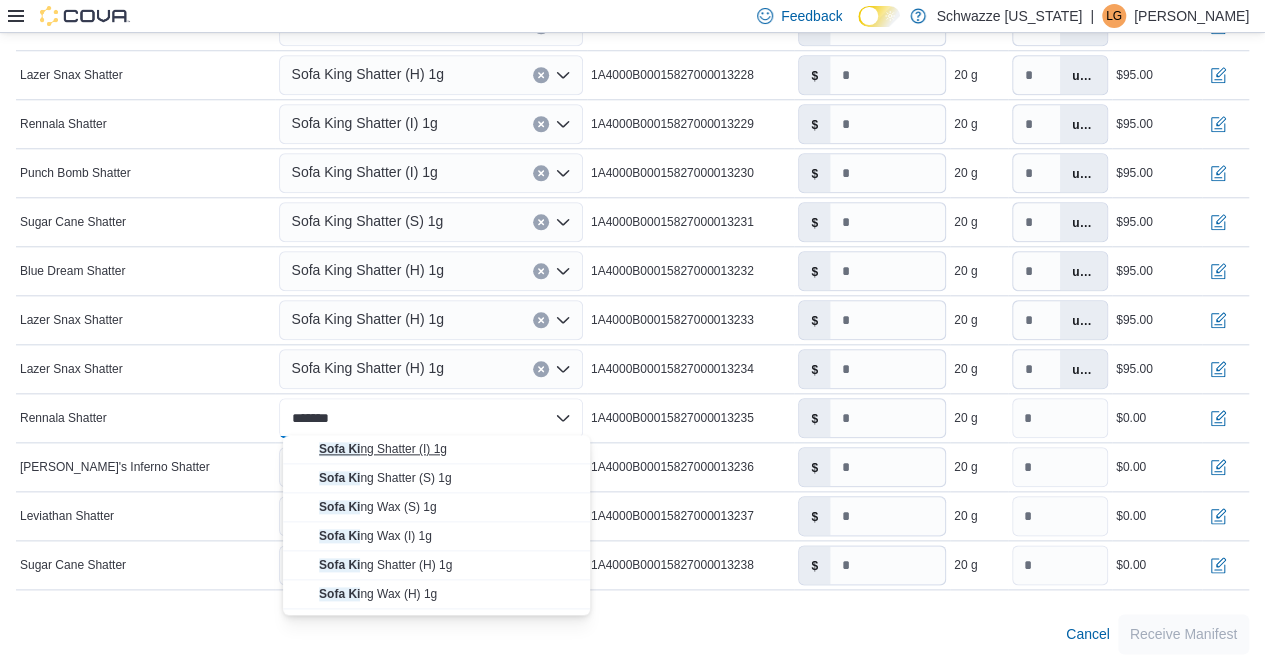 click on "Sofa Ki ng Shatter (I) 1g" at bounding box center (448, 449) 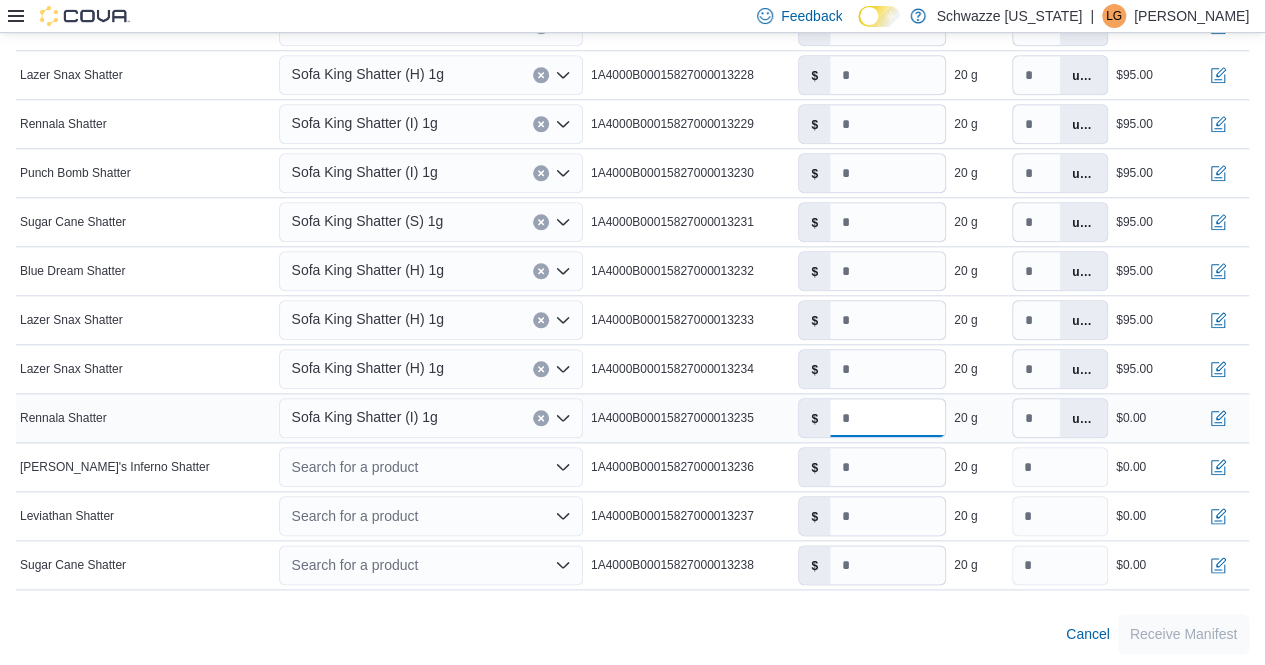 click on "*" at bounding box center [887, 418] 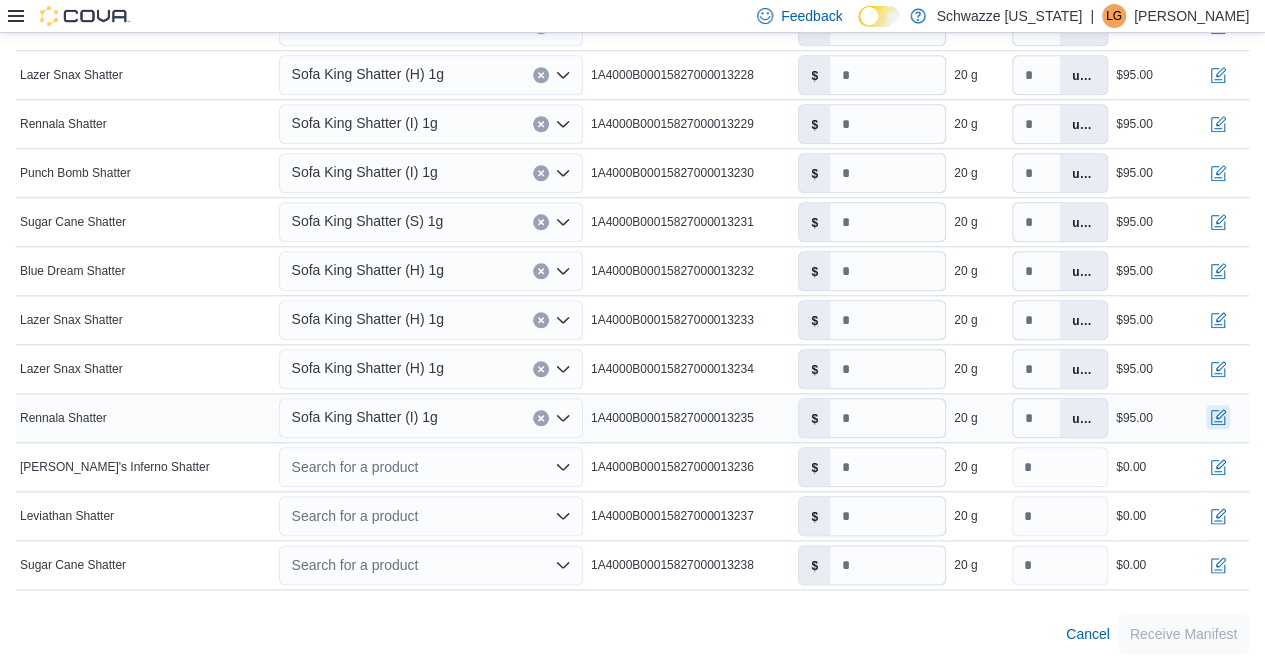 click at bounding box center (1218, 417) 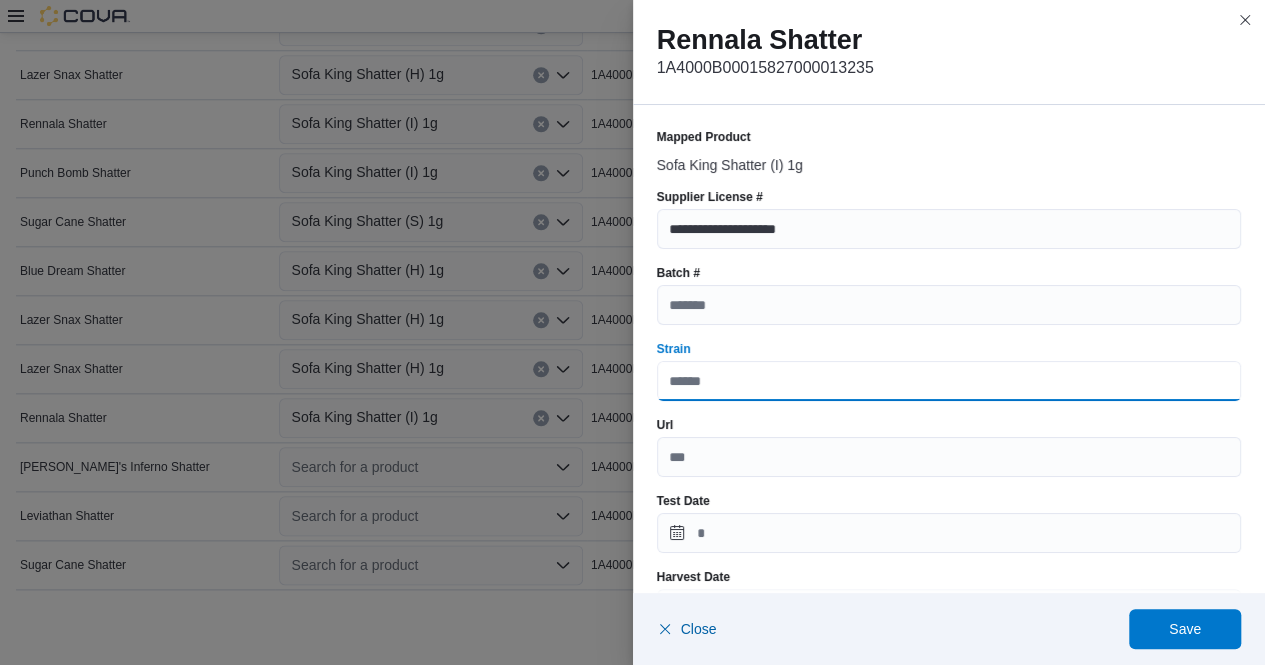 click on "Strain" at bounding box center (949, 381) 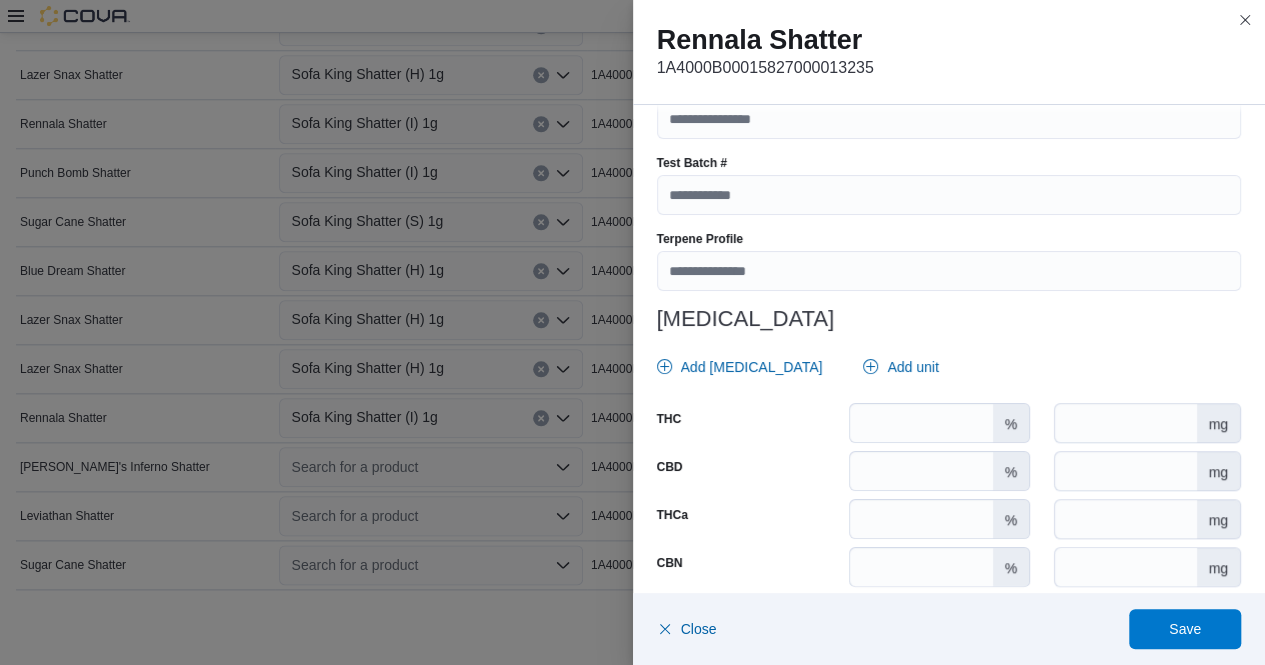 scroll, scrollTop: 719, scrollLeft: 0, axis: vertical 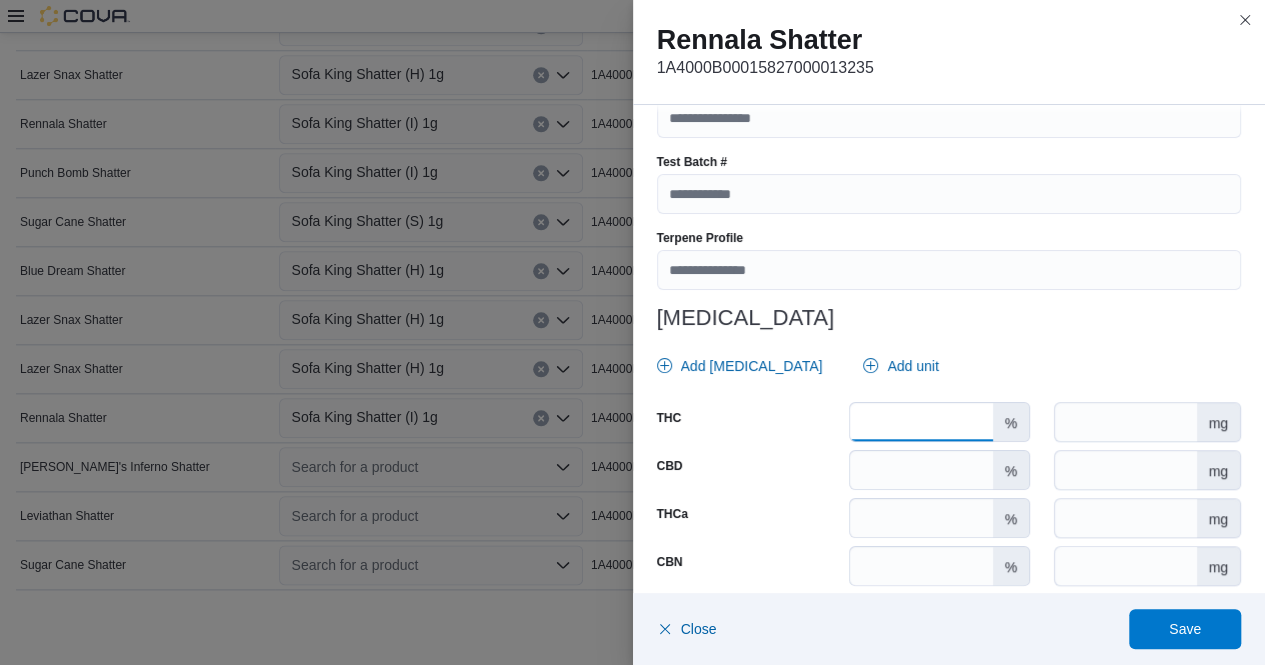 click on "*" at bounding box center (921, 422) 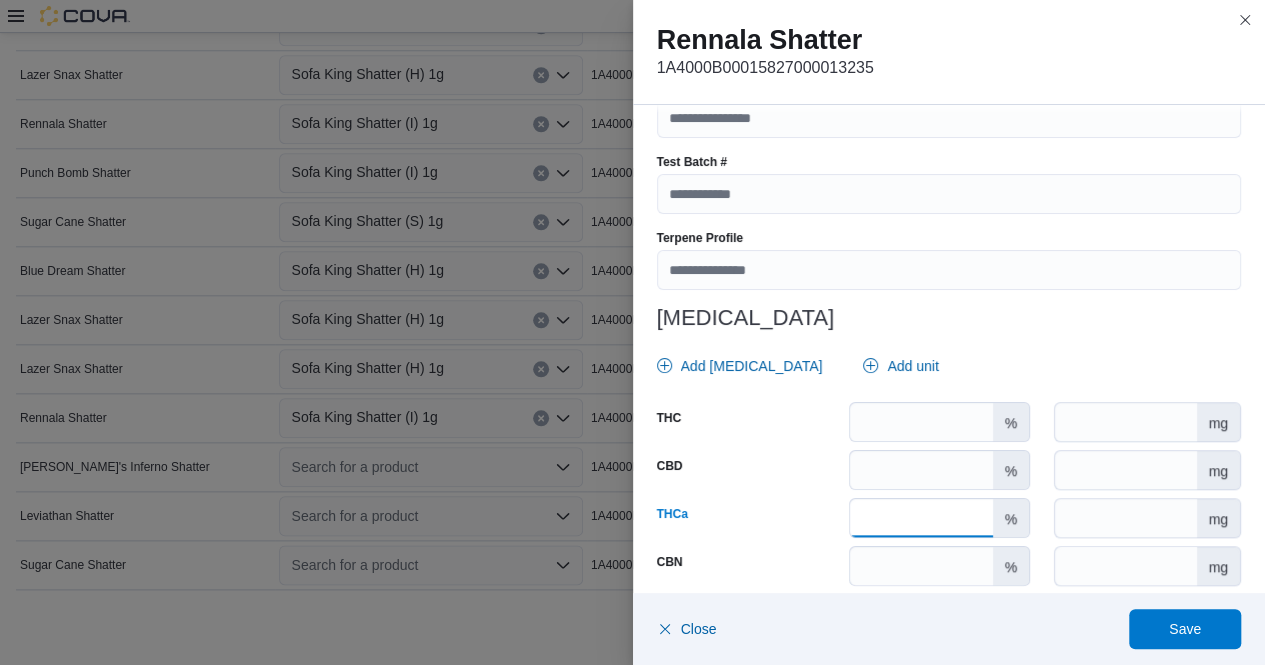 click on "****" at bounding box center (921, 518) 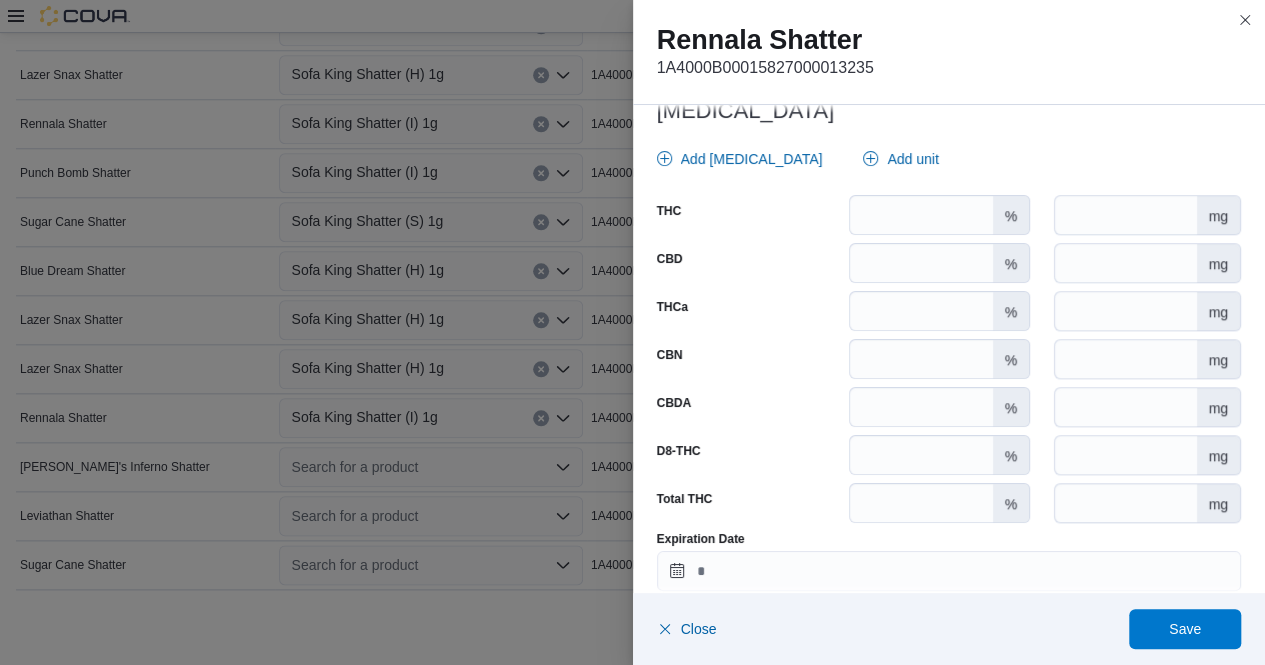 scroll, scrollTop: 1023, scrollLeft: 0, axis: vertical 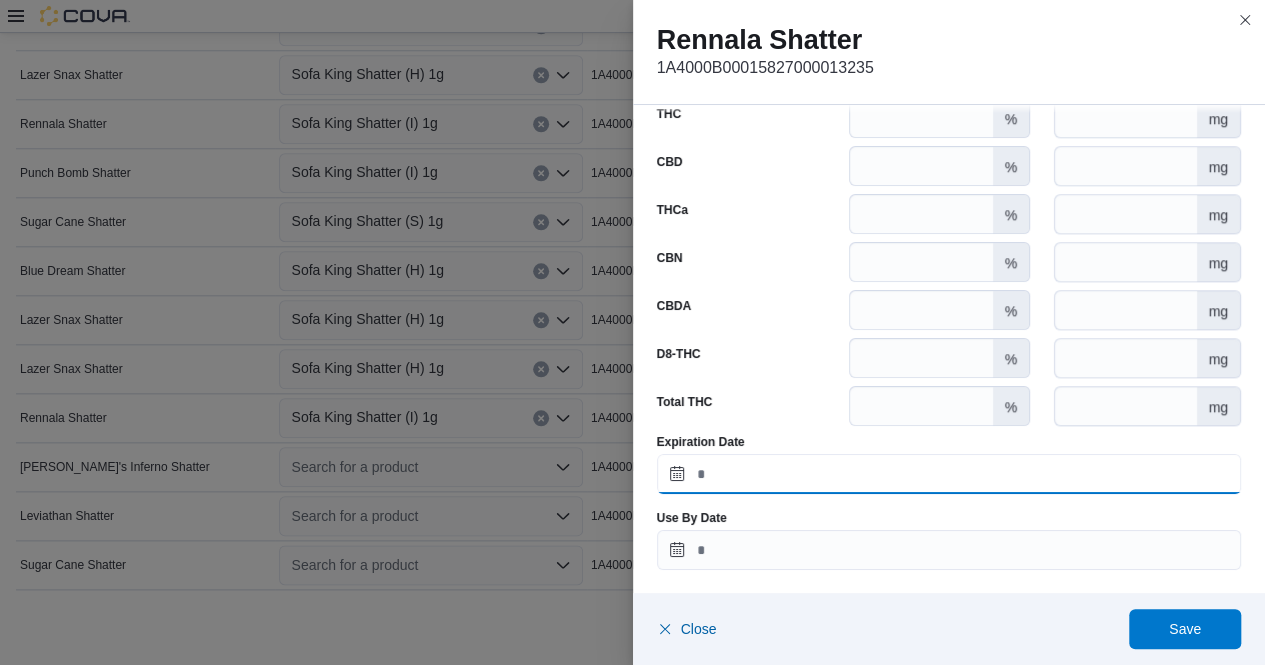 click on "Expiration Date" at bounding box center [949, 474] 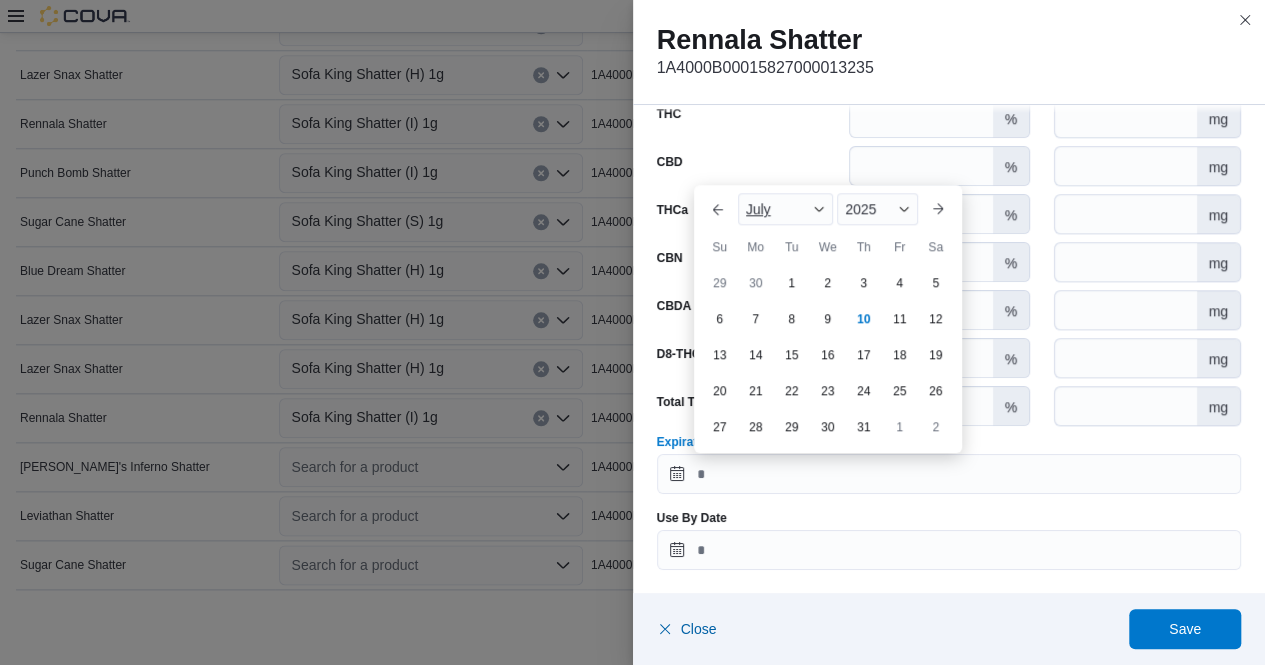 click at bounding box center [819, 209] 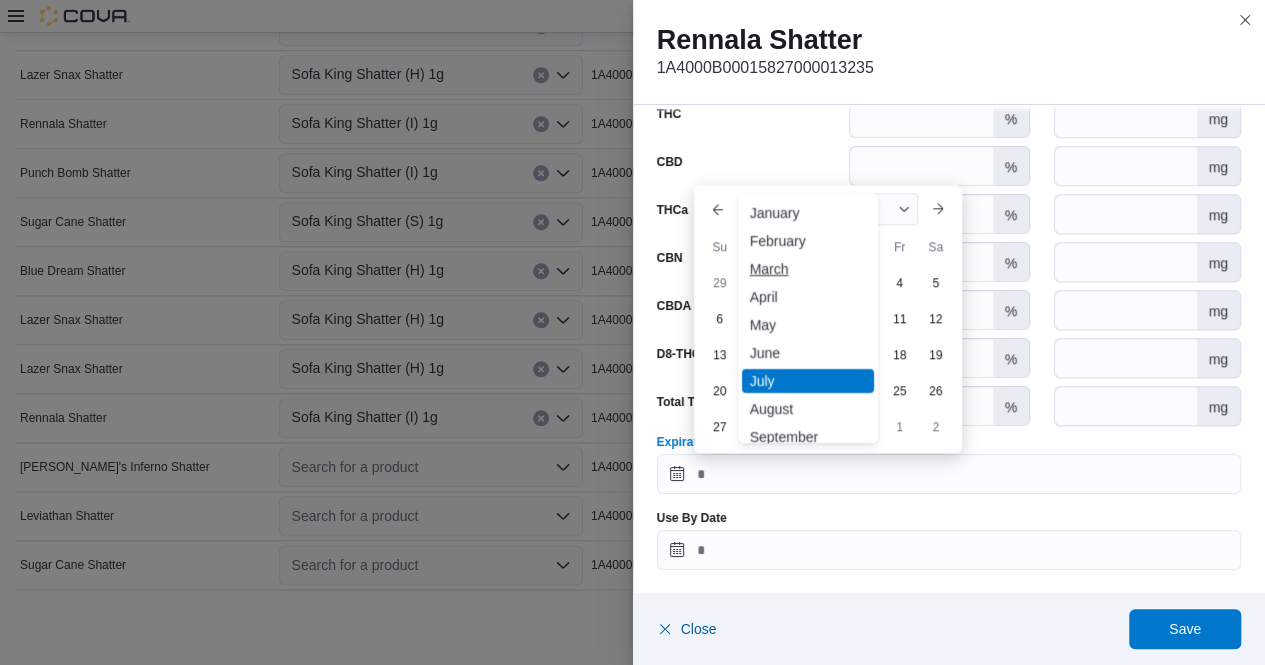 click on "March" at bounding box center [808, 269] 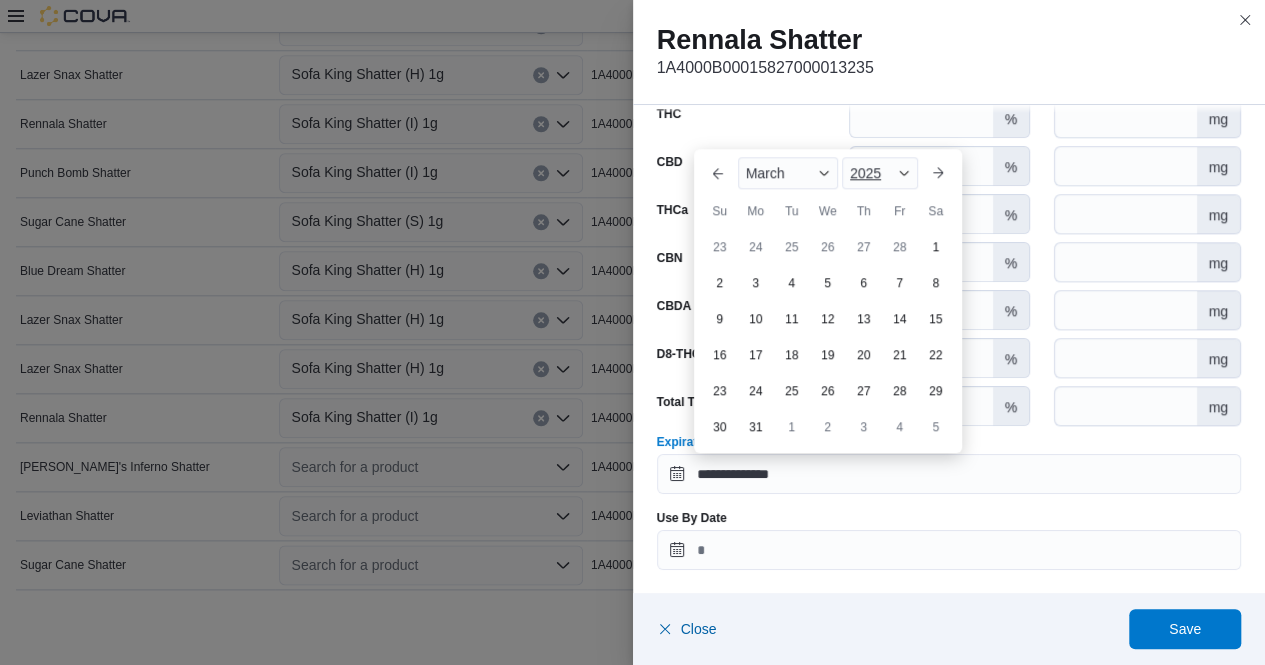 click on "2025" at bounding box center [880, 173] 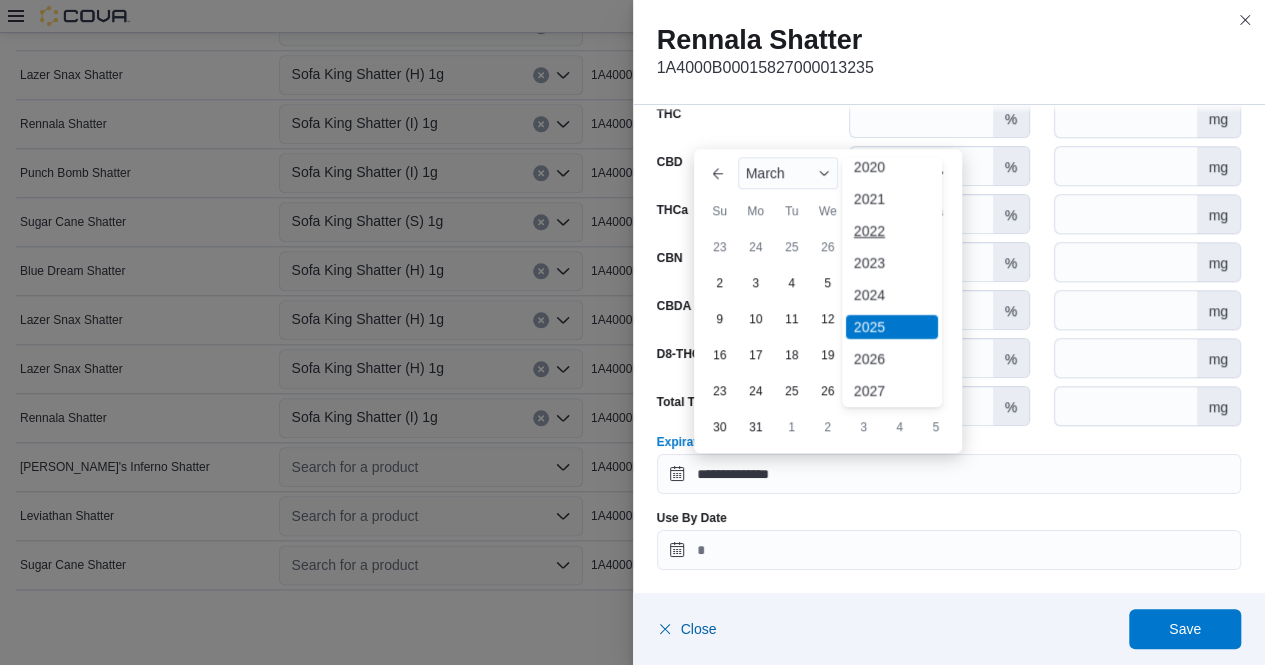 scroll, scrollTop: 78, scrollLeft: 0, axis: vertical 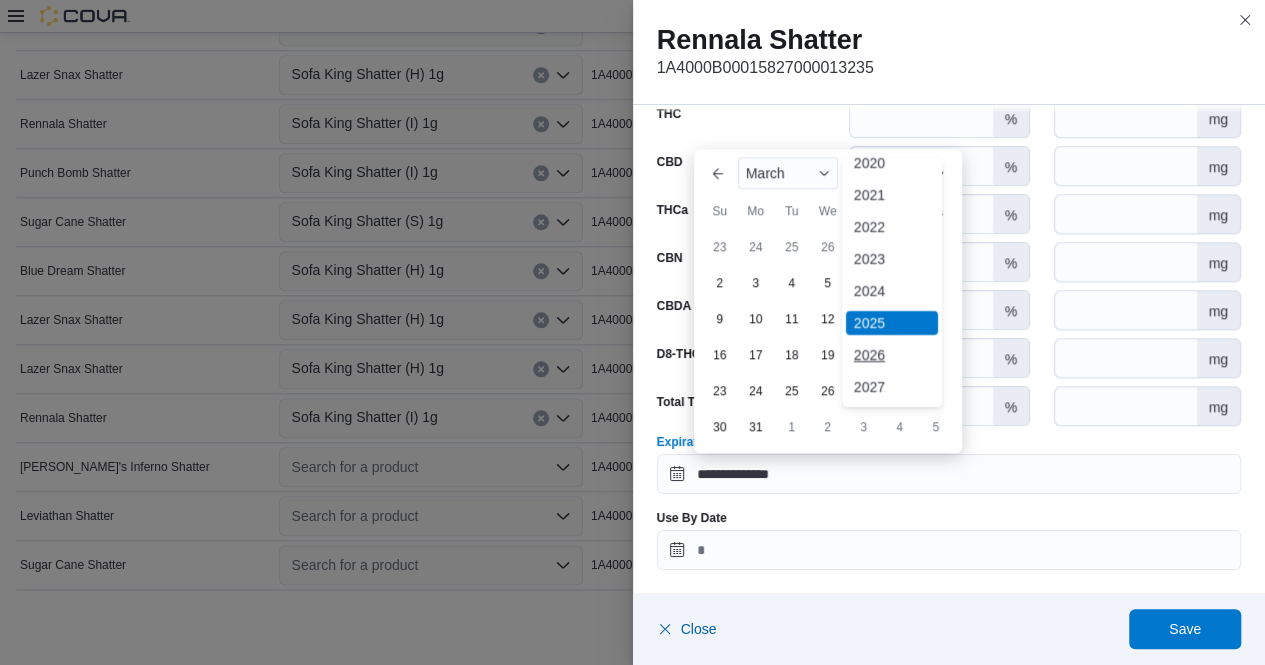 click on "2026" at bounding box center [892, 355] 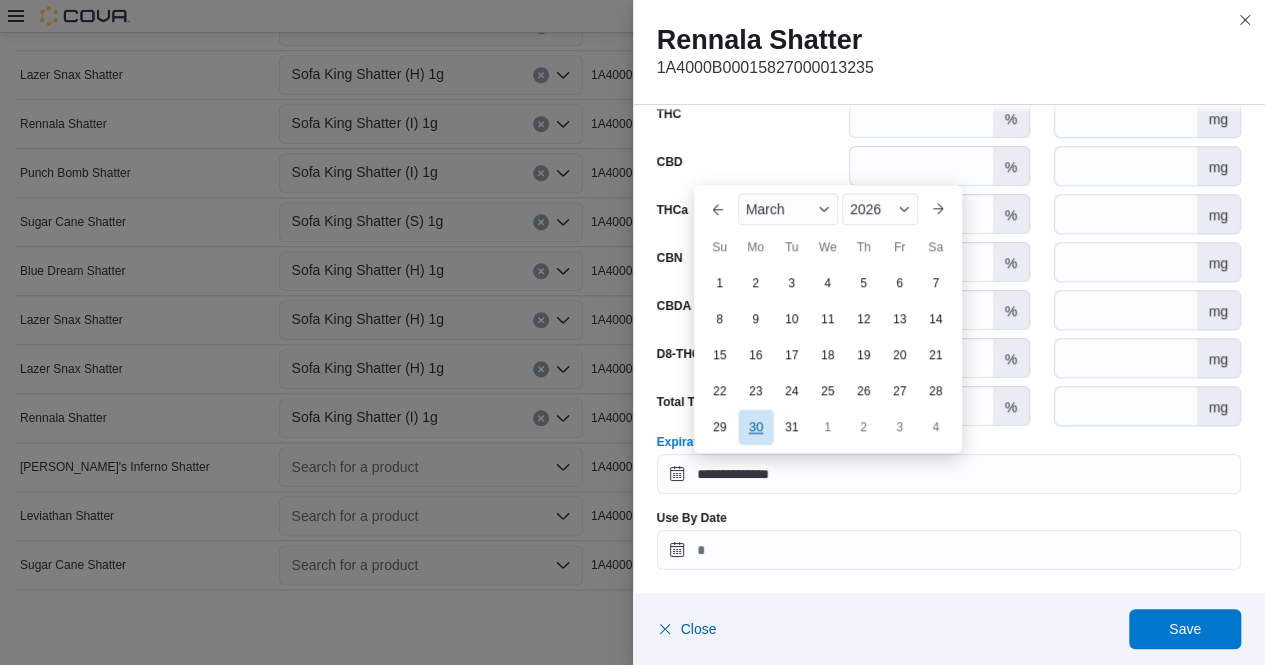 click on "30" at bounding box center [755, 427] 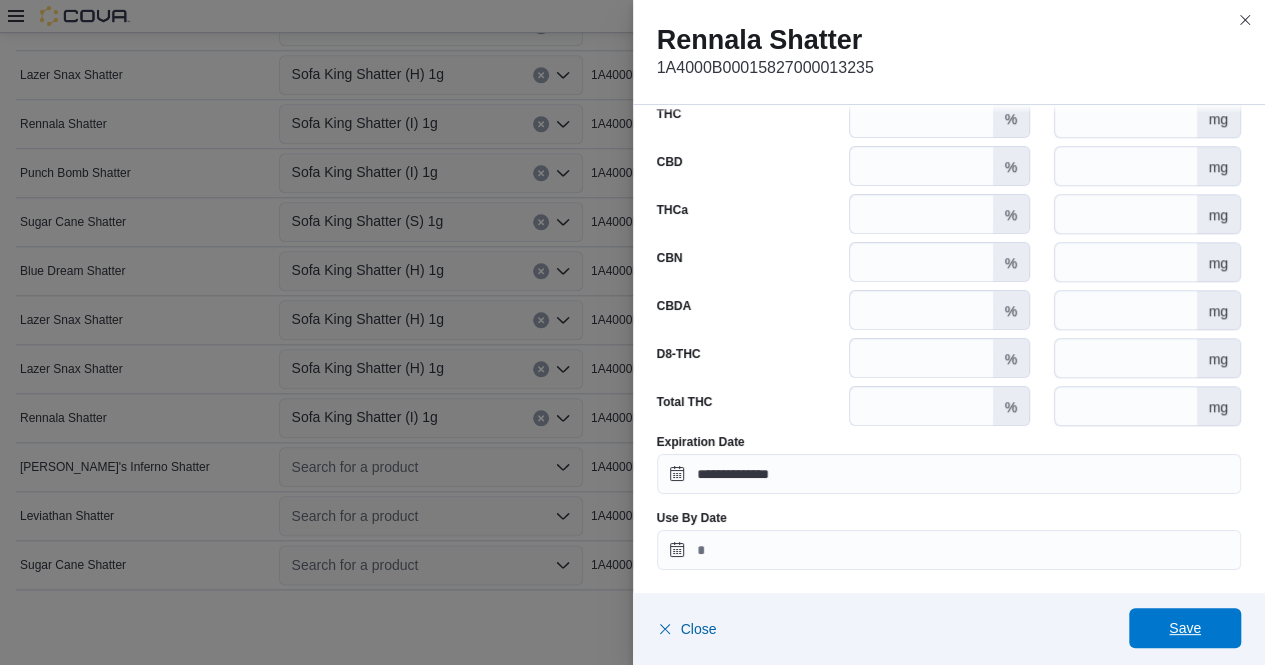 click on "Save" at bounding box center (1185, 628) 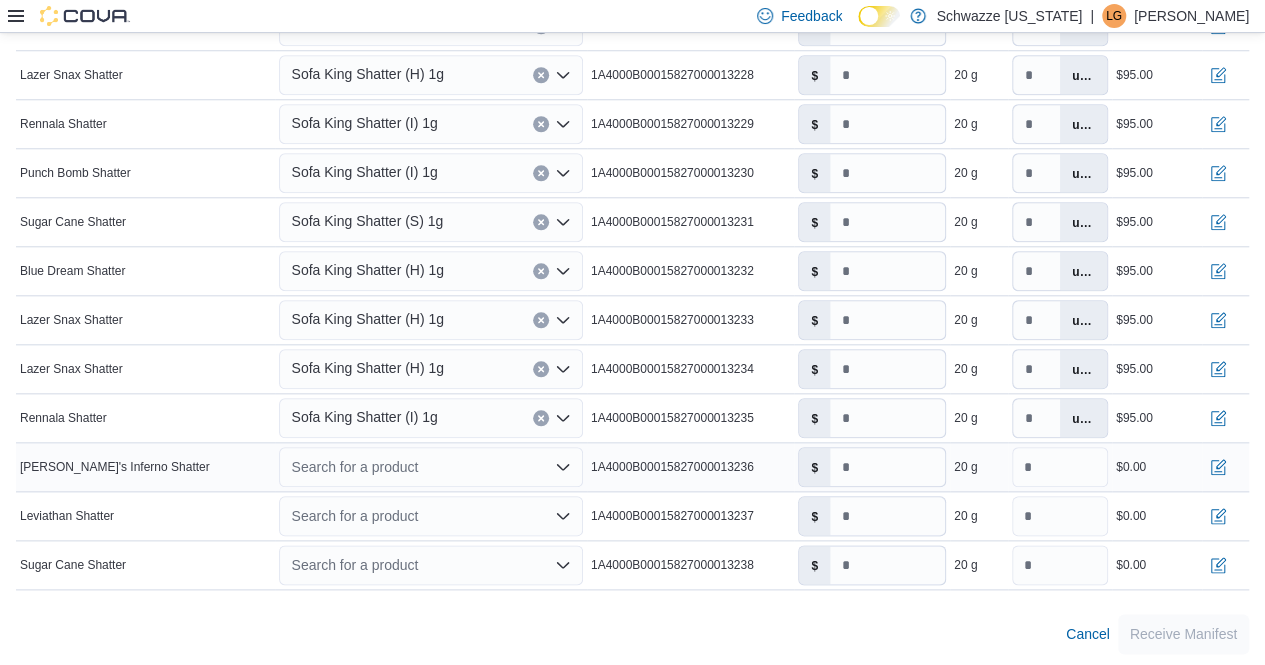 click on "Search for a product" at bounding box center [430, 467] 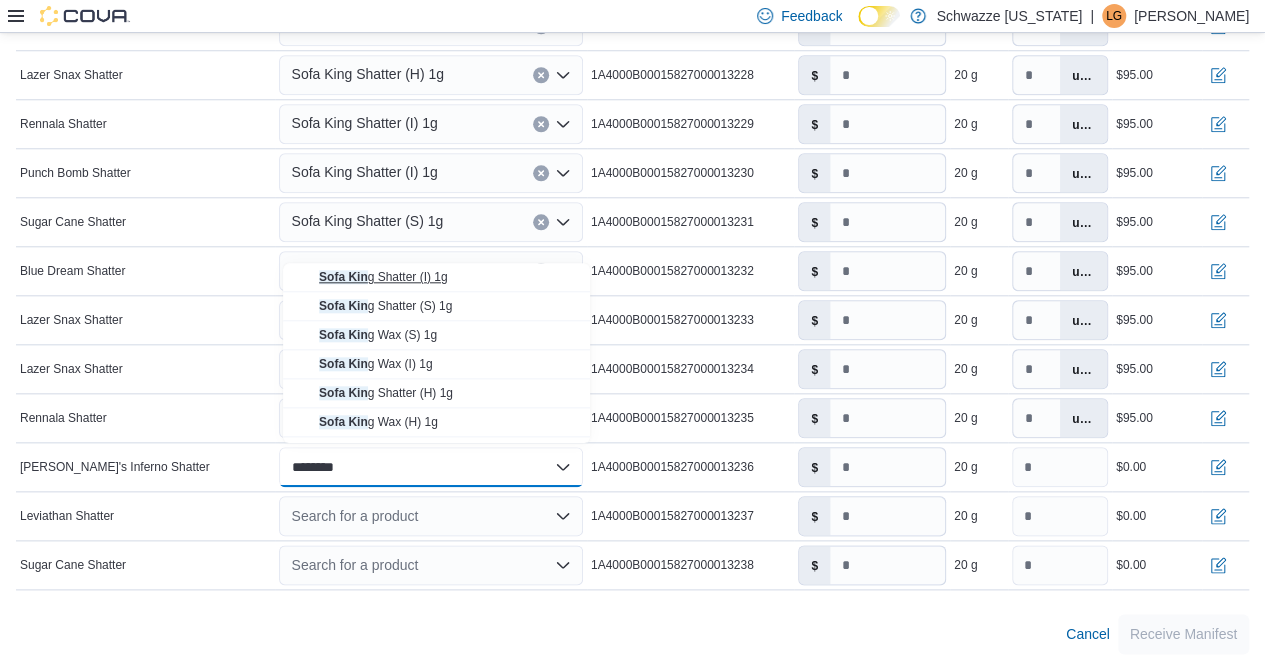 click on "Sofa Kin g Shatter (I) 1g" at bounding box center (383, 277) 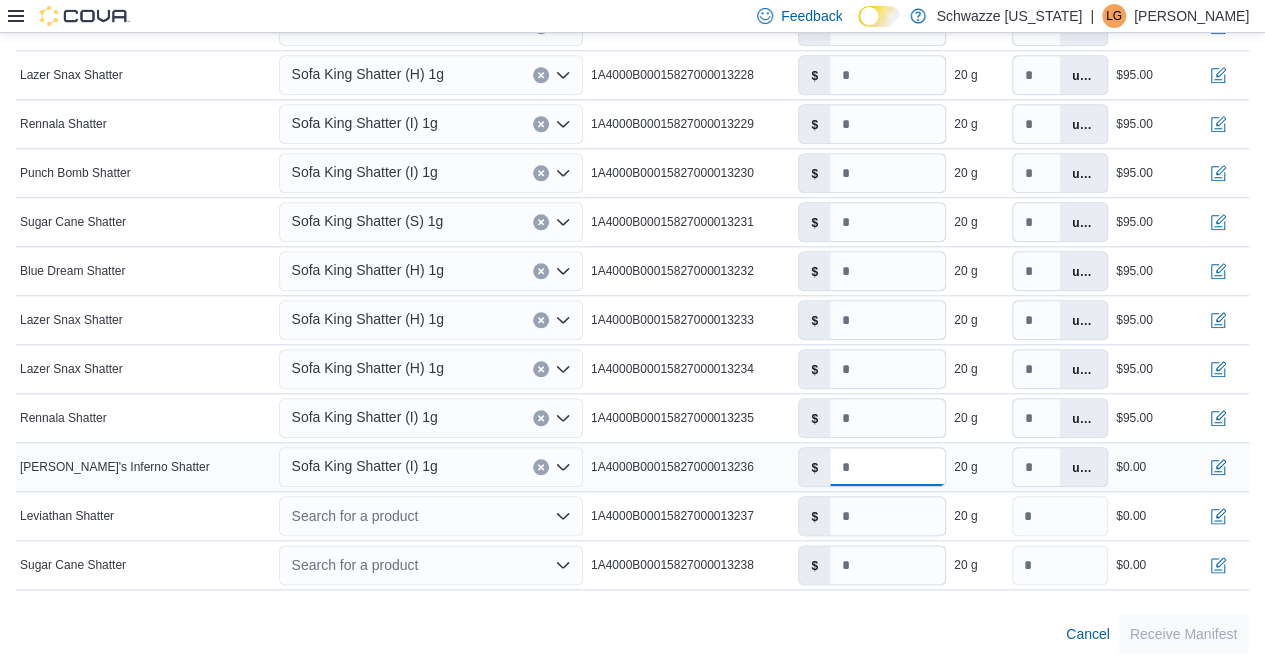 click on "*" at bounding box center (887, 467) 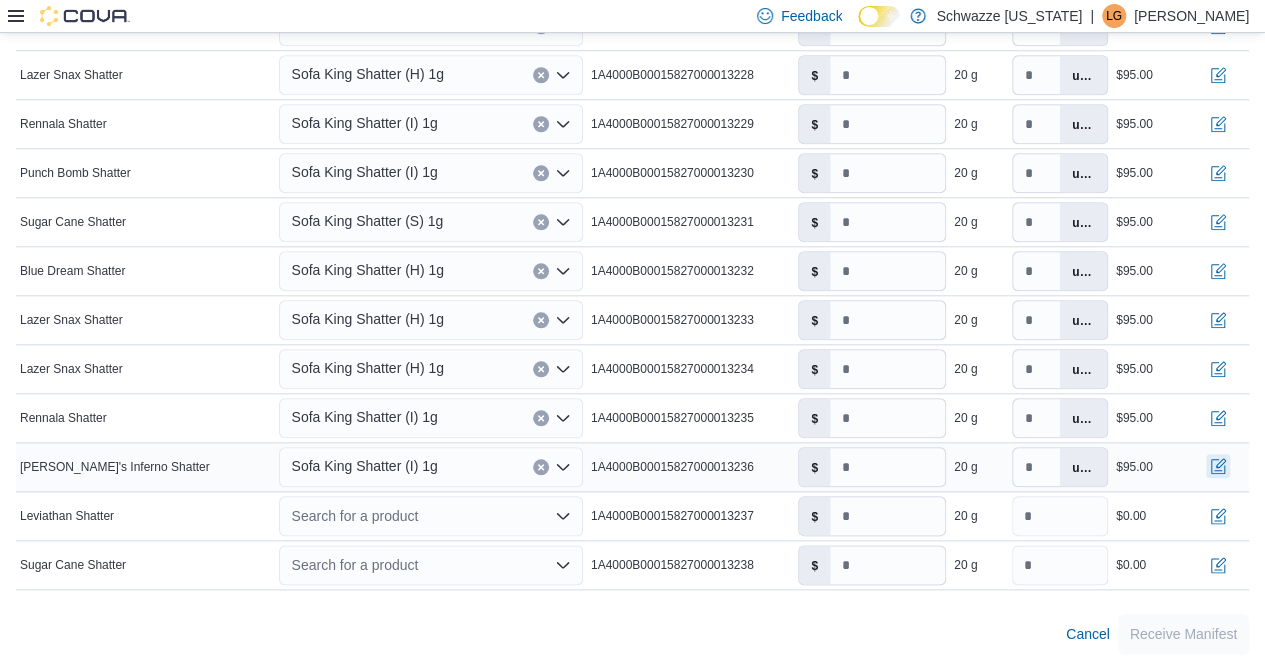 click at bounding box center [1218, 466] 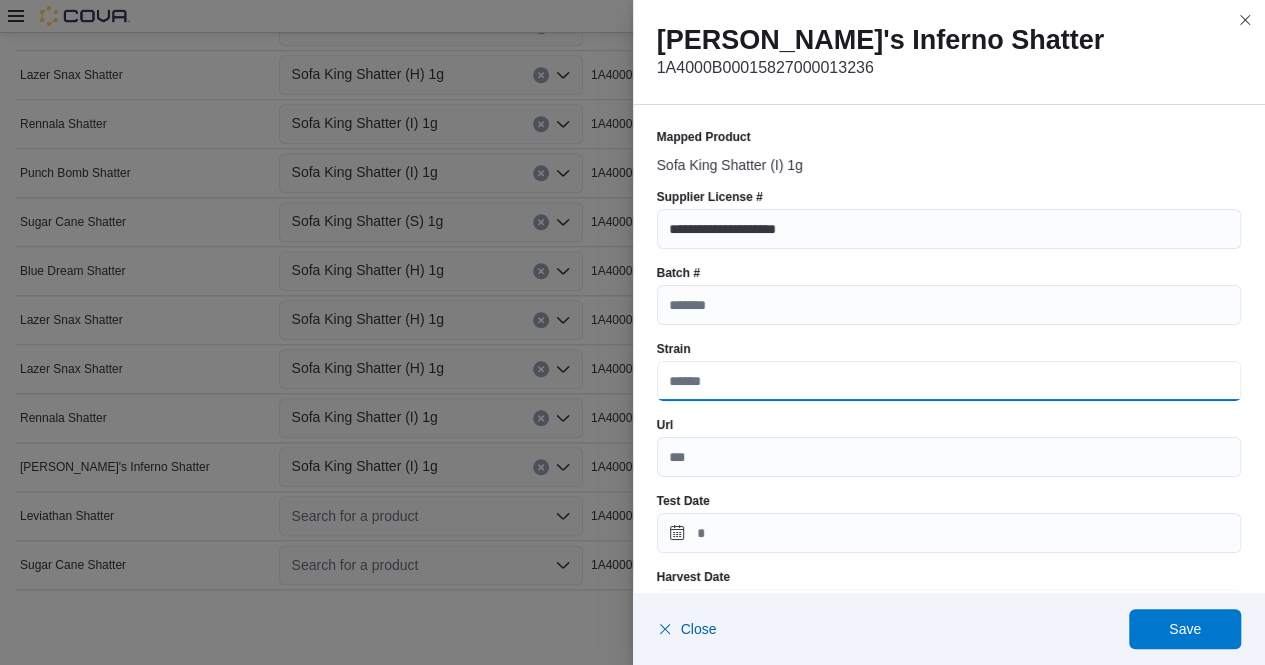 click on "Strain" at bounding box center [949, 381] 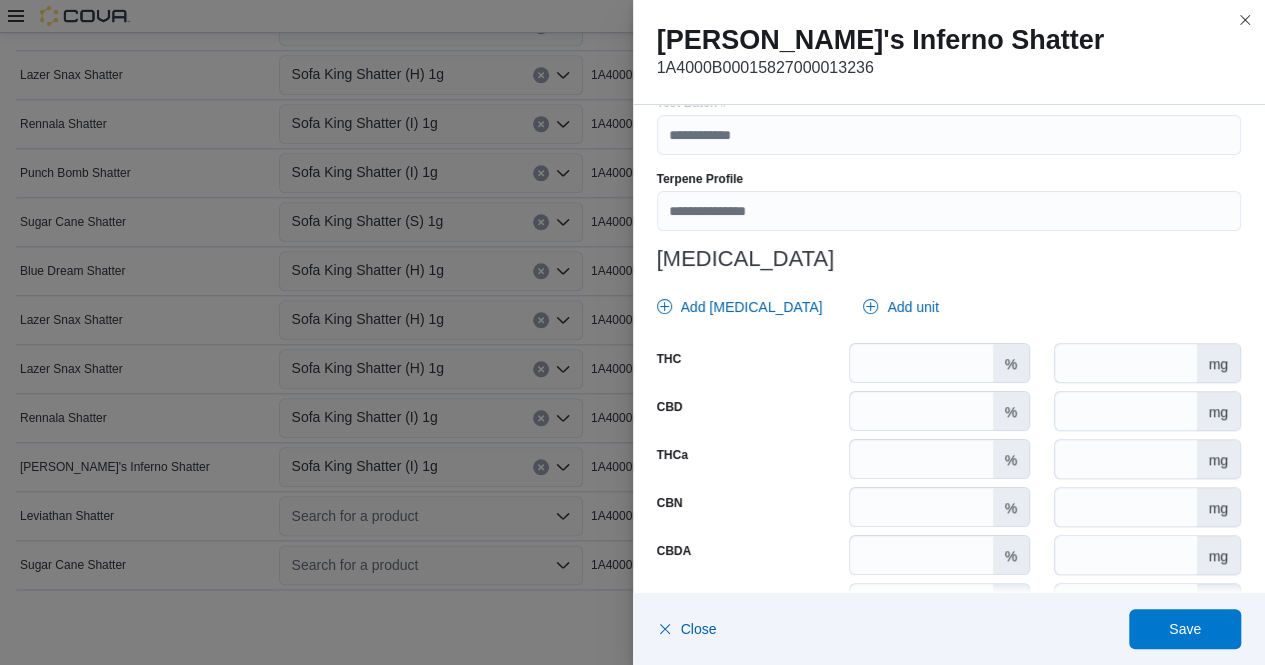 scroll, scrollTop: 787, scrollLeft: 0, axis: vertical 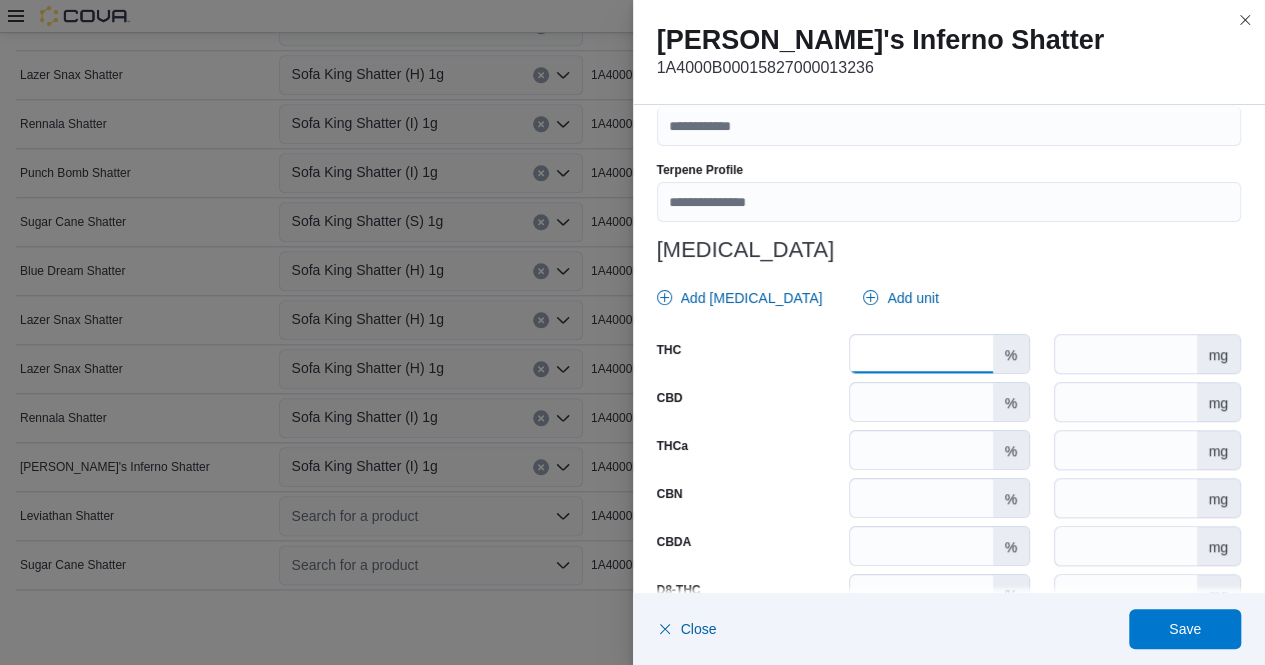click on "*" at bounding box center (921, 354) 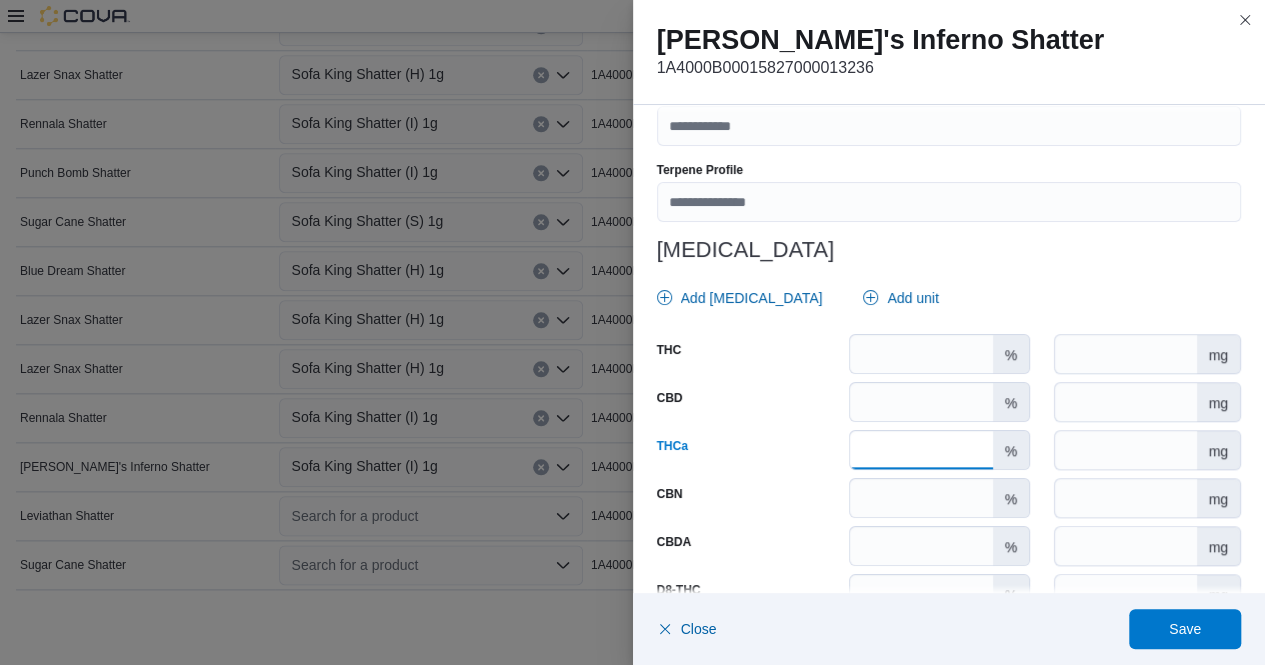 click on "****" at bounding box center (921, 450) 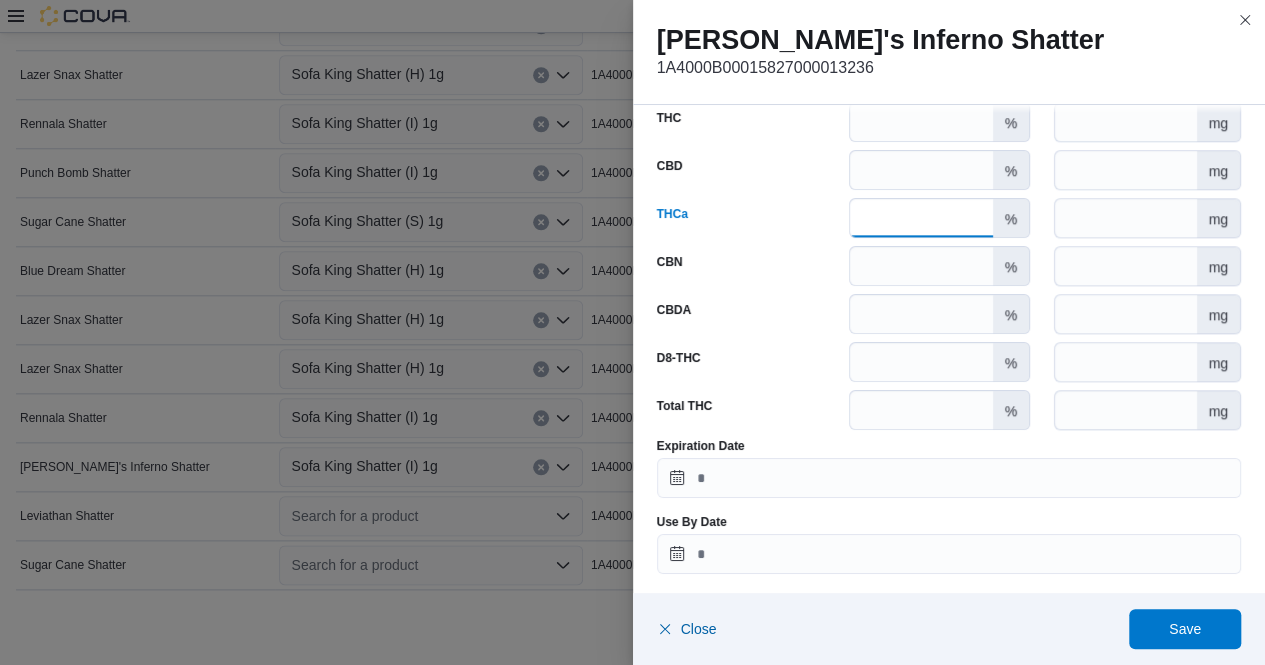 scroll, scrollTop: 1020, scrollLeft: 0, axis: vertical 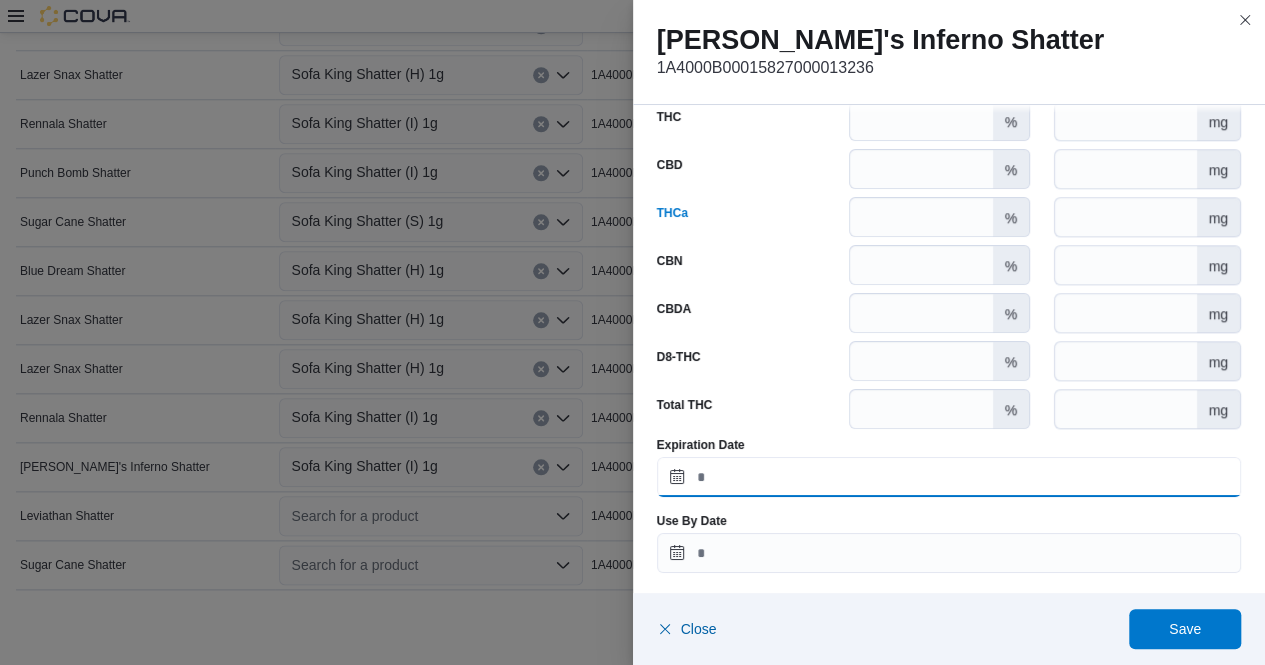 click on "Expiration Date" at bounding box center [949, 477] 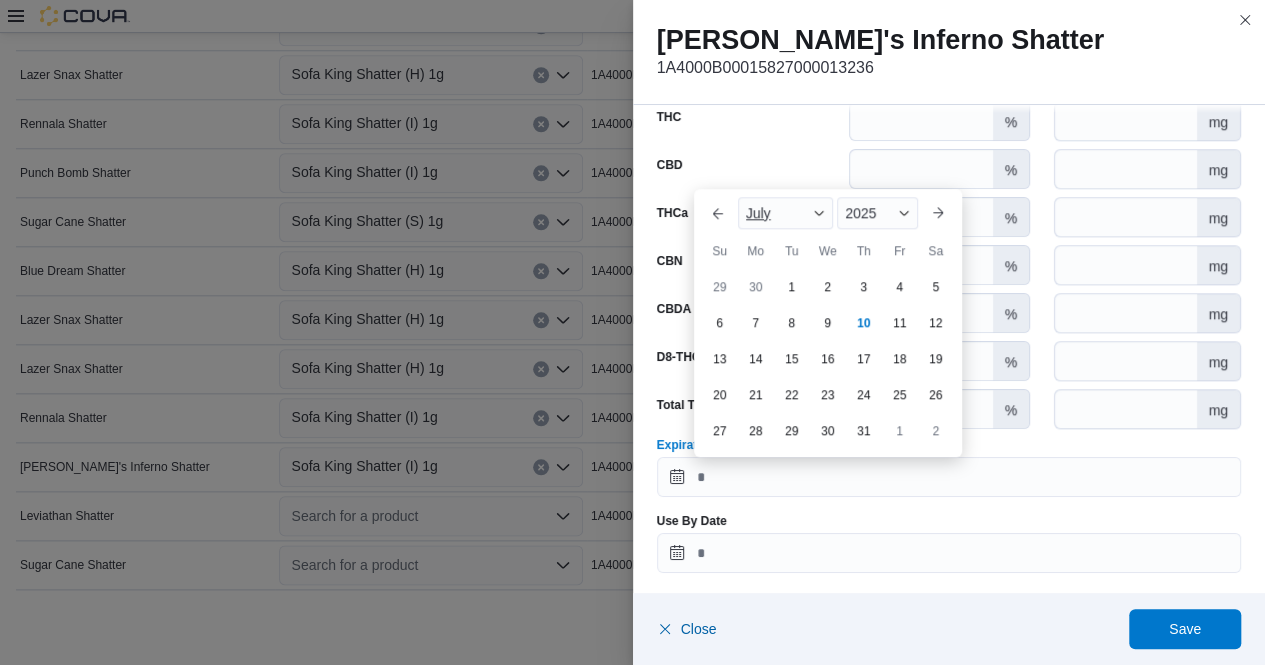 click at bounding box center [819, 213] 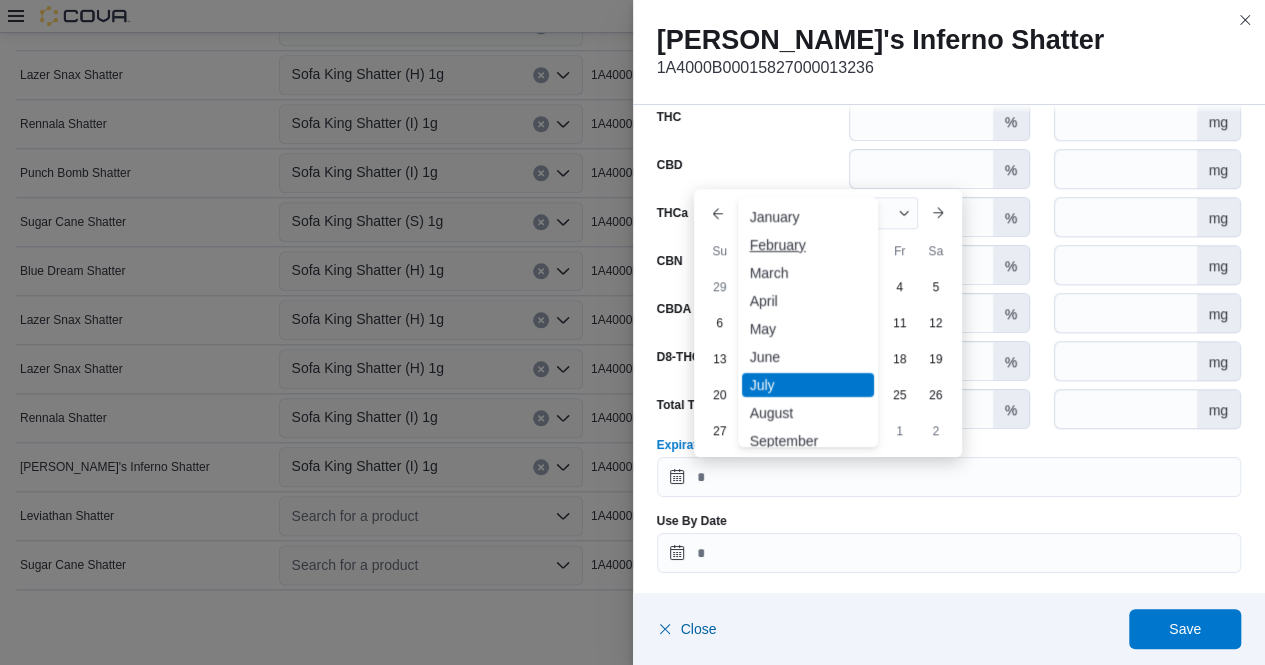 click on "February" at bounding box center (808, 245) 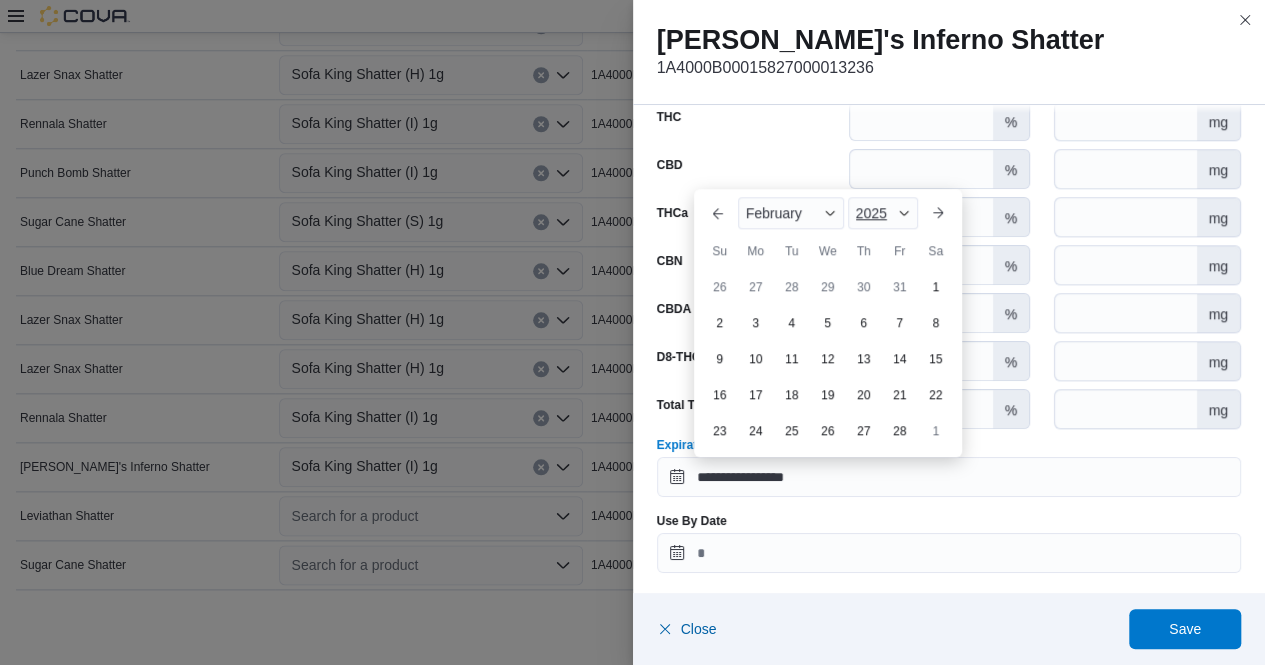 click at bounding box center [904, 213] 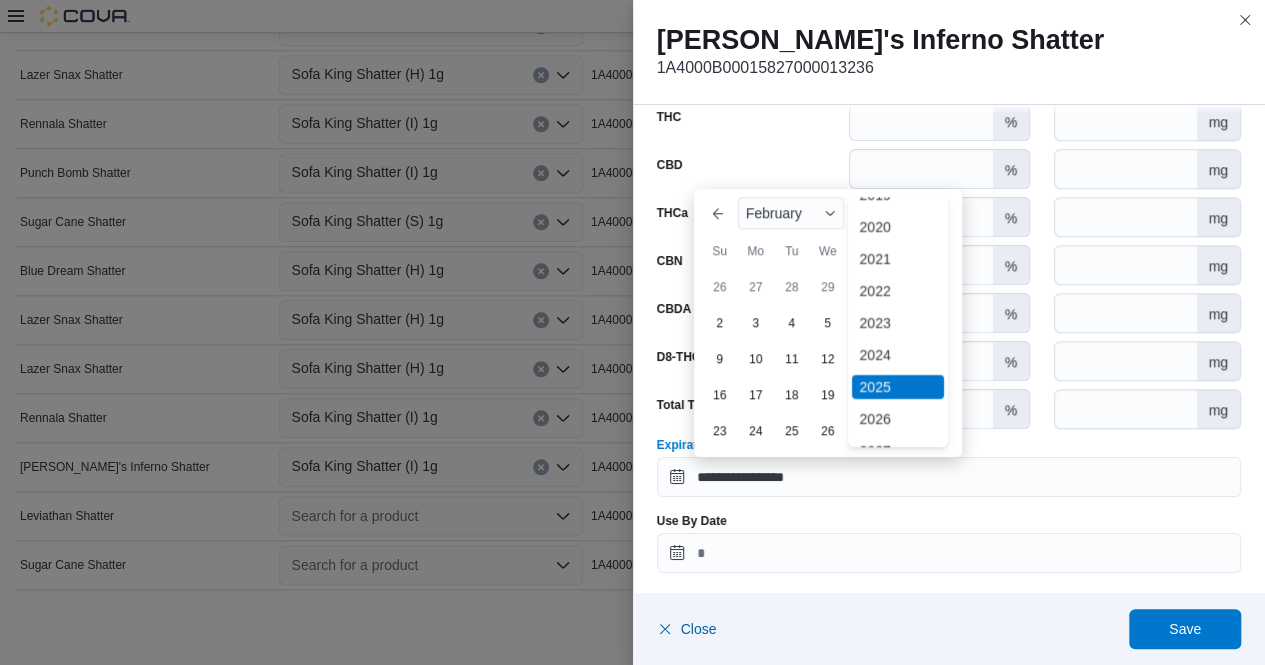 scroll, scrollTop: 68, scrollLeft: 0, axis: vertical 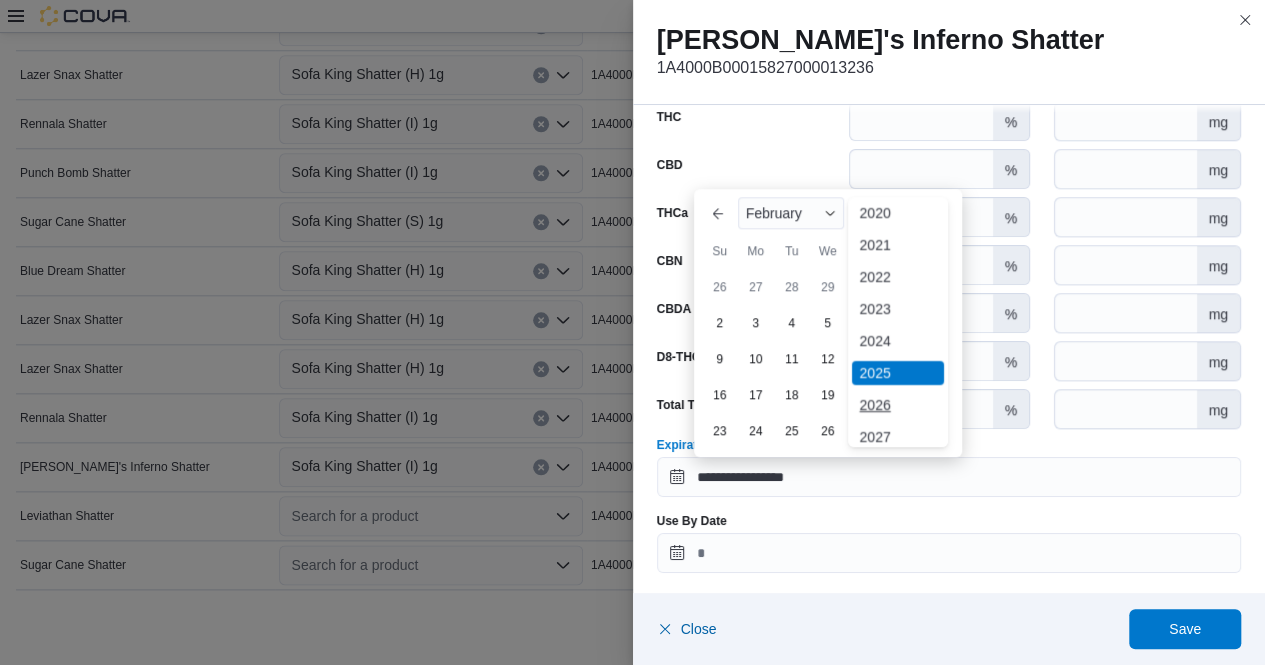 click on "2026" at bounding box center [898, 405] 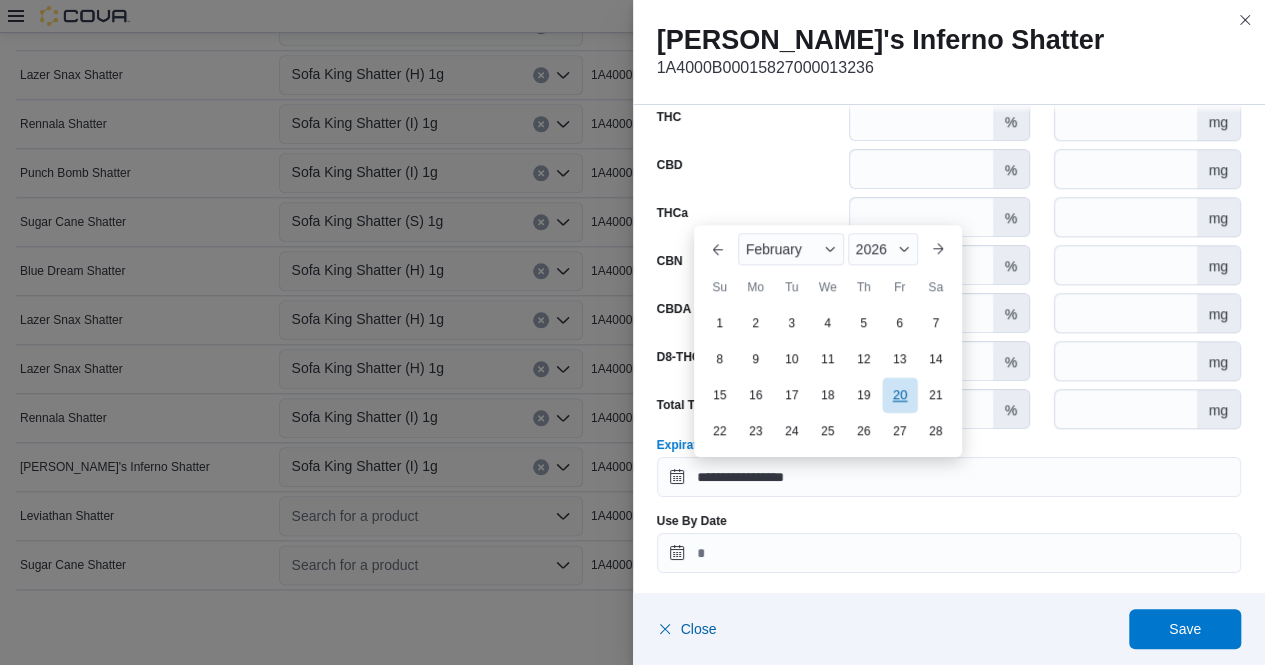 click on "20" at bounding box center [899, 394] 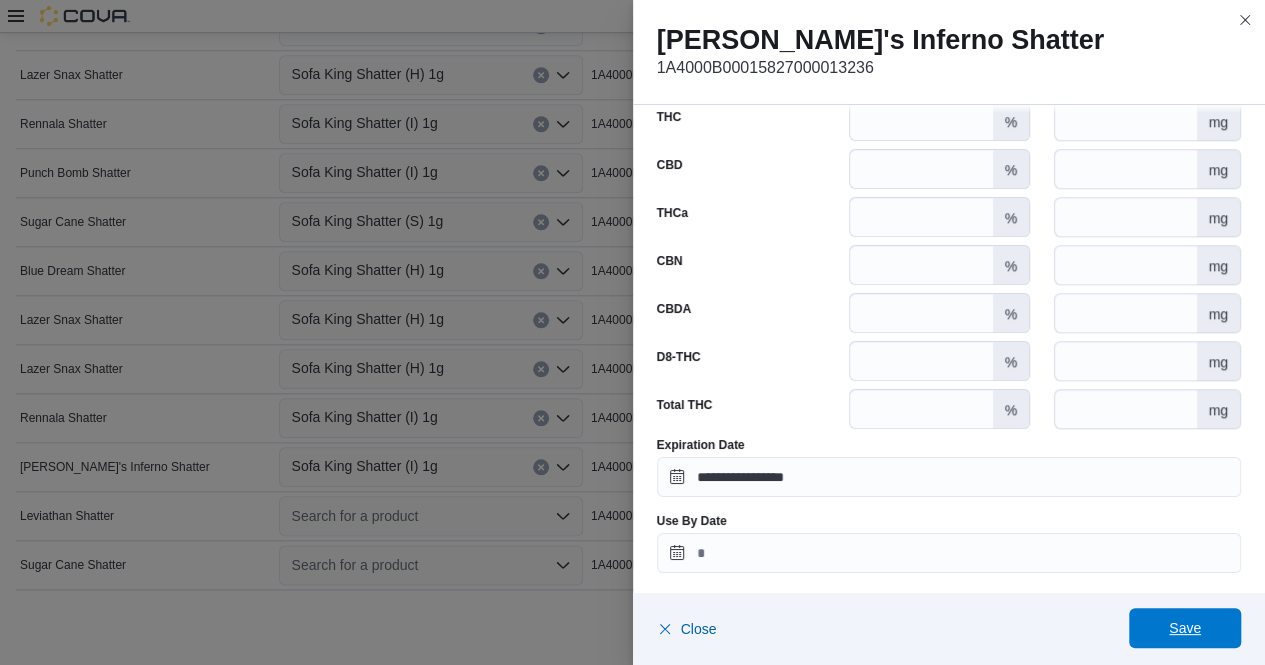 click on "Save" at bounding box center [1185, 628] 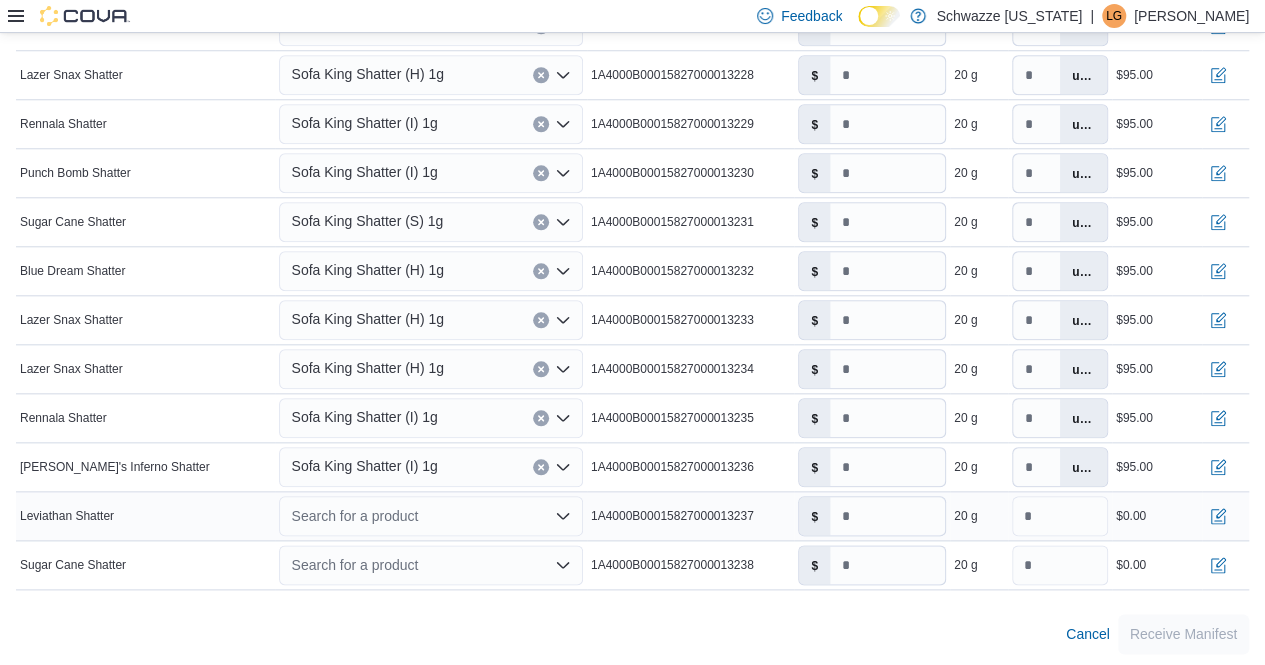 click on "Search for a product" at bounding box center [430, 516] 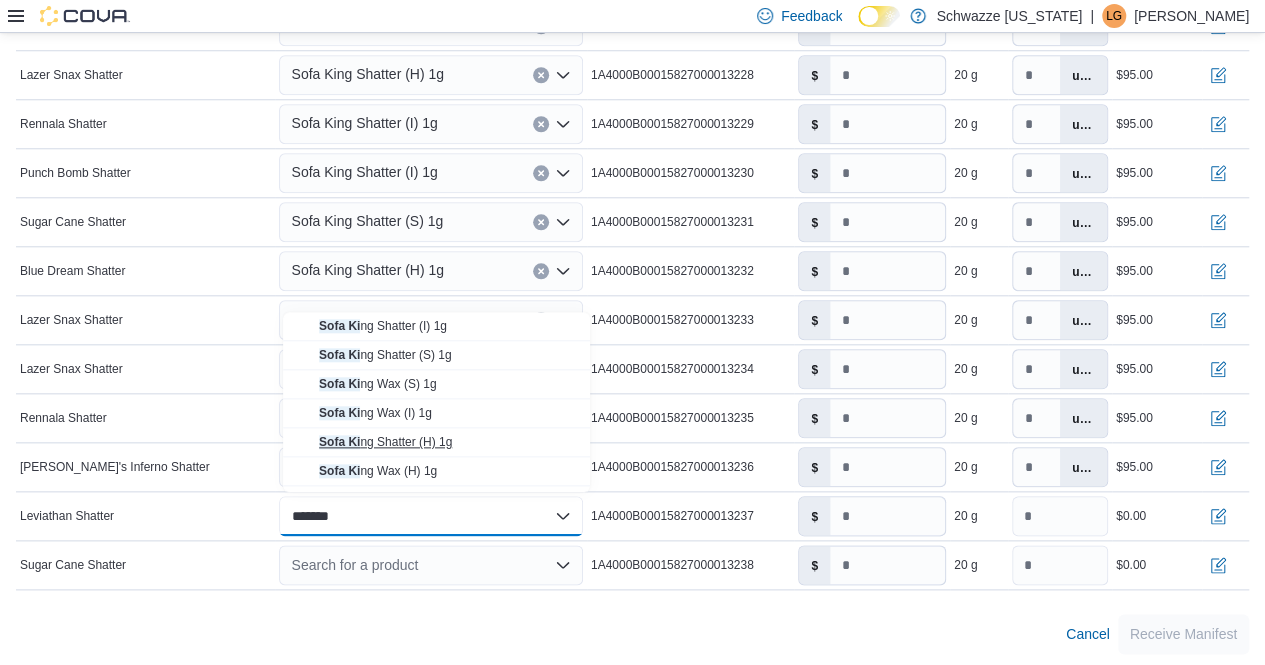 click on "Sofa Ki ng Shatter (H) 1g" at bounding box center [385, 442] 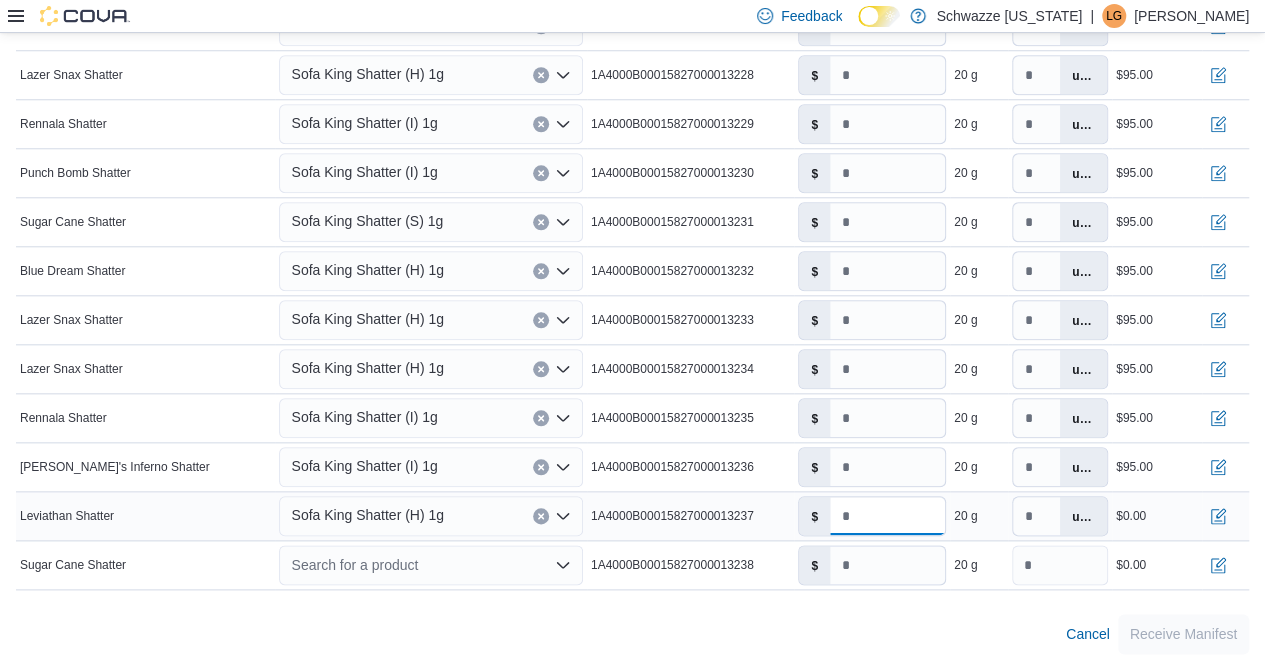 click on "*" at bounding box center [887, 516] 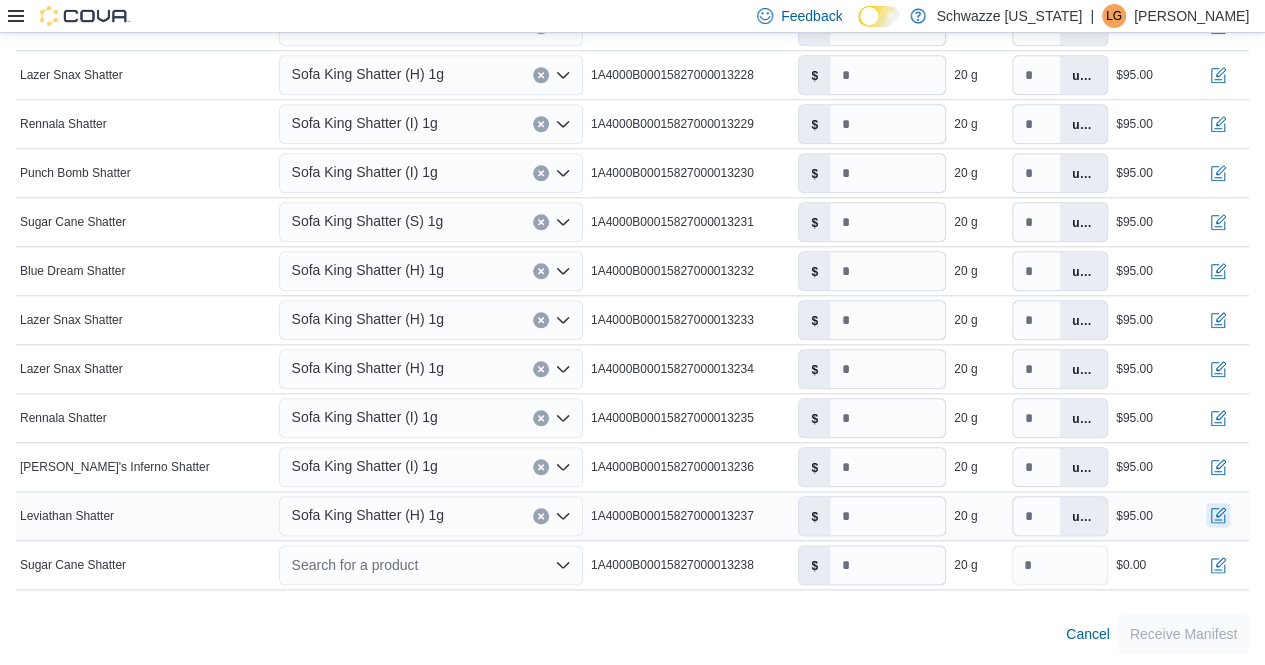 click at bounding box center (1218, 515) 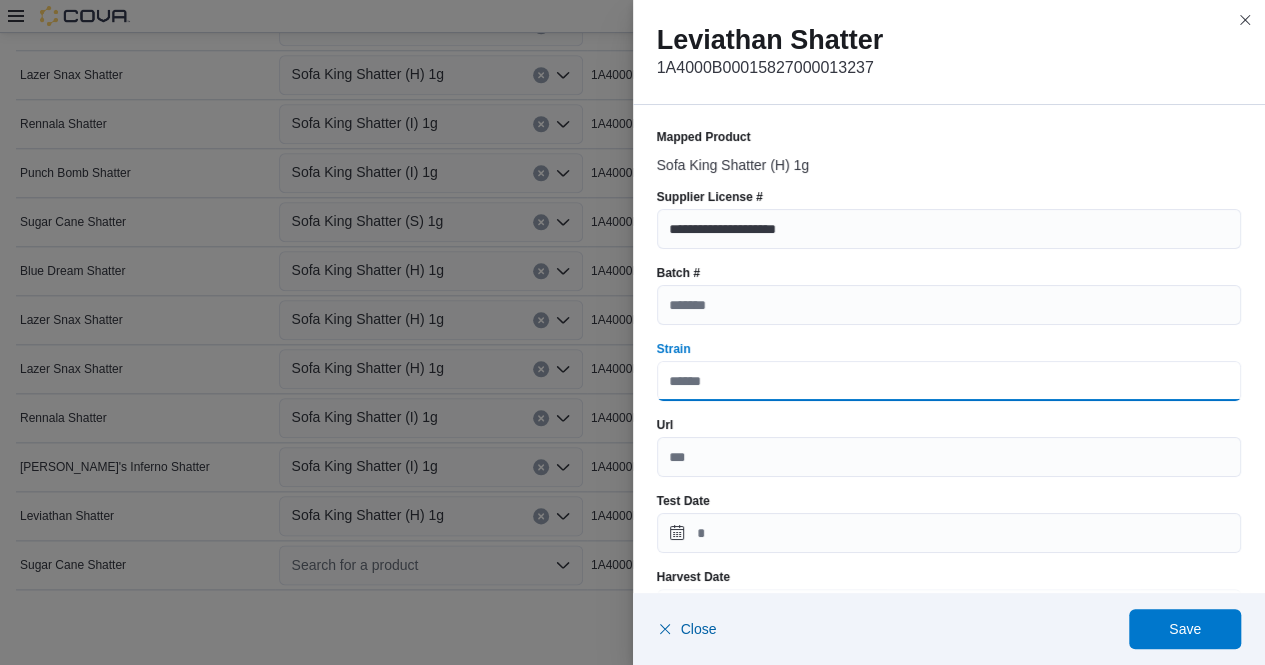 click on "Strain" at bounding box center (949, 381) 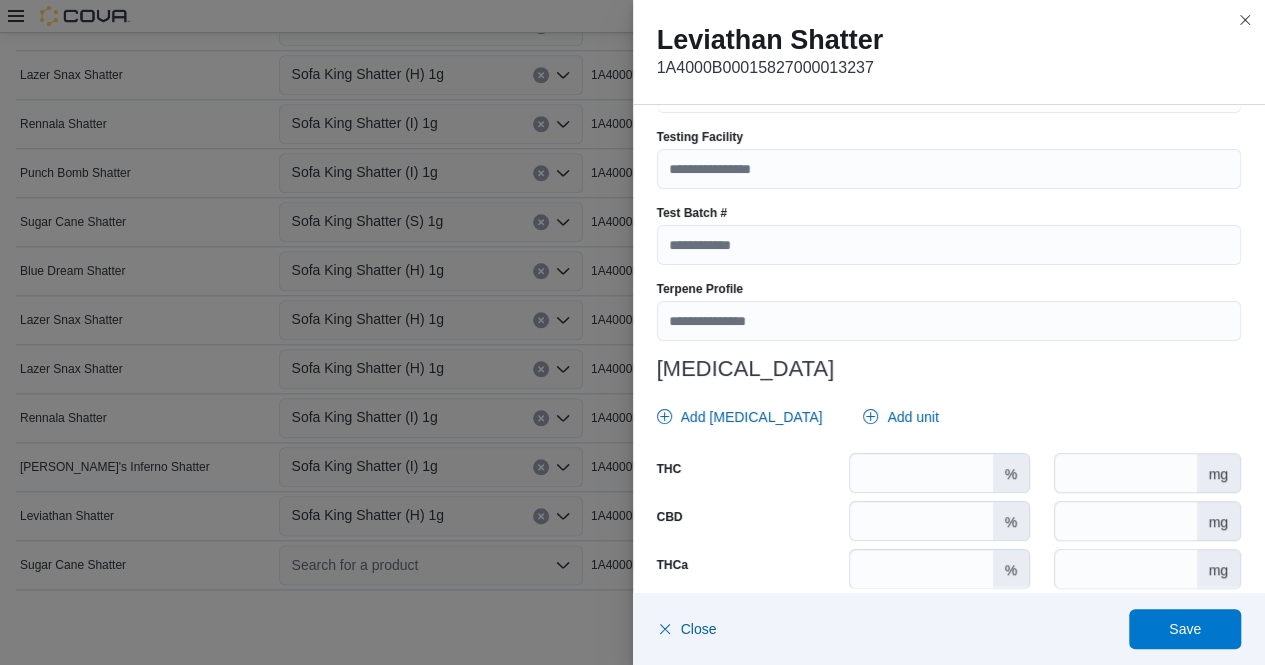 scroll, scrollTop: 704, scrollLeft: 0, axis: vertical 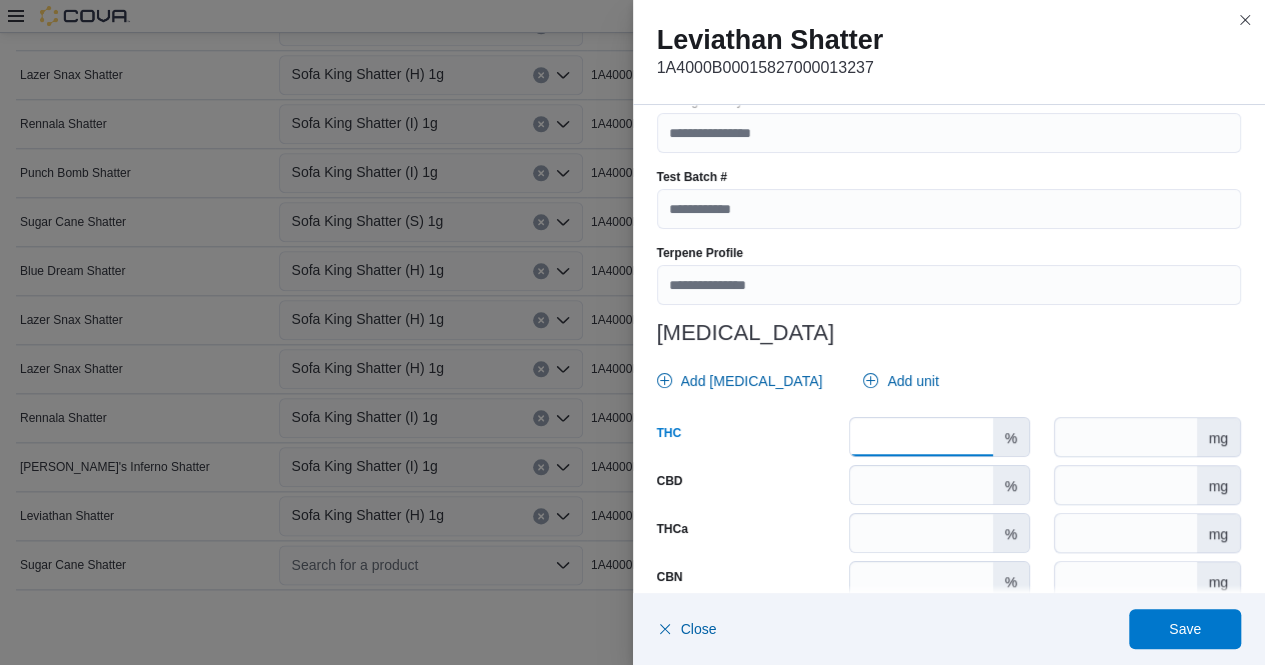 click on "*" at bounding box center (921, 437) 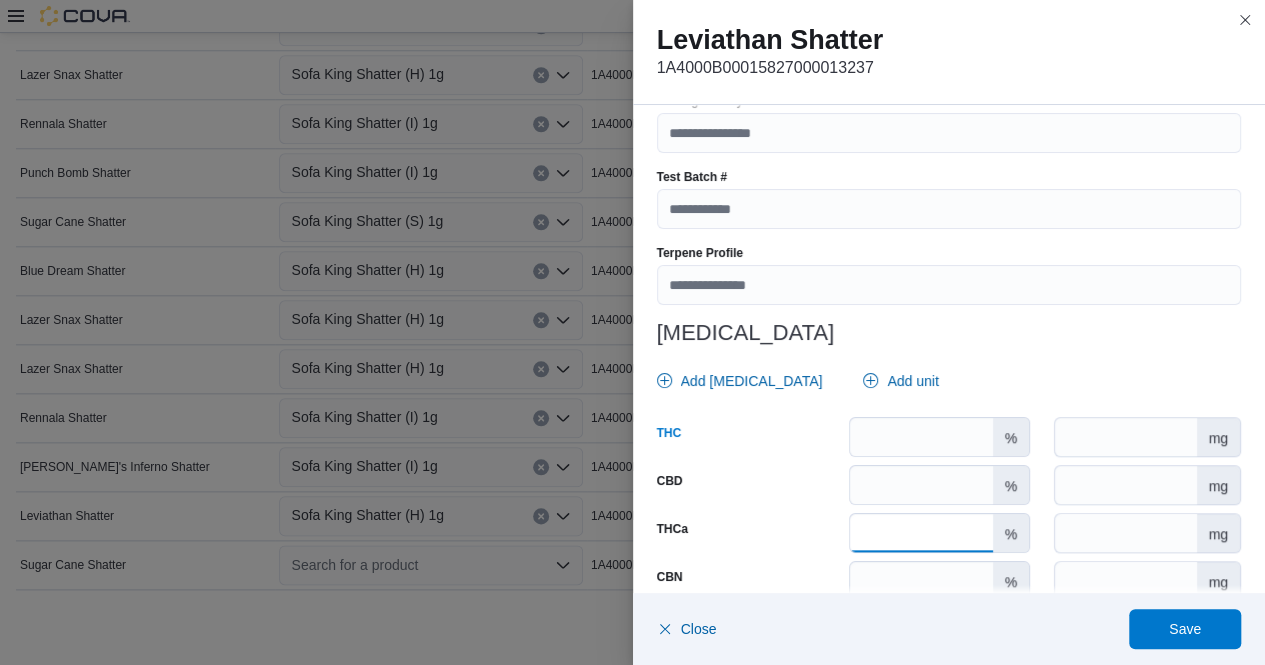 click on "****" at bounding box center [921, 533] 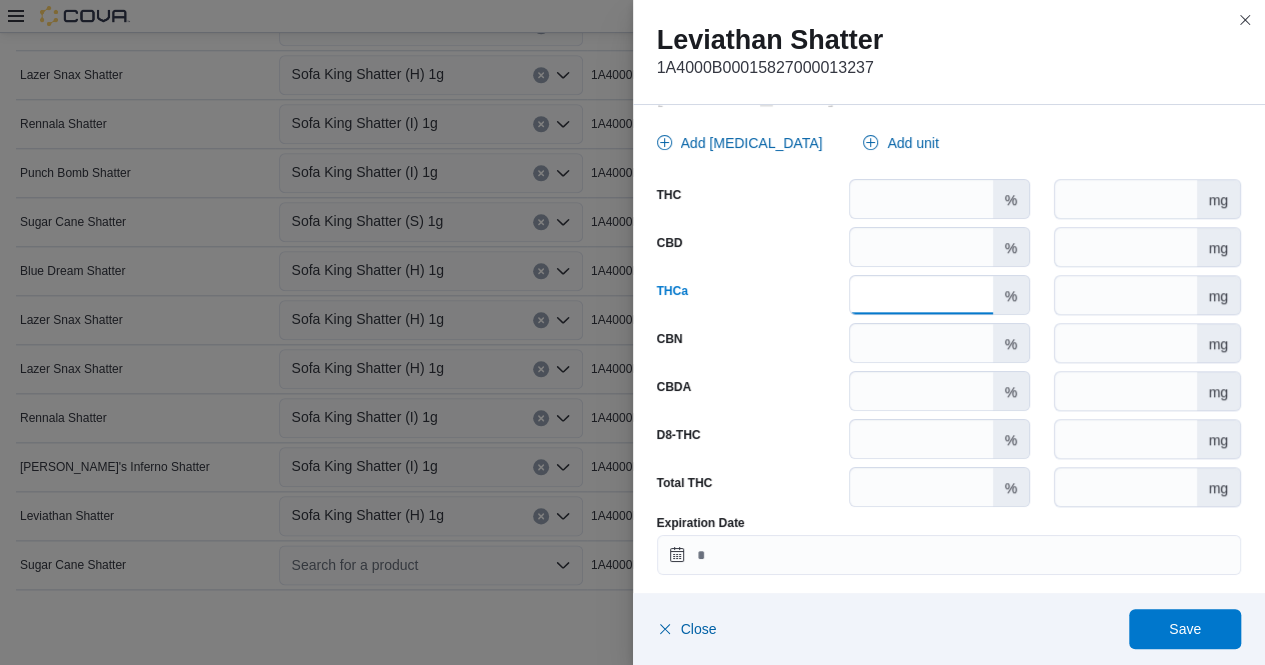 scroll, scrollTop: 1023, scrollLeft: 0, axis: vertical 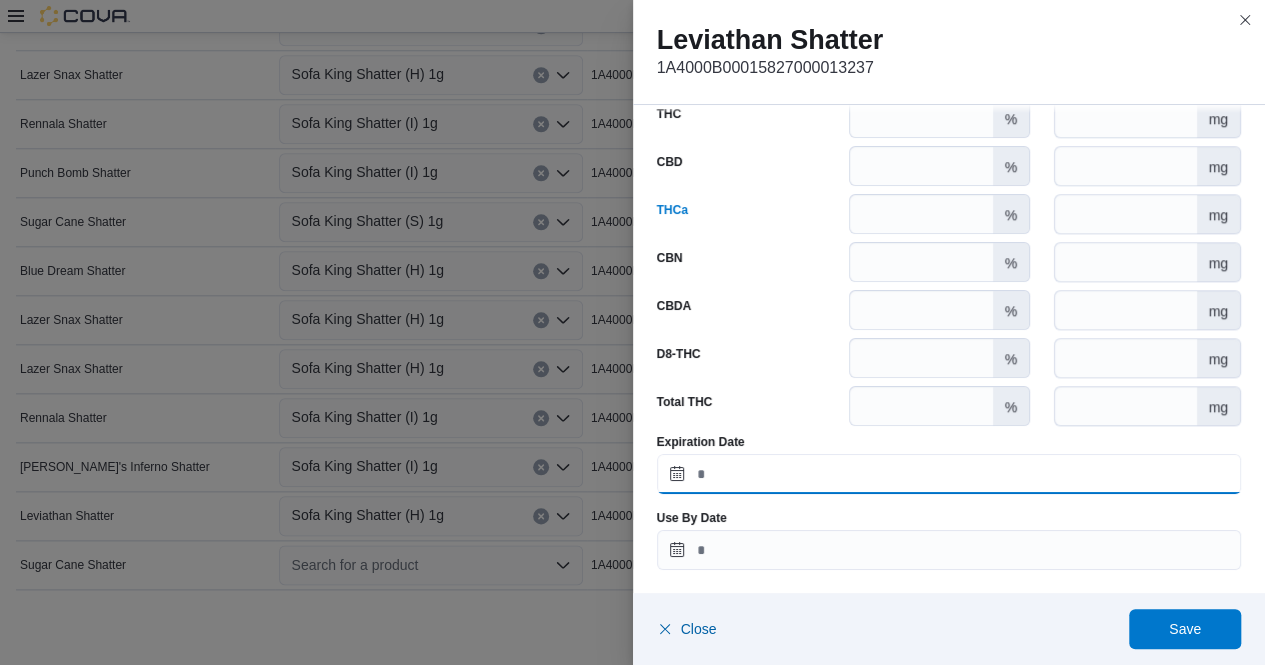 click on "Expiration Date" at bounding box center [949, 474] 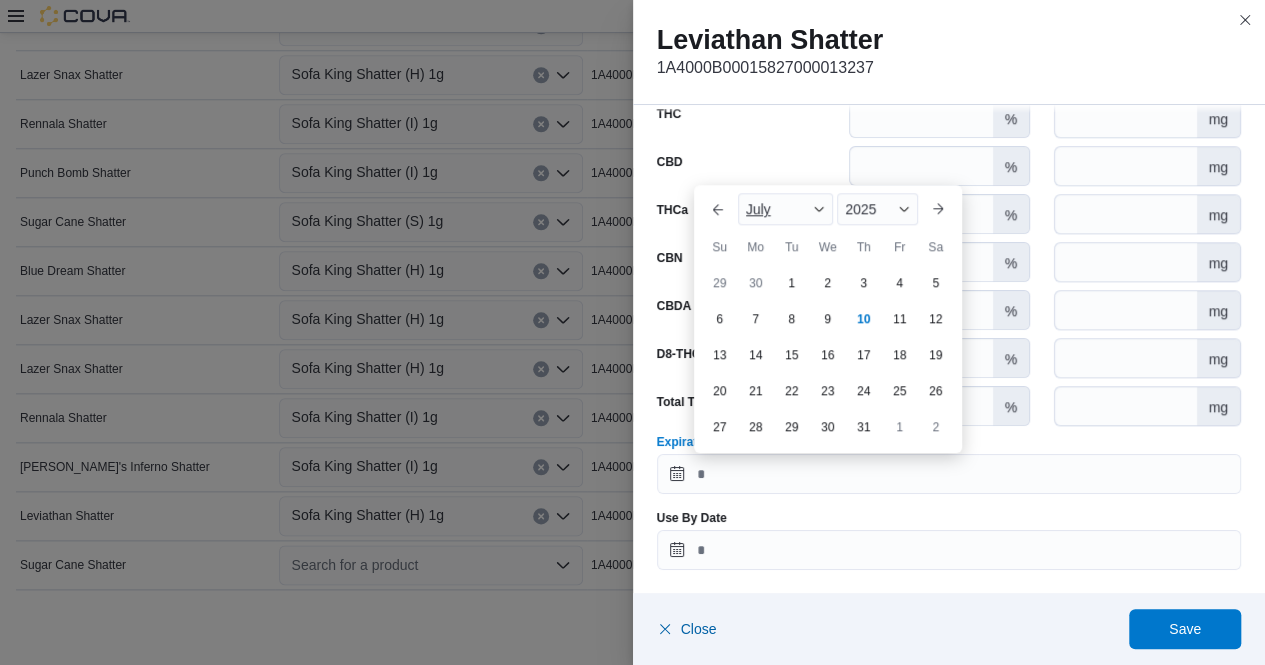 click at bounding box center [819, 209] 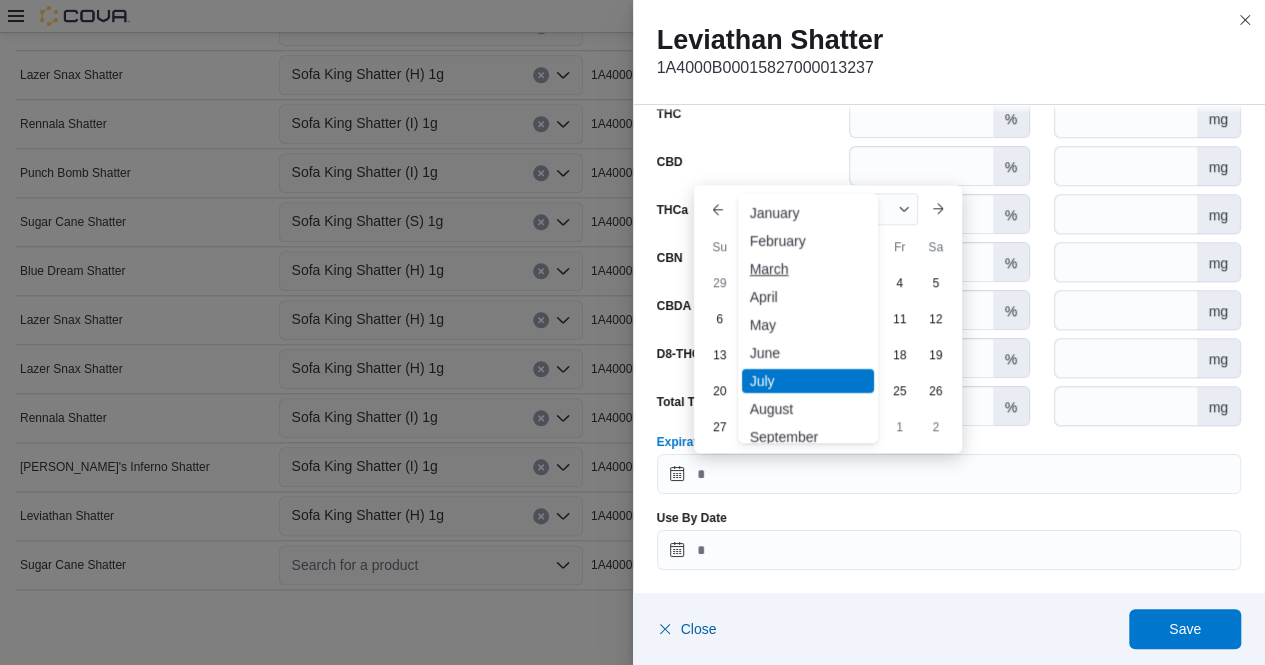 click on "March" at bounding box center (808, 269) 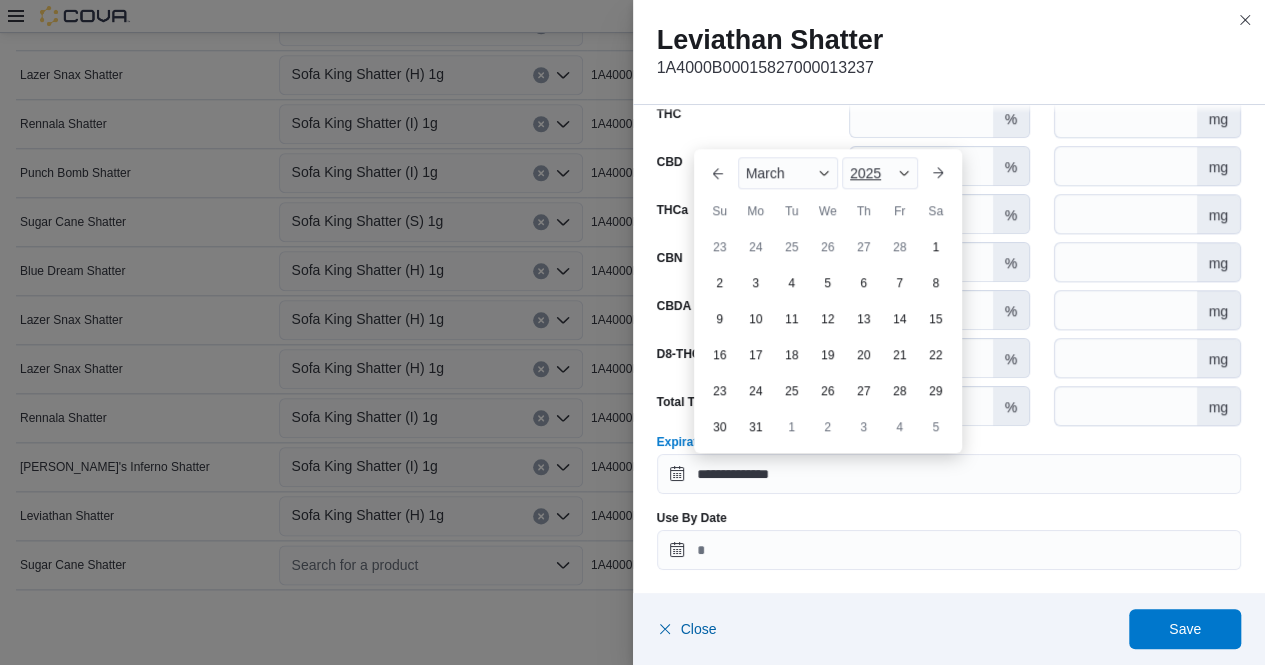 click at bounding box center (904, 173) 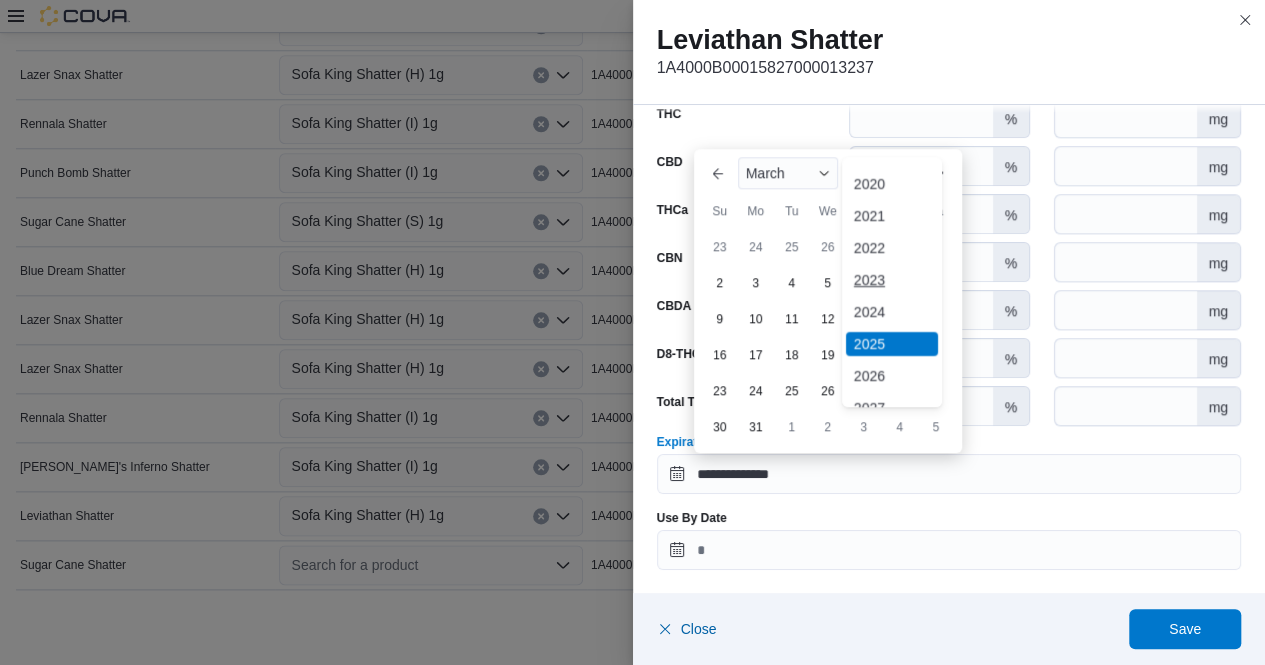 scroll, scrollTop: 62, scrollLeft: 0, axis: vertical 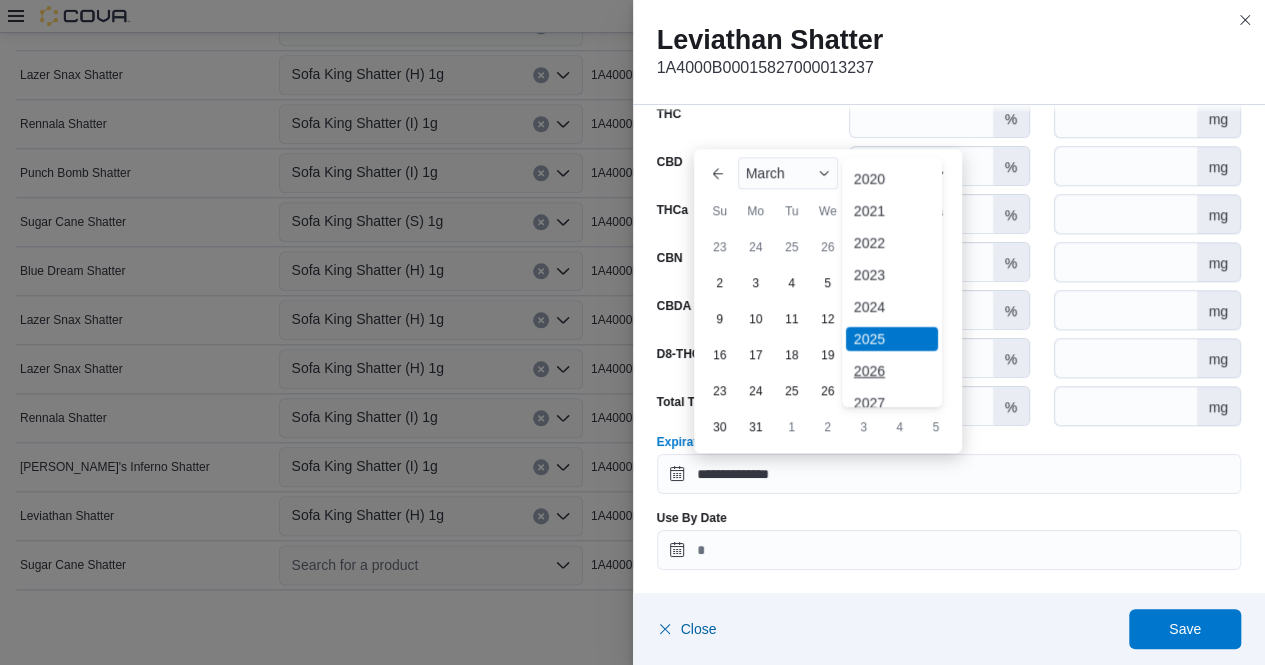 click on "2026" at bounding box center [892, 371] 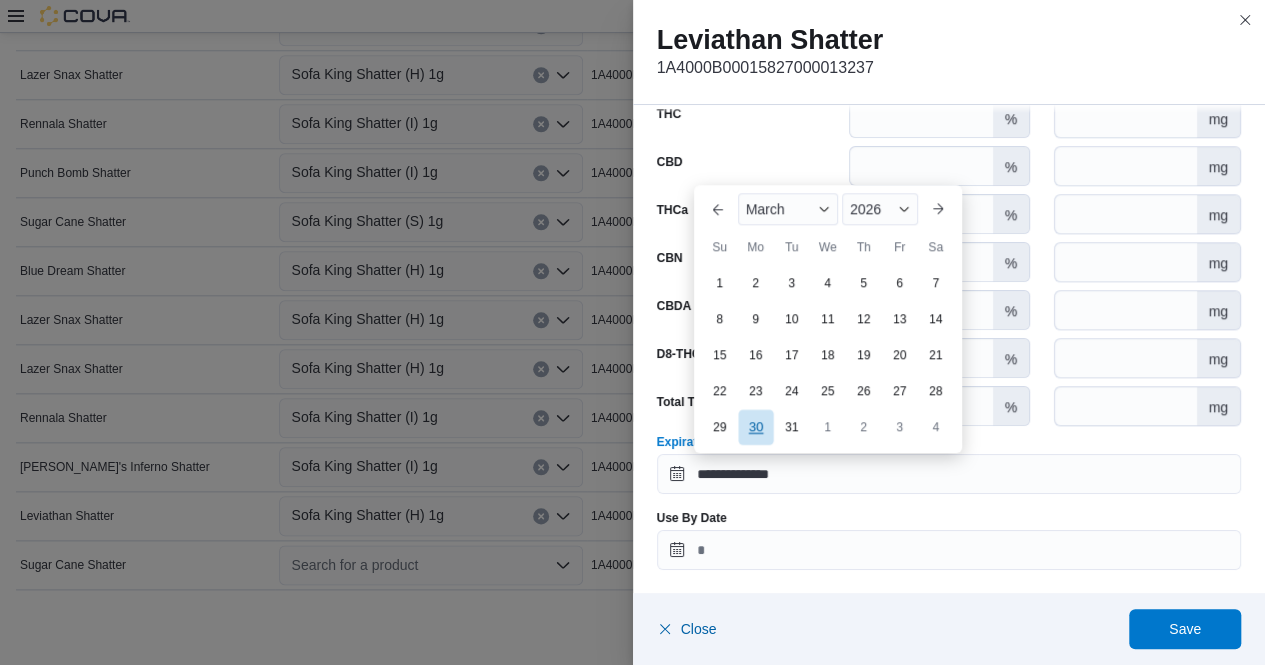 click on "30" at bounding box center [755, 427] 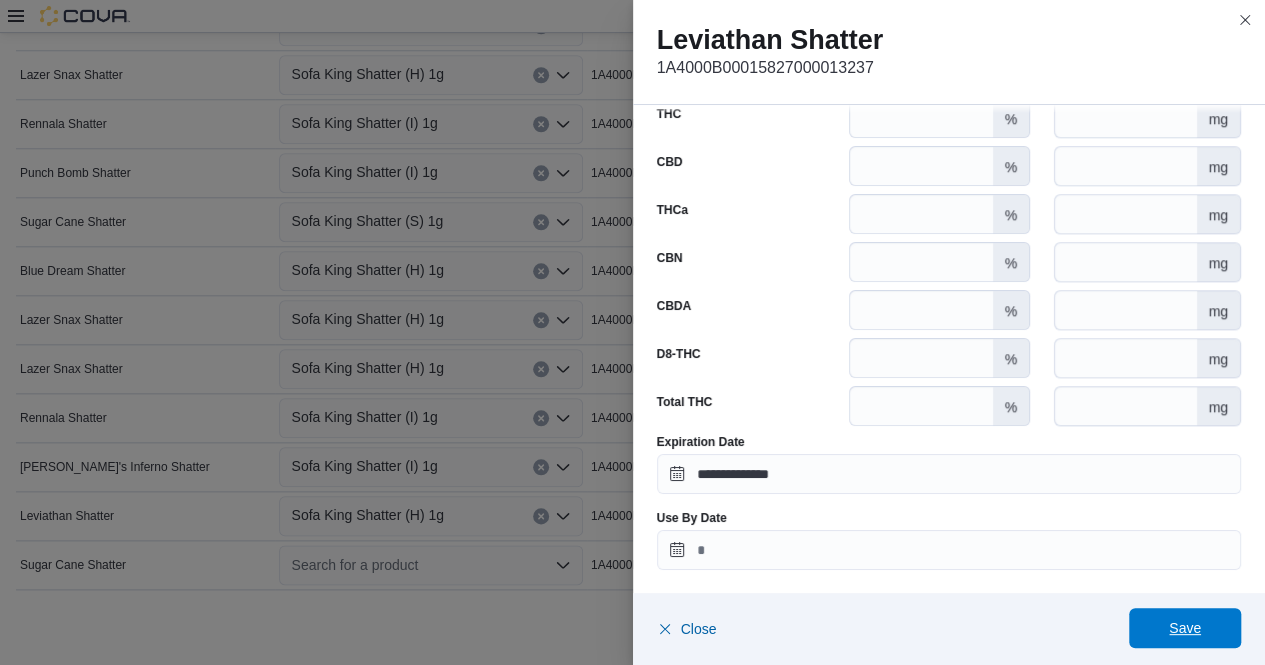 click on "Save" at bounding box center (1185, 628) 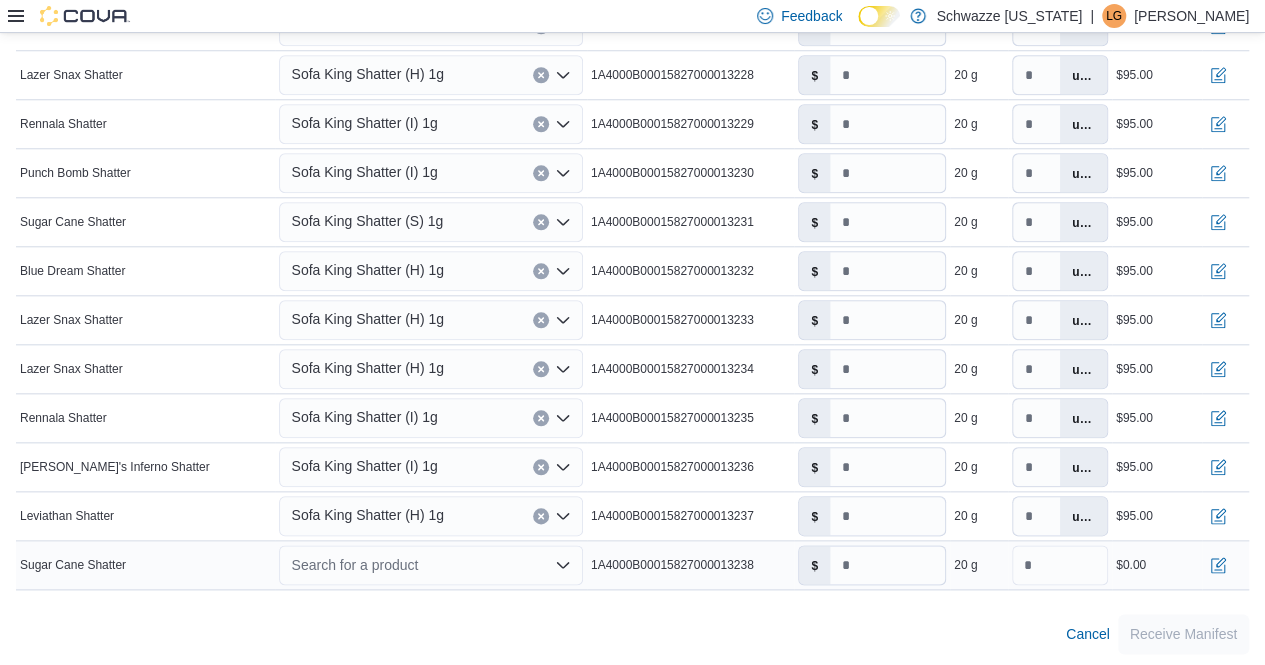 click on "Search for a product" at bounding box center [430, 565] 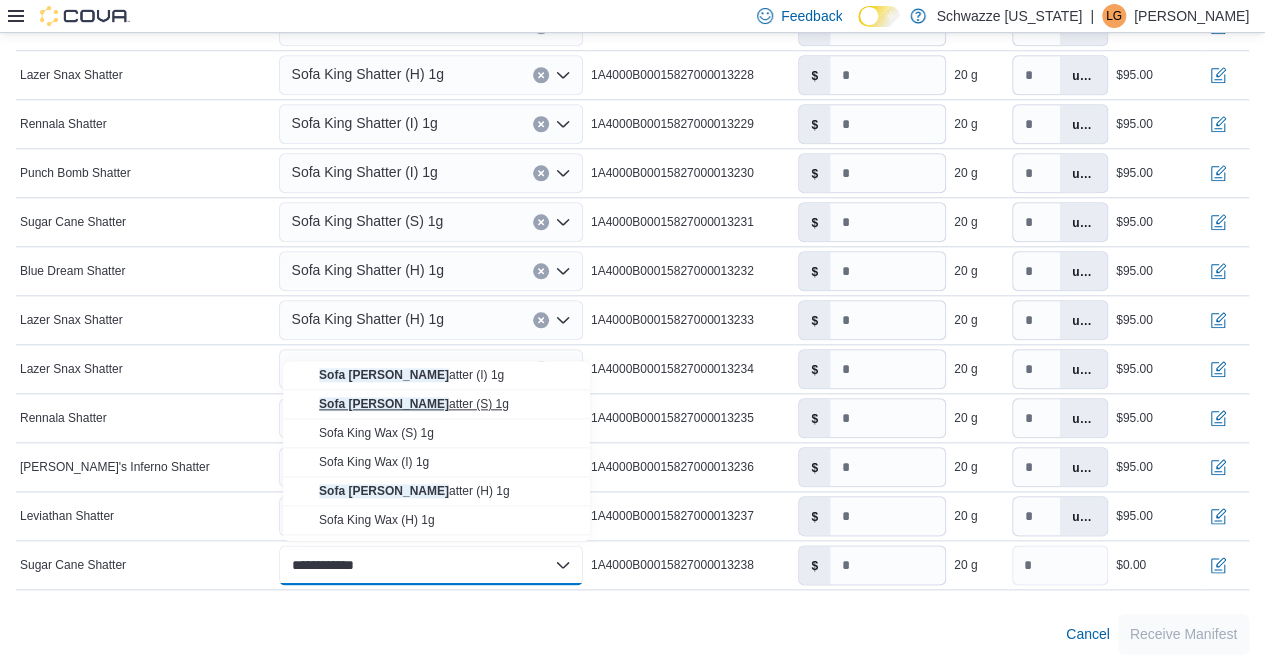 click on "Sofa King [PERSON_NAME] (S) 1g" at bounding box center (414, 404) 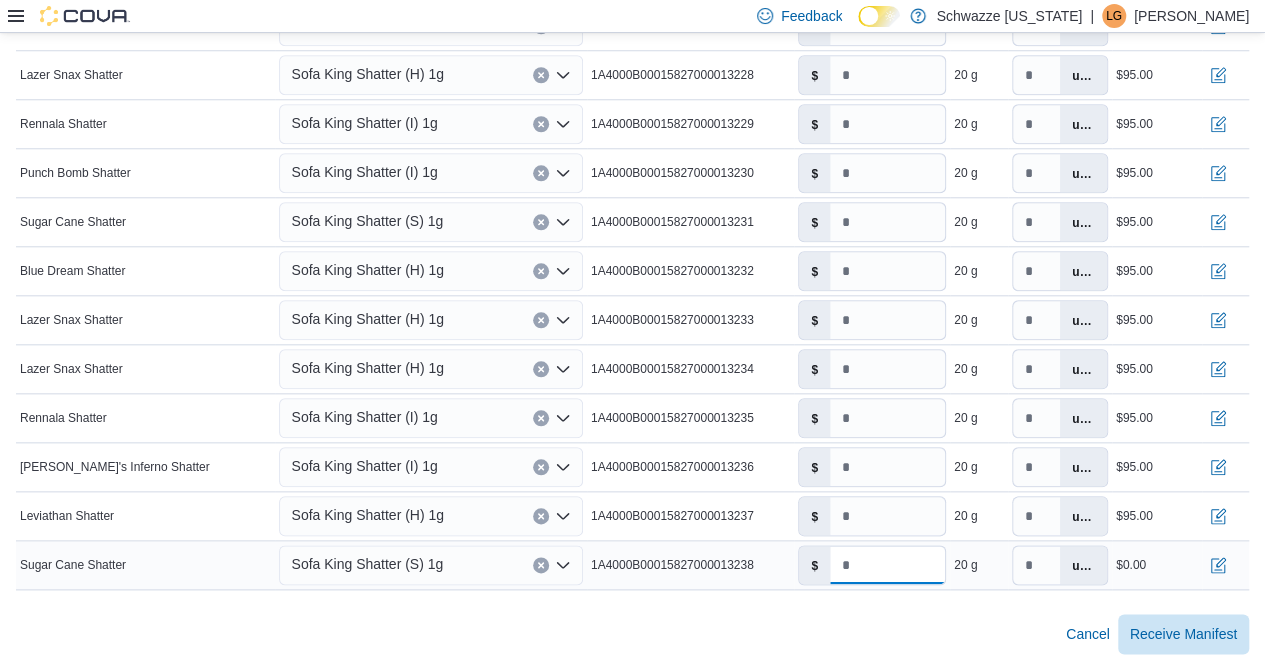 click on "*" at bounding box center (887, 565) 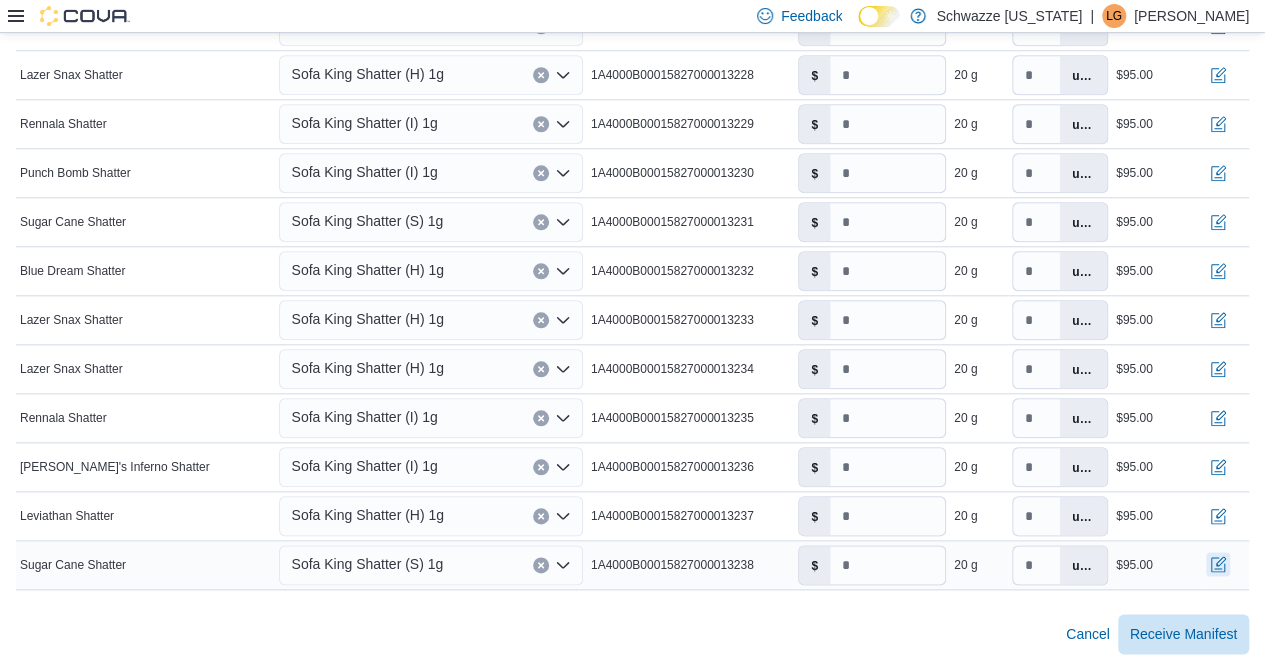 click at bounding box center (1218, 564) 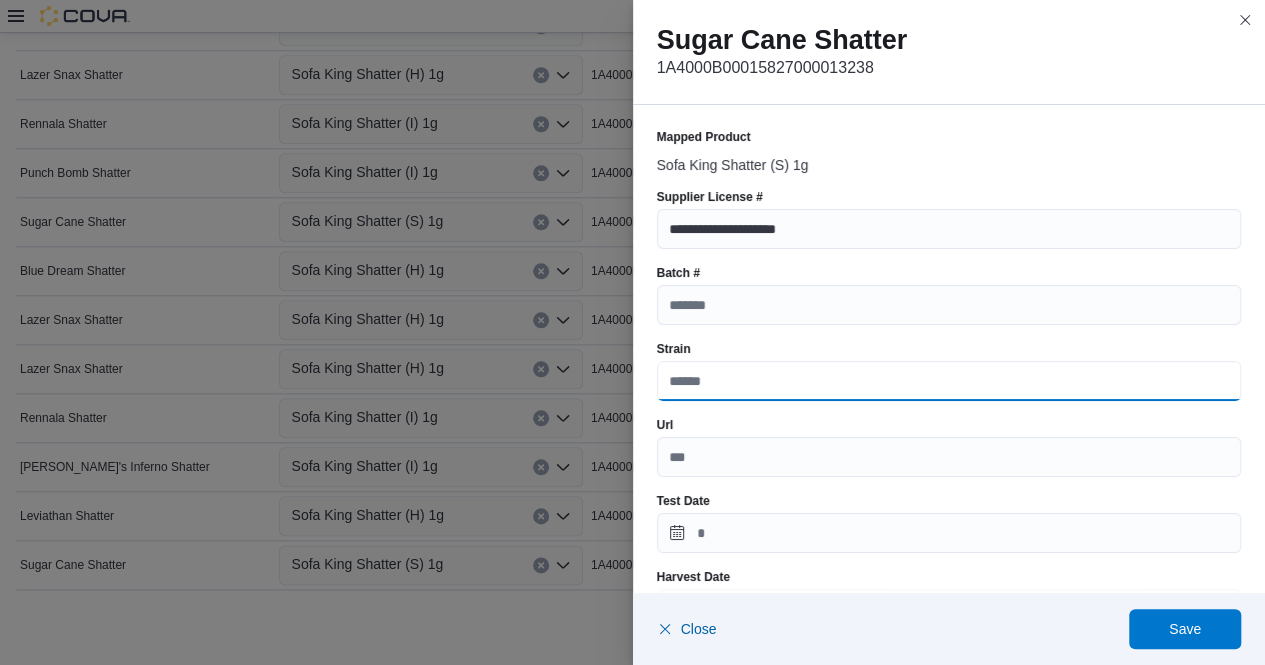 click on "Strain" at bounding box center [949, 381] 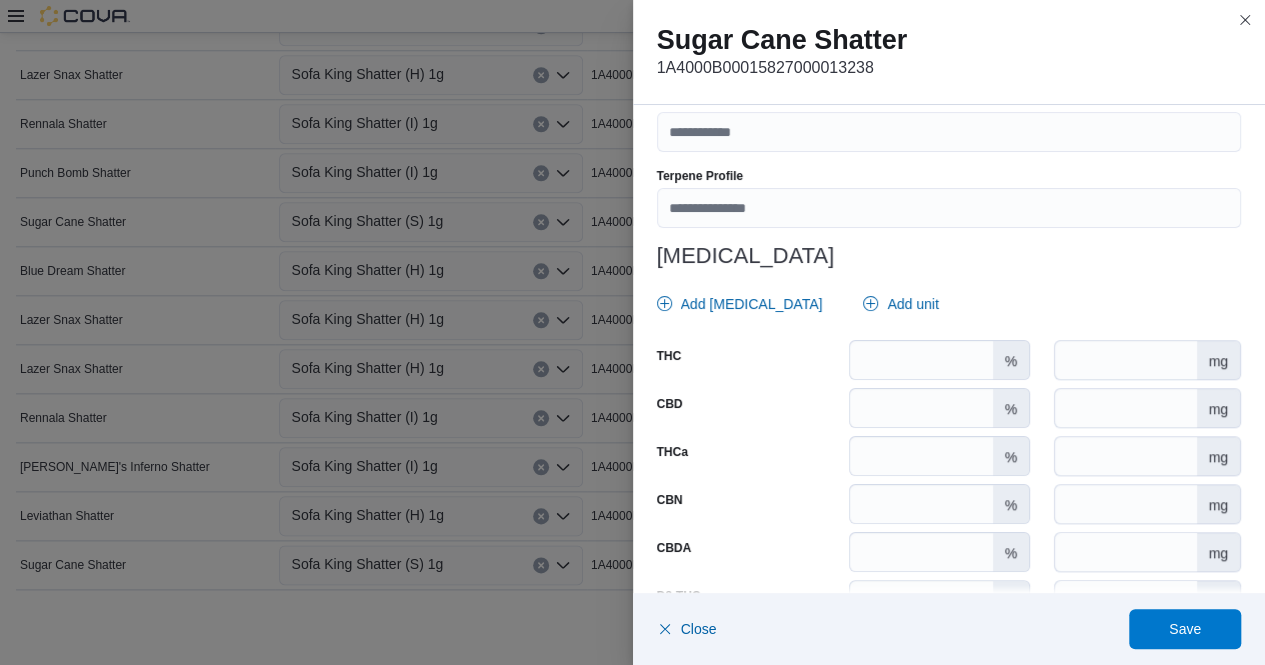 scroll, scrollTop: 782, scrollLeft: 0, axis: vertical 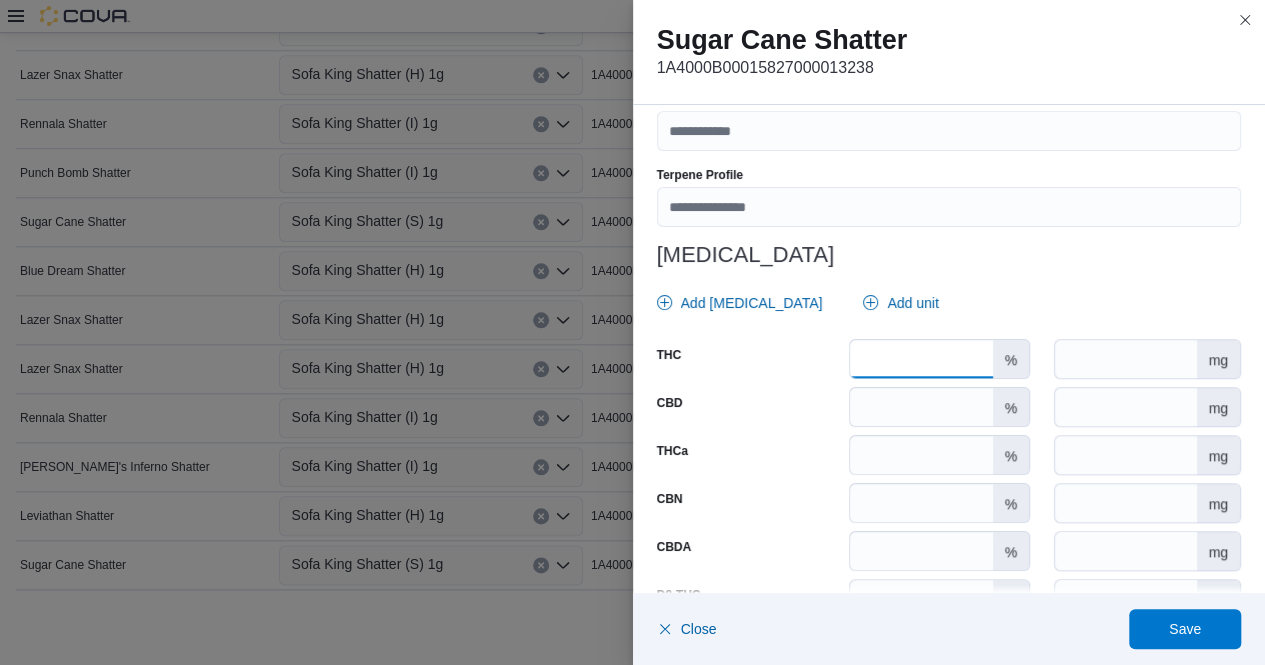 click on "*" at bounding box center [921, 359] 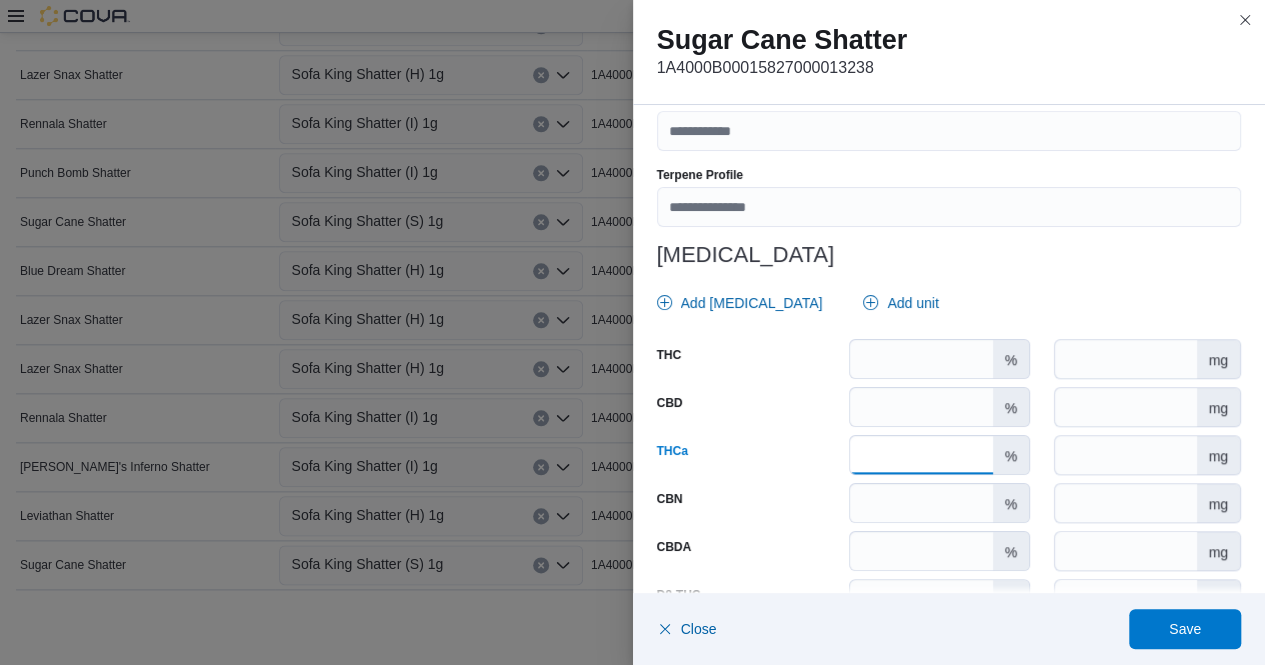 click on "****" at bounding box center (921, 455) 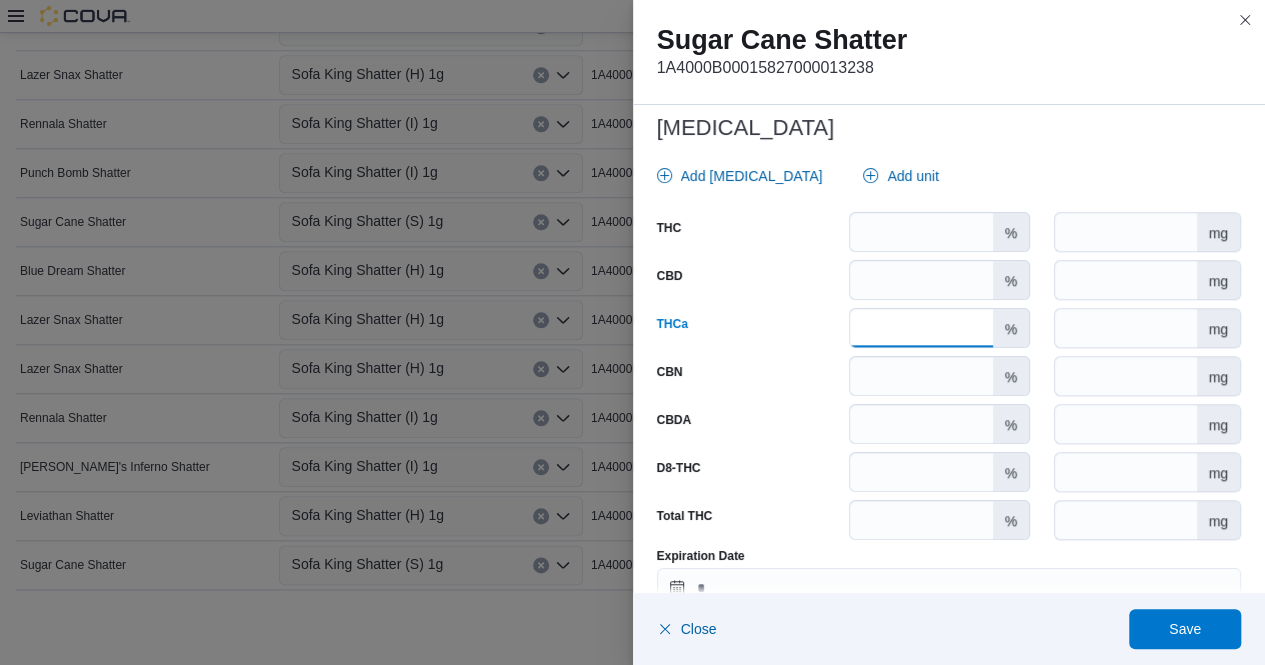 scroll, scrollTop: 1023, scrollLeft: 0, axis: vertical 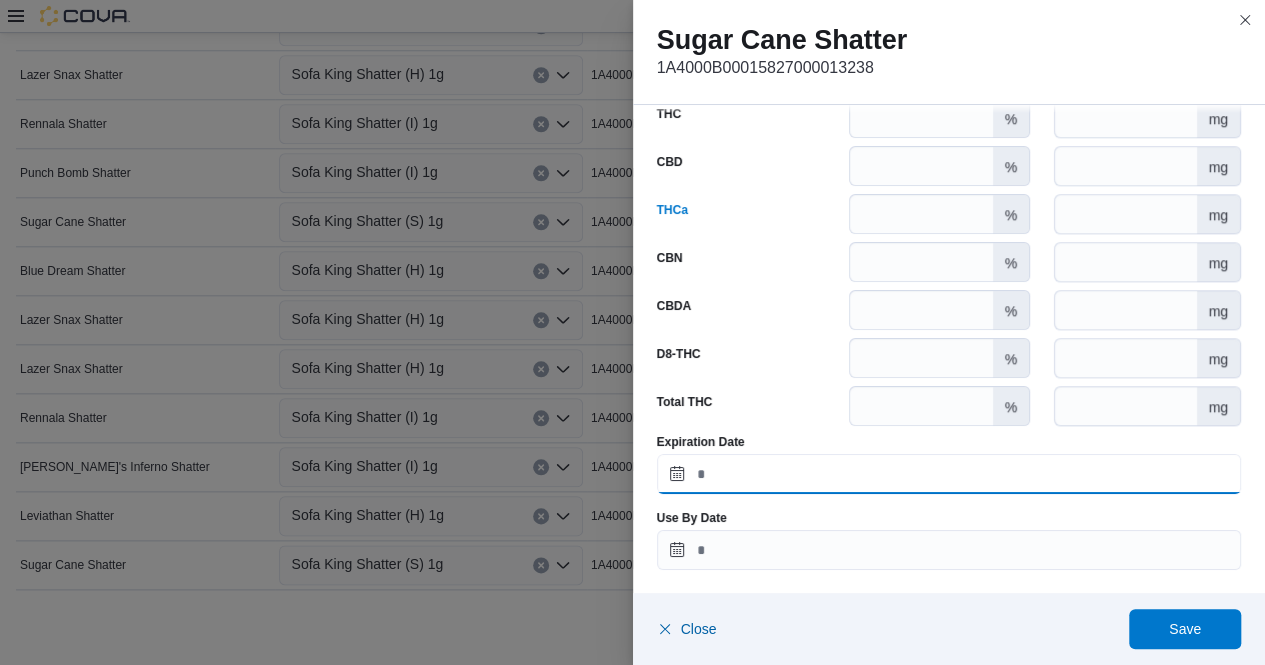 click on "Expiration Date" at bounding box center (949, 474) 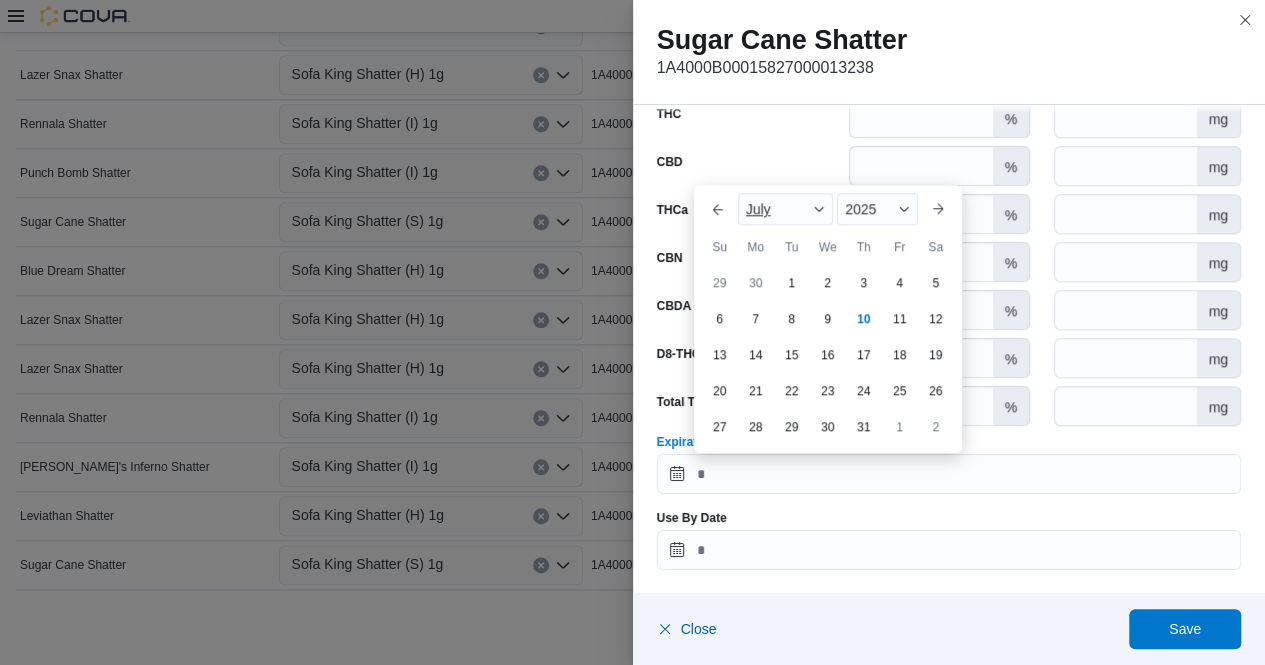 click at bounding box center (819, 209) 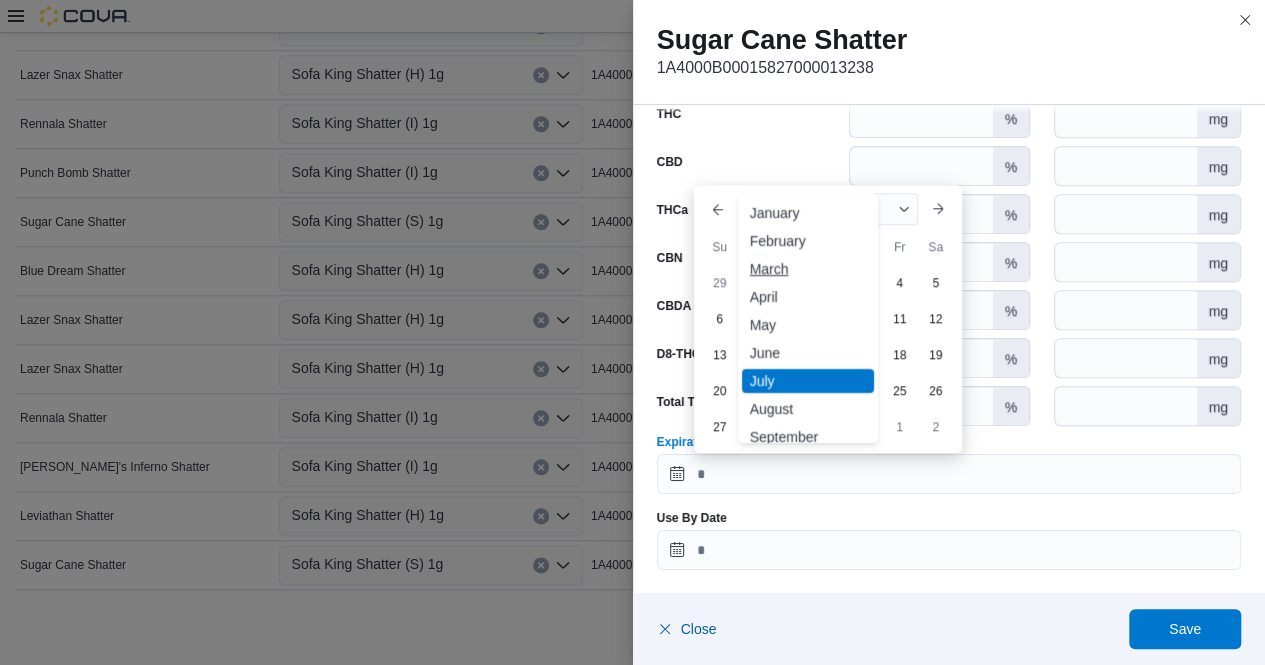 click on "March" at bounding box center [808, 269] 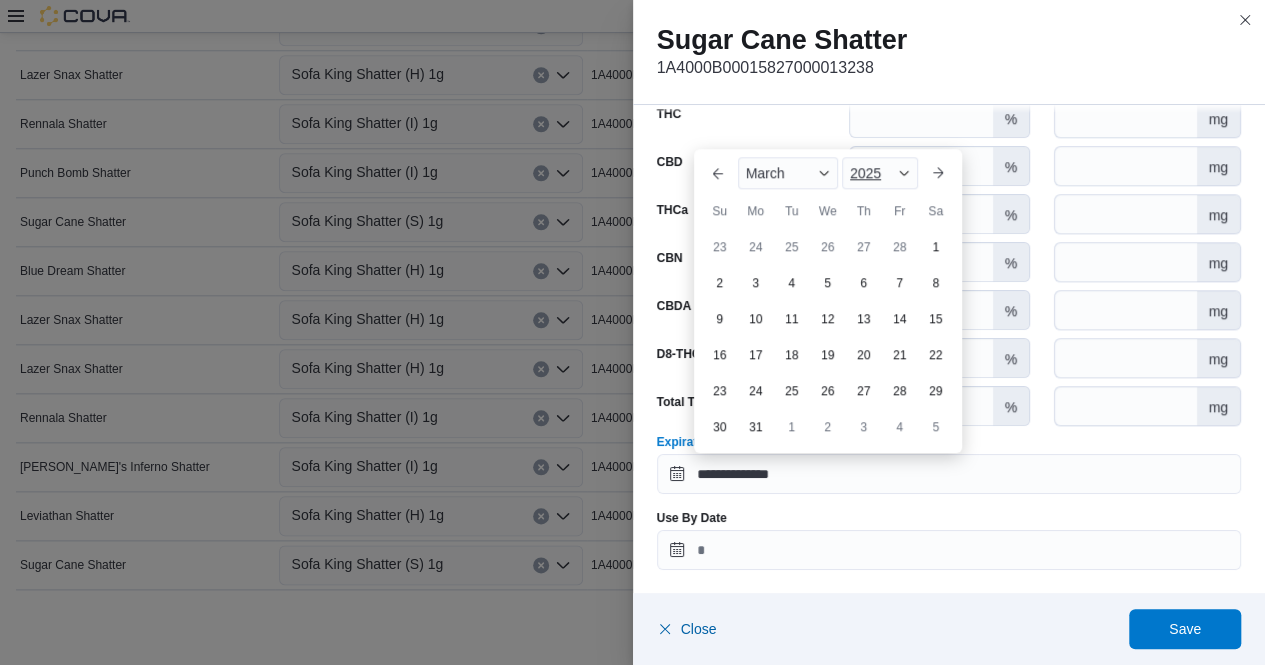 click at bounding box center [904, 173] 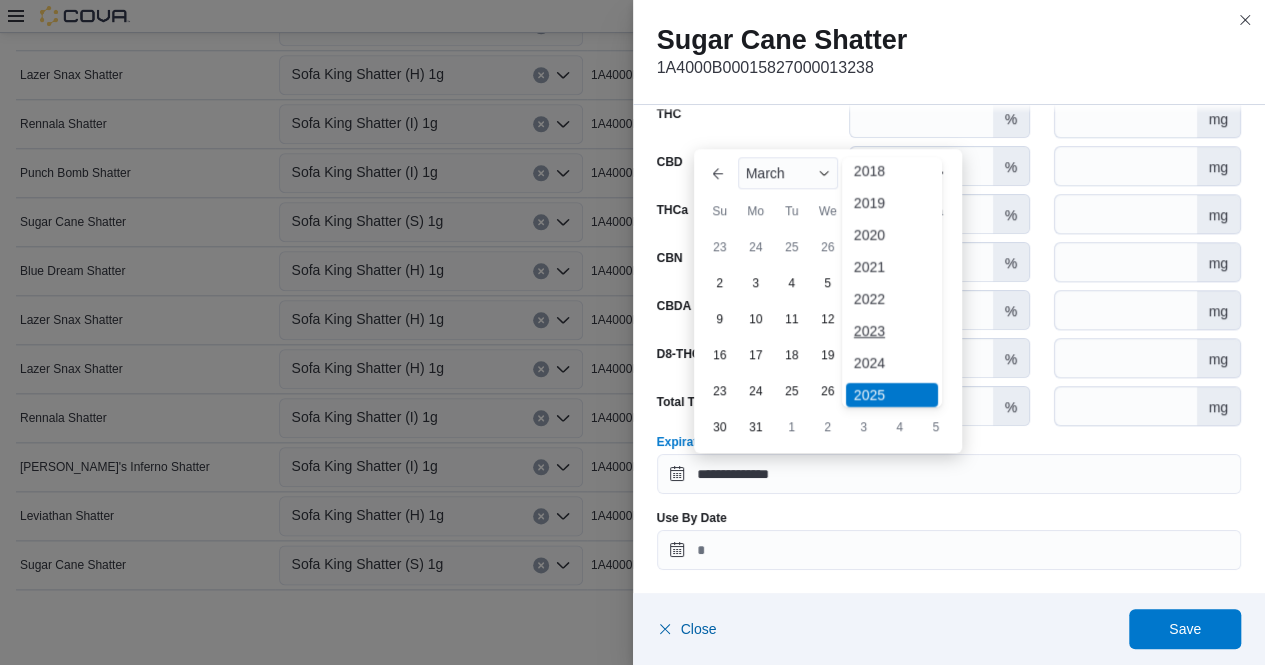scroll, scrollTop: 74, scrollLeft: 0, axis: vertical 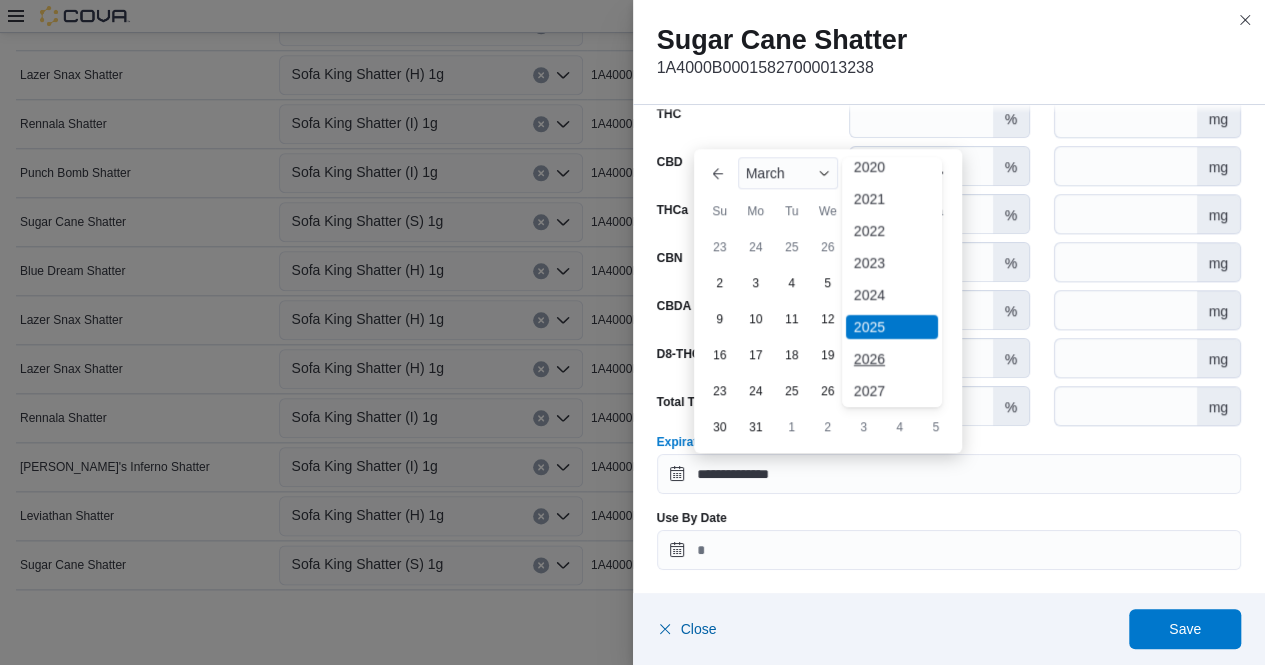 click on "2026" at bounding box center [892, 359] 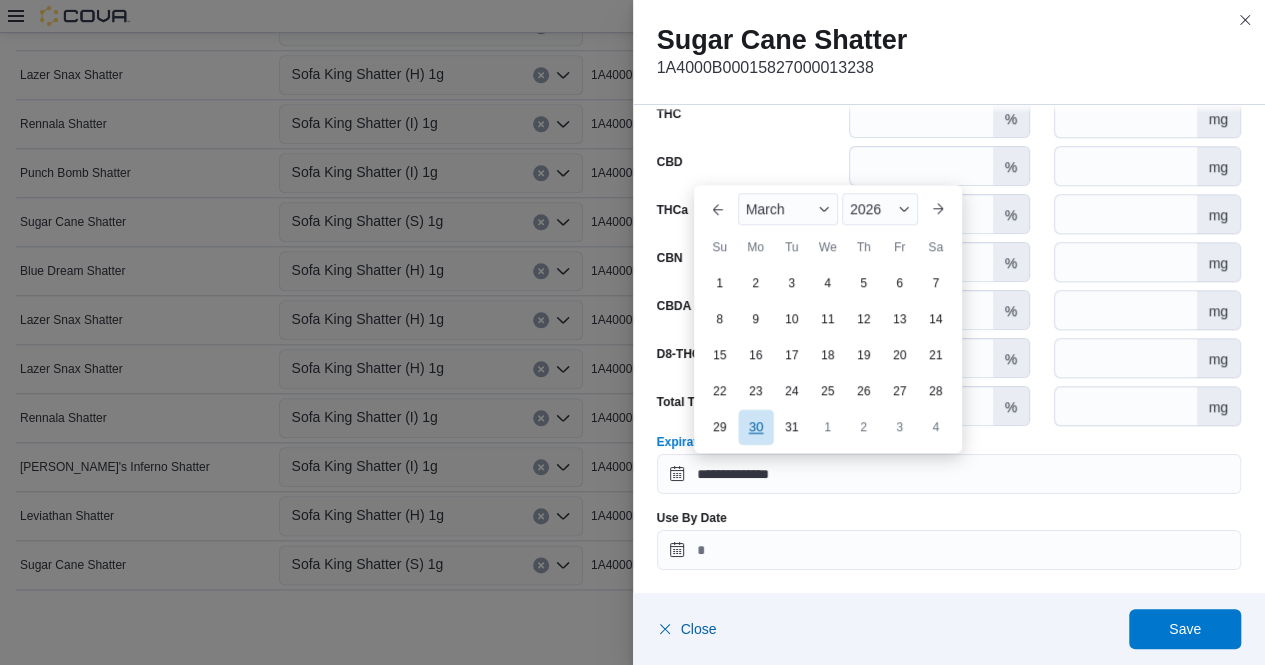 click on "30" at bounding box center (755, 427) 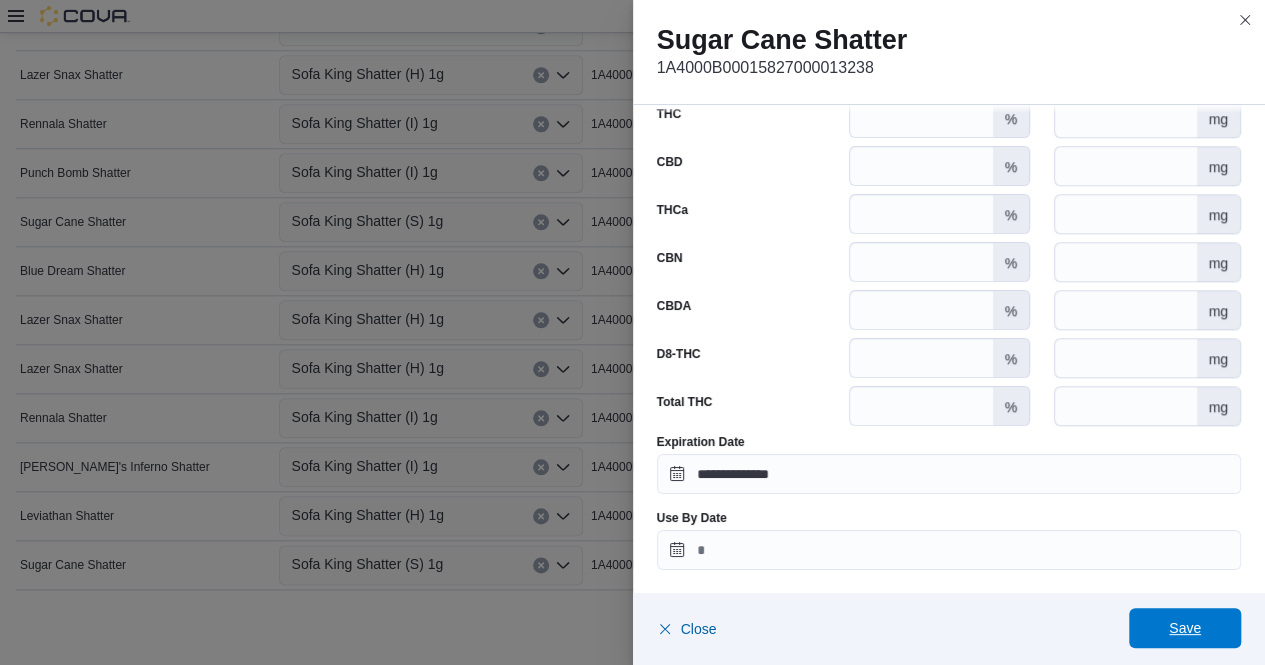 click on "Save" at bounding box center (1185, 628) 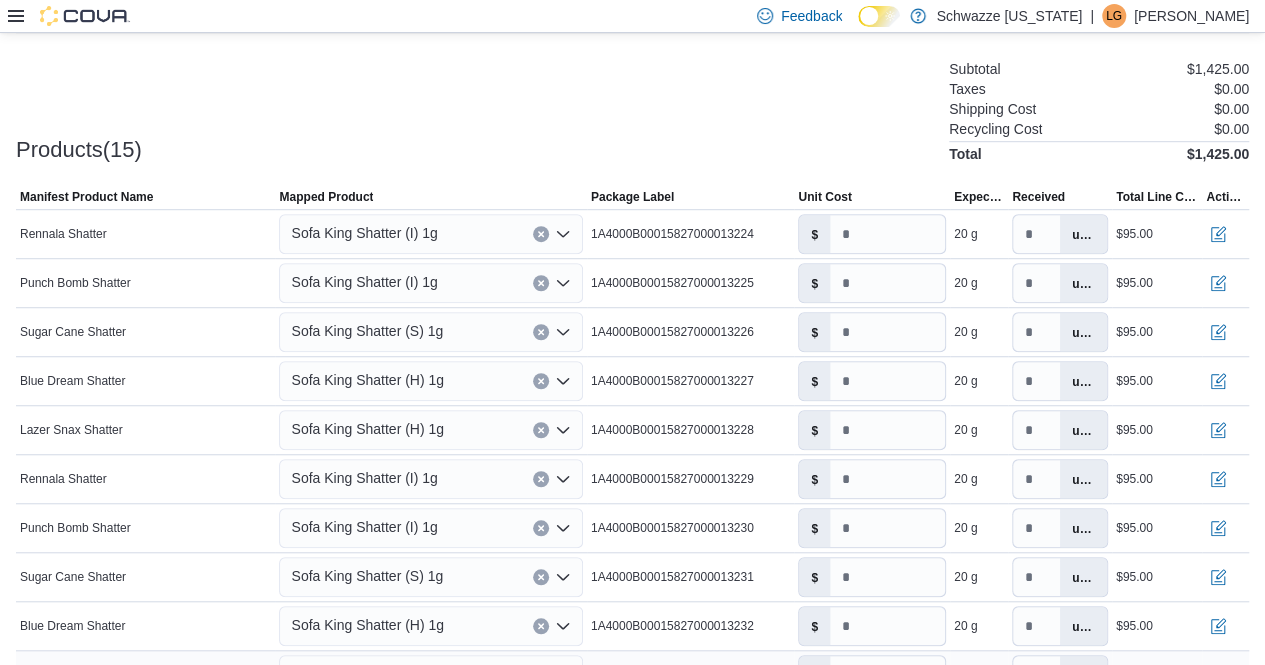 scroll, scrollTop: 910, scrollLeft: 0, axis: vertical 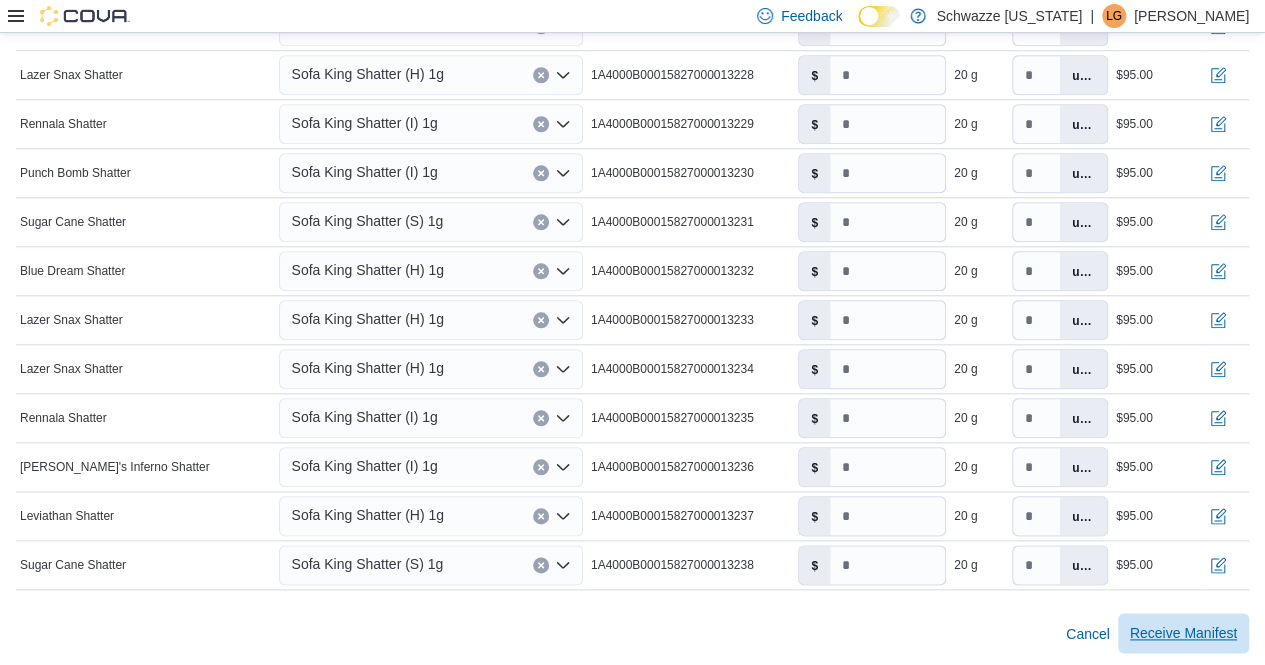 click on "Receive Manifest" at bounding box center [1183, 633] 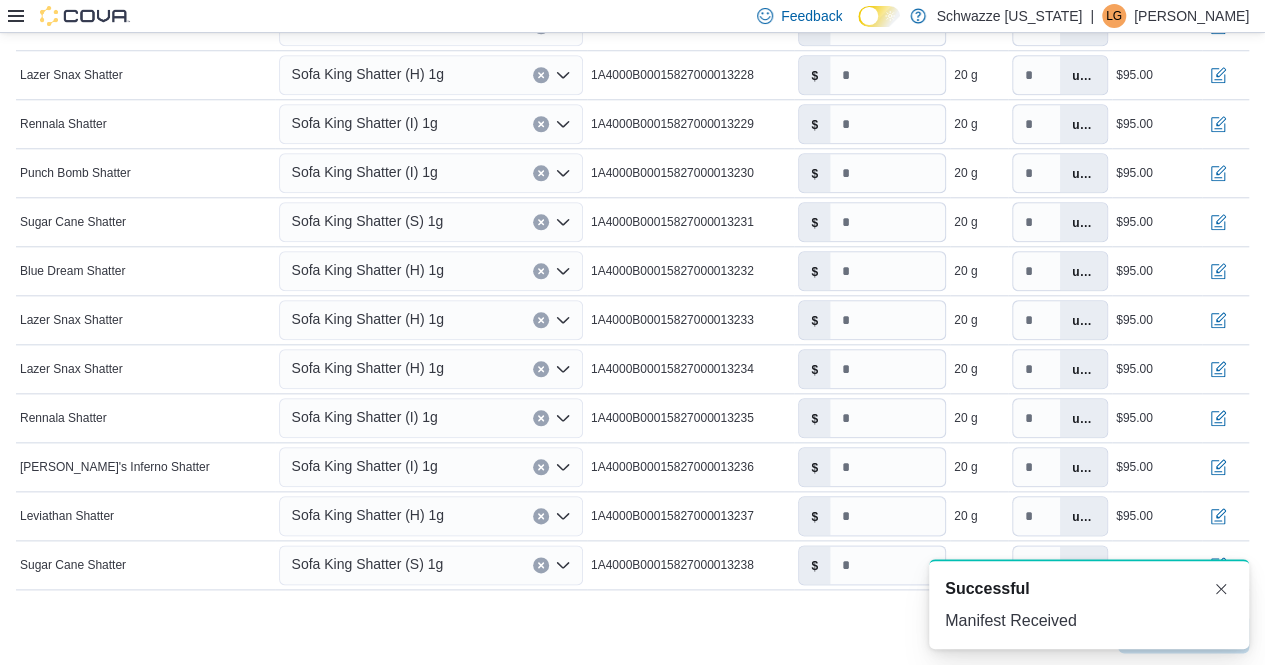 scroll, scrollTop: 0, scrollLeft: 0, axis: both 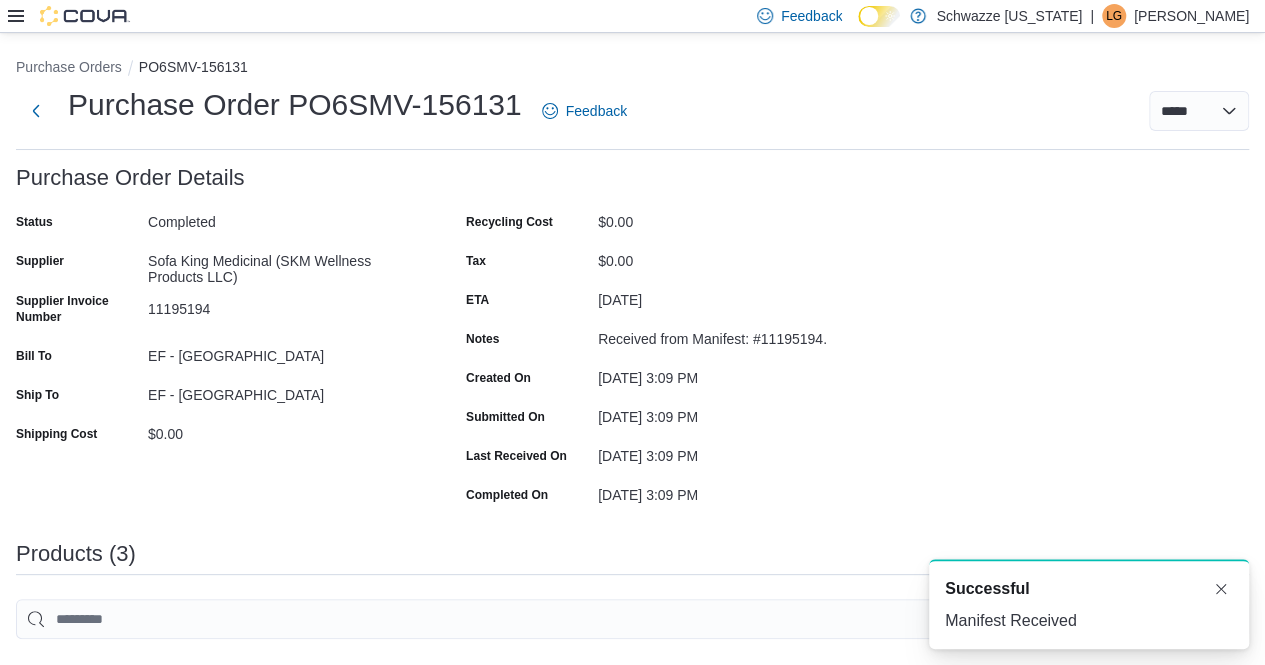click 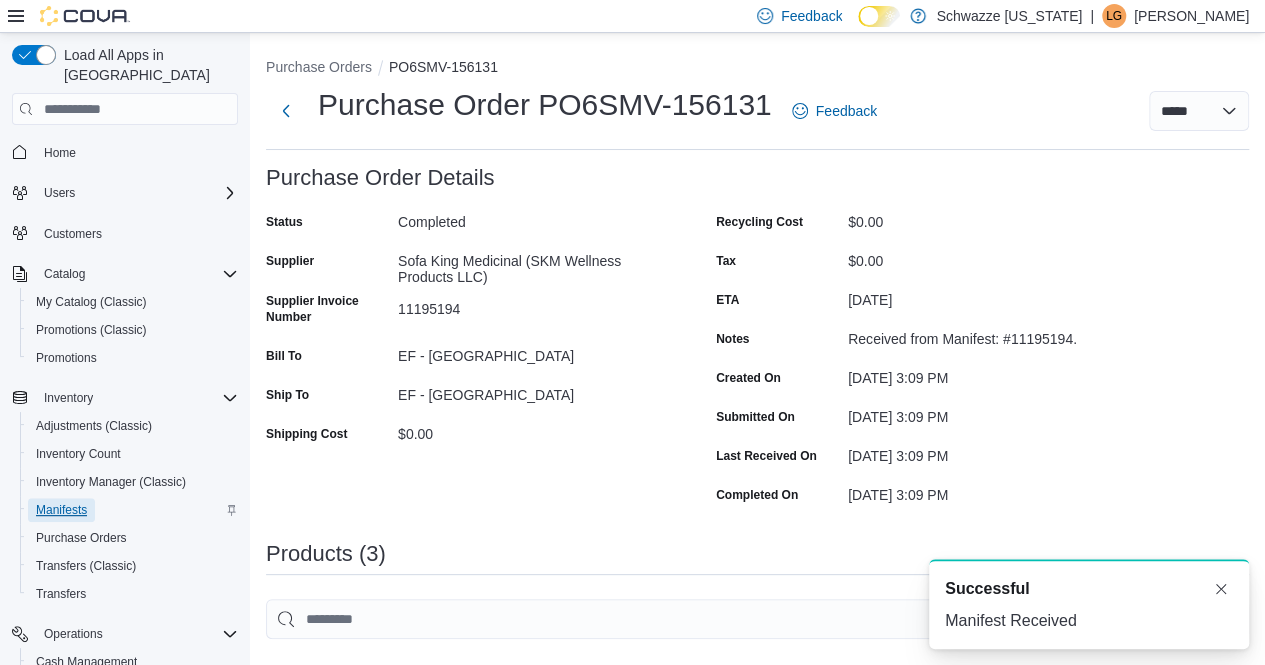 click on "Manifests" at bounding box center (61, 510) 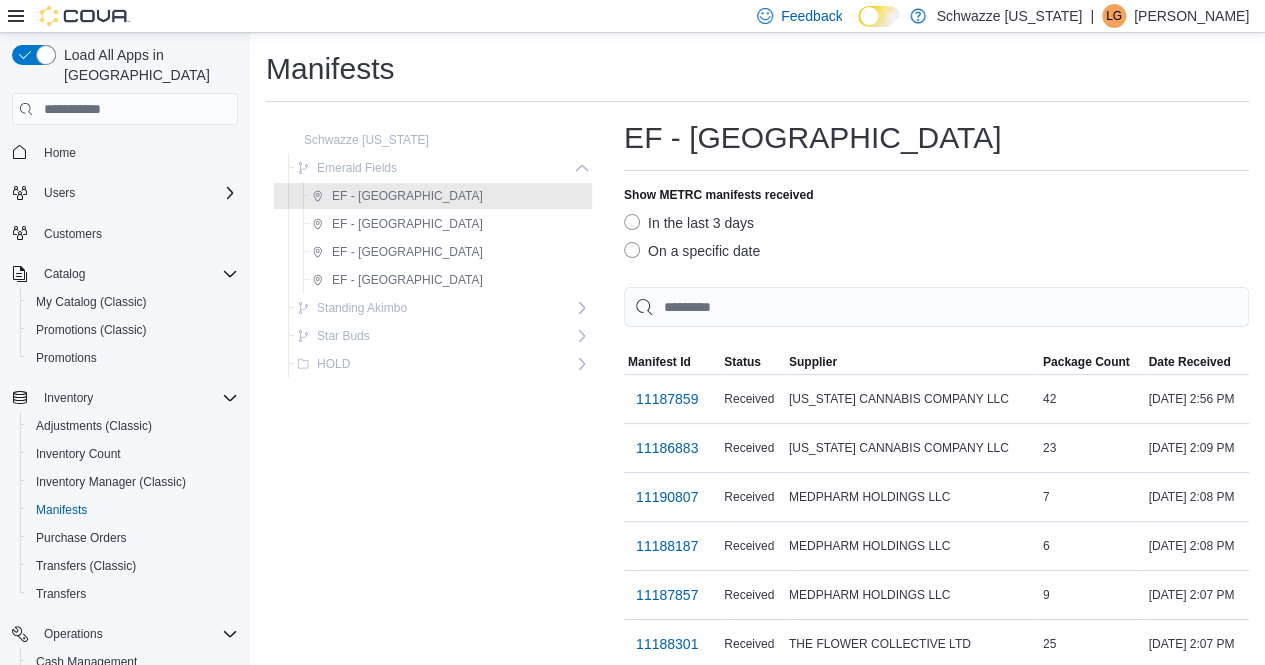 click on "On a specific date" at bounding box center [692, 251] 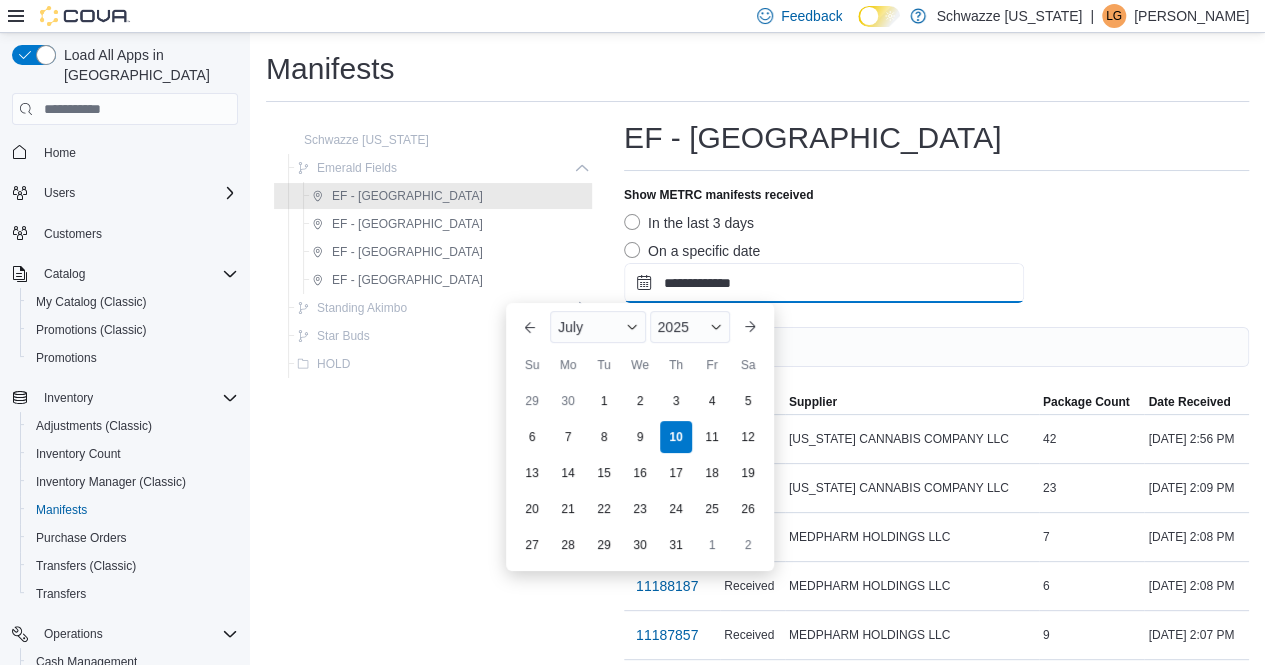 click on "**********" at bounding box center (824, 283) 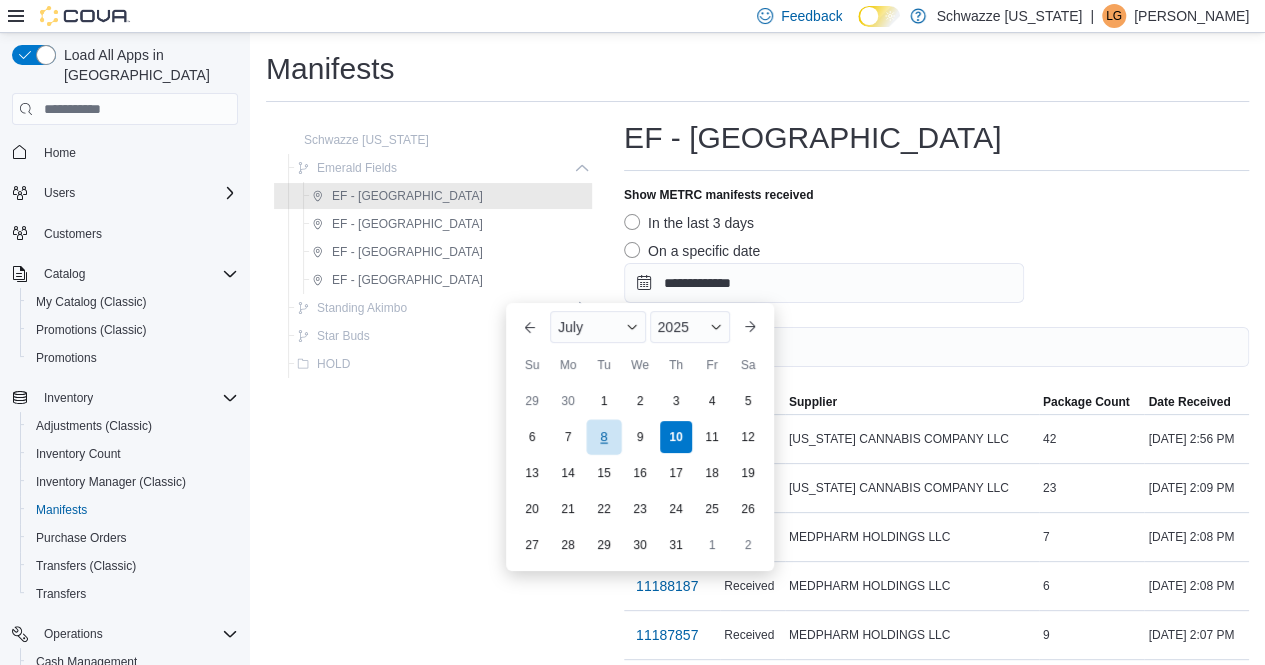 click on "8" at bounding box center (603, 437) 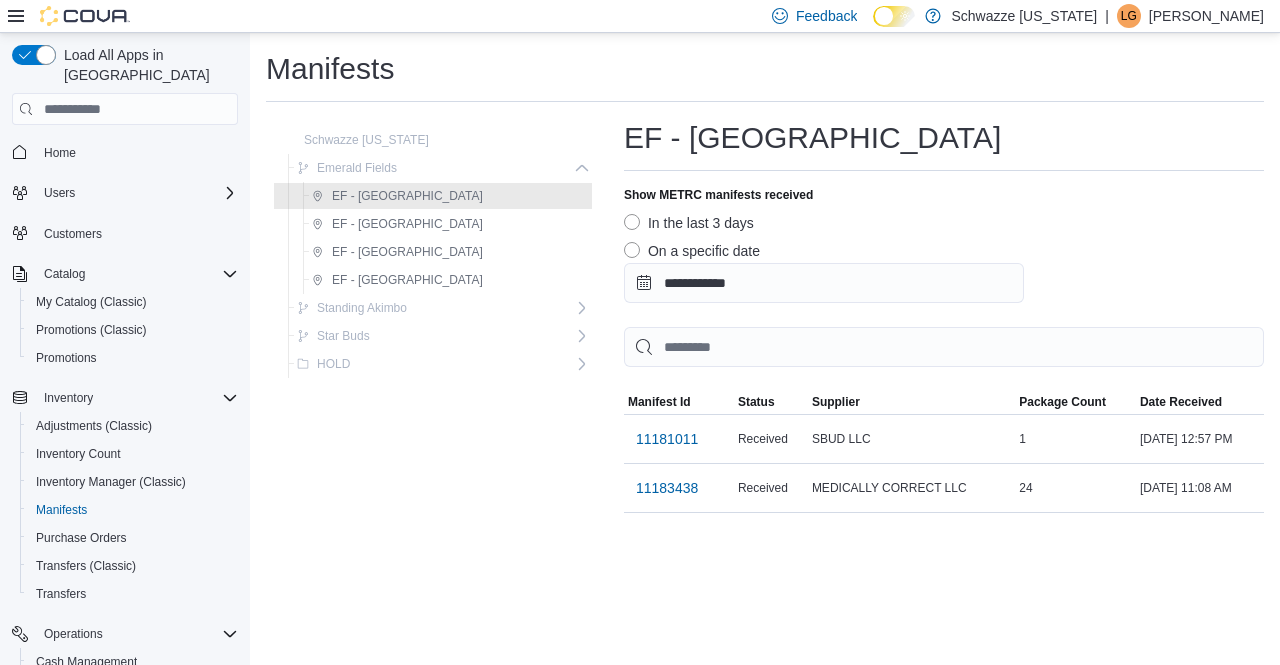 click on "On a specific date" at bounding box center (692, 251) 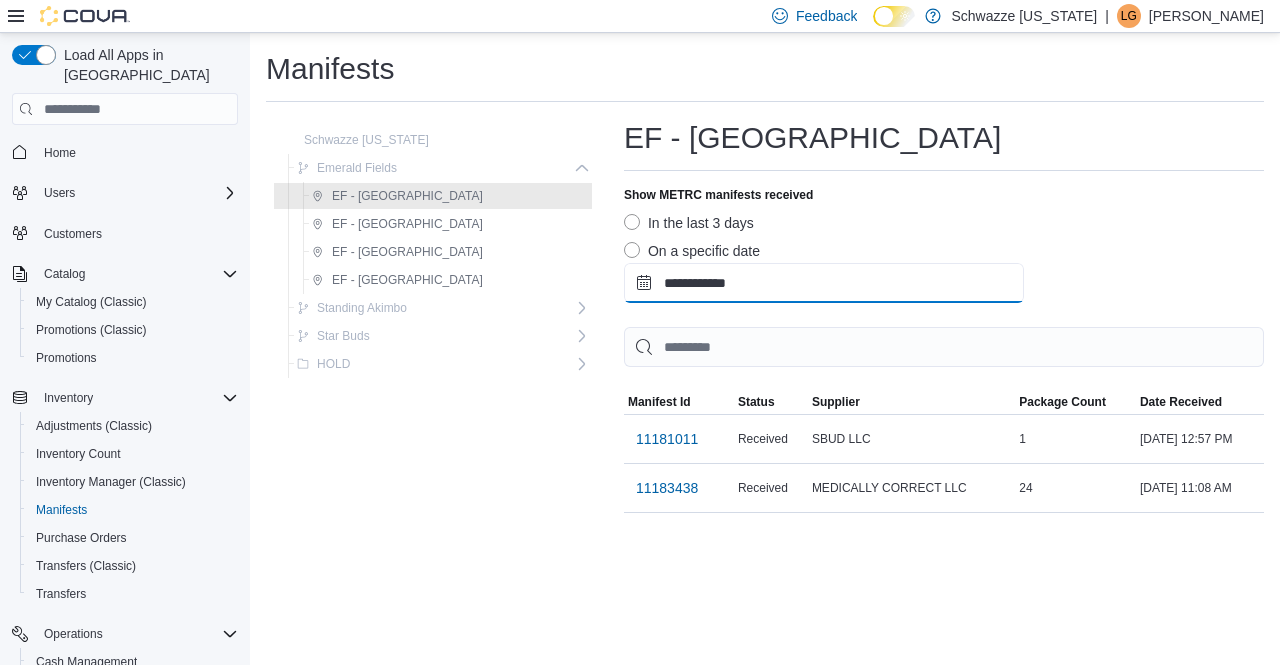 click on "**********" at bounding box center [824, 283] 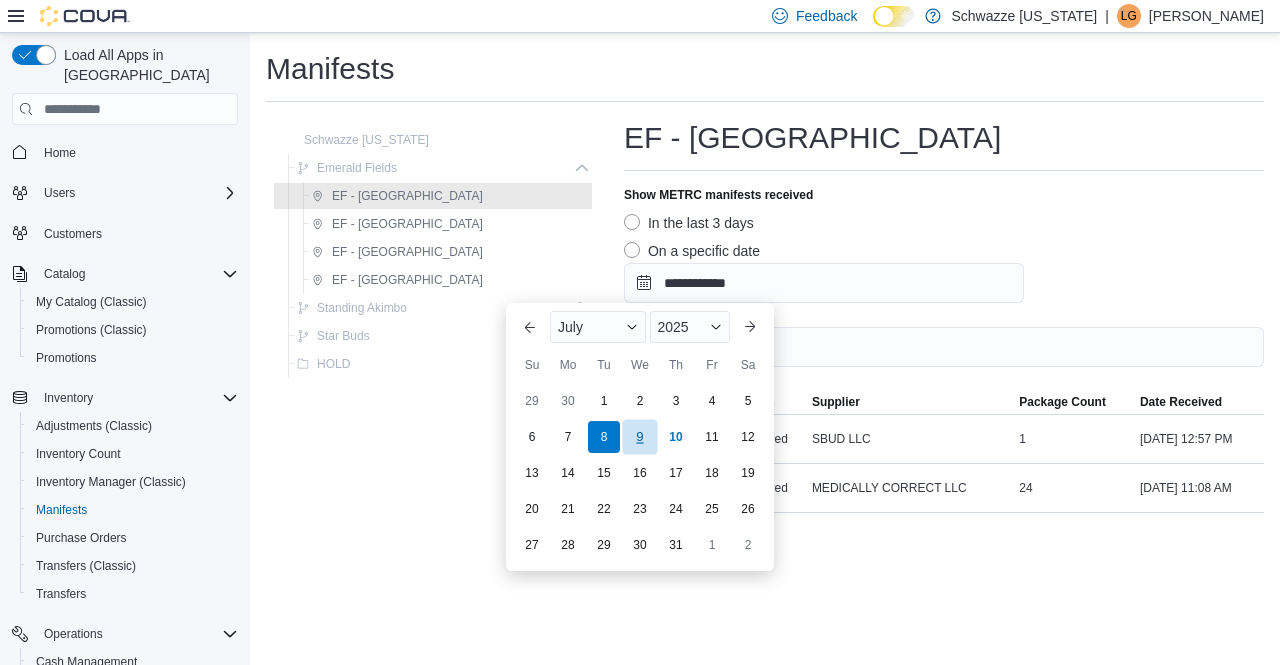 click on "9" at bounding box center [639, 437] 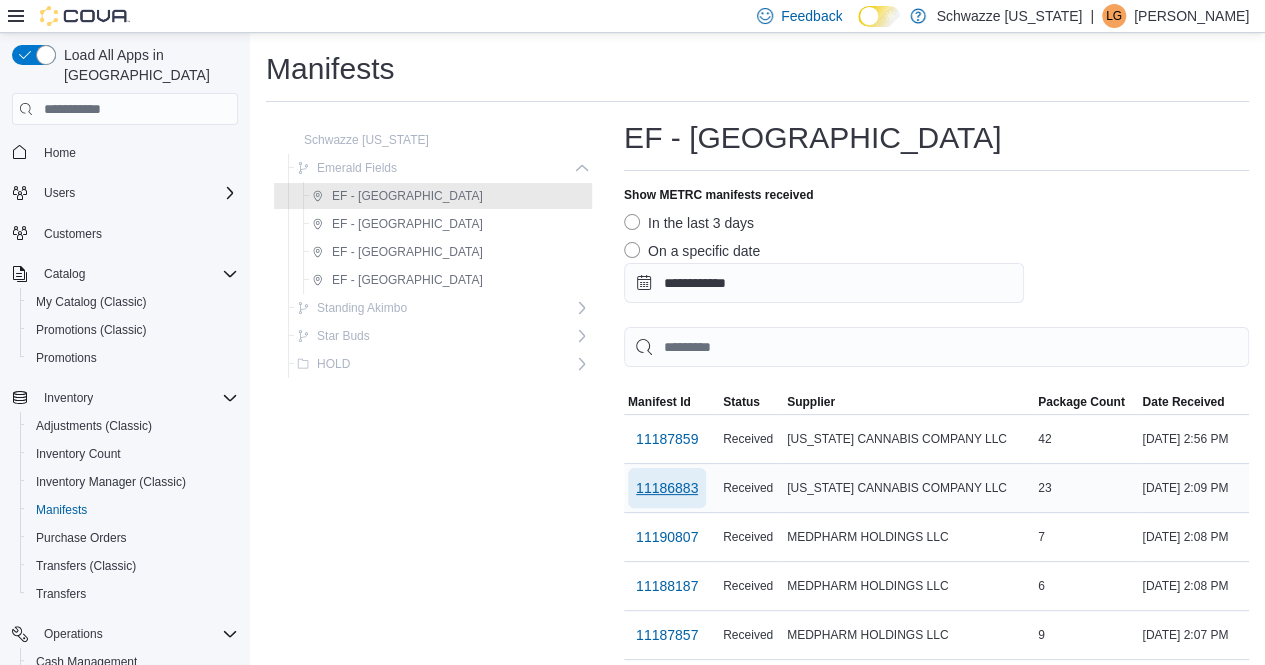 click on "11186883" at bounding box center [667, 488] 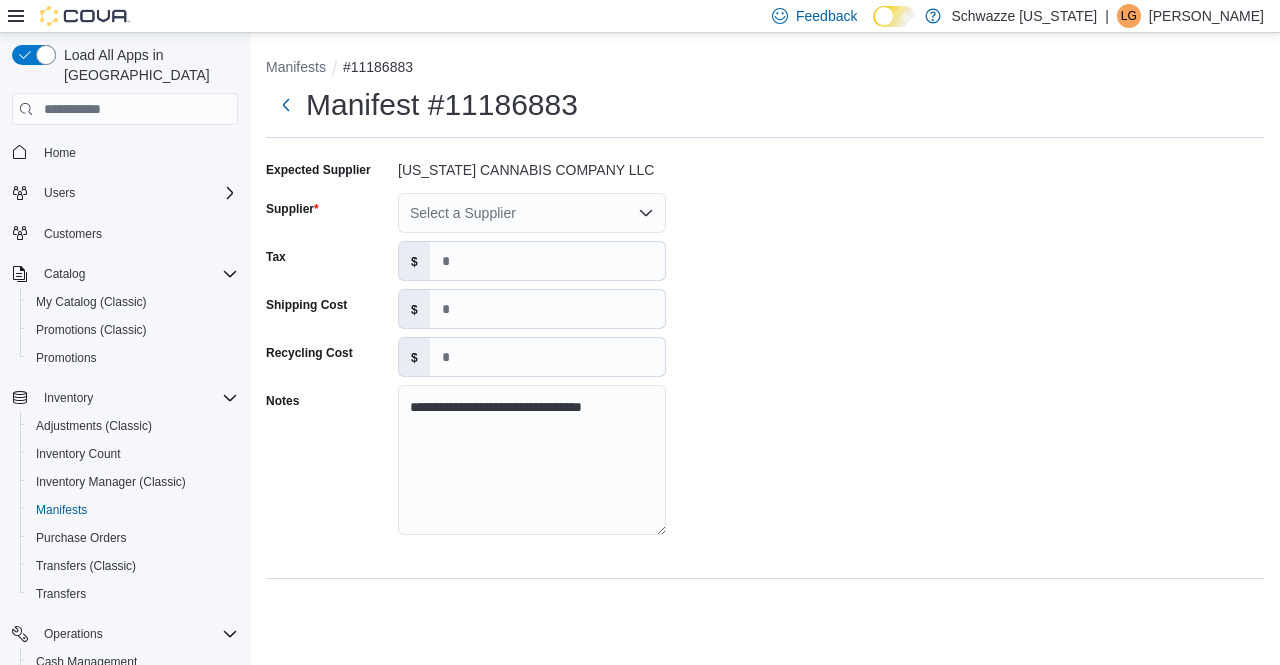 click on "Select a Supplier" at bounding box center (532, 213) 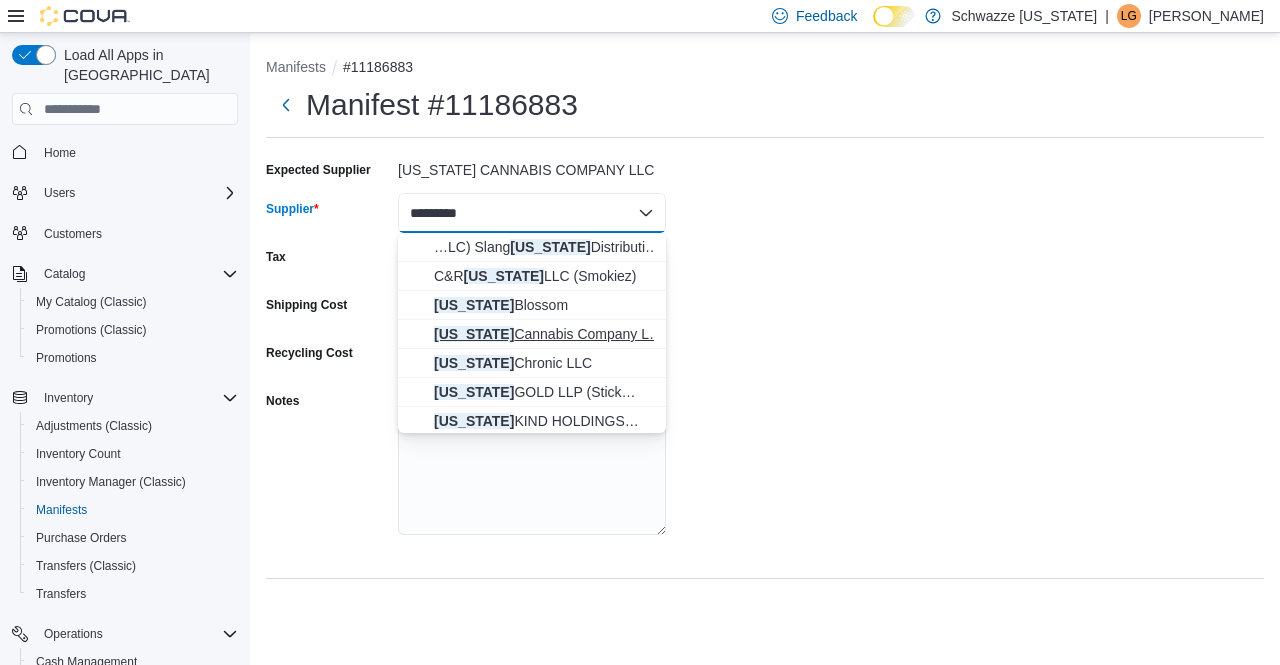 click on "[US_STATE]  Cannabis Company L… [US_STATE] Cannabis Company LLC" at bounding box center (544, 334) 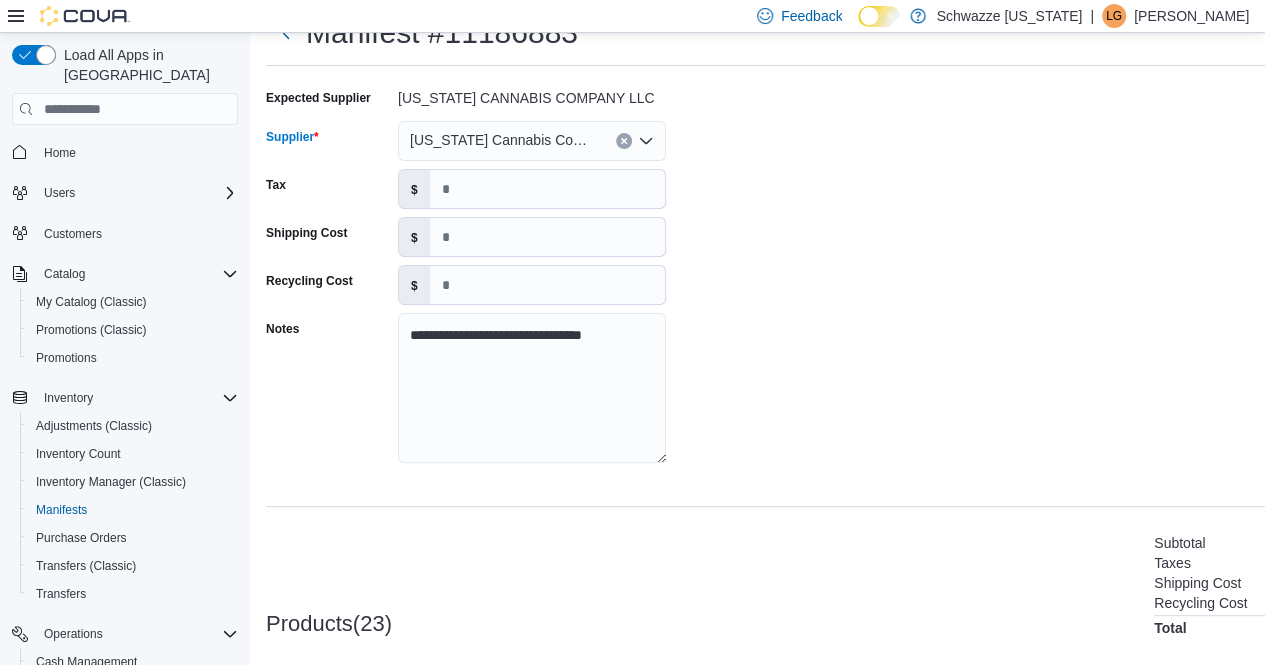 scroll, scrollTop: 0, scrollLeft: 0, axis: both 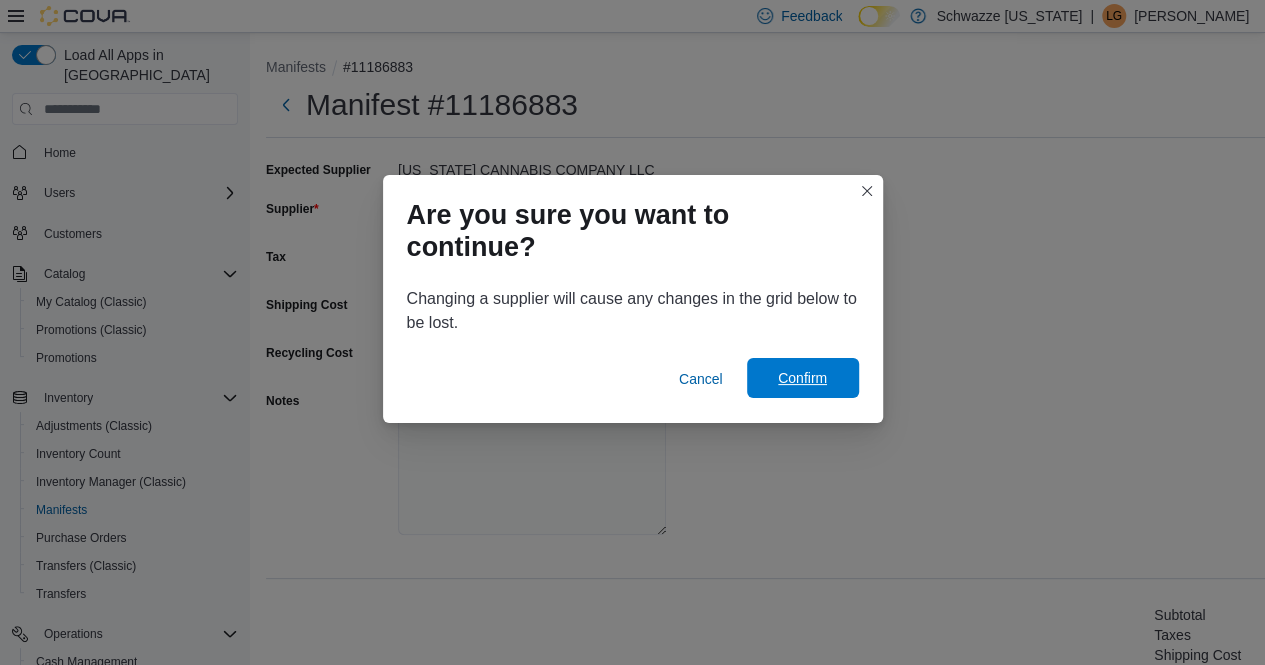 click on "Confirm" at bounding box center (802, 378) 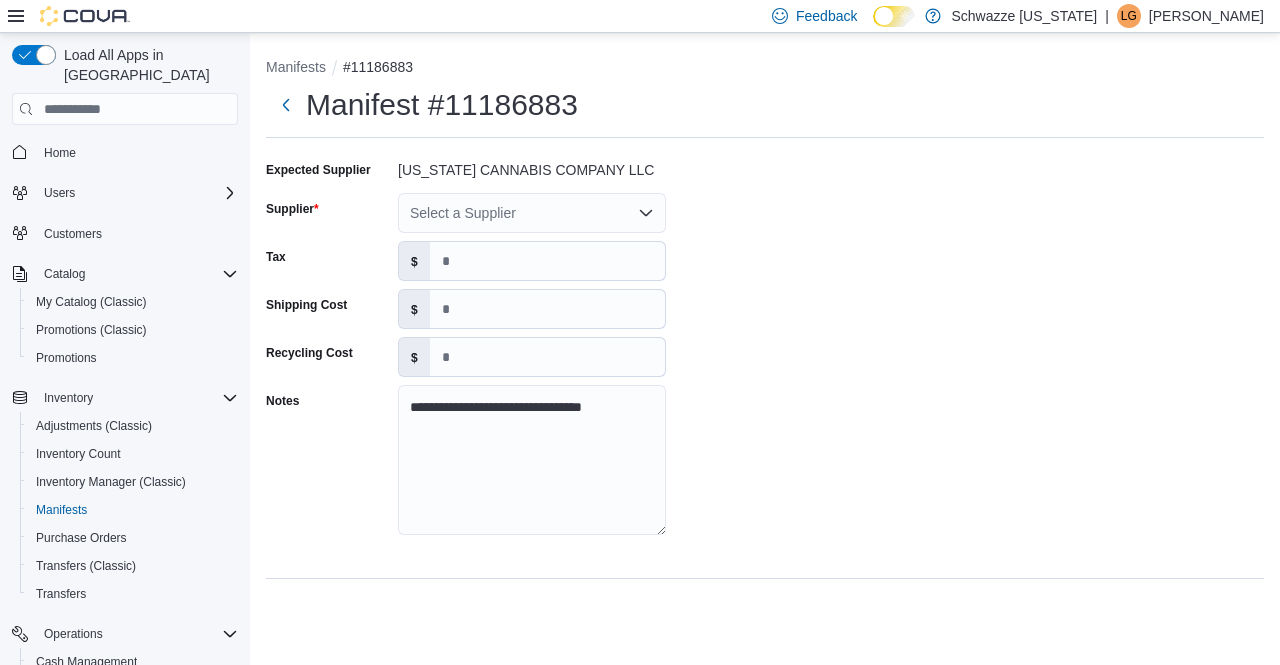 click on "Select a Supplier" at bounding box center (532, 213) 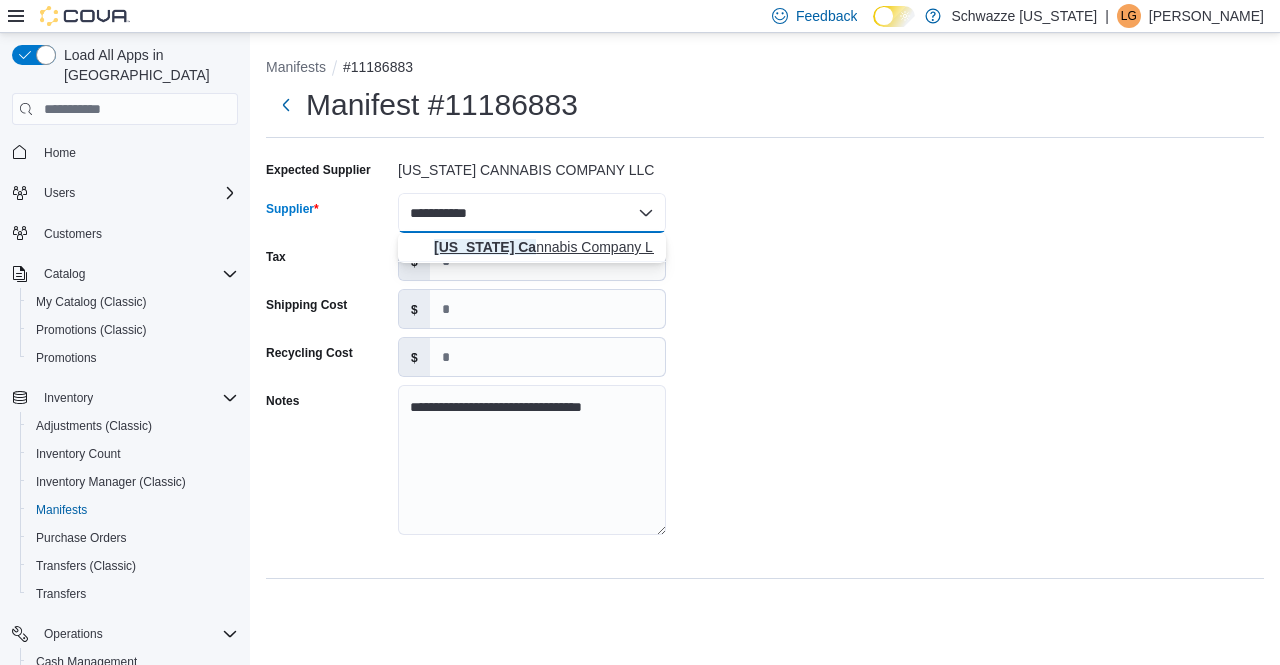 click on "[US_STATE] Ca nnabis Company L… [US_STATE] Cannabis Company LLC" at bounding box center [544, 247] 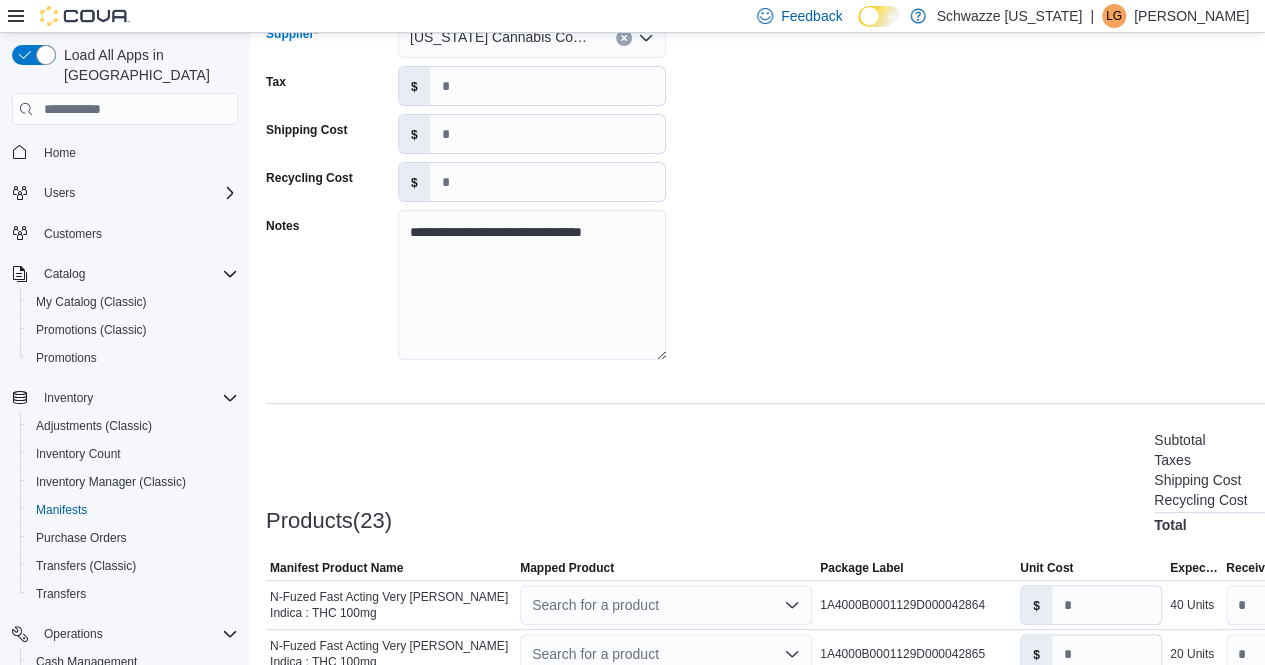 scroll, scrollTop: 0, scrollLeft: 0, axis: both 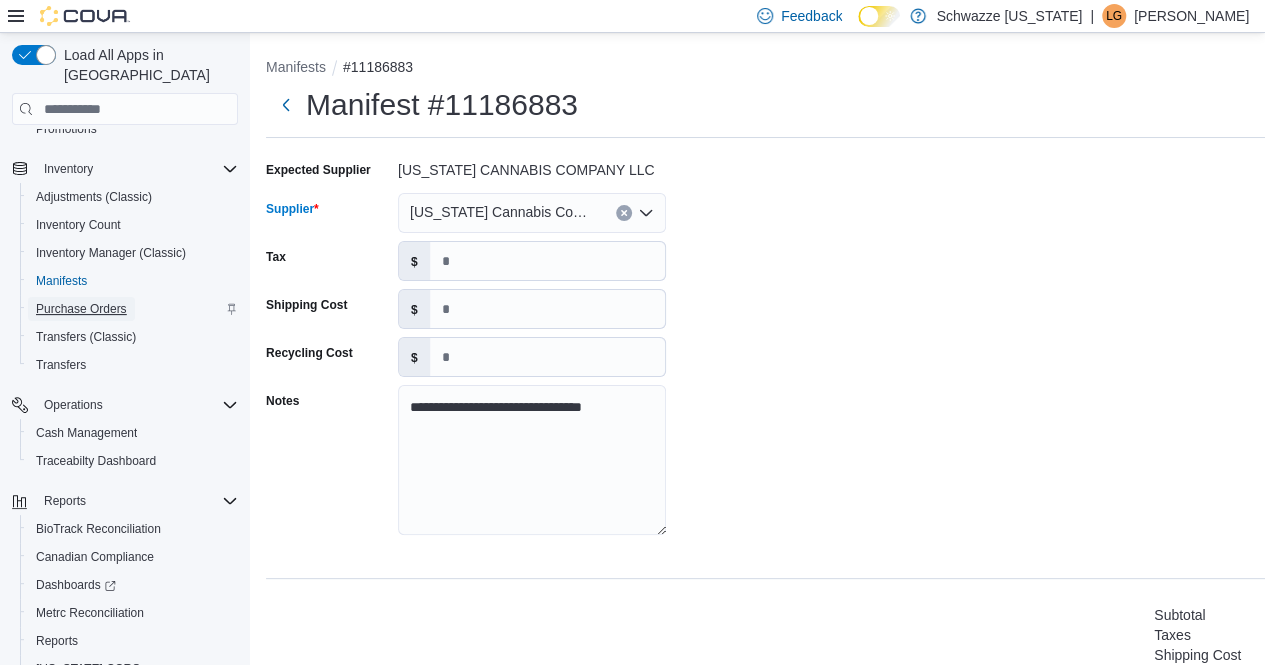 click on "Purchase Orders" at bounding box center [81, 309] 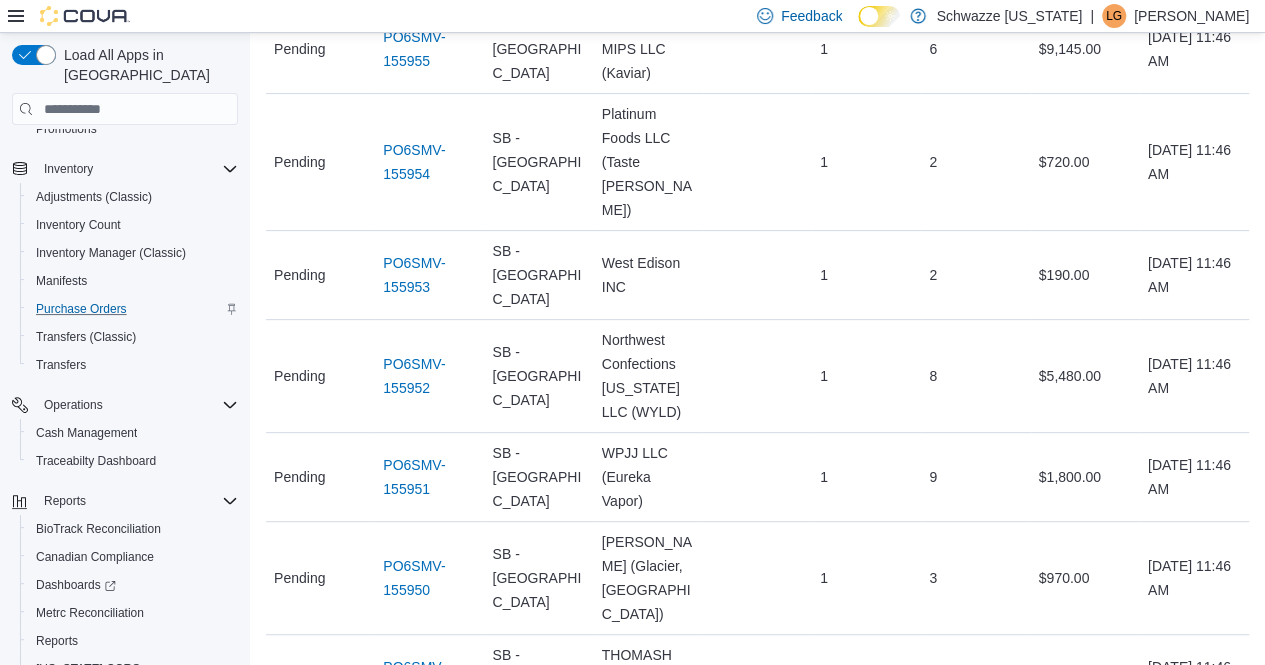 scroll, scrollTop: 4050, scrollLeft: 0, axis: vertical 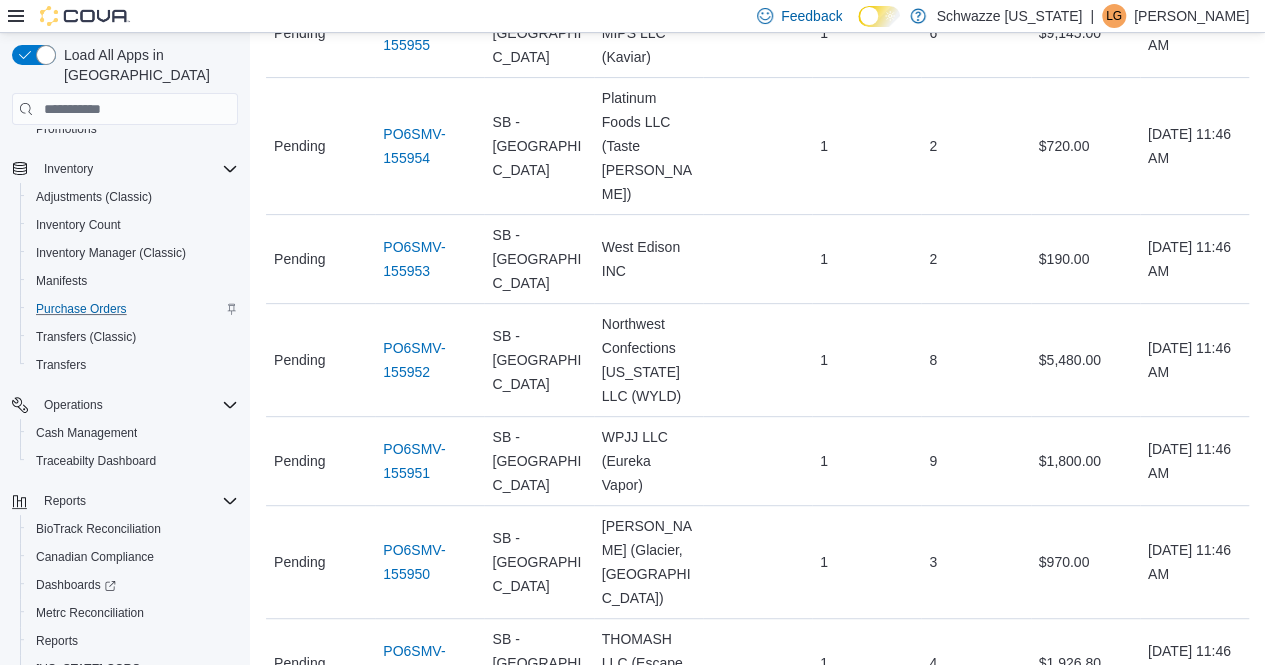 click on "Load More" at bounding box center (757, 1365) 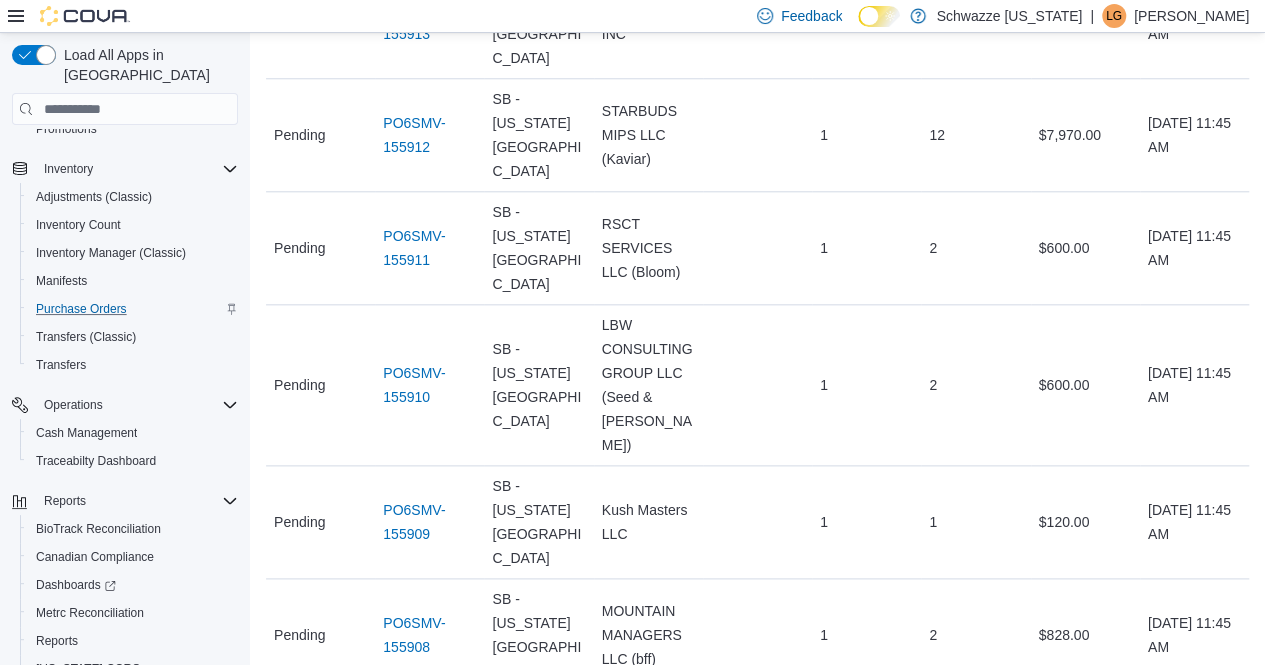 scroll, scrollTop: 8627, scrollLeft: 0, axis: vertical 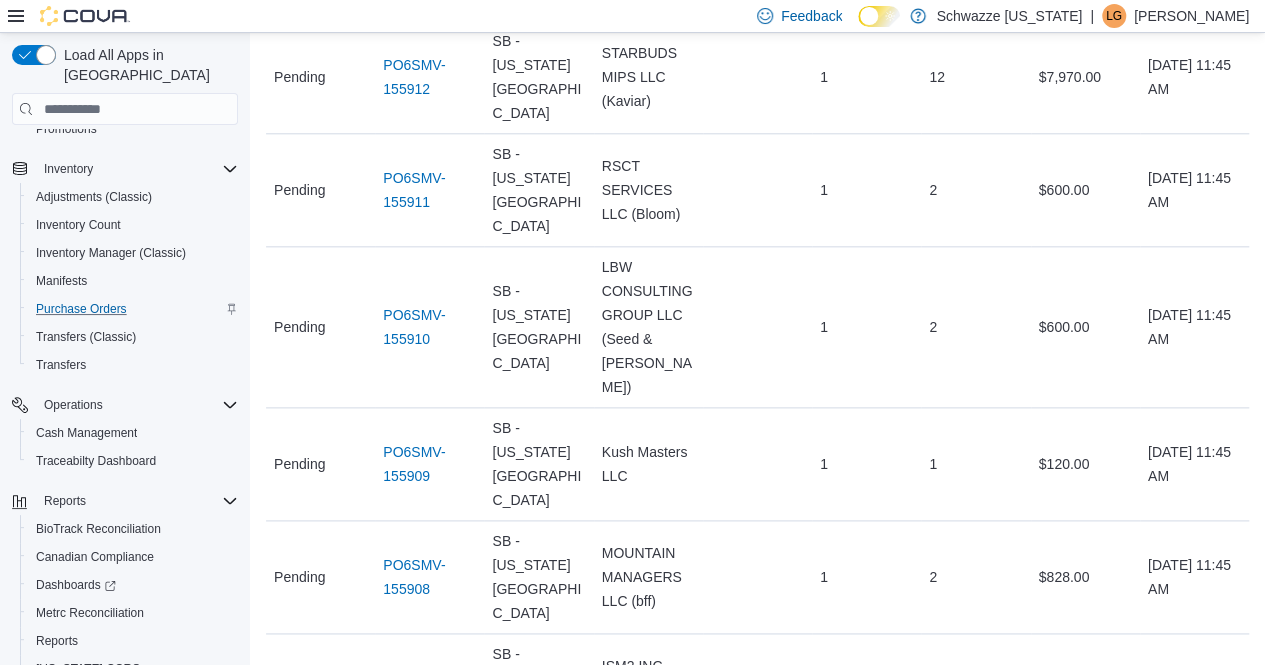 click on "Load More" at bounding box center [757, 2390] 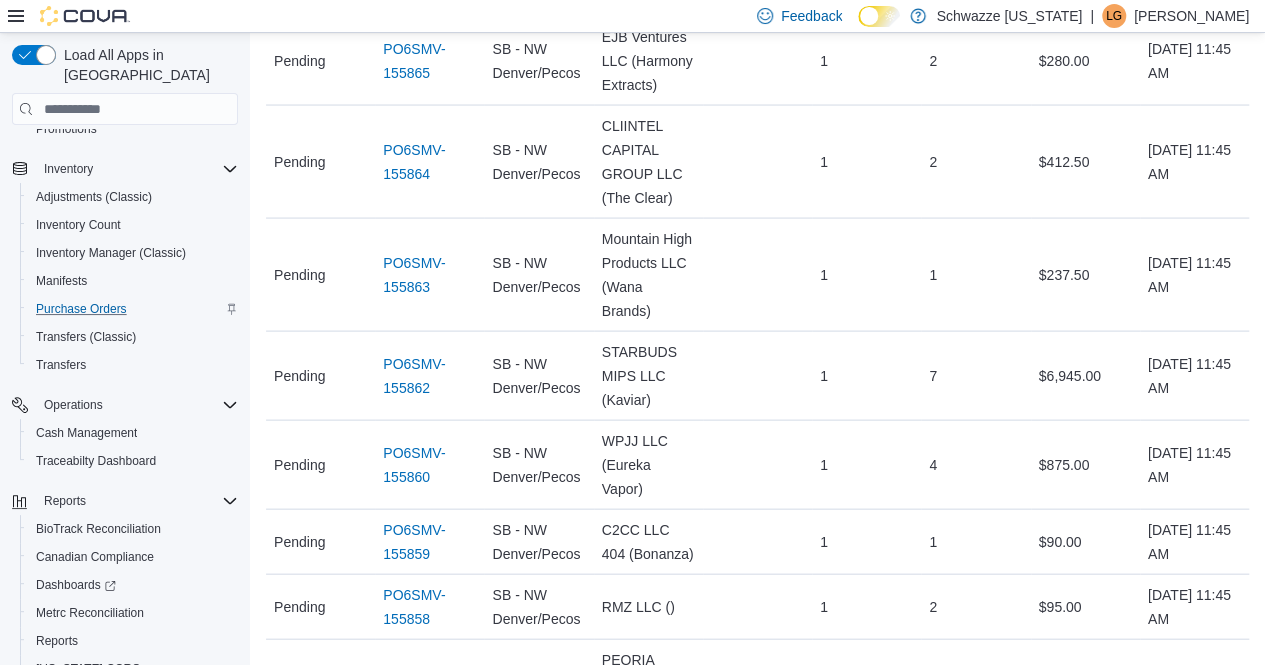 scroll, scrollTop: 13372, scrollLeft: 0, axis: vertical 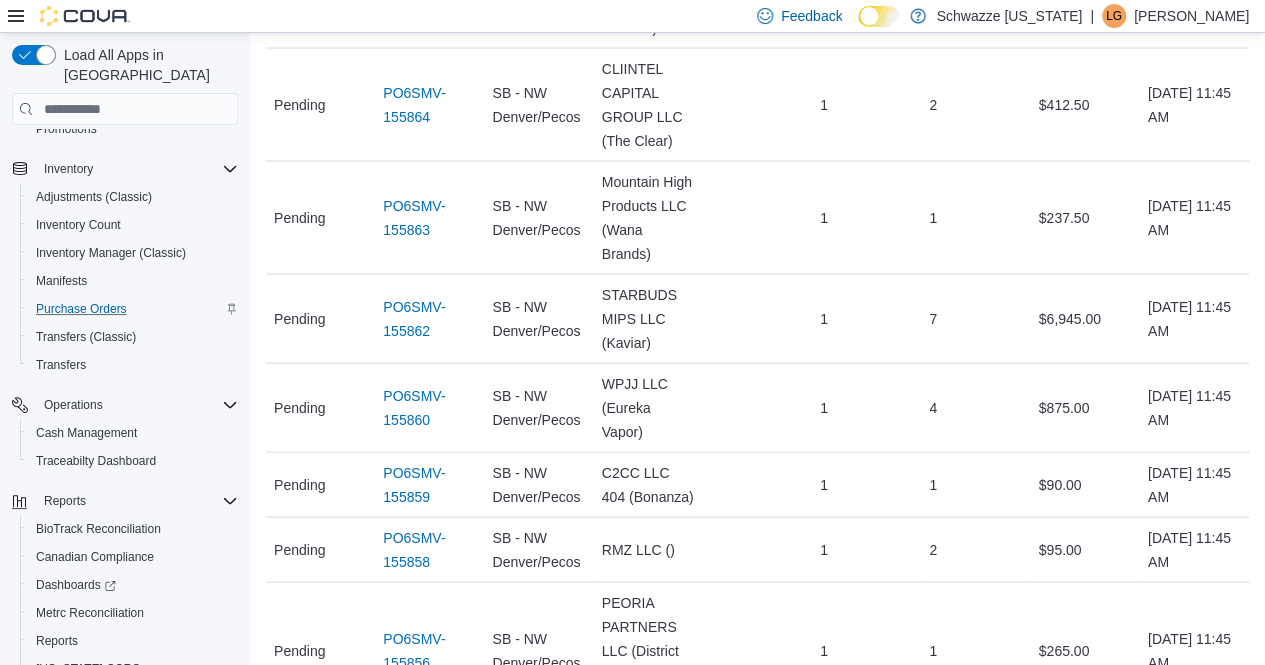 click on "Load More" at bounding box center (757, 2767) 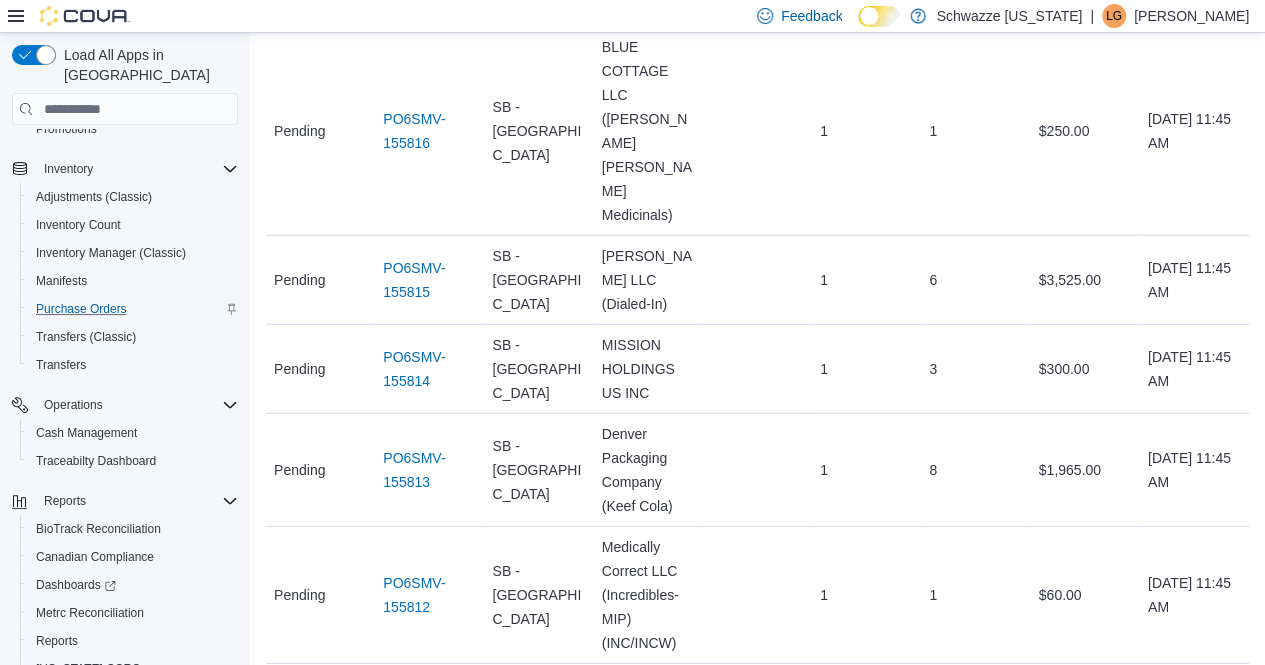 scroll, scrollTop: 17800, scrollLeft: 0, axis: vertical 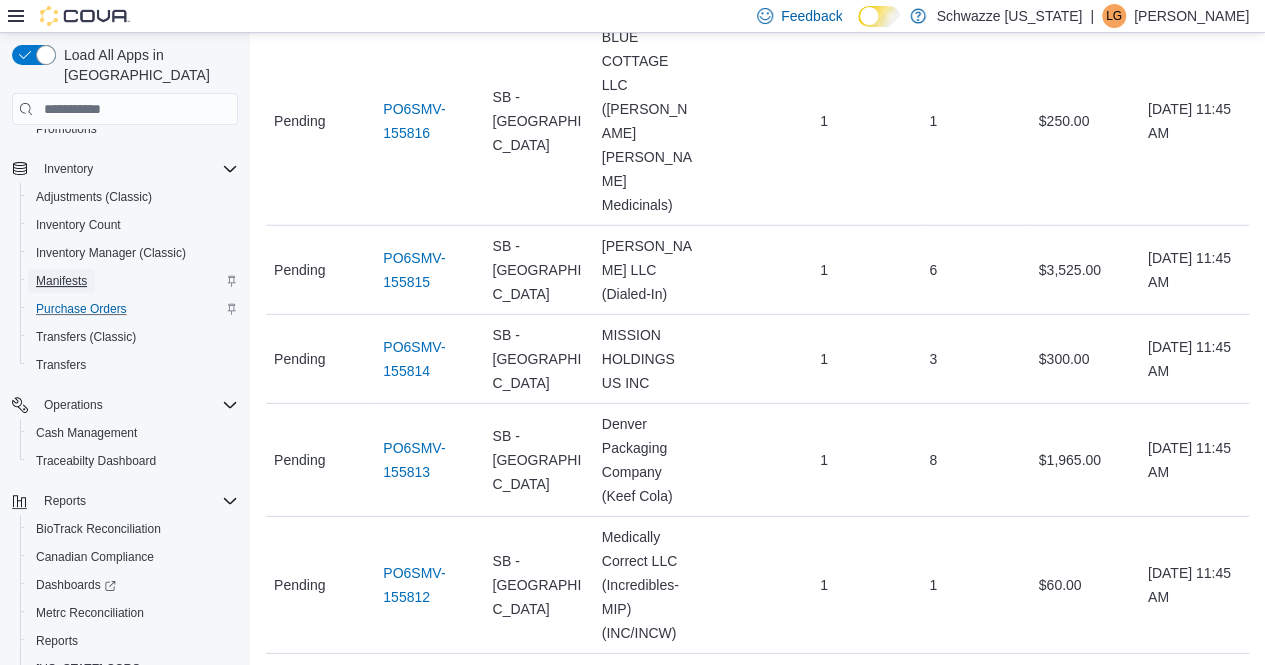 click on "Manifests" at bounding box center (61, 281) 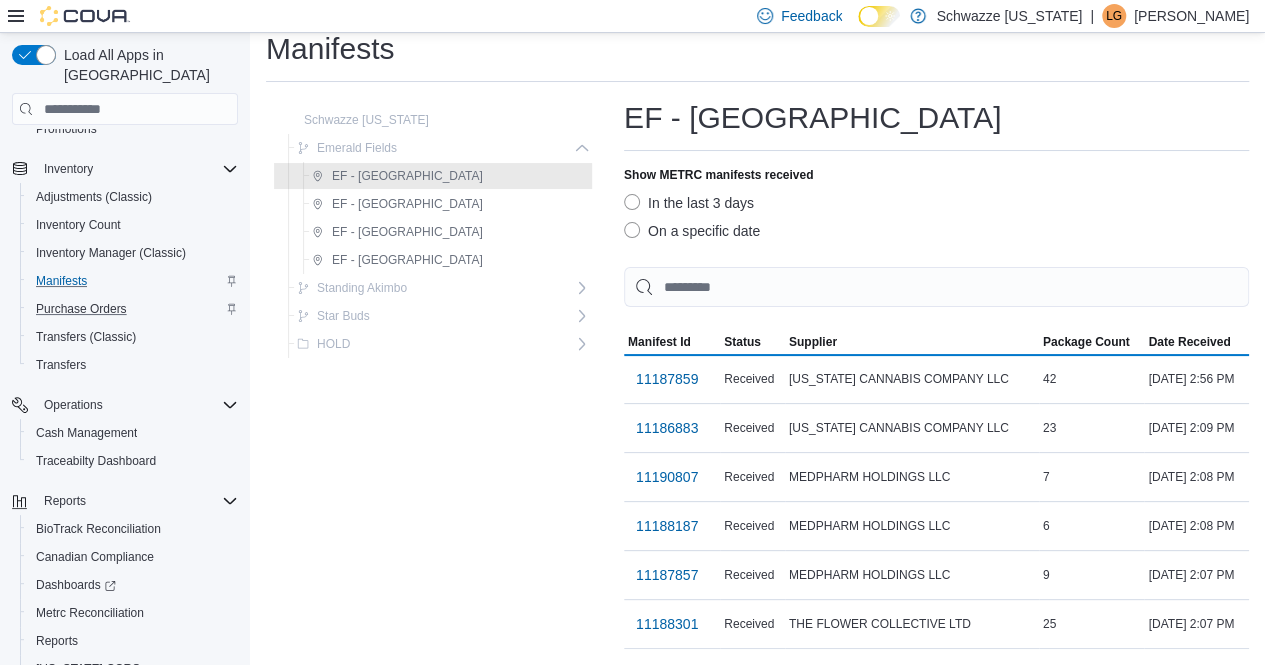 scroll, scrollTop: 0, scrollLeft: 0, axis: both 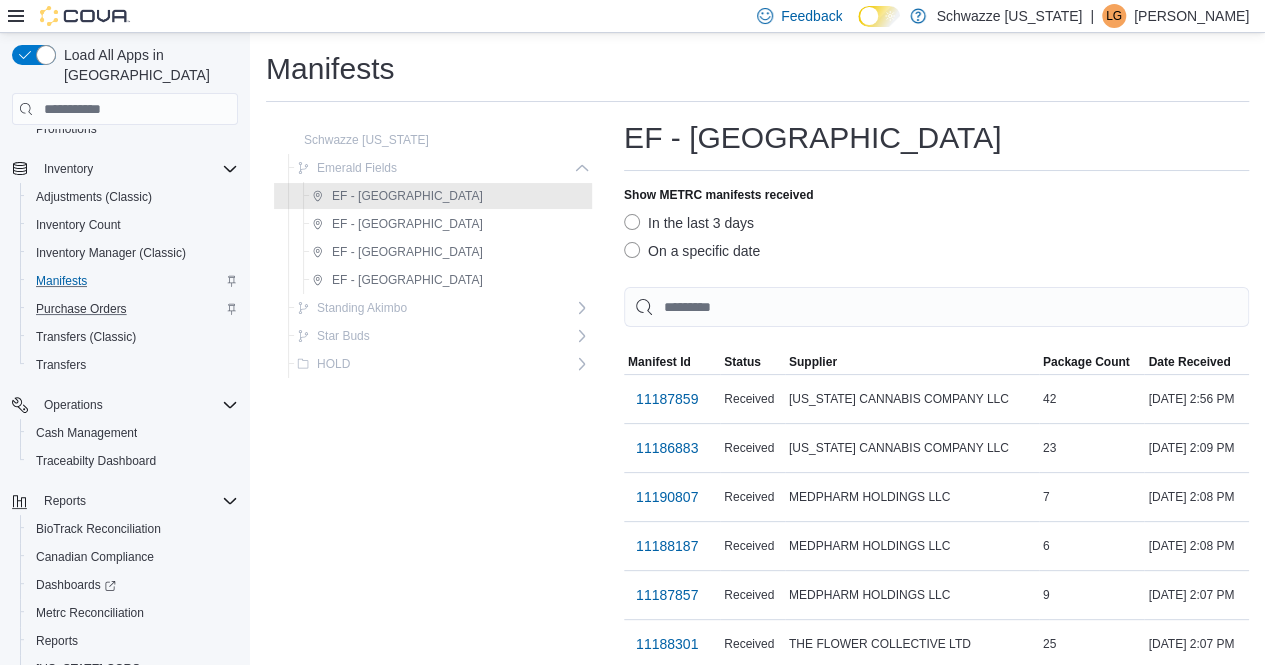 click on "On a specific date" at bounding box center [692, 251] 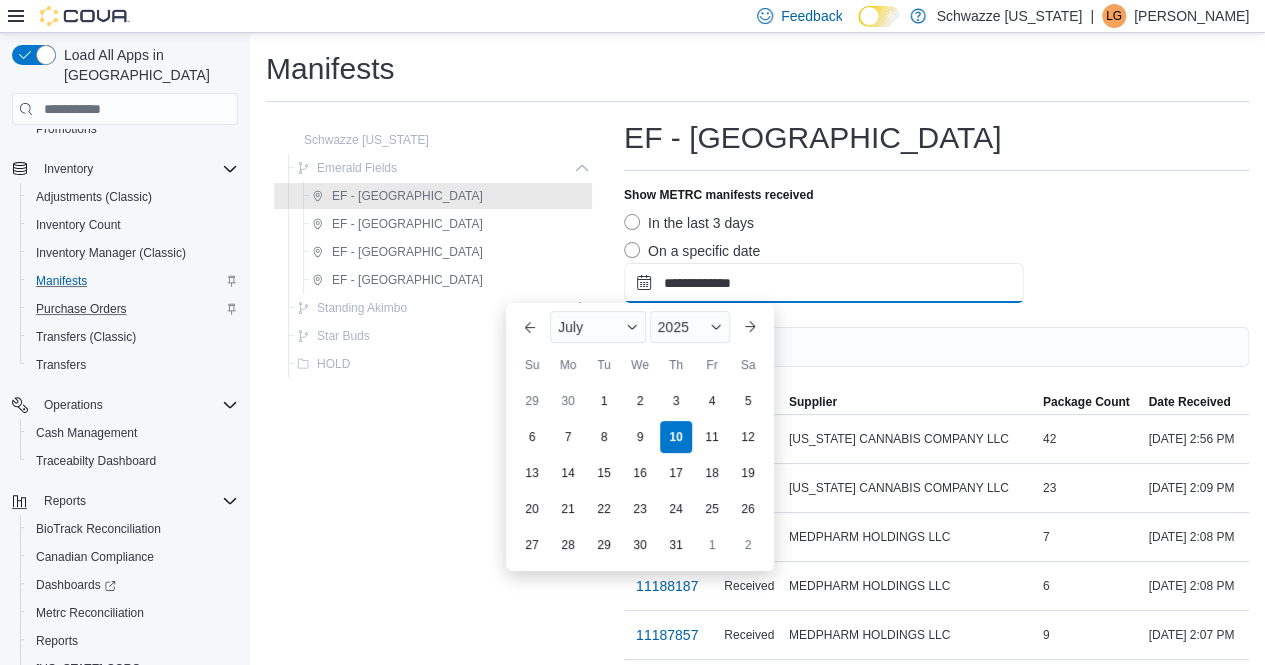click on "**********" at bounding box center [824, 283] 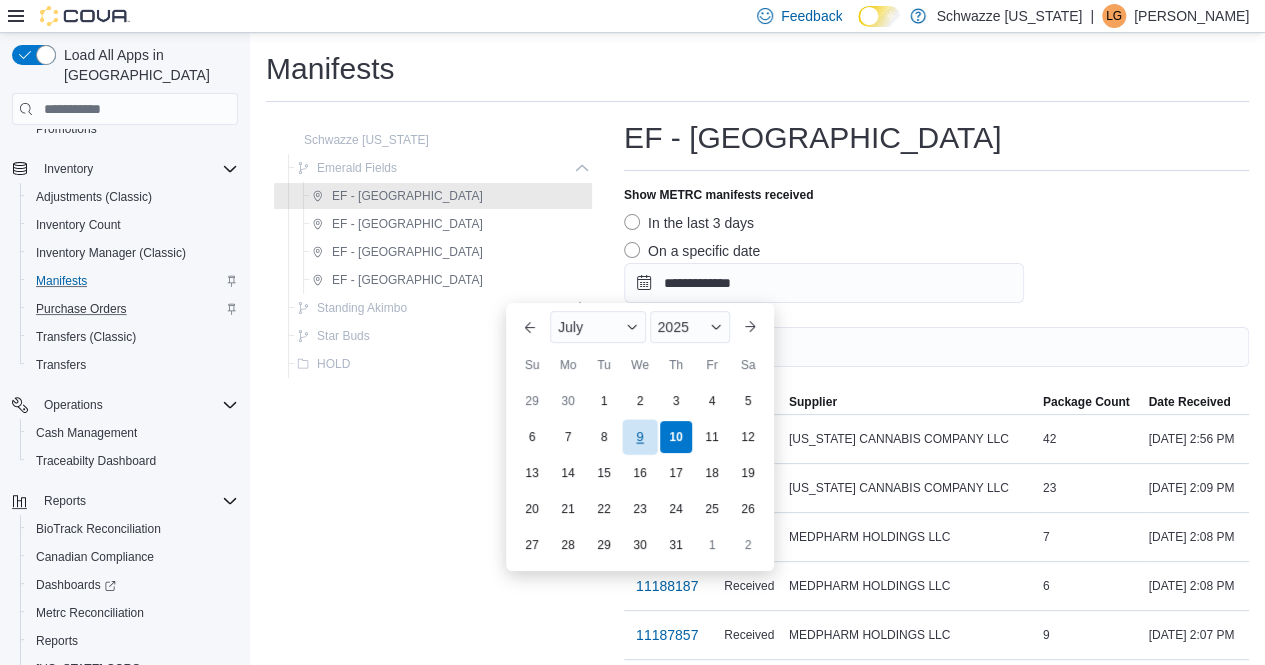 click on "9" at bounding box center [639, 437] 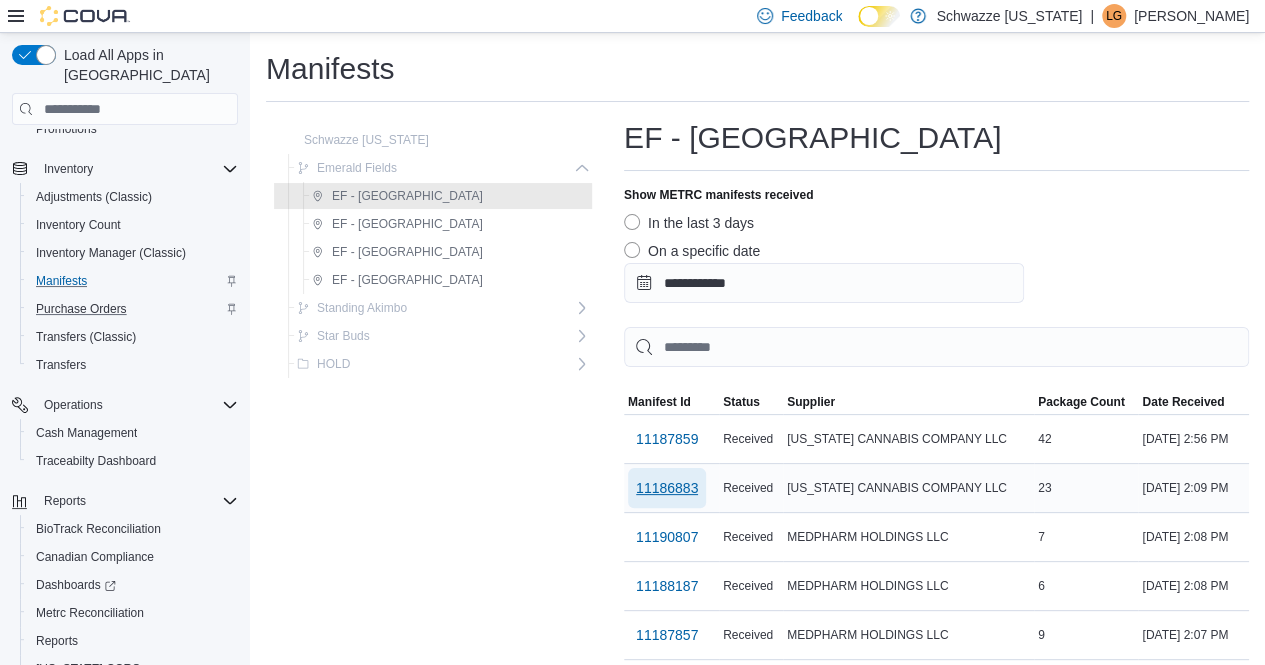 click on "11186883" at bounding box center (667, 488) 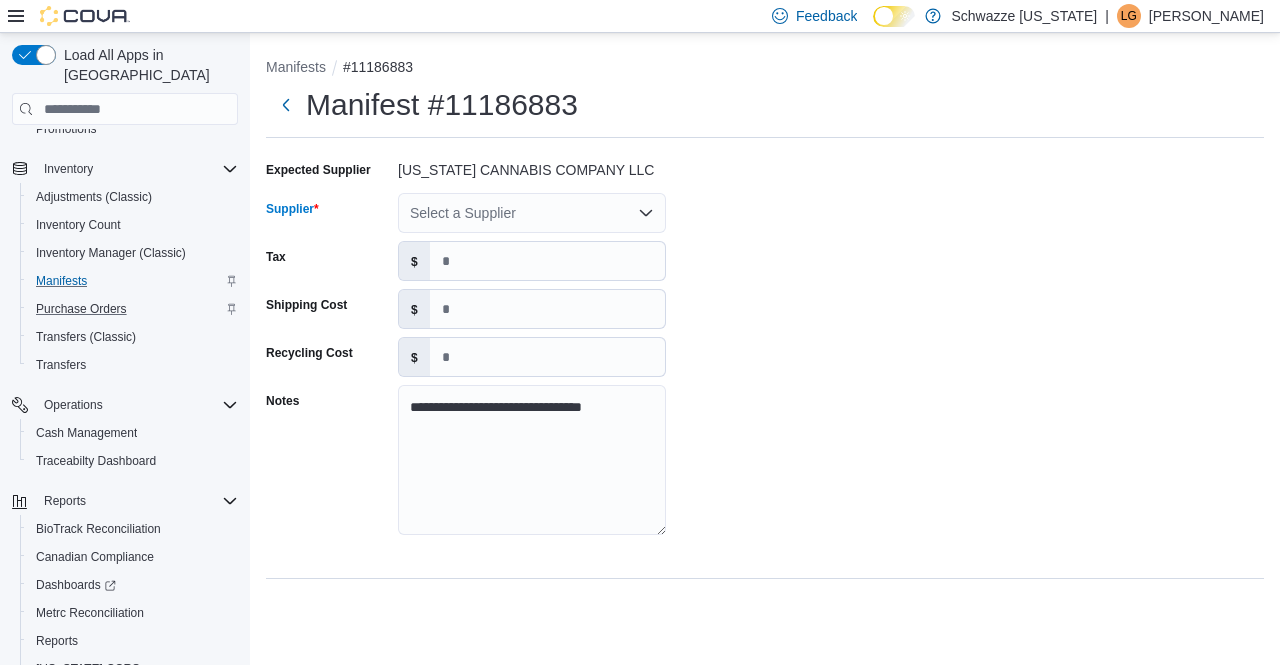 click on "Select a Supplier" at bounding box center (532, 213) 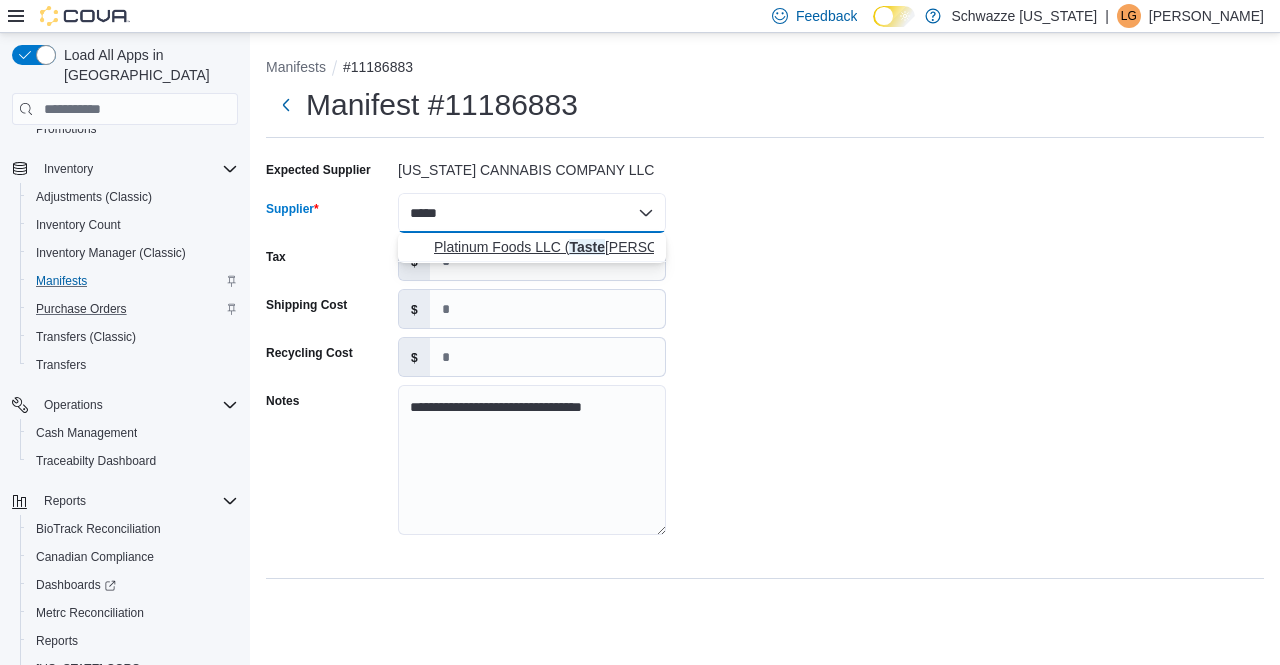 click on "Platinum Foods LLC ( Taste  [PERSON_NAME])" at bounding box center (544, 247) 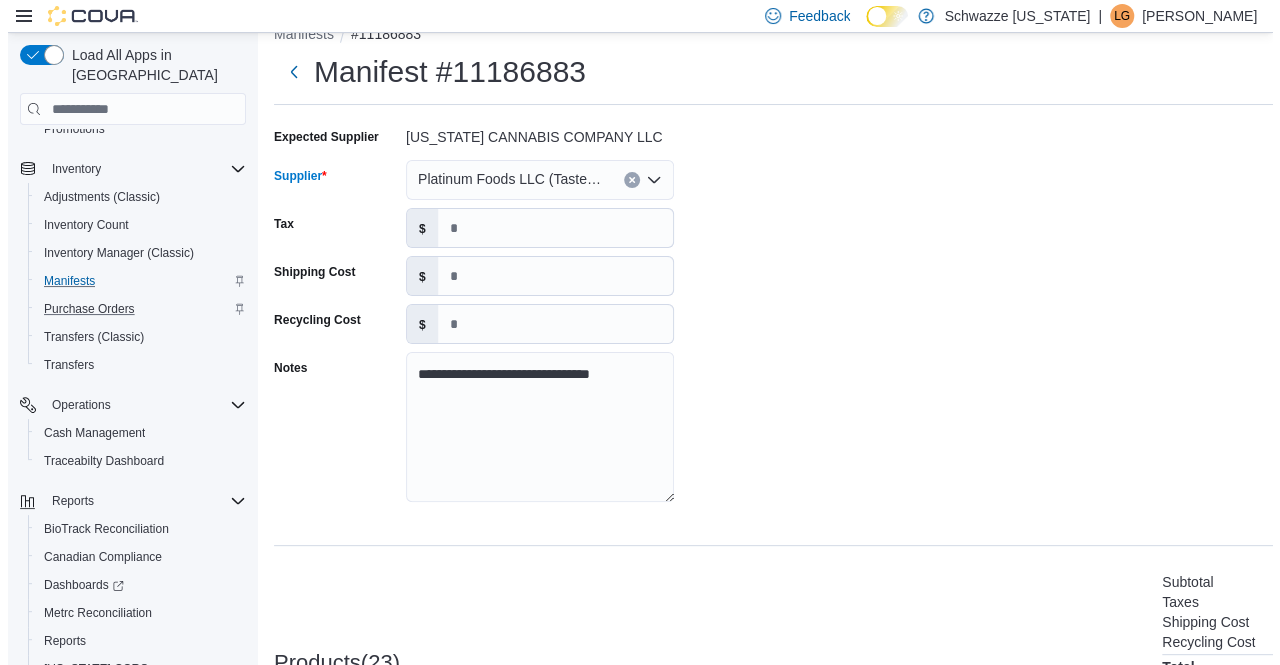 scroll, scrollTop: 0, scrollLeft: 0, axis: both 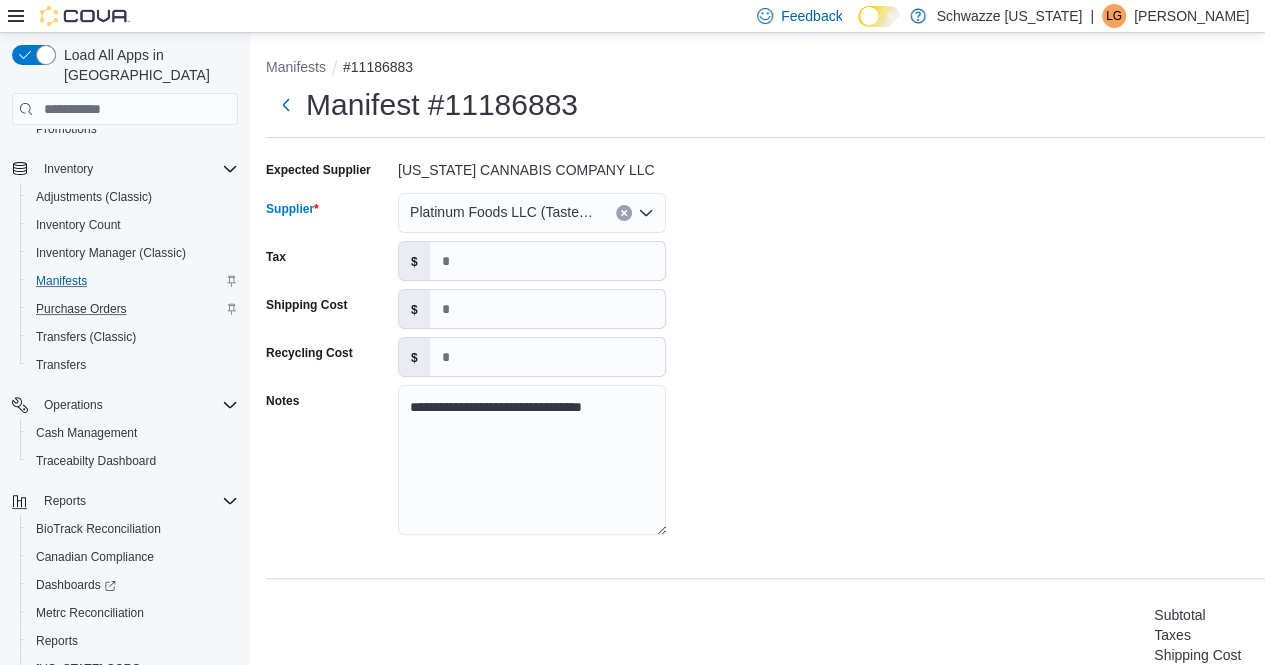 click at bounding box center (624, 213) 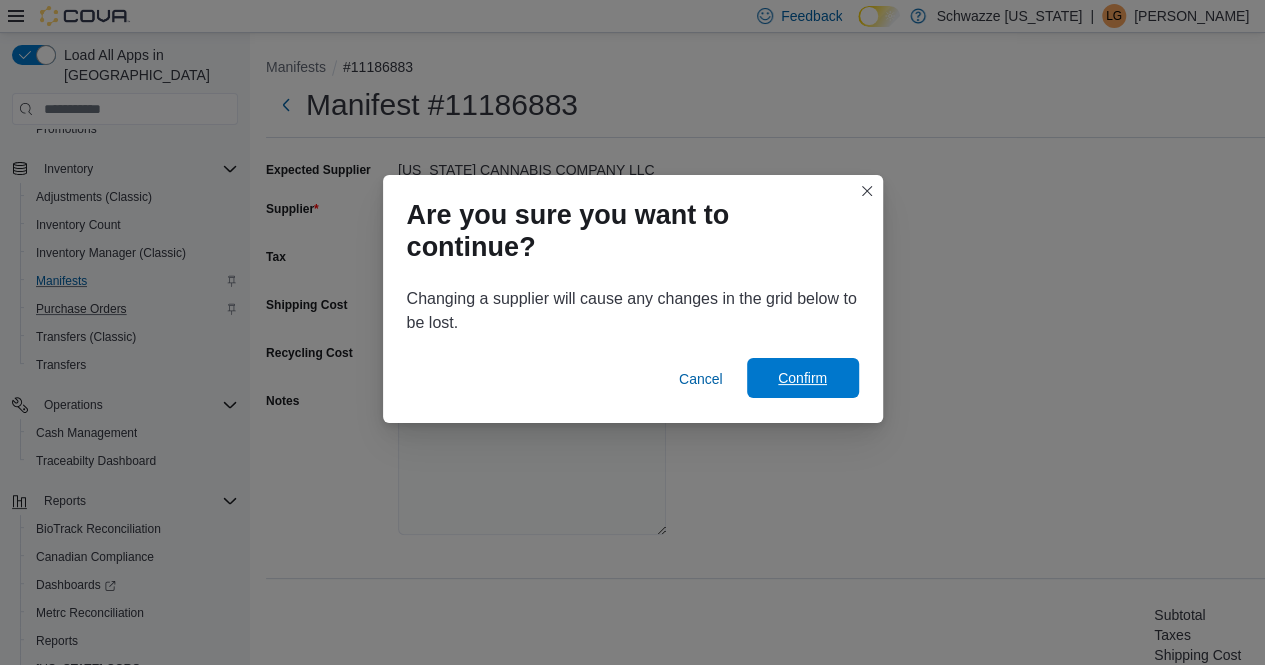 click on "Confirm" at bounding box center [802, 378] 